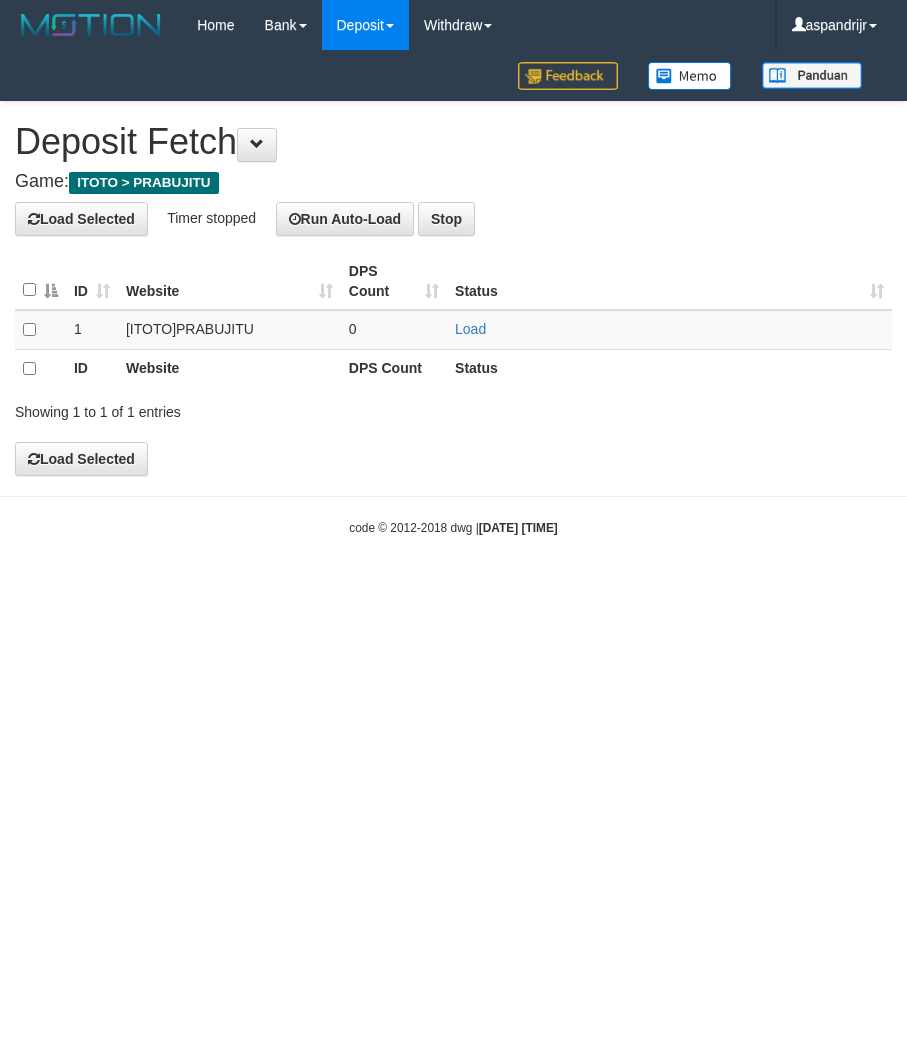 scroll, scrollTop: 0, scrollLeft: 0, axis: both 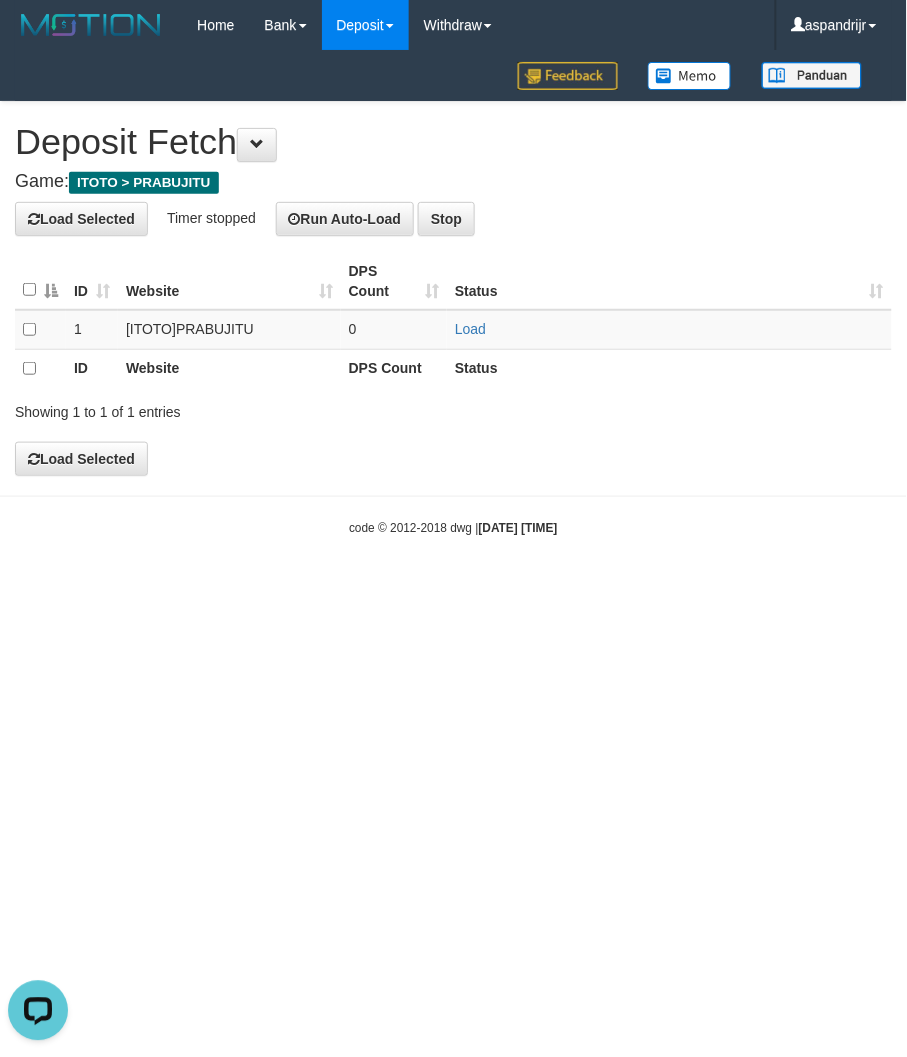 click on "Toggle navigation
Home
Bank
Account List
Load
By Website
Group
[ITOTO]													PRABUJITU
By Load Group (DPS)
Group asp-1
Mutasi Bank
Search
Sync
Note Mutasi
Deposit
DPS List" at bounding box center (453, 293) 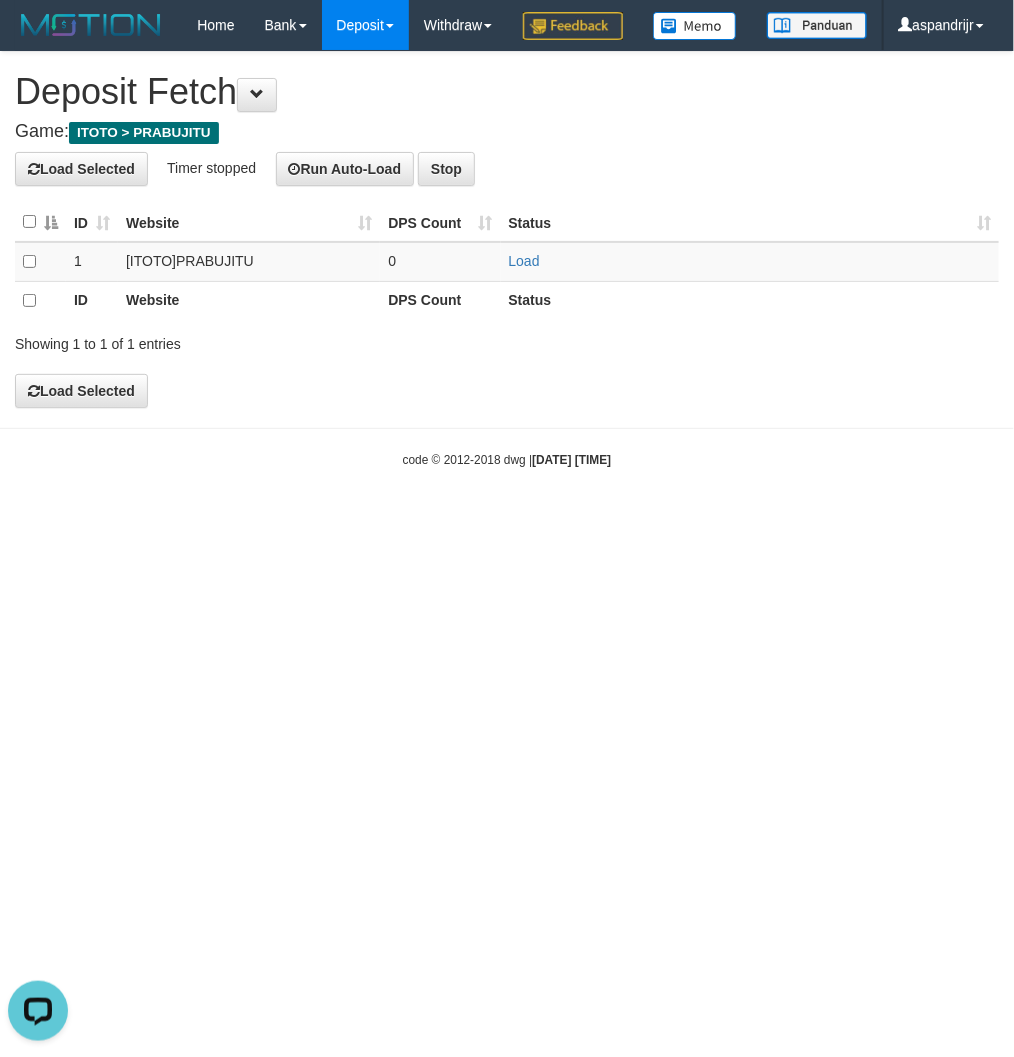 click on "Deposit Fetch" at bounding box center [507, 92] 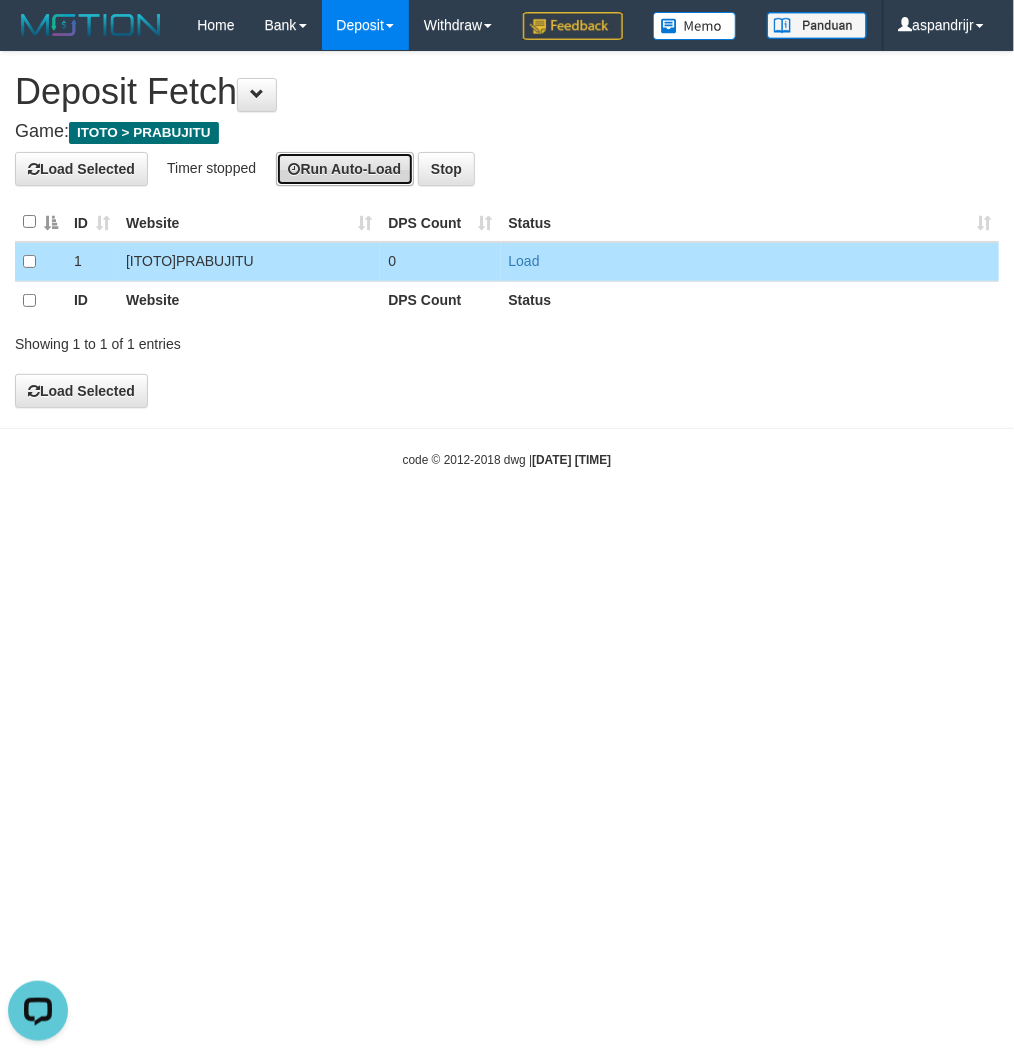 click on "Run Auto-Load" at bounding box center [345, 169] 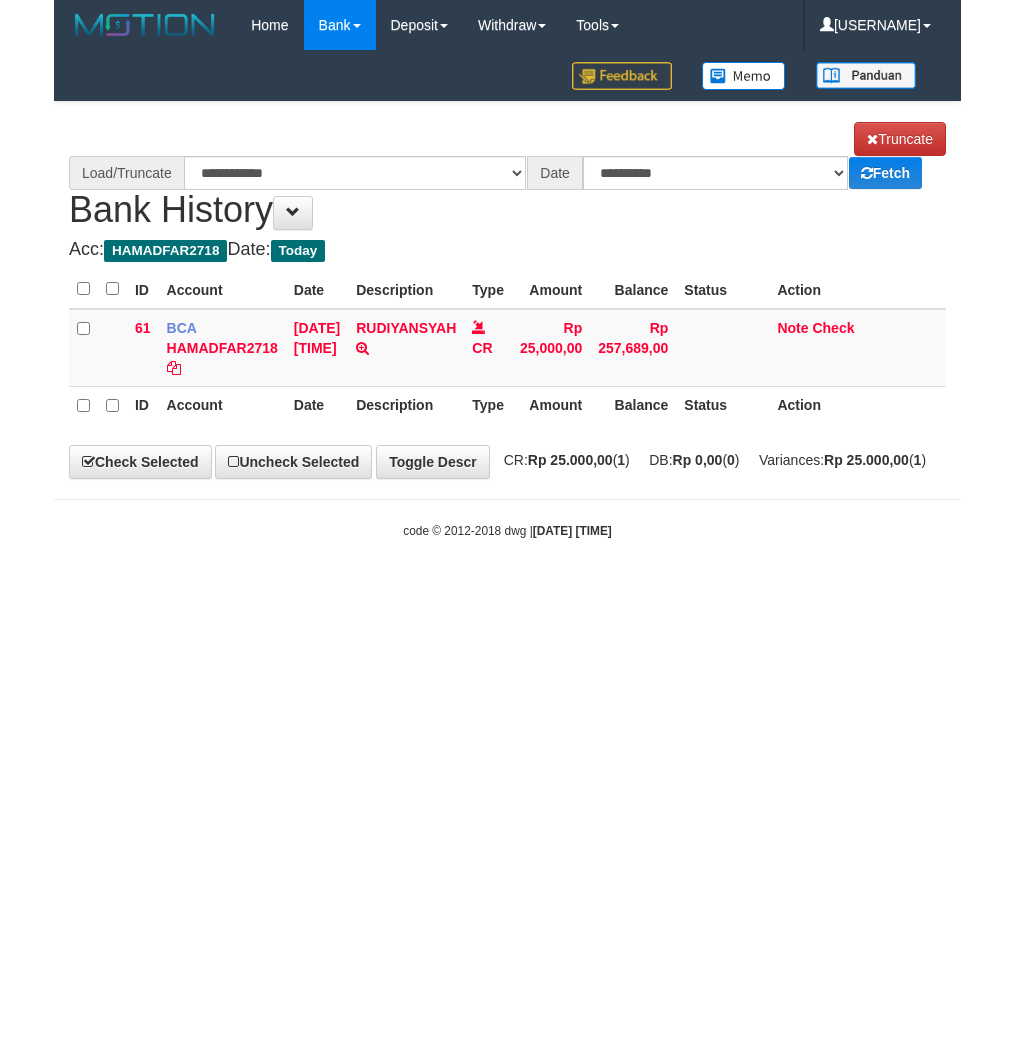 scroll, scrollTop: 0, scrollLeft: 0, axis: both 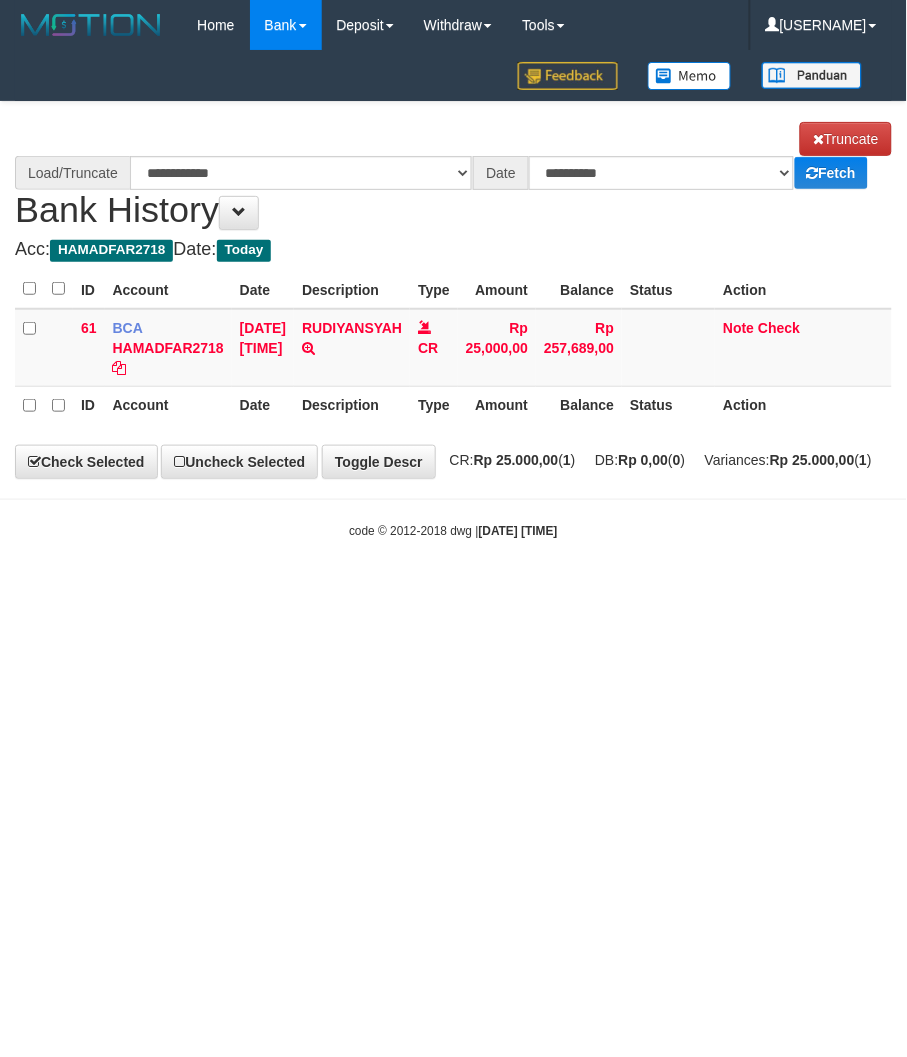 select on "***" 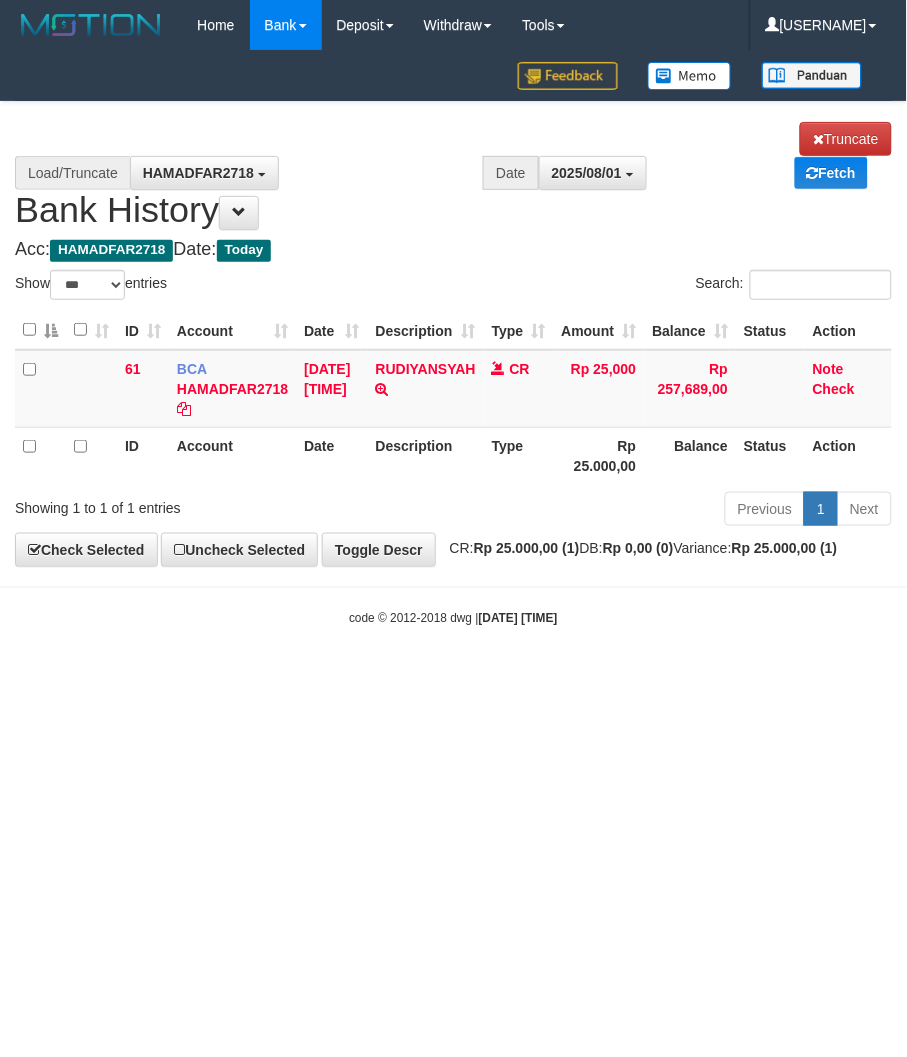 select on "****" 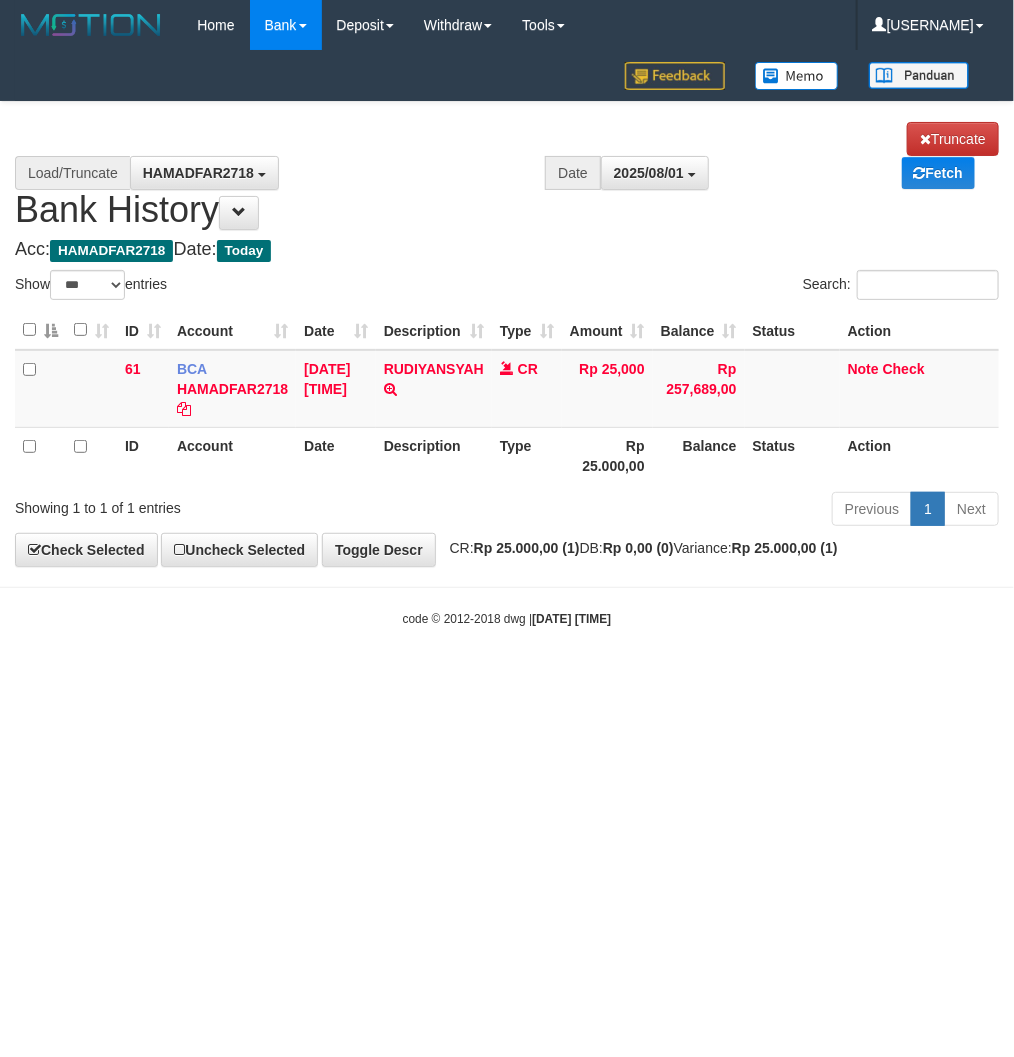 click on "**********" at bounding box center [507, 334] 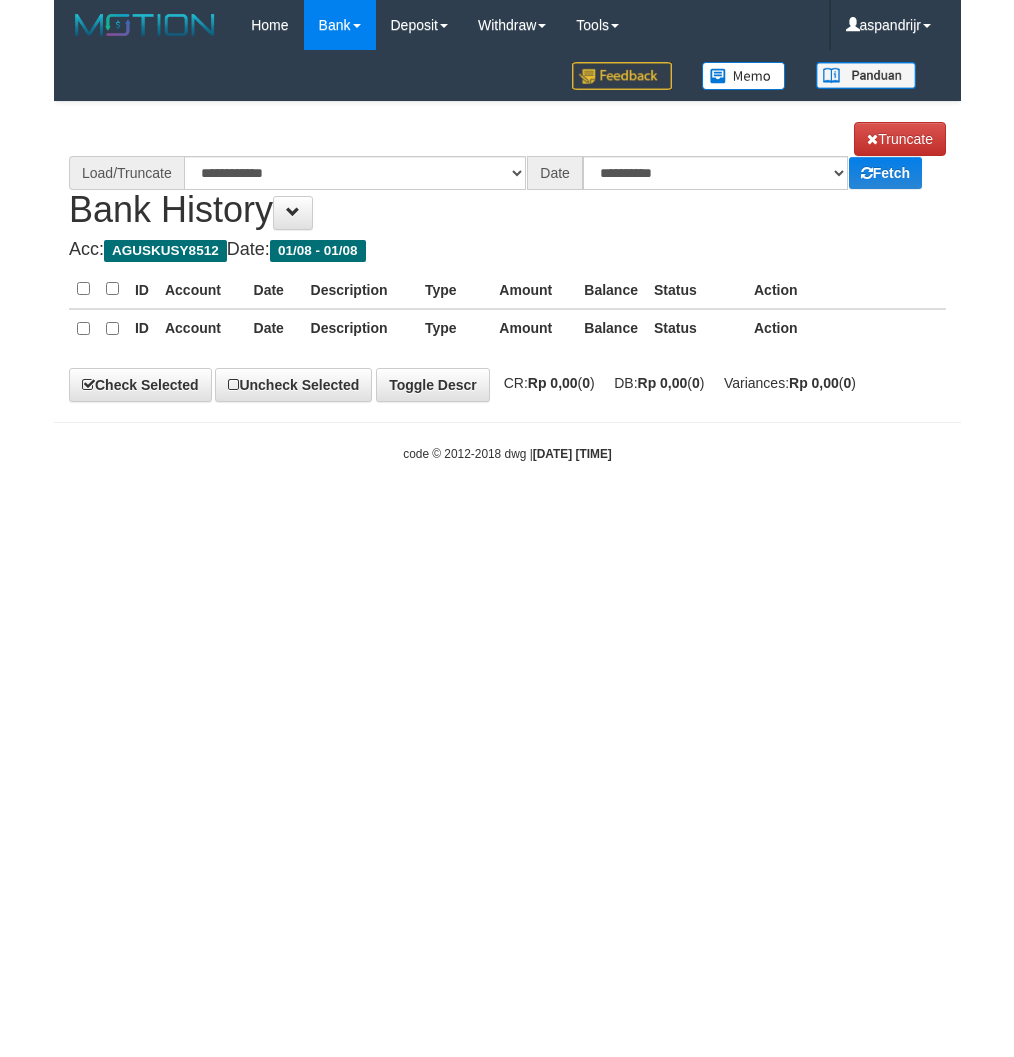 scroll, scrollTop: 0, scrollLeft: 0, axis: both 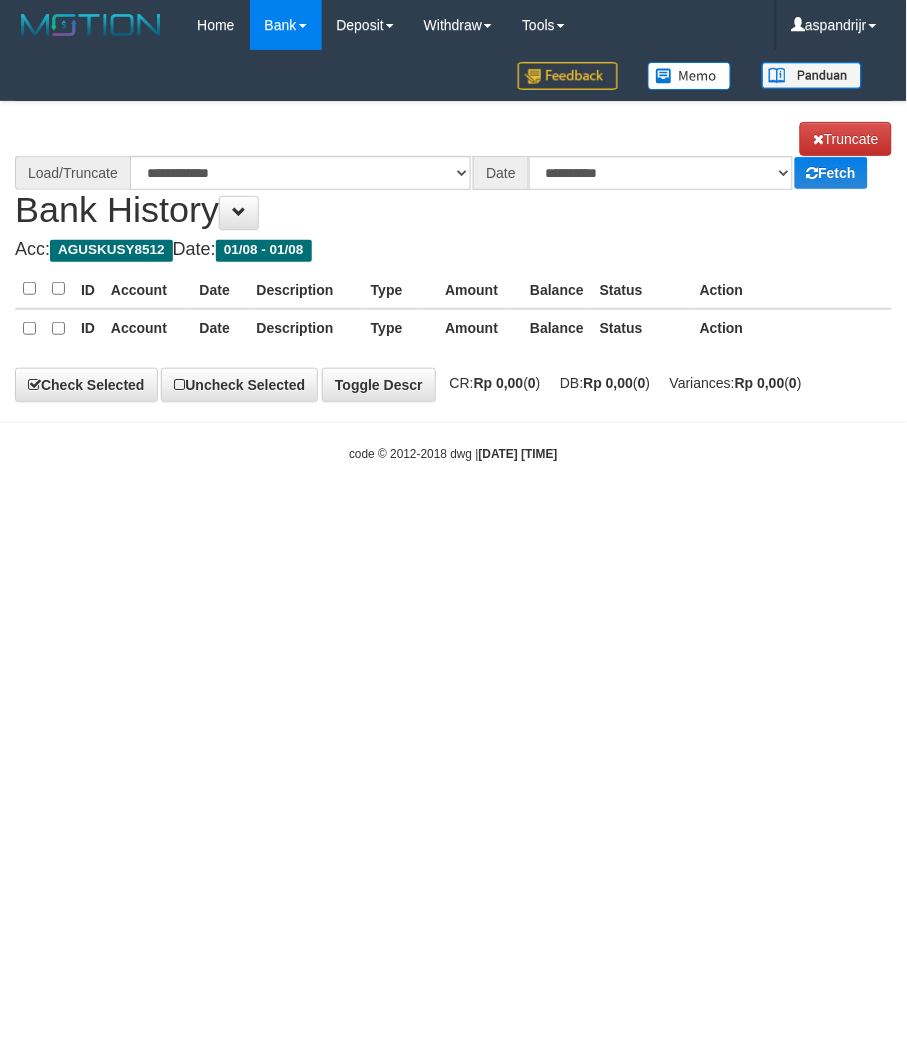 select on "***" 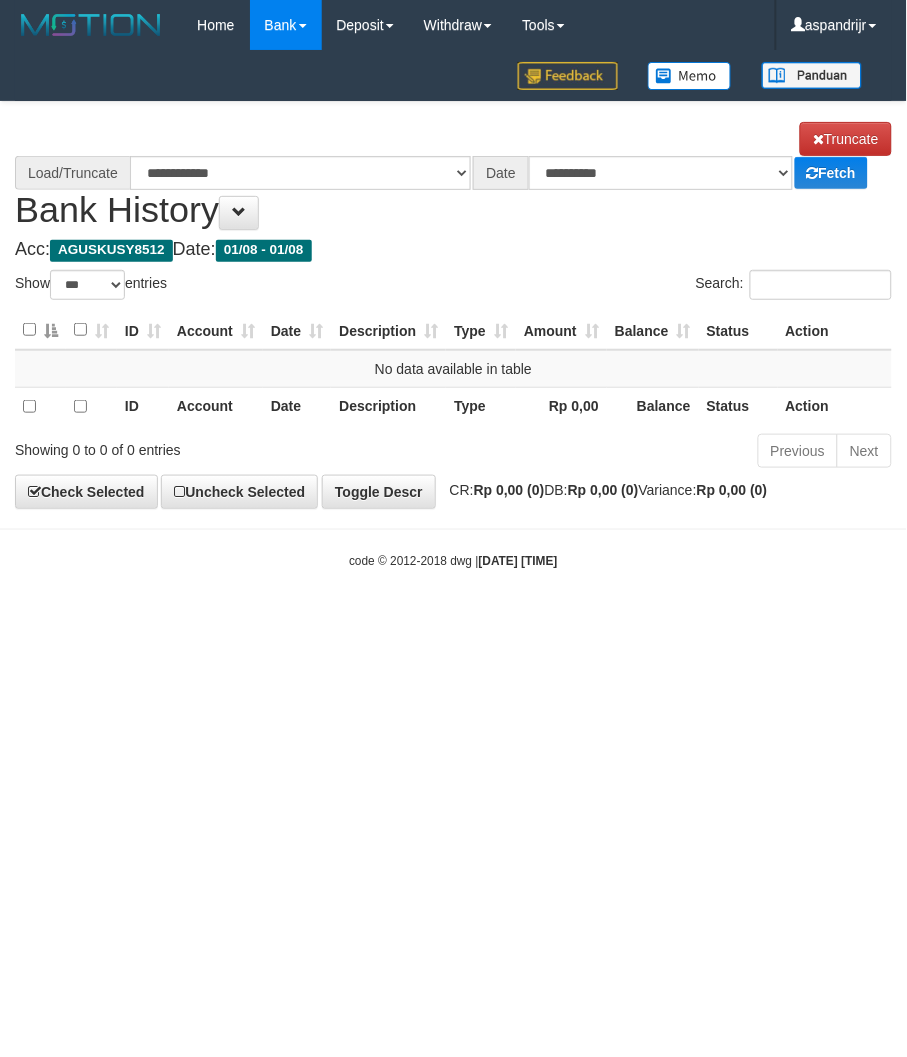 select on "****" 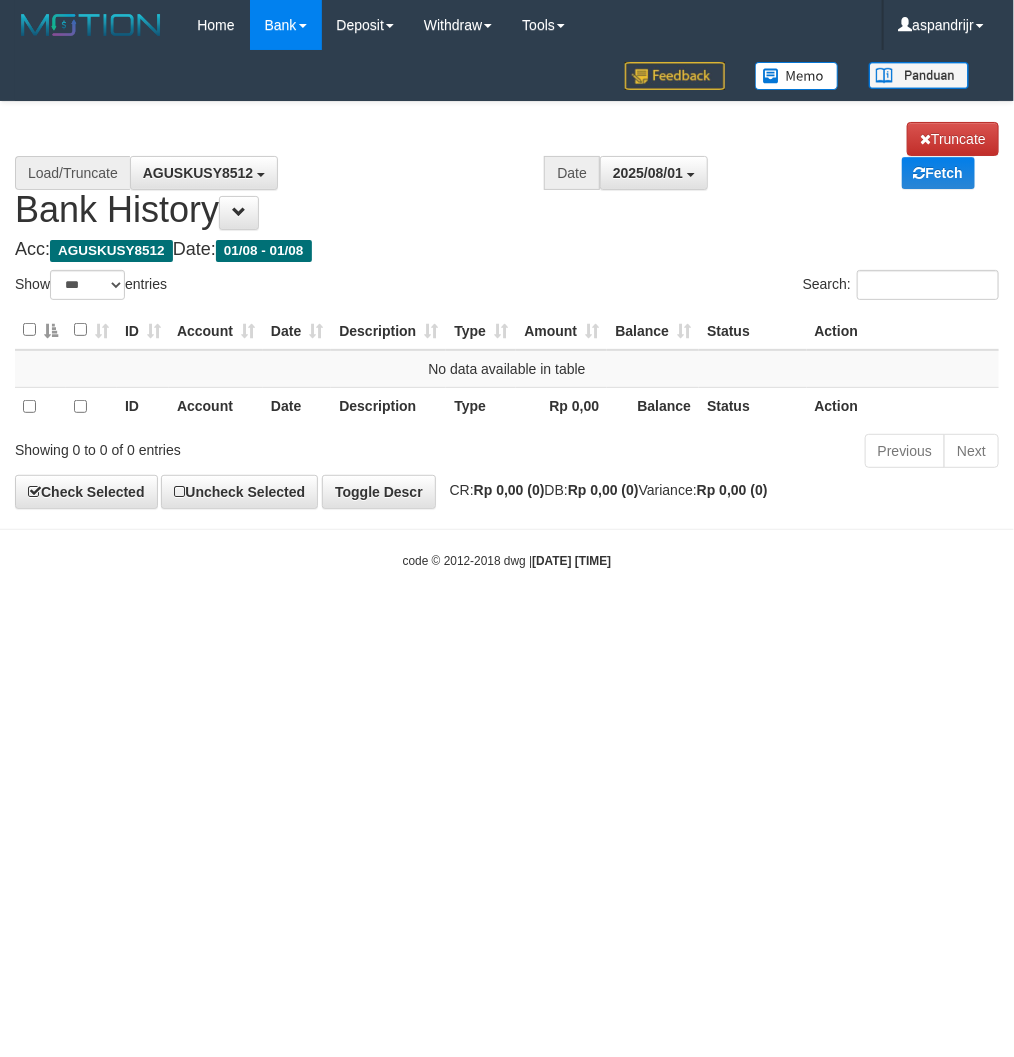 click on "Toggle navigation
Home
Bank
Account List
Load
By Website
Group
[ITOTO]													PRABUJITU
By Load Group (DPS)
Group asp-1
Mutasi Bank
Search
Sync
Note Mutasi
Deposit
DPS Fetch -" at bounding box center (507, 310) 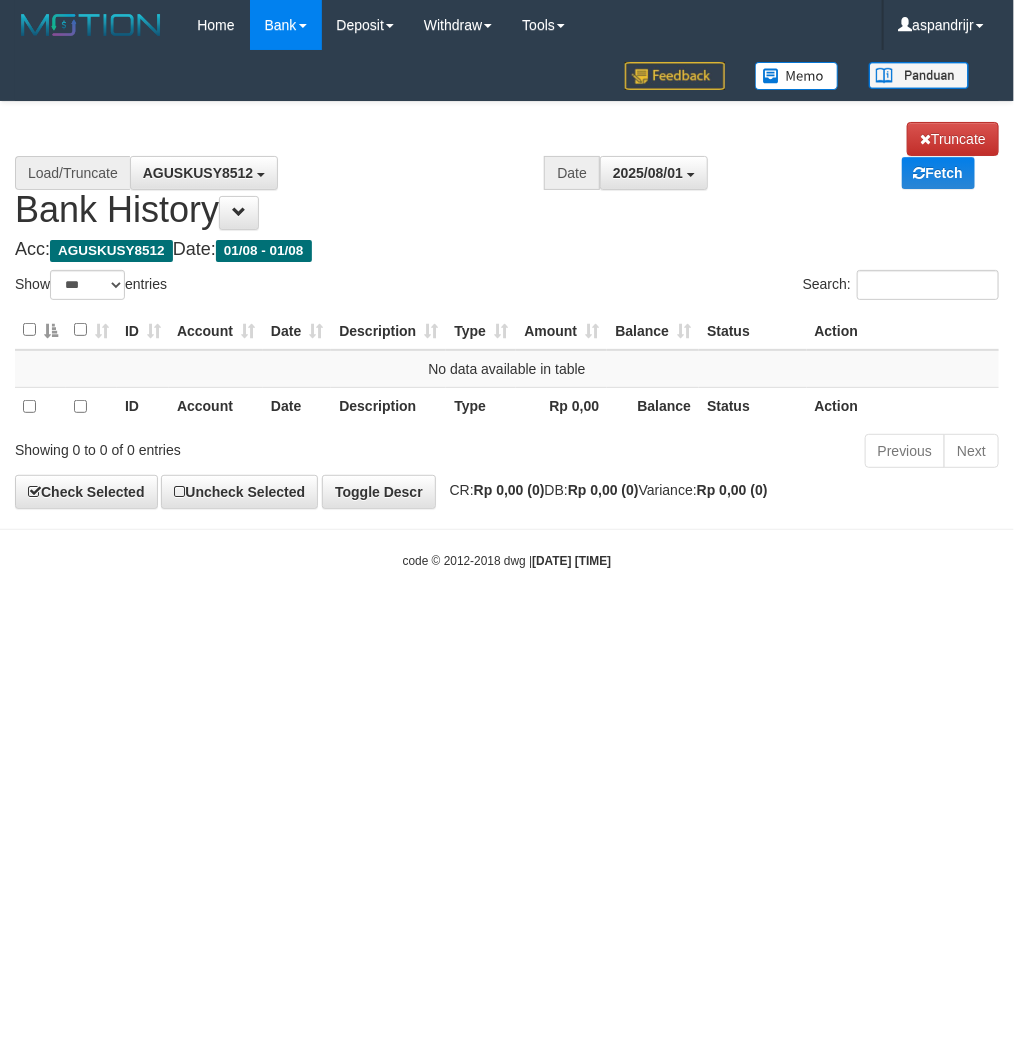 click on "Toggle navigation
Home
Bank
Account List
Load
By Website
Group
[ITOTO]													PRABUJITU
By Load Group (DPS)
Group asp-1
Mutasi Bank
Search
Sync
Note Mutasi
Deposit
DPS List" at bounding box center (507, 310) 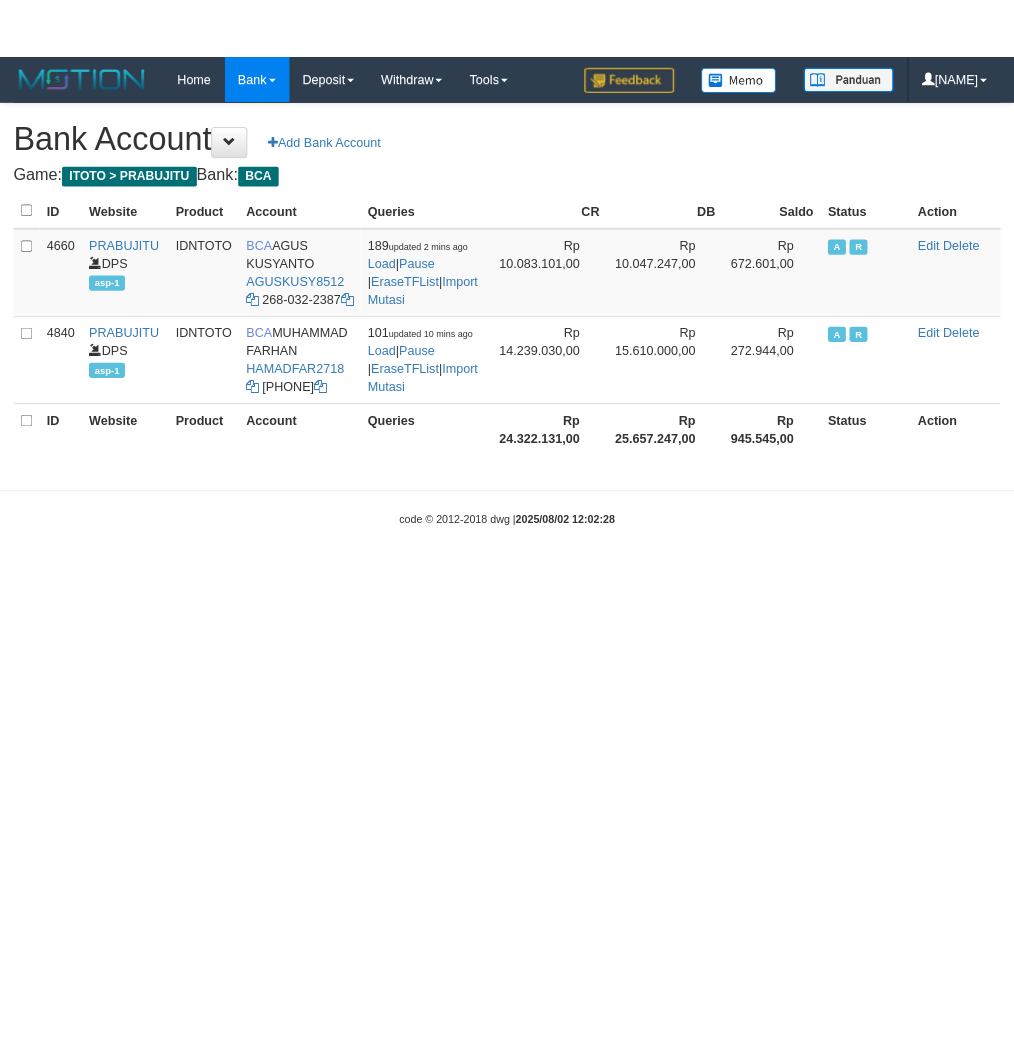 scroll, scrollTop: 0, scrollLeft: 0, axis: both 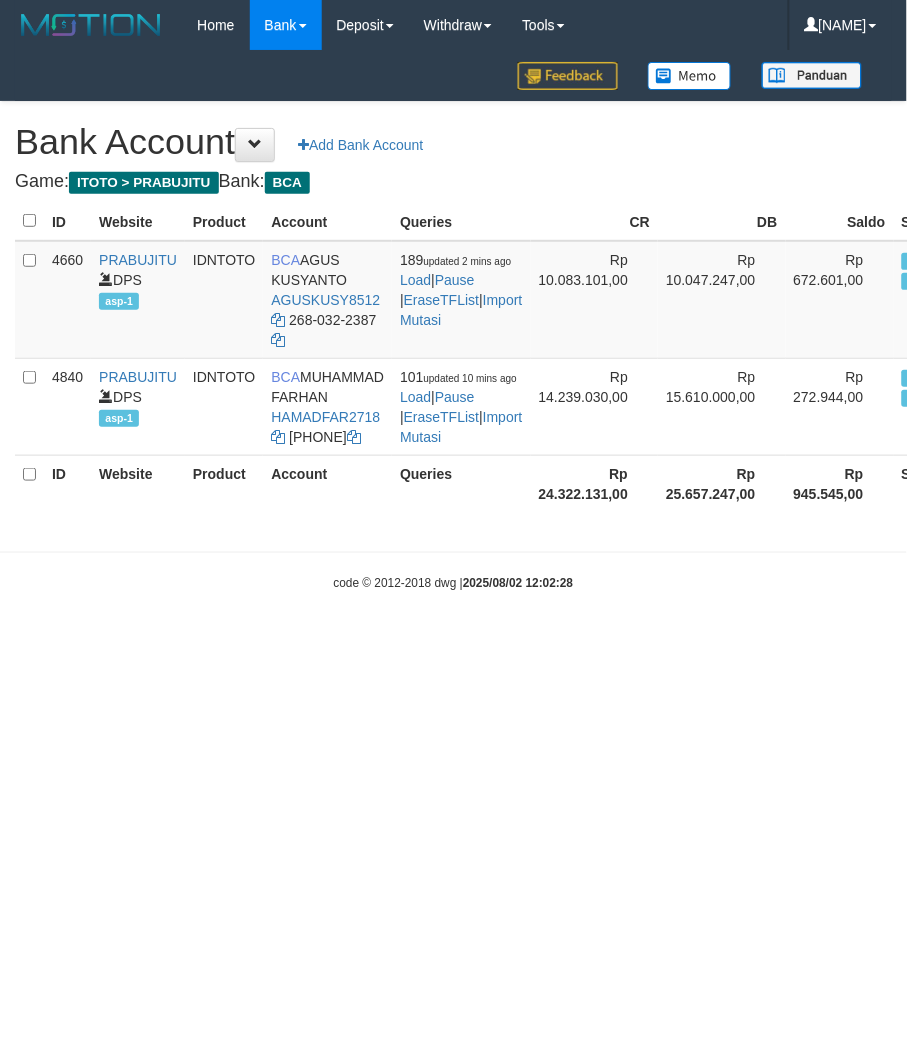 select on "***" 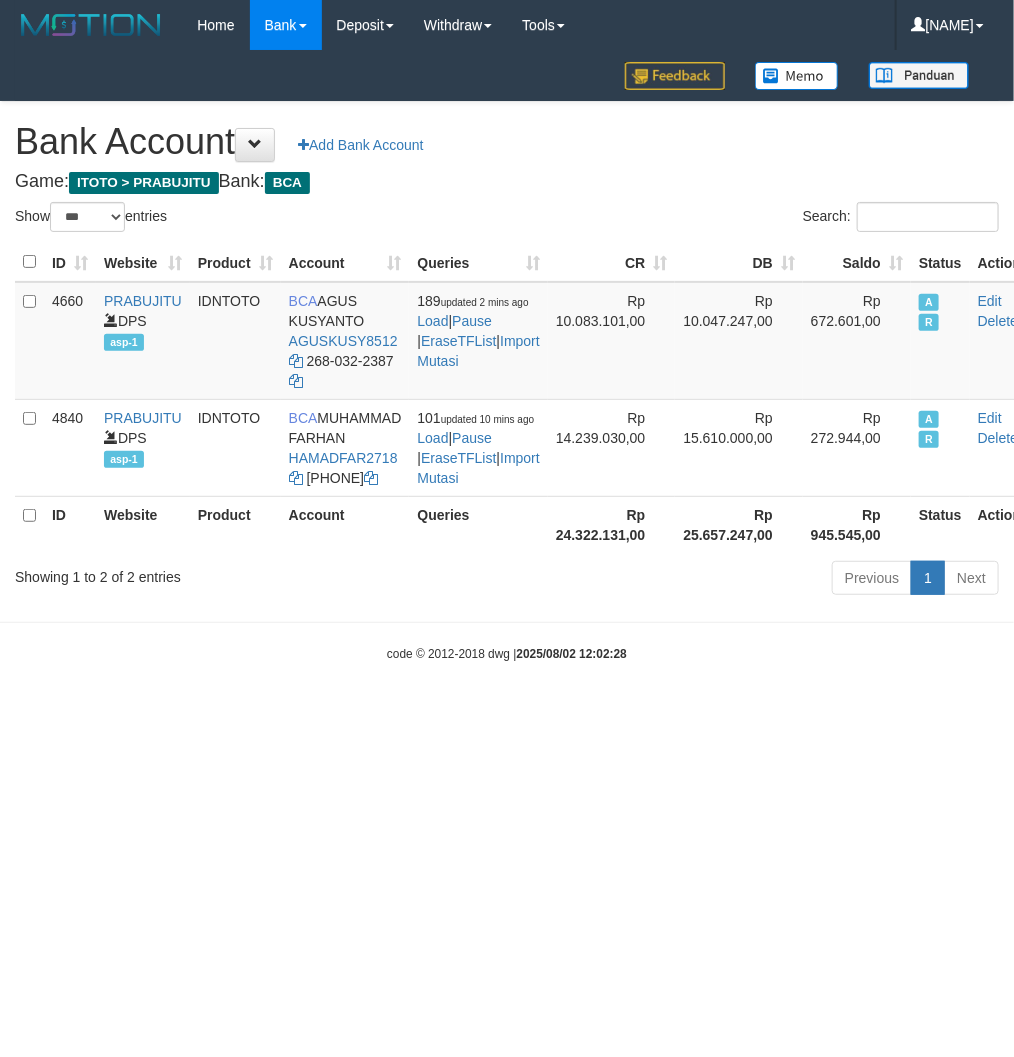 click on "Toggle navigation
Home
Bank
Account List
Load
By Website
Group
[ITOTO]													PRABUJITU
By Load Group (DPS)
Group asp-1
Mutasi Bank
Search
Sync
Note Mutasi
Deposit
DPS Fetch -" at bounding box center [507, 356] 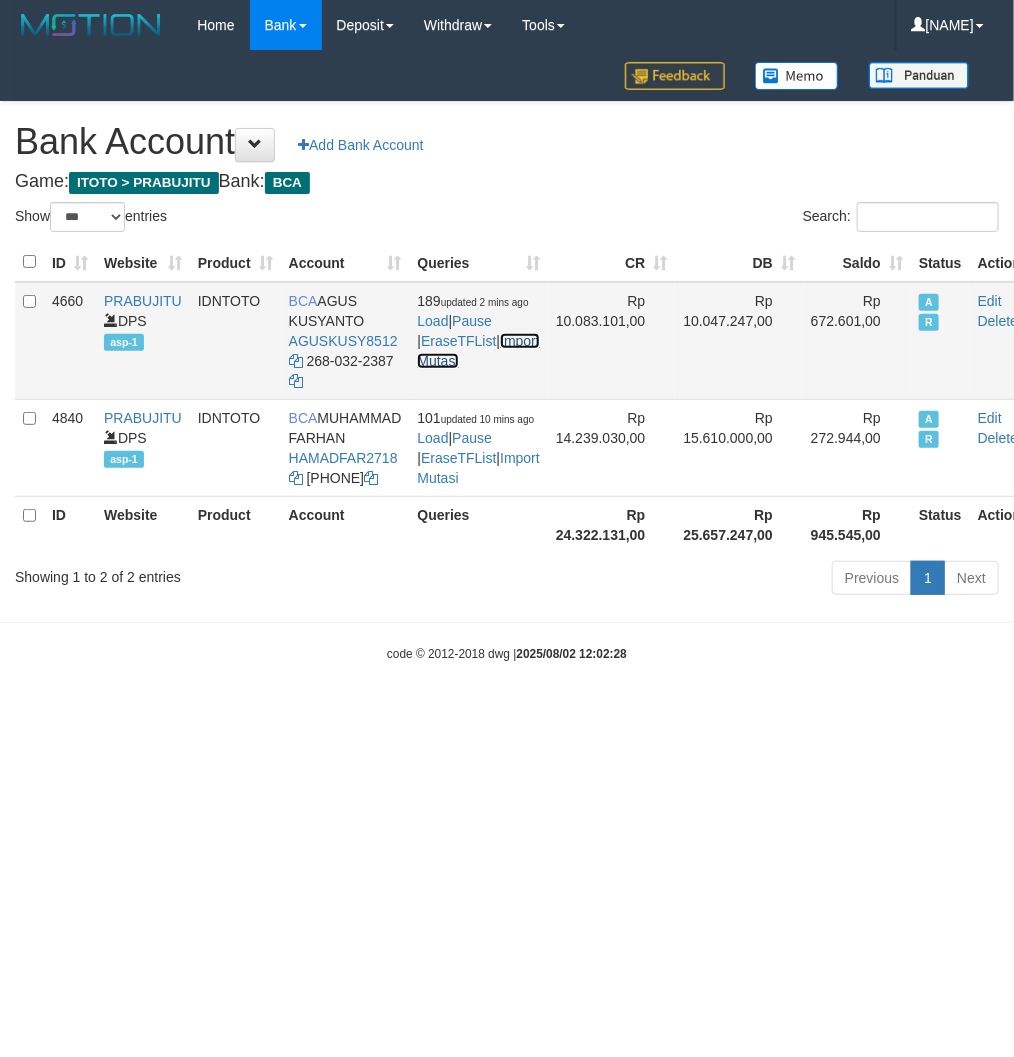 click on "Import Mutasi" at bounding box center [478, 351] 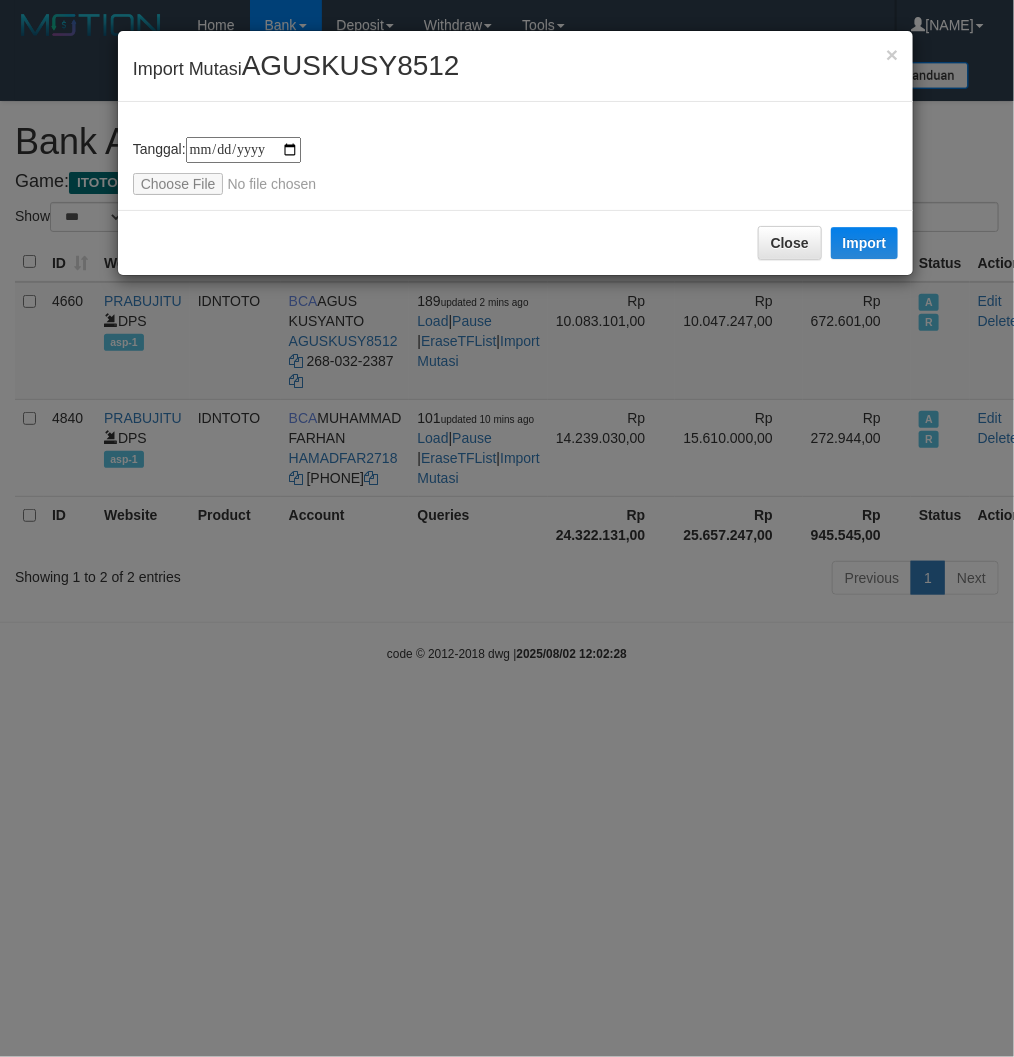 click on "**********" at bounding box center (516, 156) 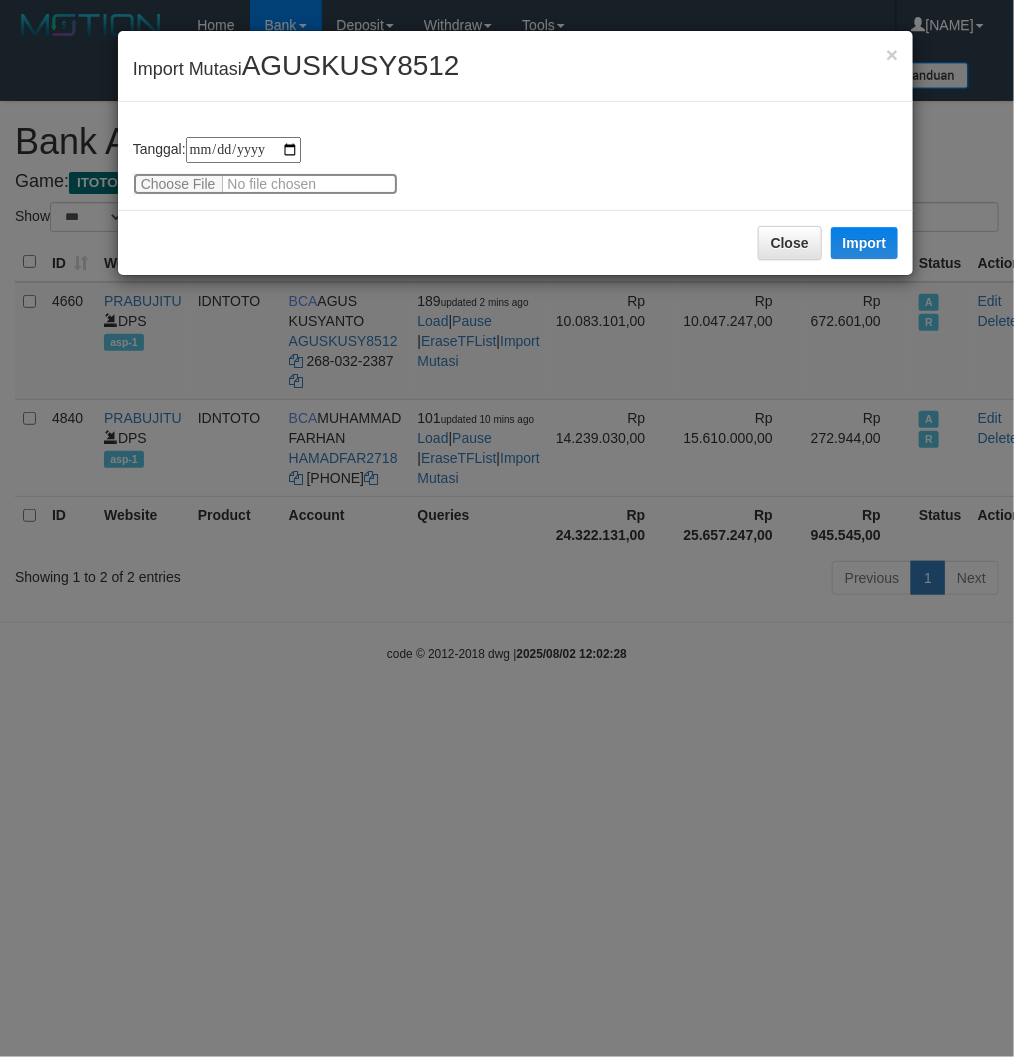 click at bounding box center [265, 184] 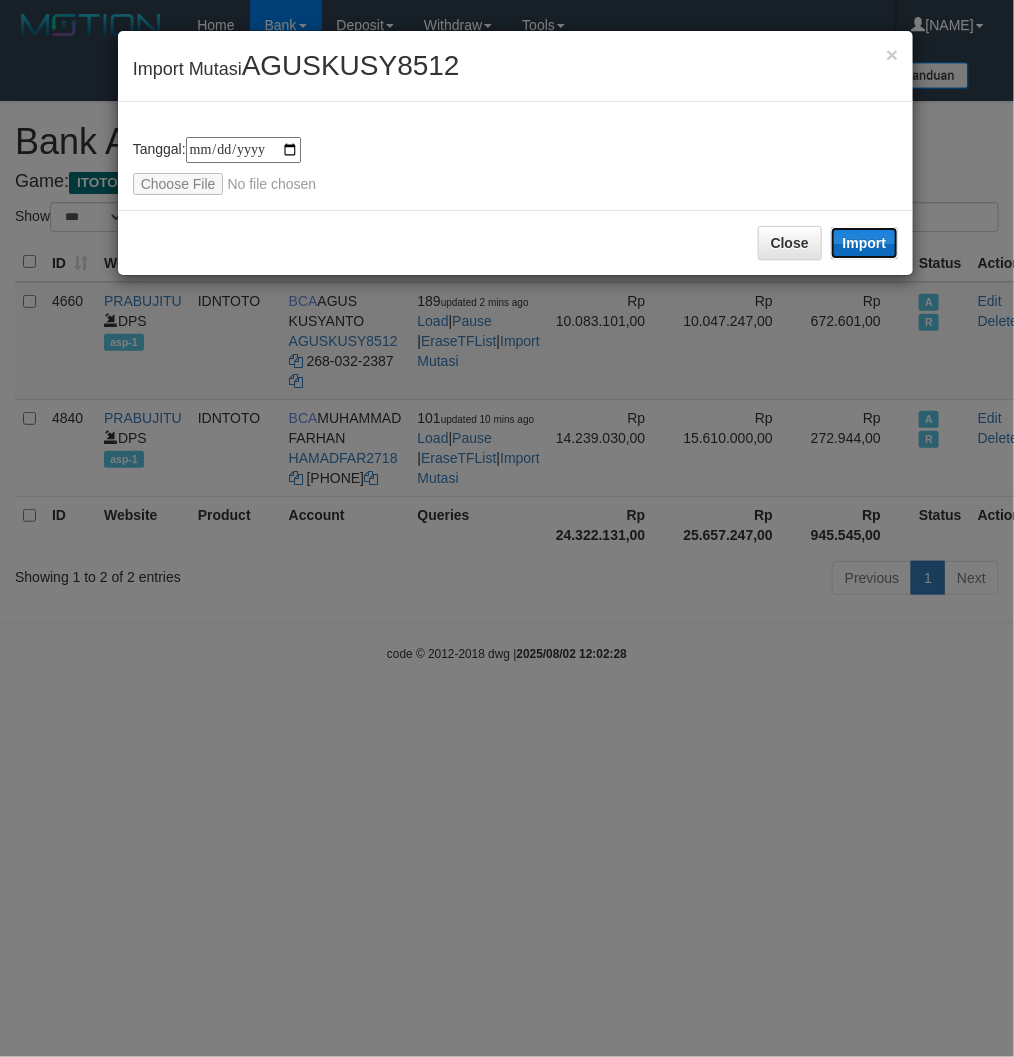 click on "Import" at bounding box center (865, 243) 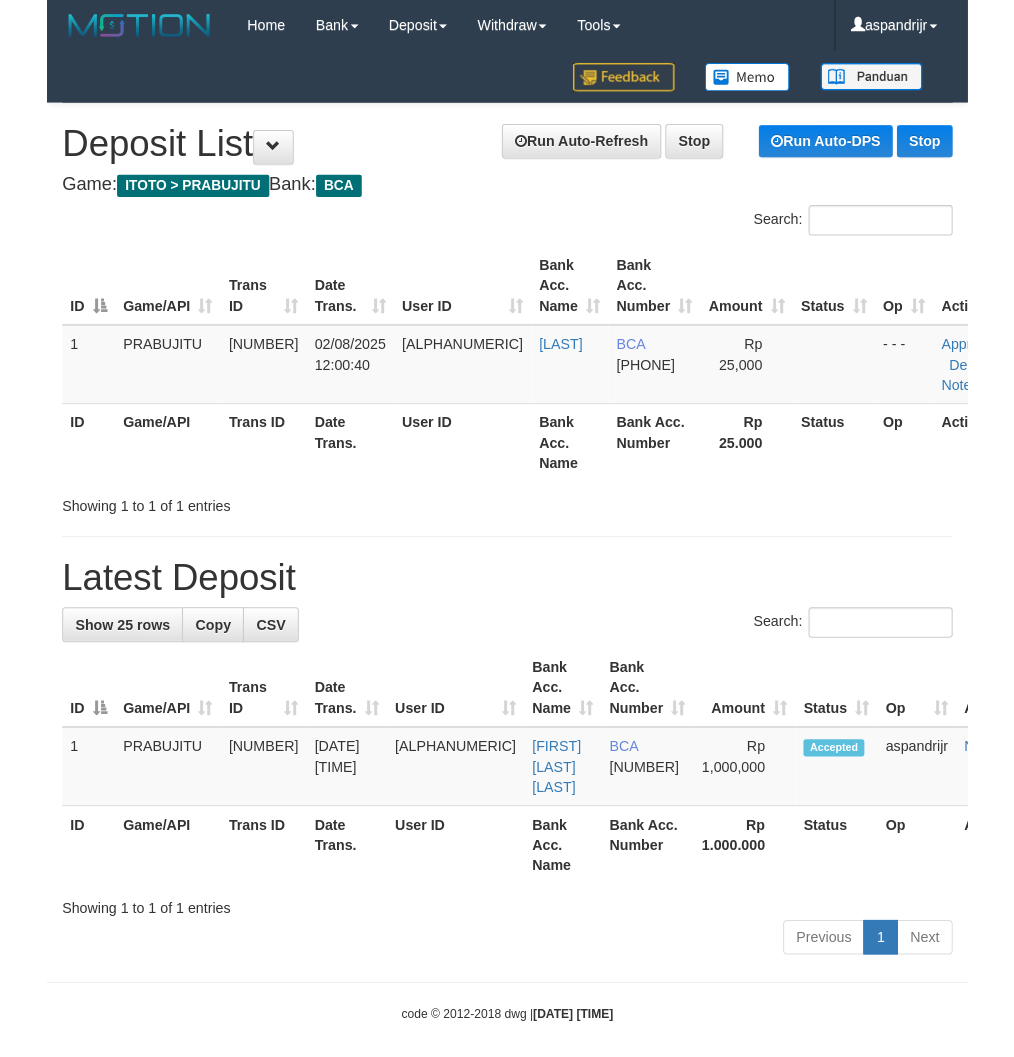 scroll, scrollTop: 0, scrollLeft: 0, axis: both 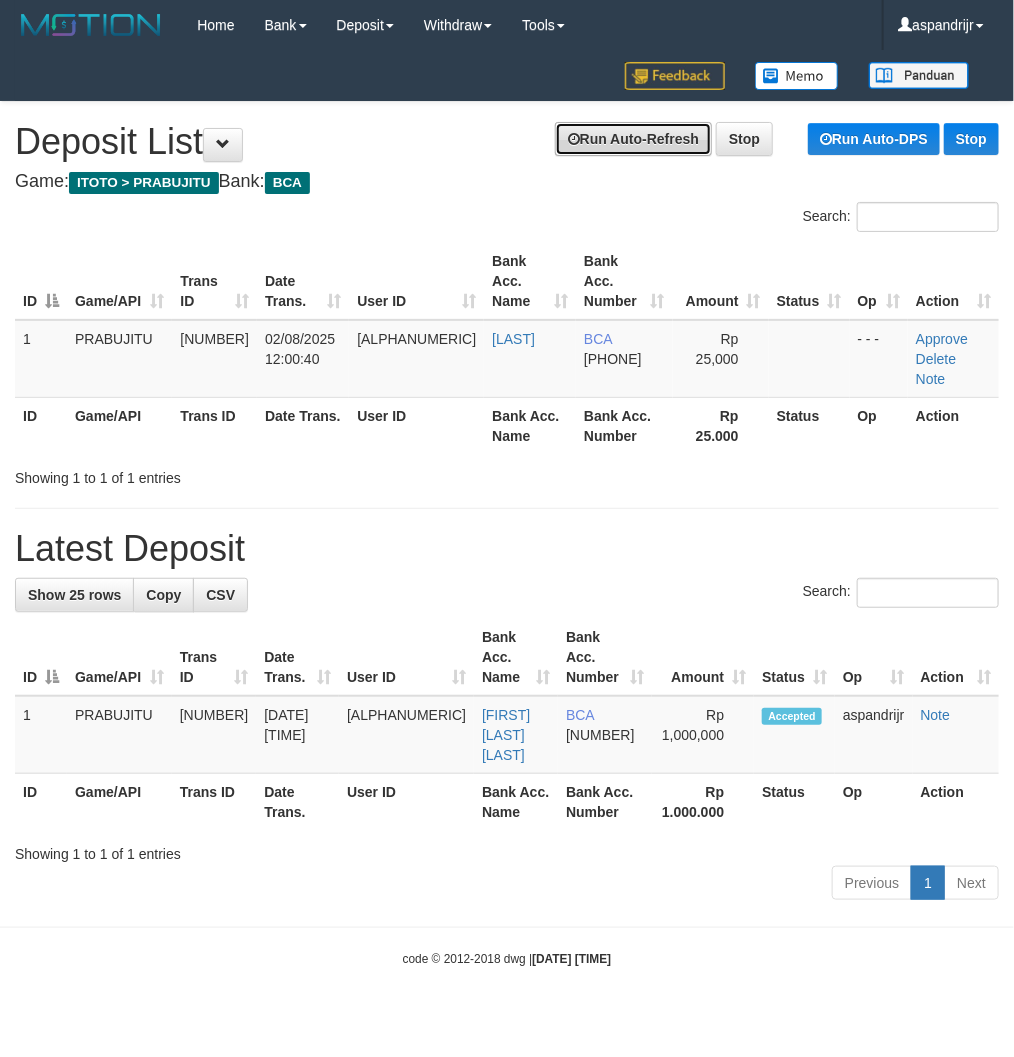 click on "Run Auto-Refresh" at bounding box center (633, 139) 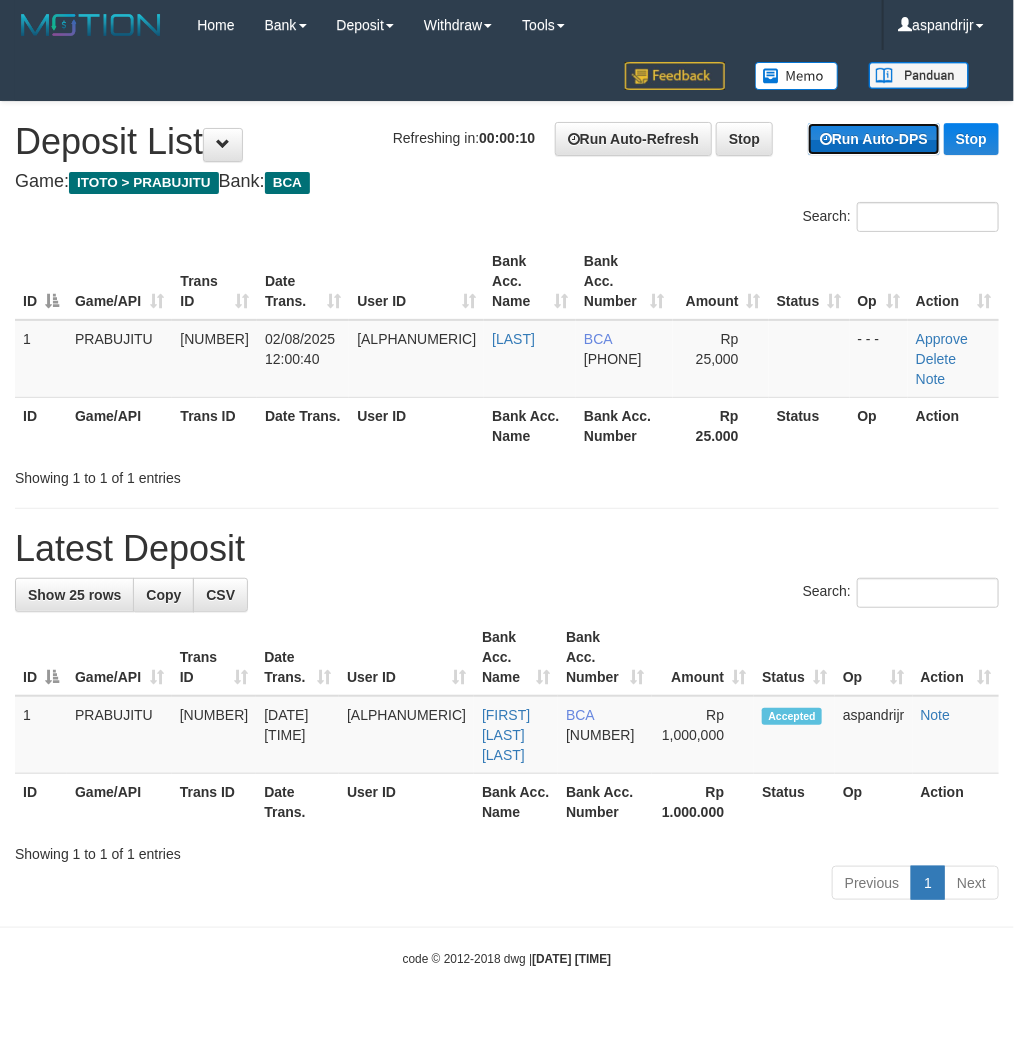 click on "Run Auto-DPS" at bounding box center [874, 139] 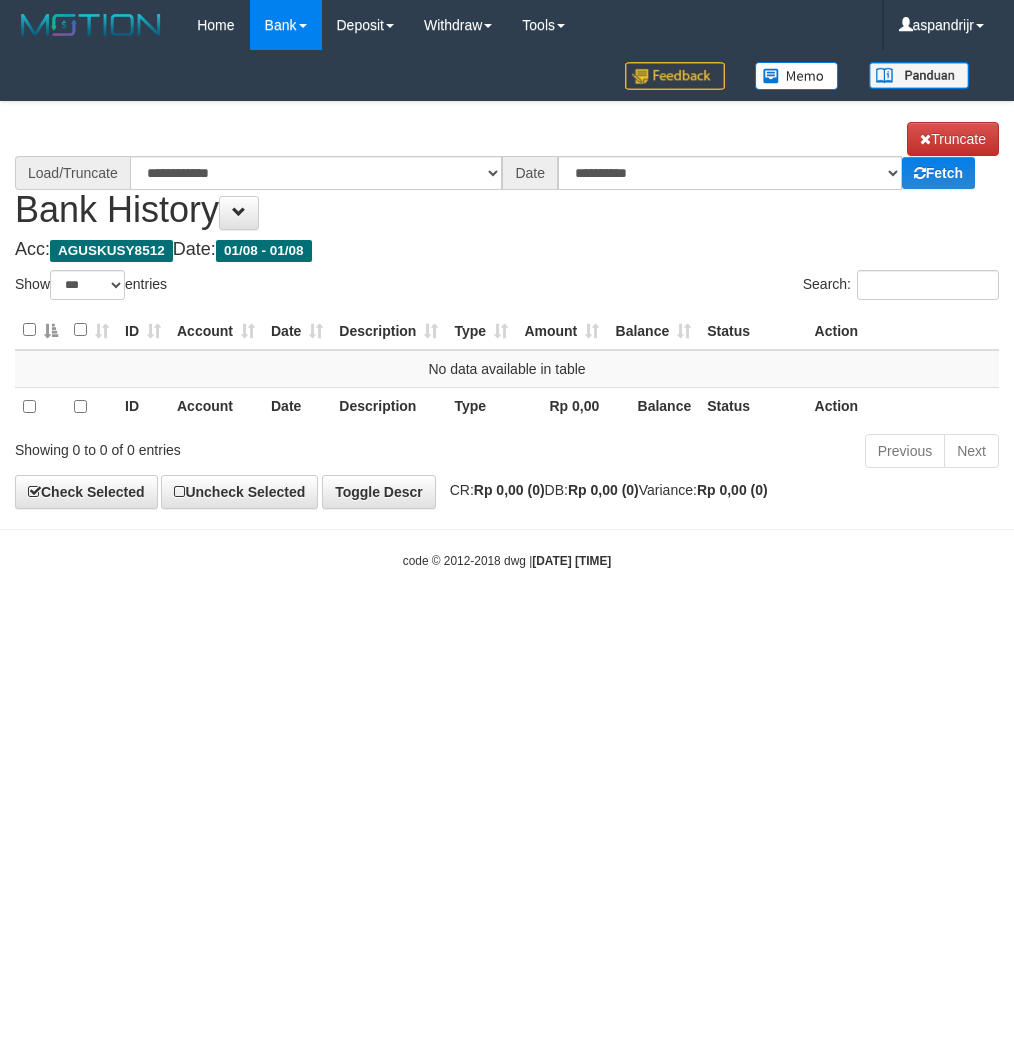 select on "***" 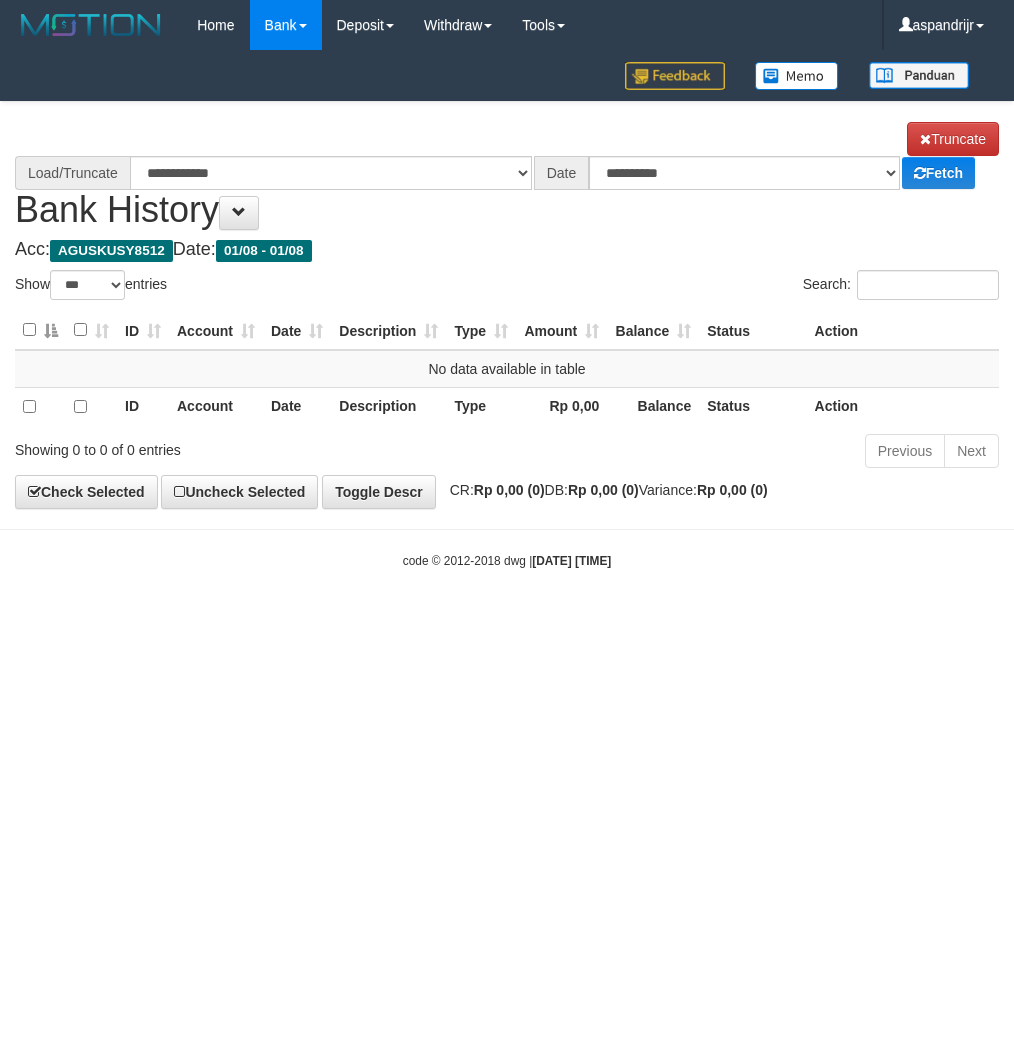 scroll, scrollTop: 0, scrollLeft: 0, axis: both 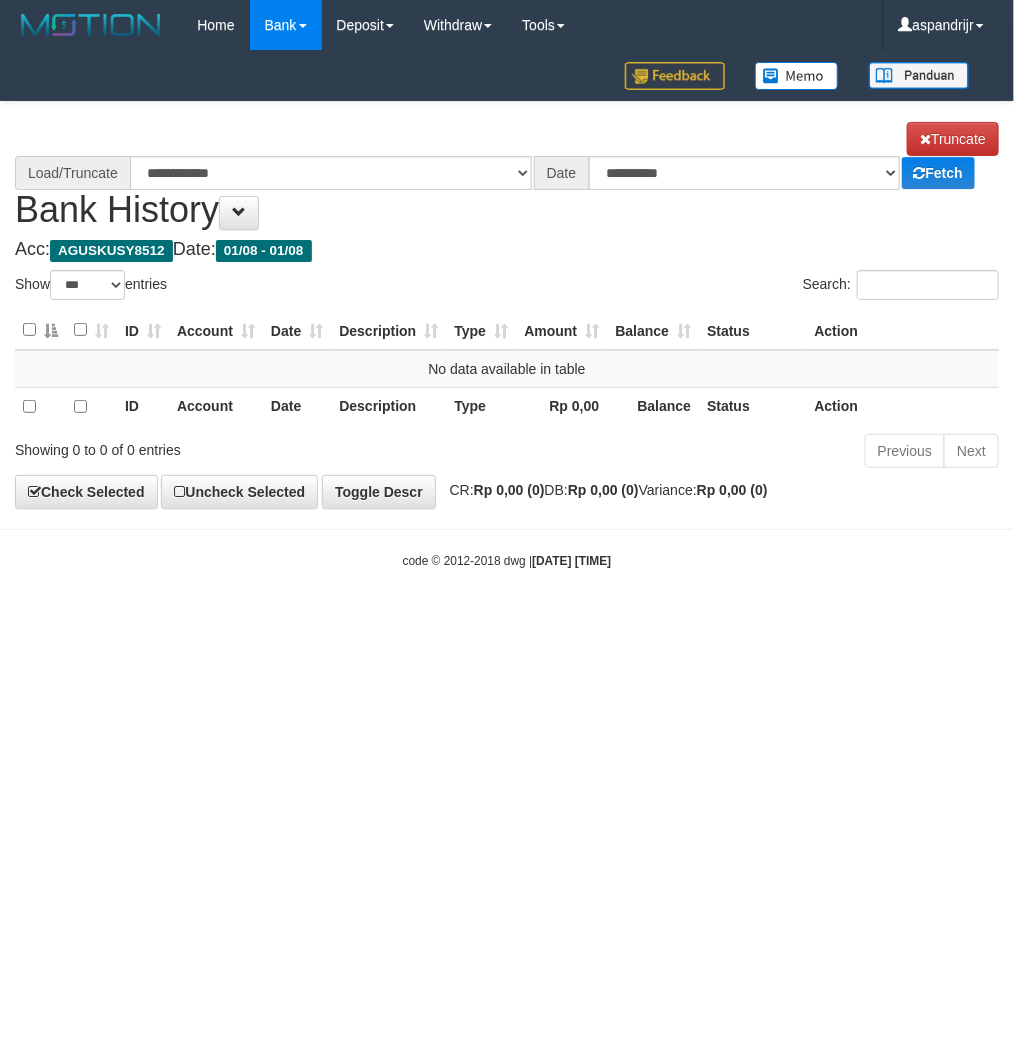 select on "****" 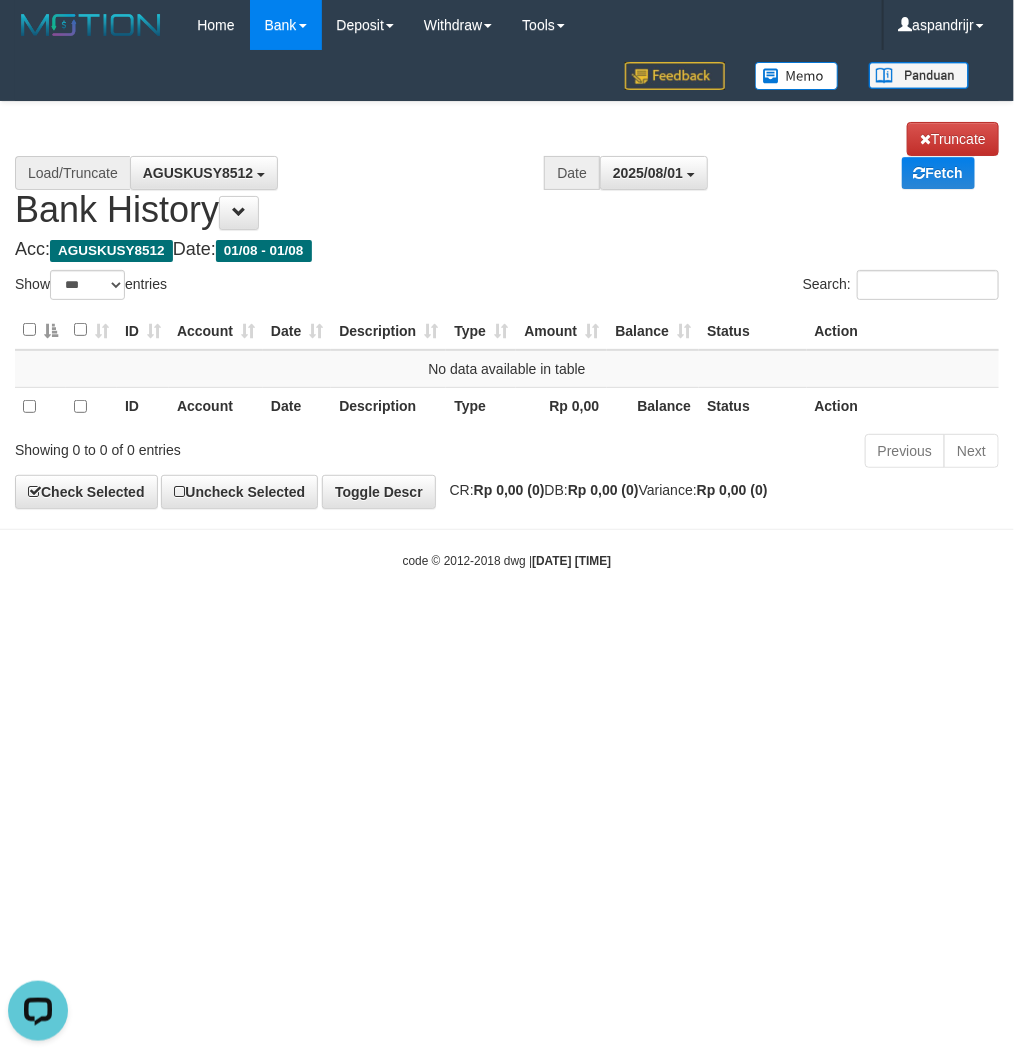 scroll, scrollTop: 0, scrollLeft: 0, axis: both 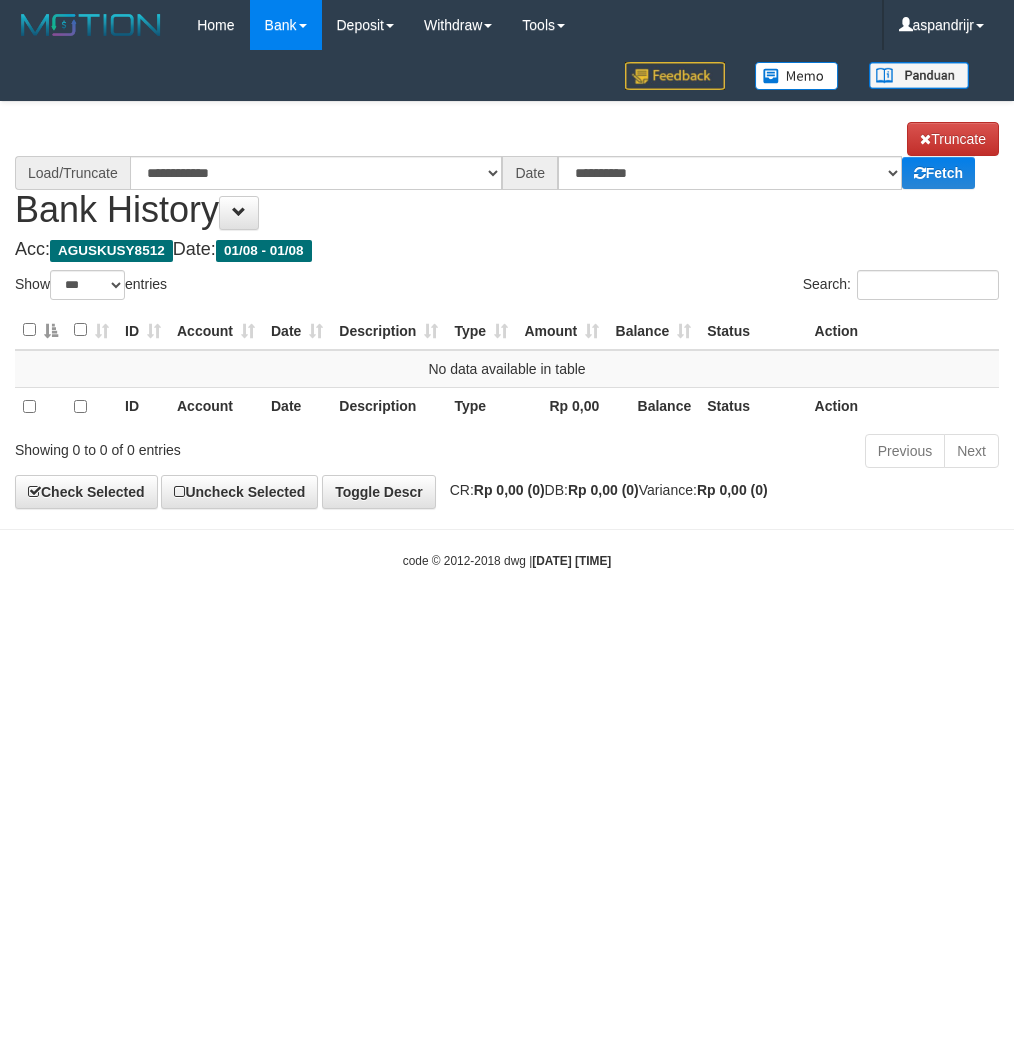 select on "***" 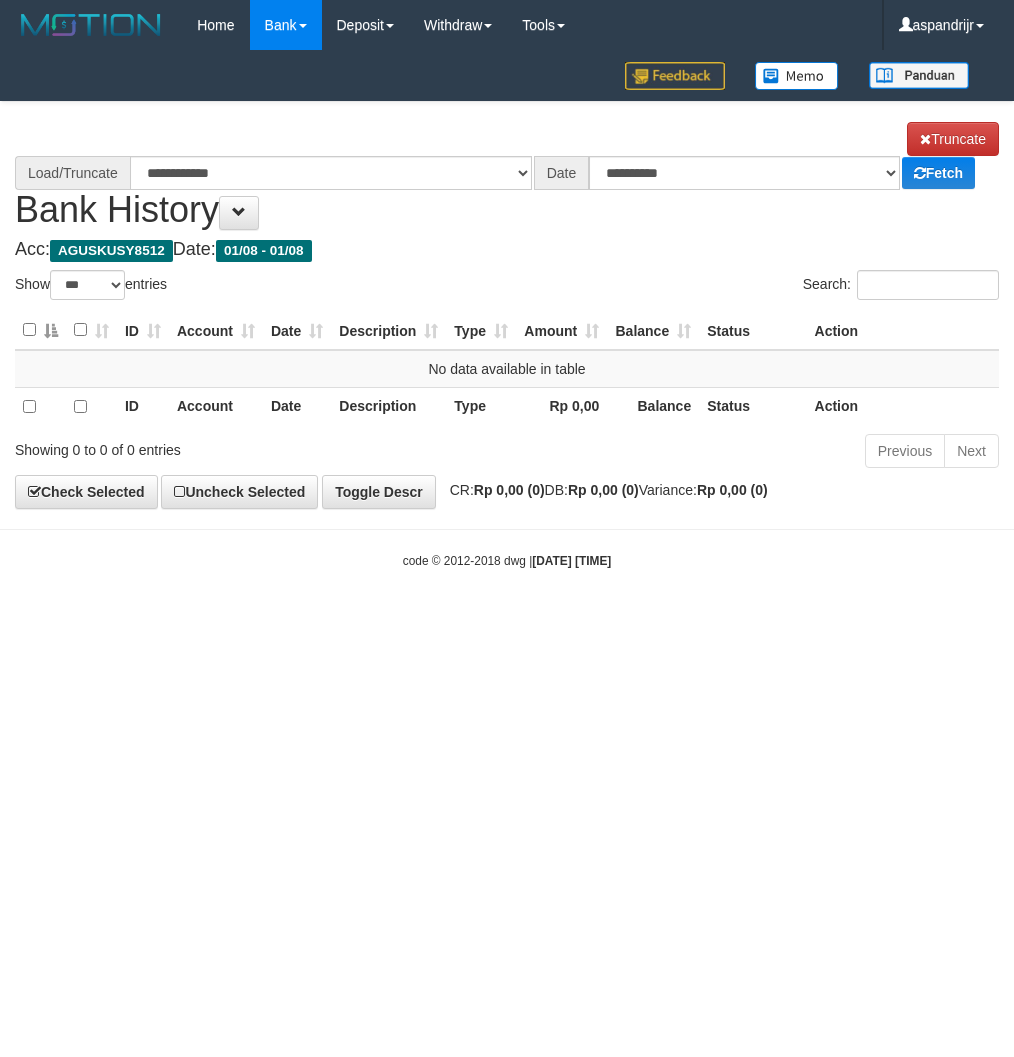 scroll, scrollTop: 0, scrollLeft: 0, axis: both 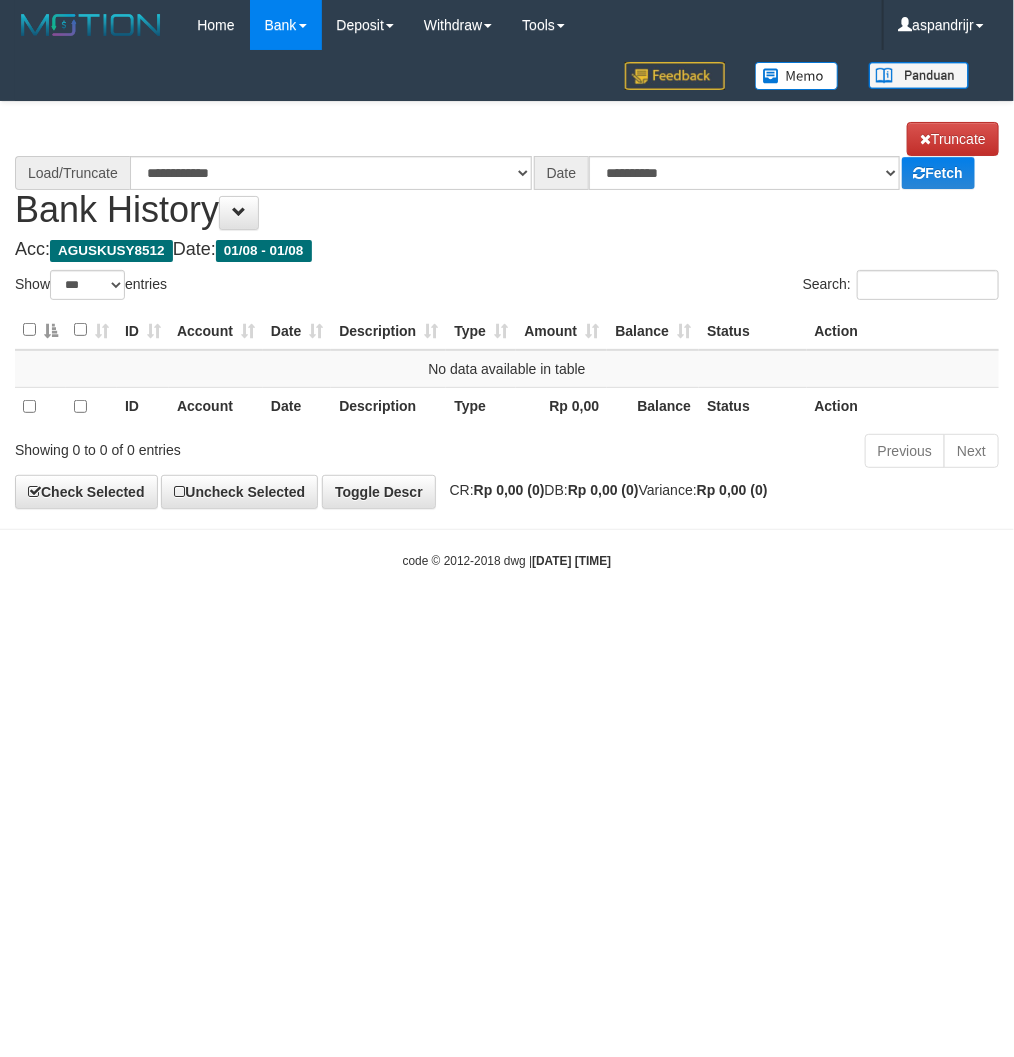 select on "****" 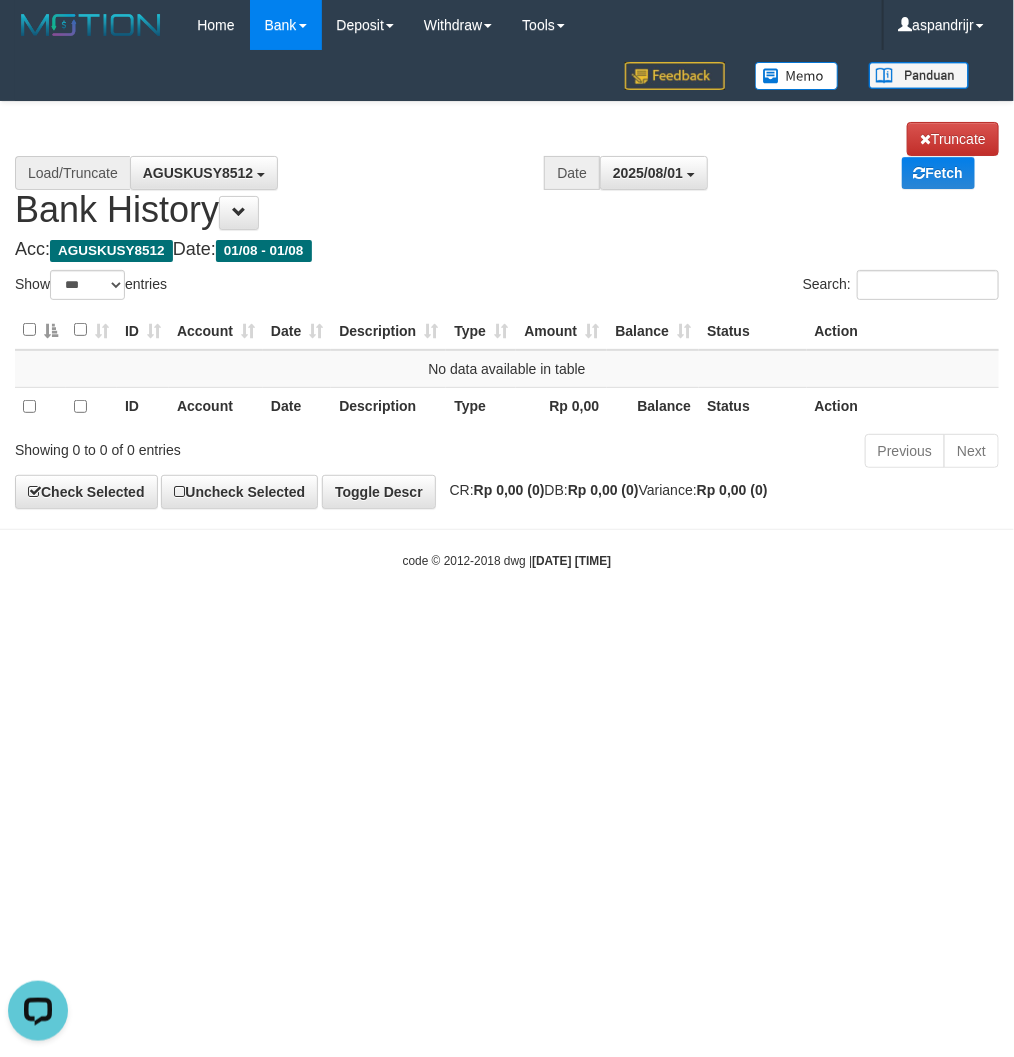 scroll, scrollTop: 0, scrollLeft: 0, axis: both 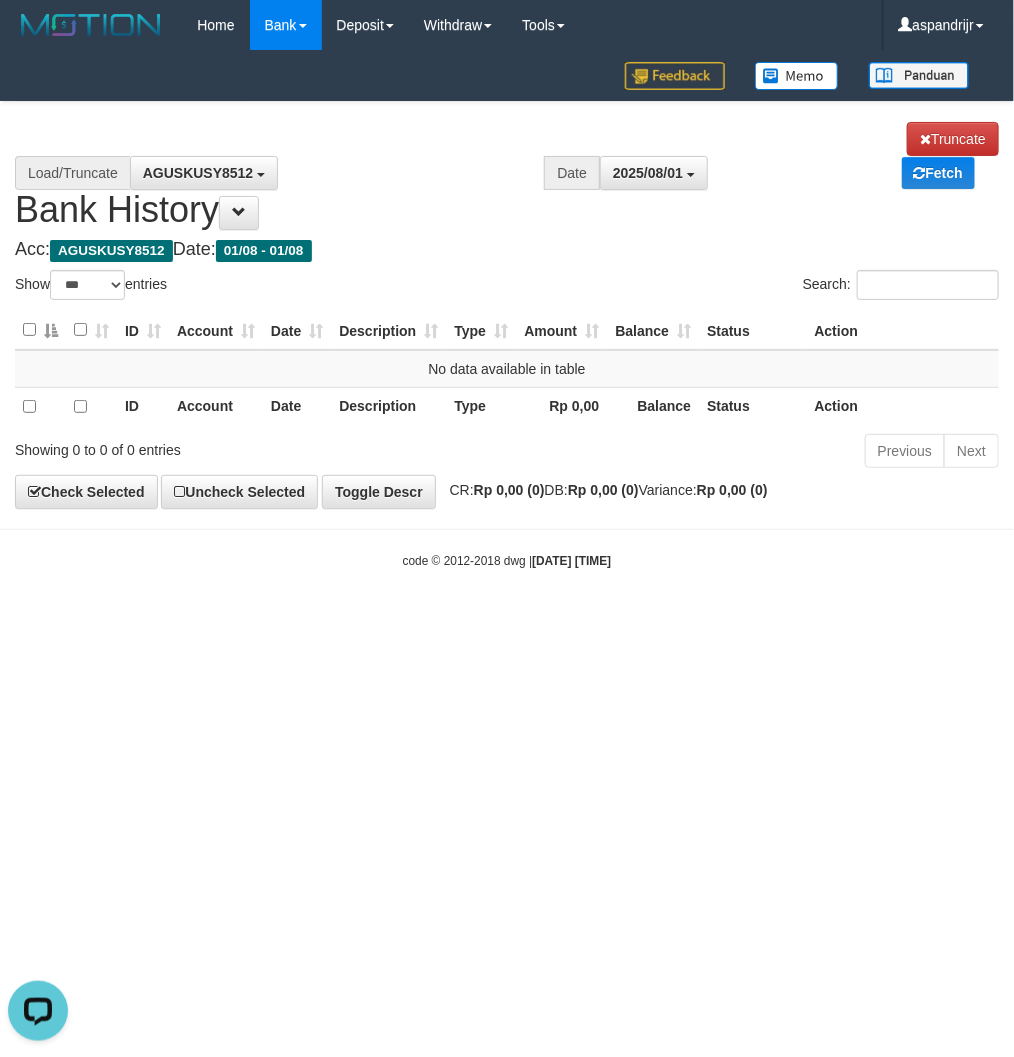 click on "Toggle navigation
Home
Bank
Account List
Load
By Website
Group
[ITOTO]													PRABUJITU
By Load Group (DPS)
Group asp-1
Mutasi Bank
Search
Sync
Note Mutasi
Deposit
DPS List" at bounding box center [507, 310] 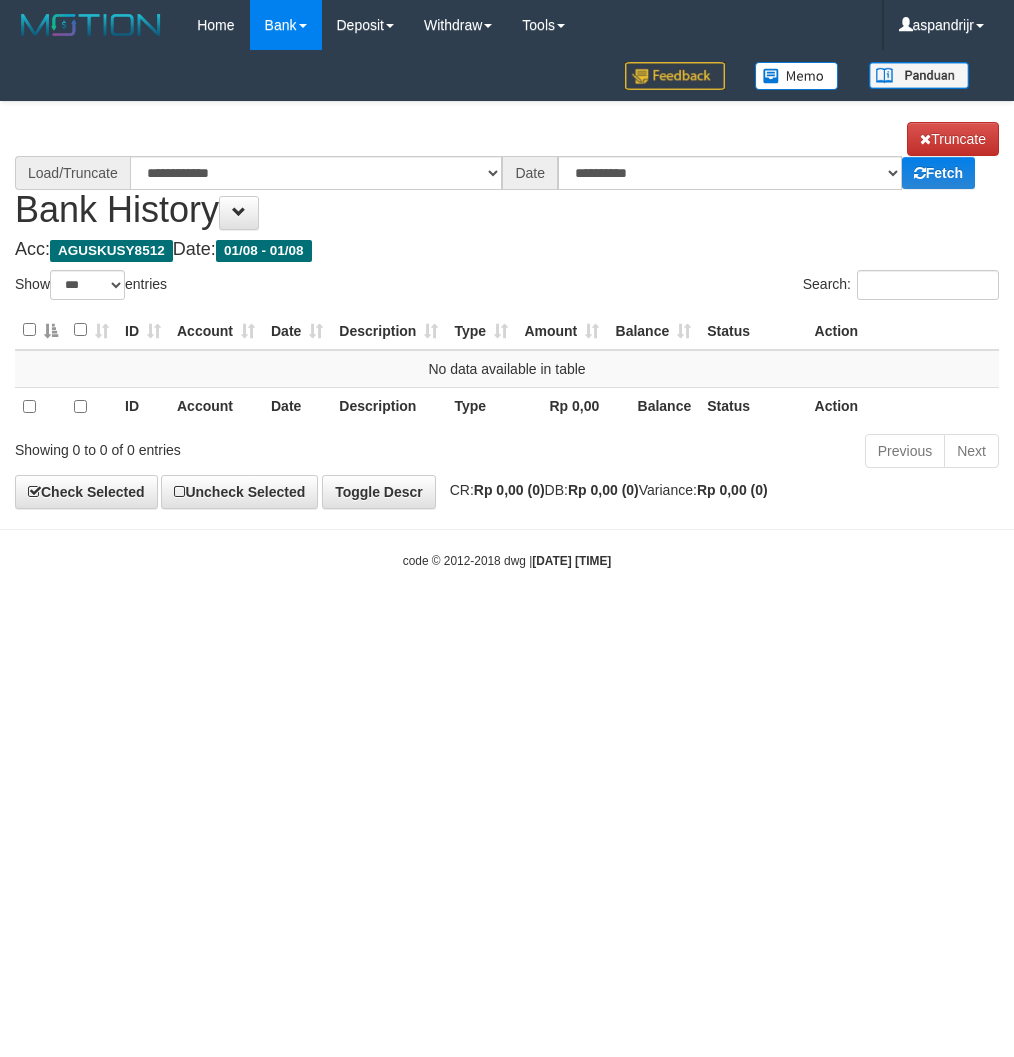 select on "***" 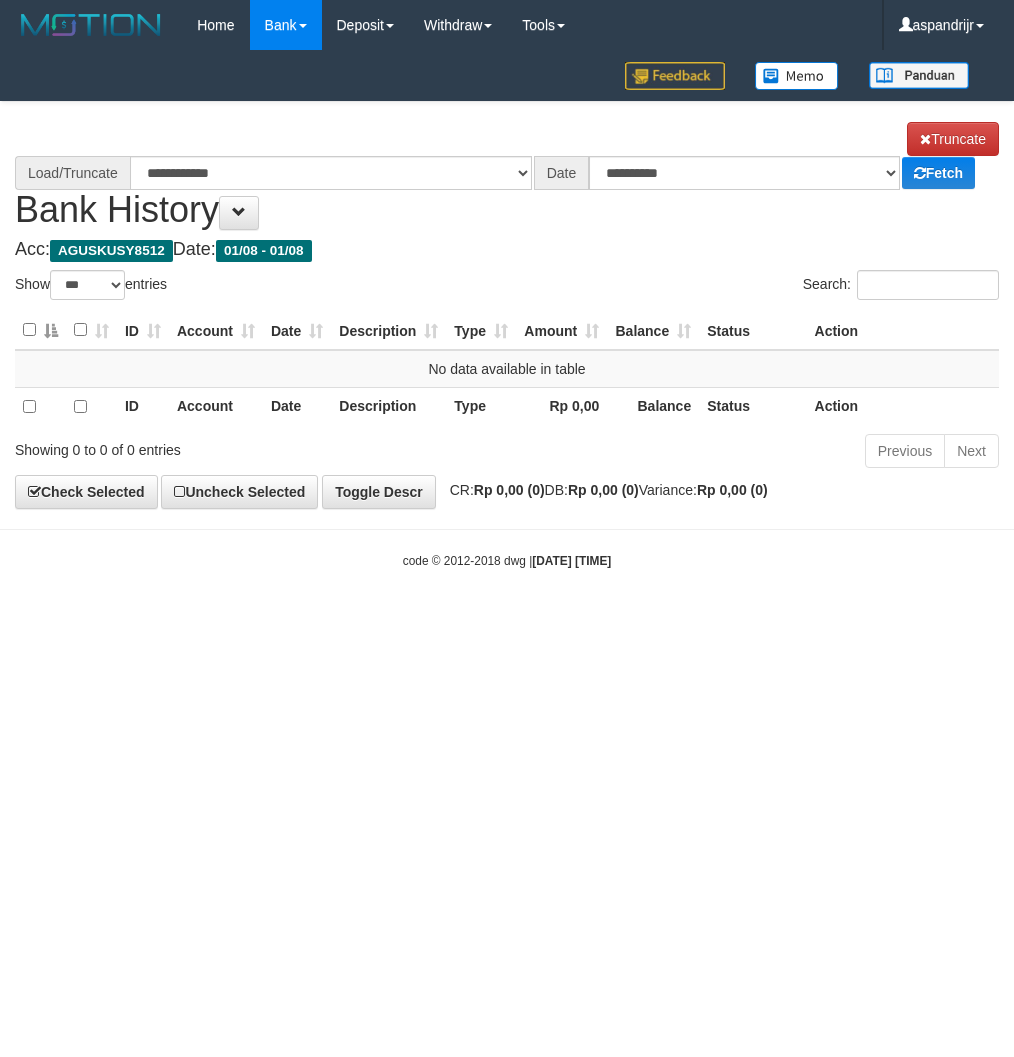 scroll, scrollTop: 0, scrollLeft: 0, axis: both 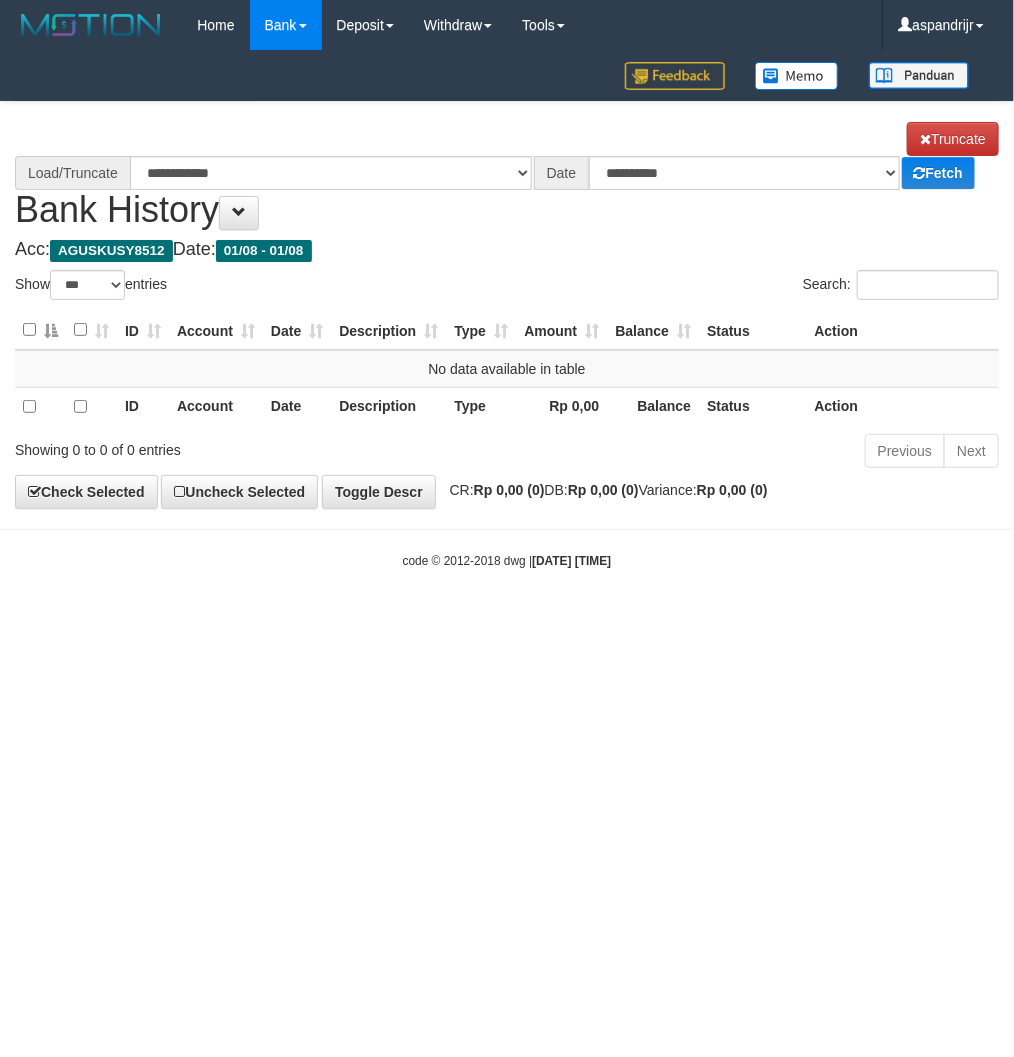 click on "Toggle navigation
Home
Bank
Account List
Load
By Website
Group
[ITOTO]													PRABUJITU
By Load Group (DPS)
Group asp-1
Mutasi Bank
Search
Sync
Note Mutasi
Deposit
DPS Fetch -" at bounding box center [507, 310] 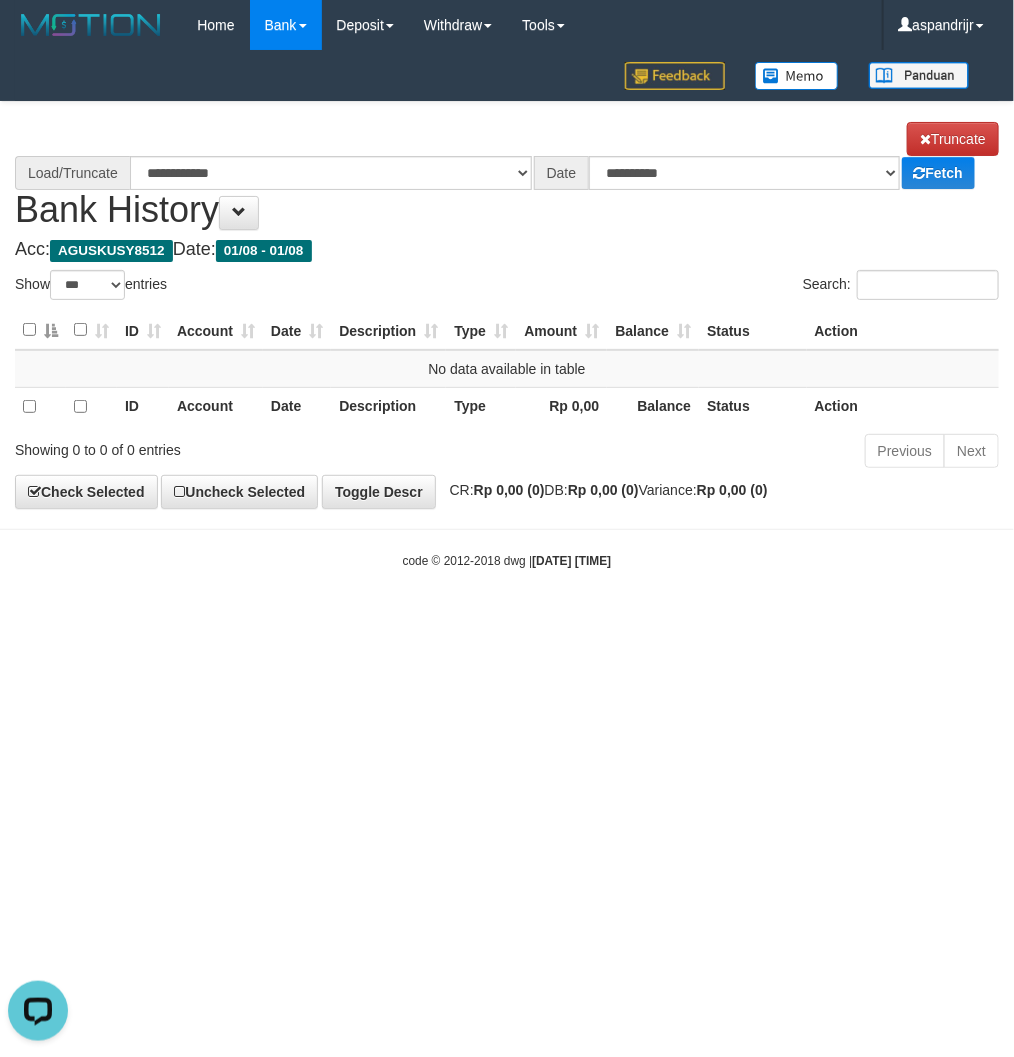 scroll, scrollTop: 0, scrollLeft: 0, axis: both 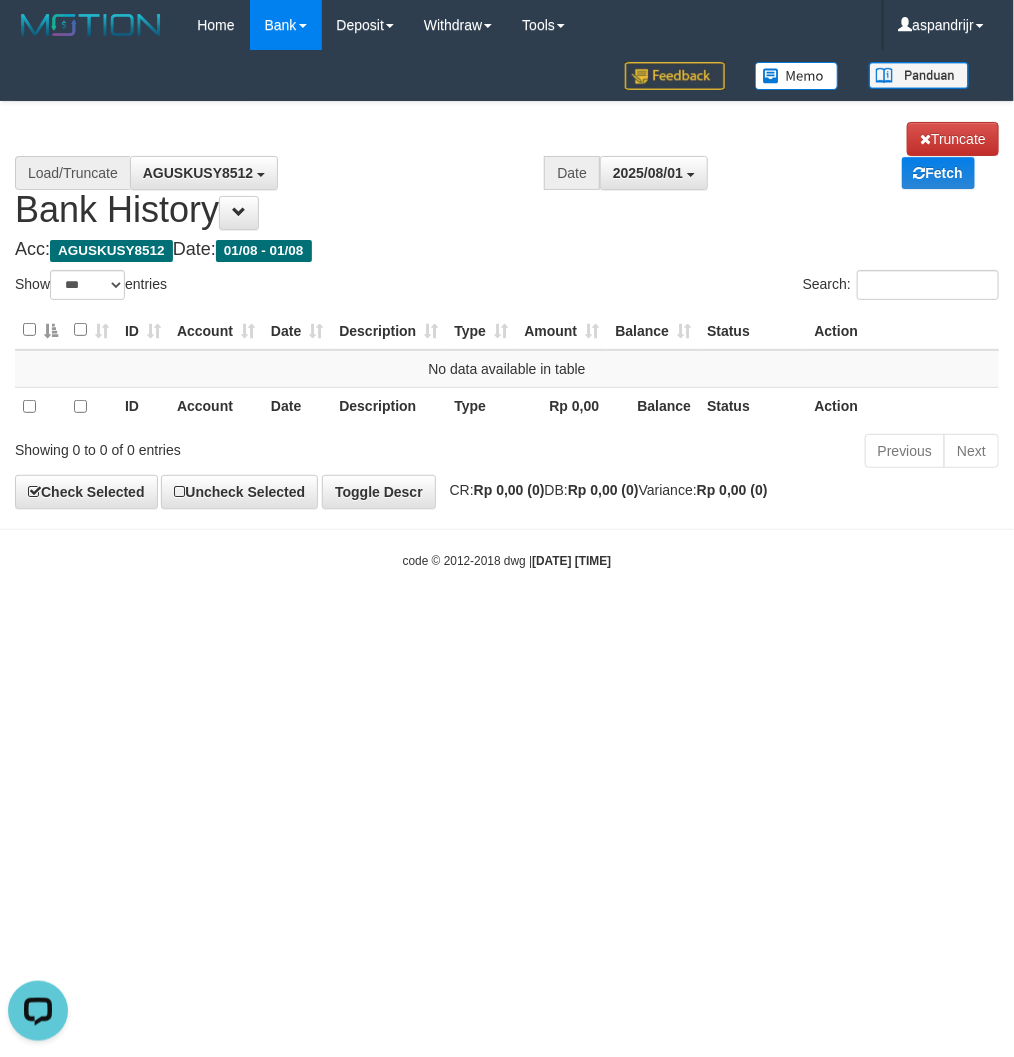 click on "Toggle navigation
Home
Bank
Account List
Load
By Website
Group
[ITOTO]													PRABUJITU
By Load Group (DPS)
Group asp-1
Mutasi Bank
Search
Sync
Note Mutasi
Deposit
DPS Fetch -" at bounding box center [507, 310] 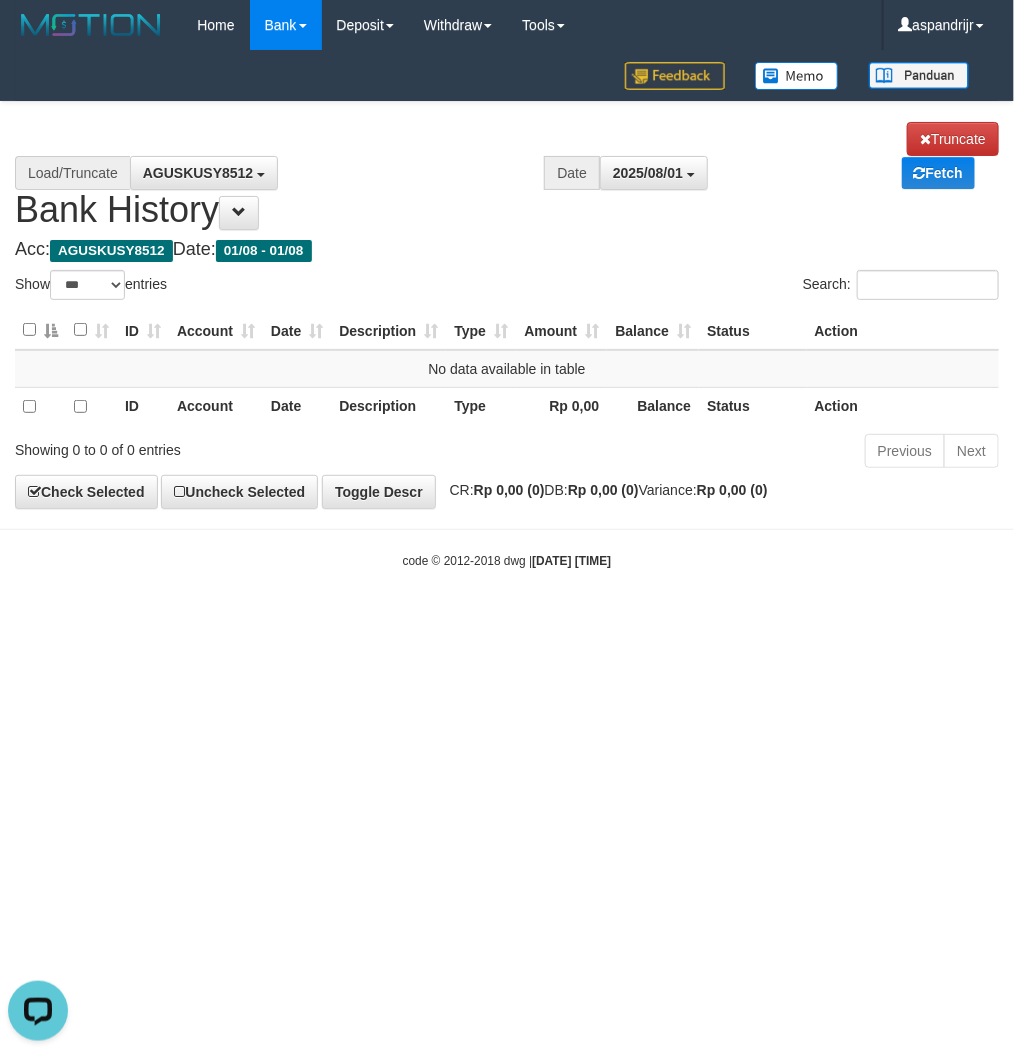 click on "Toggle navigation
Home
Bank
Account List
Load
By Website
Group
[ITOTO]													PRABUJITU
By Load Group (DPS)
Group asp-1
Mutasi Bank
Search
Sync
Note Mutasi
Deposit
DPS List" at bounding box center [507, 310] 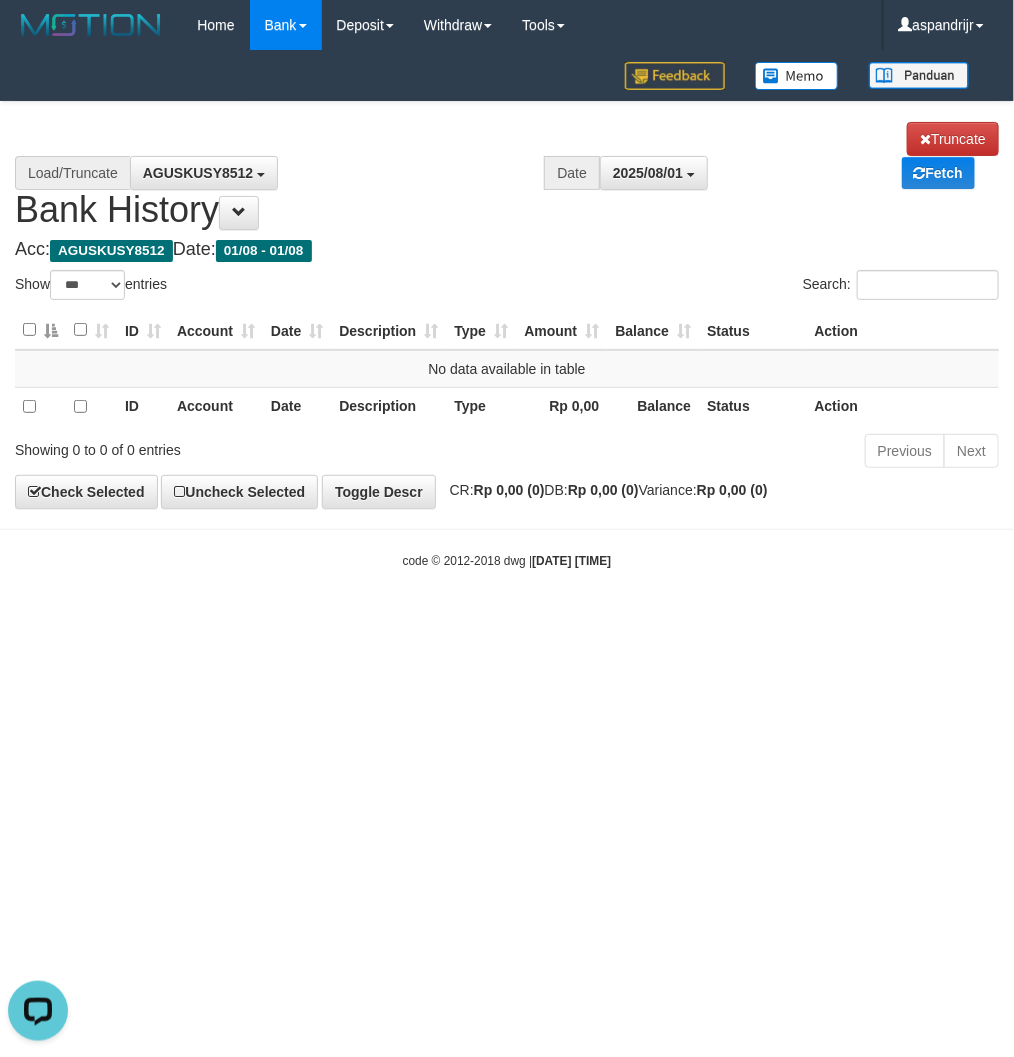 click on "**********" at bounding box center [507, 305] 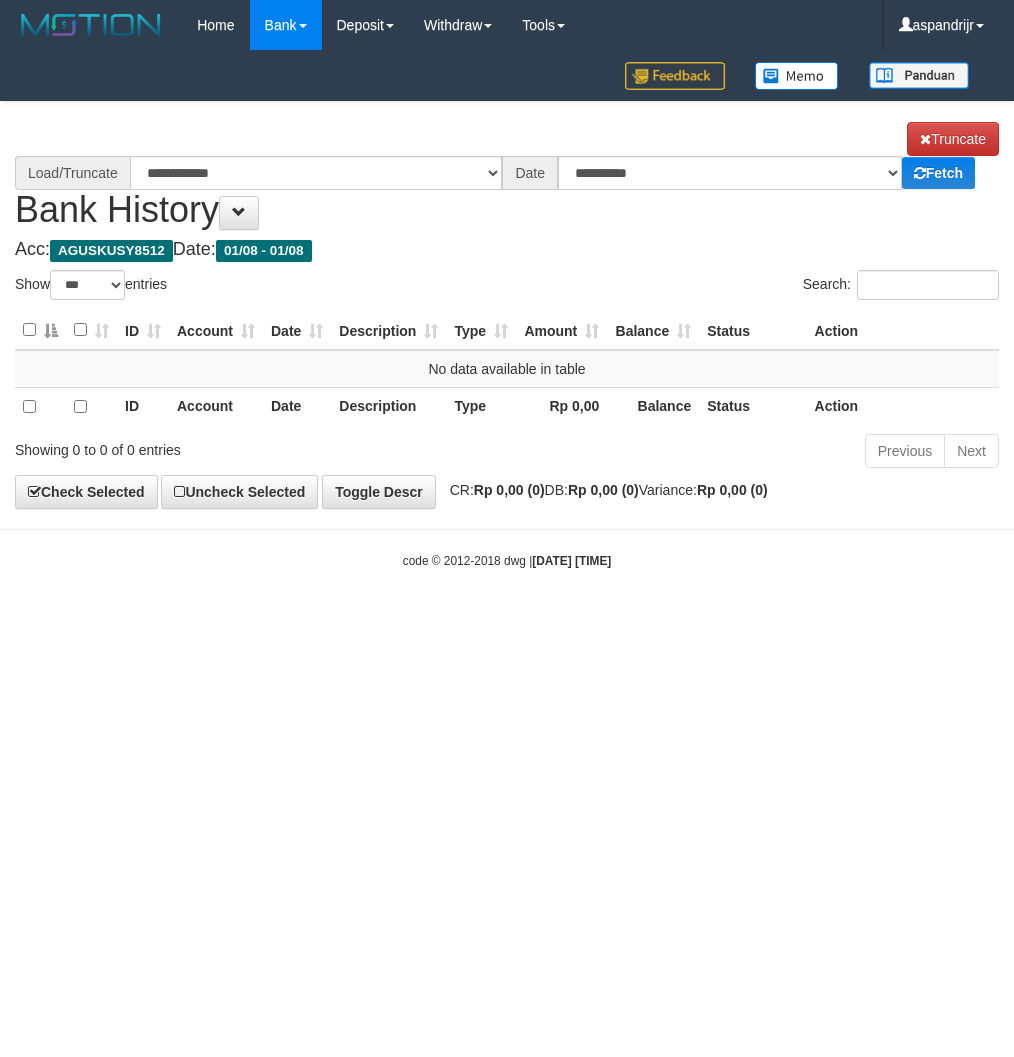select on "***" 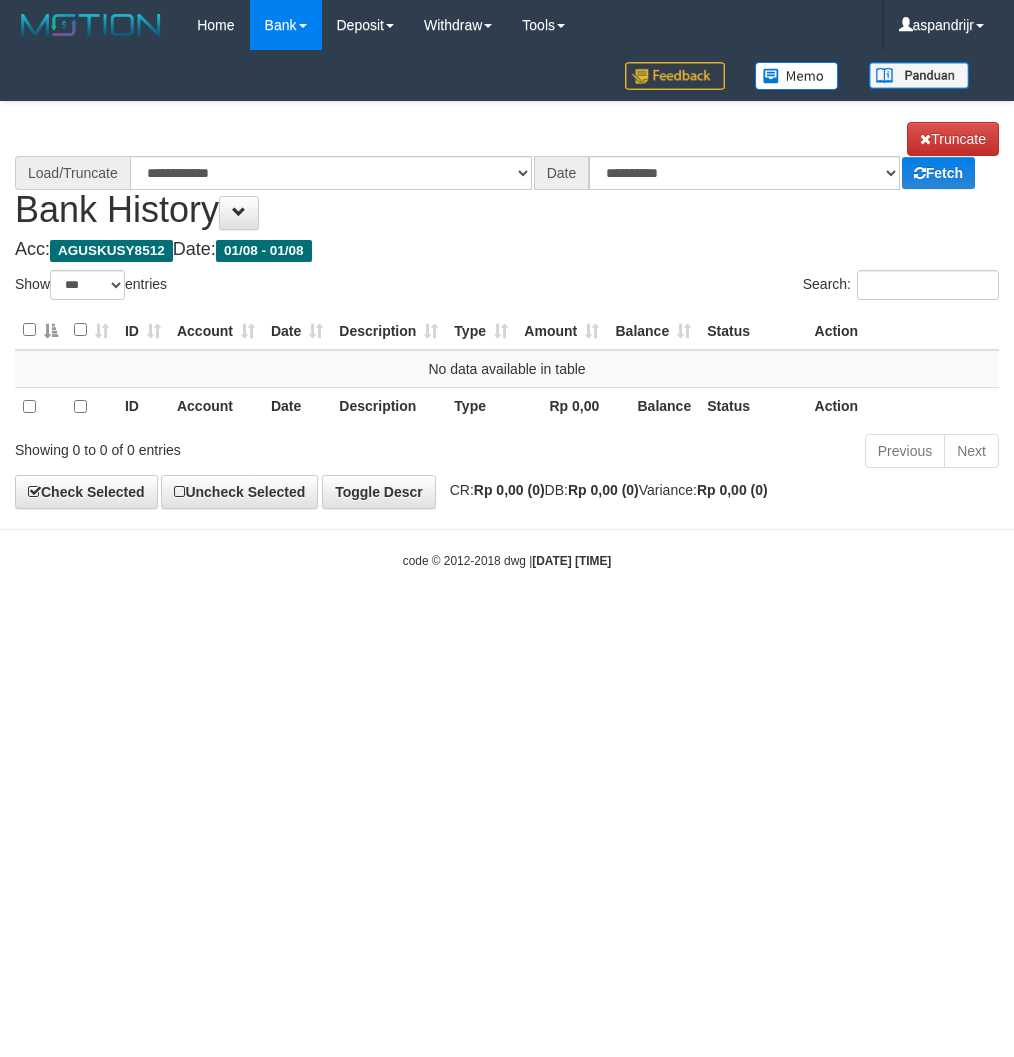 scroll, scrollTop: 0, scrollLeft: 0, axis: both 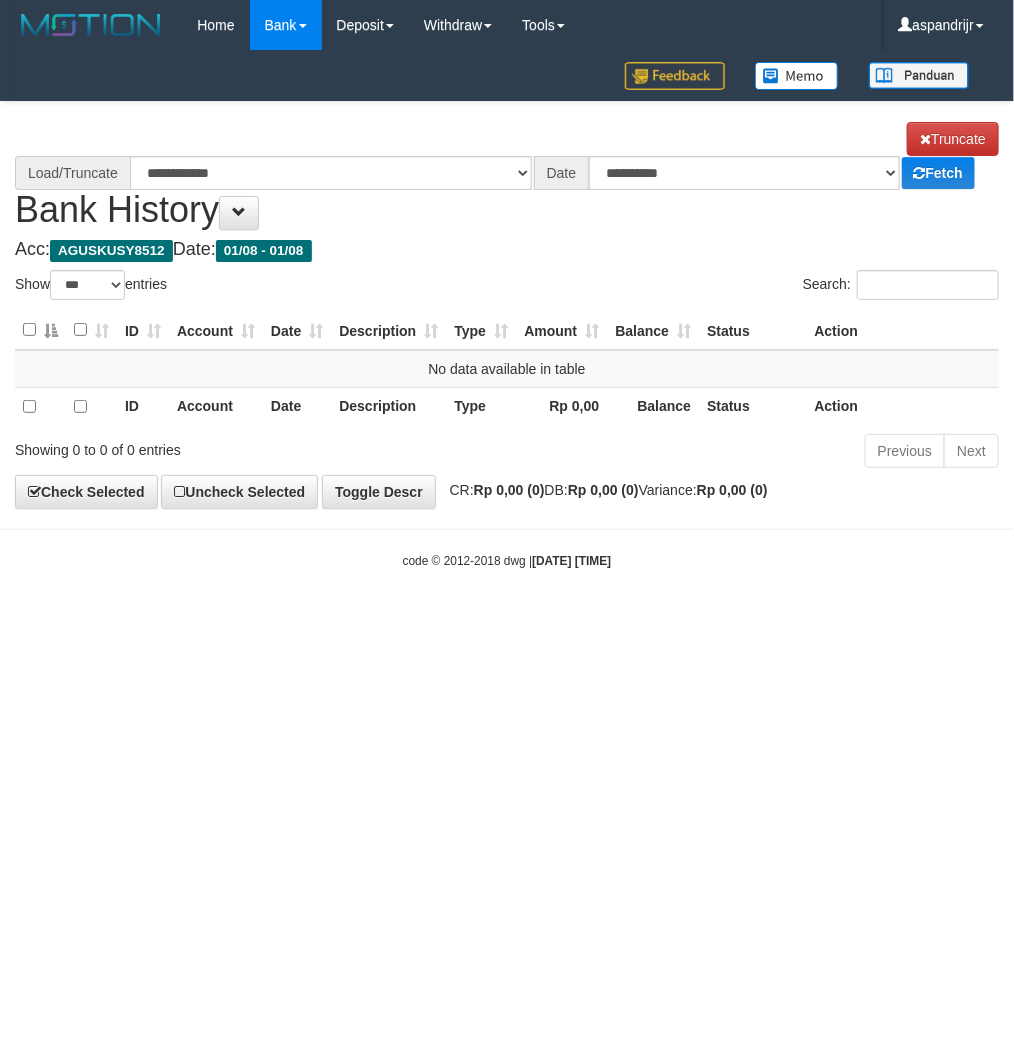 click on "Toggle navigation
Home
Bank
Account List
Load
By Website
Group
[ITOTO]													PRABUJITU
By Load Group (DPS)
Group asp-1
Mutasi Bank
Search
Sync
Note Mutasi
Deposit
DPS List" at bounding box center (507, 310) 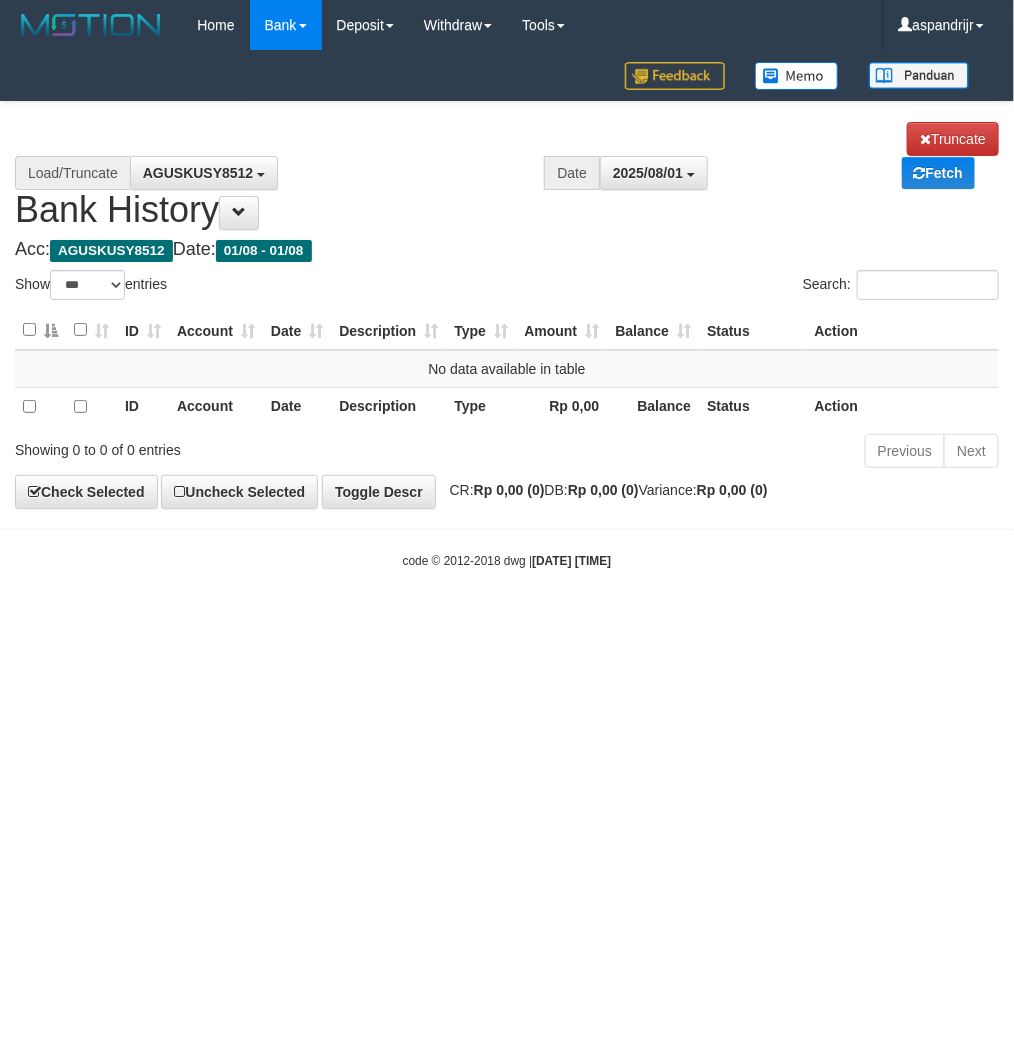 select on "****" 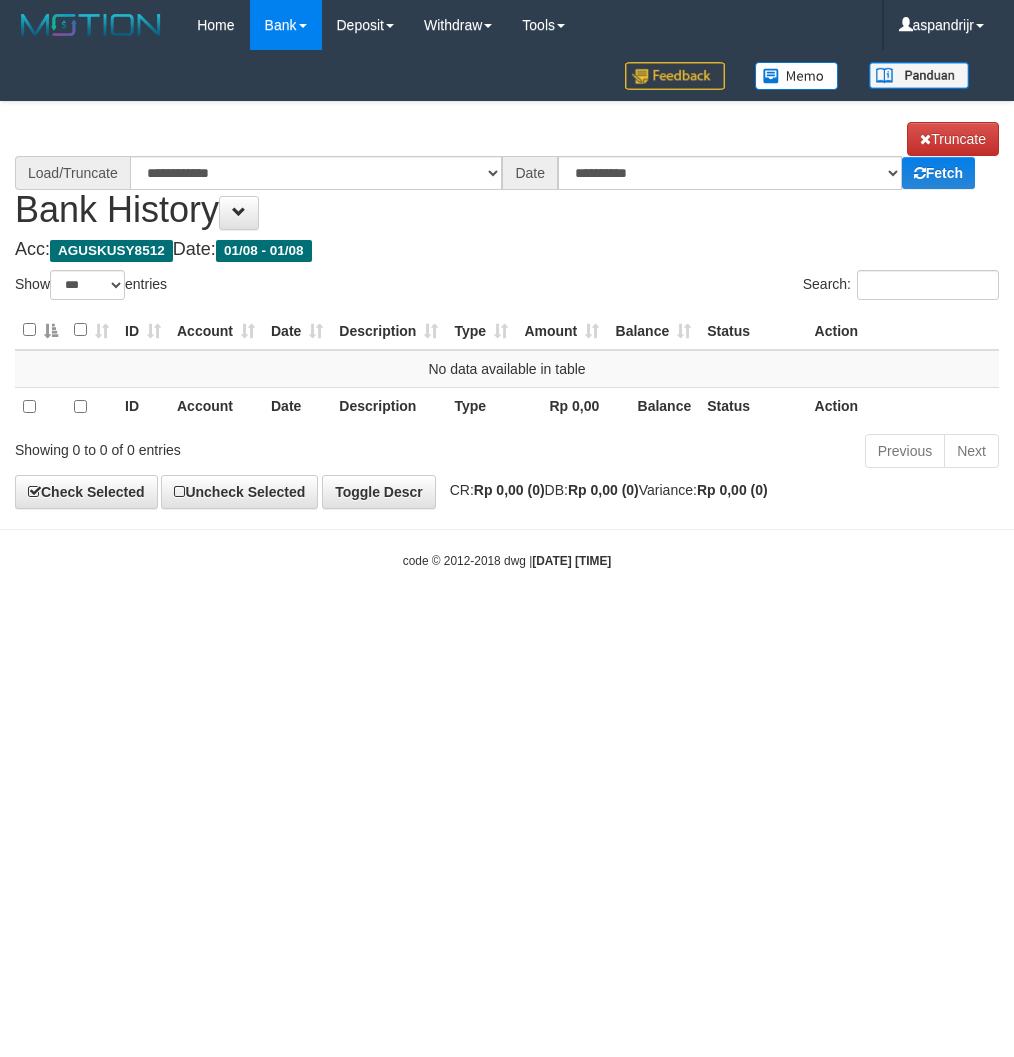 select on "***" 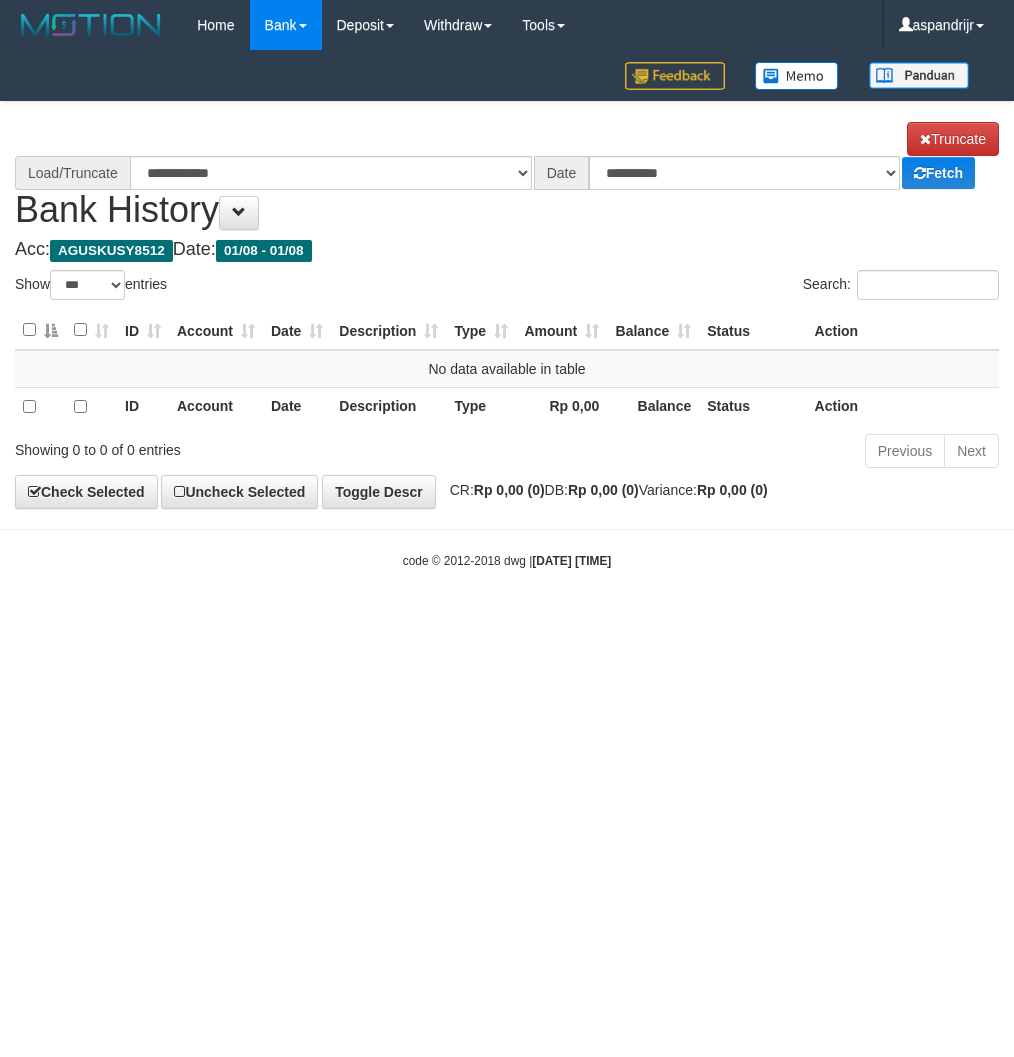 scroll, scrollTop: 0, scrollLeft: 0, axis: both 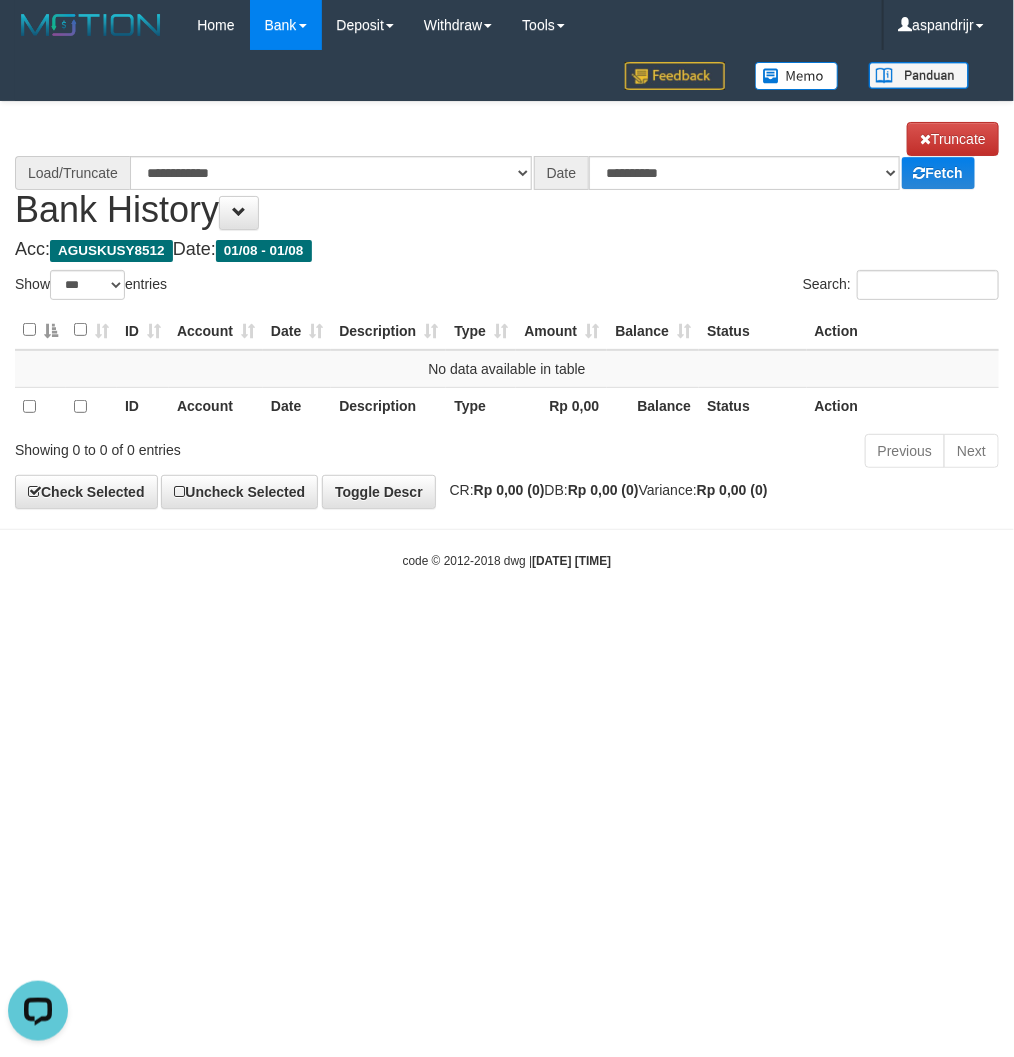 select on "****" 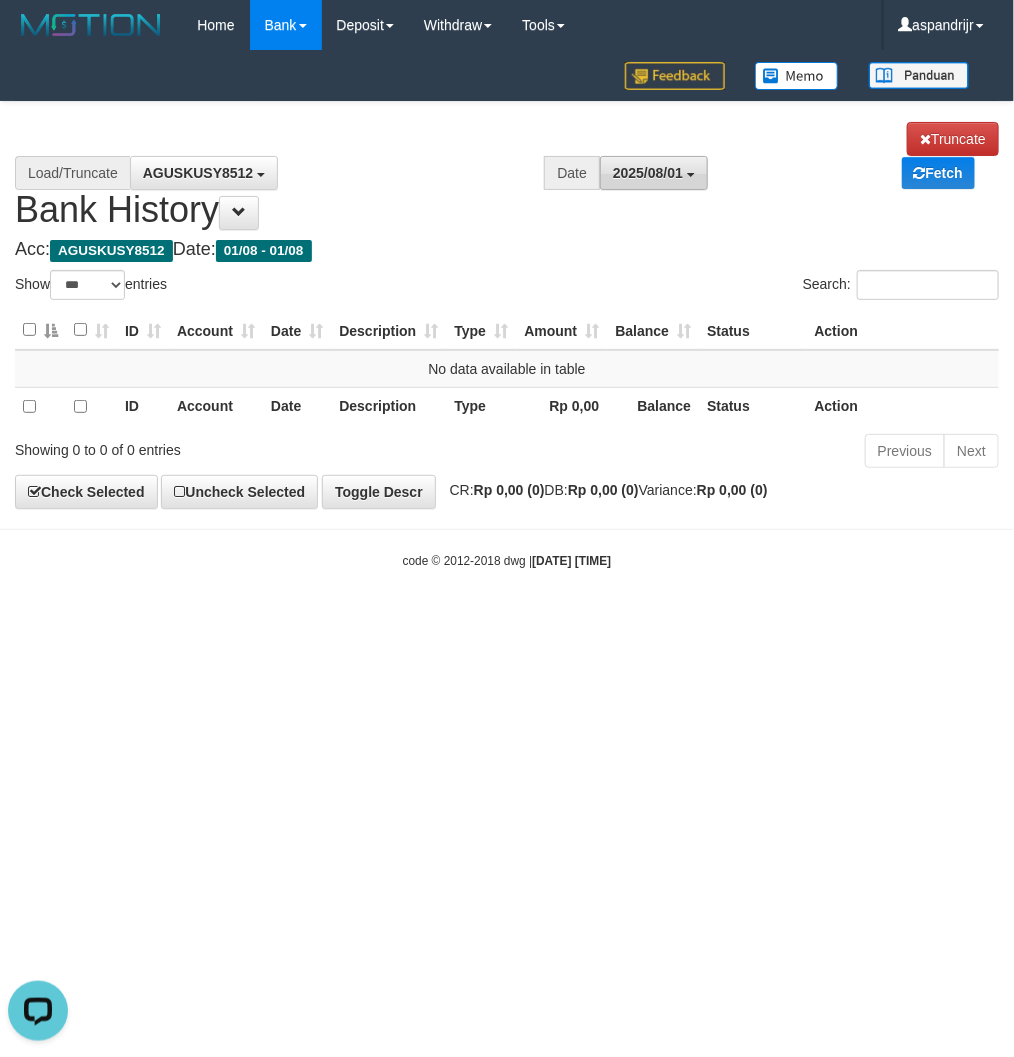 click on "2025/08/01" at bounding box center (654, 173) 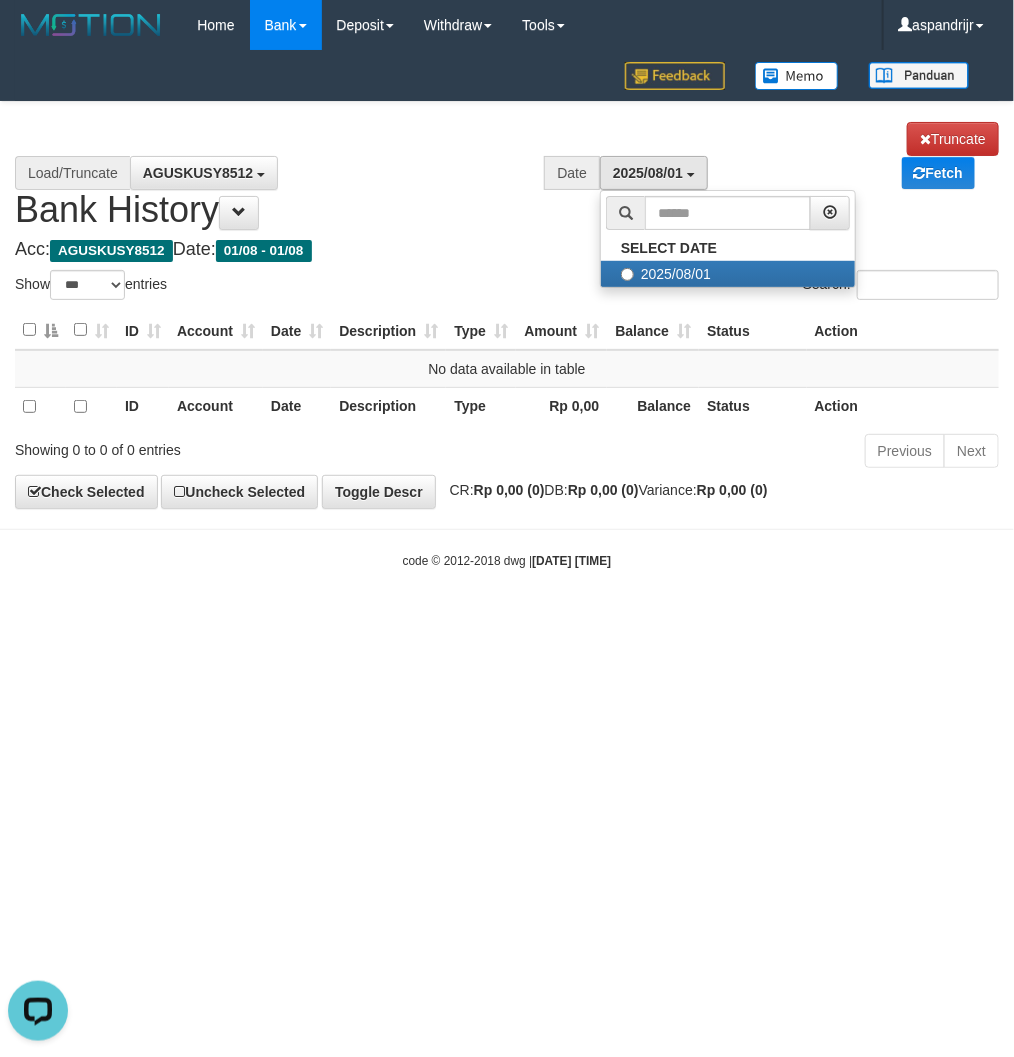 click on "Acc: 											 AGUSKUSY8512
Date:  01/08 - 01/08" at bounding box center (507, 250) 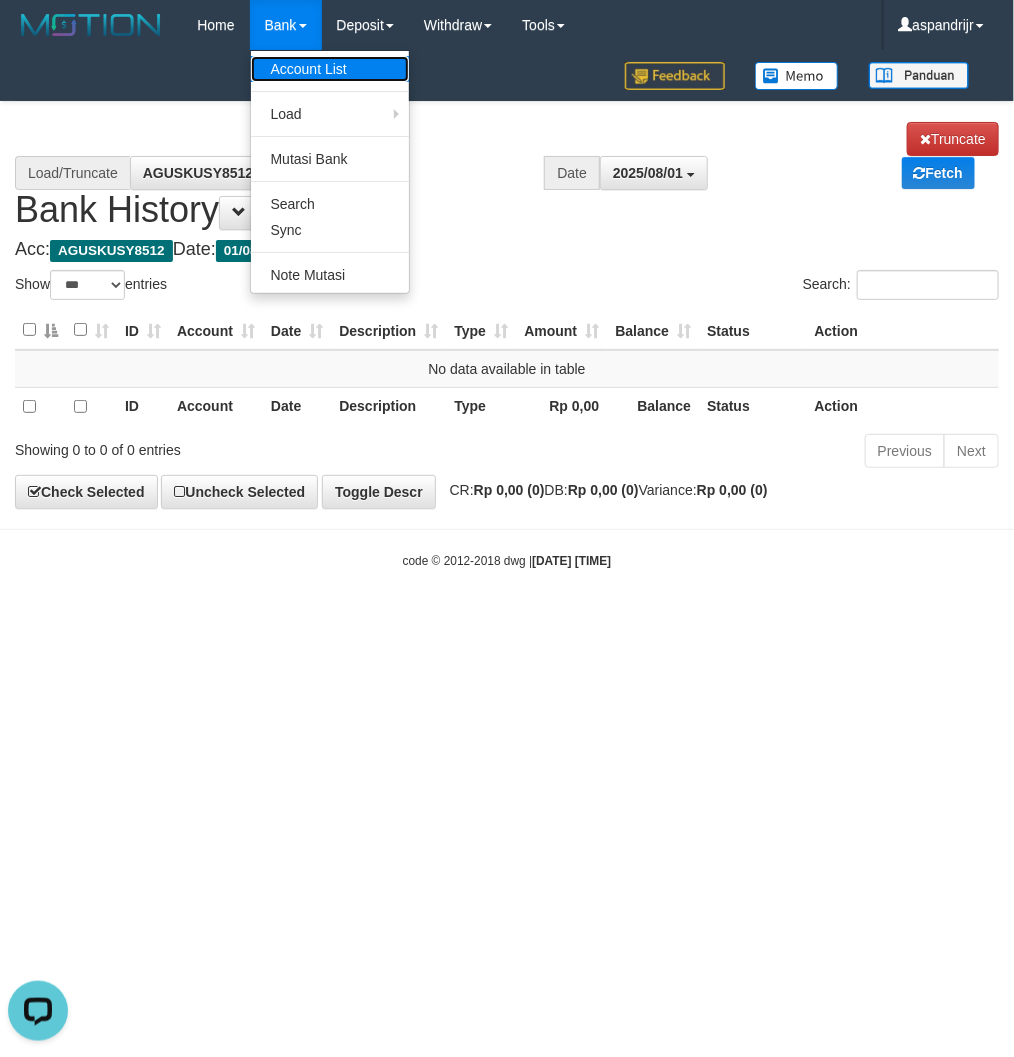 click on "Account List" at bounding box center [330, 69] 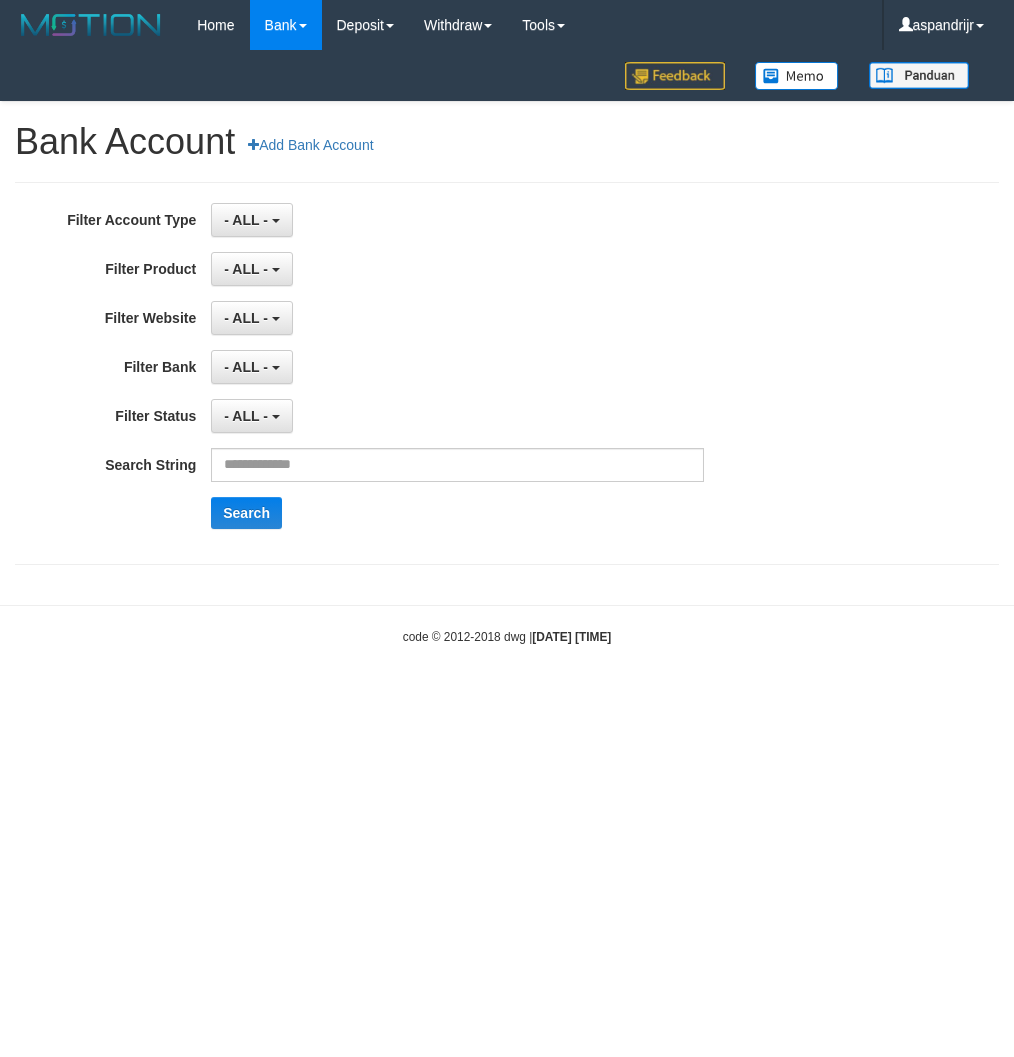 scroll, scrollTop: 0, scrollLeft: 0, axis: both 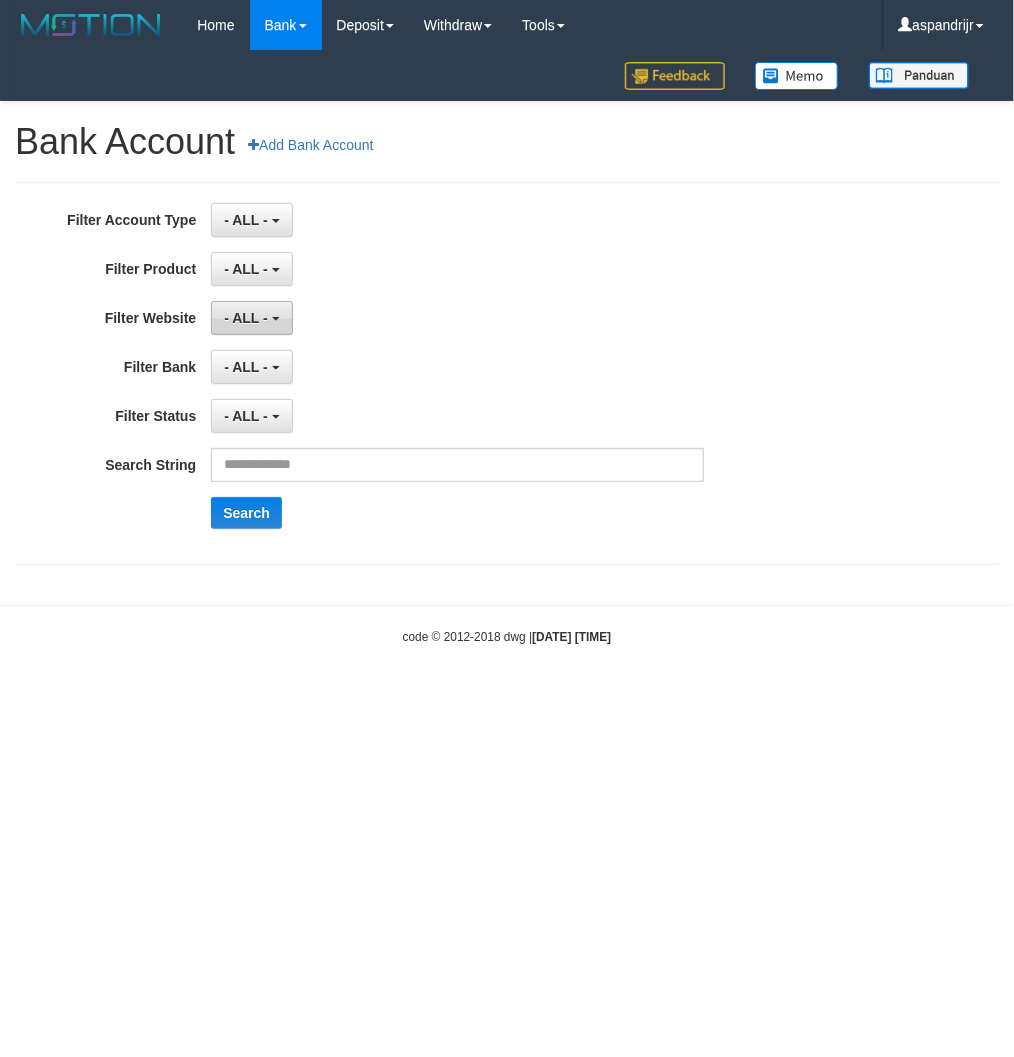 click on "- ALL -" at bounding box center (251, 318) 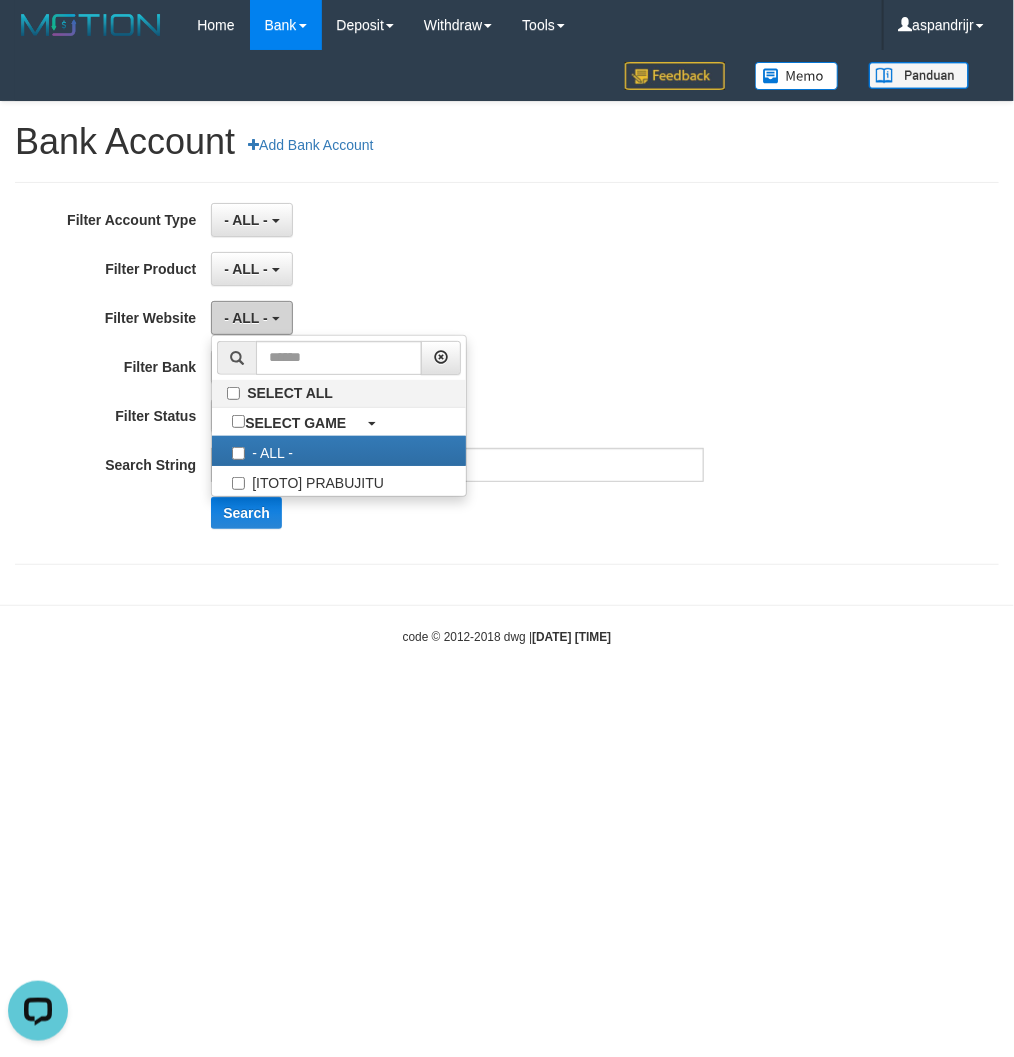 scroll, scrollTop: 0, scrollLeft: 0, axis: both 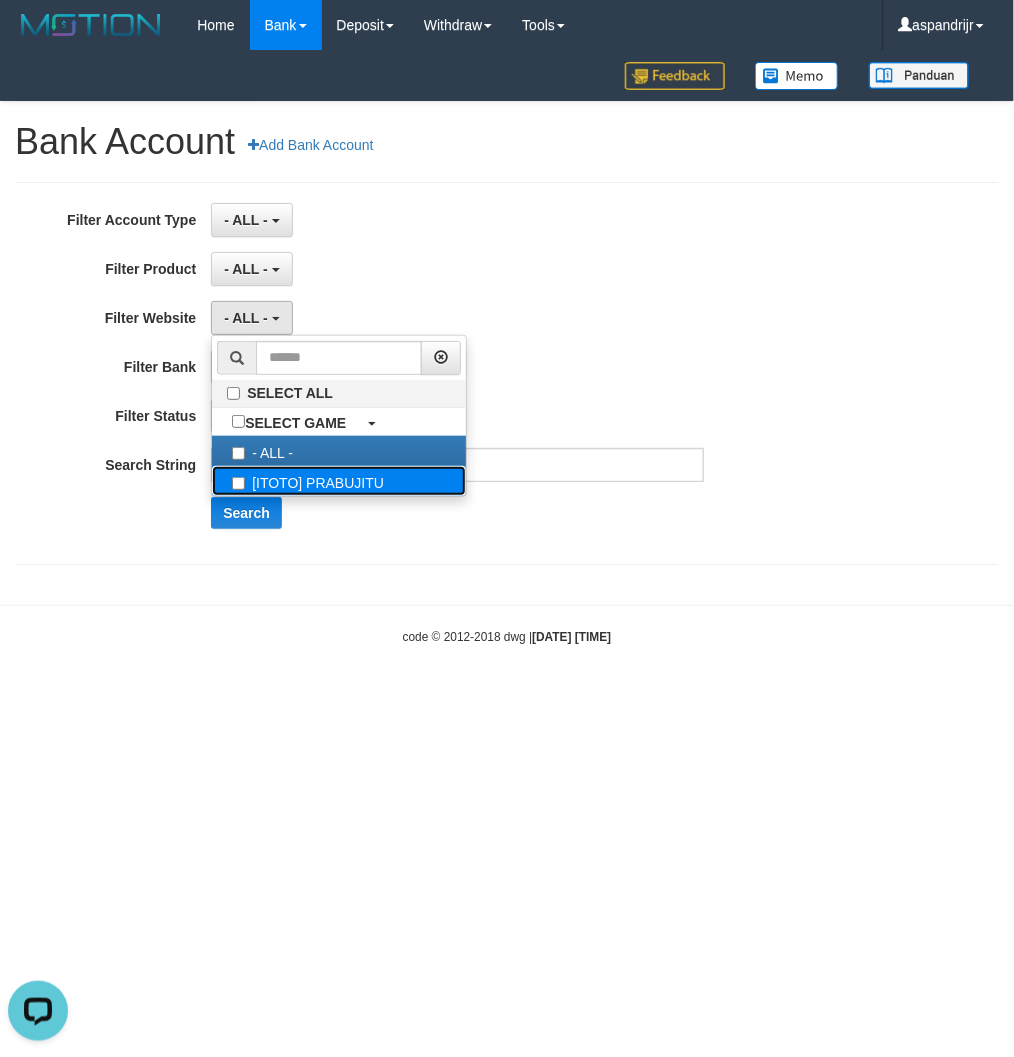 click on "[ITOTO] PRABUJITU" at bounding box center [339, 481] 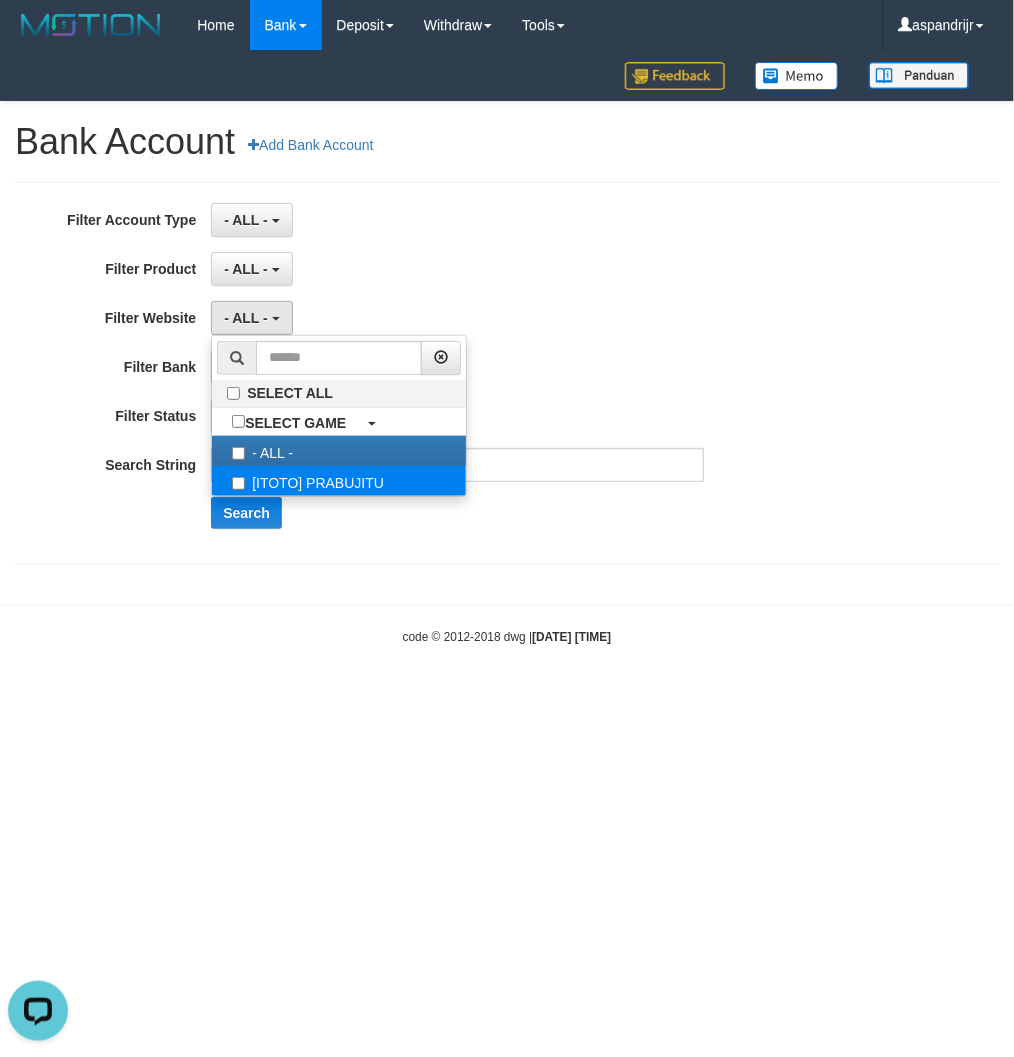 select on "***" 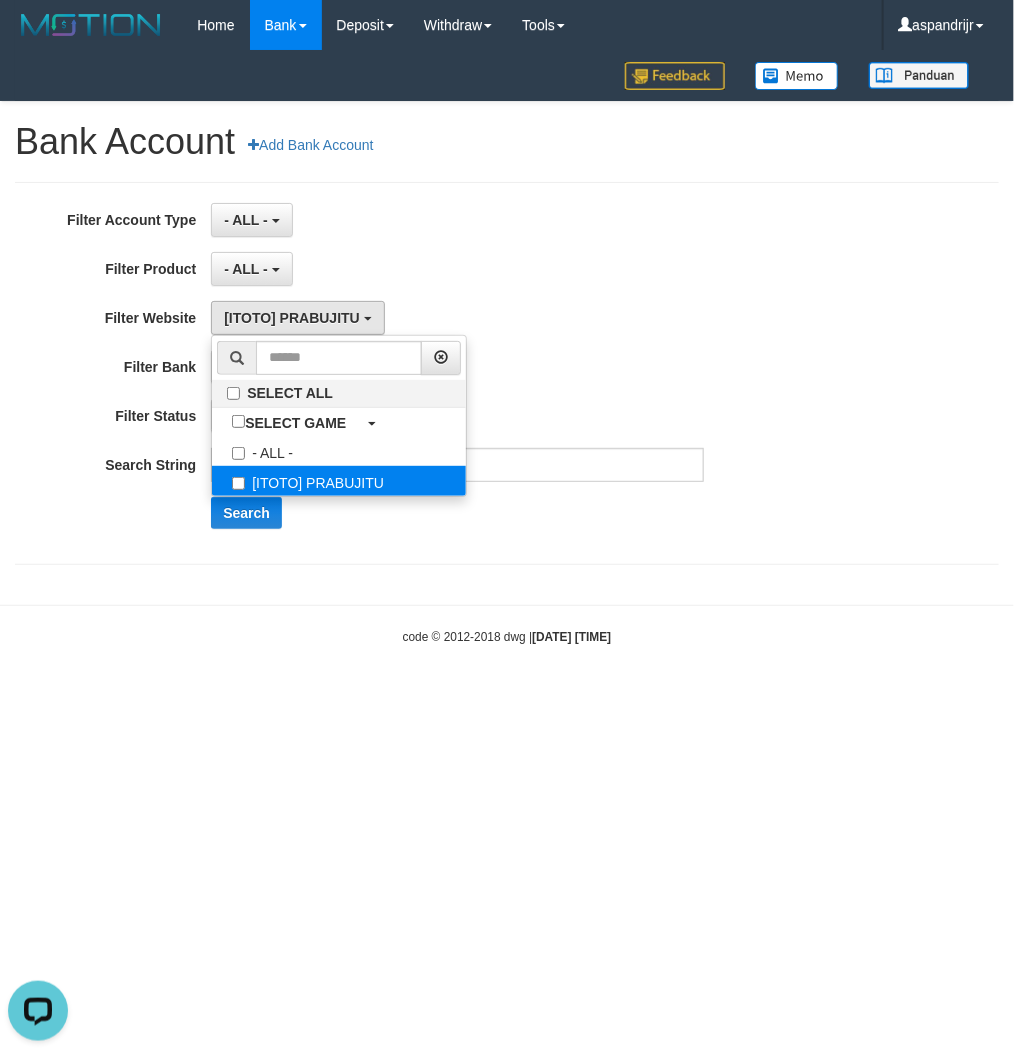 scroll, scrollTop: 17, scrollLeft: 0, axis: vertical 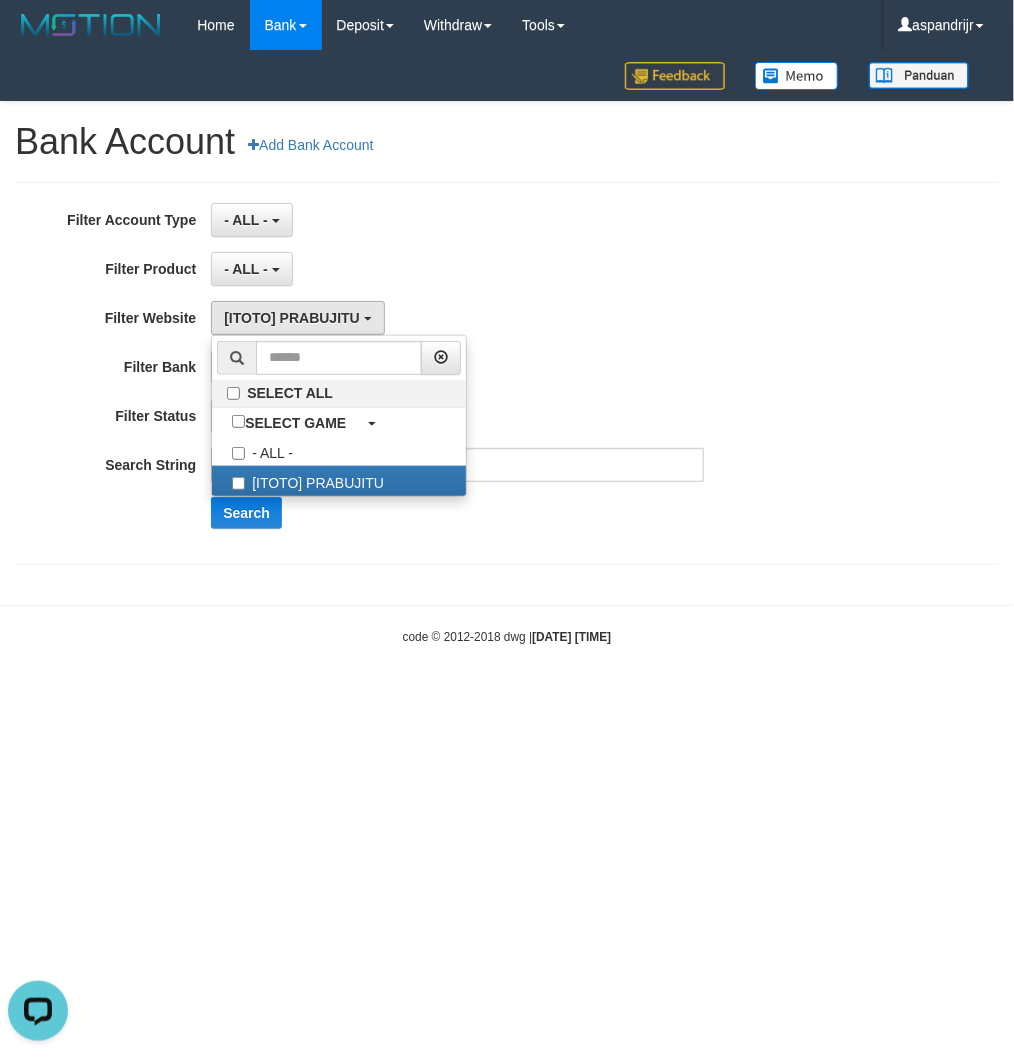 click on "**********" at bounding box center [507, 373] 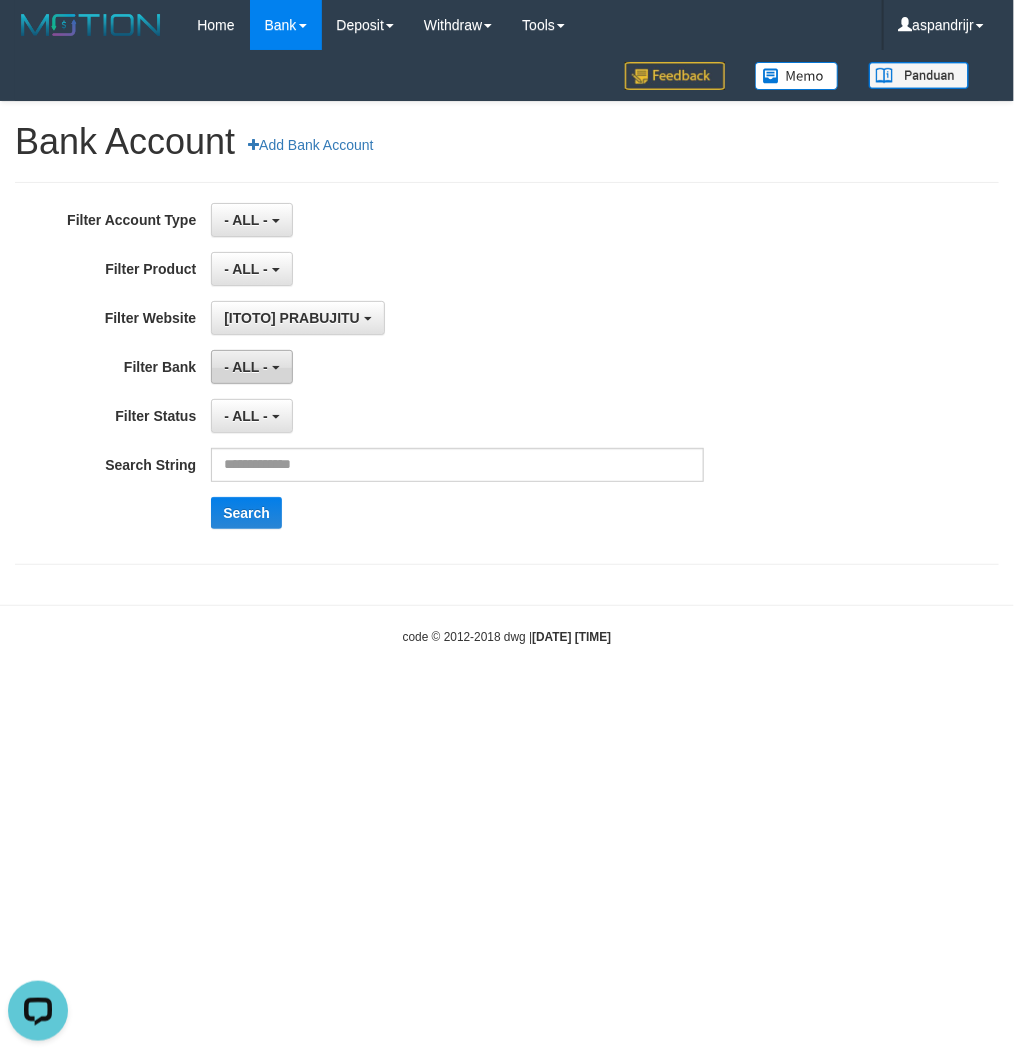 click on "- ALL -" at bounding box center [246, 367] 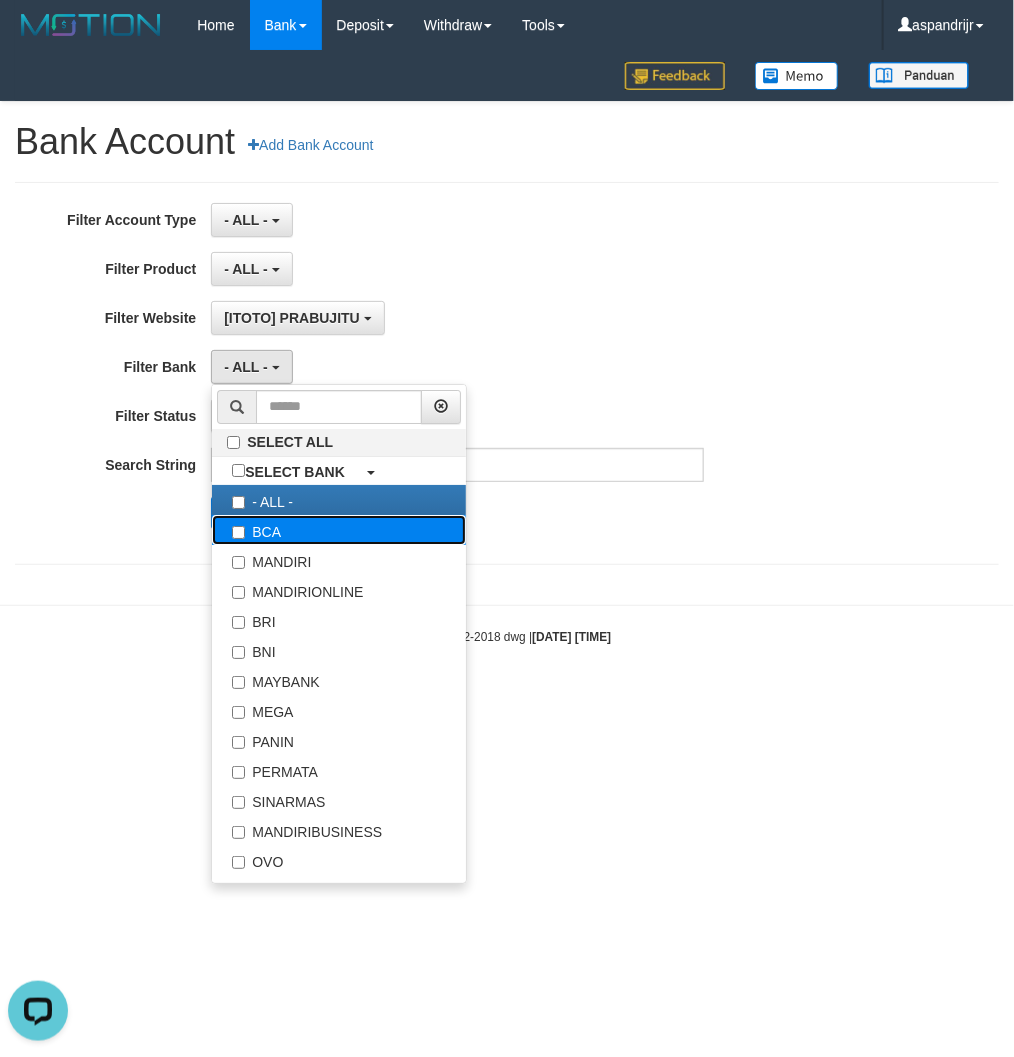 click on "BCA" at bounding box center [339, 530] 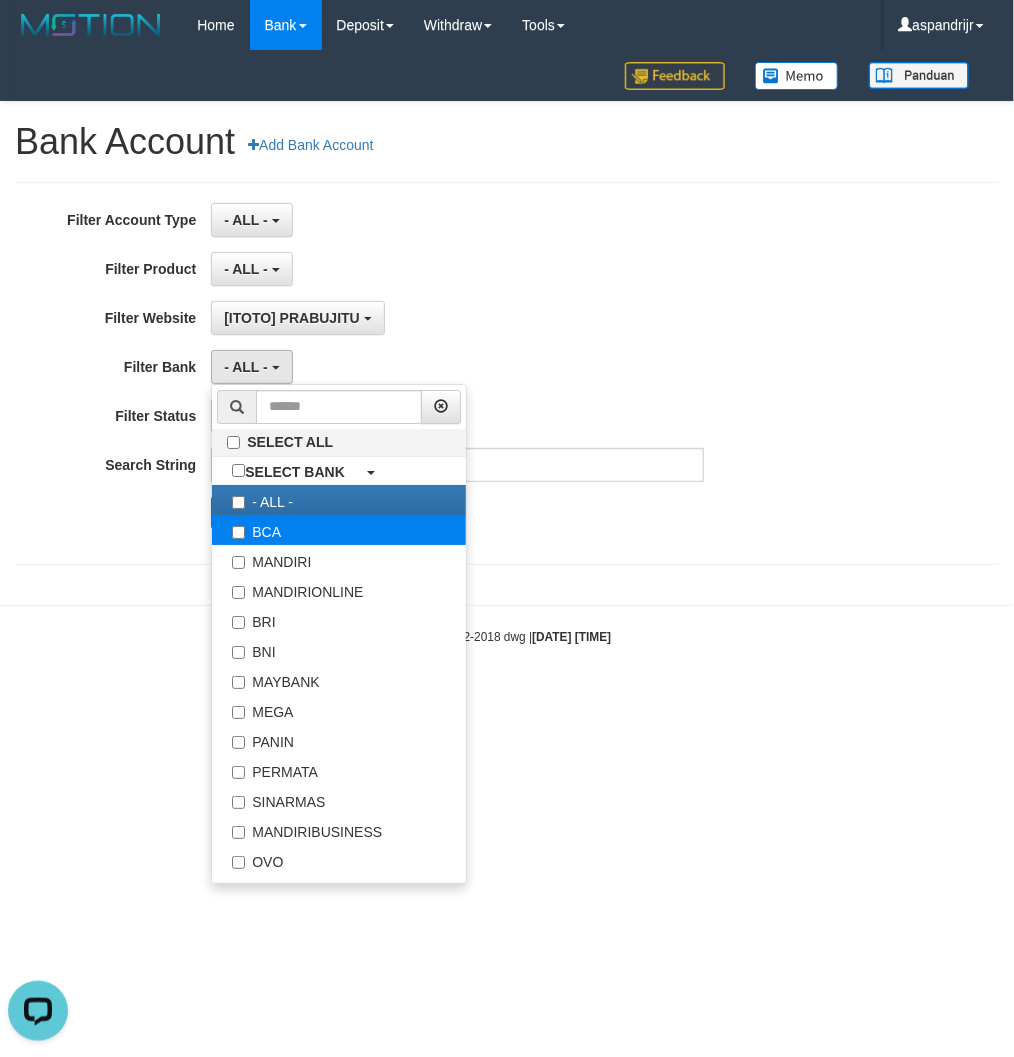 select on "***" 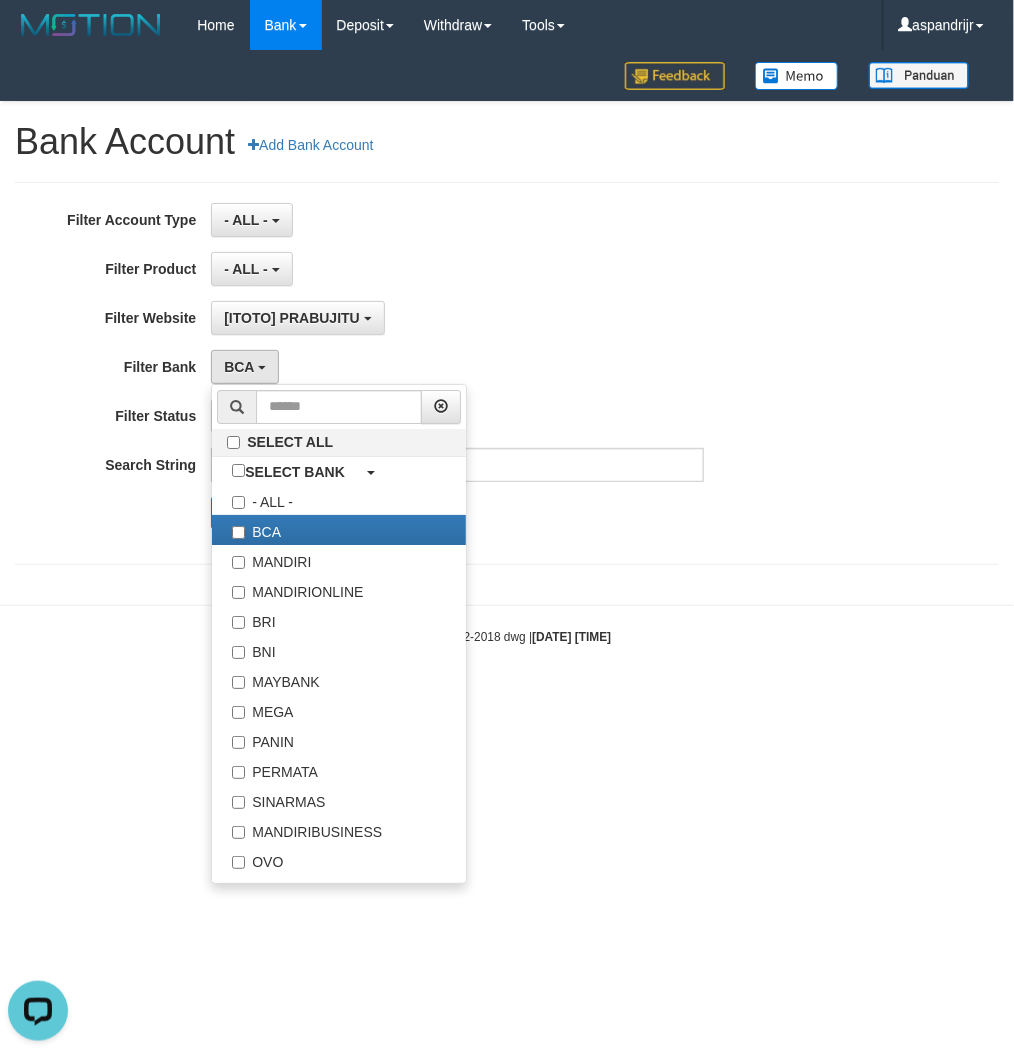 scroll, scrollTop: 17, scrollLeft: 0, axis: vertical 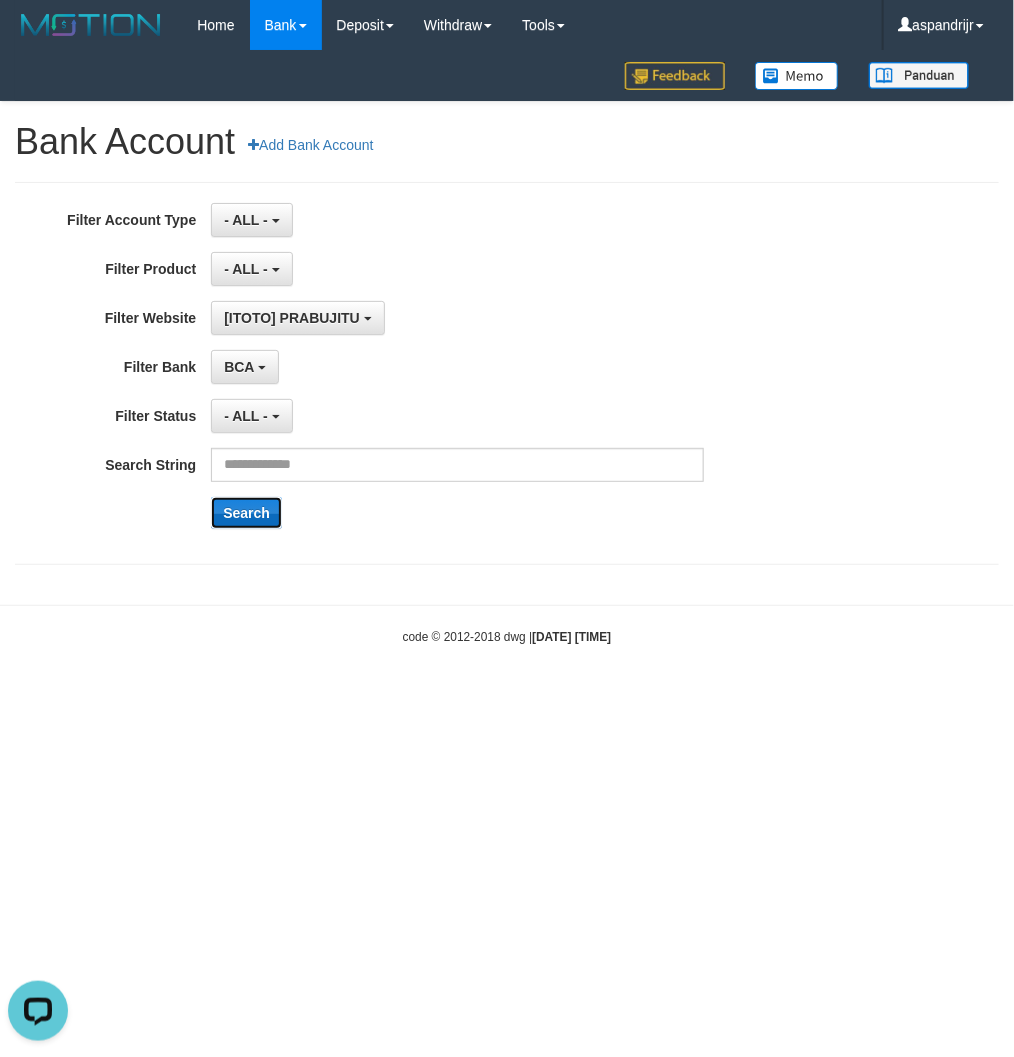 click on "Search" at bounding box center (246, 513) 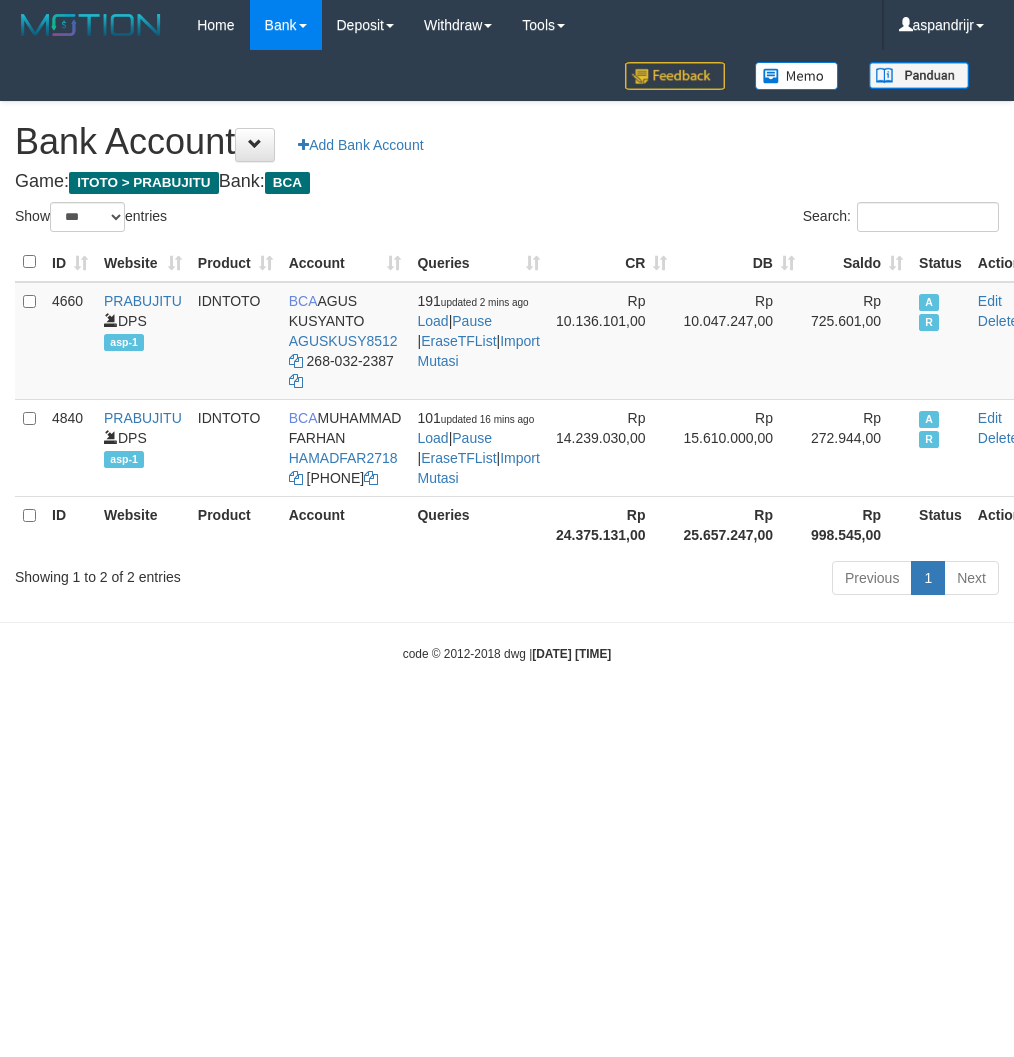 select on "***" 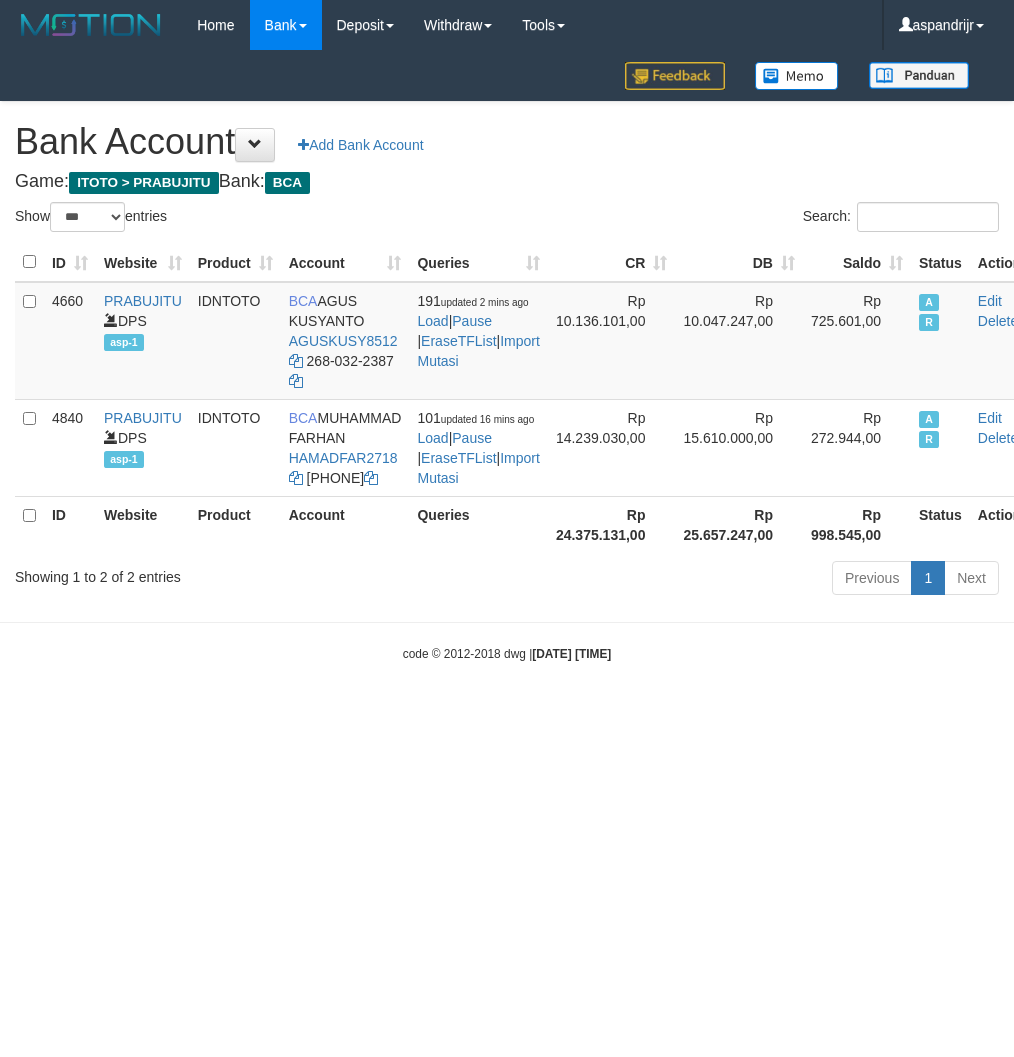 scroll, scrollTop: 0, scrollLeft: 0, axis: both 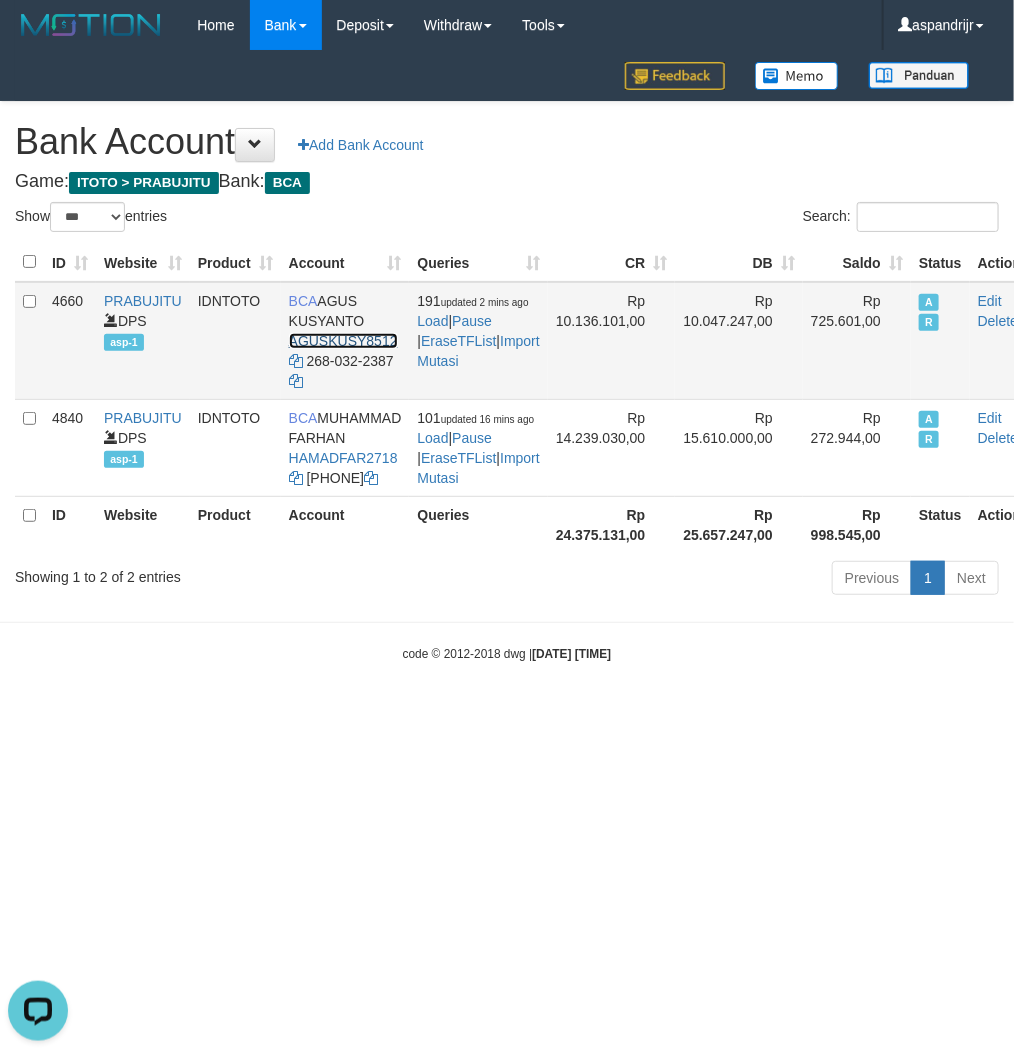 click on "AGUSKUSY8512" at bounding box center [343, 341] 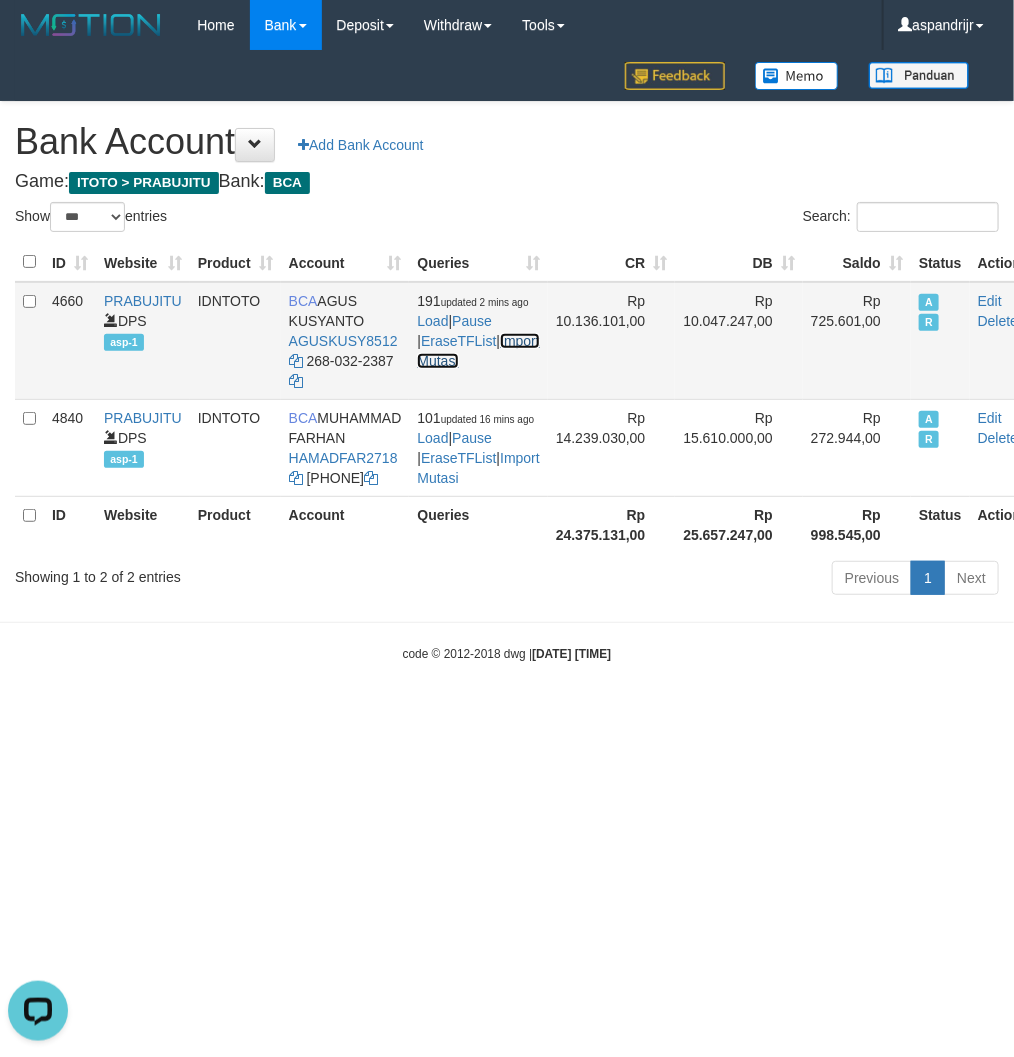 click on "Import Mutasi" at bounding box center [478, 351] 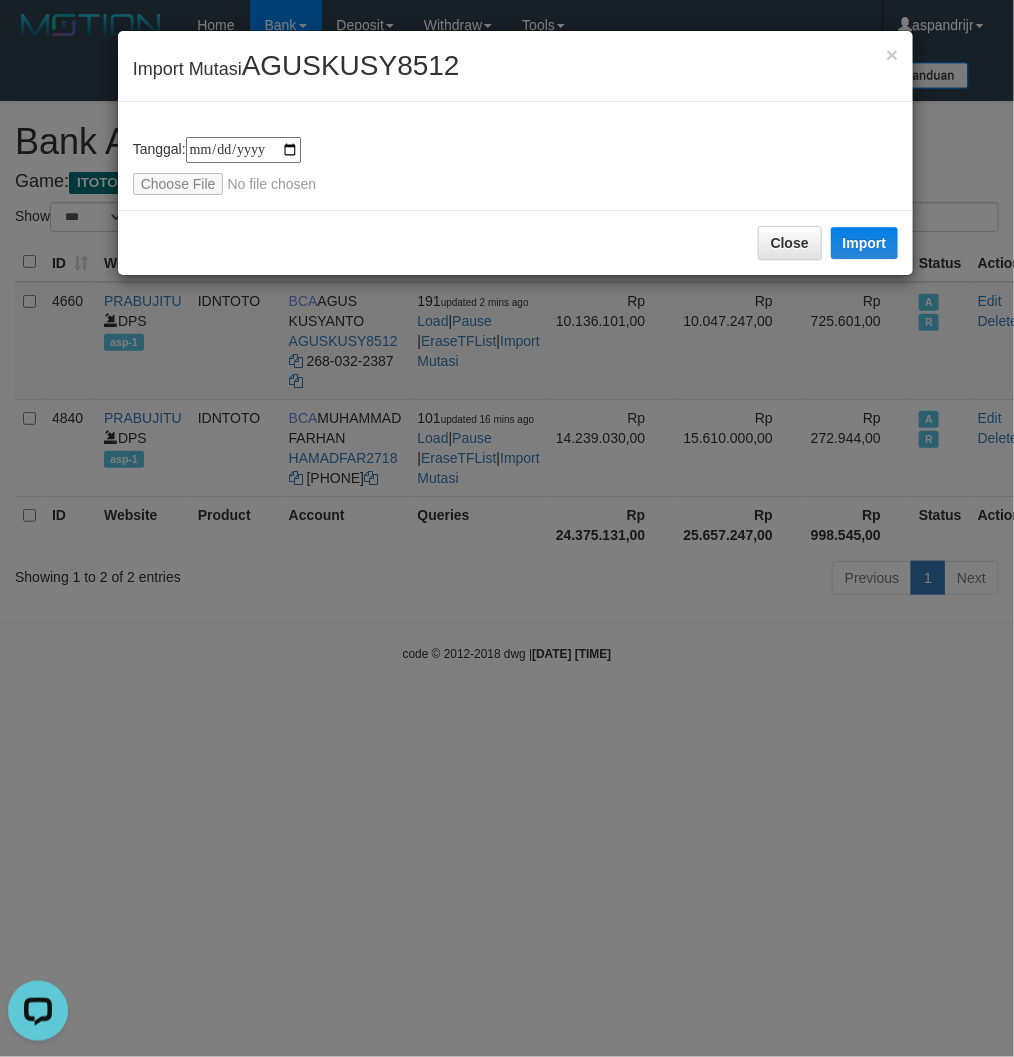 click on "**********" at bounding box center (507, 528) 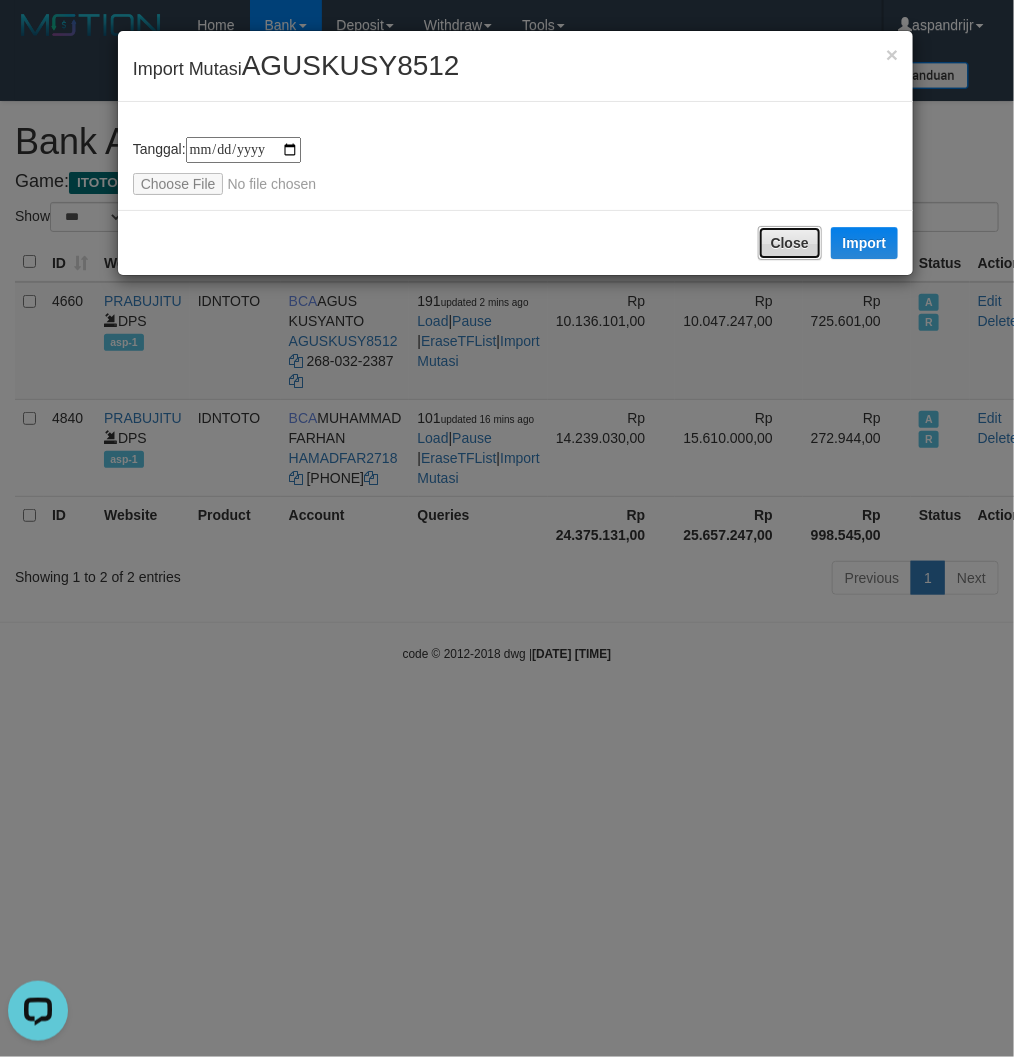 click on "Close" at bounding box center [790, 243] 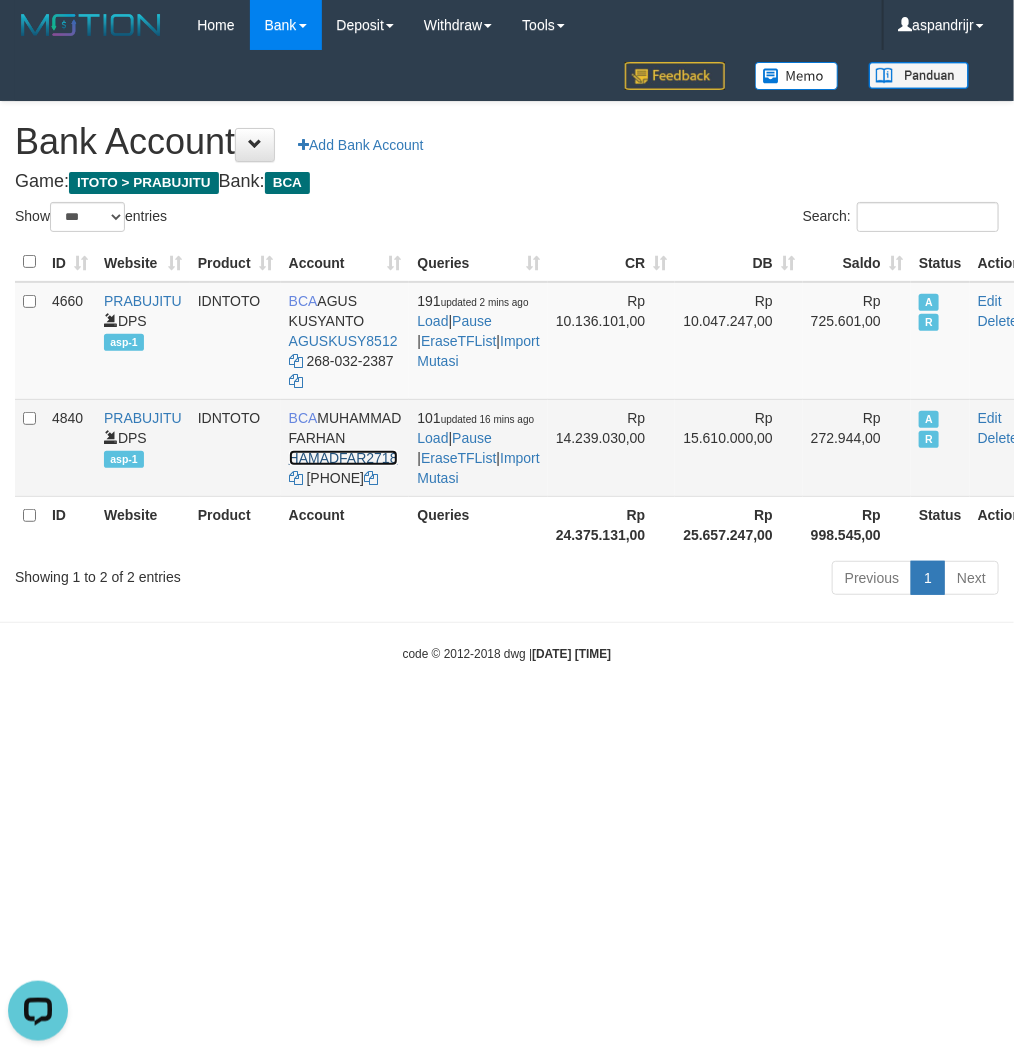 click on "HAMADFAR2718" at bounding box center [343, 458] 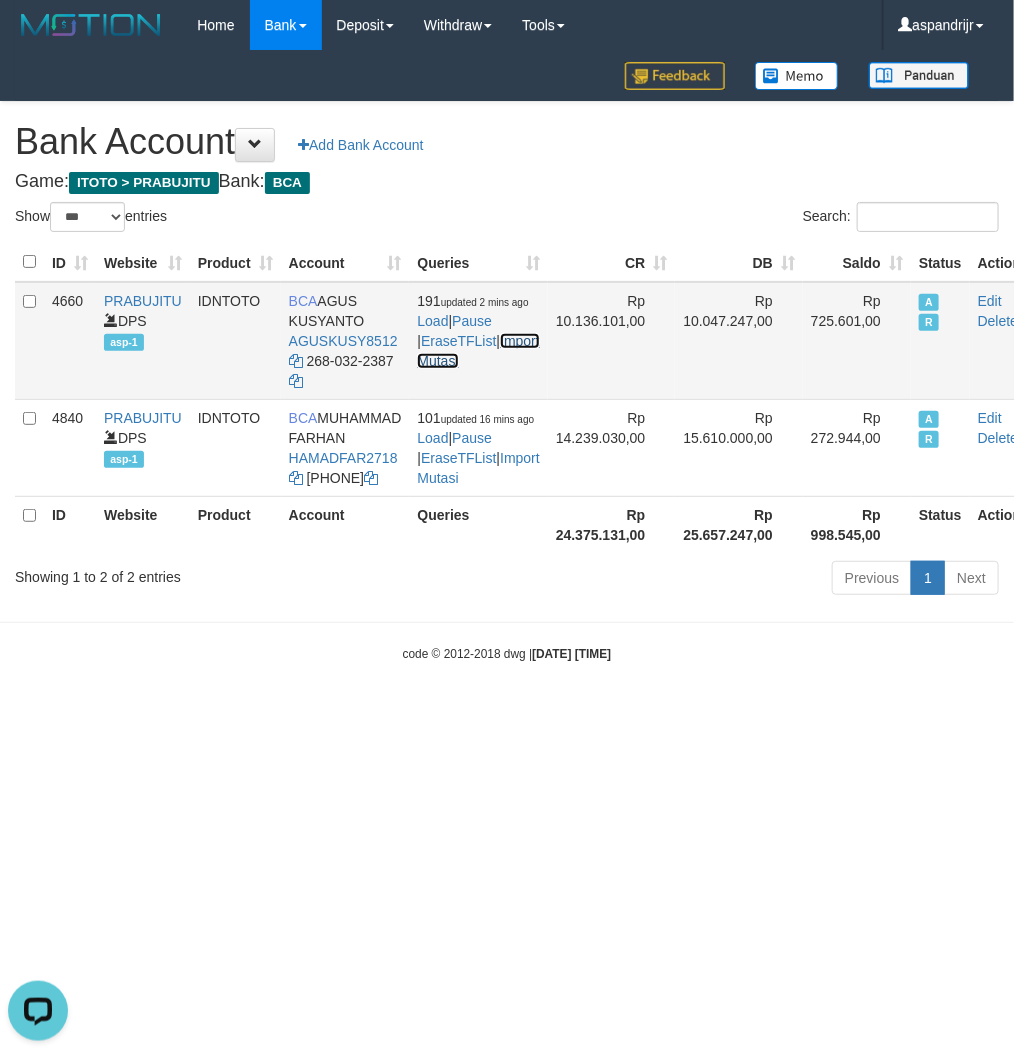 click on "Import Mutasi" at bounding box center [478, 351] 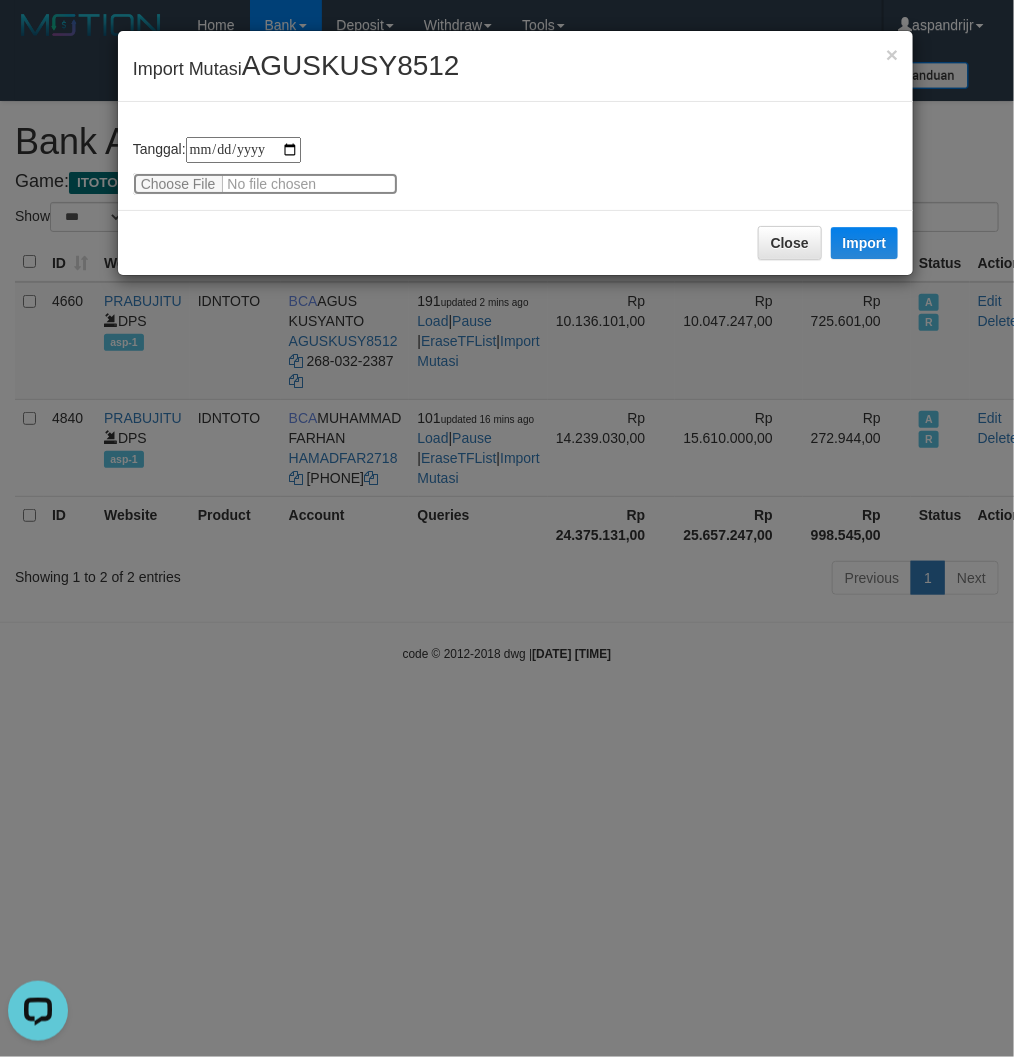 click at bounding box center (265, 184) 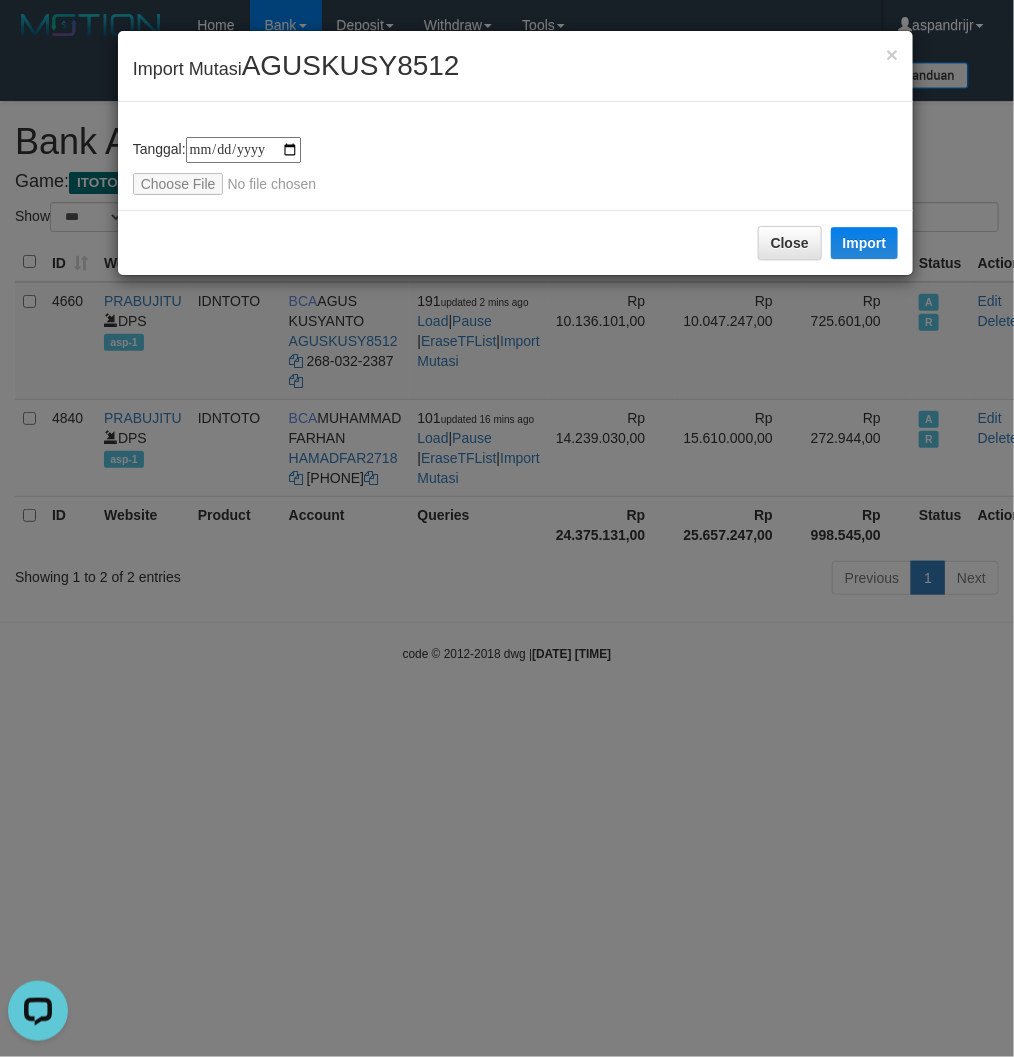 click on "**********" at bounding box center [516, 166] 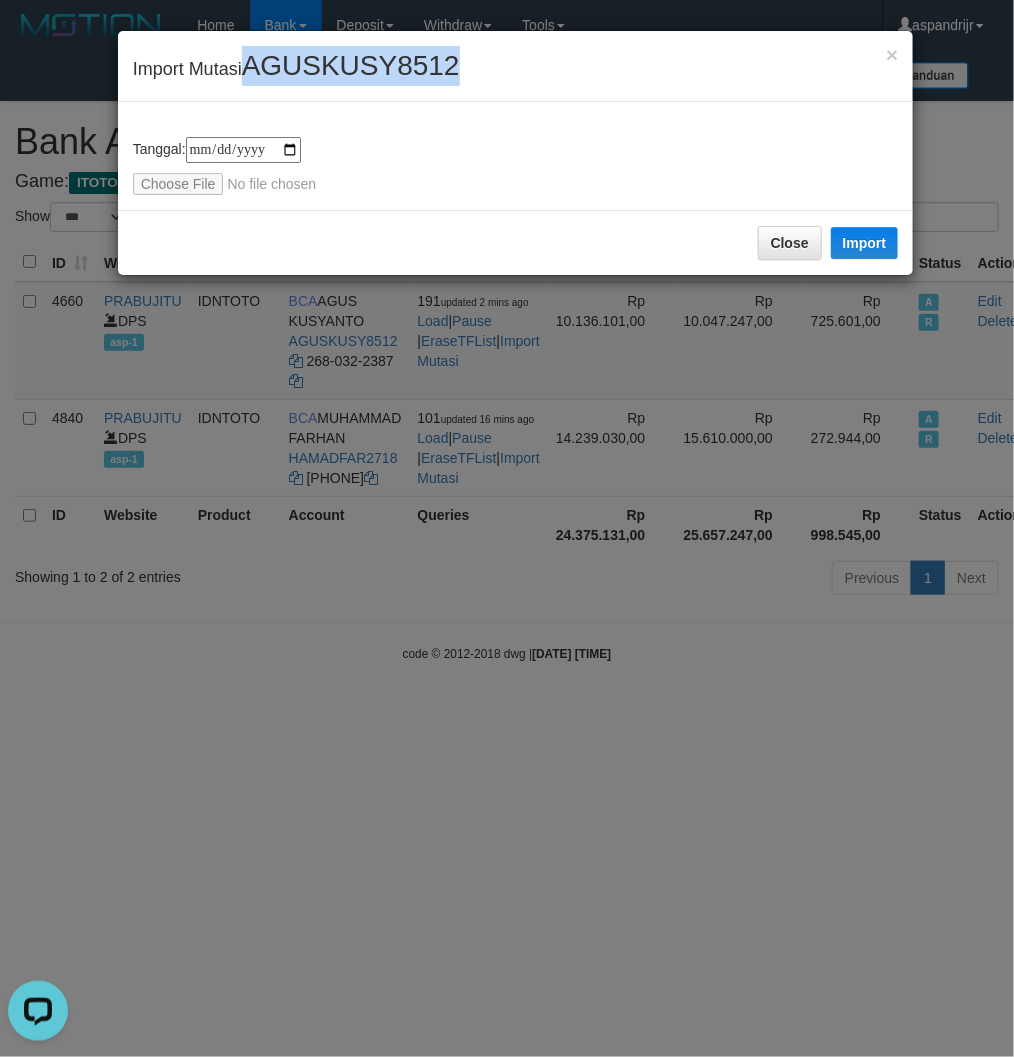 click on "AGUSKUSY8512" at bounding box center [351, 65] 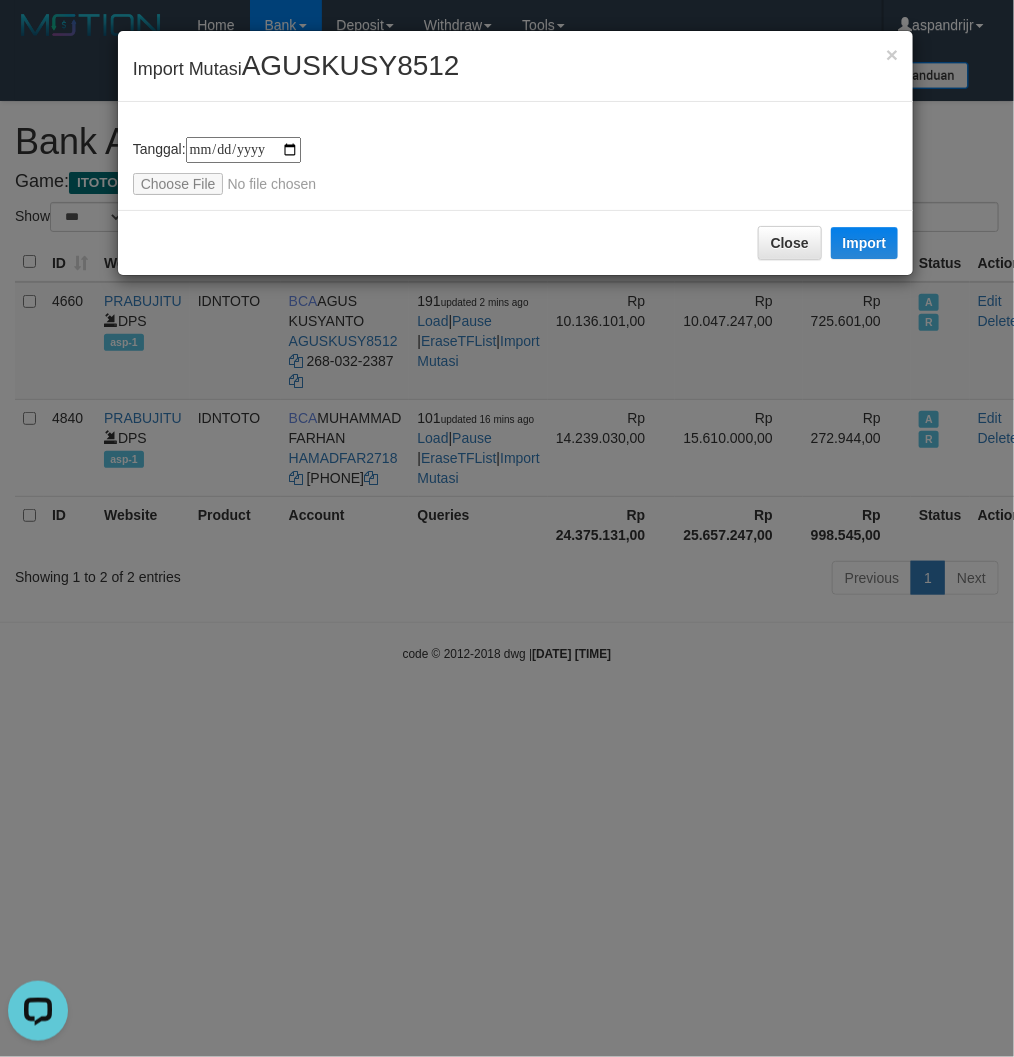 click on "**********" at bounding box center [516, 166] 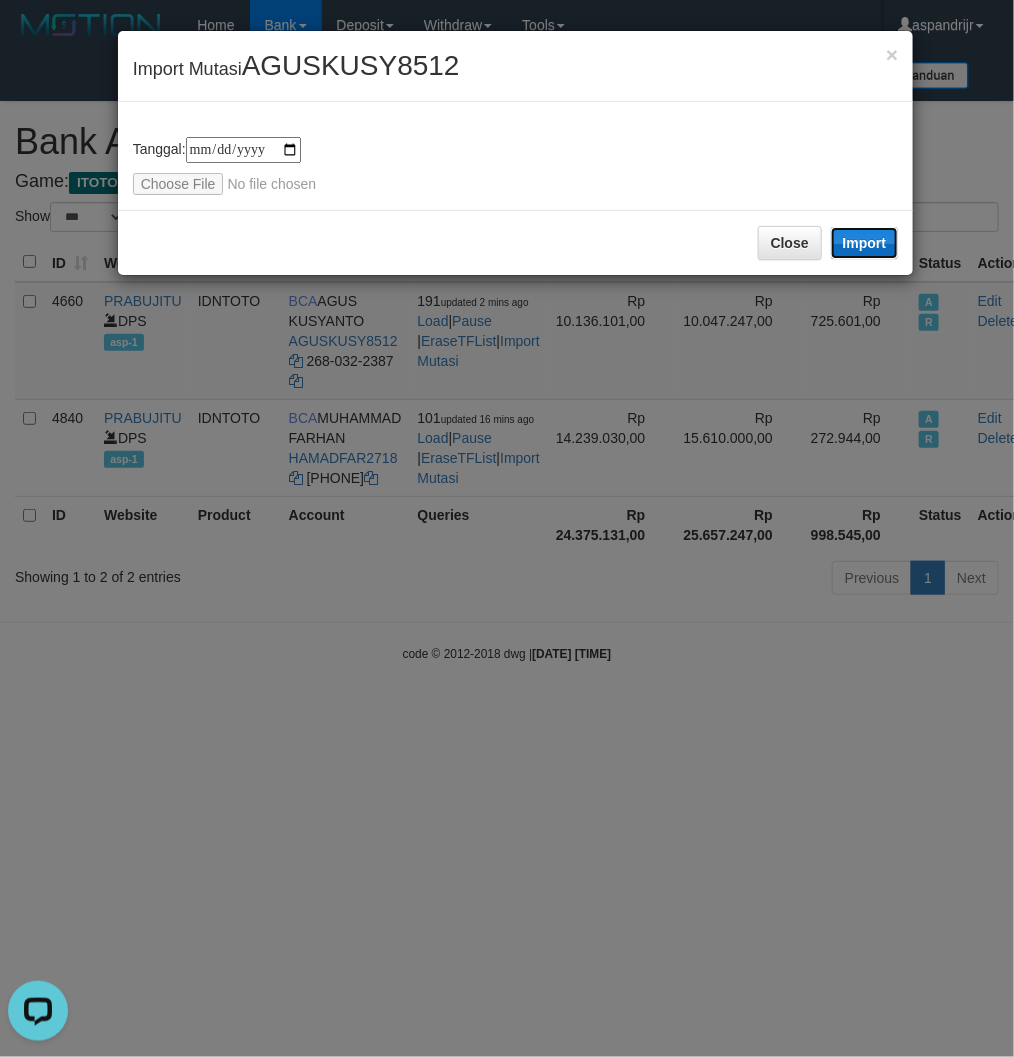 click on "Import" at bounding box center [865, 243] 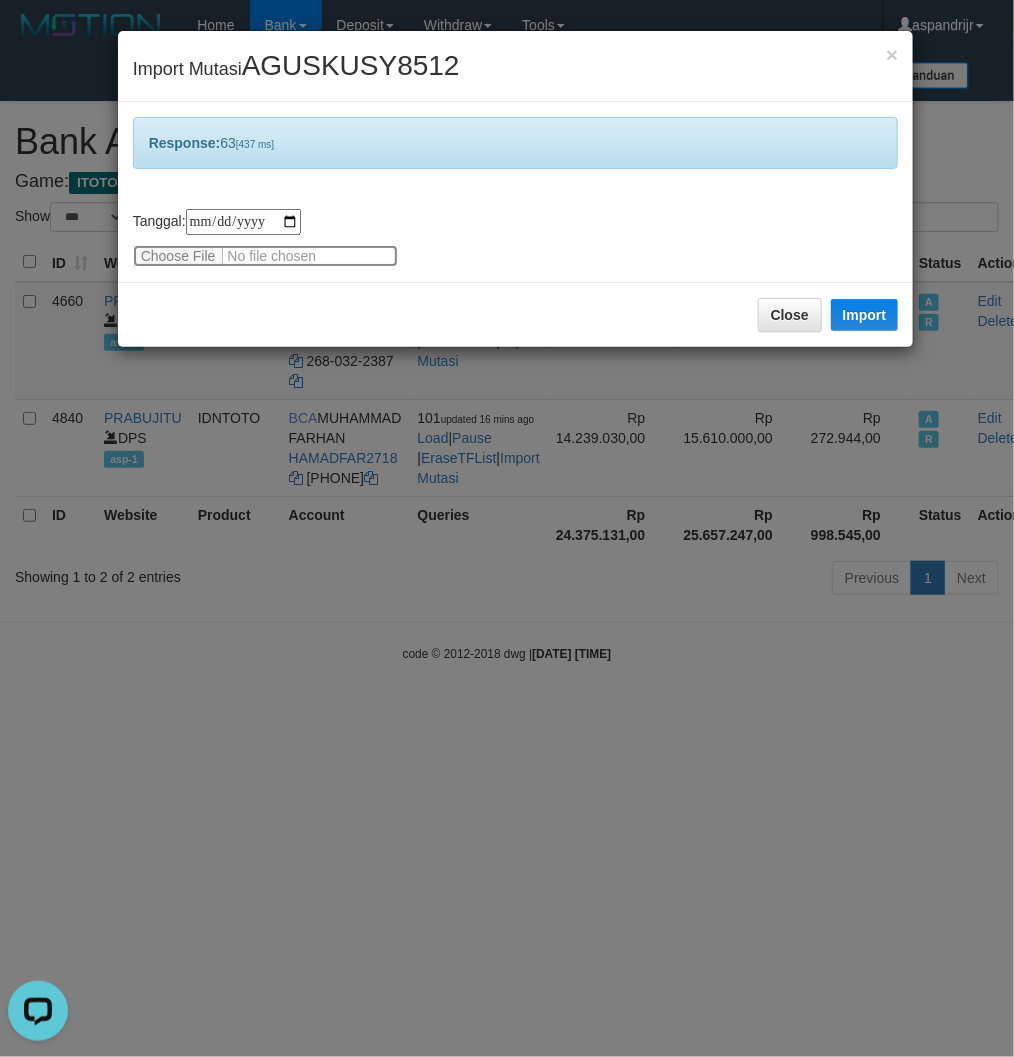 click at bounding box center (265, 256) 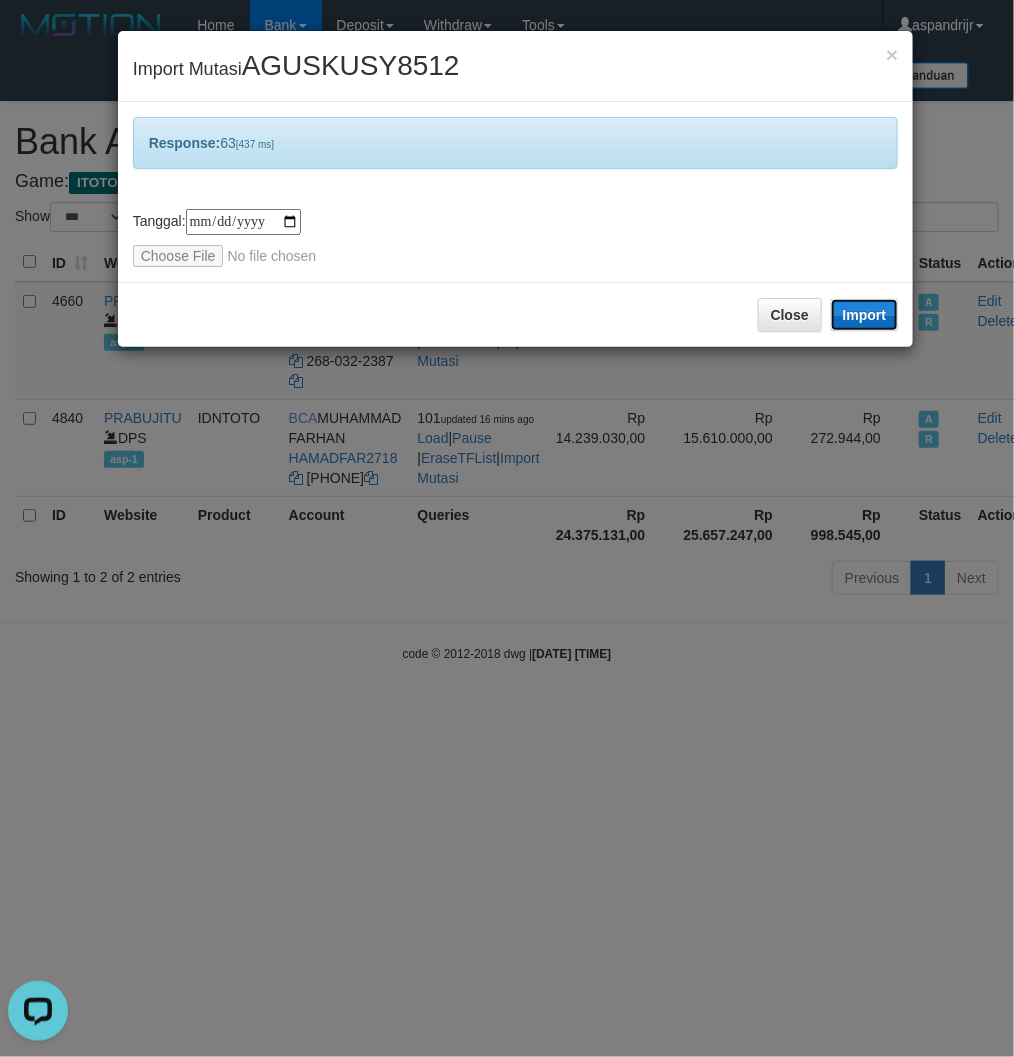 click on "Import" at bounding box center (865, 315) 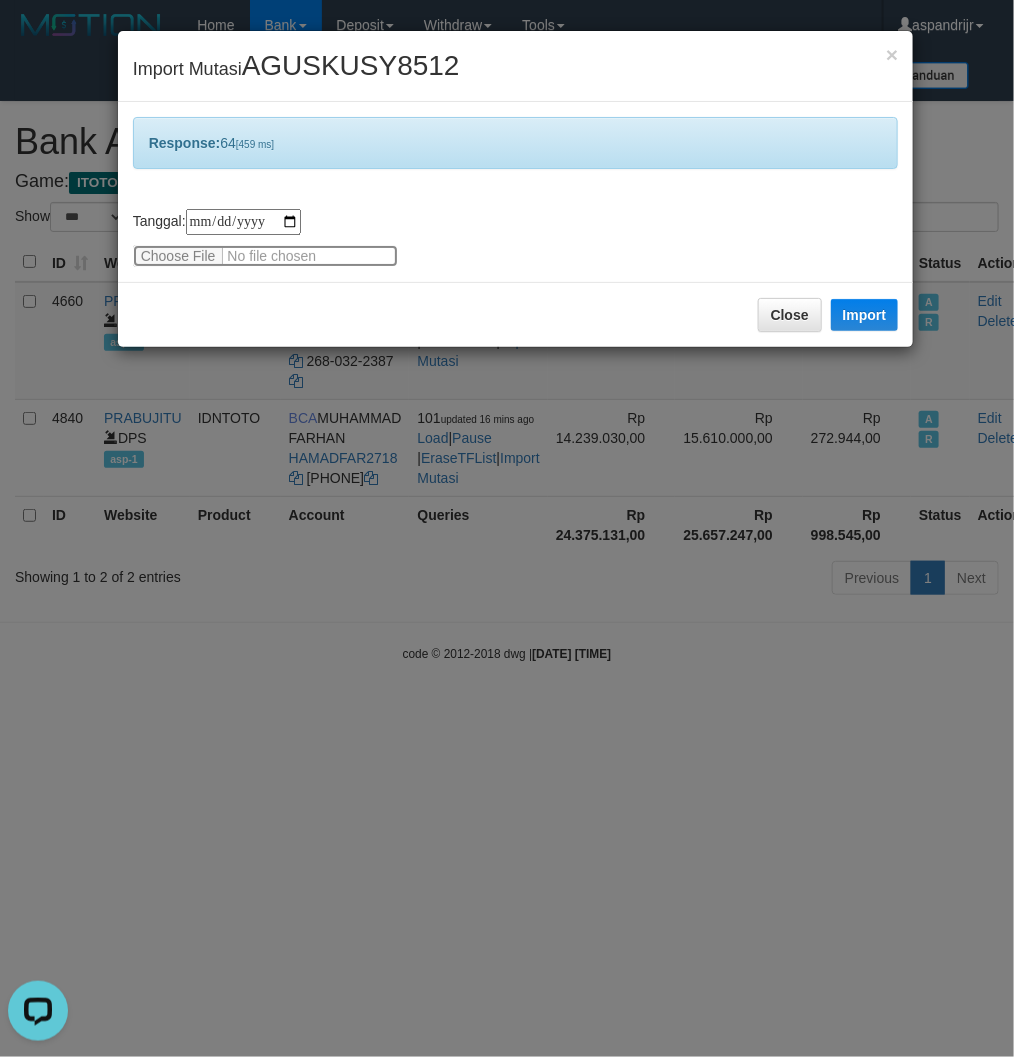 click at bounding box center [265, 256] 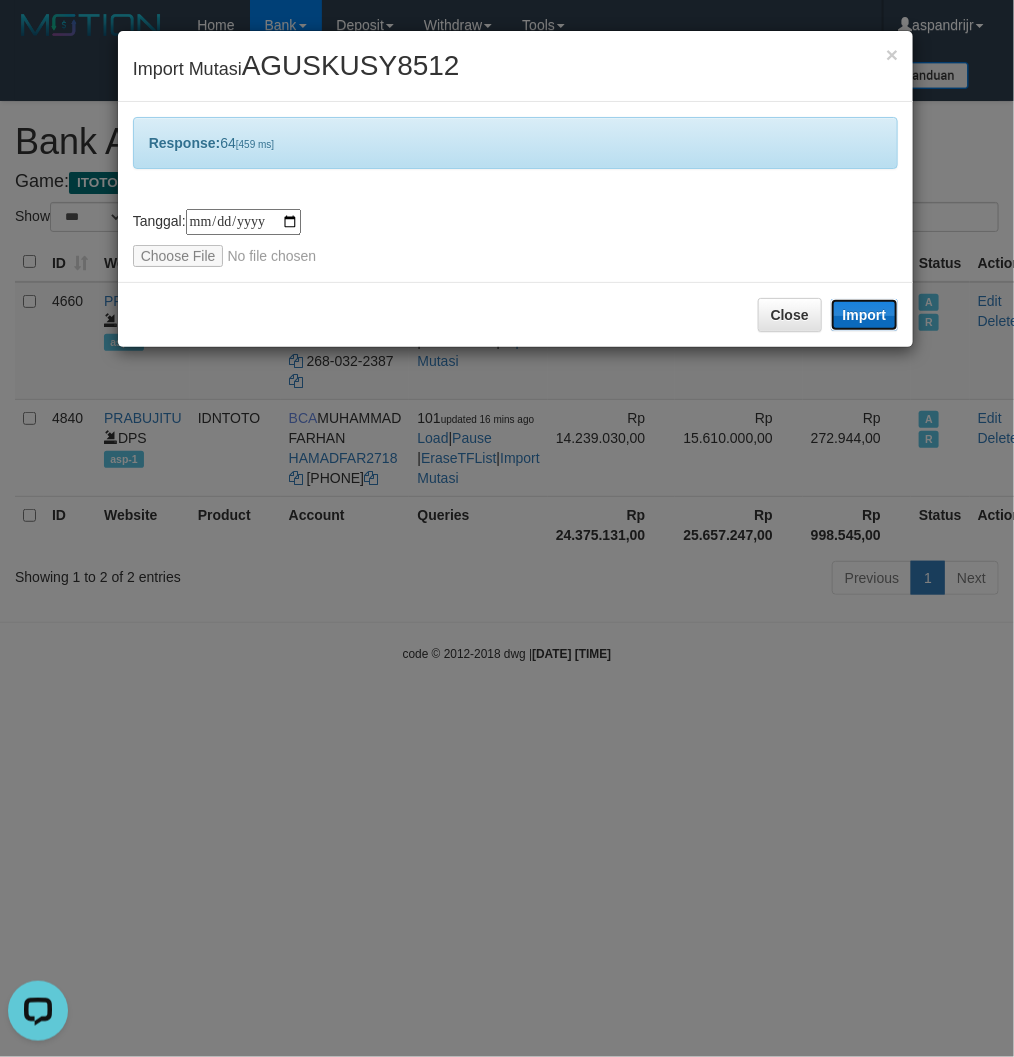 click on "Import" at bounding box center [865, 315] 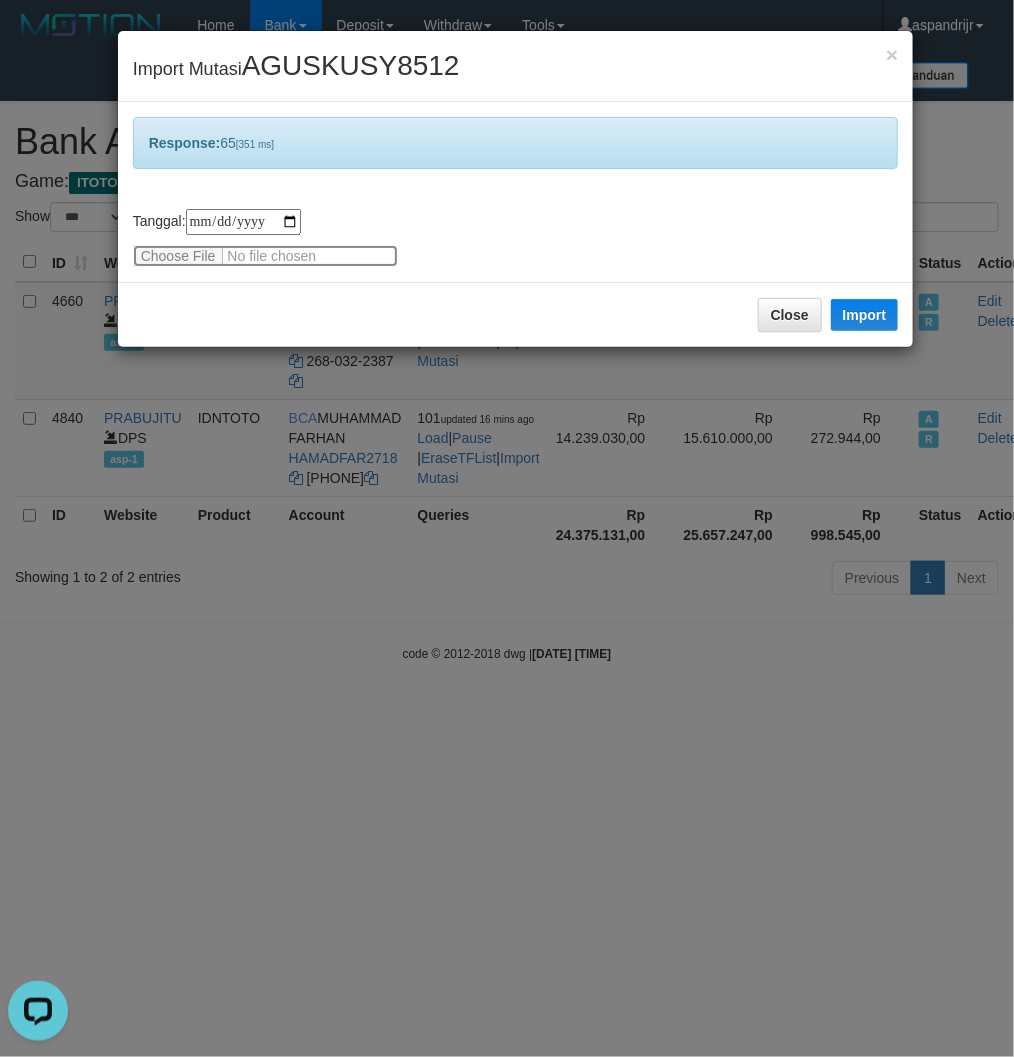 click at bounding box center [265, 256] 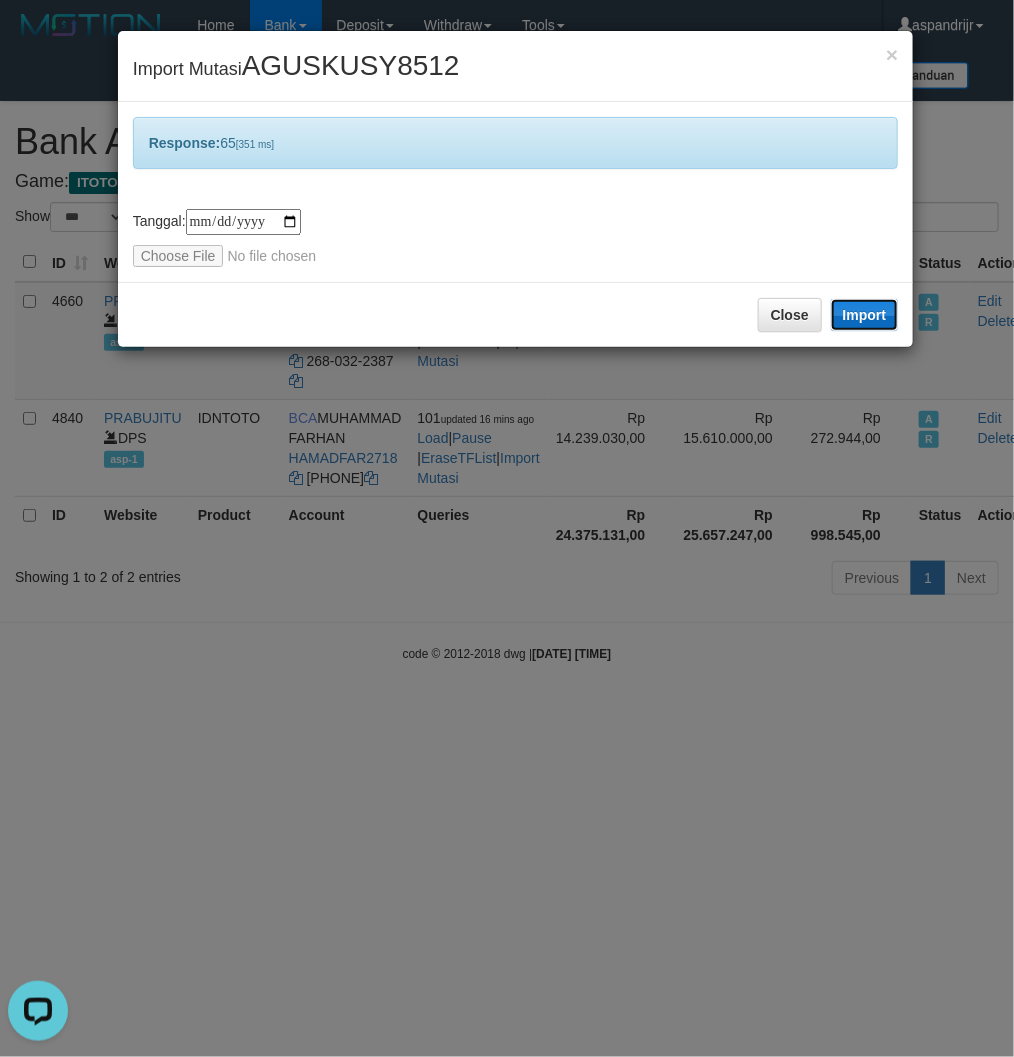click on "Import" at bounding box center (865, 315) 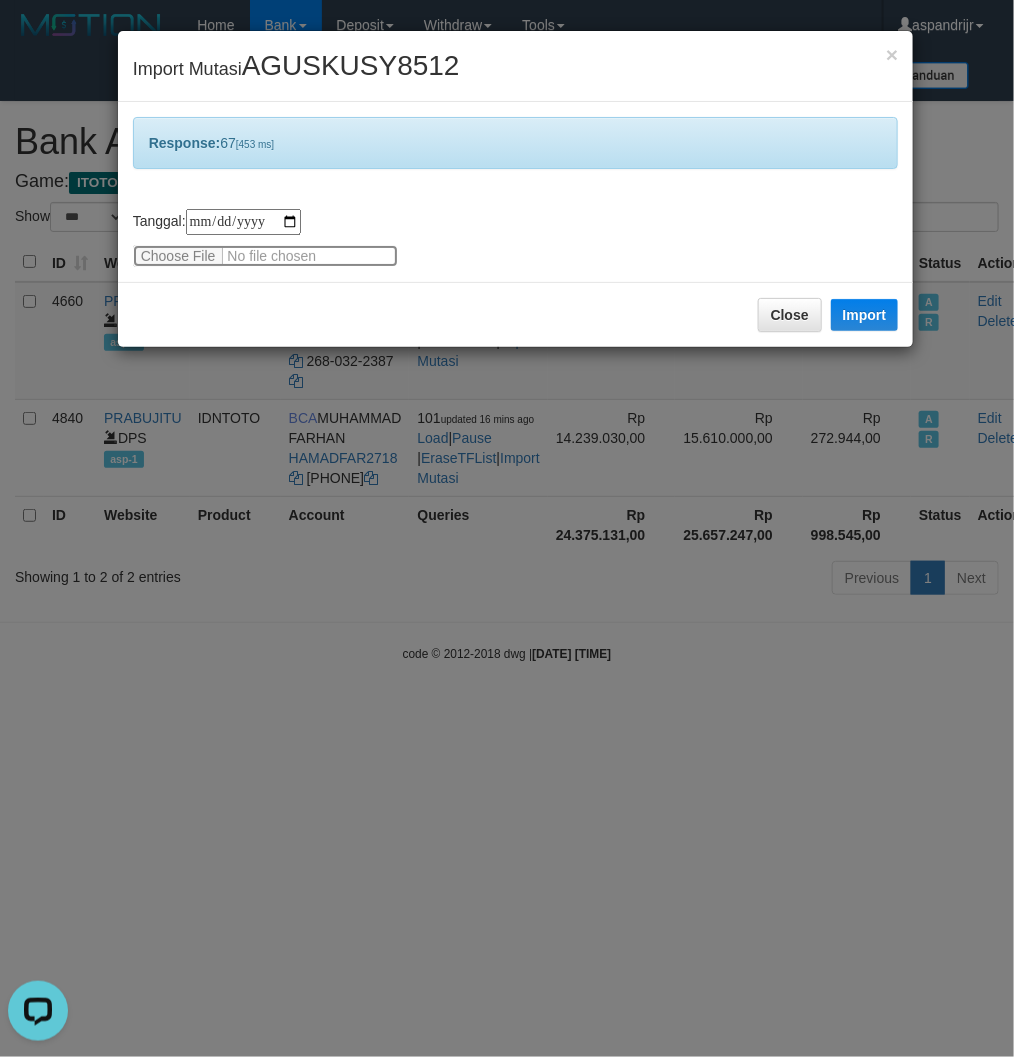 click at bounding box center [265, 256] 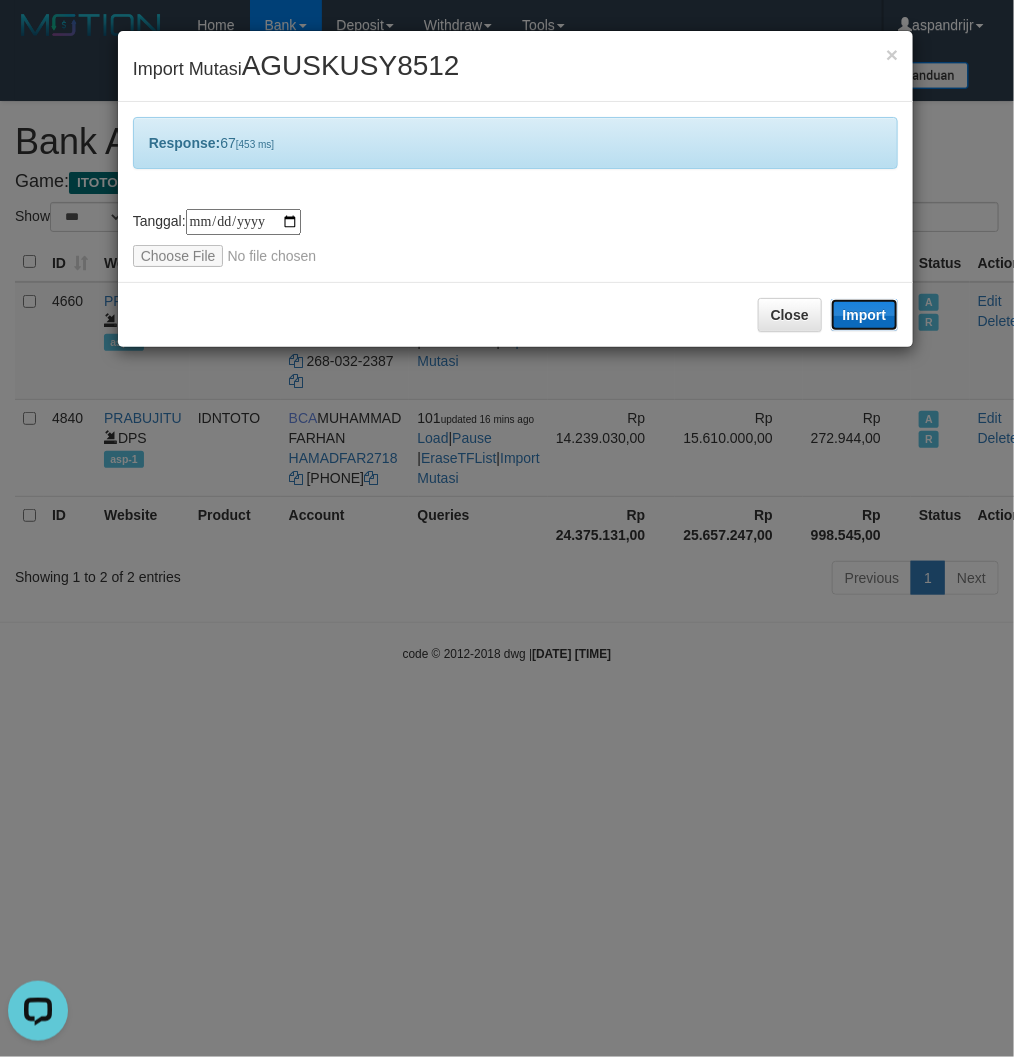 click on "Import" at bounding box center (865, 315) 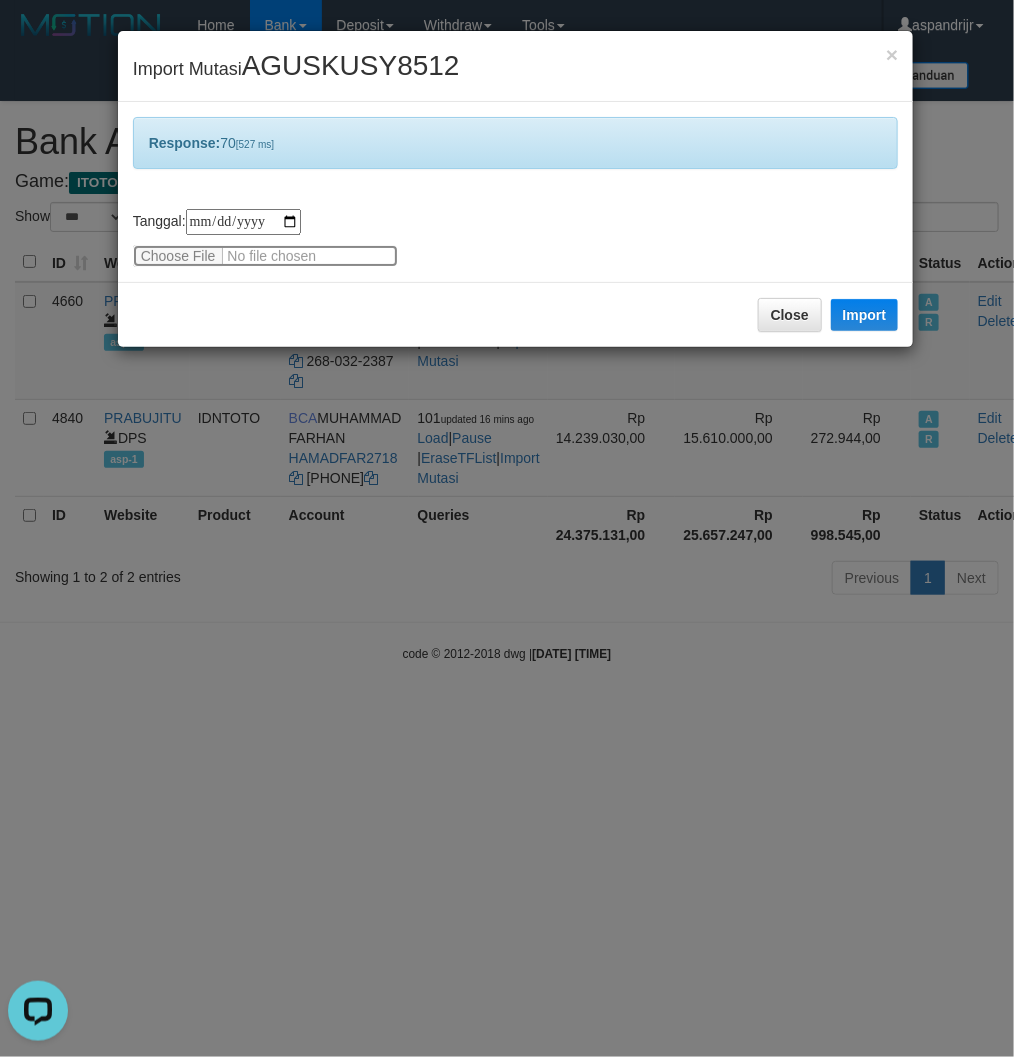 click at bounding box center (265, 256) 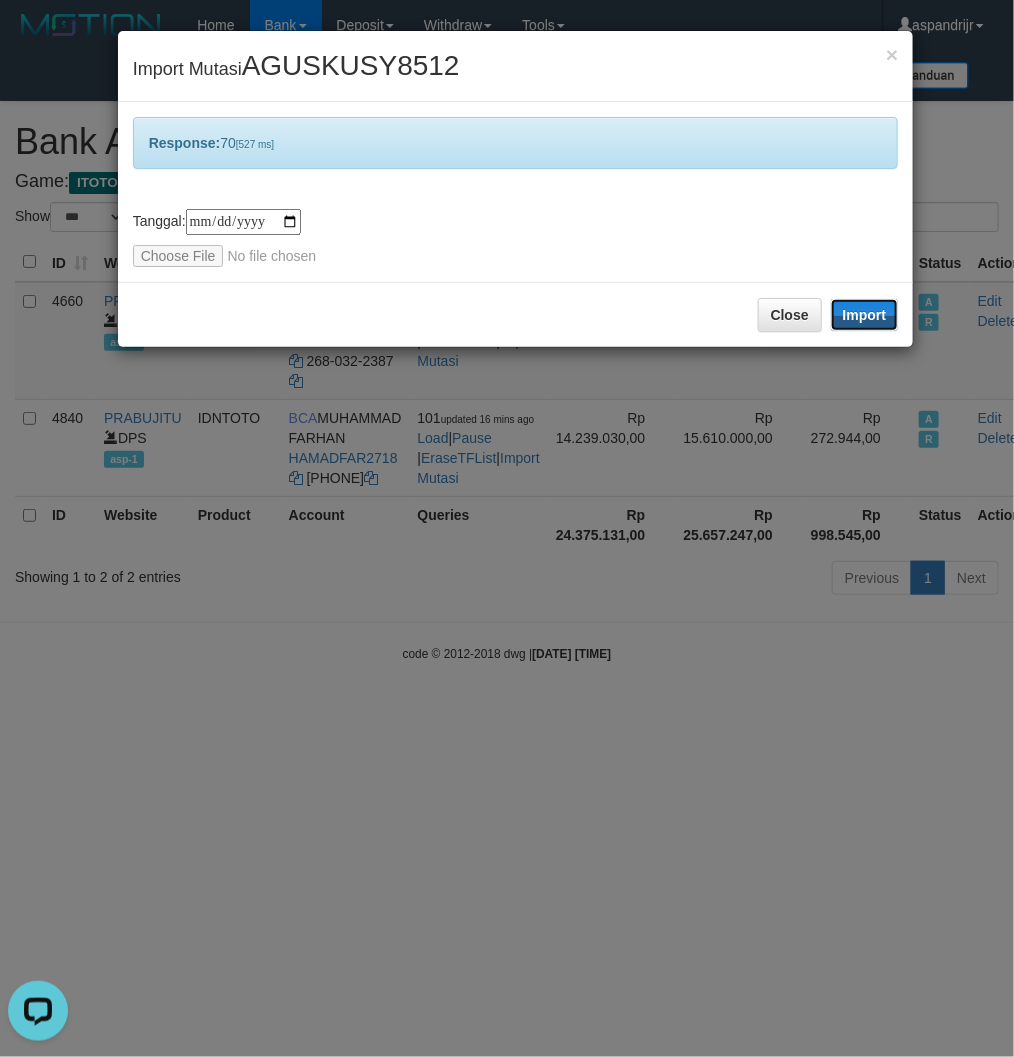 drag, startPoint x: 874, startPoint y: 308, endPoint x: 191, endPoint y: 1, distance: 748.8244 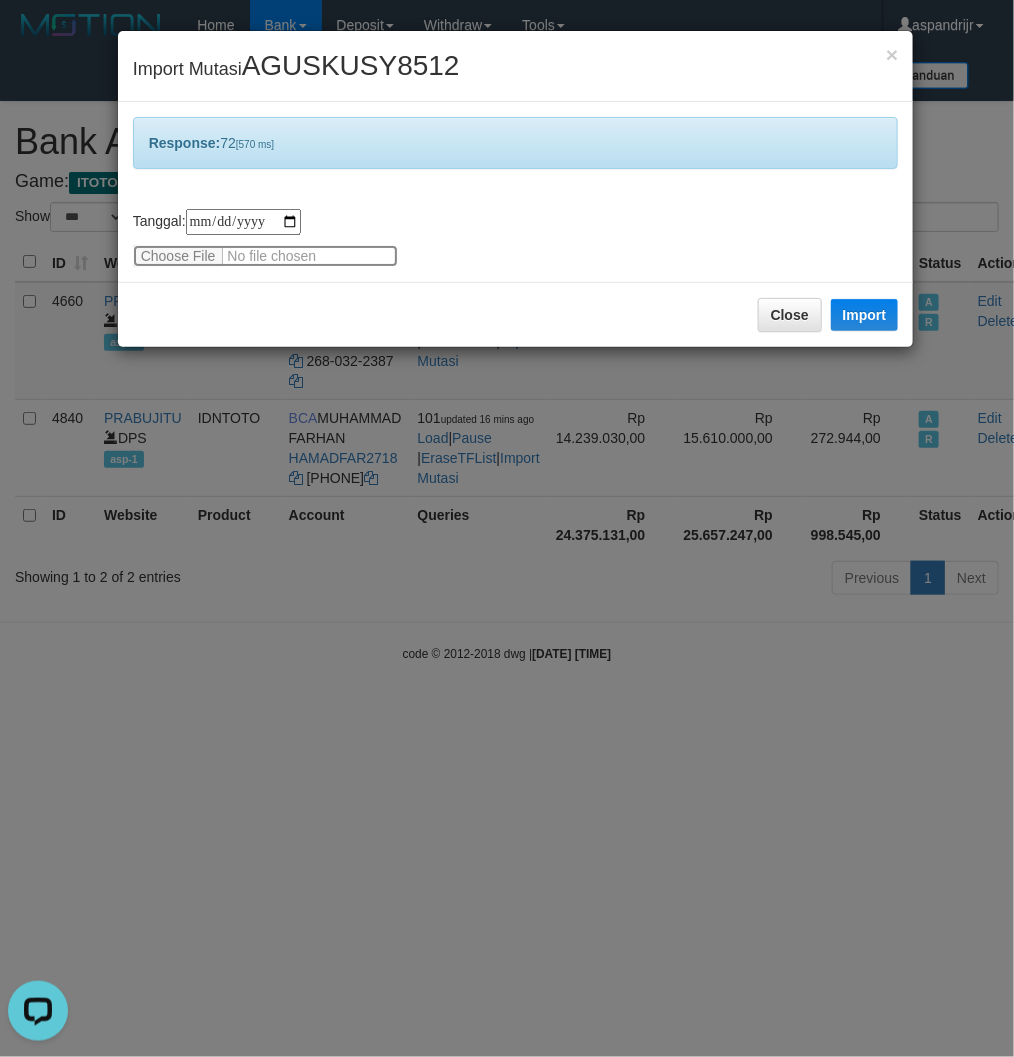 click at bounding box center [265, 256] 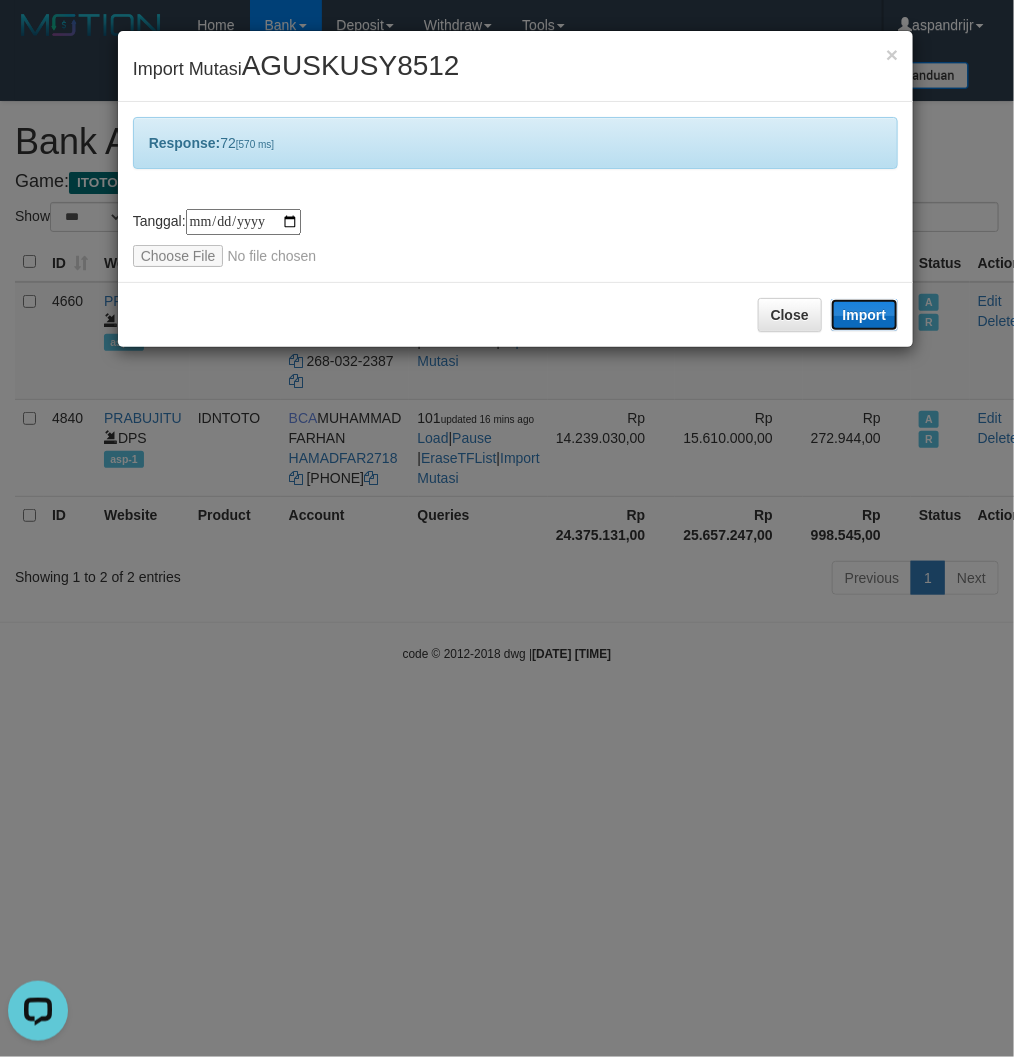 click on "Import" at bounding box center [865, 315] 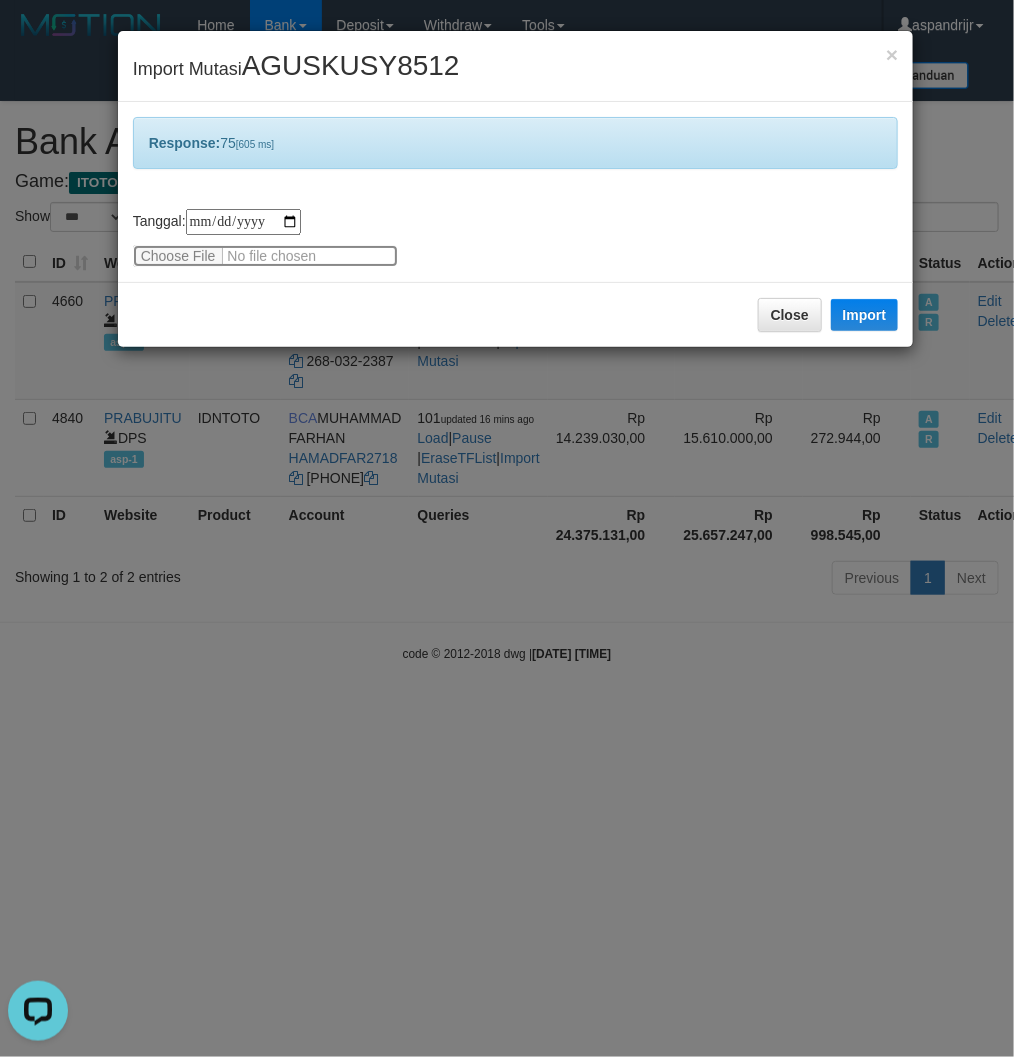 click at bounding box center [265, 256] 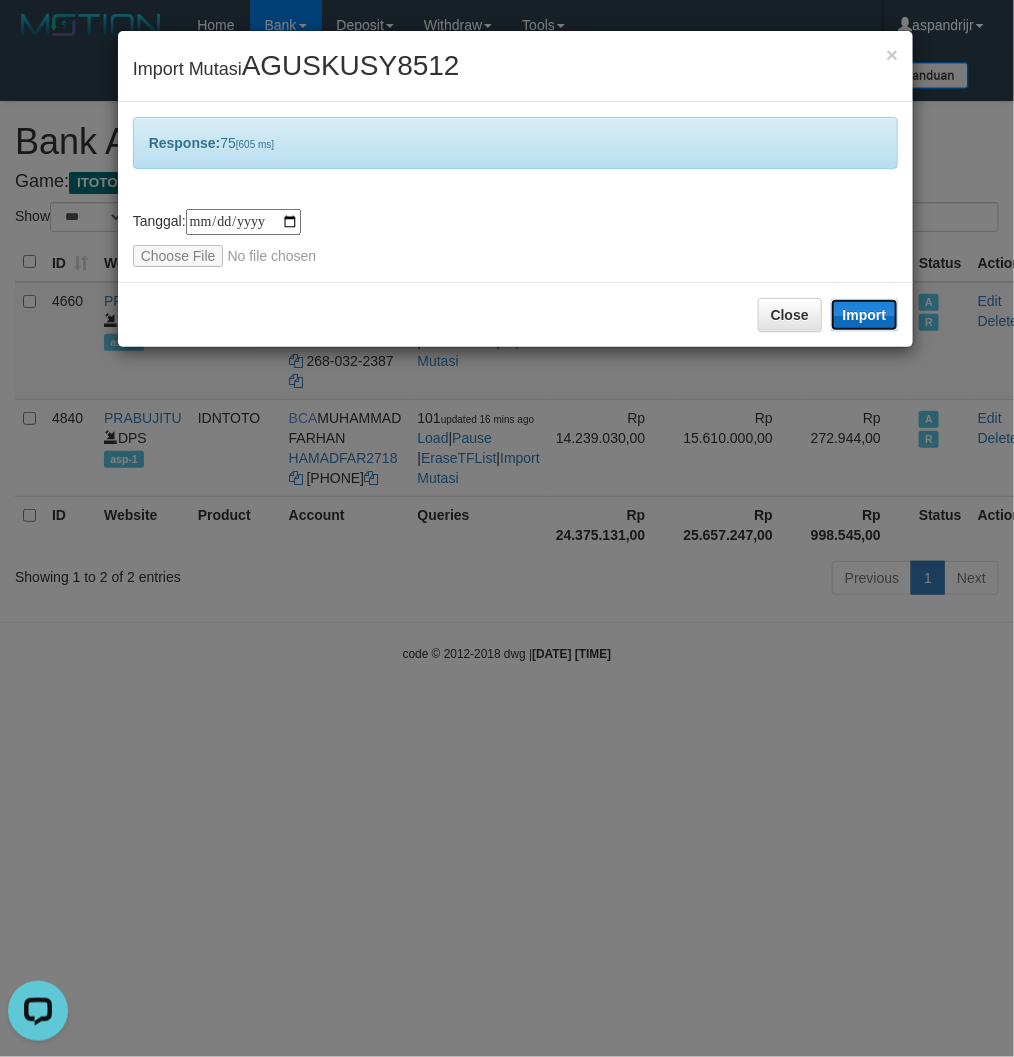 click on "Import" at bounding box center (865, 315) 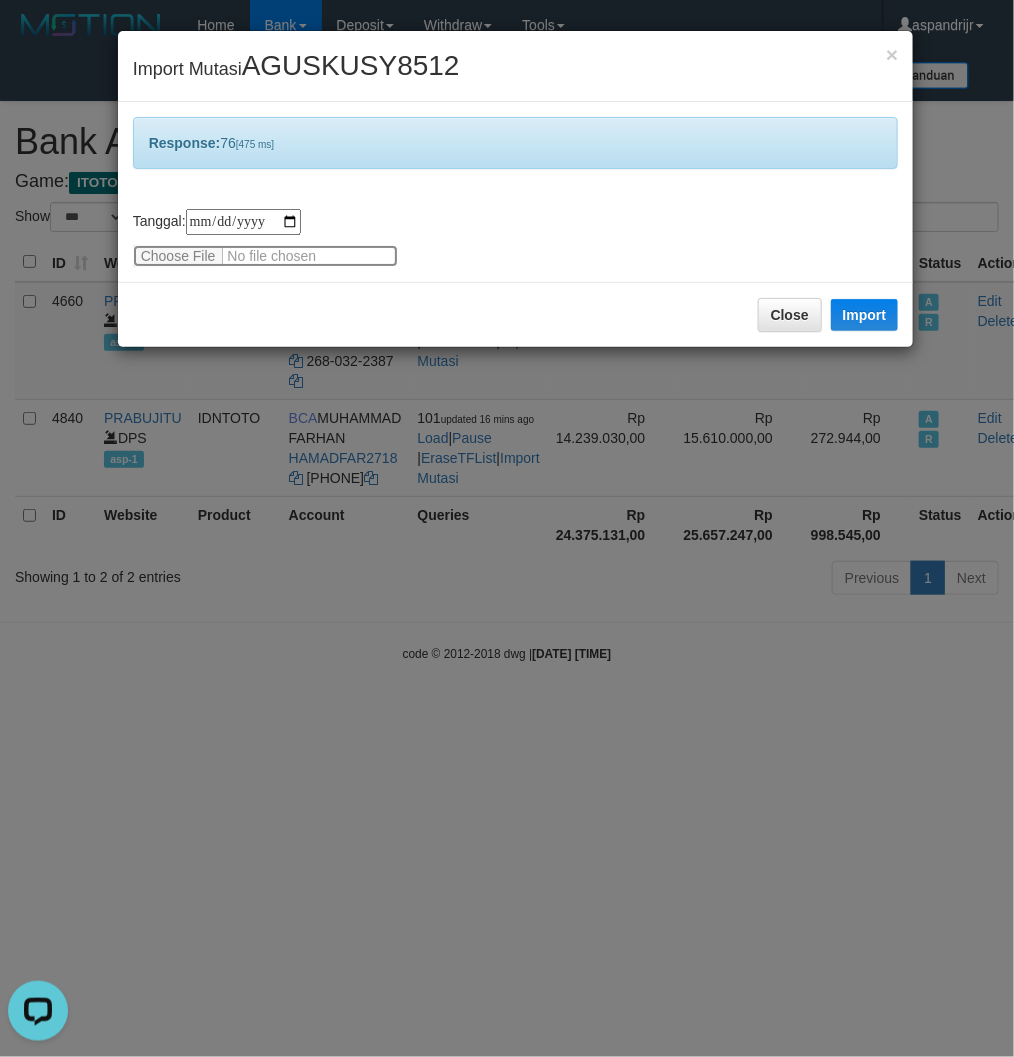 click at bounding box center (265, 256) 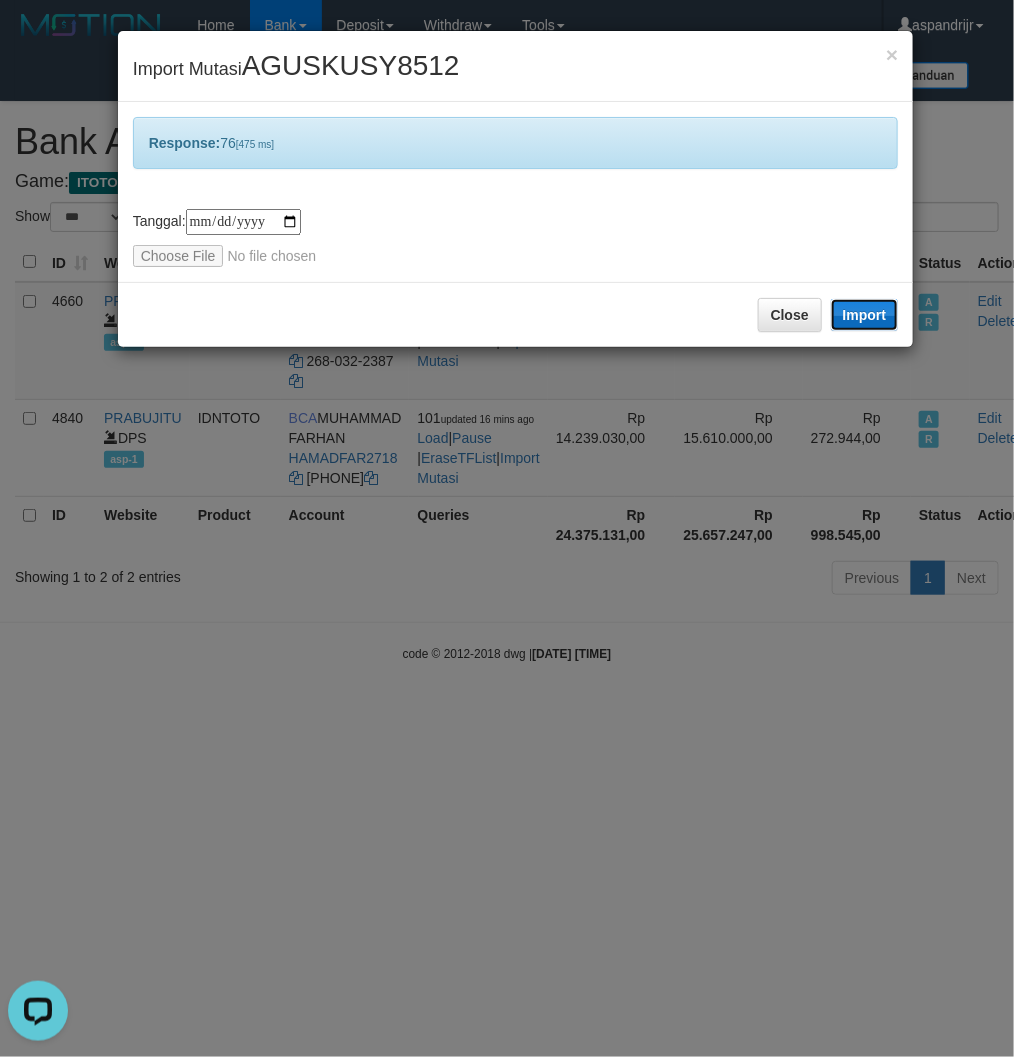 click on "Import" at bounding box center (865, 315) 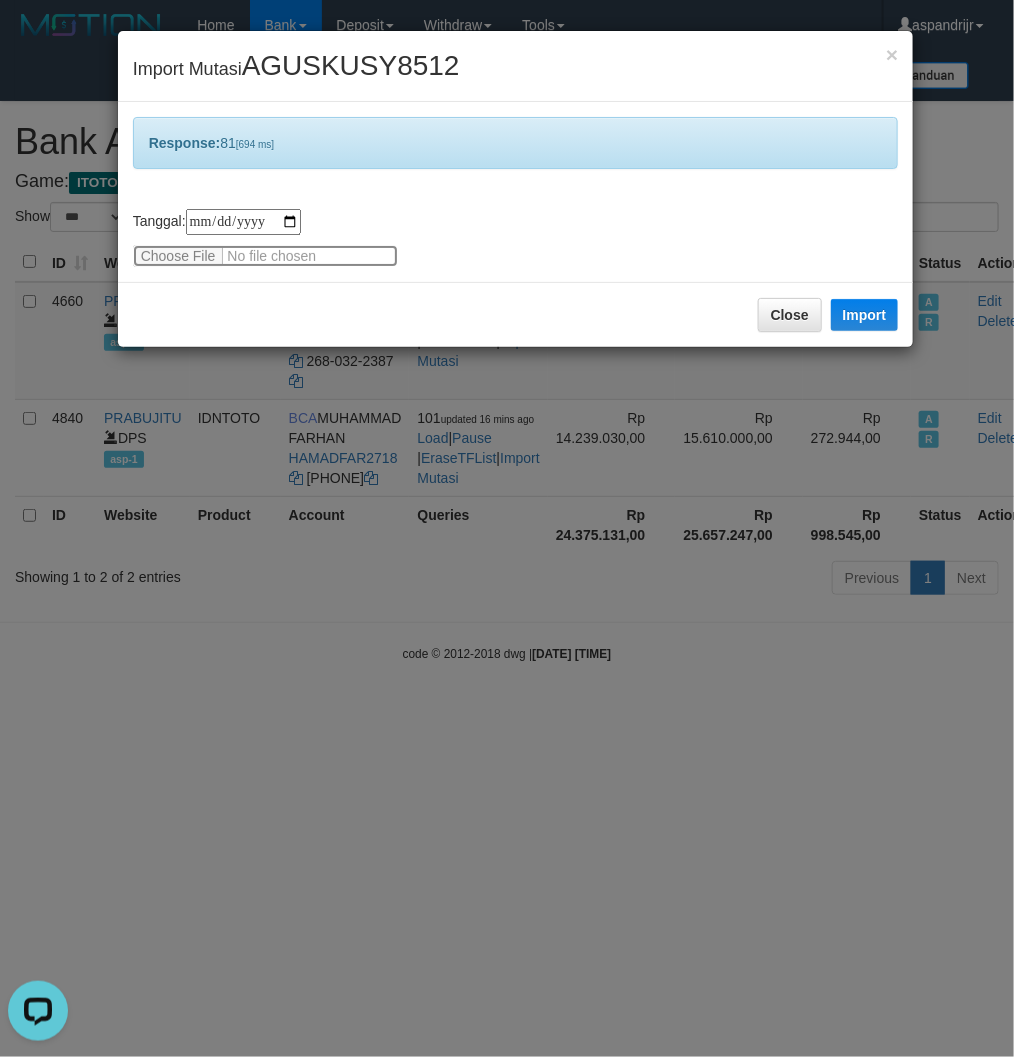 click at bounding box center [265, 256] 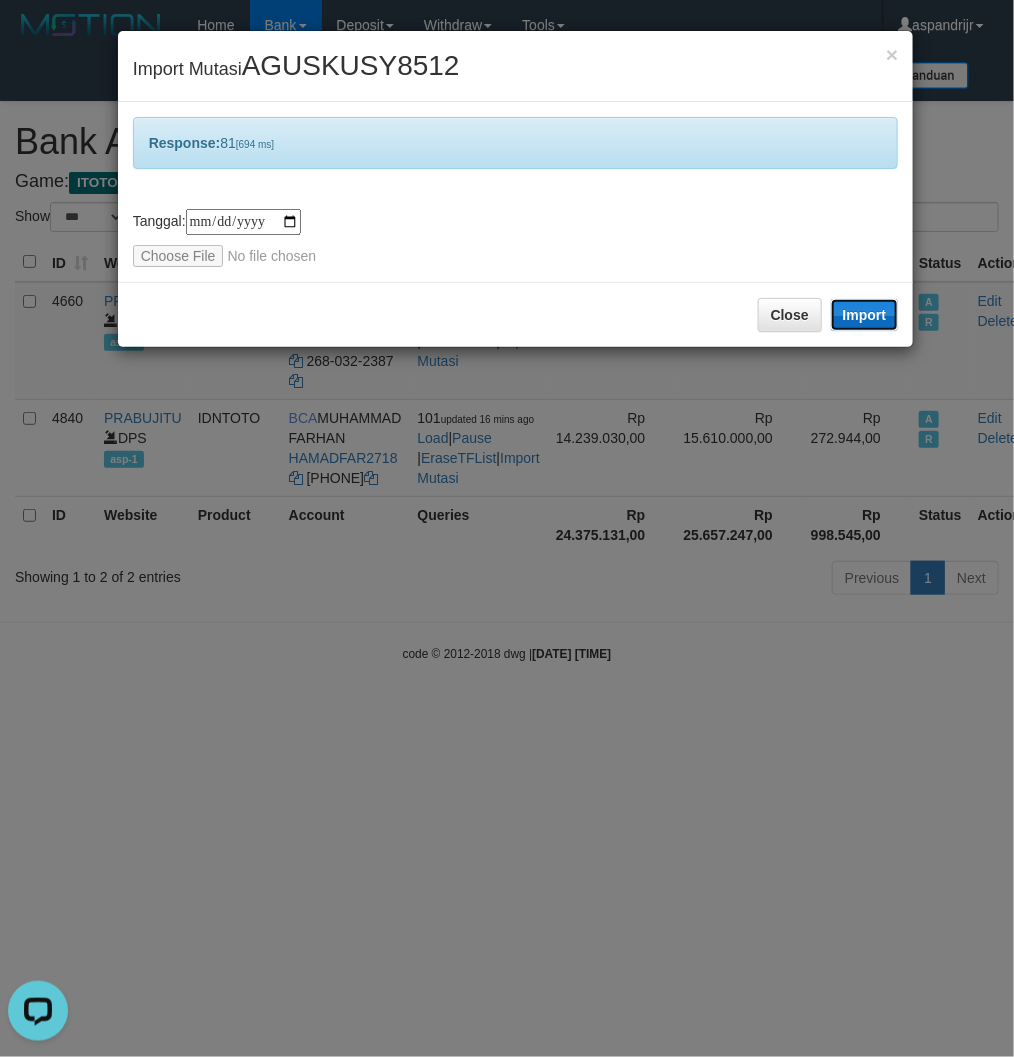 click on "Import" at bounding box center (865, 315) 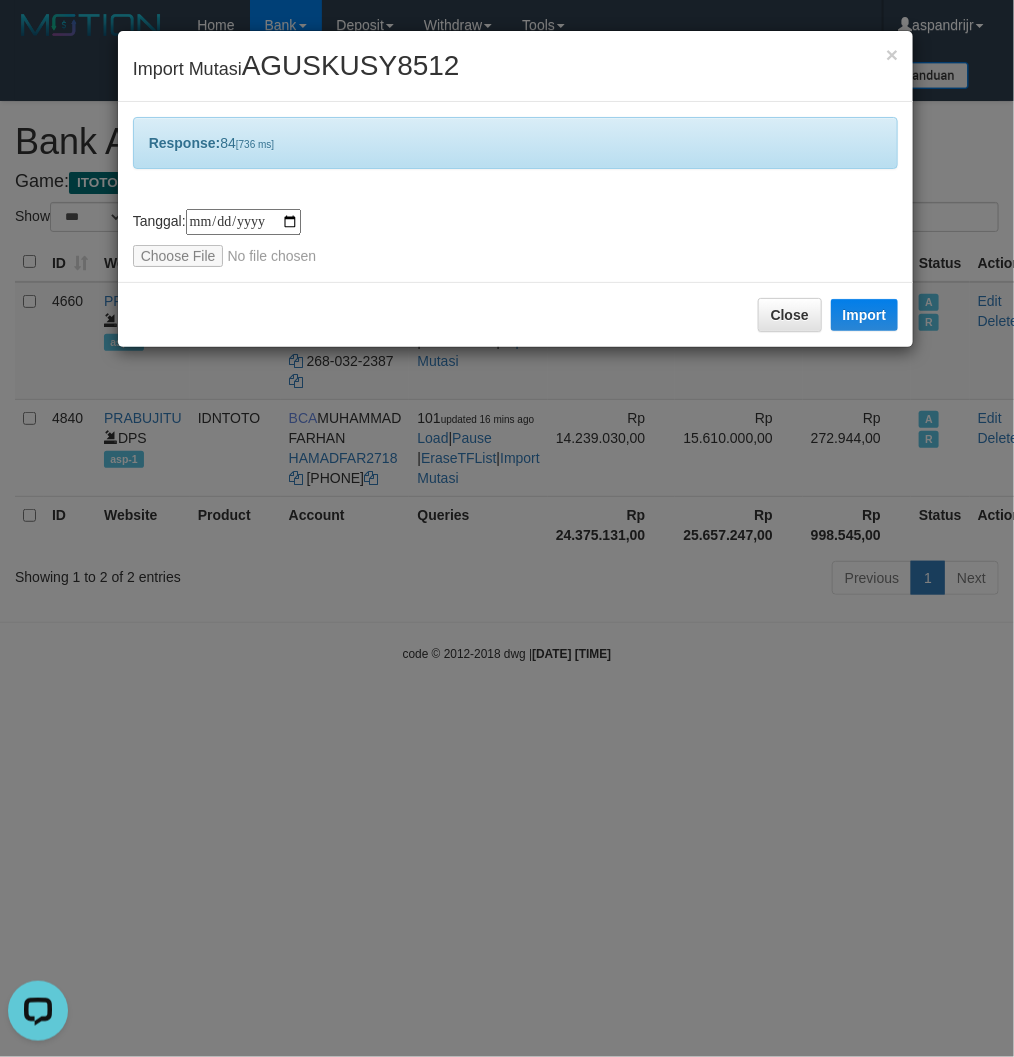 click on "**********" at bounding box center (516, 238) 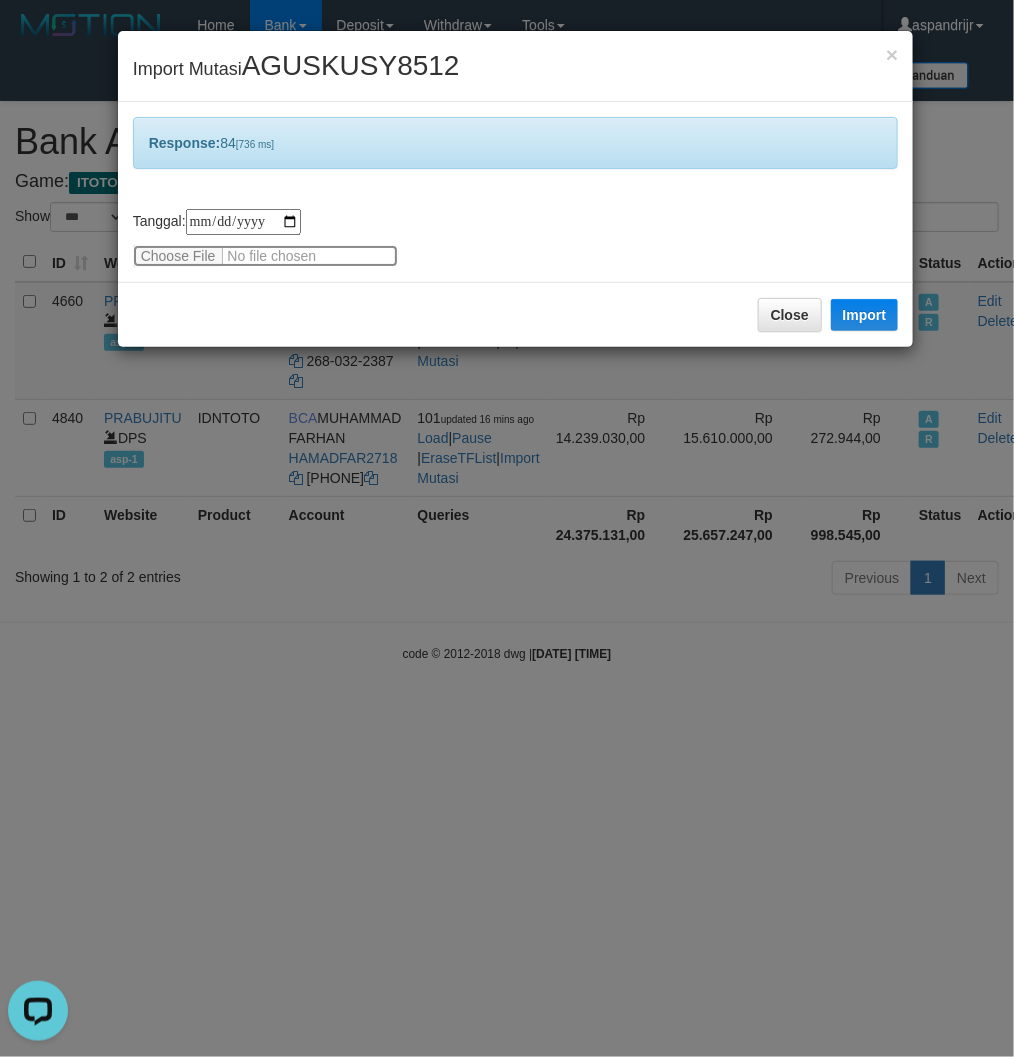click at bounding box center [265, 256] 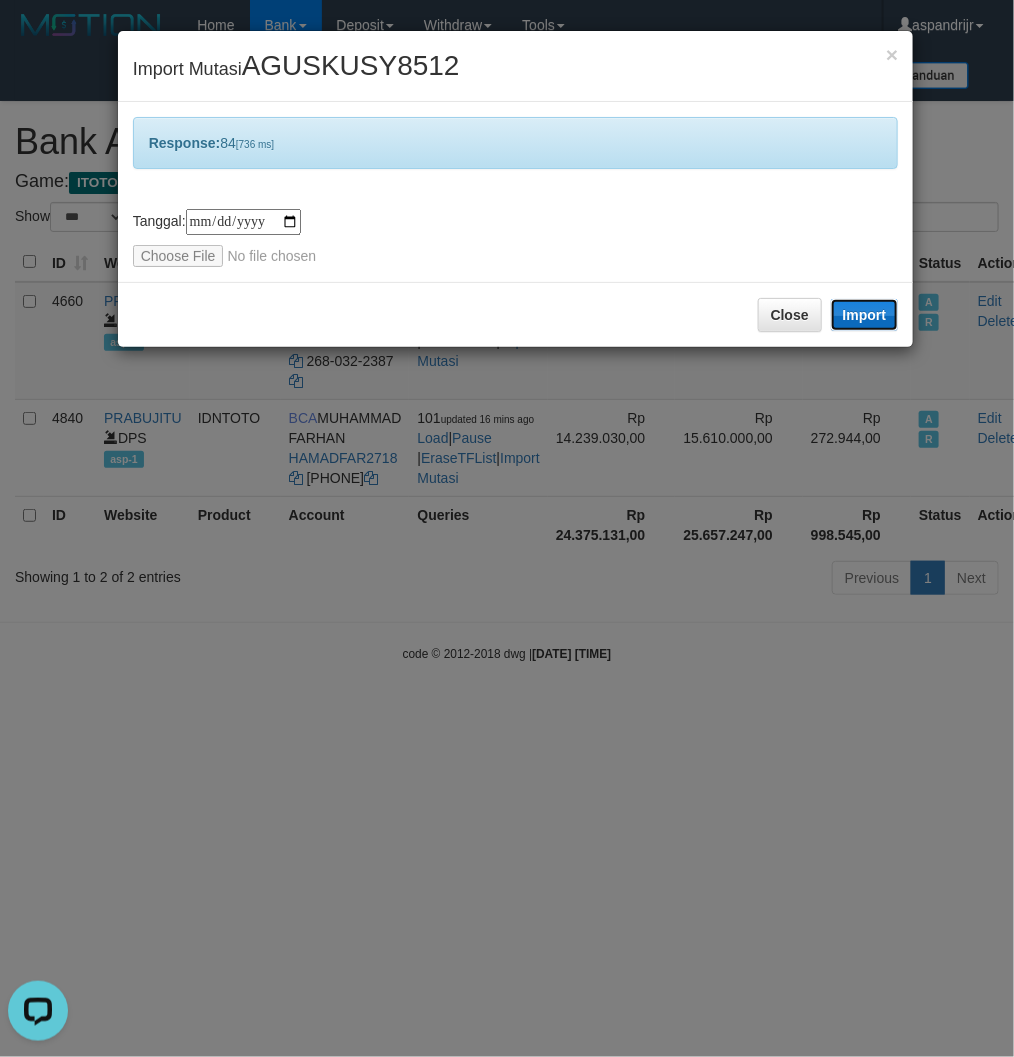 click on "Import" at bounding box center (865, 315) 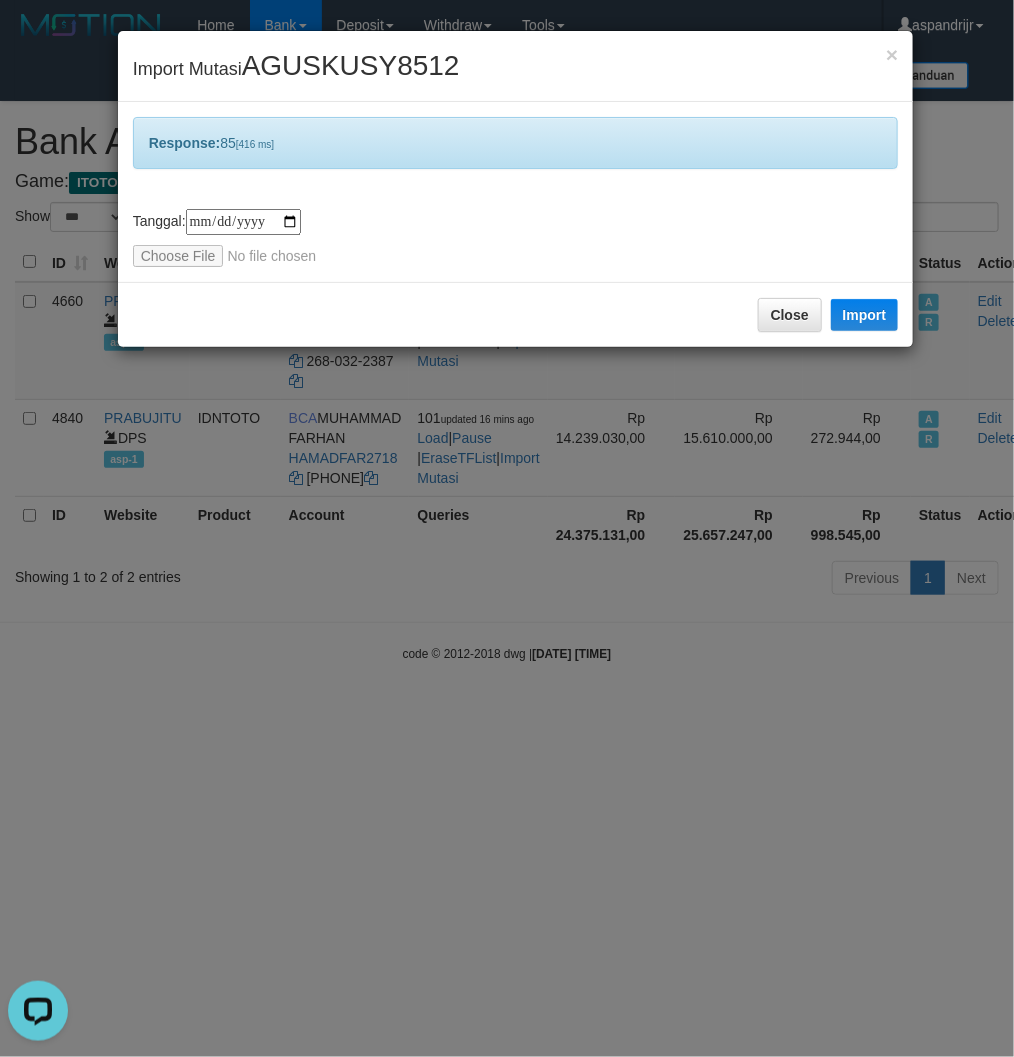 click on "**********" at bounding box center (516, 238) 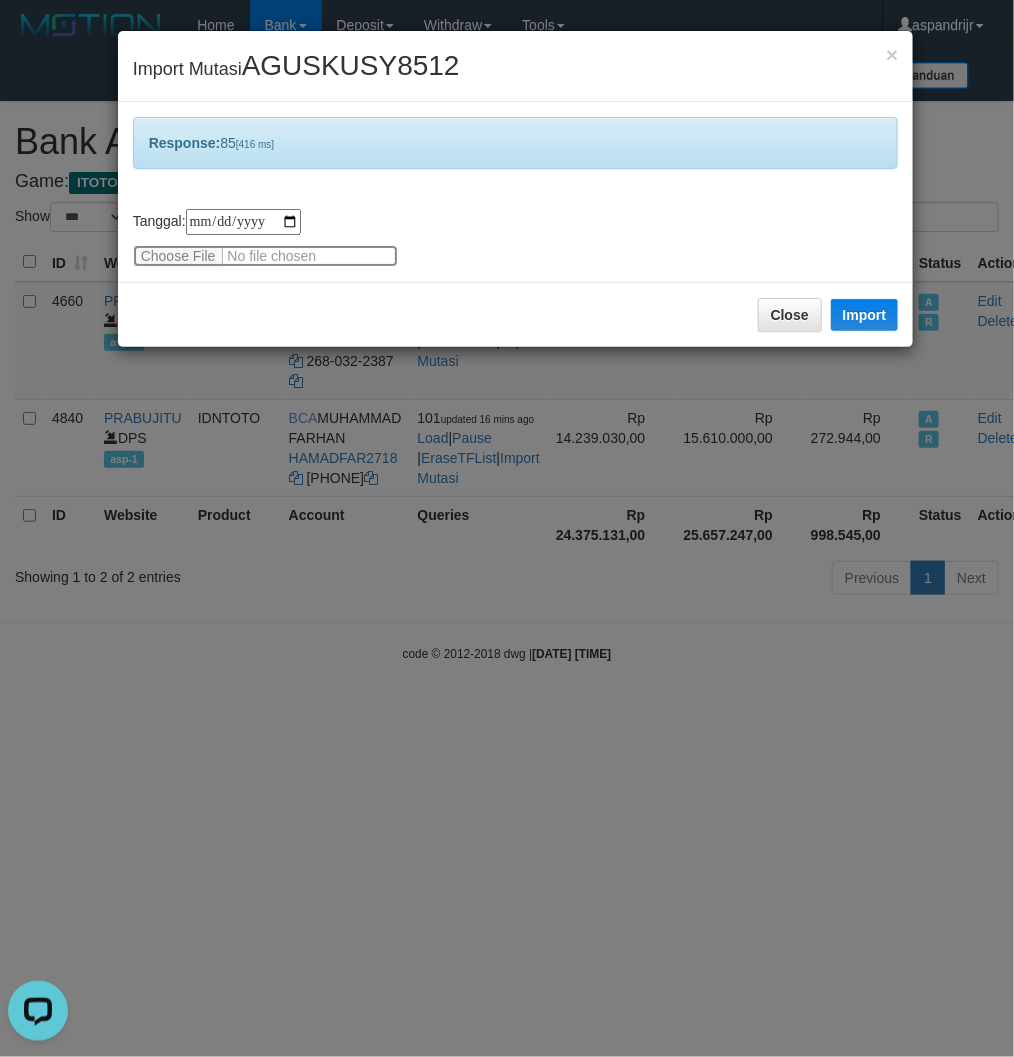 click at bounding box center [265, 256] 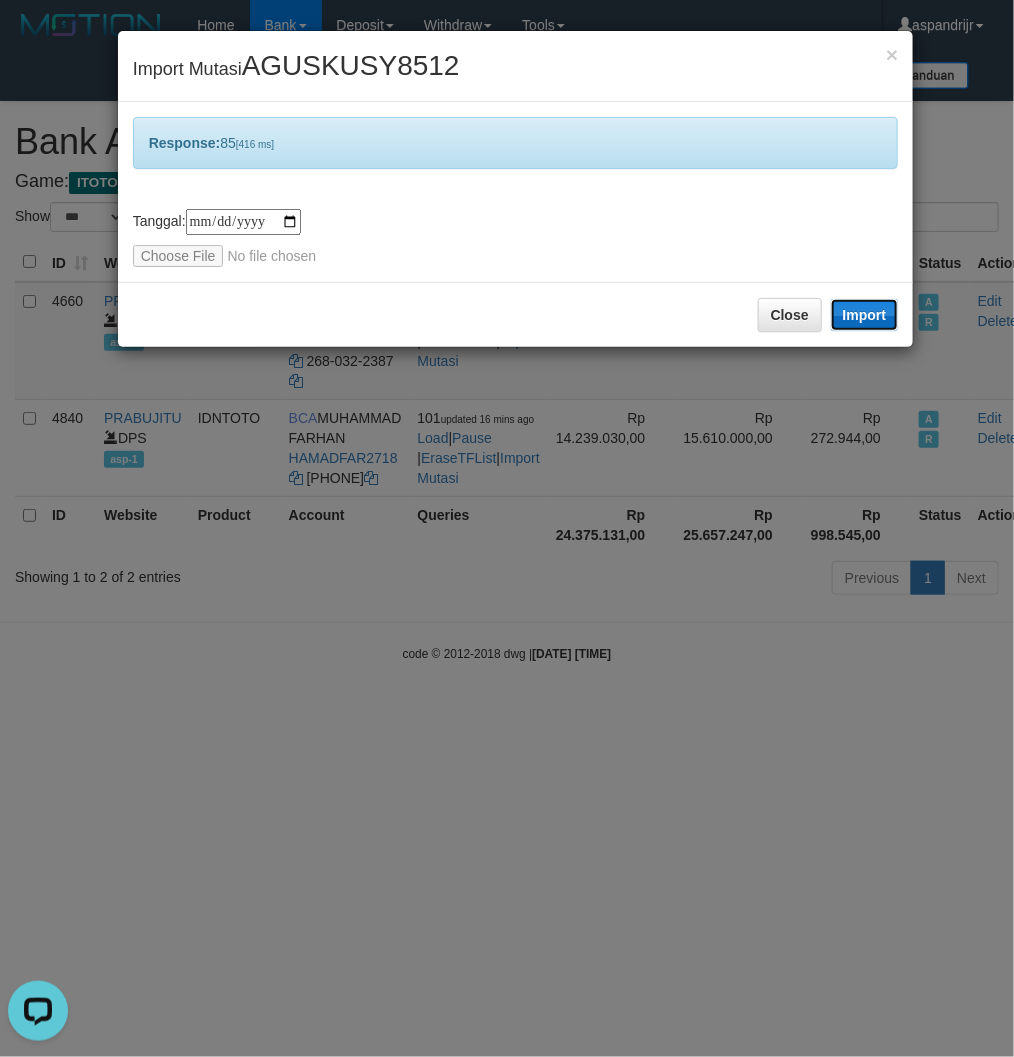 click on "Import" at bounding box center (865, 315) 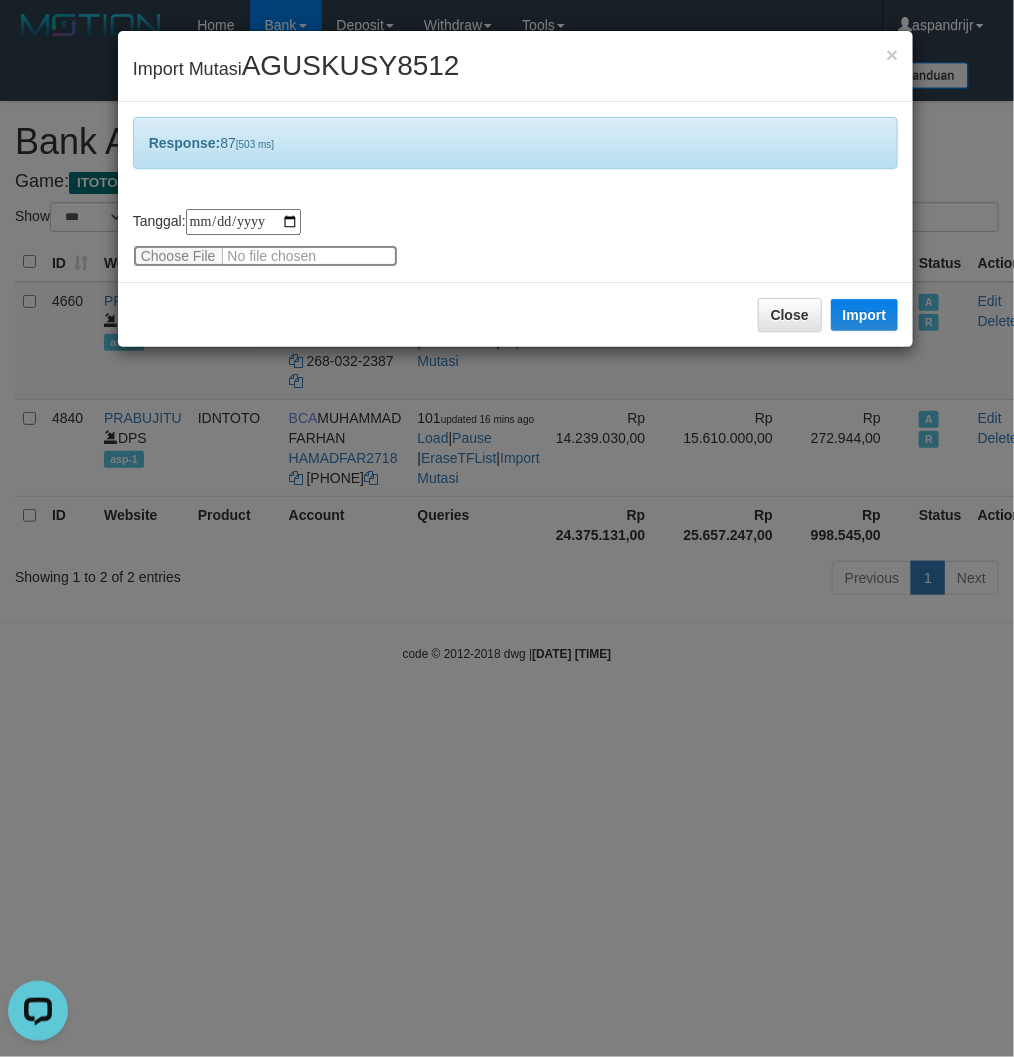 click at bounding box center [265, 256] 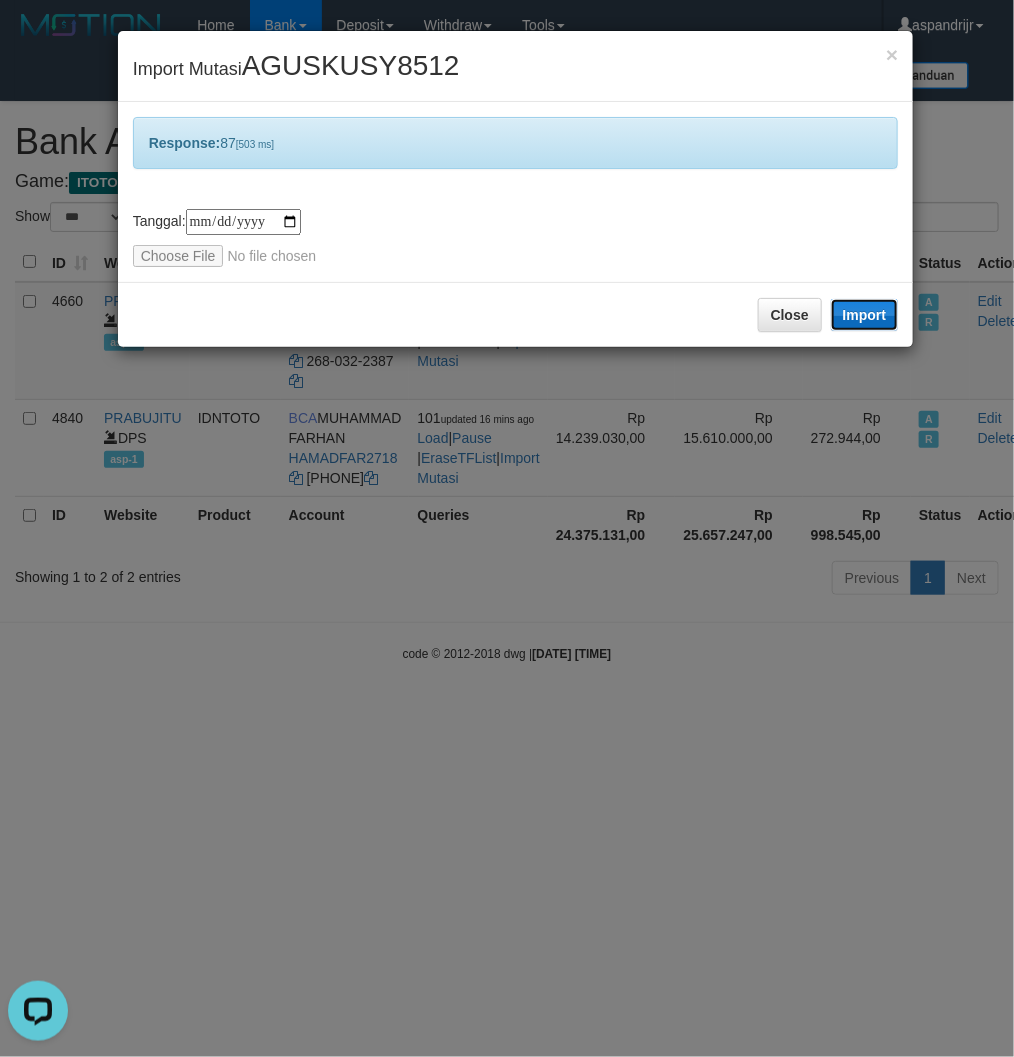 click on "Import" at bounding box center (865, 315) 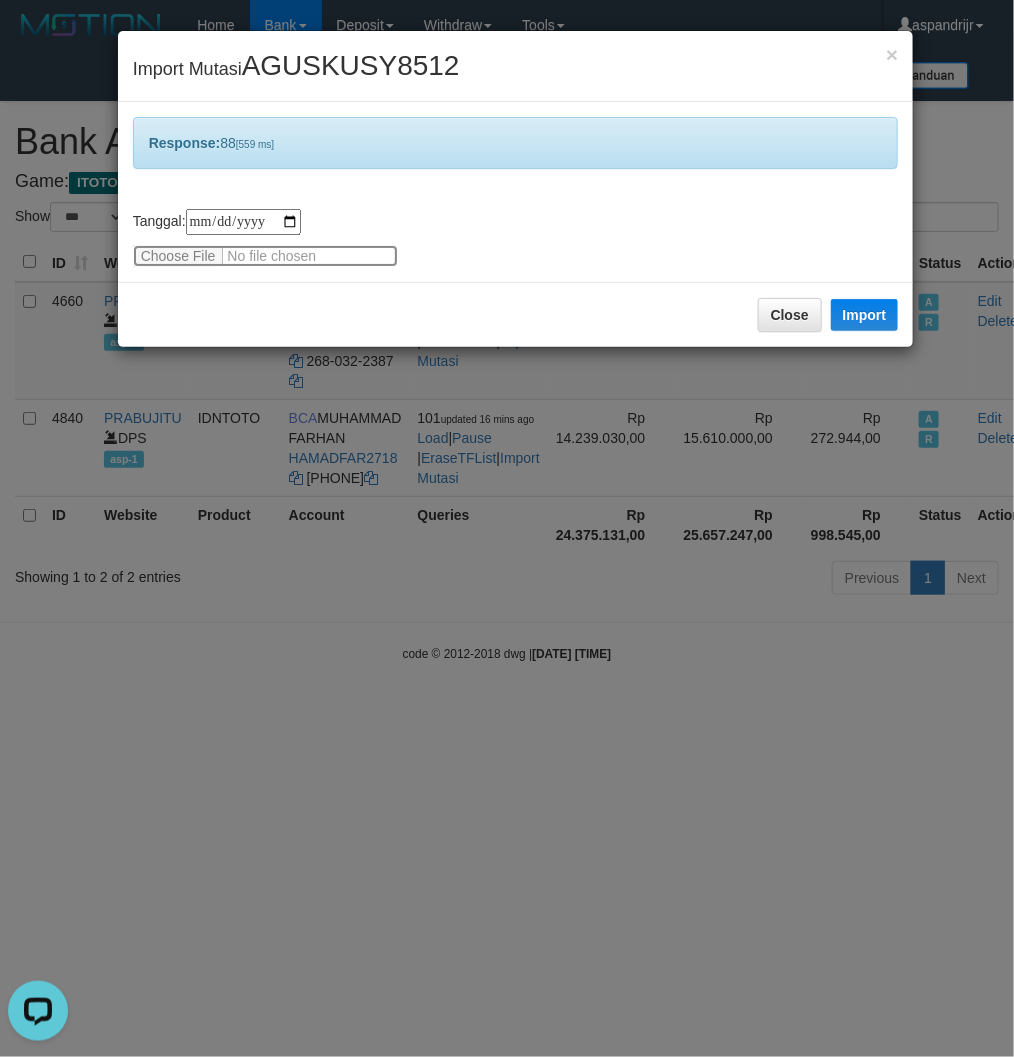 click at bounding box center (265, 256) 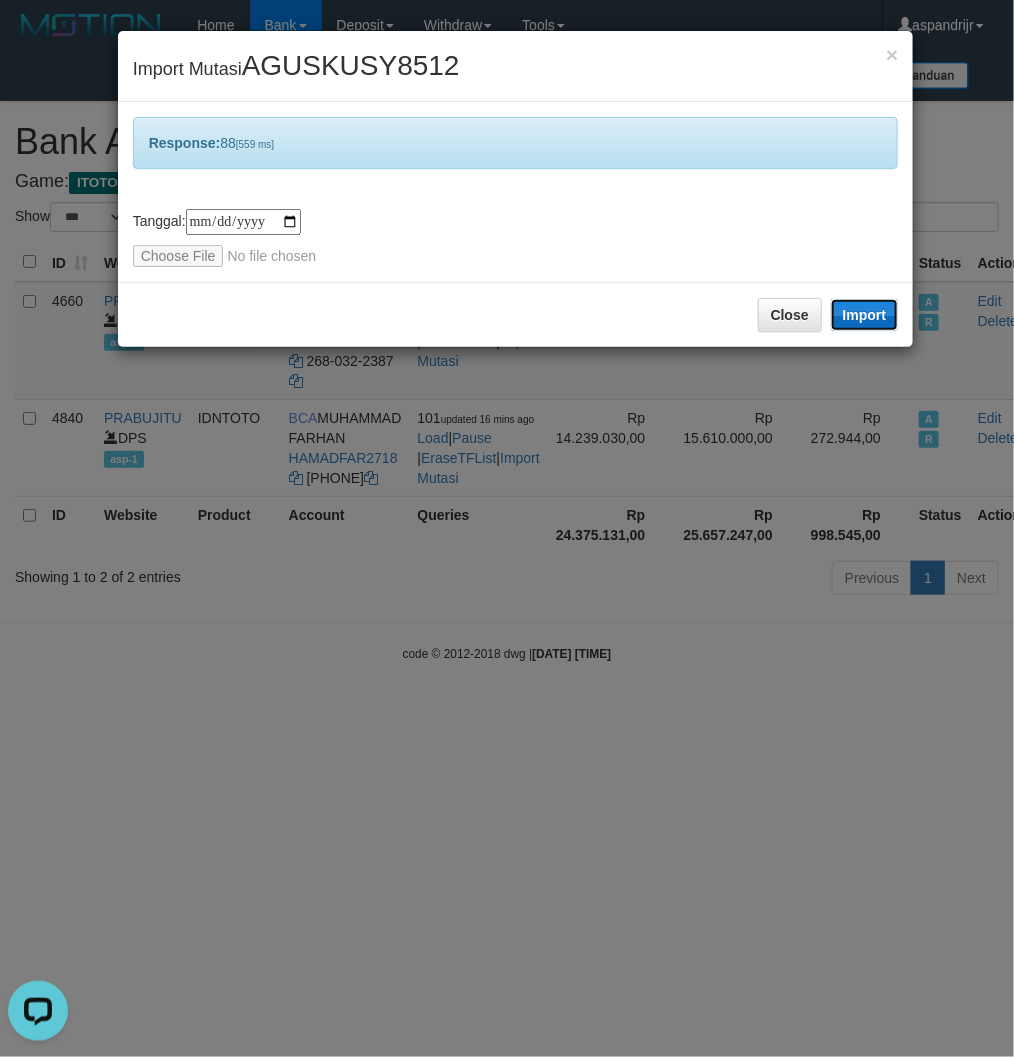 click on "Import" at bounding box center (865, 315) 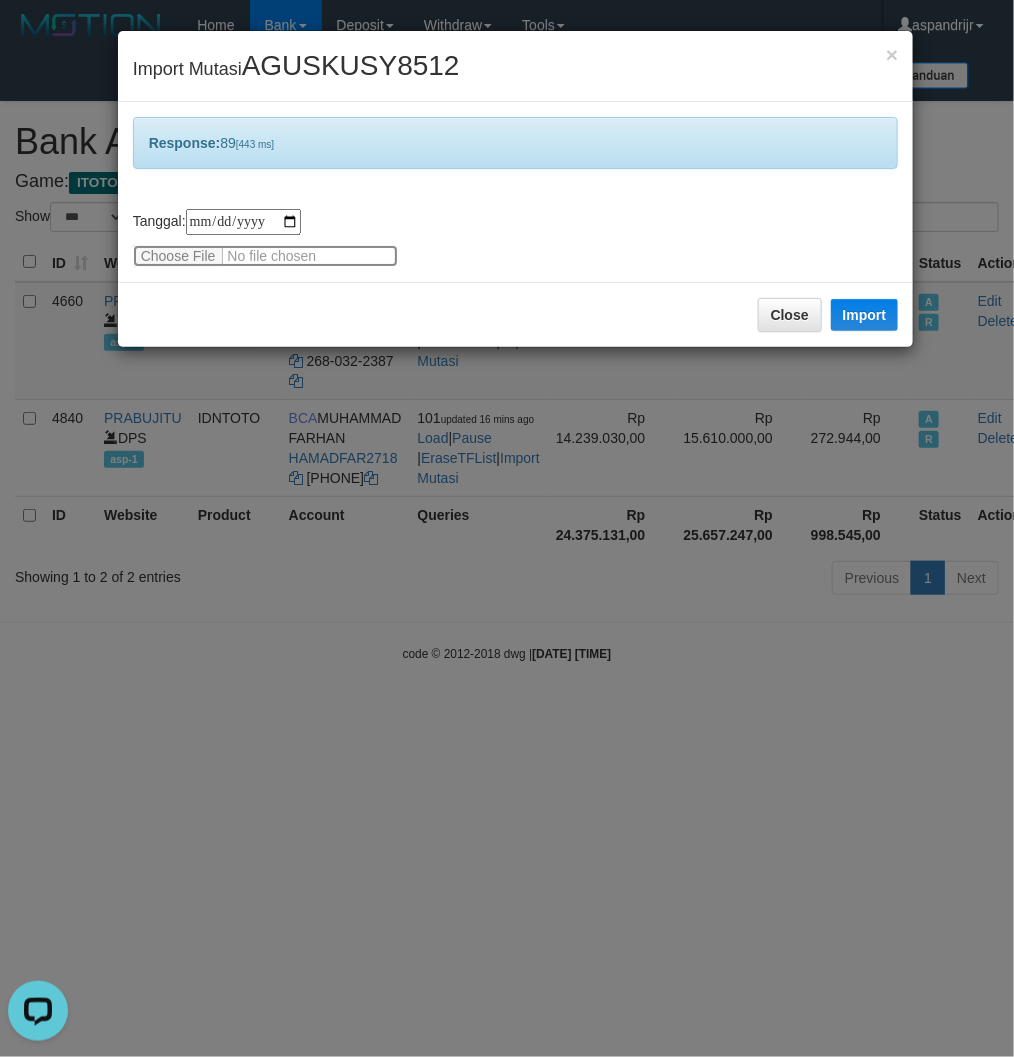 click at bounding box center (265, 256) 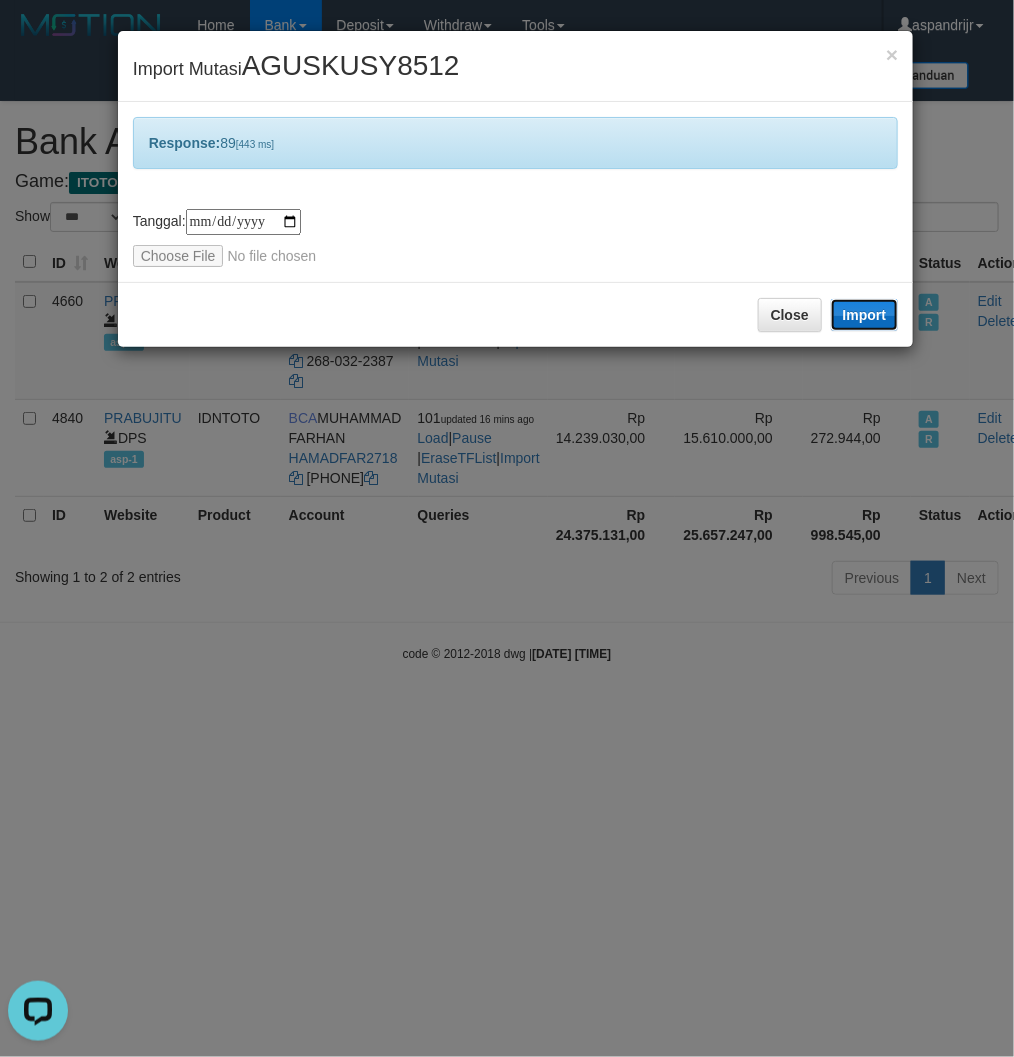 click on "Import" at bounding box center [865, 315] 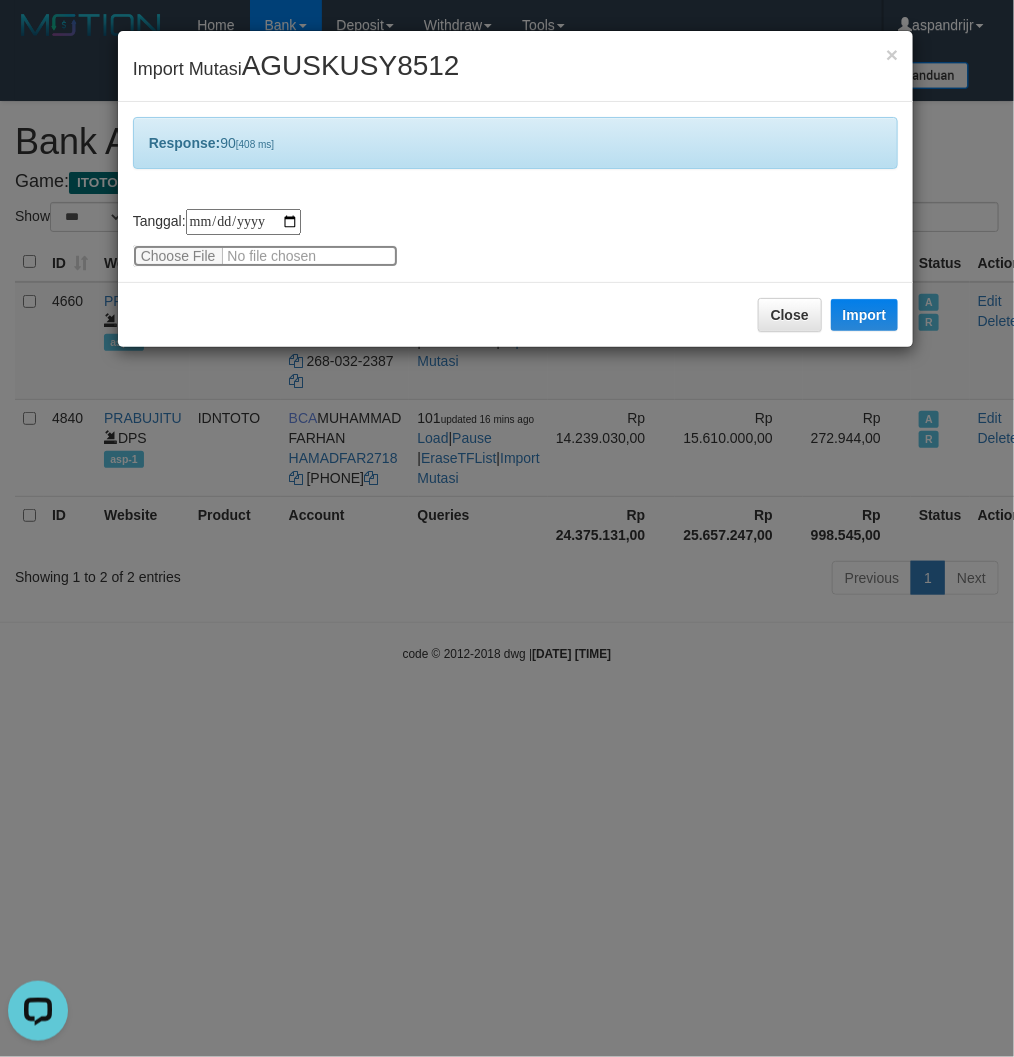 click at bounding box center (265, 256) 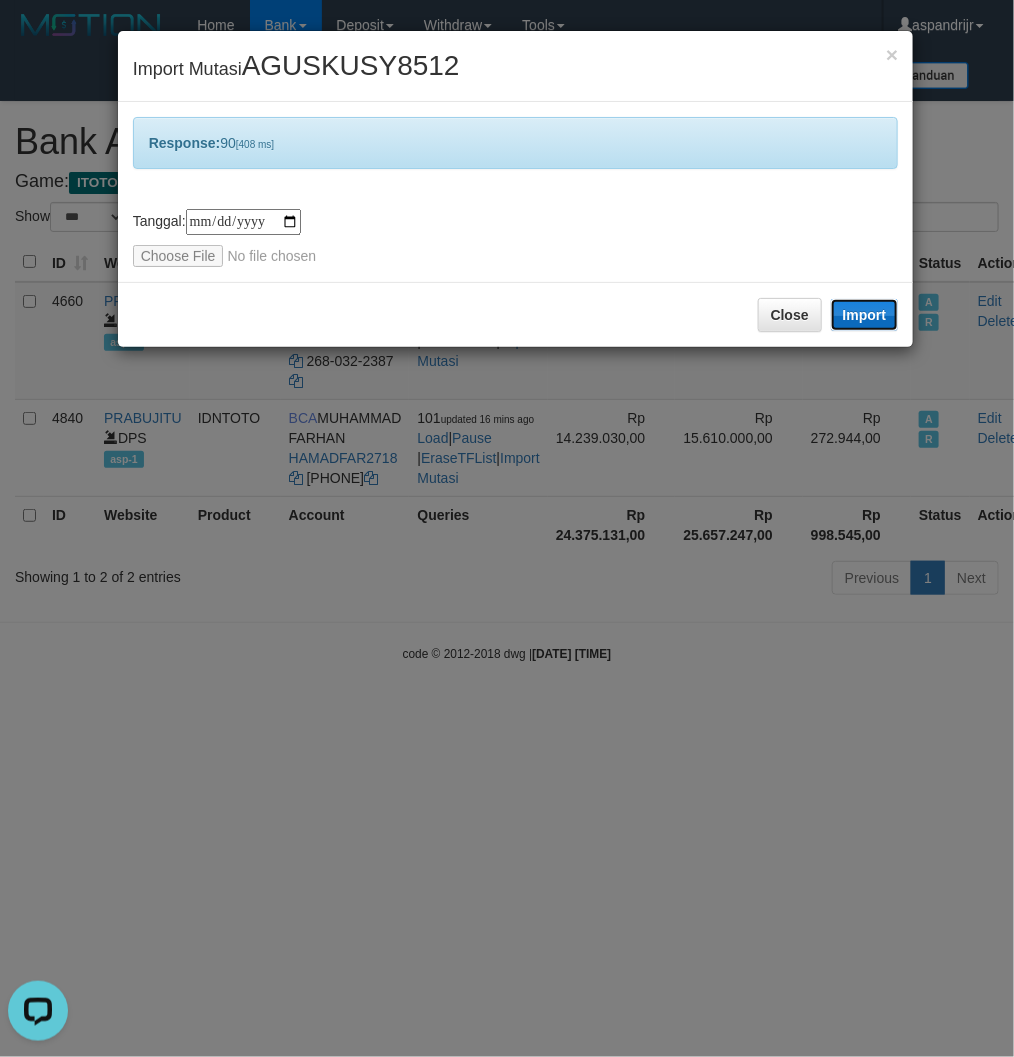 click on "Import" at bounding box center (865, 315) 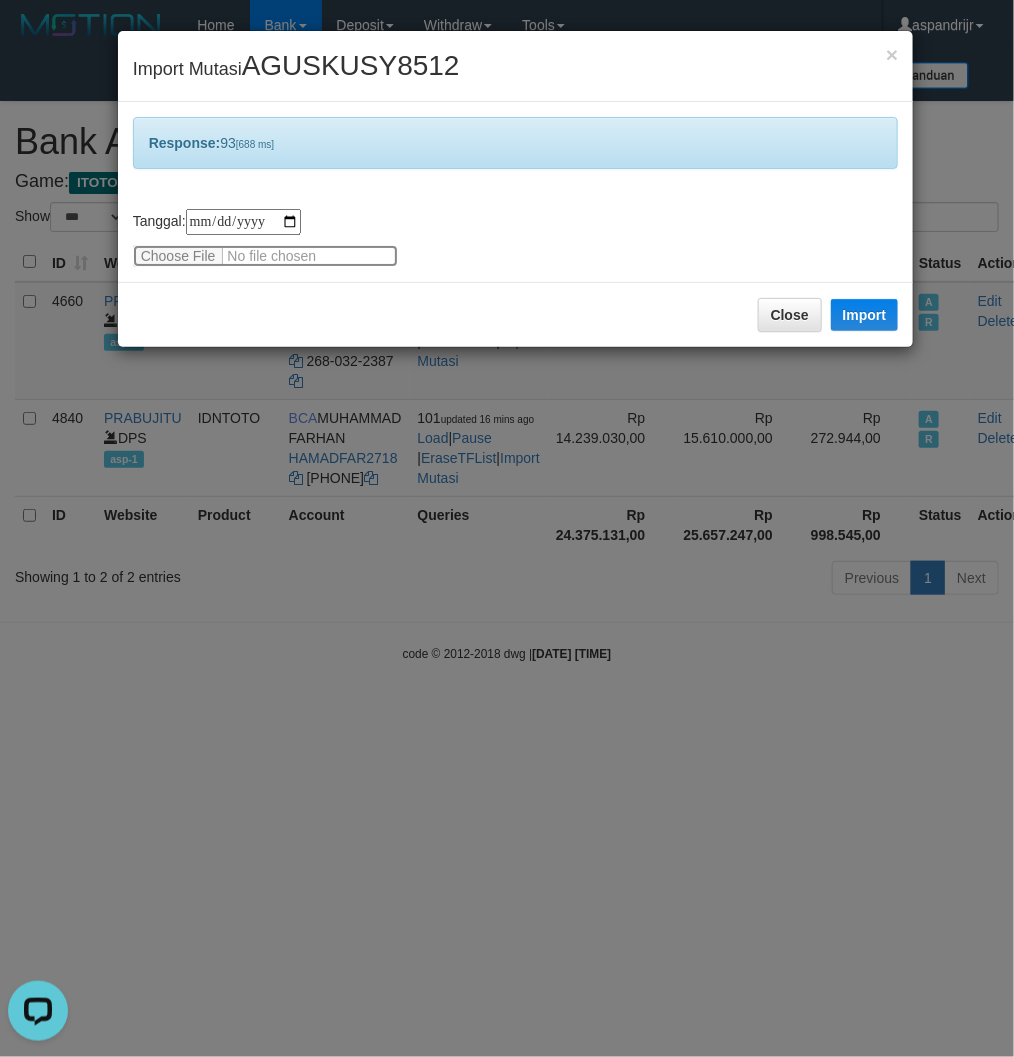 click at bounding box center [265, 256] 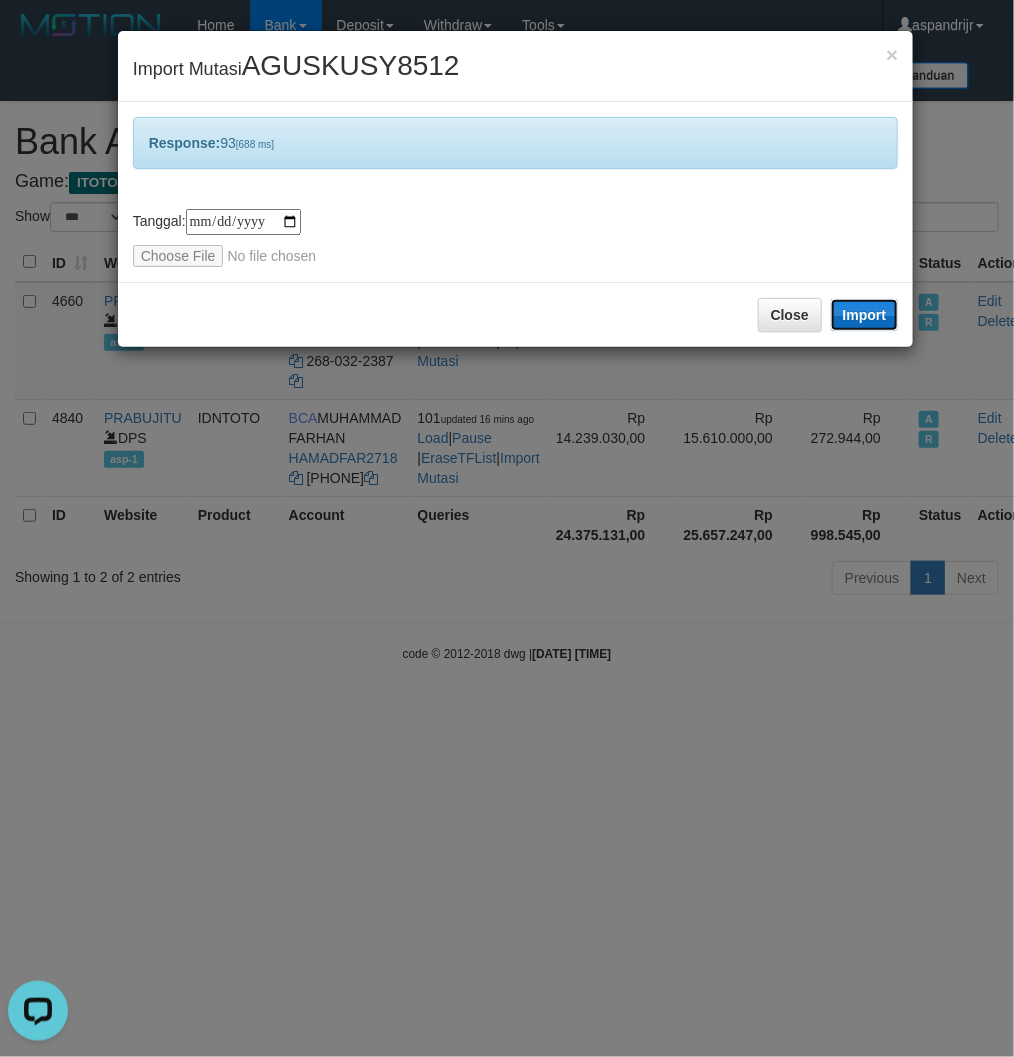 click on "Import" at bounding box center [865, 315] 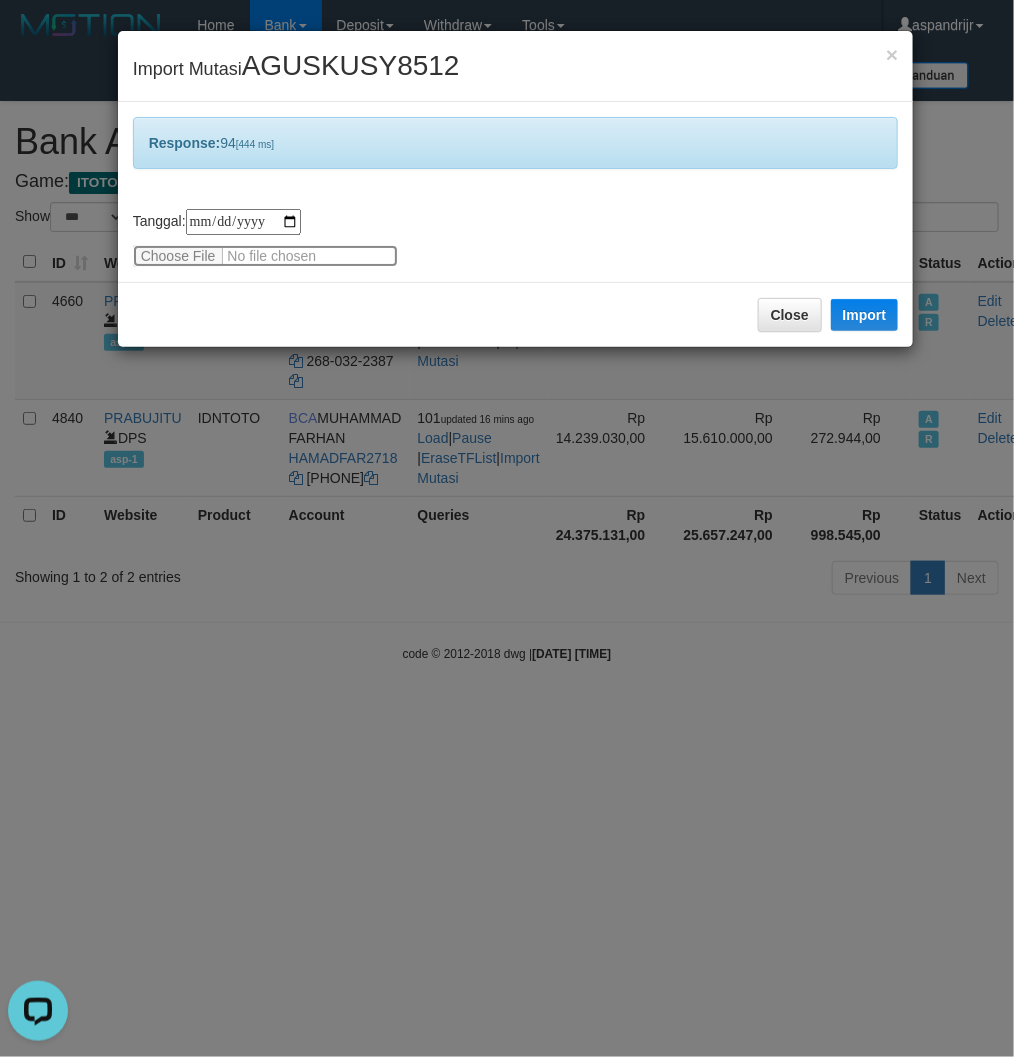 click at bounding box center [265, 256] 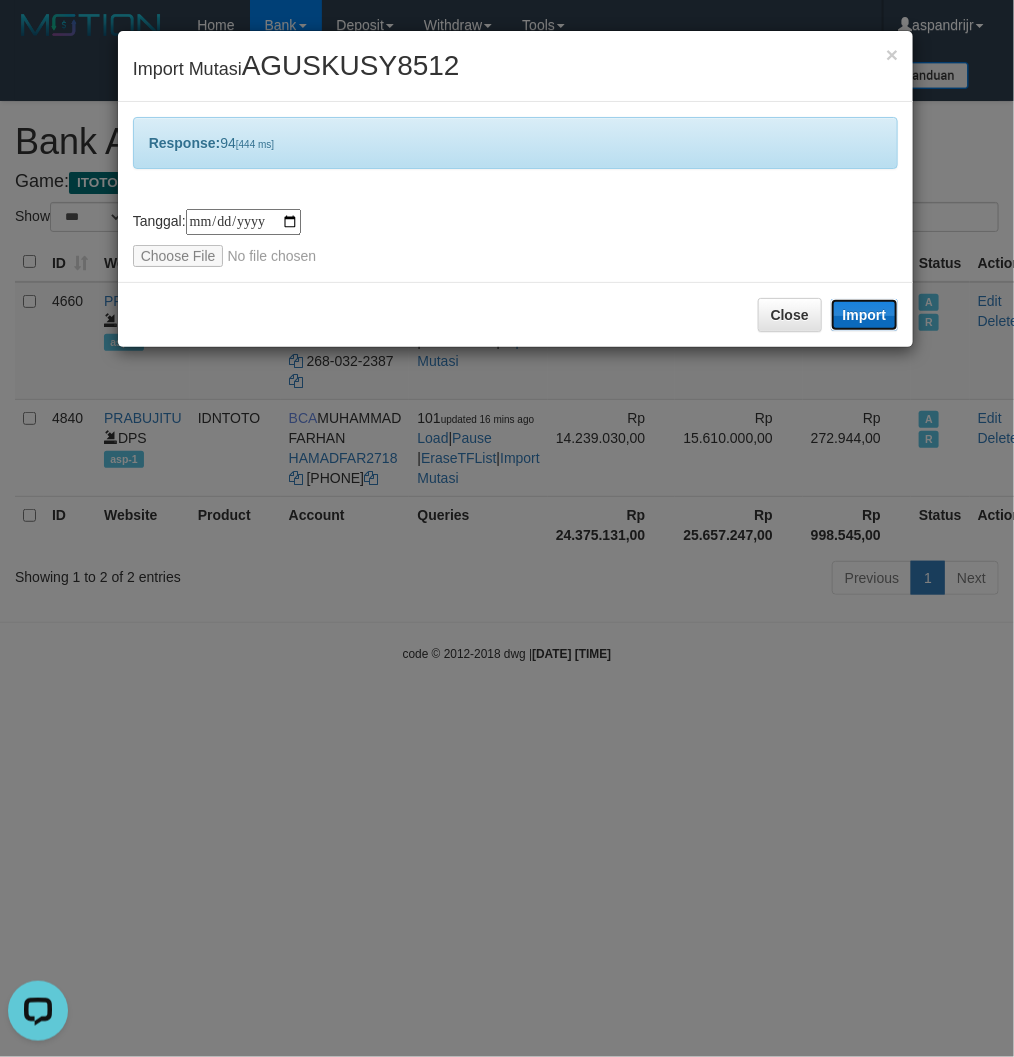 click on "Import" at bounding box center (865, 315) 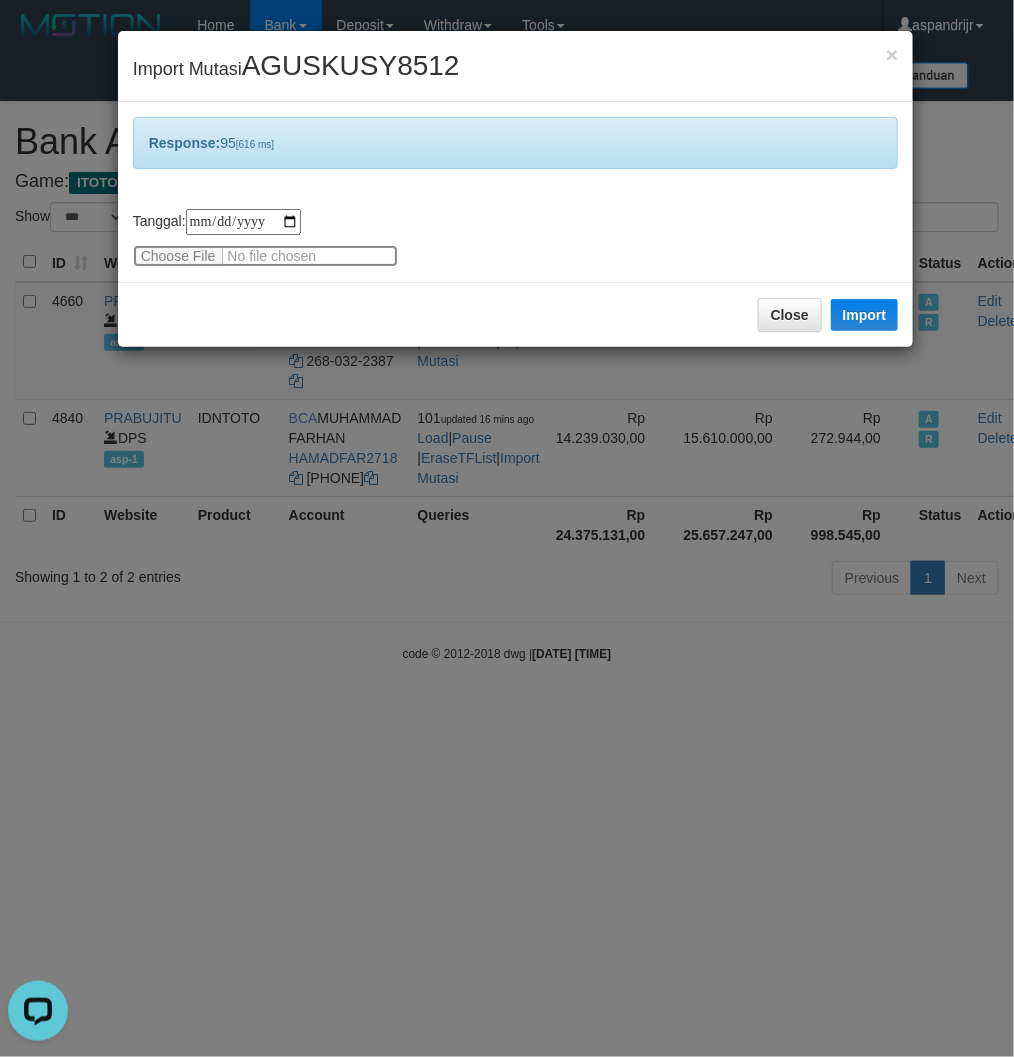 click at bounding box center [265, 256] 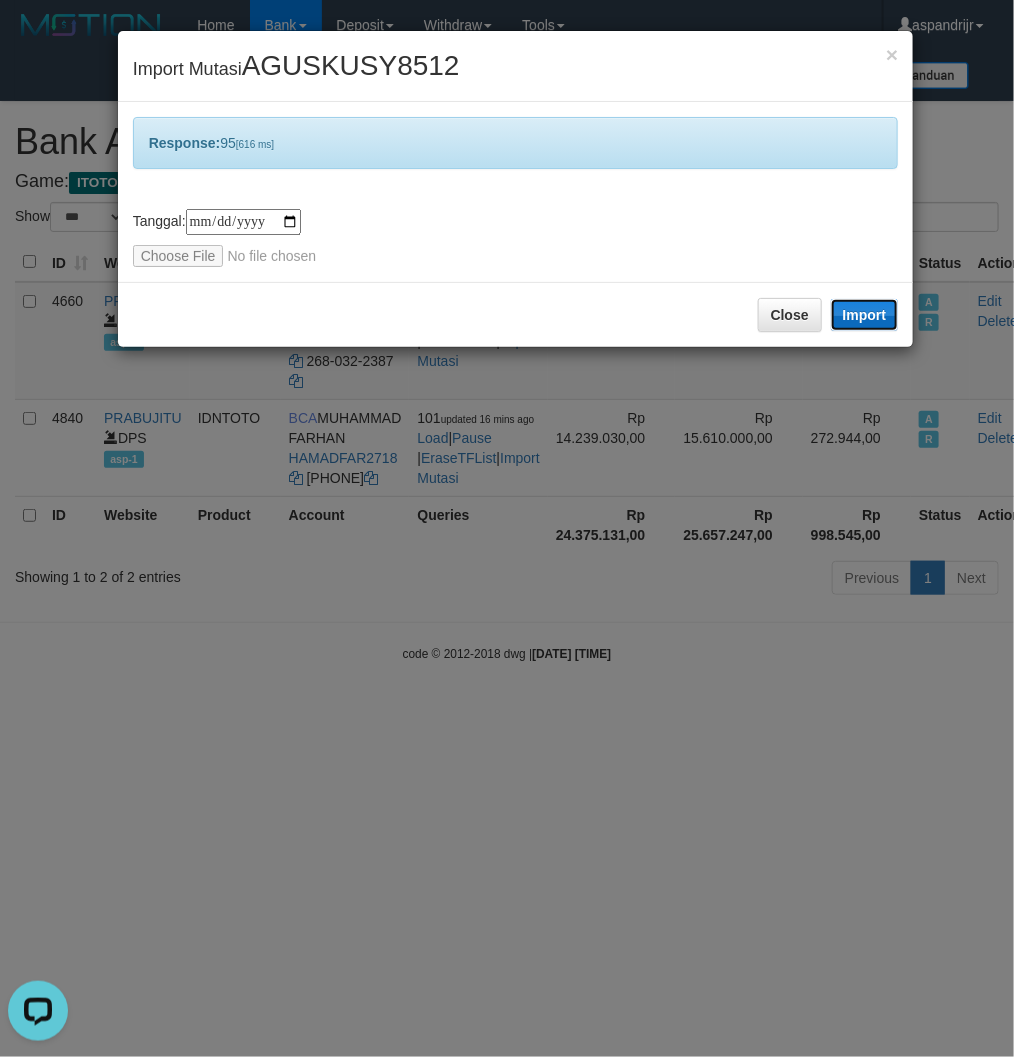 click on "Import" at bounding box center (865, 315) 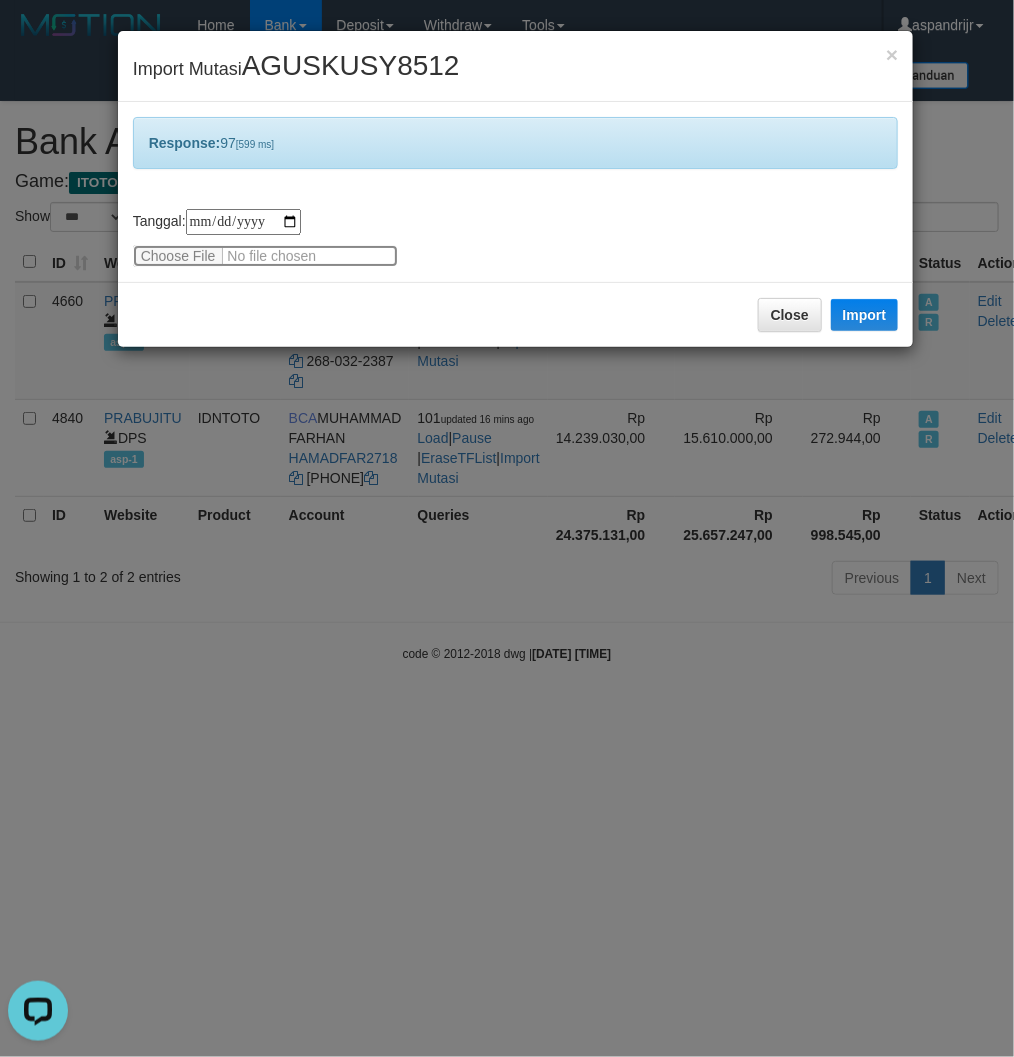 click at bounding box center [265, 256] 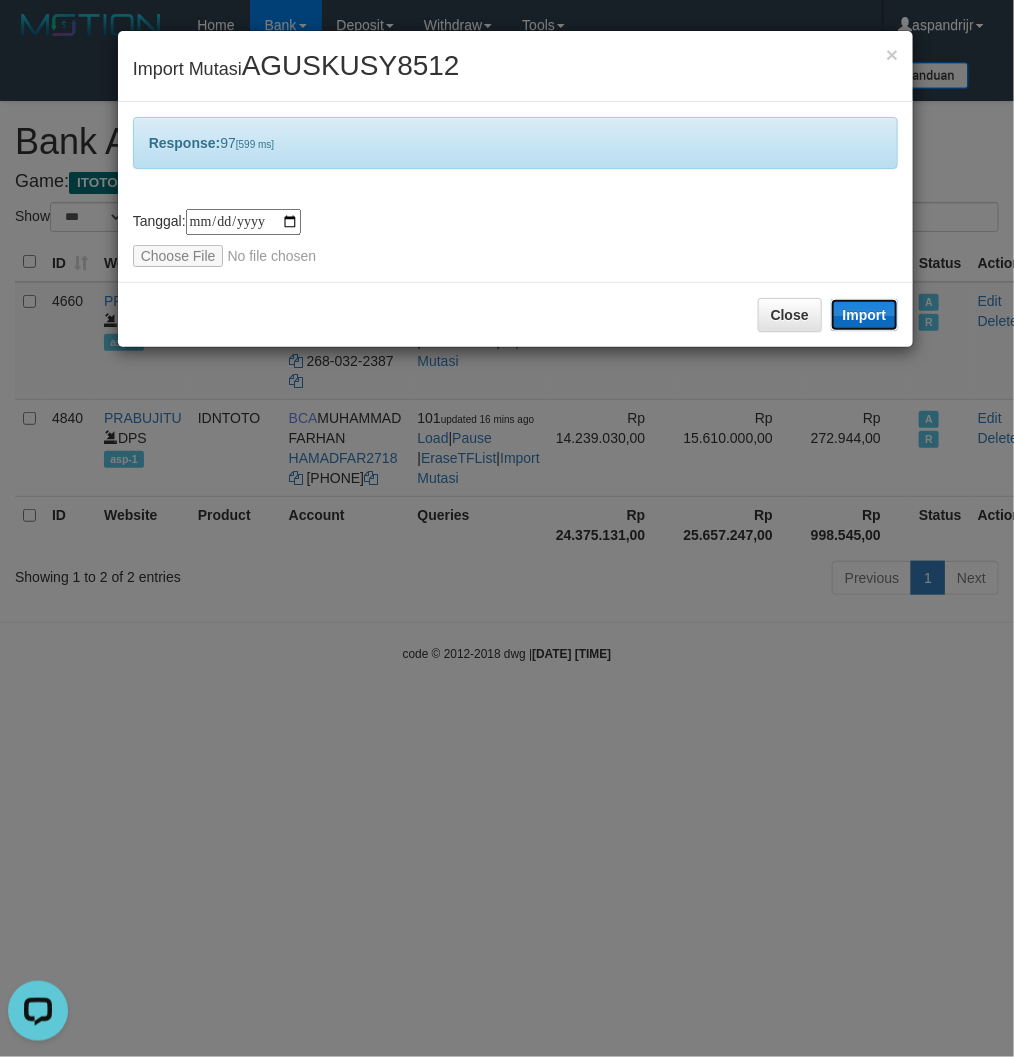 click on "Import" at bounding box center [865, 315] 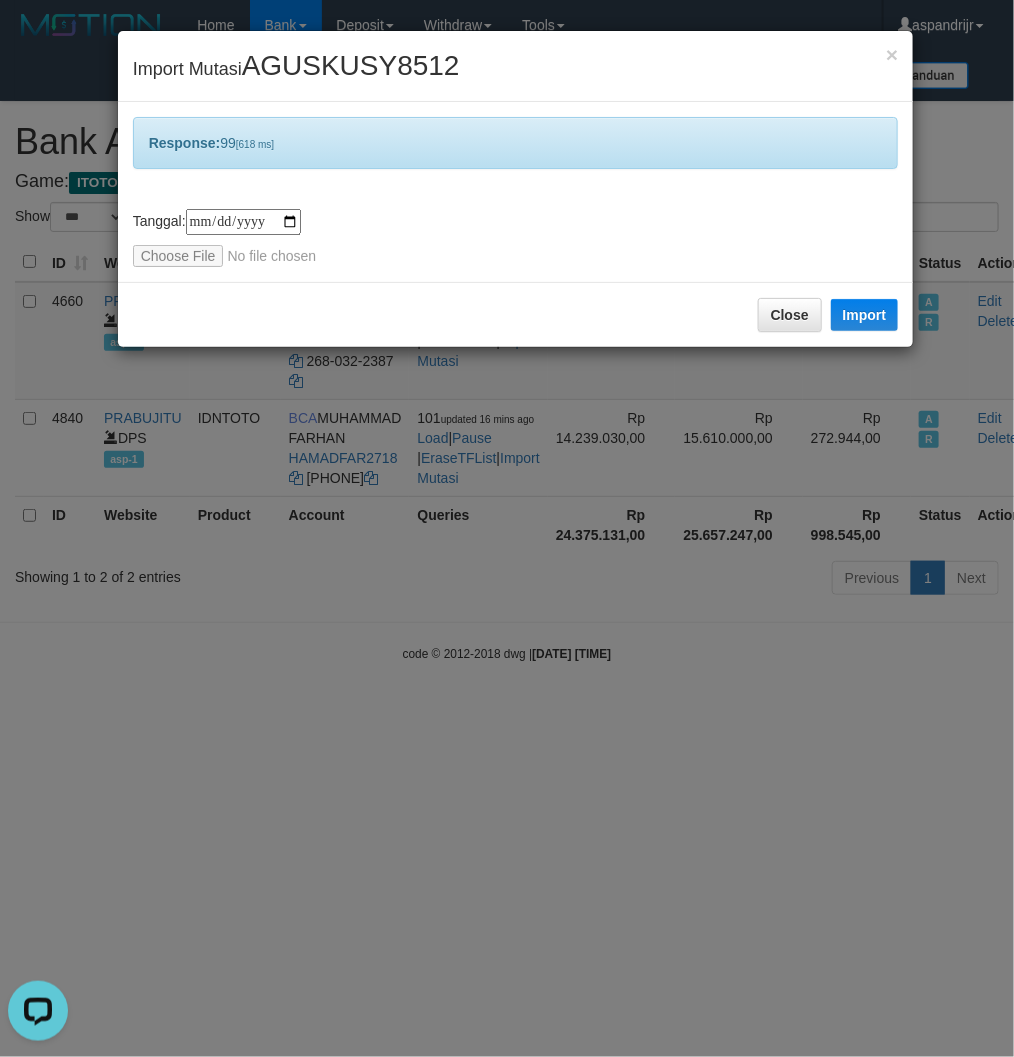 click on "**********" at bounding box center (516, 238) 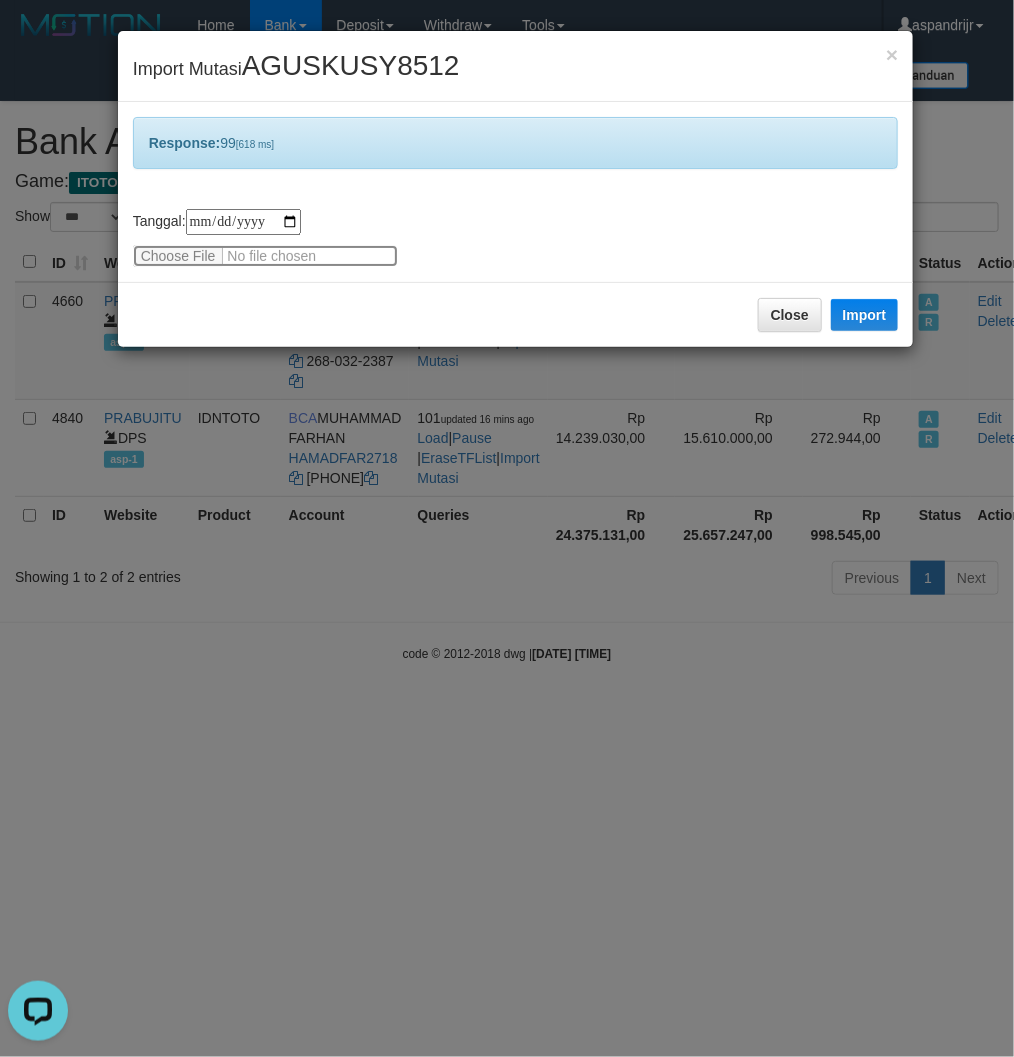 click at bounding box center [265, 256] 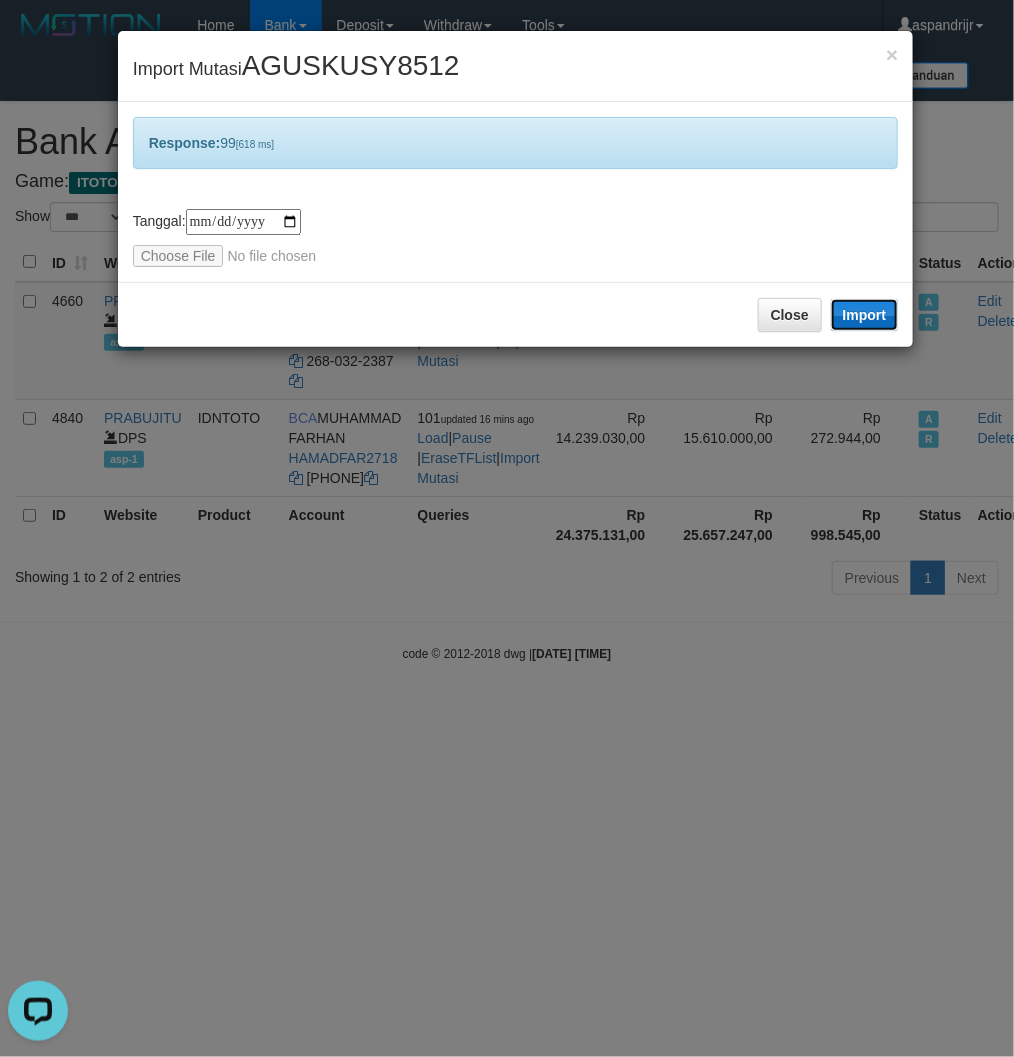 click on "Import" at bounding box center (865, 315) 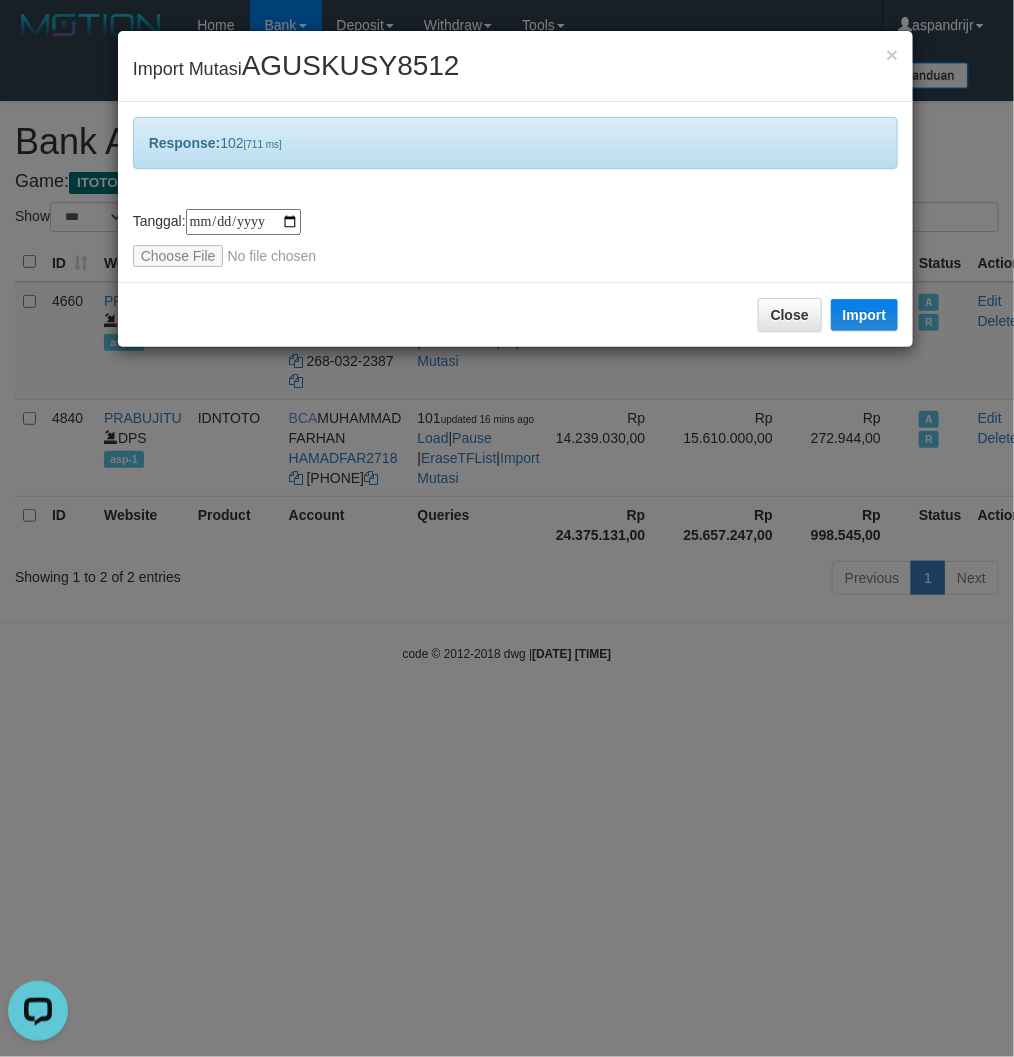 click on "**********" at bounding box center [516, 238] 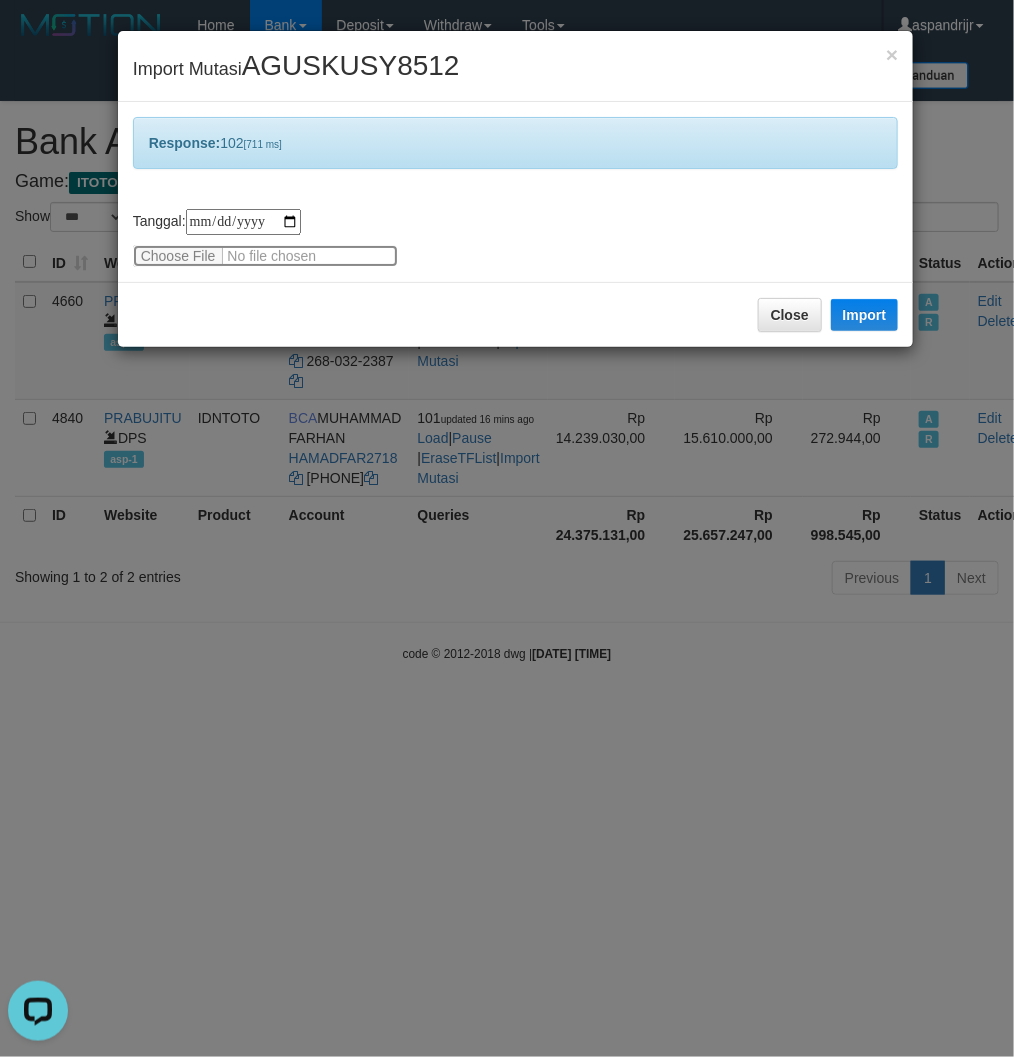 click at bounding box center [265, 256] 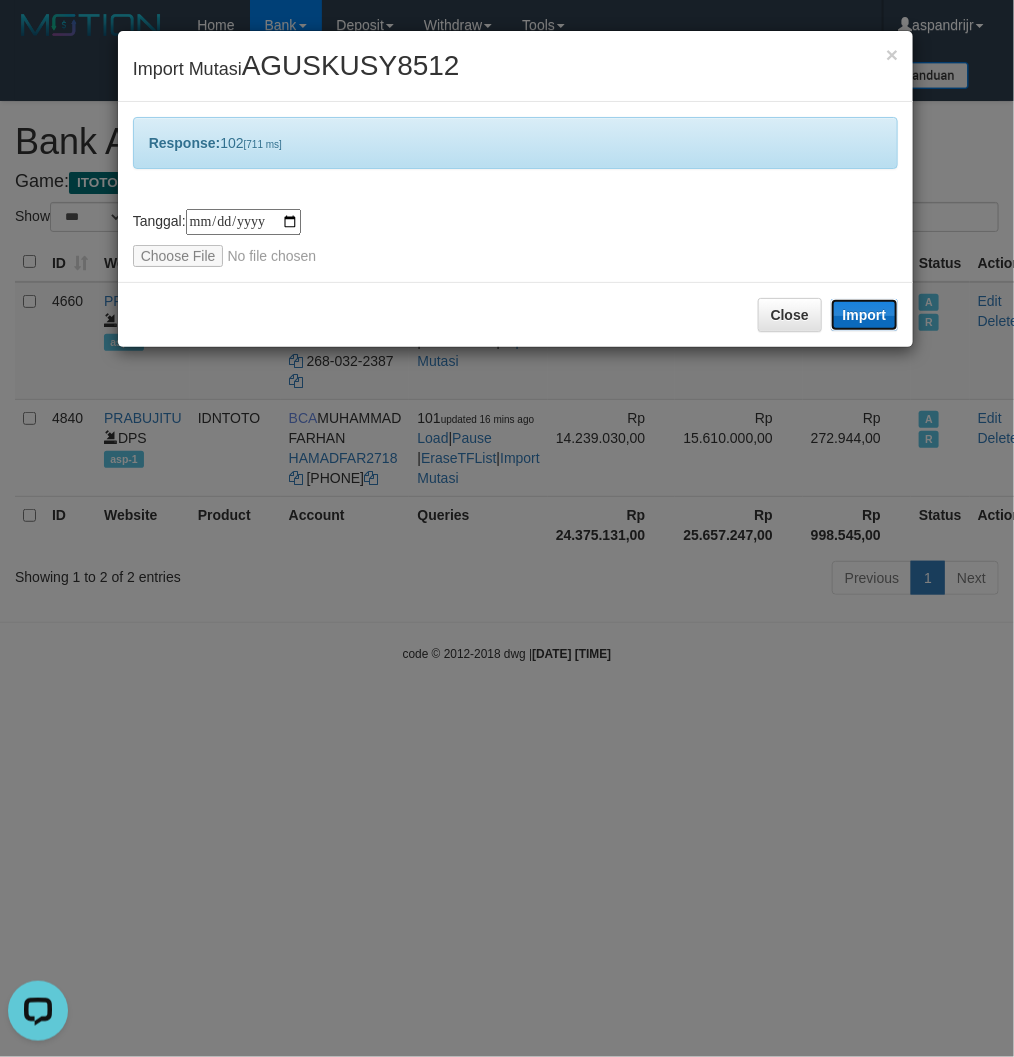 click on "Import" at bounding box center (865, 315) 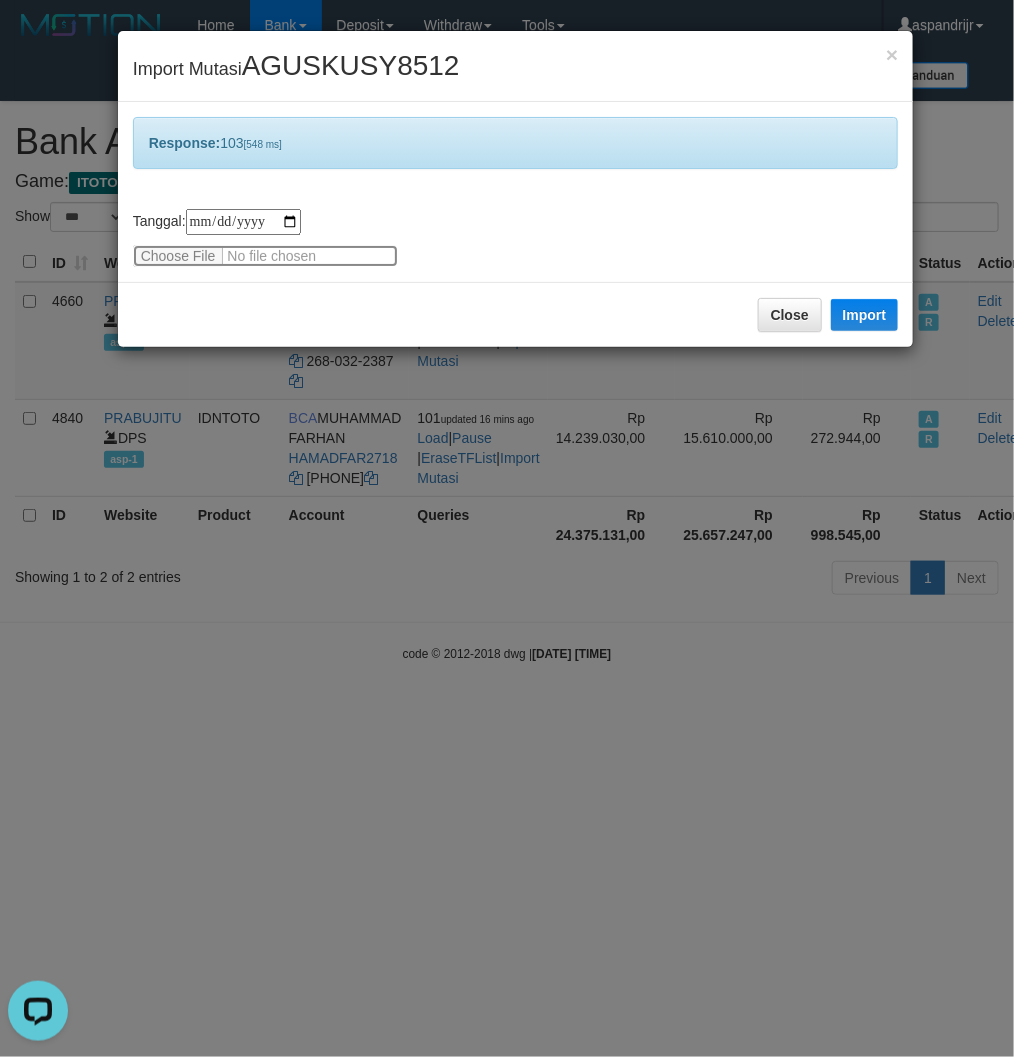 click at bounding box center [265, 256] 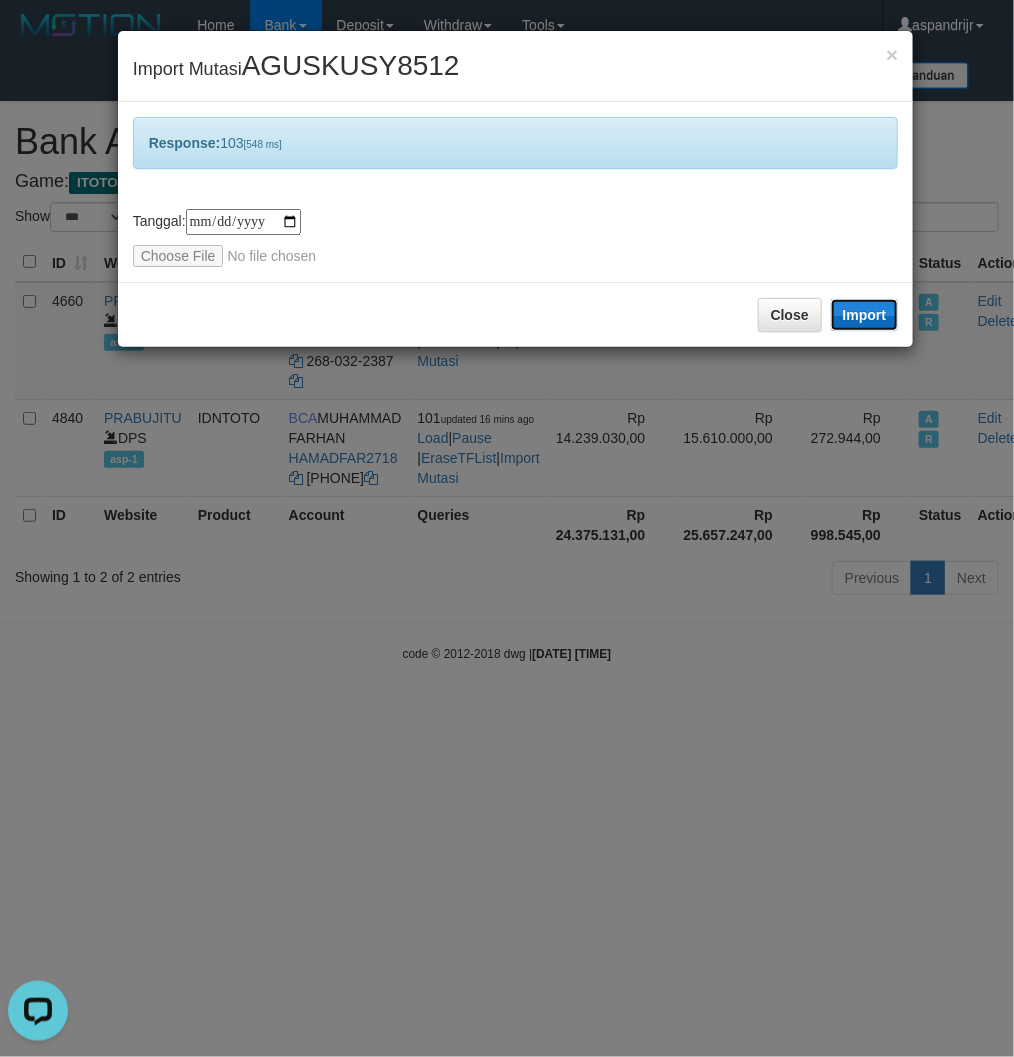 click on "Import" at bounding box center (865, 315) 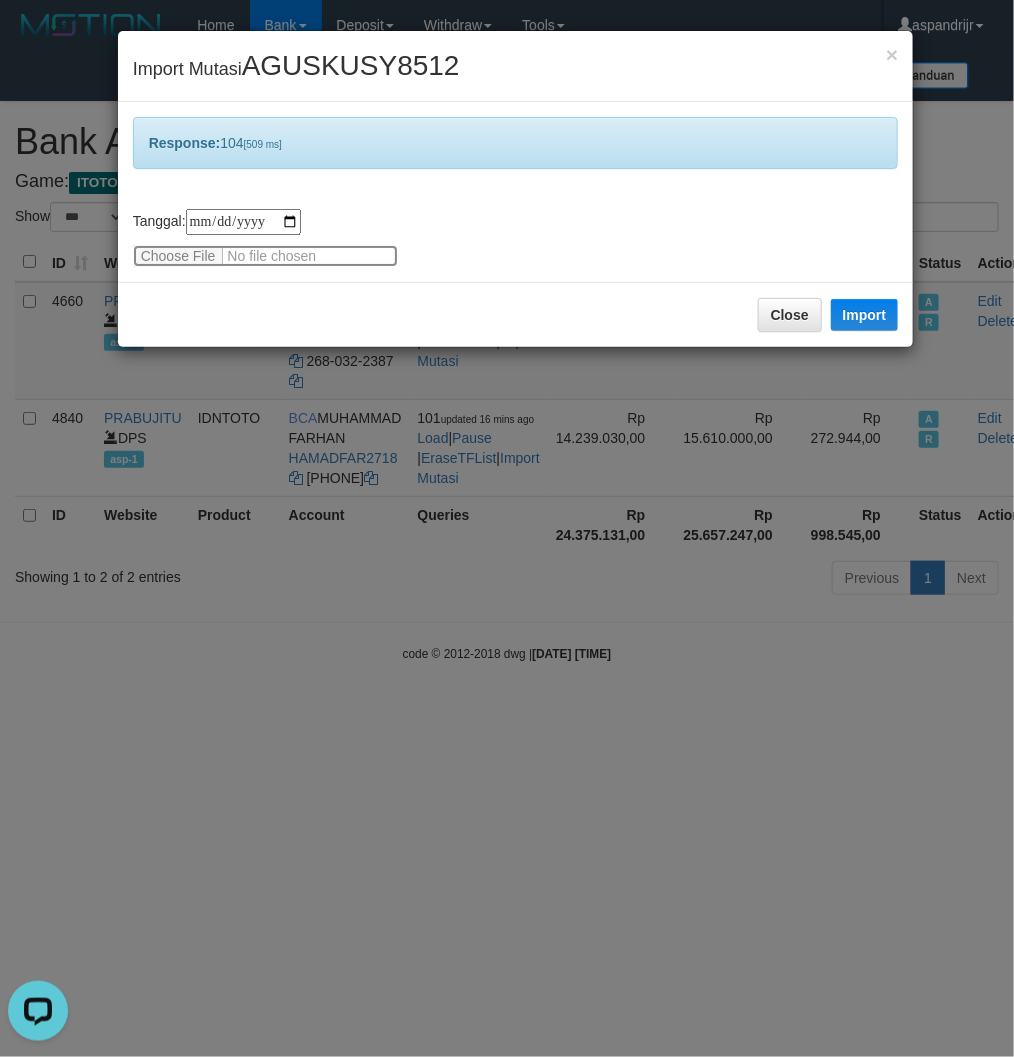 click at bounding box center [265, 256] 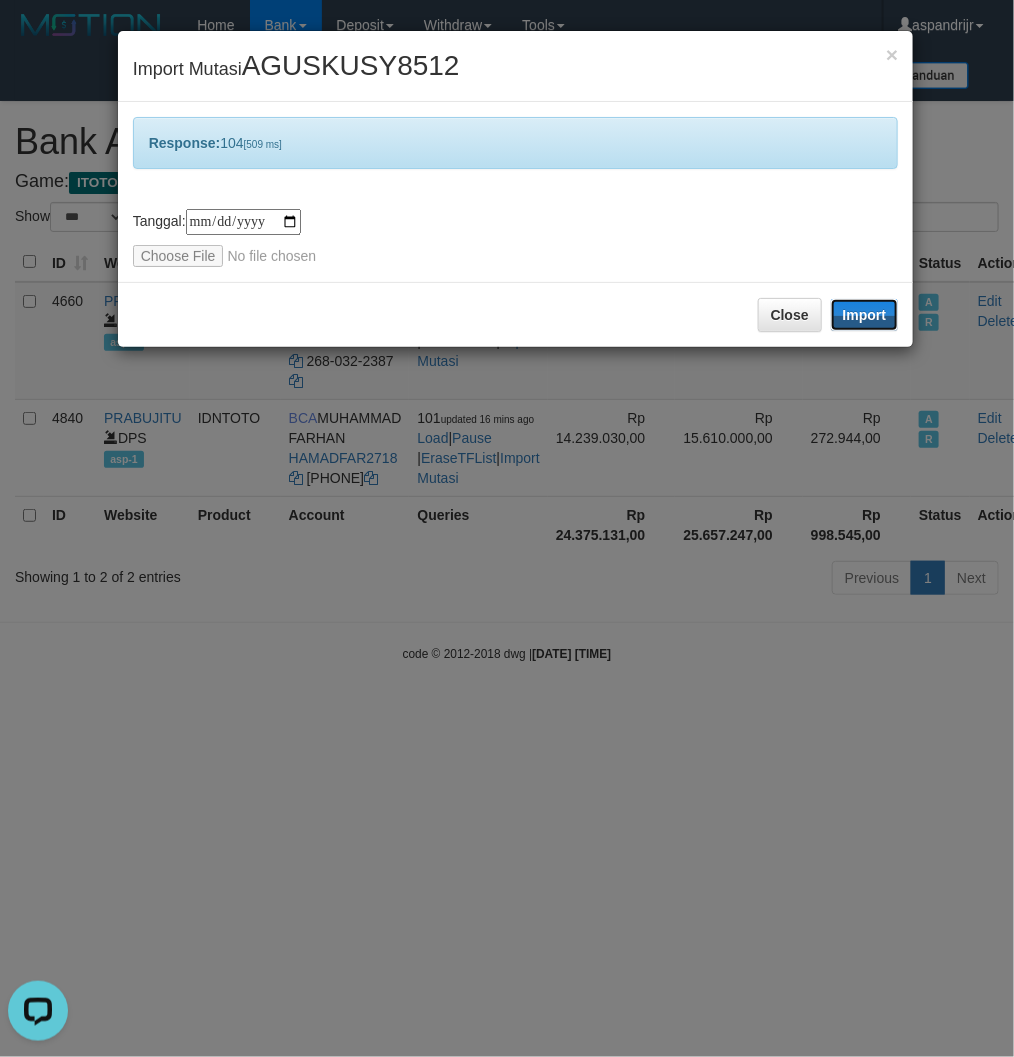 drag, startPoint x: 868, startPoint y: 315, endPoint x: 132, endPoint y: 141, distance: 756.2883 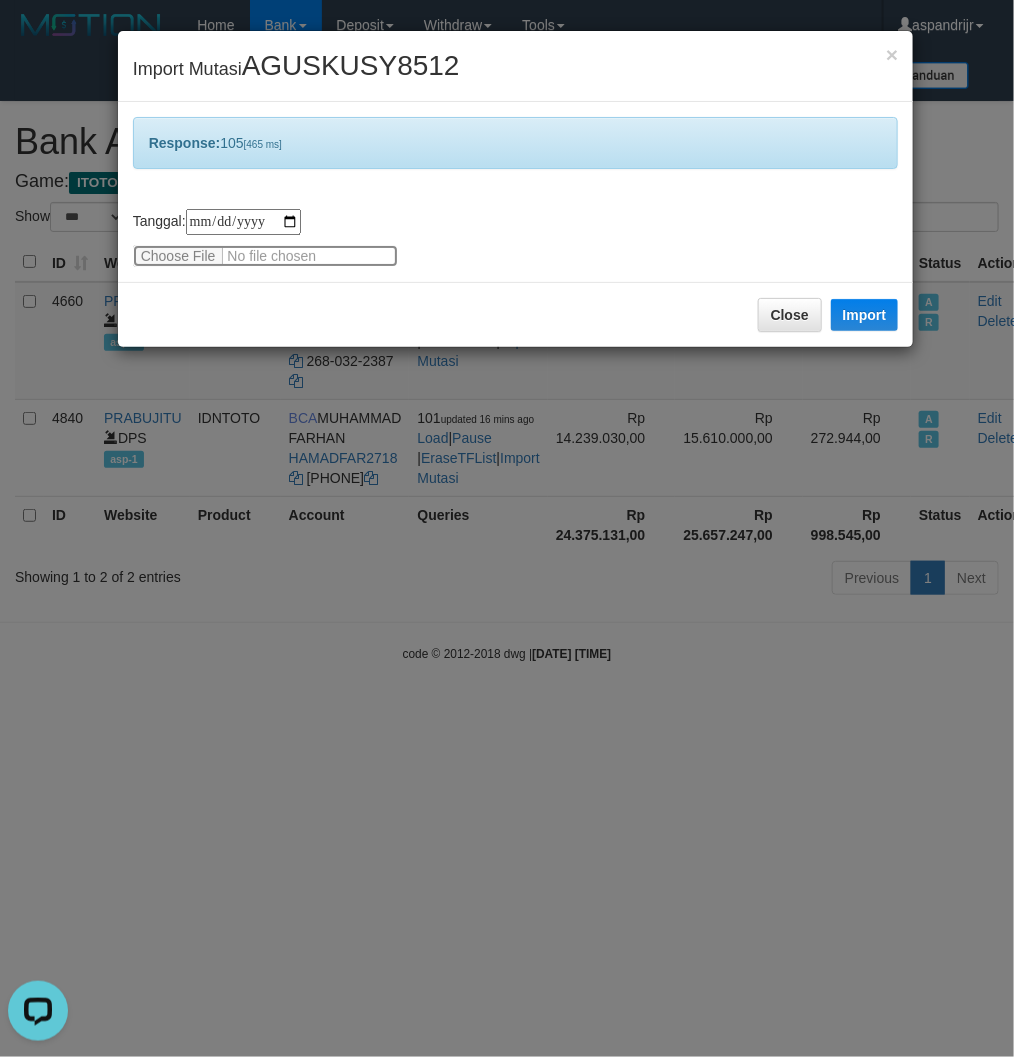 click at bounding box center (265, 256) 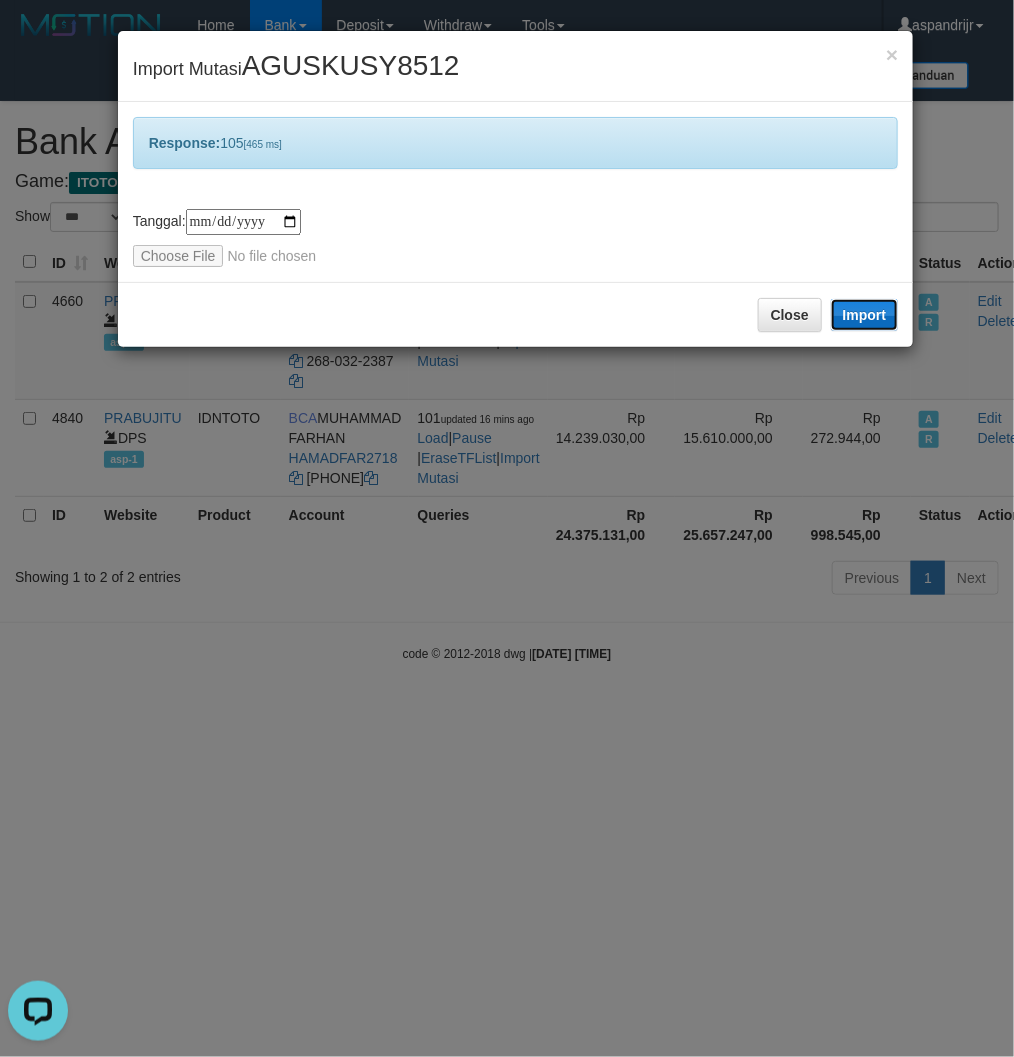 click on "Import" at bounding box center (865, 315) 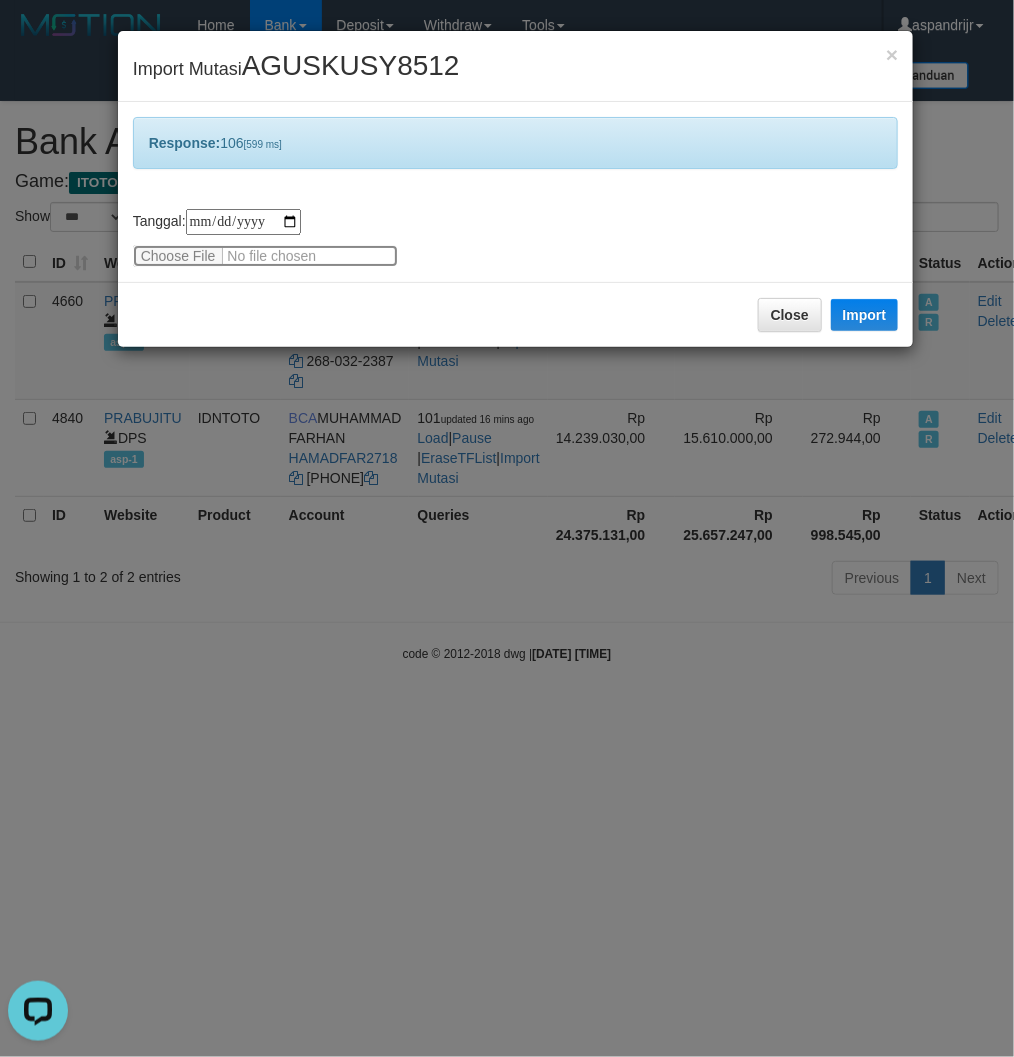 click at bounding box center [265, 256] 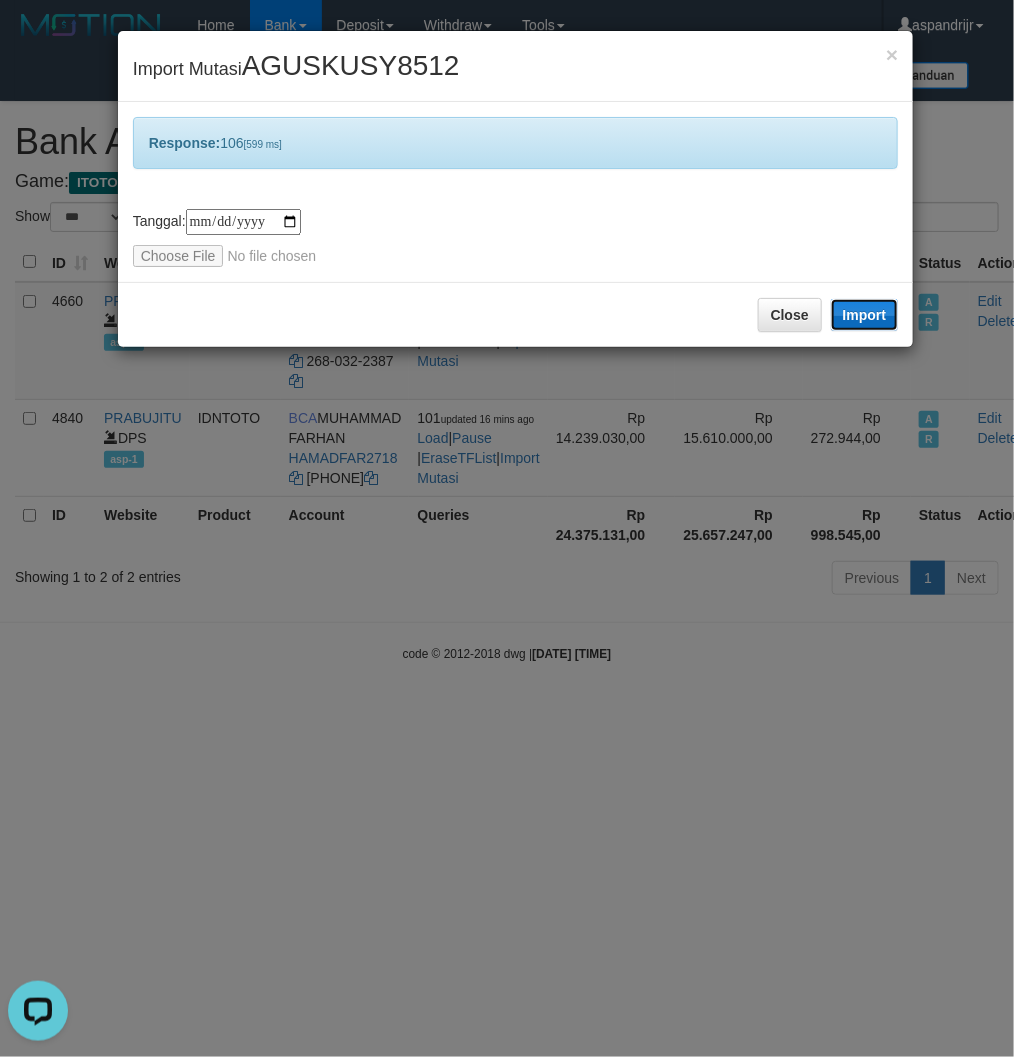 click on "Import" at bounding box center [865, 315] 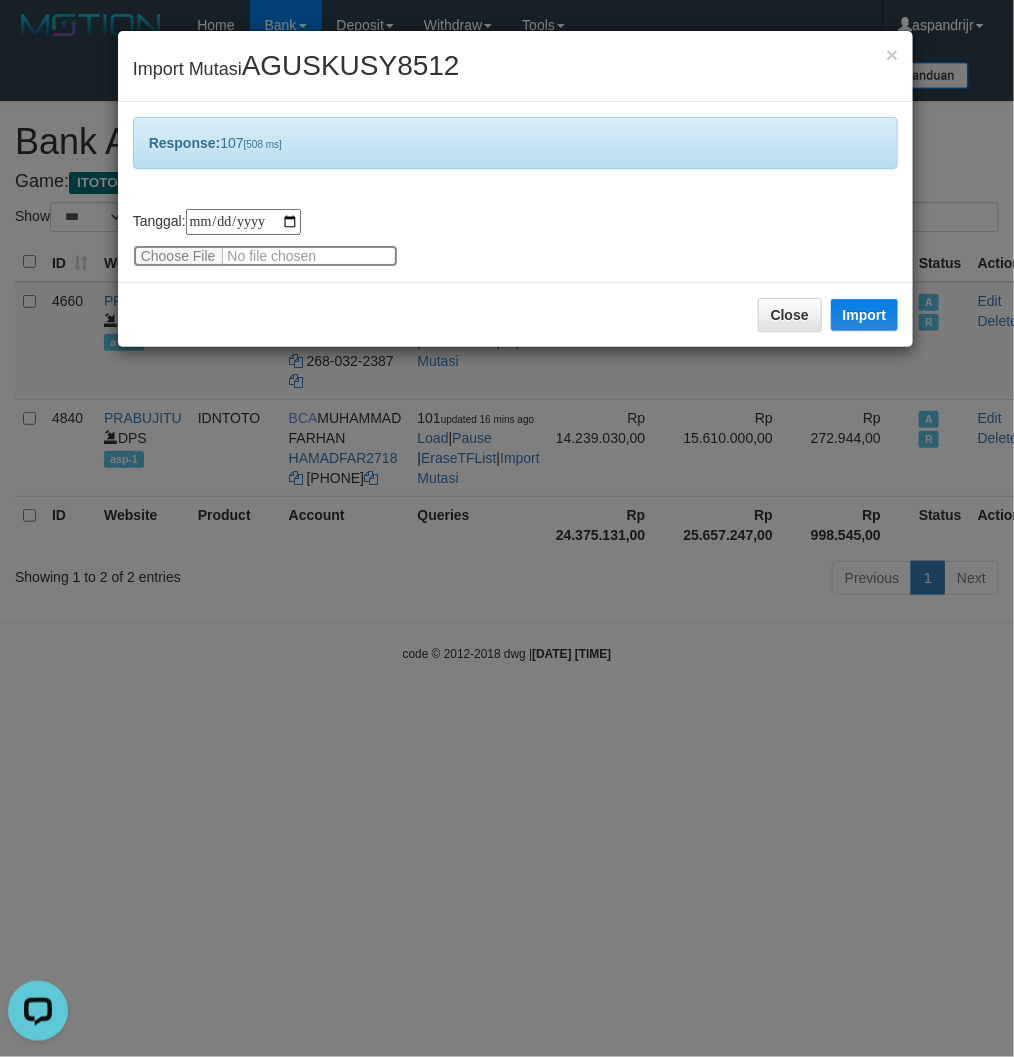 click at bounding box center [265, 256] 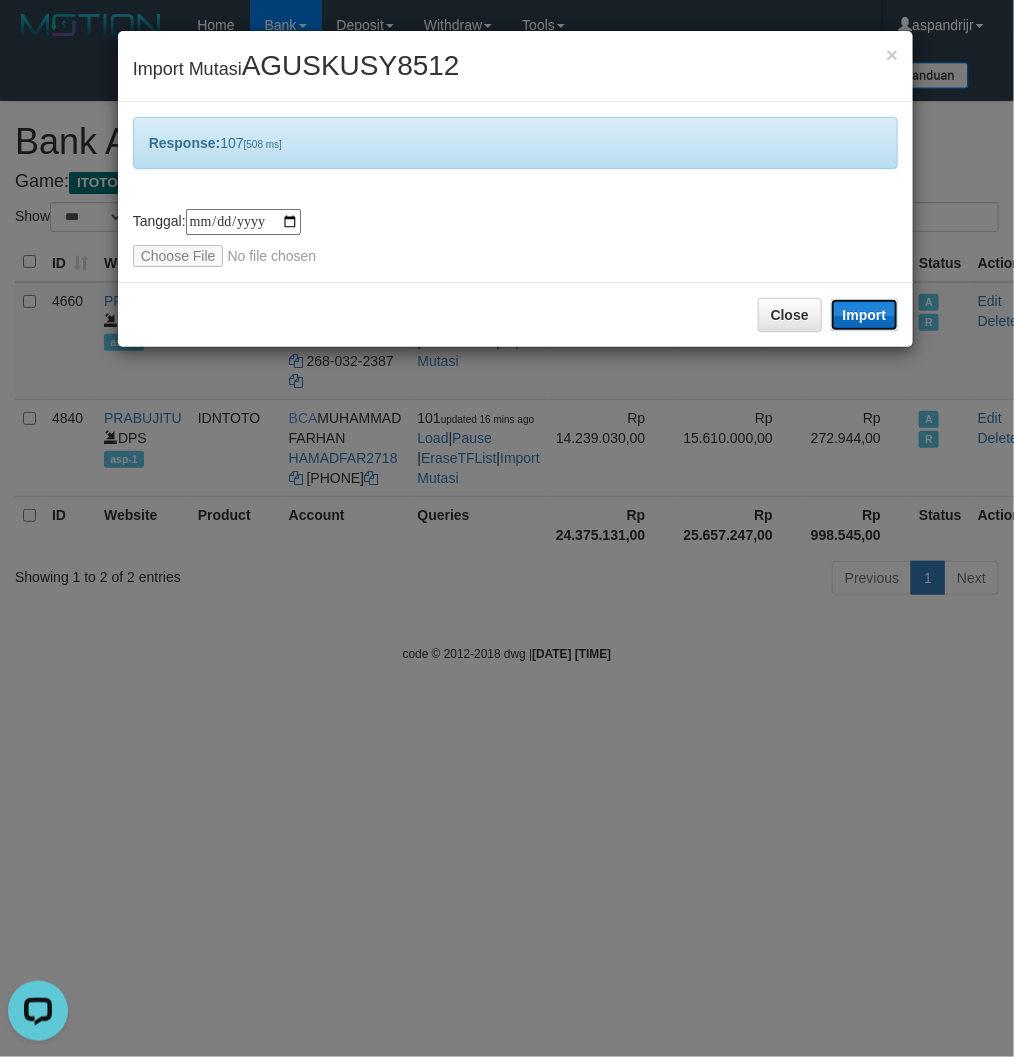 click on "Import" at bounding box center (865, 315) 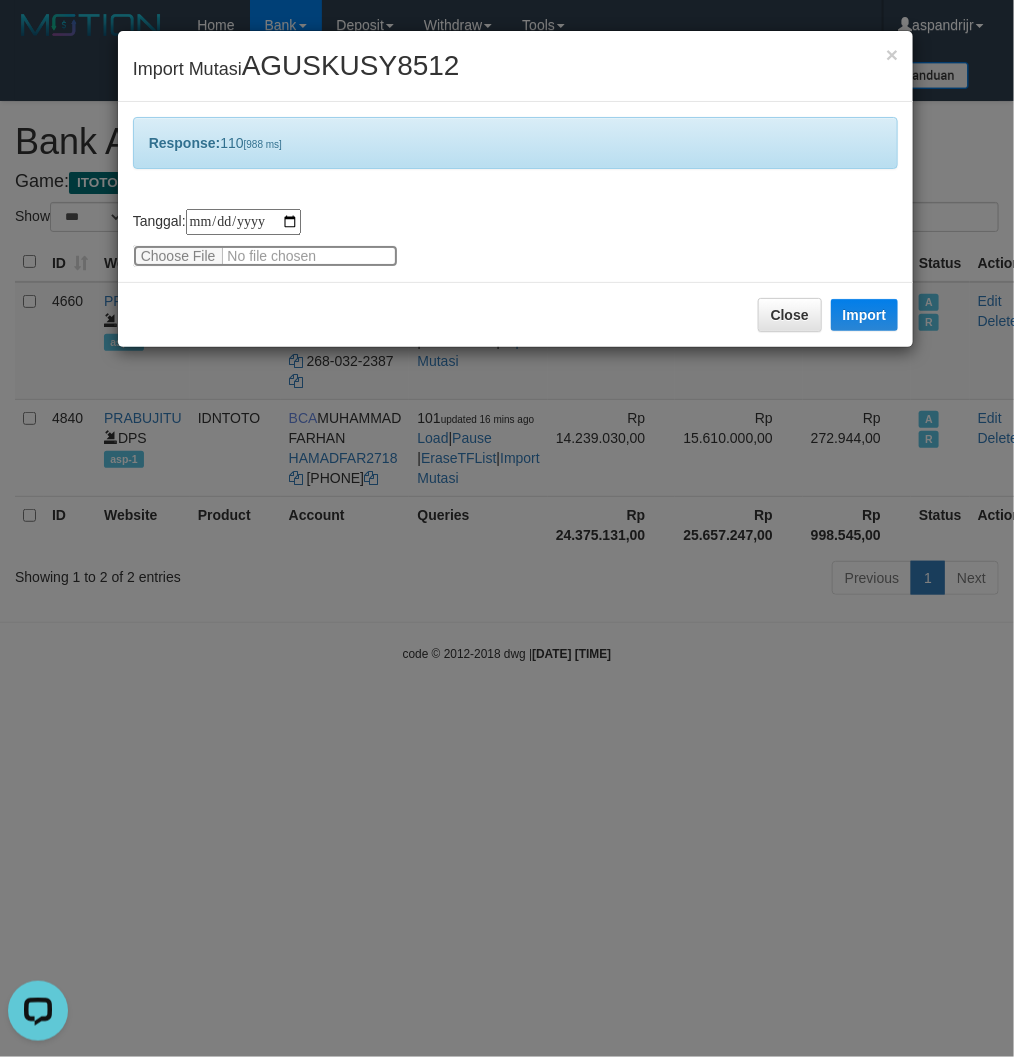 click at bounding box center (265, 256) 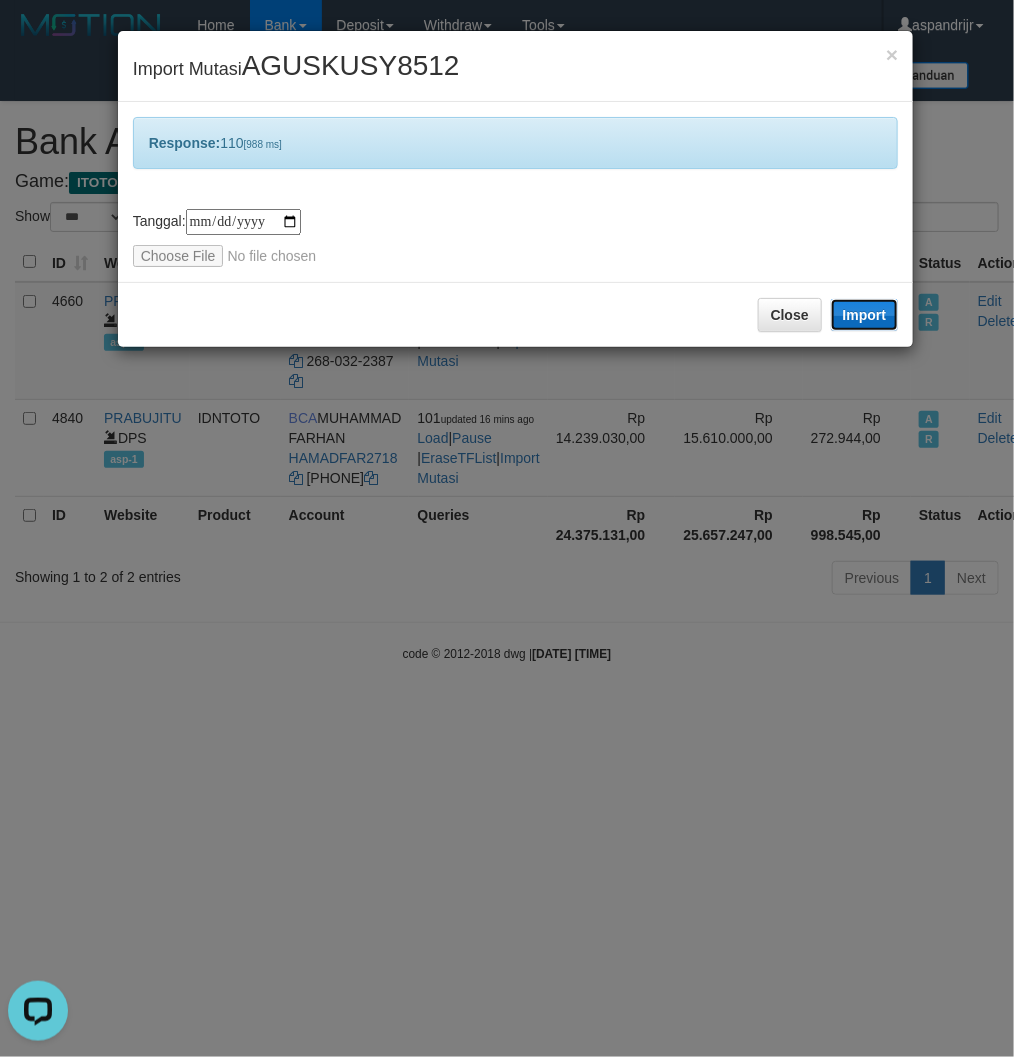 click on "Import" at bounding box center [865, 315] 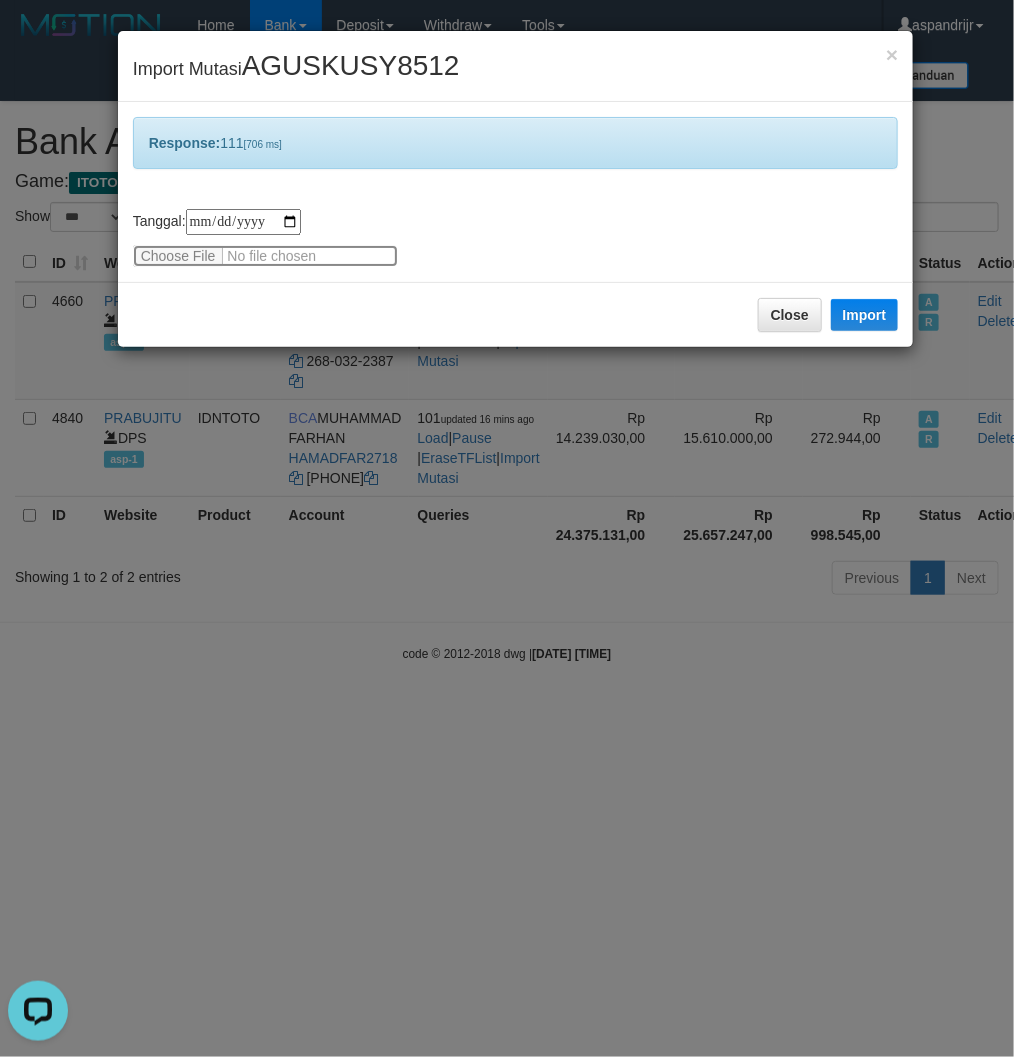 click at bounding box center [265, 256] 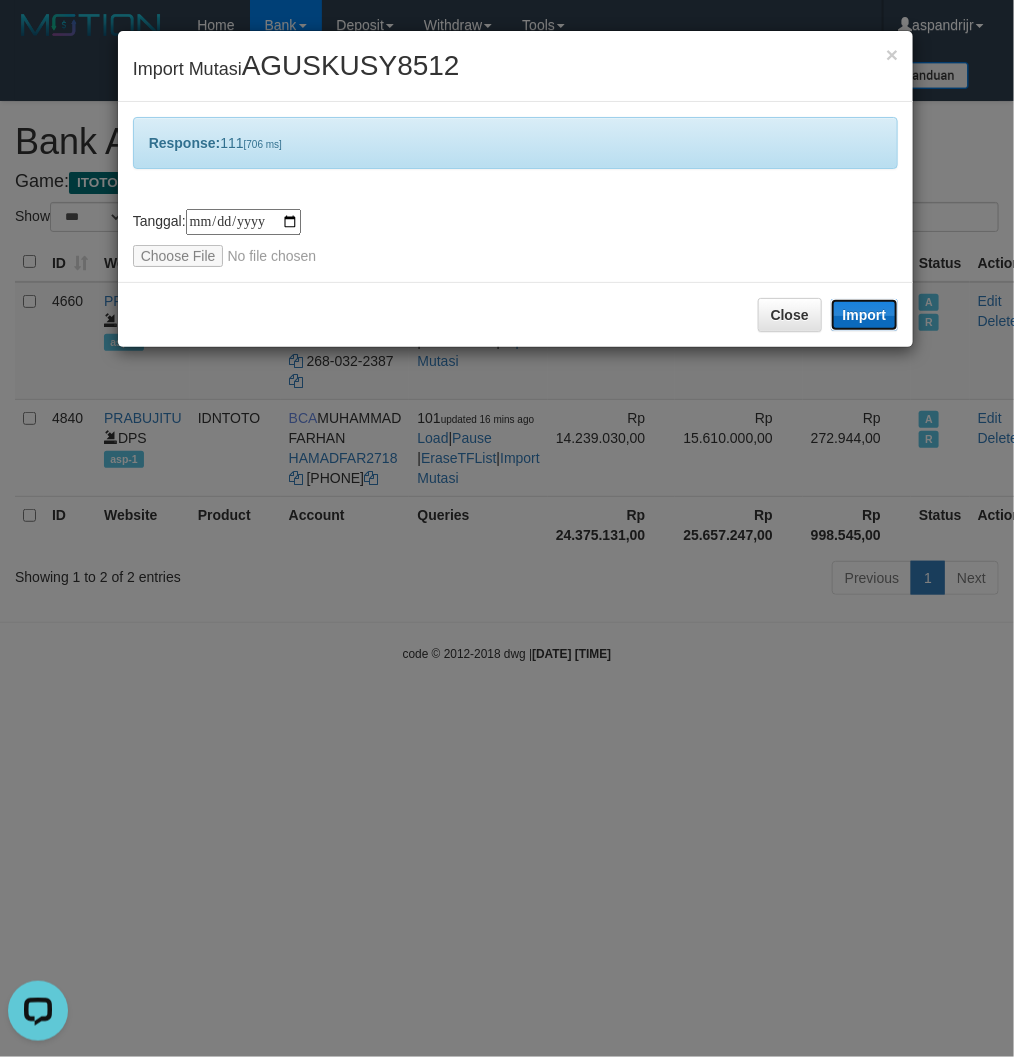 click on "Import" at bounding box center [865, 315] 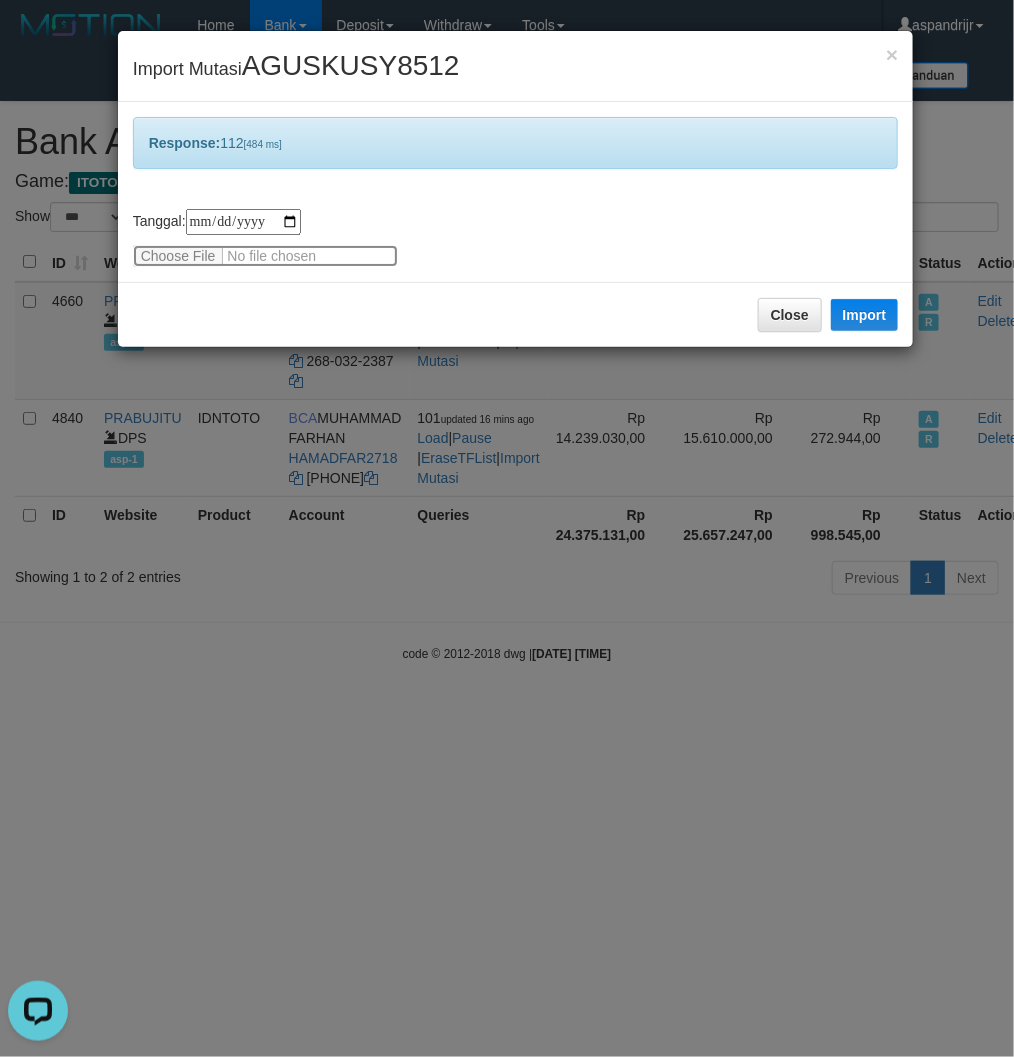 click at bounding box center (265, 256) 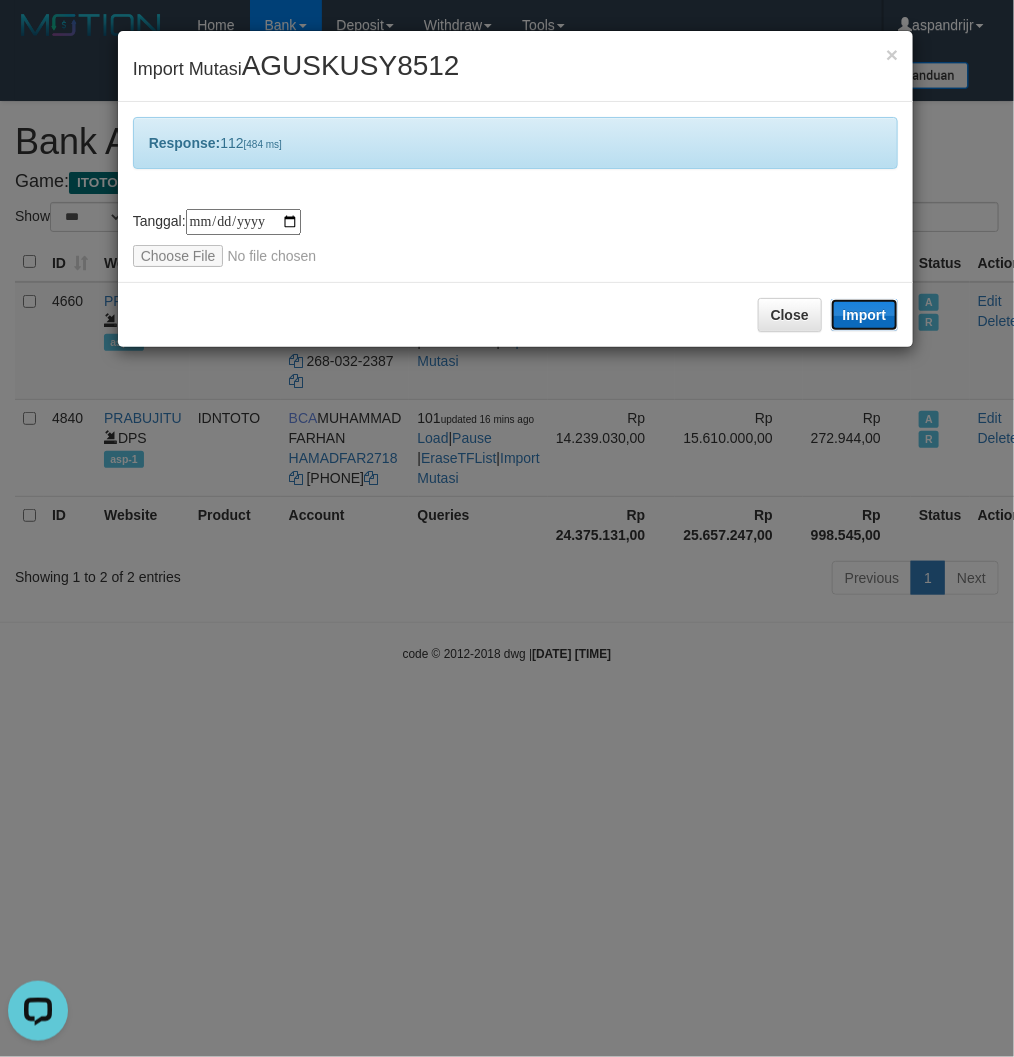click on "Import" at bounding box center [865, 315] 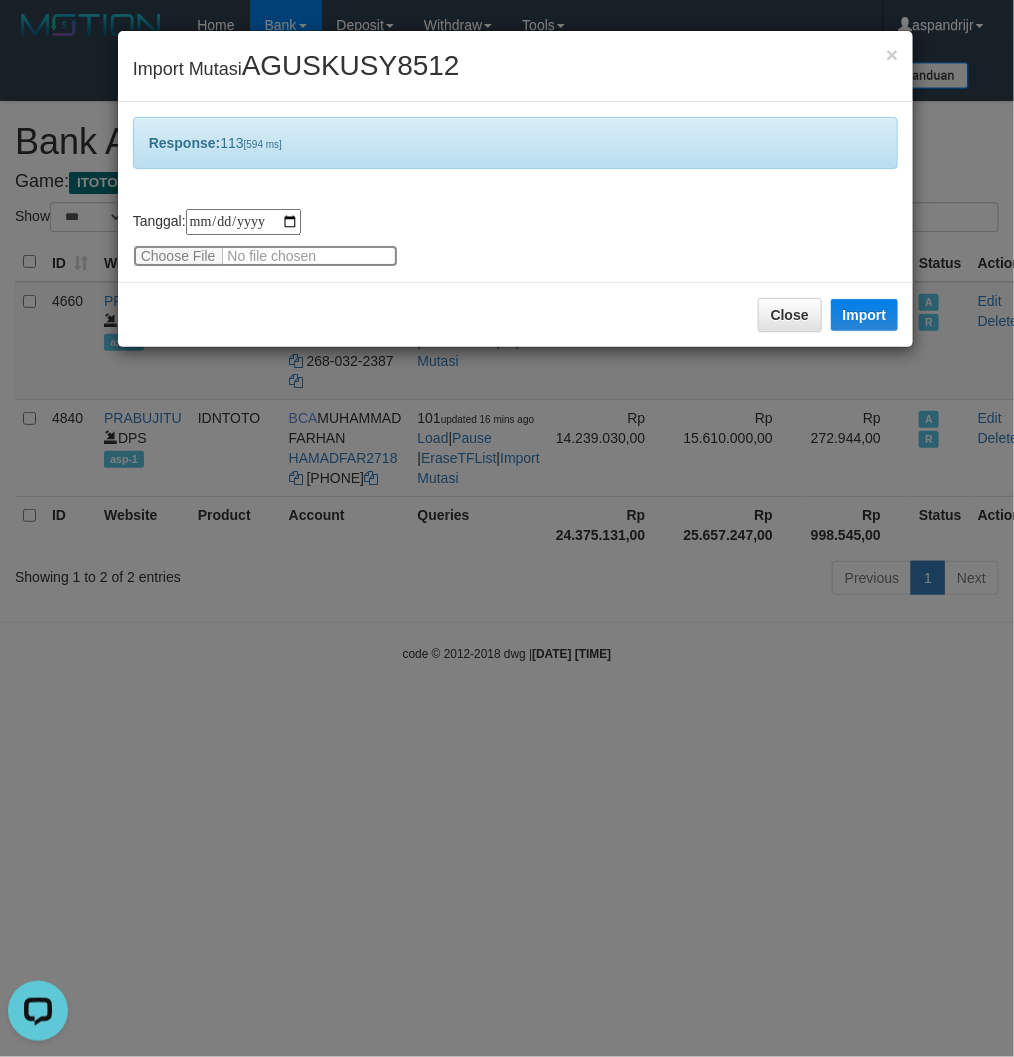 click at bounding box center (265, 256) 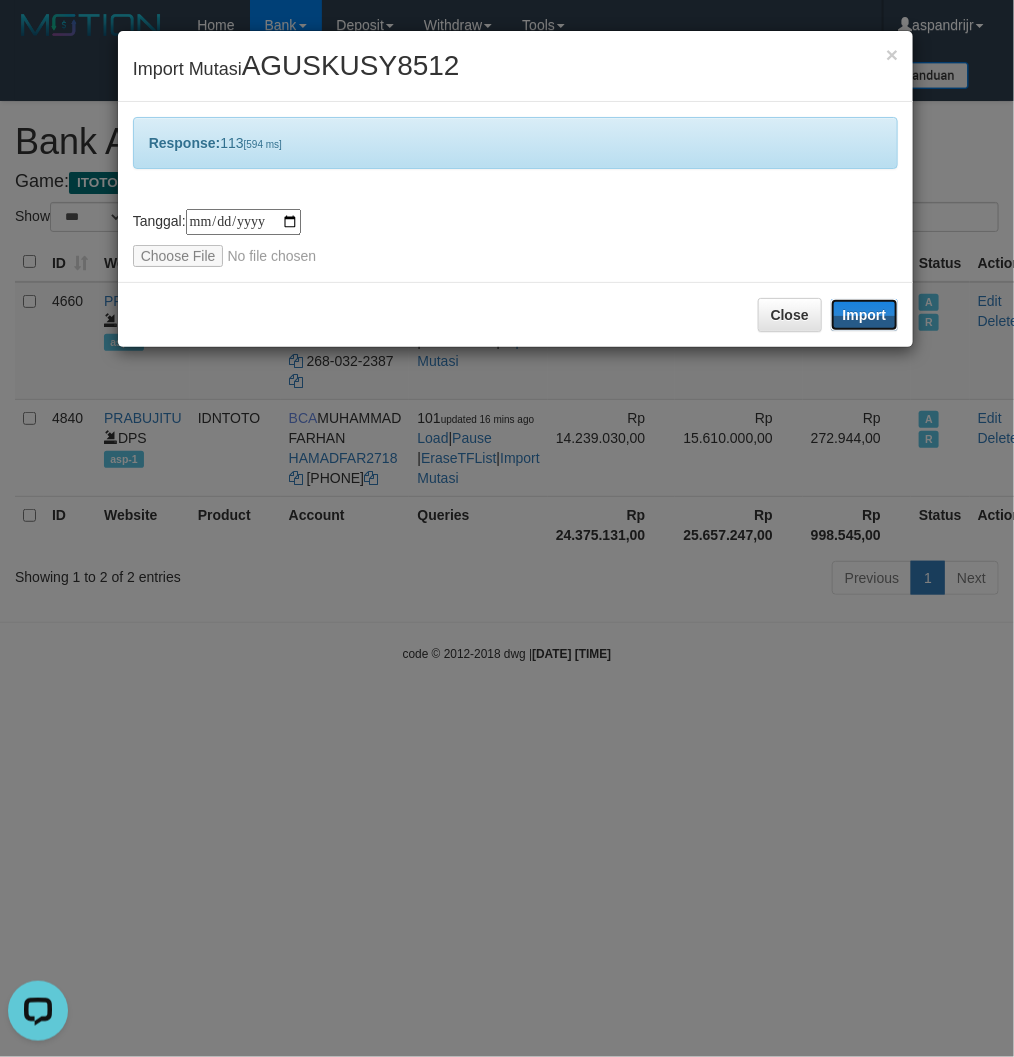 click on "Import" at bounding box center (865, 315) 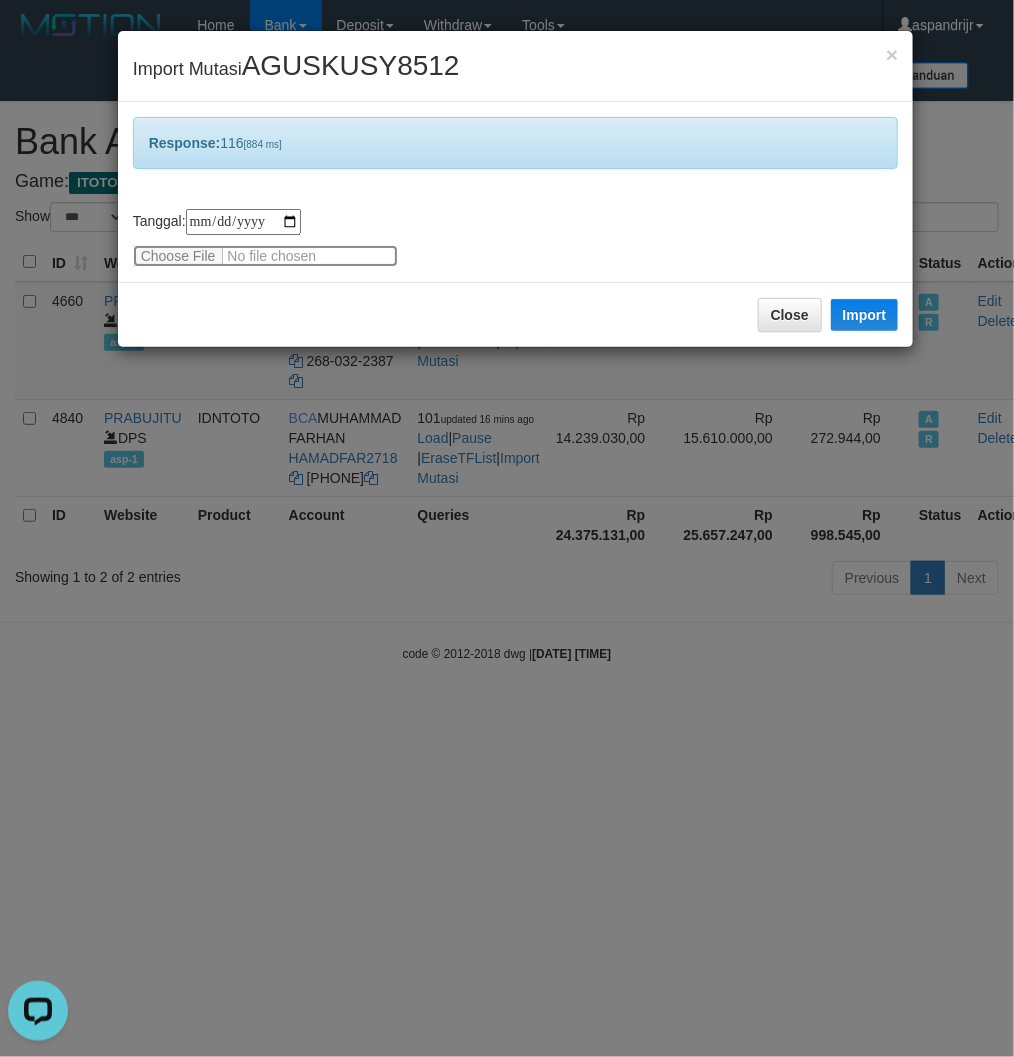 click at bounding box center (265, 256) 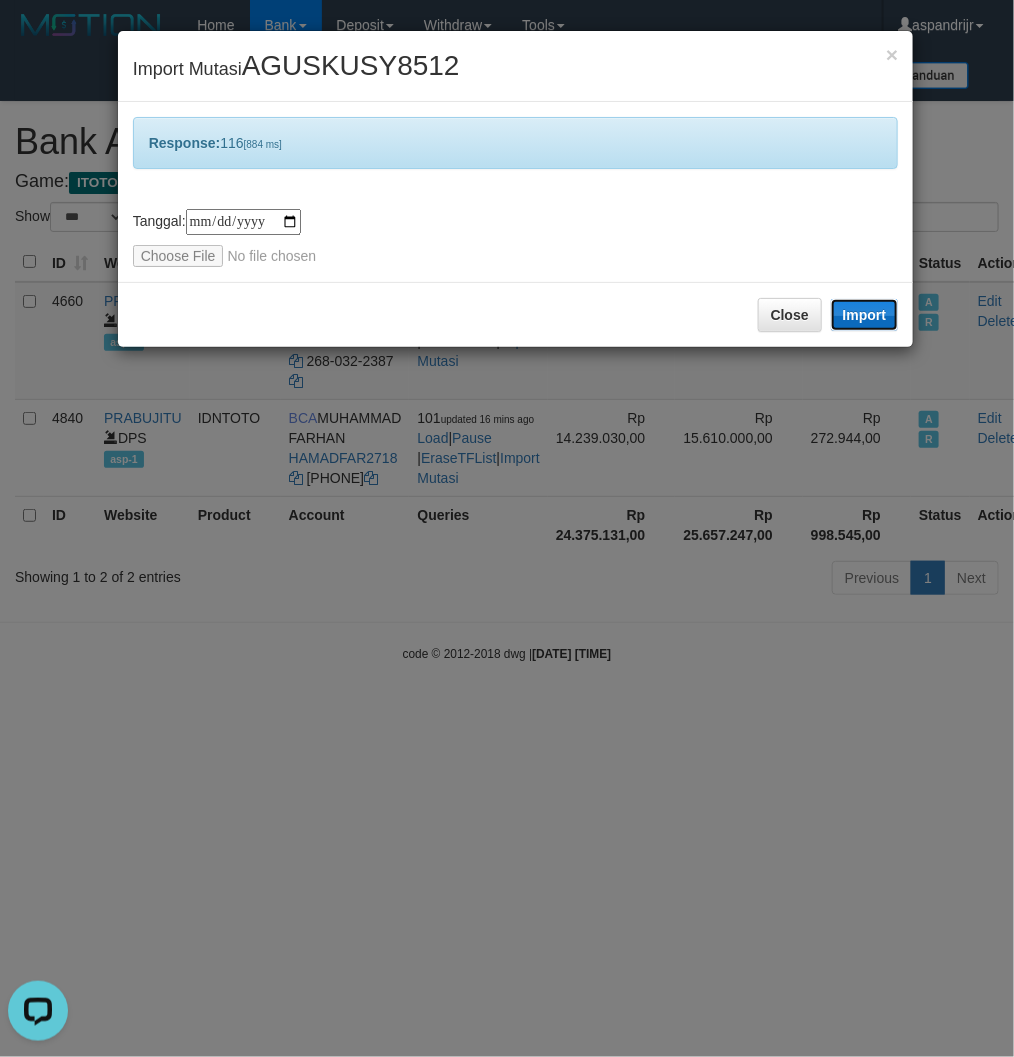 click on "Import" at bounding box center (865, 315) 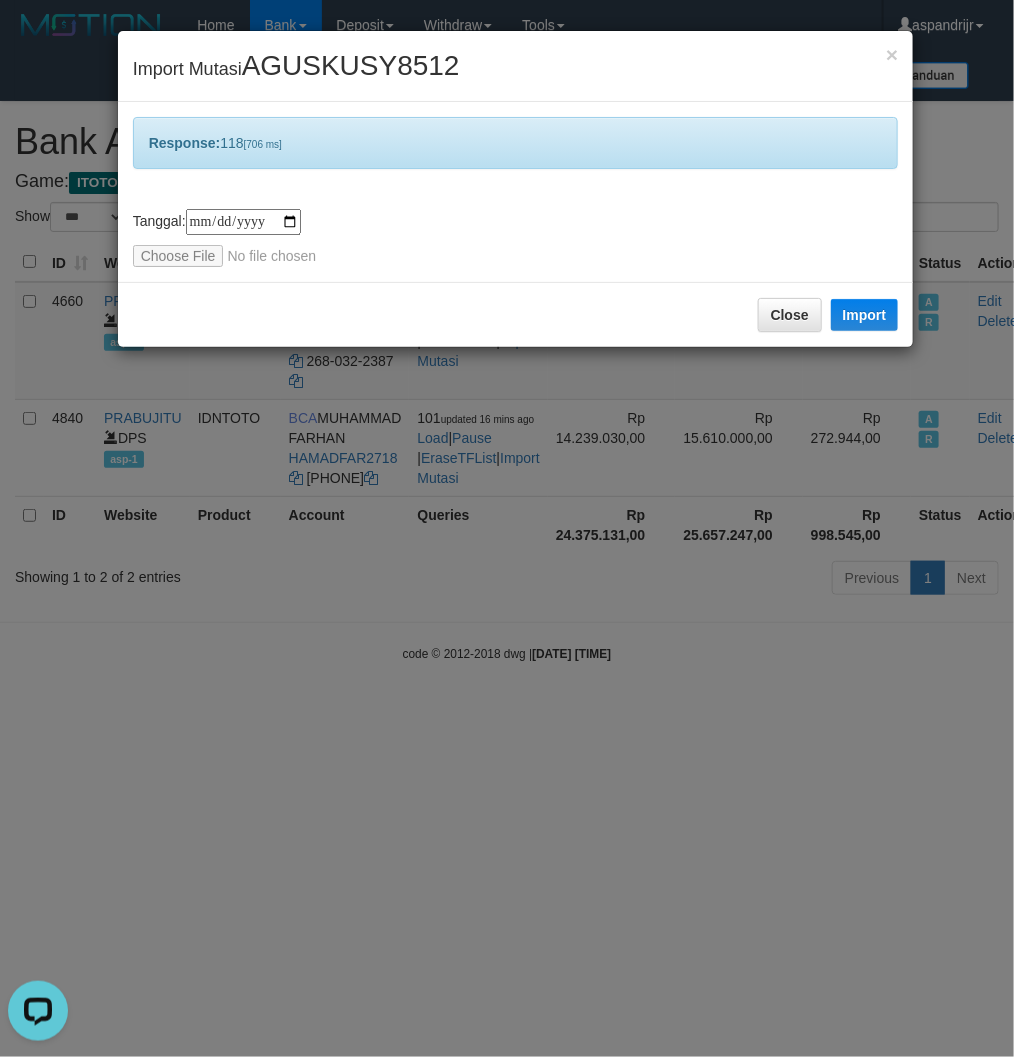 click on "**********" at bounding box center [516, 238] 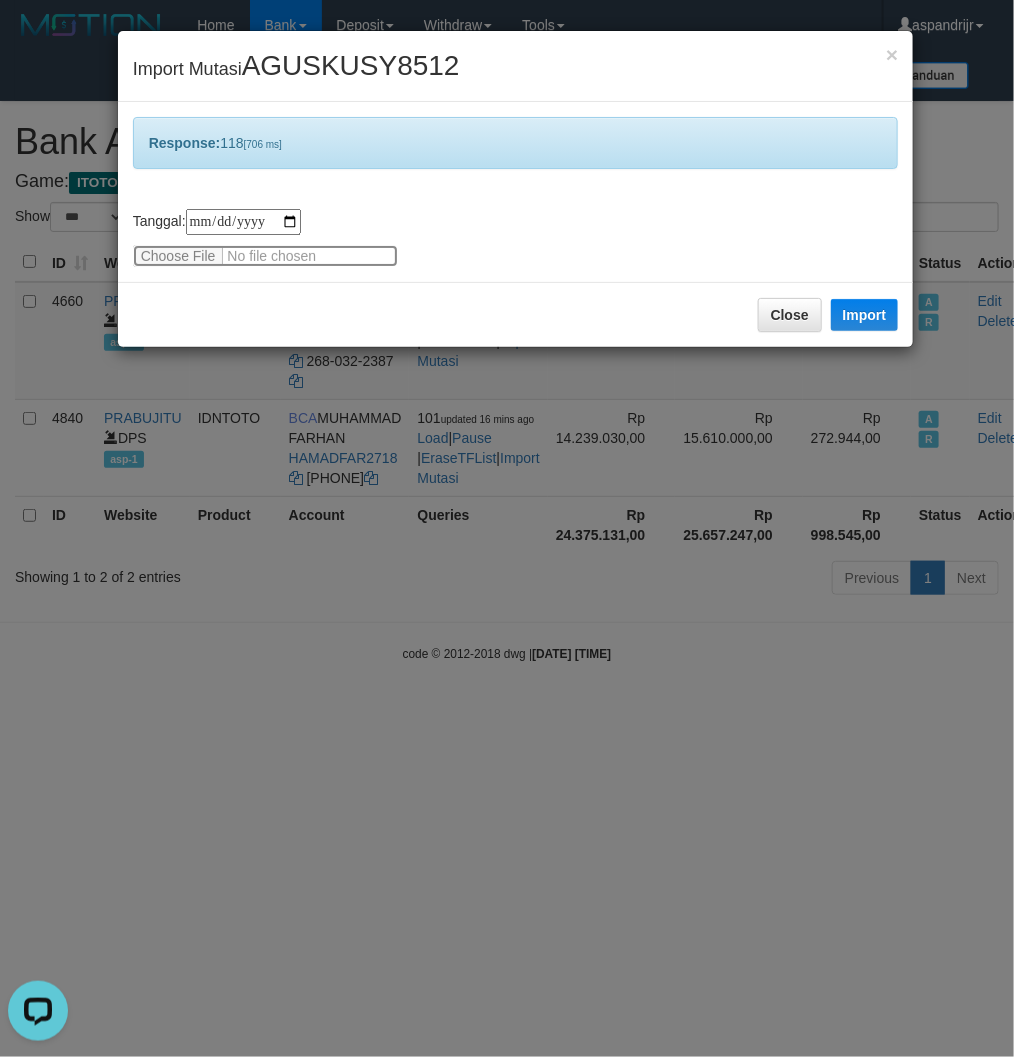 click at bounding box center (265, 256) 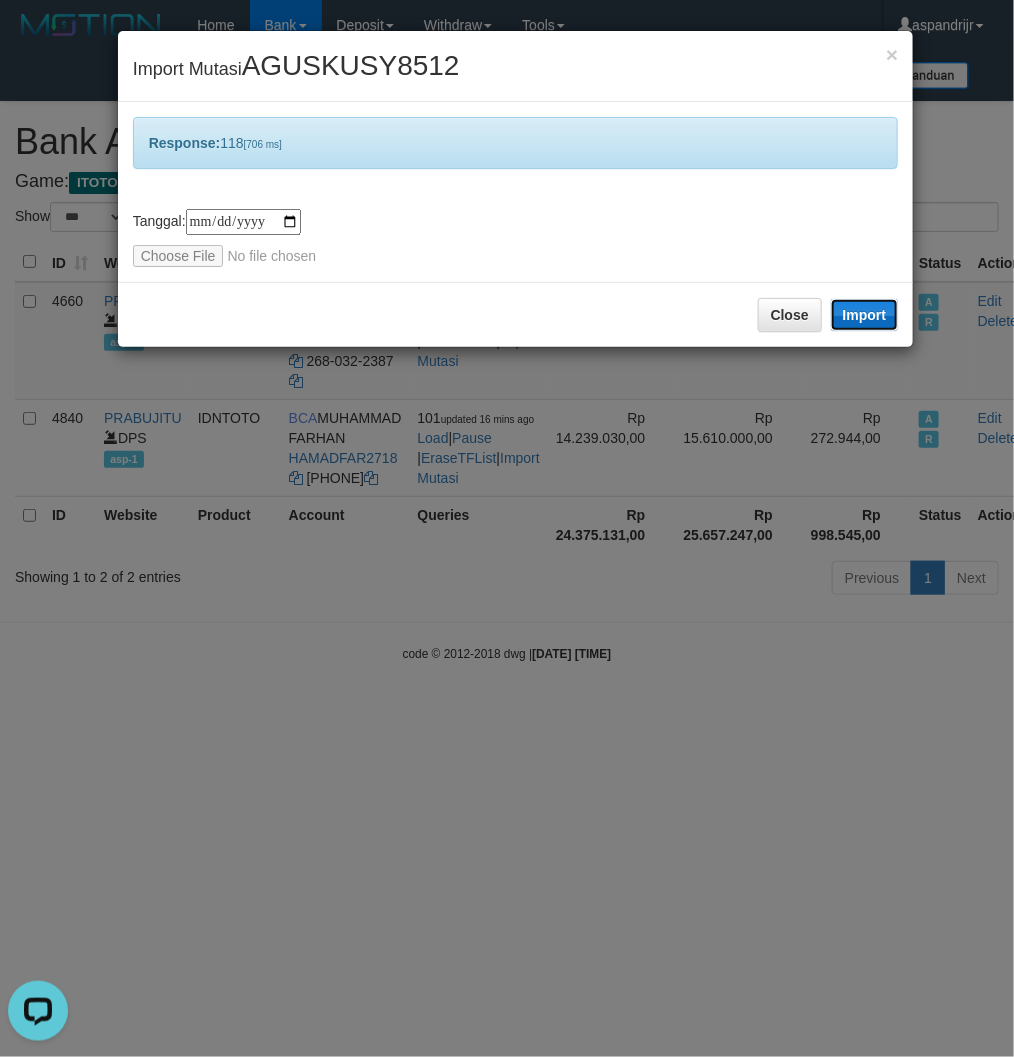 click on "Import" at bounding box center [865, 315] 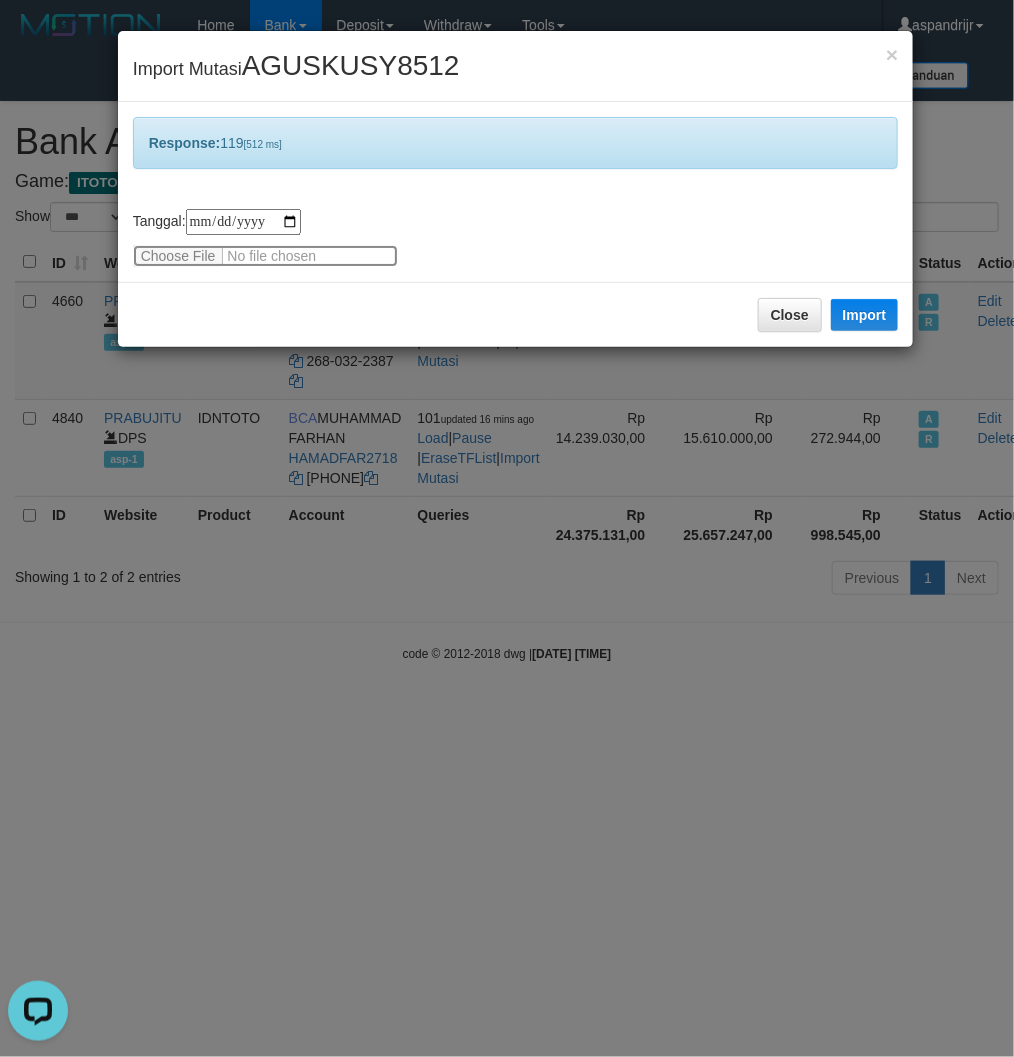 click at bounding box center (265, 256) 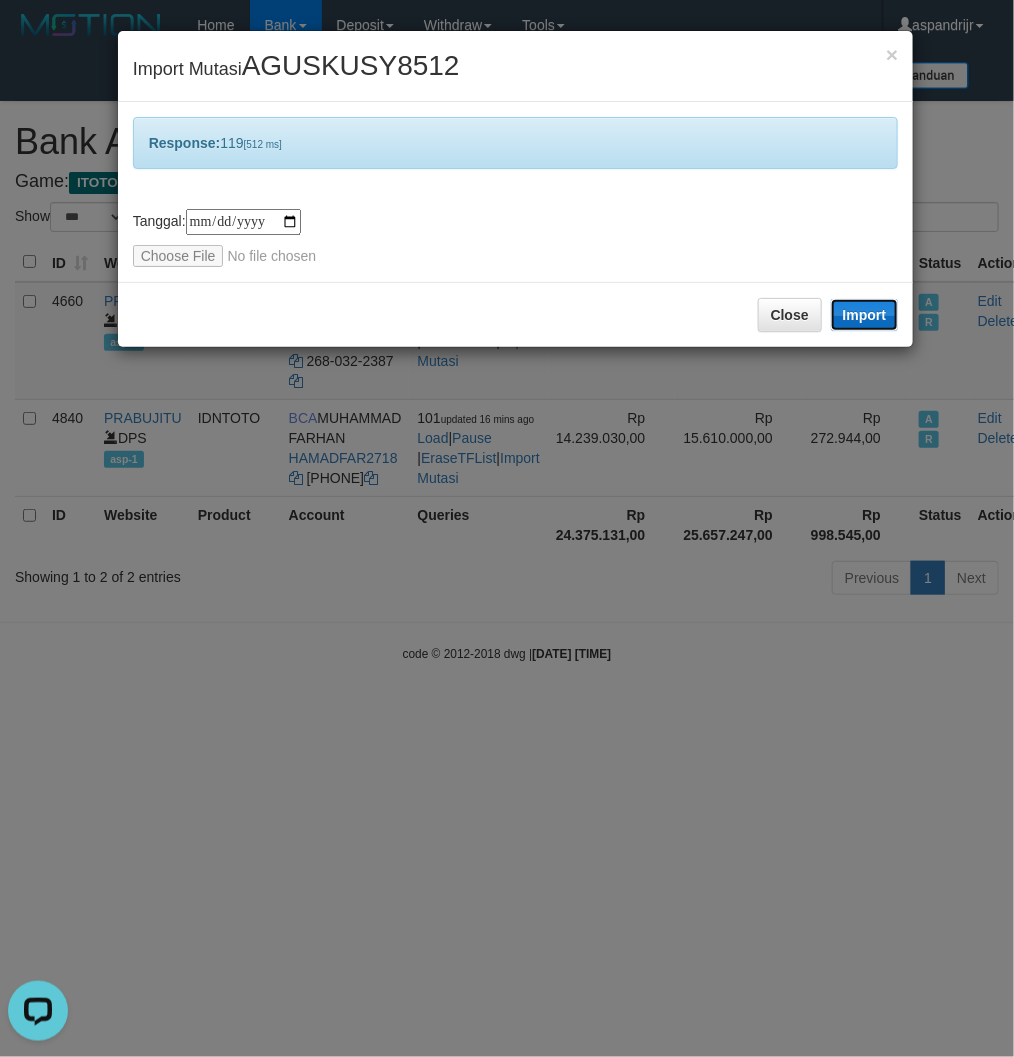 click on "Import" at bounding box center [865, 315] 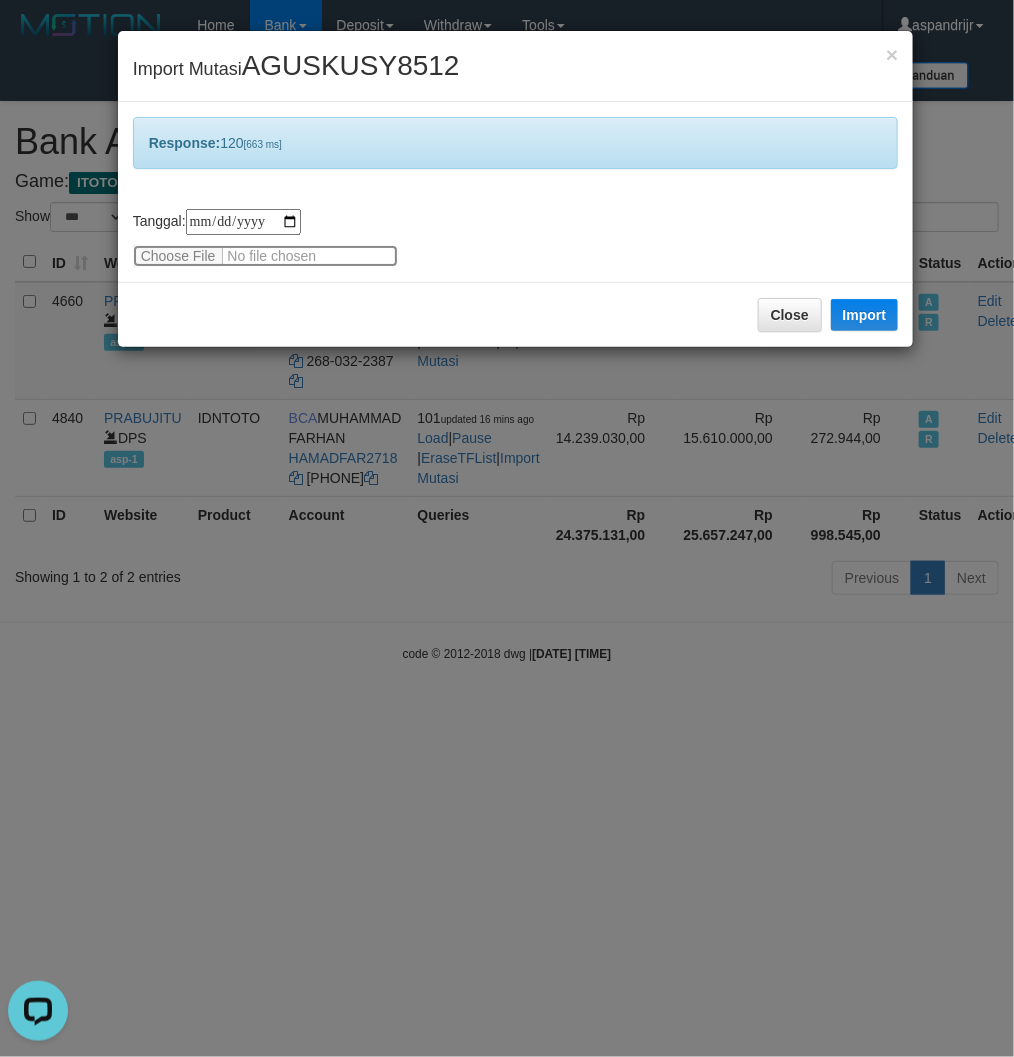 click at bounding box center [265, 256] 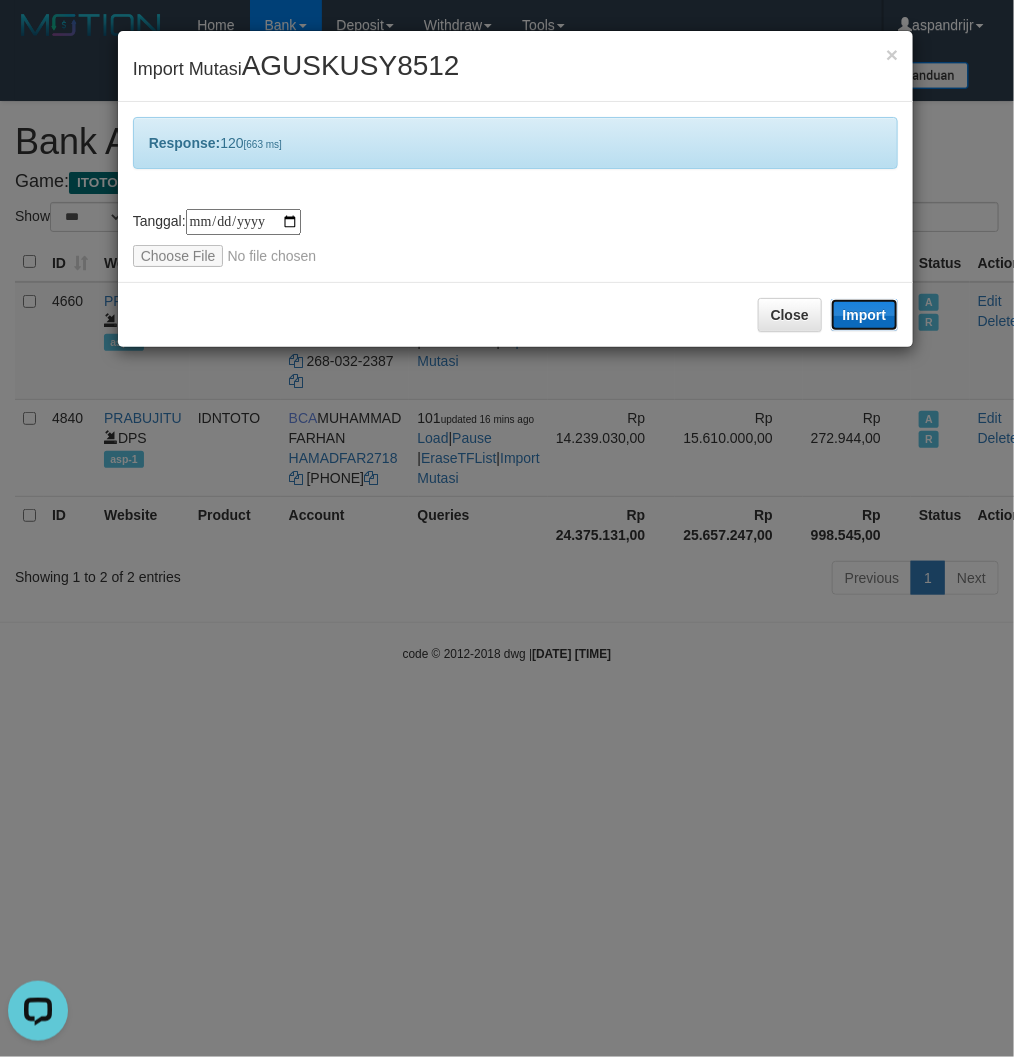 click on "Import" at bounding box center (865, 315) 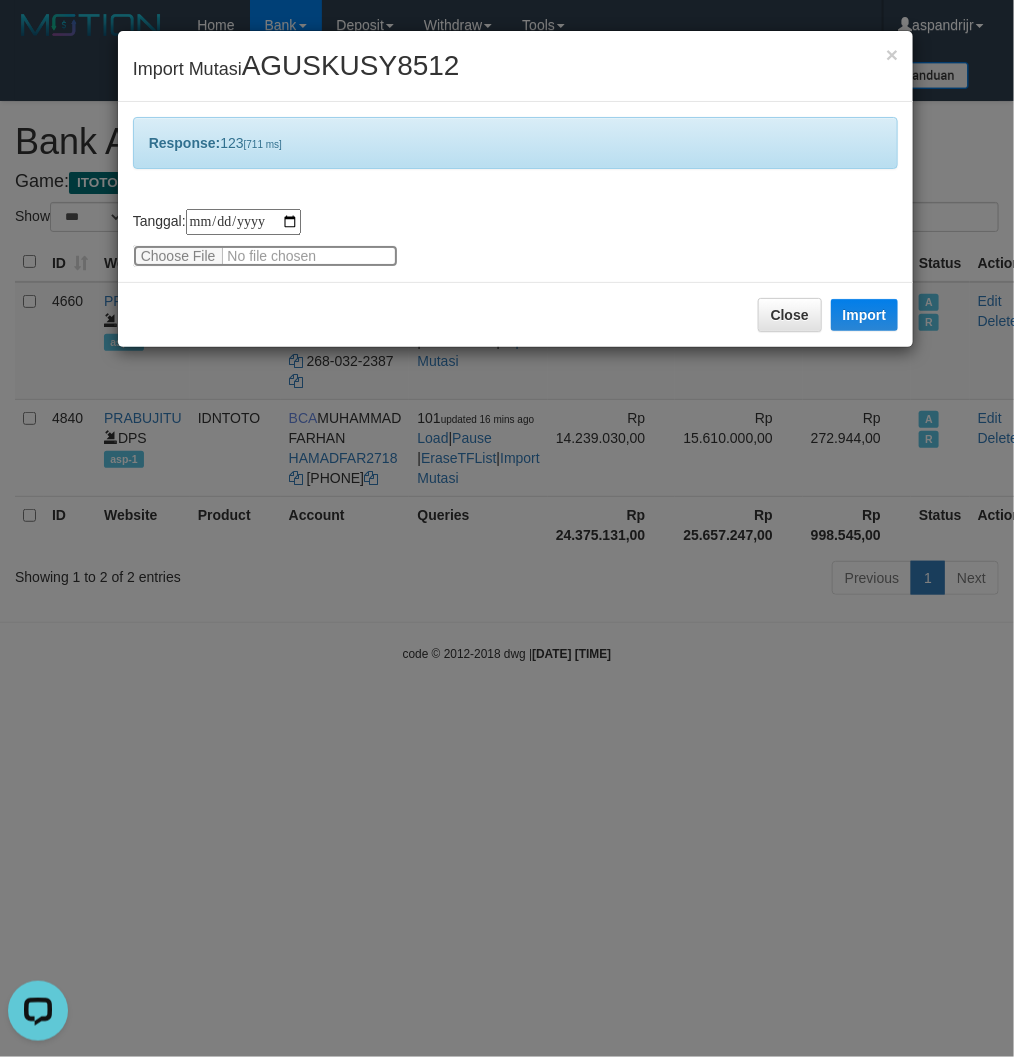 click at bounding box center [265, 256] 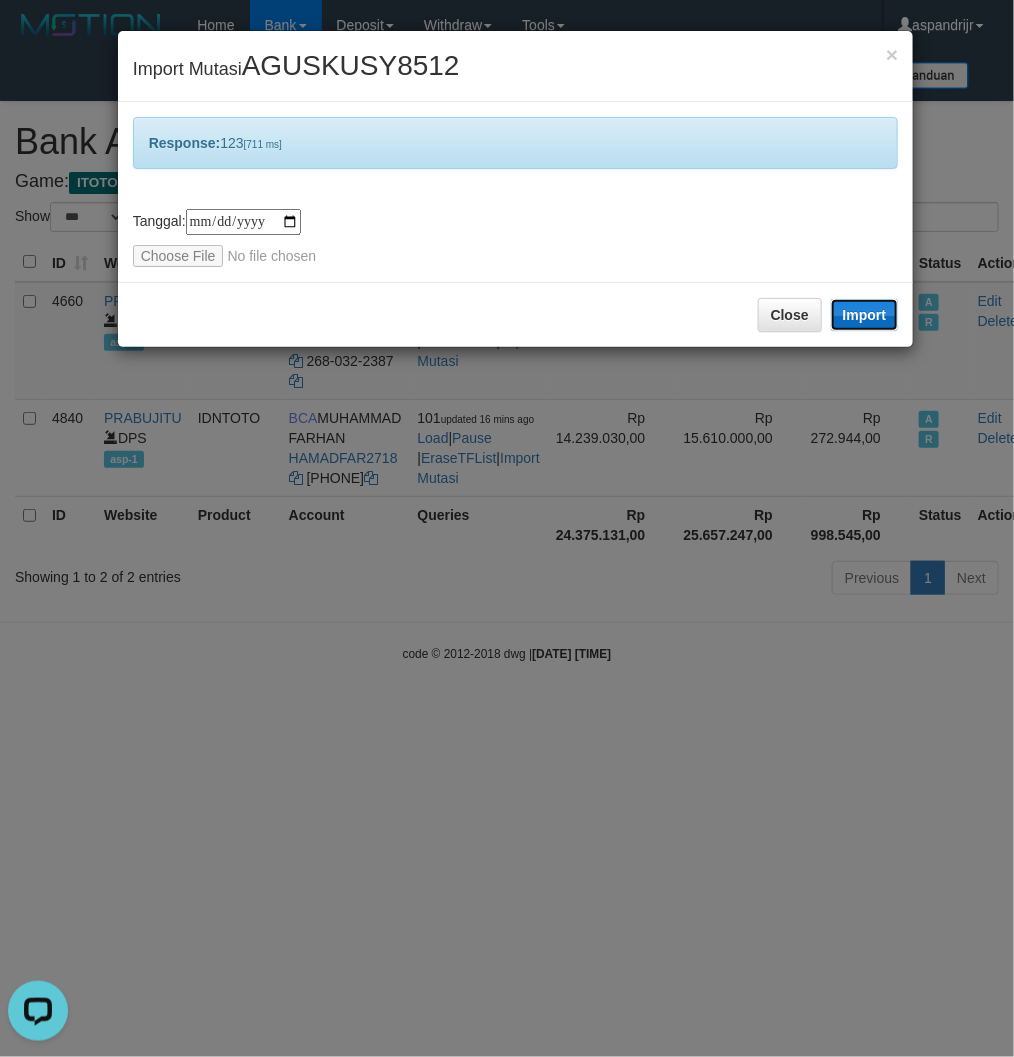 click on "Import" at bounding box center [865, 315] 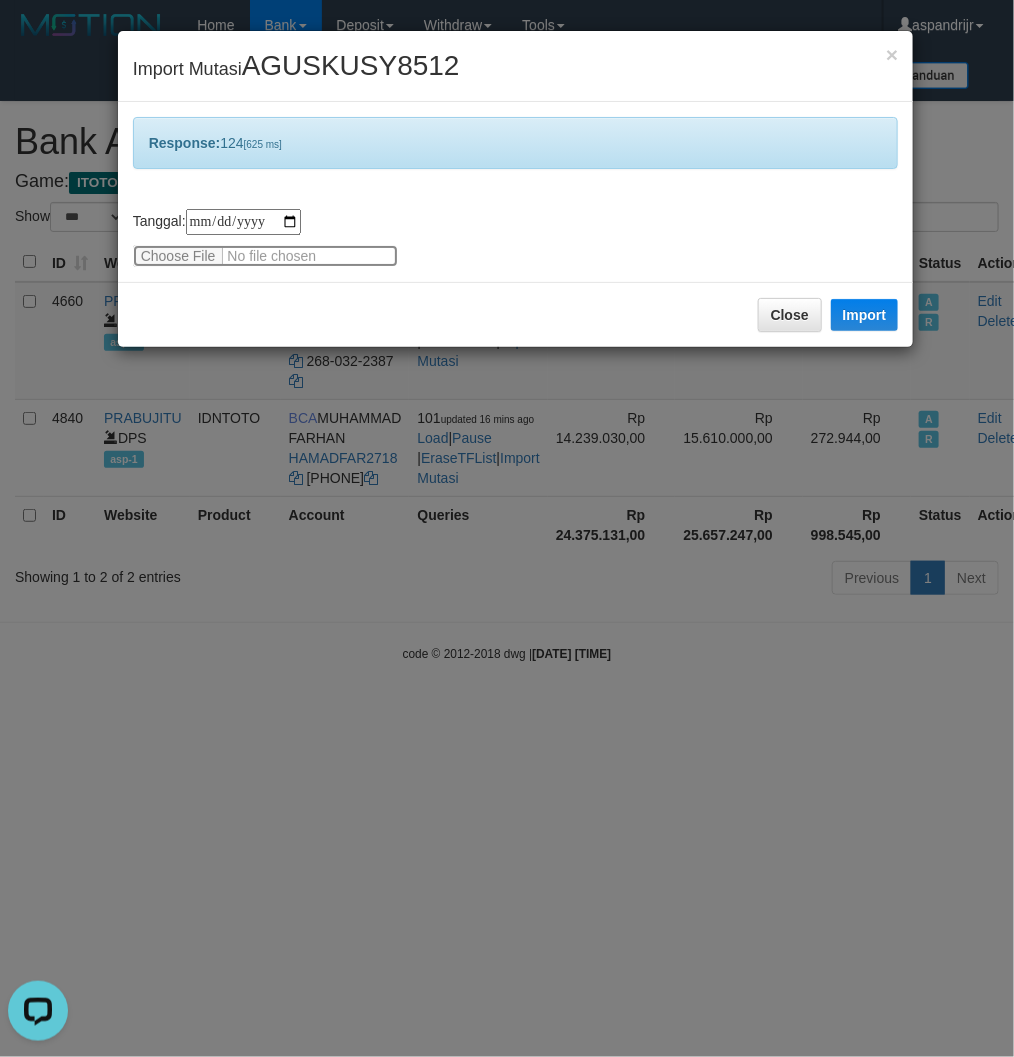 click at bounding box center (265, 256) 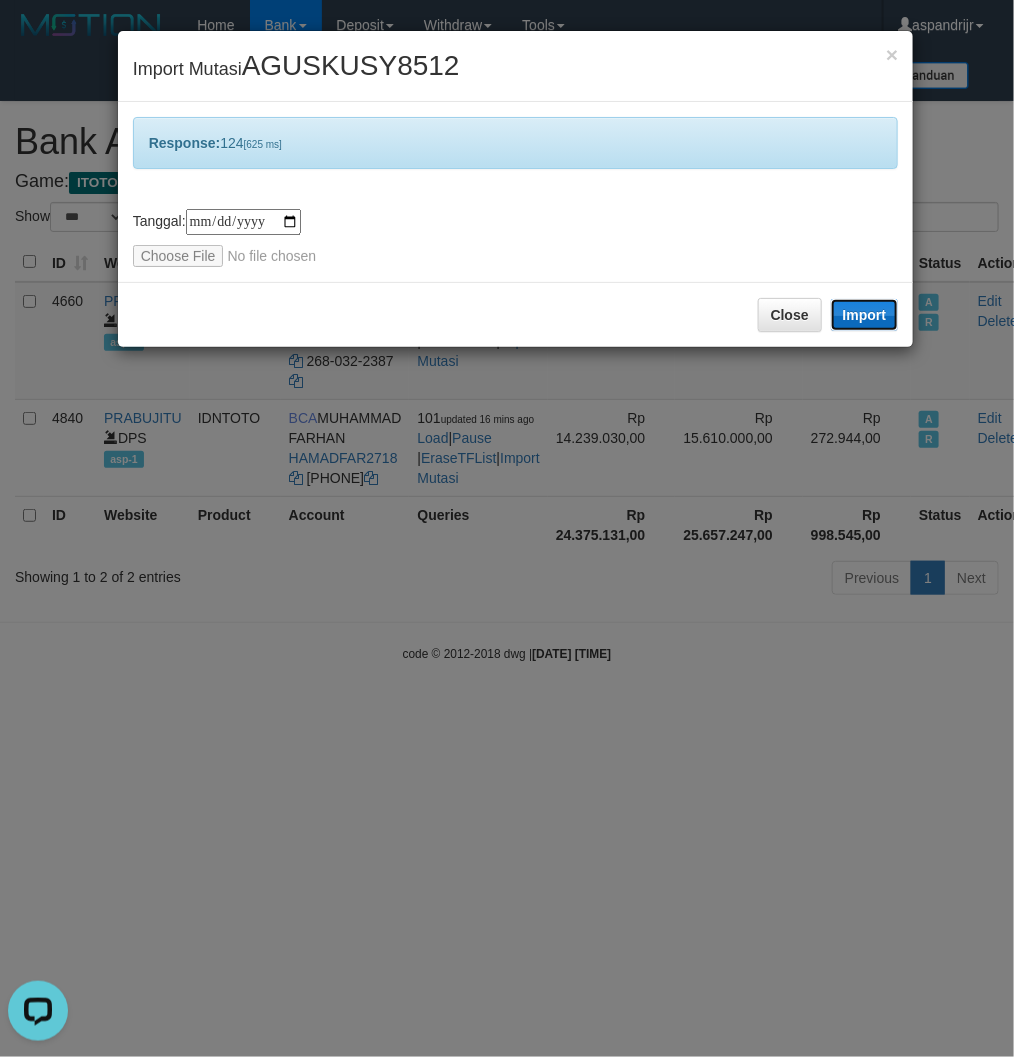 click on "Import" at bounding box center [865, 315] 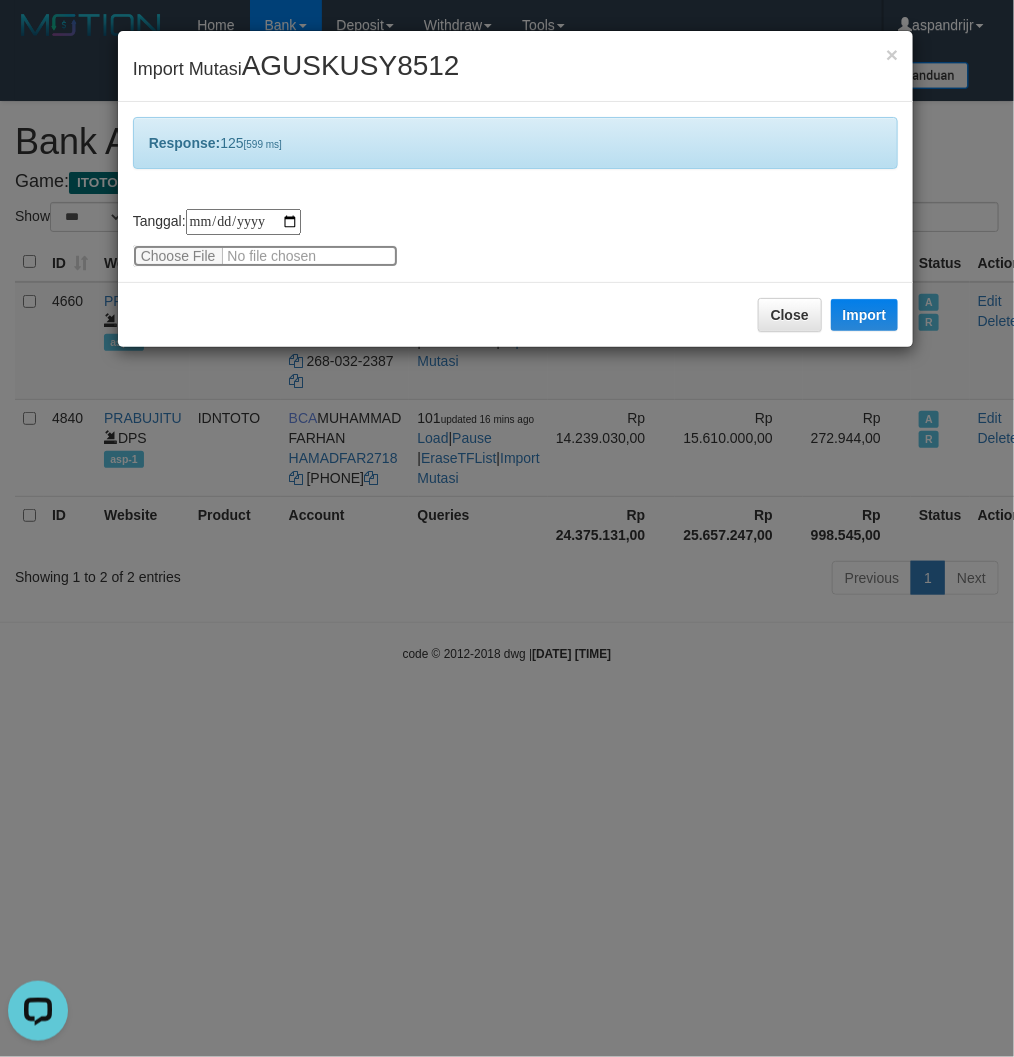 click at bounding box center (265, 256) 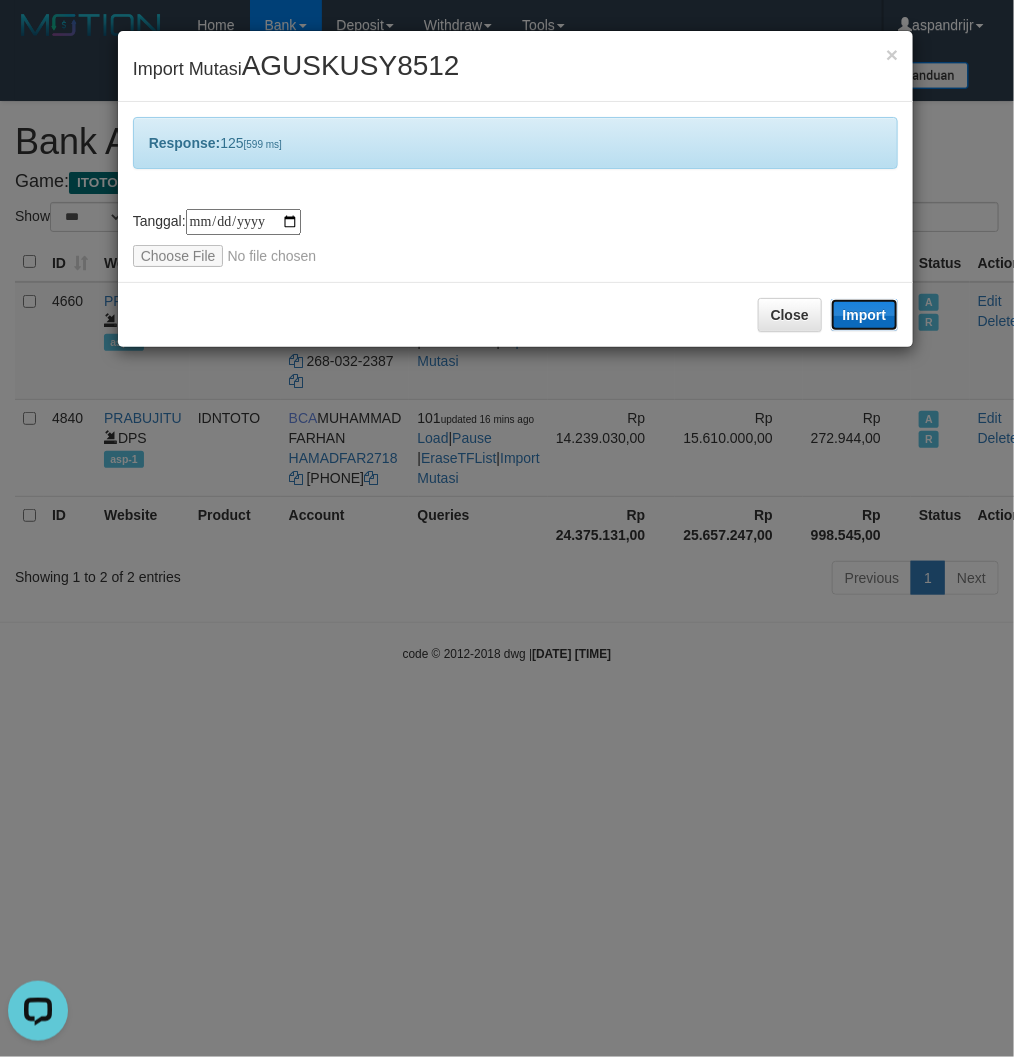click on "Import" at bounding box center (865, 315) 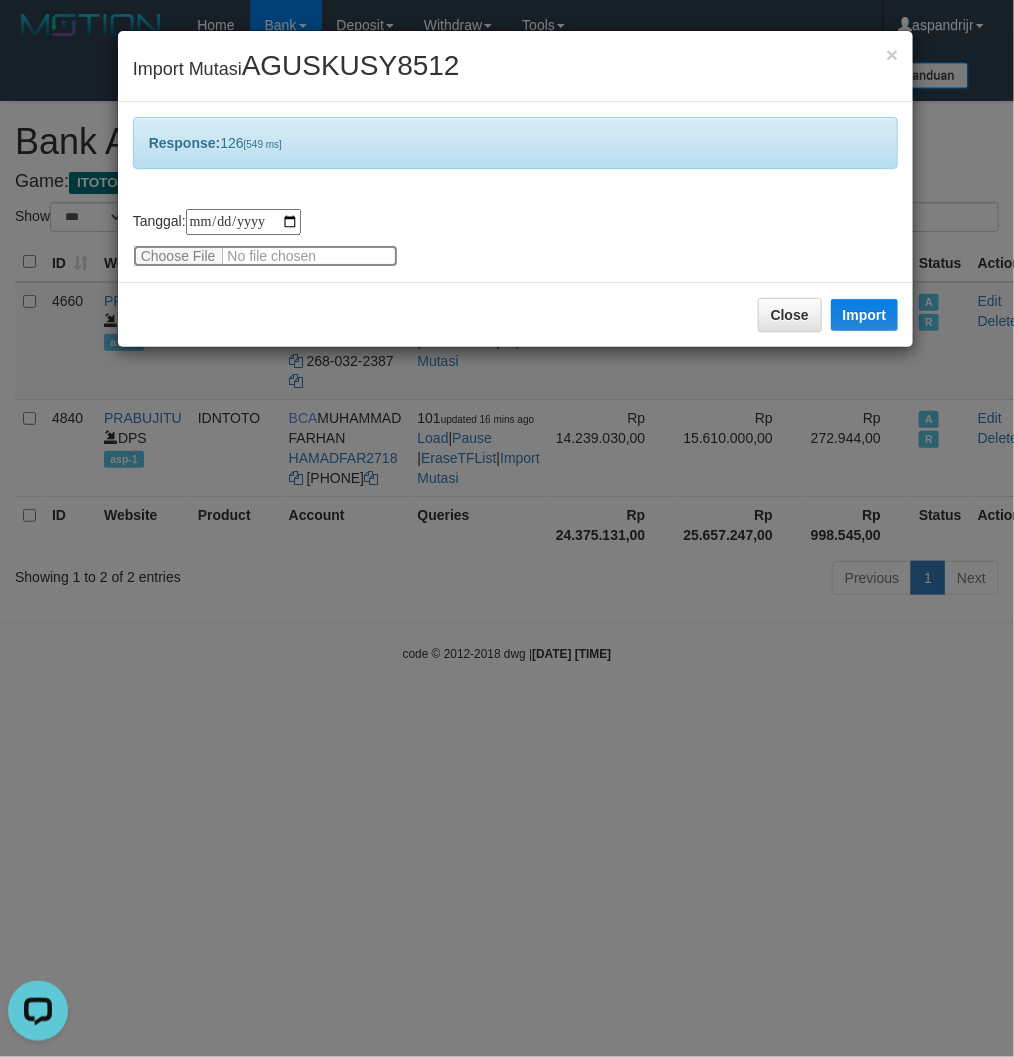click at bounding box center [265, 256] 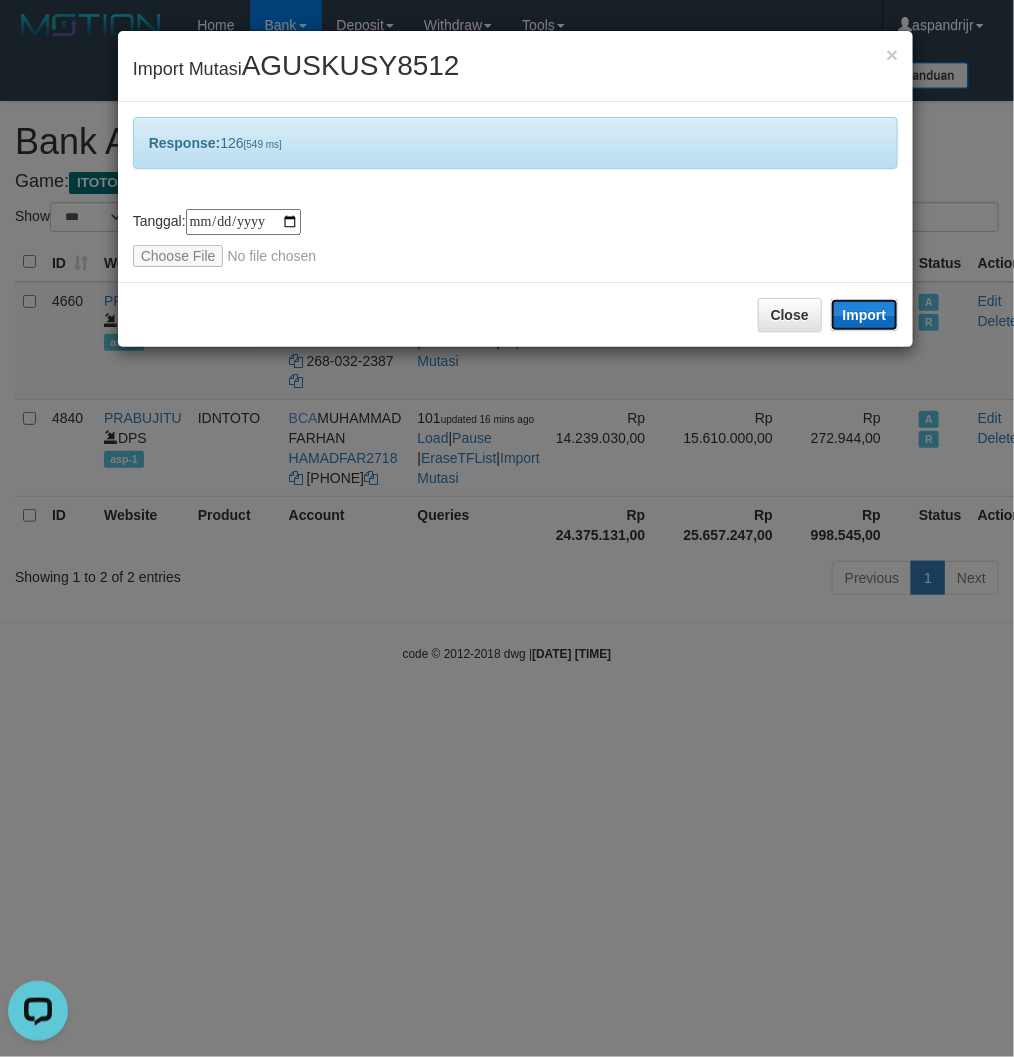click on "Import" at bounding box center [865, 315] 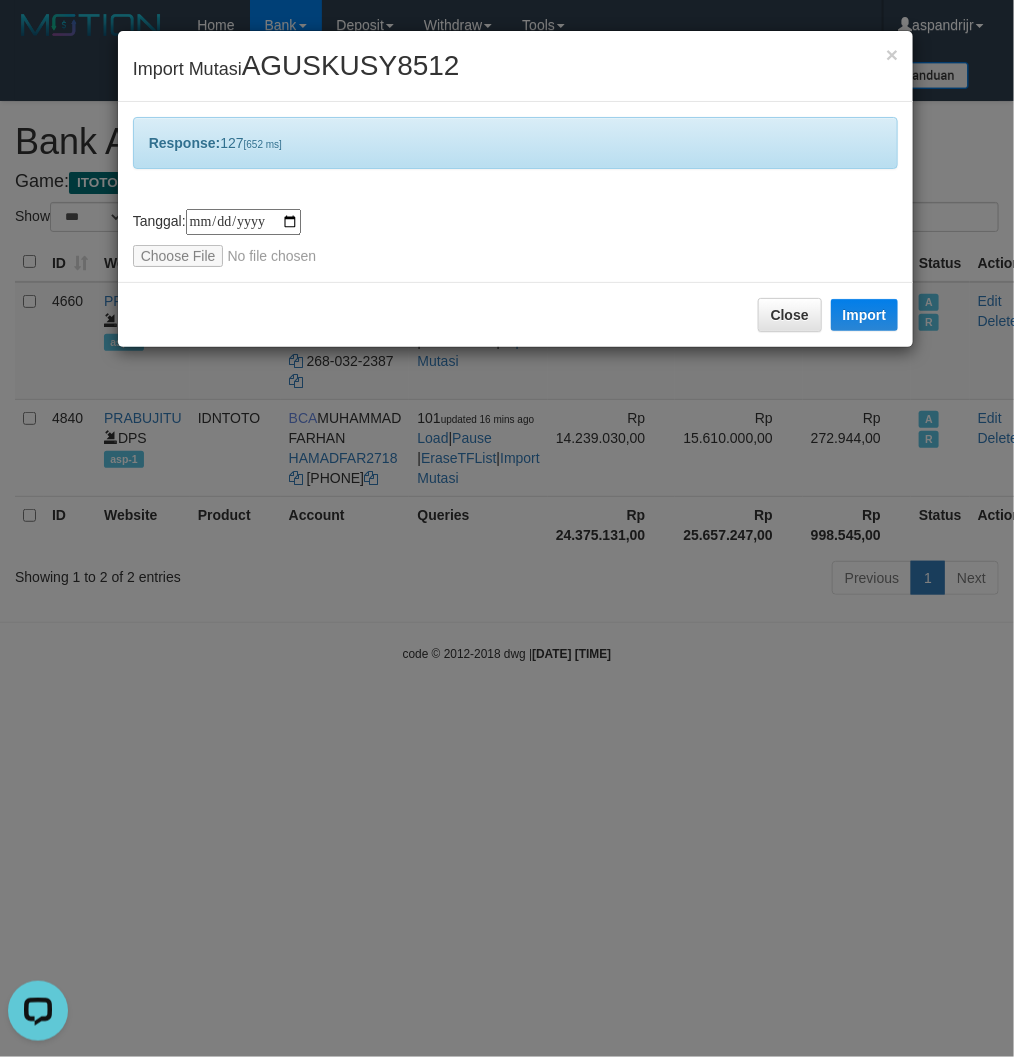 click on "**********" at bounding box center [516, 238] 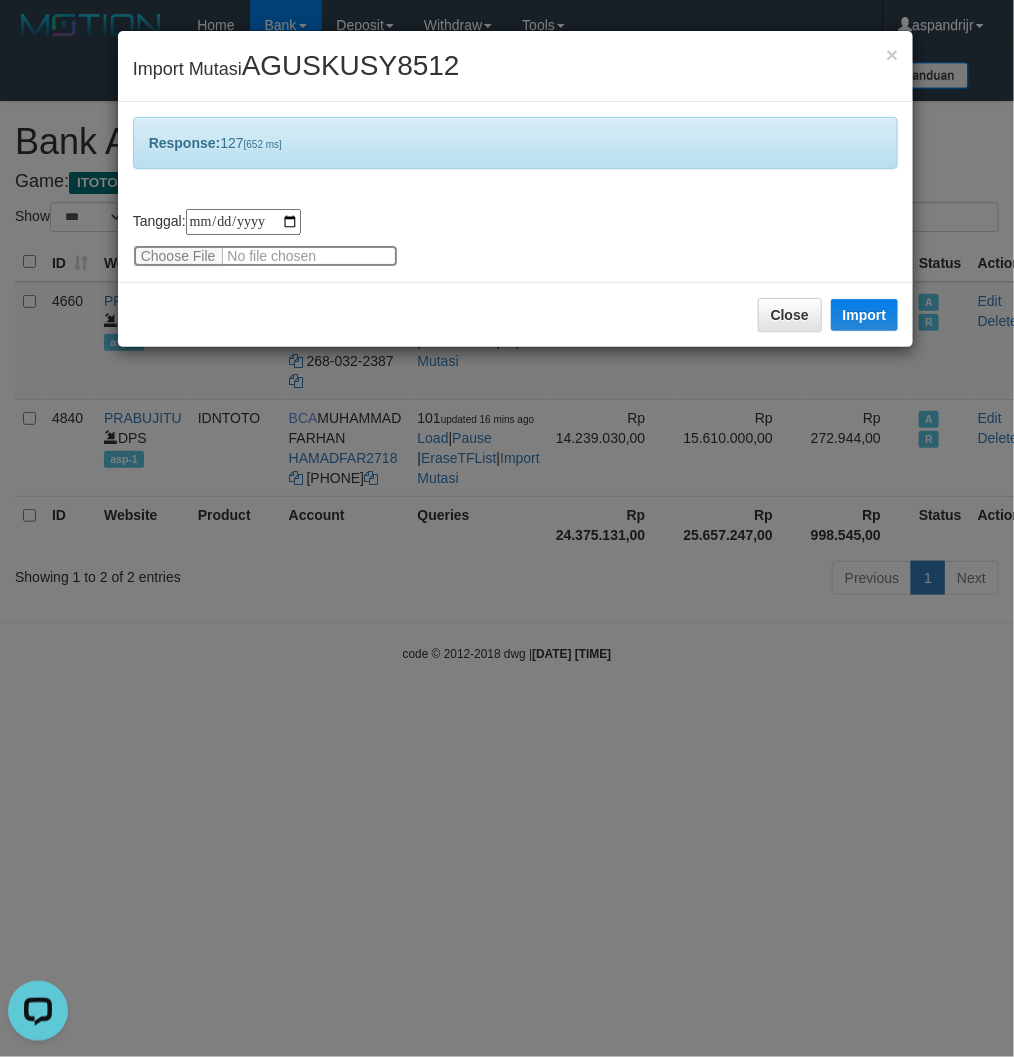 click at bounding box center (265, 256) 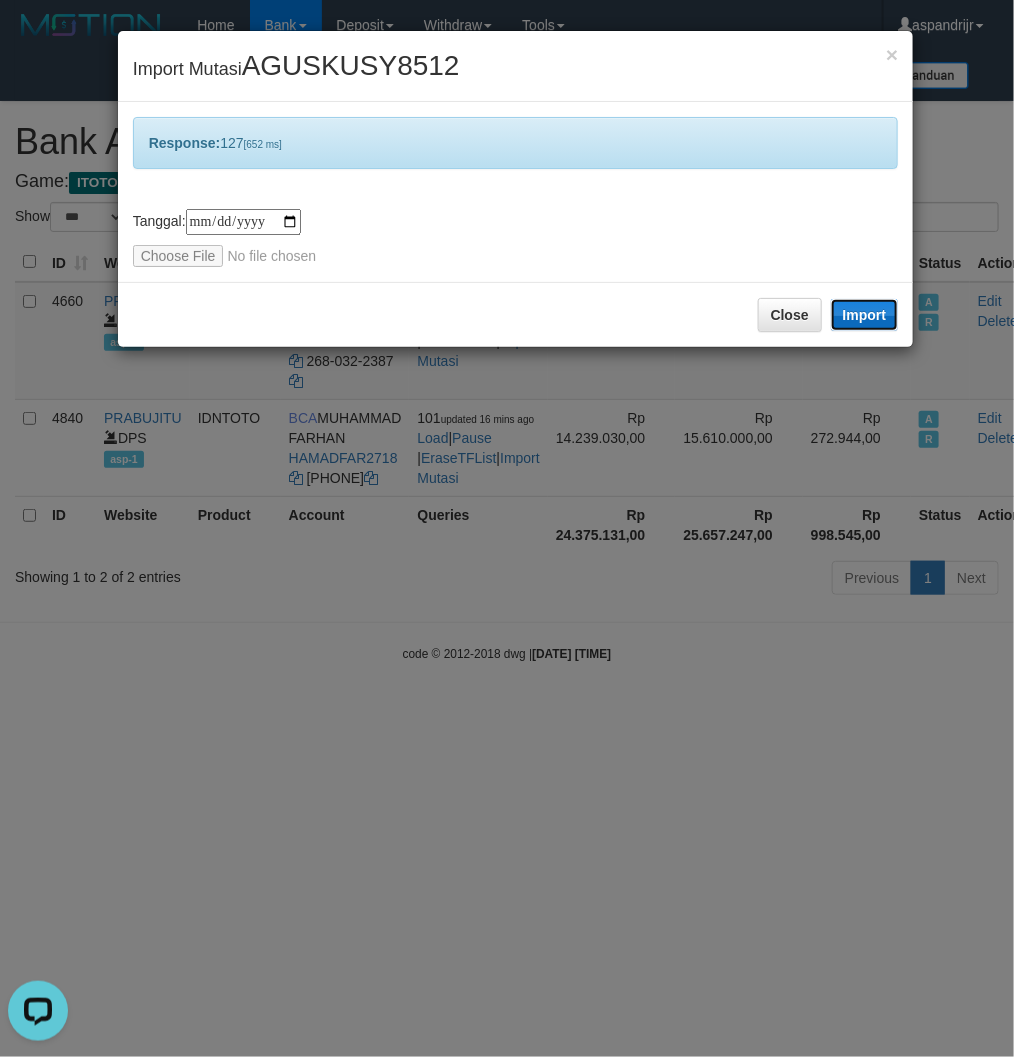 click on "Import" at bounding box center [865, 315] 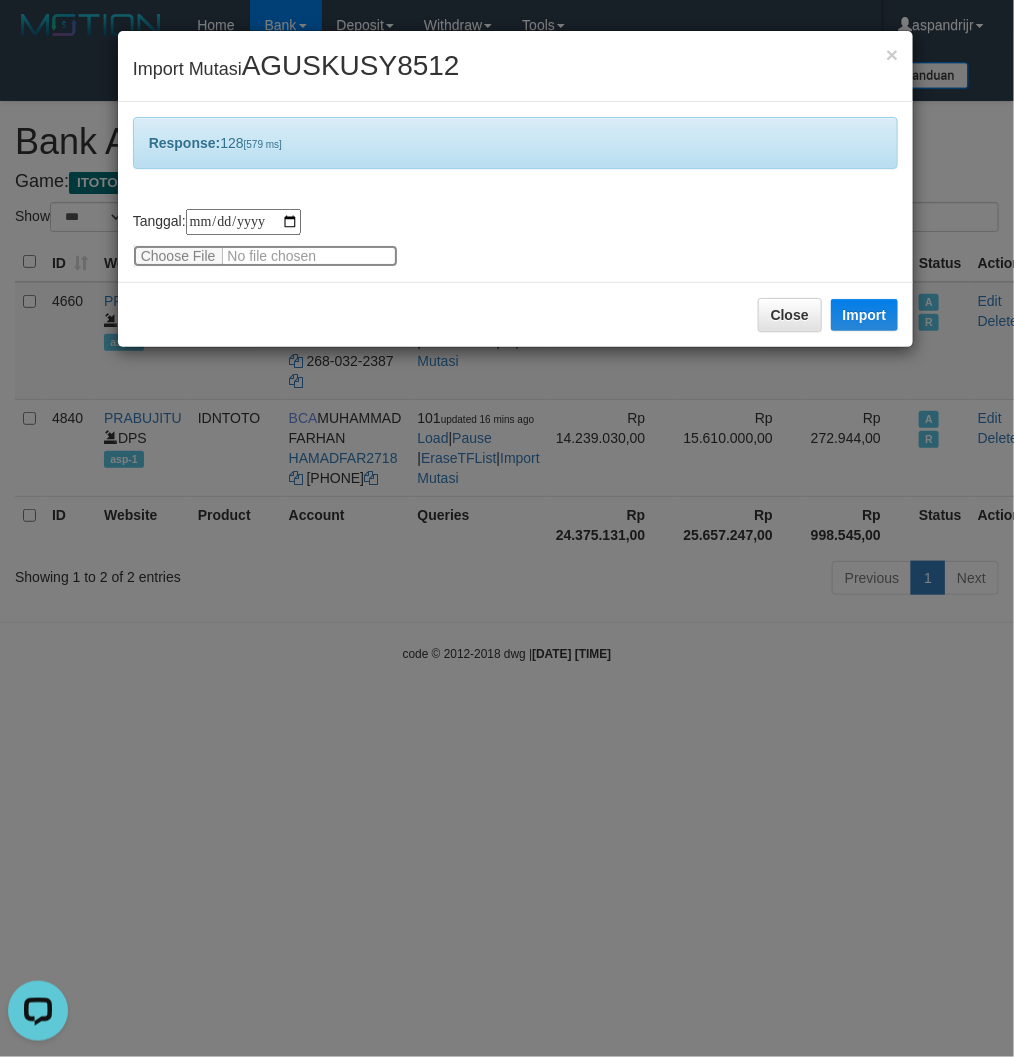 click at bounding box center [265, 256] 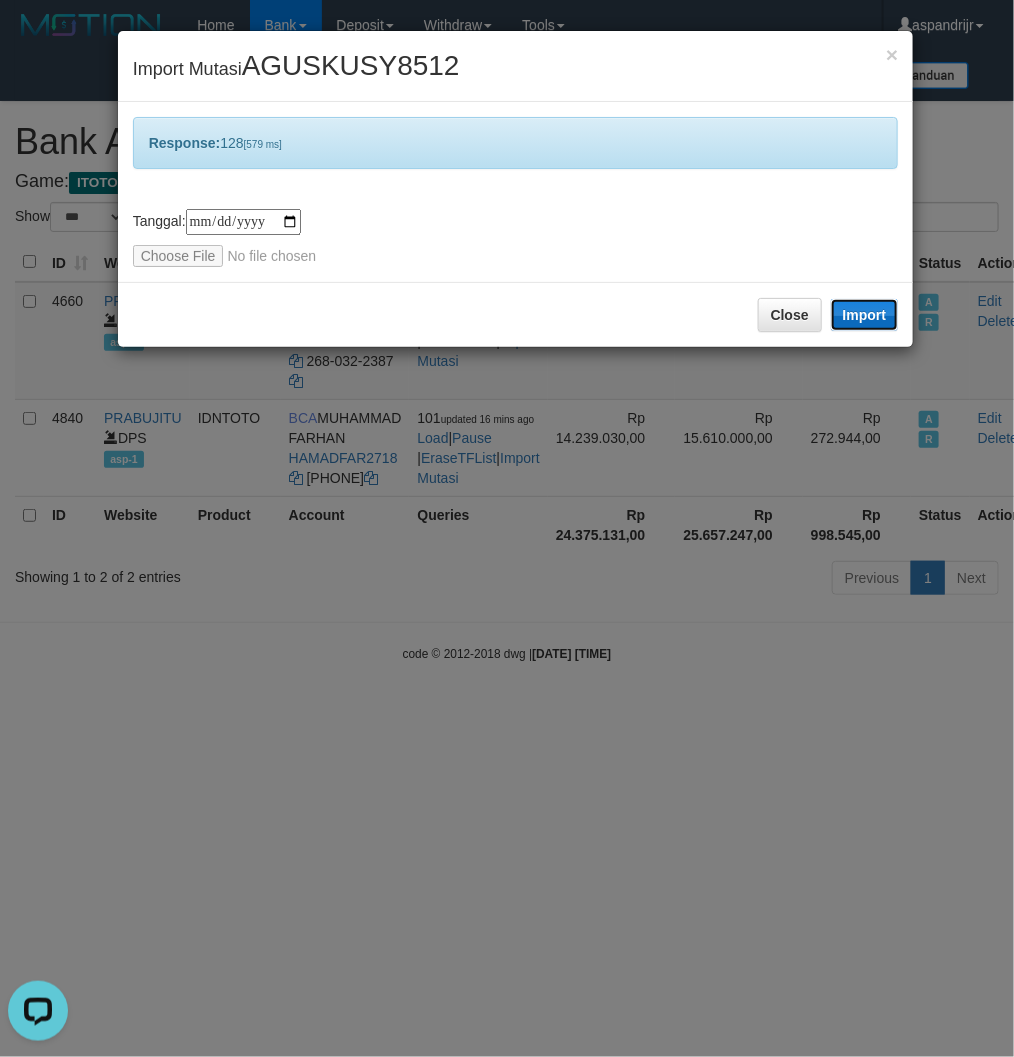 click on "Import" at bounding box center (865, 315) 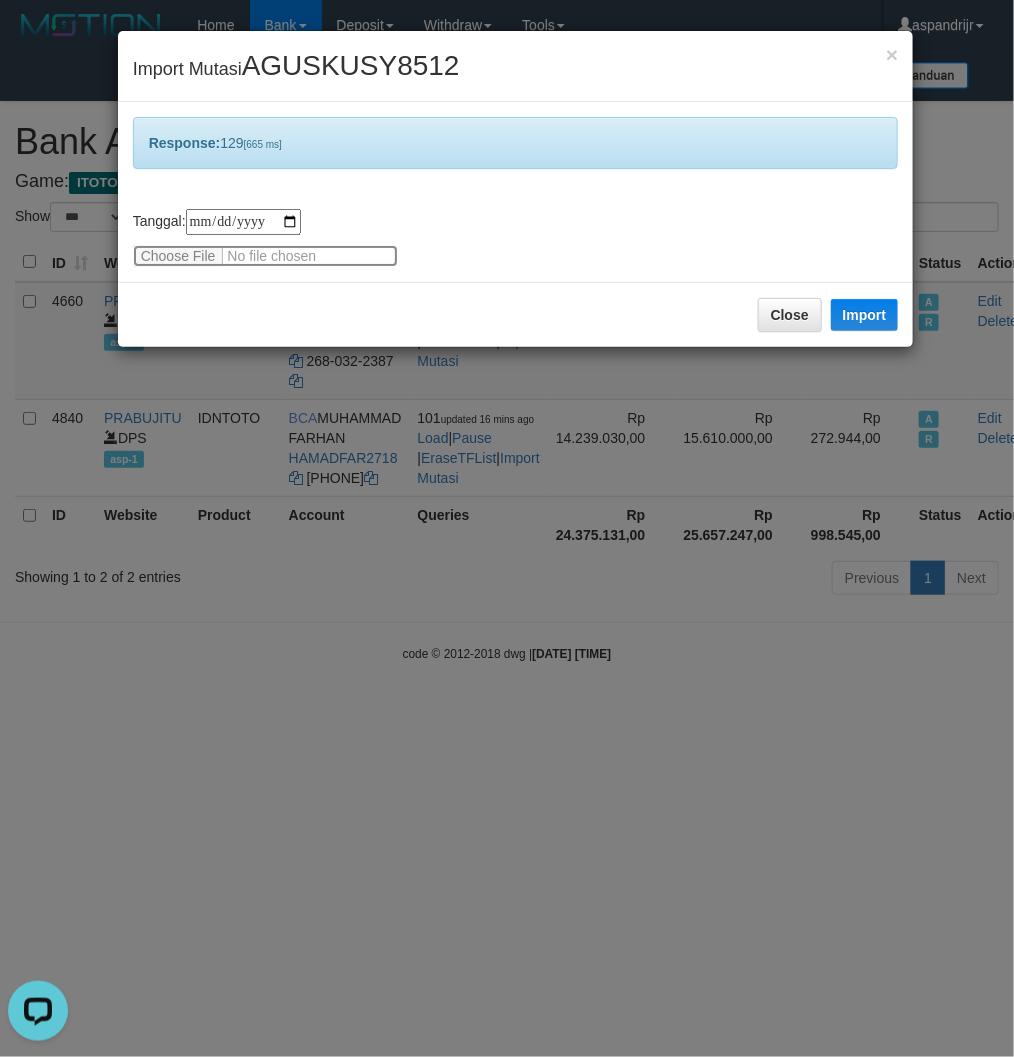 click at bounding box center (265, 256) 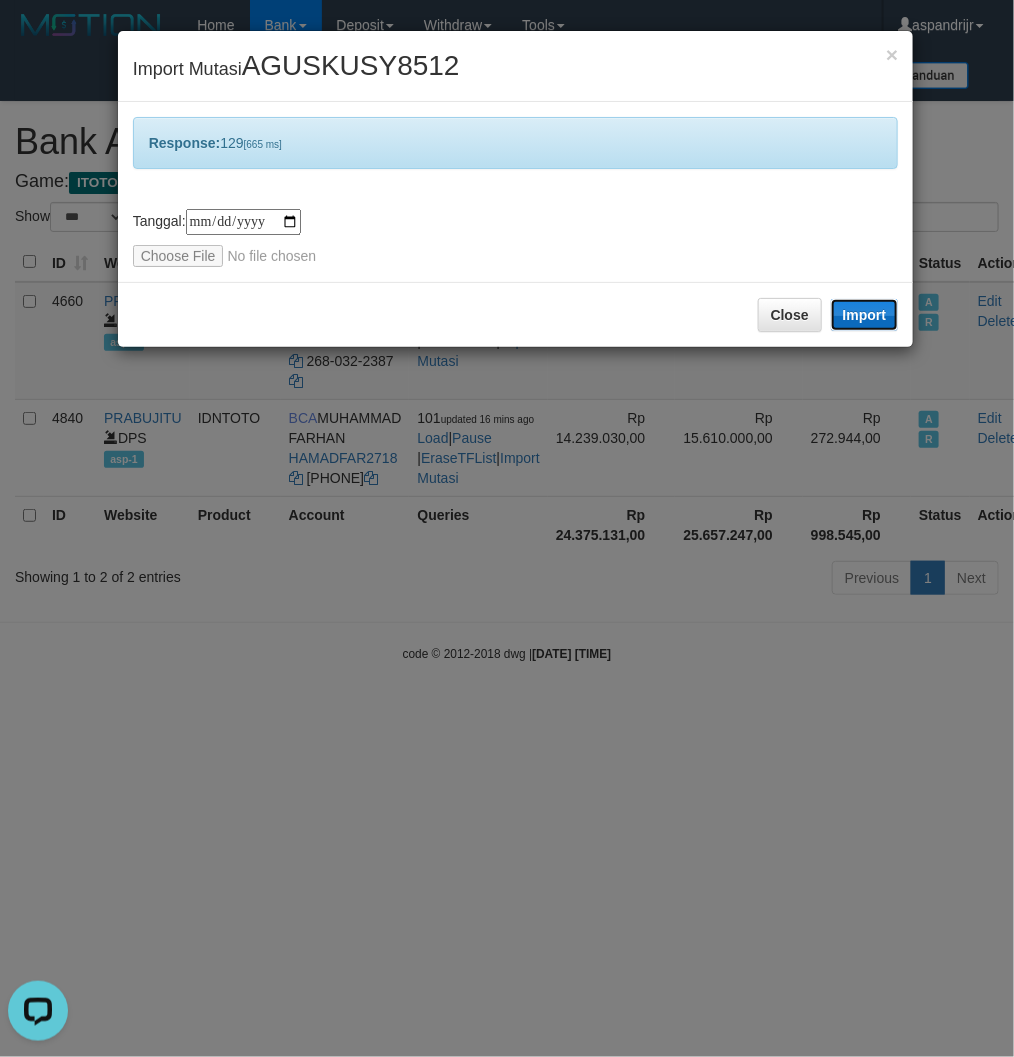 click on "Import" at bounding box center (865, 315) 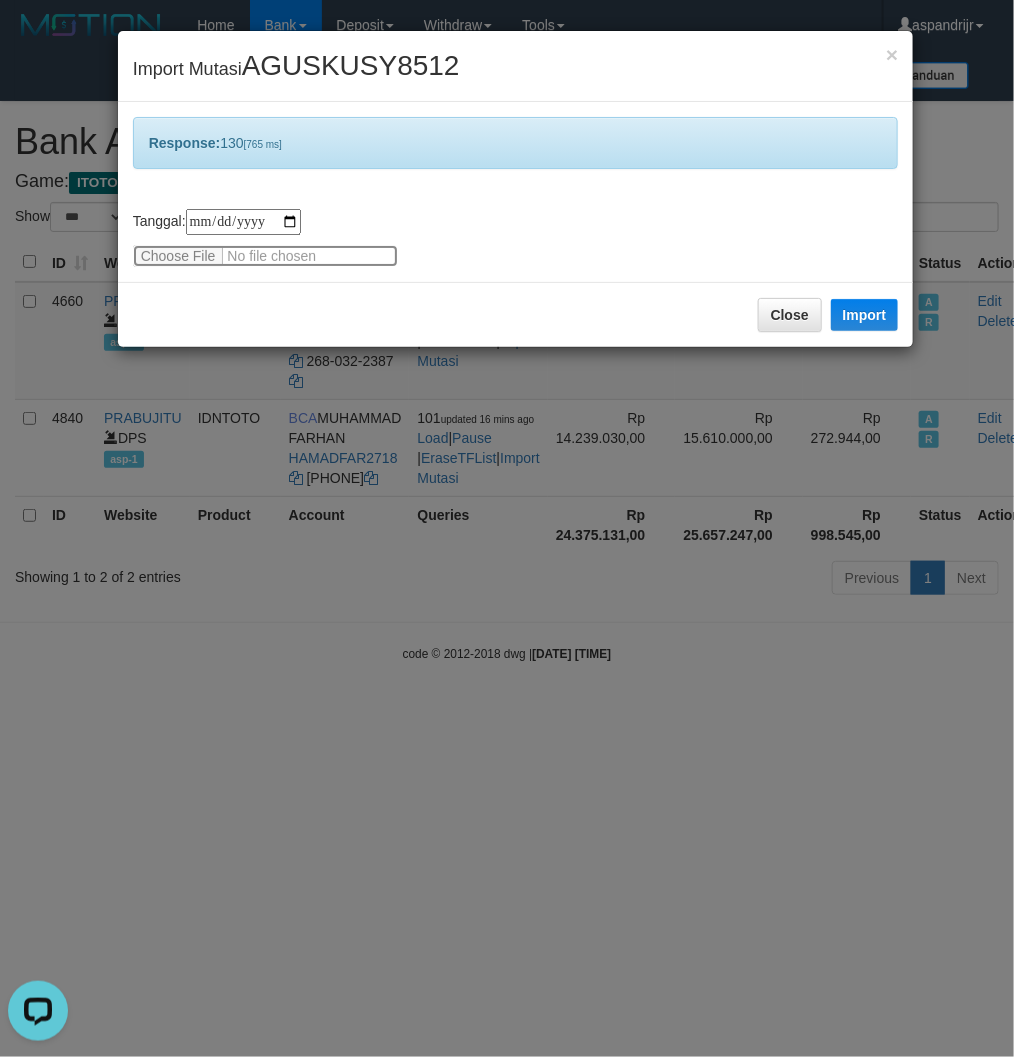 click at bounding box center [265, 256] 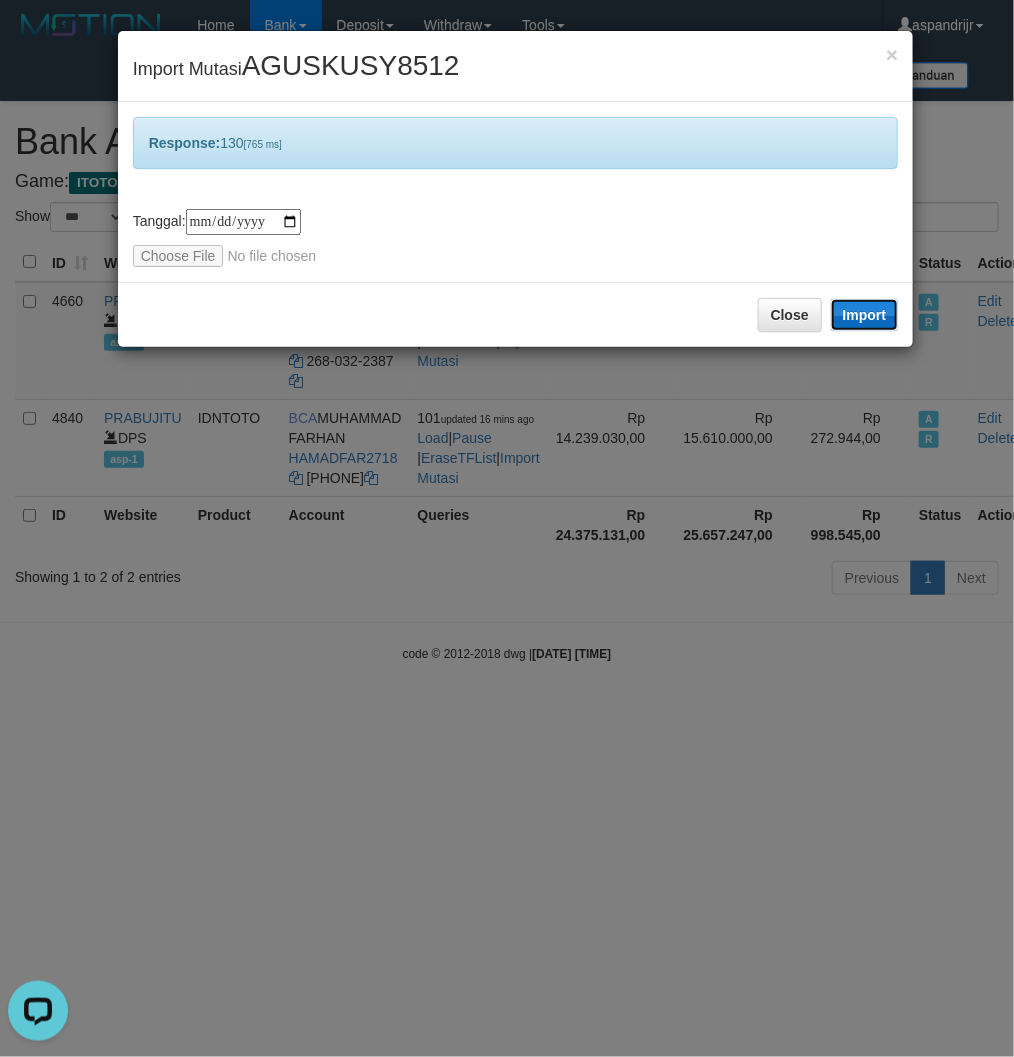 click on "Import" at bounding box center [865, 315] 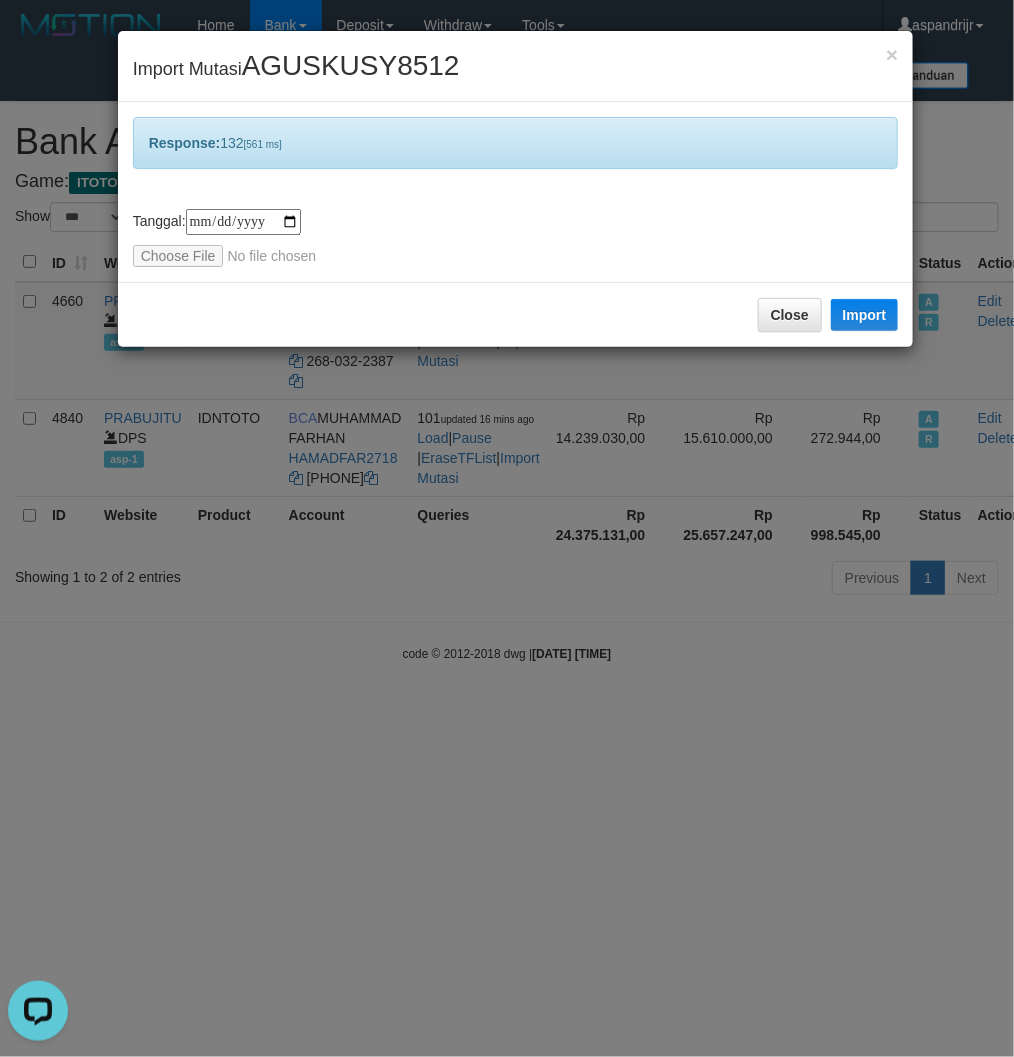 click on "**********" at bounding box center [516, 192] 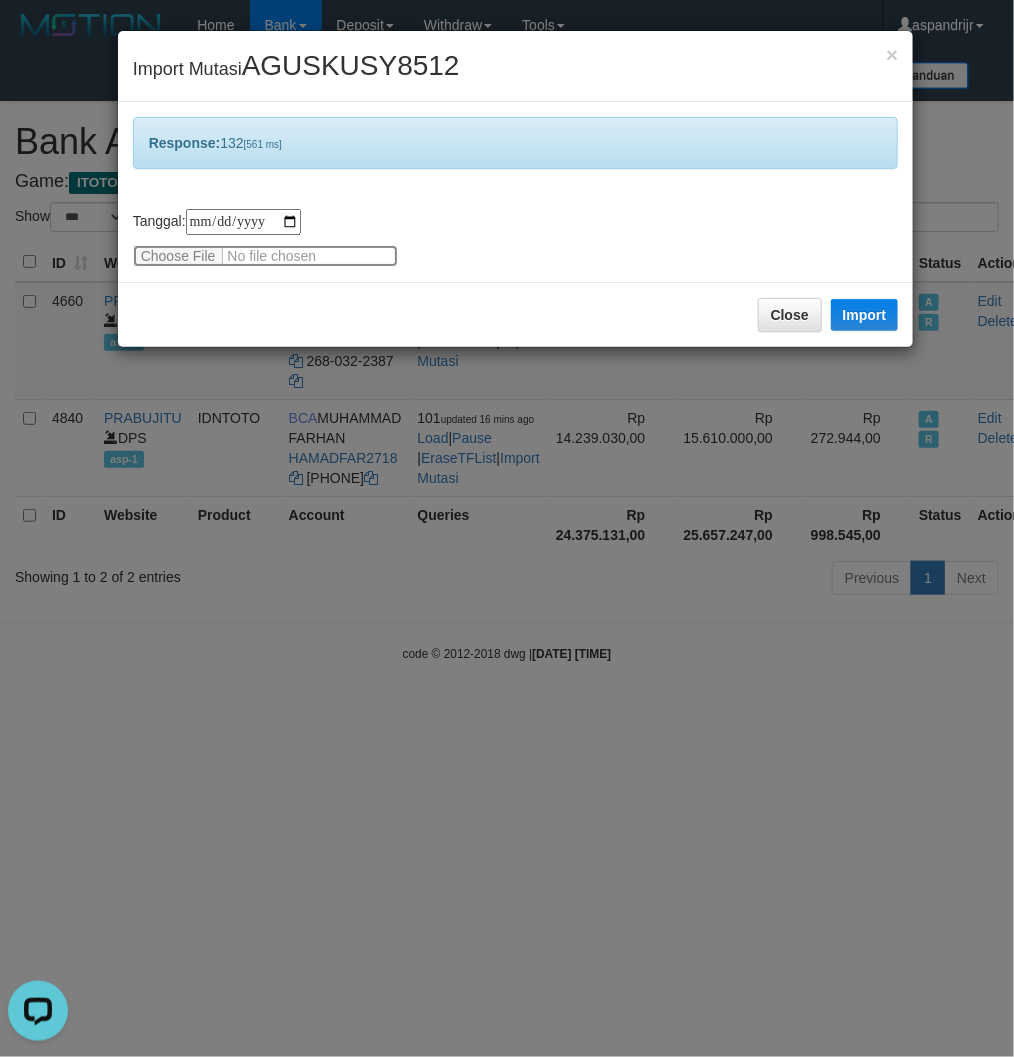 click at bounding box center (265, 256) 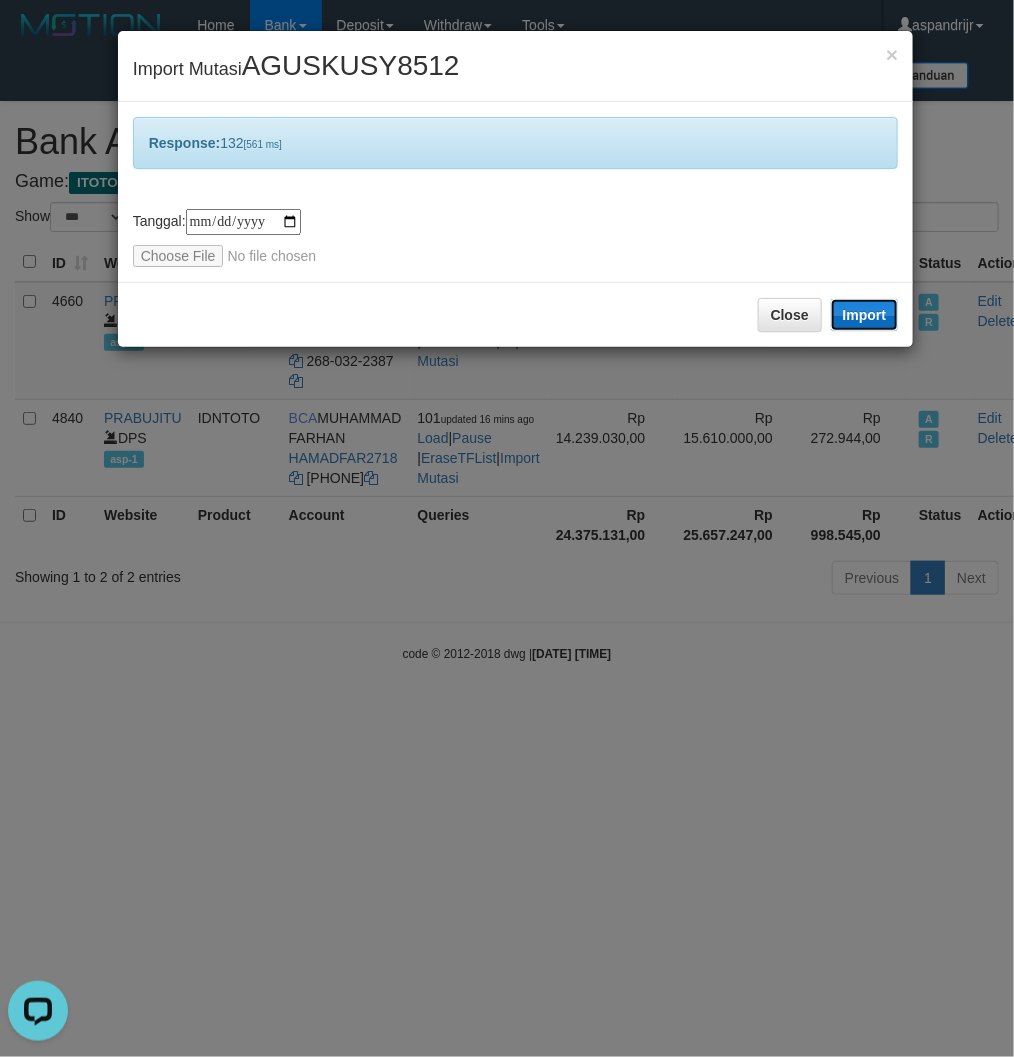 click on "Import" at bounding box center (865, 315) 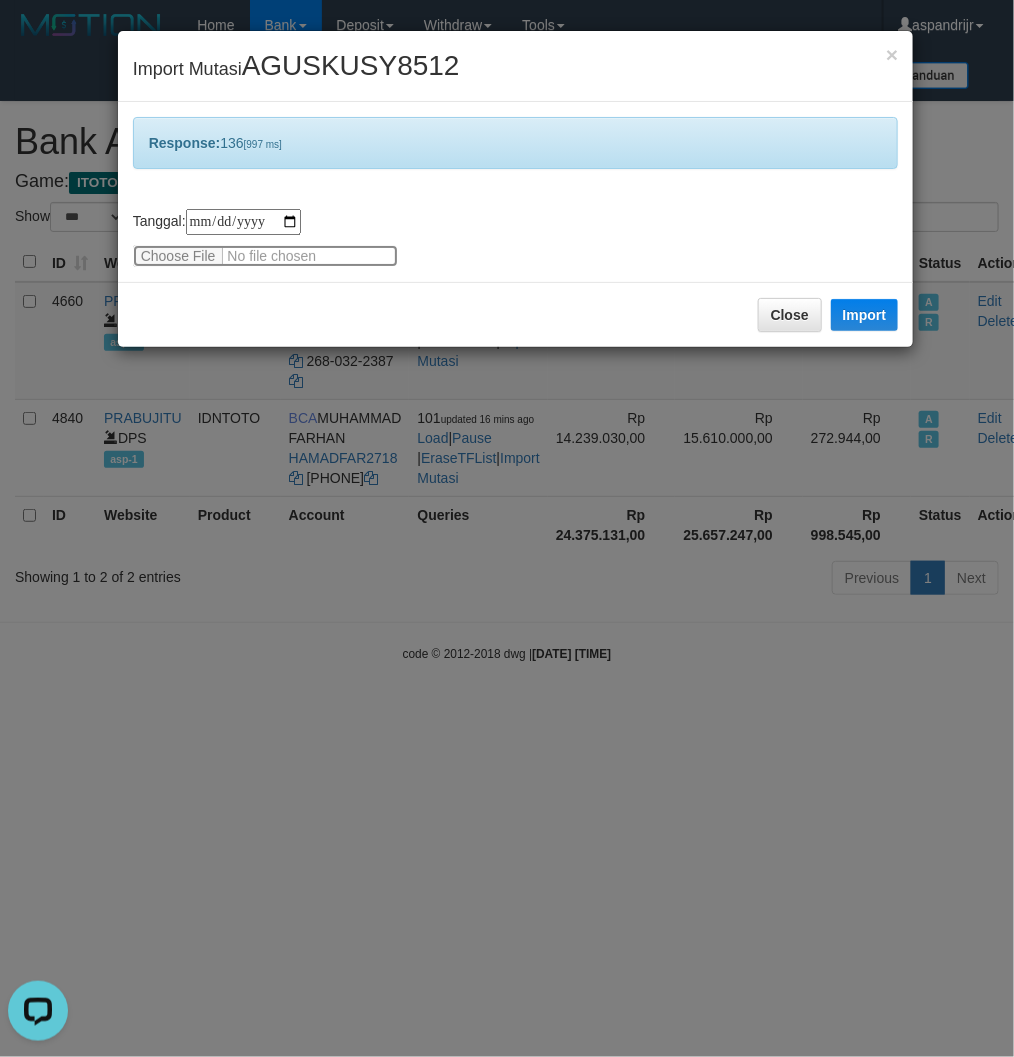 click at bounding box center [265, 256] 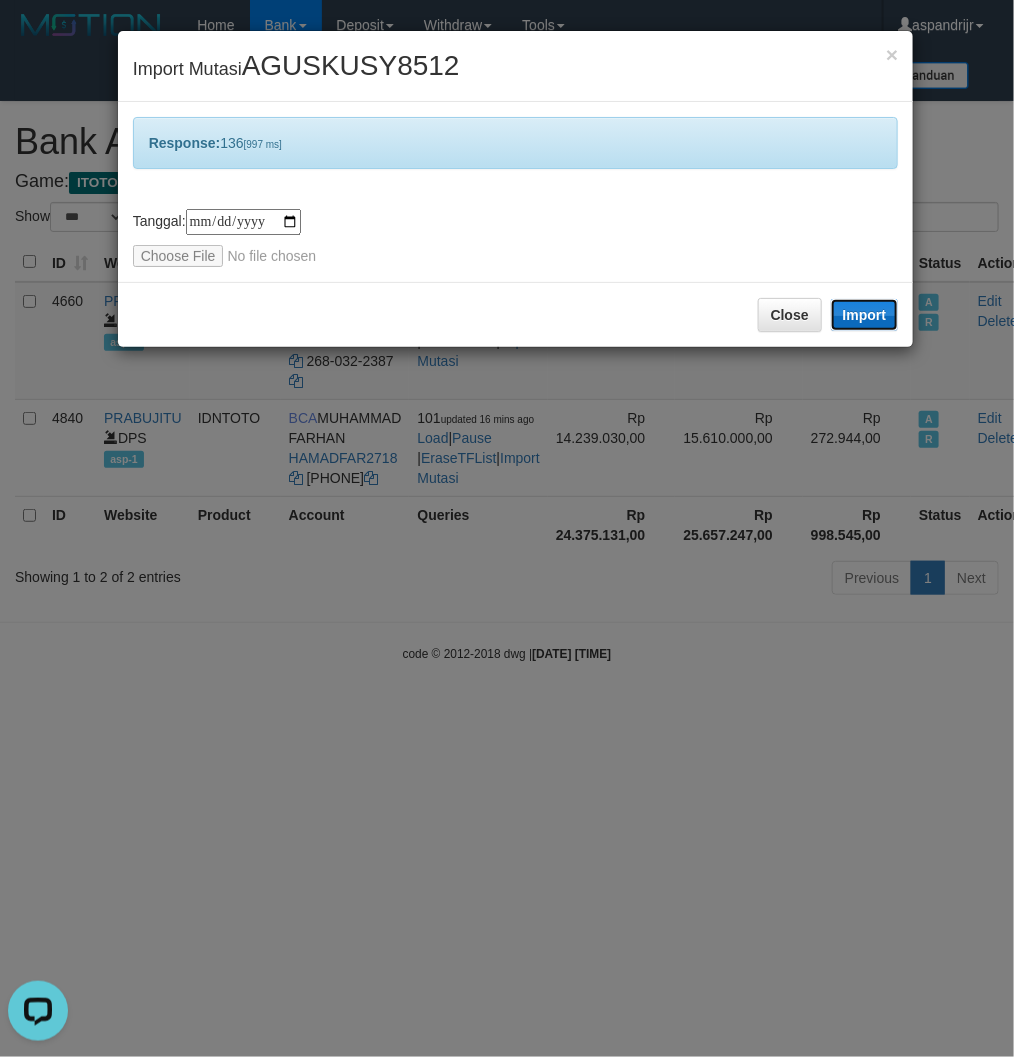click on "Import" at bounding box center (865, 315) 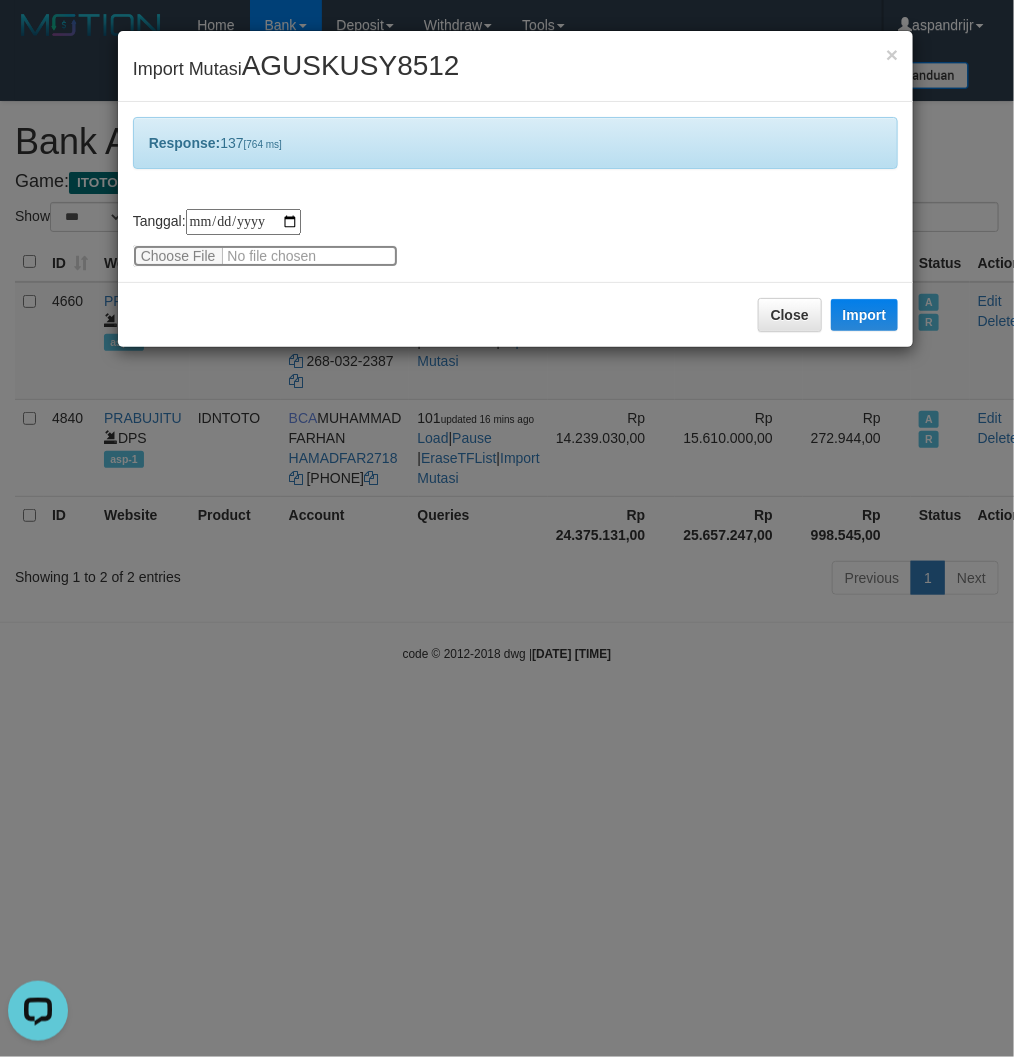 click at bounding box center [265, 256] 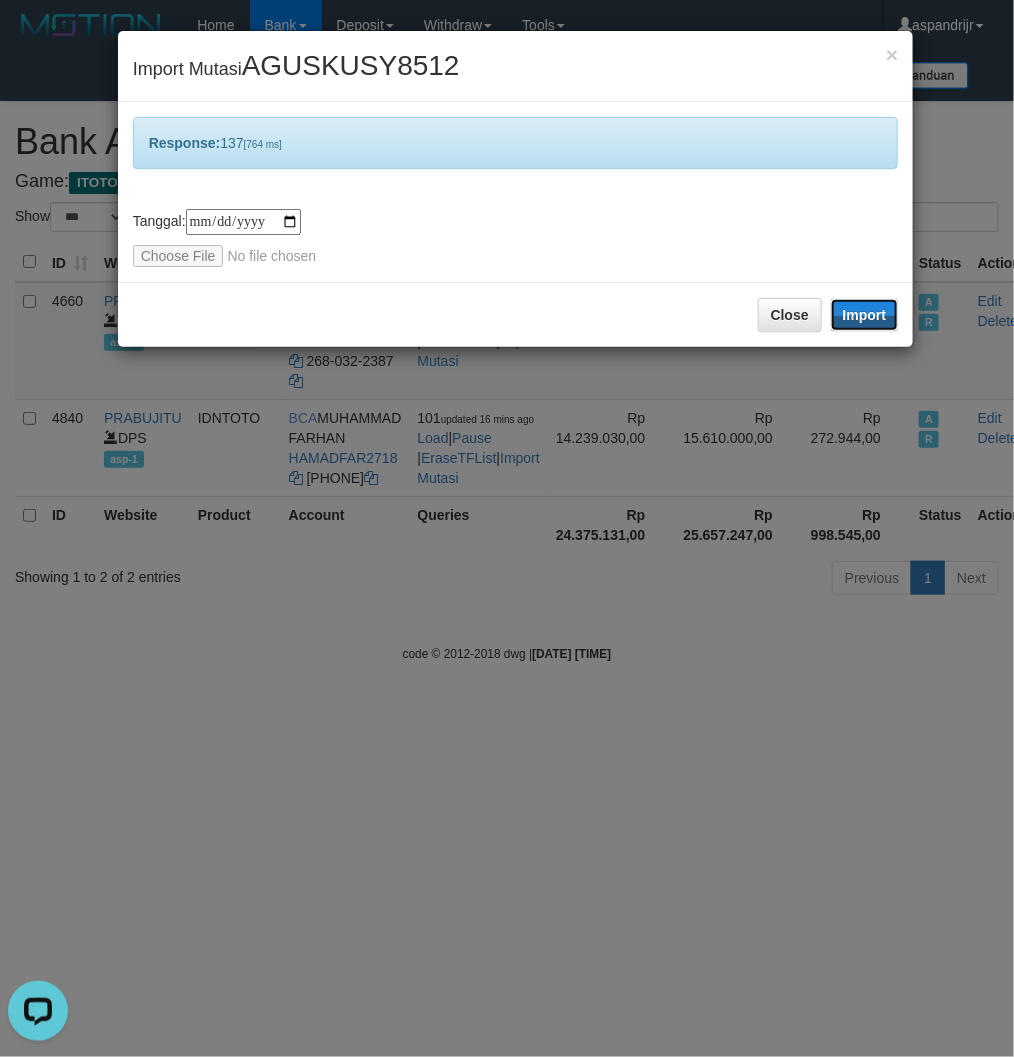 drag, startPoint x: 863, startPoint y: 305, endPoint x: 1012, endPoint y: 355, distance: 157.16551 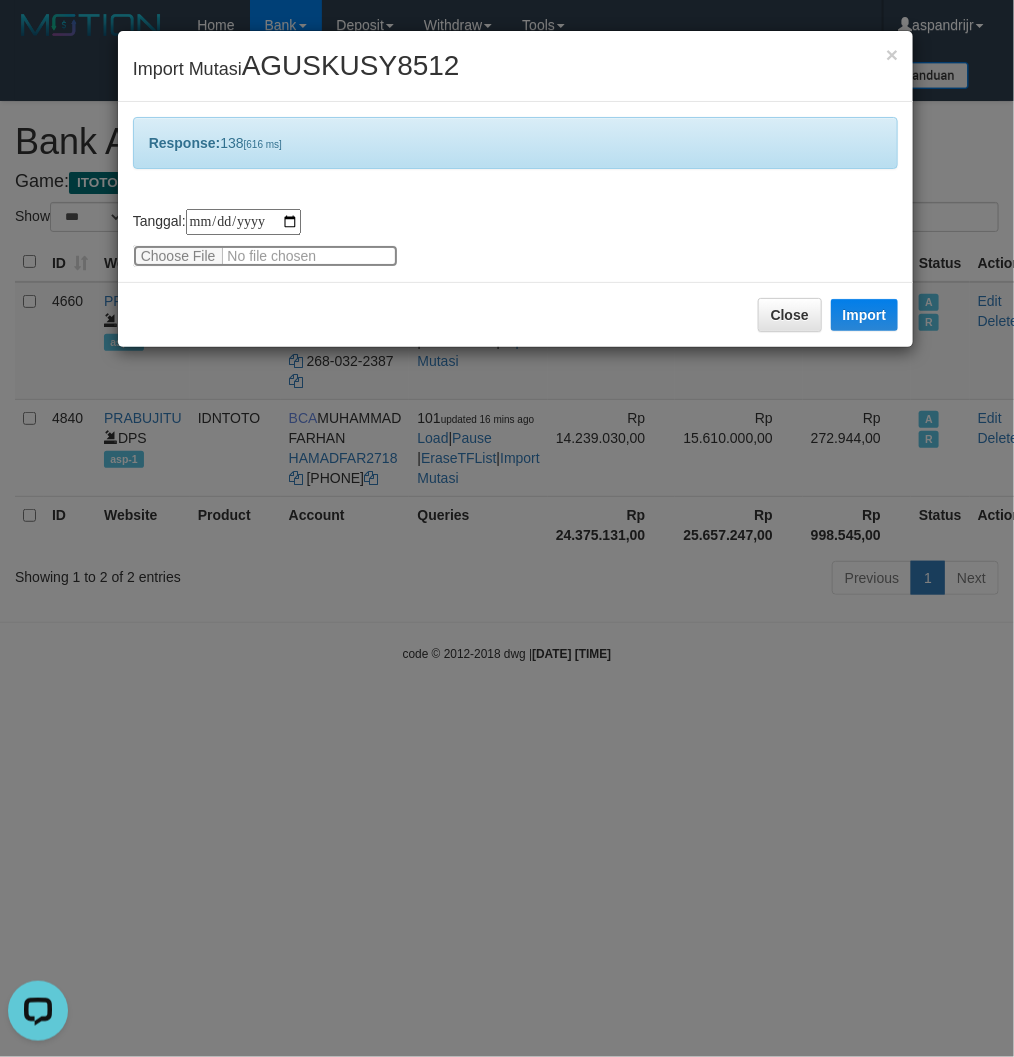 click at bounding box center (265, 256) 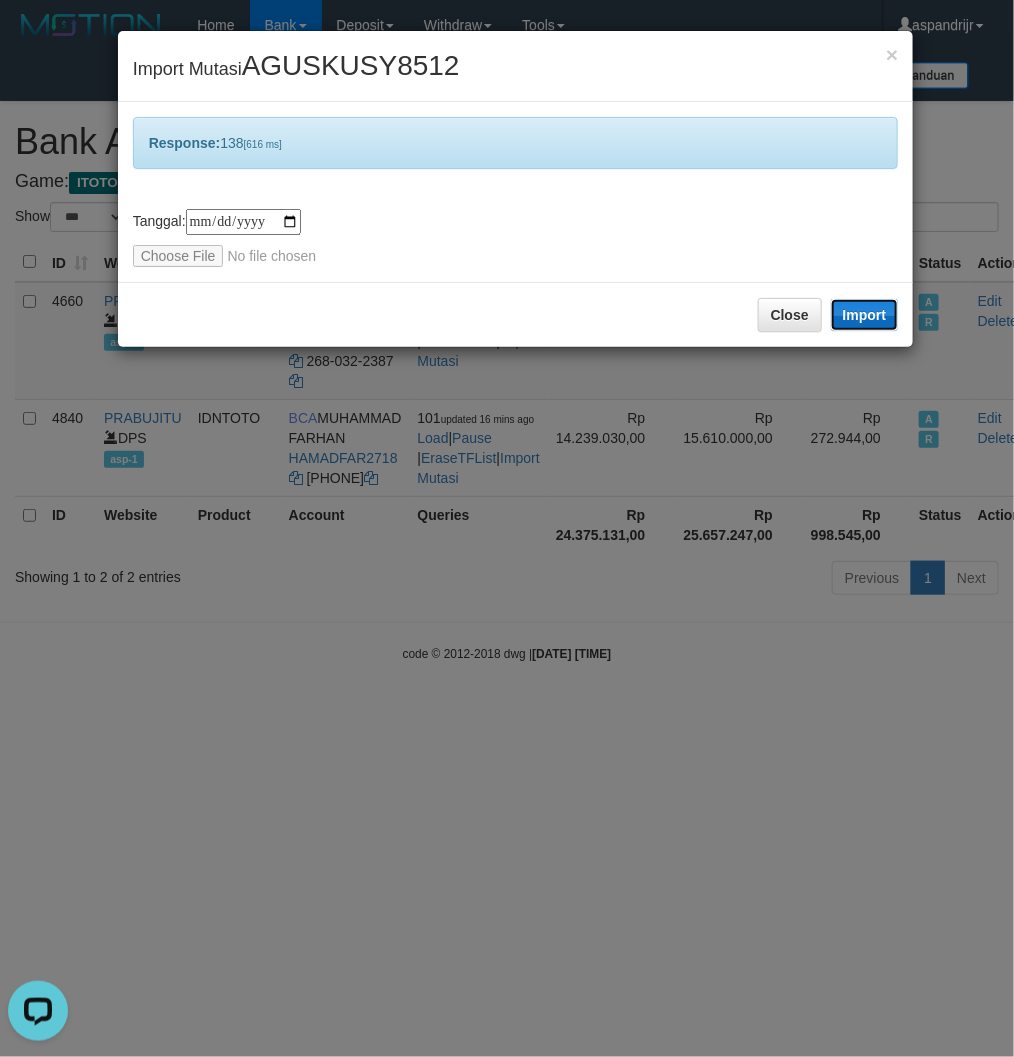 click on "Import" at bounding box center [865, 315] 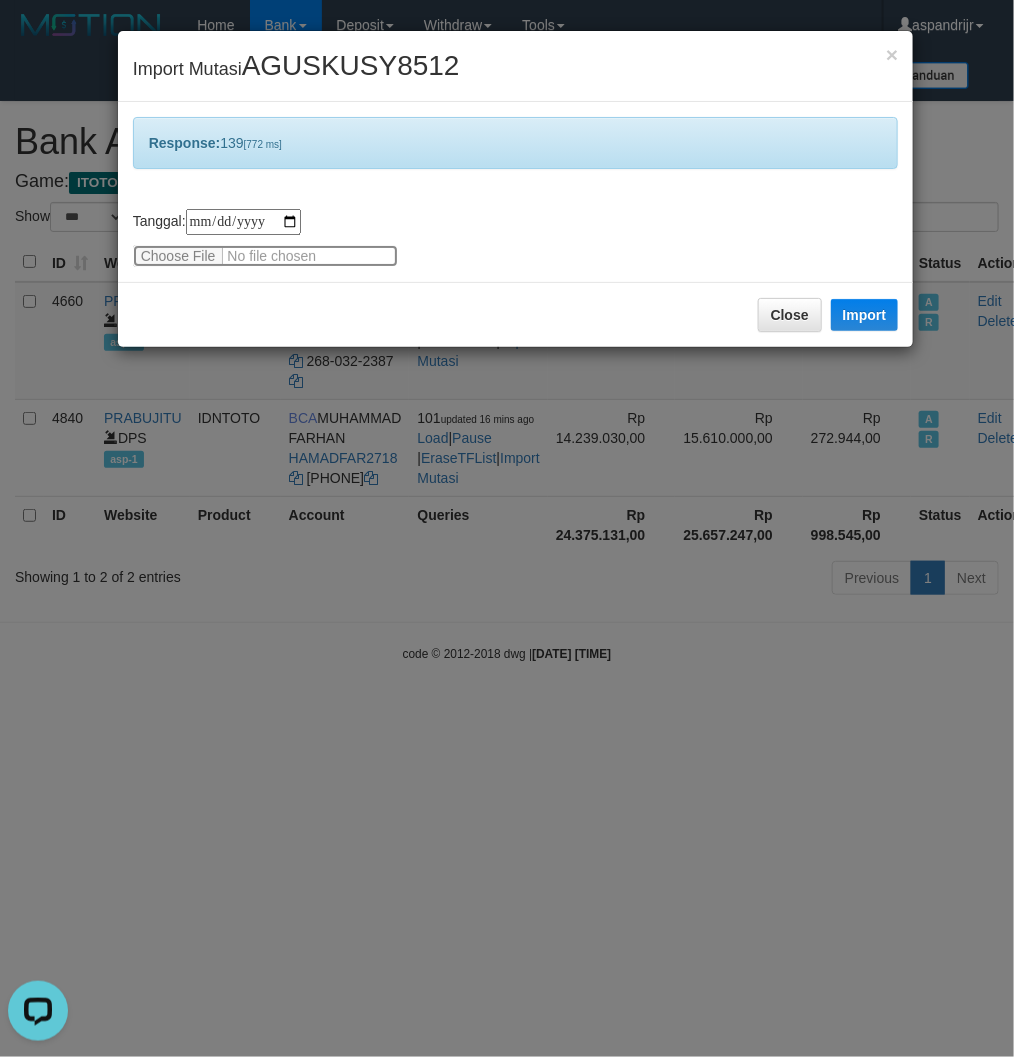 click at bounding box center [265, 256] 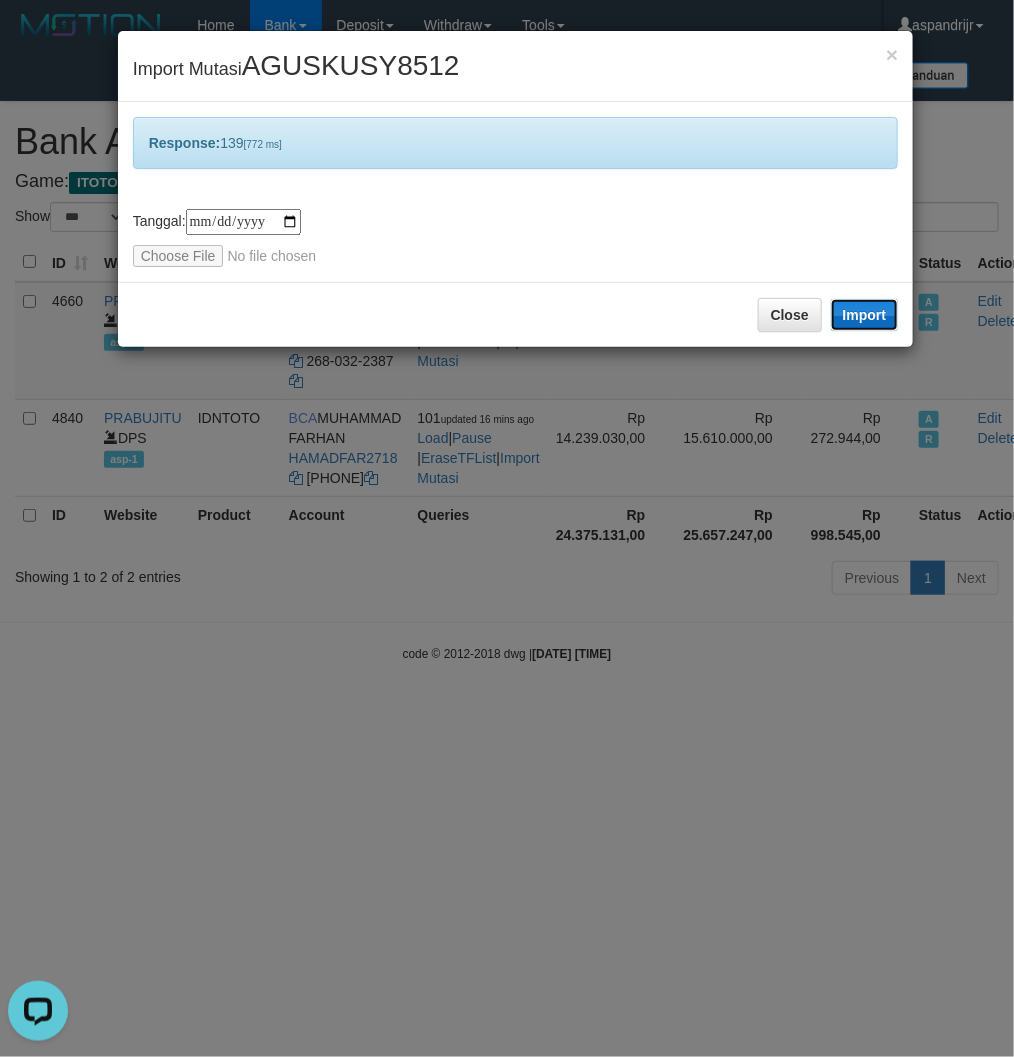click on "Import" at bounding box center (865, 315) 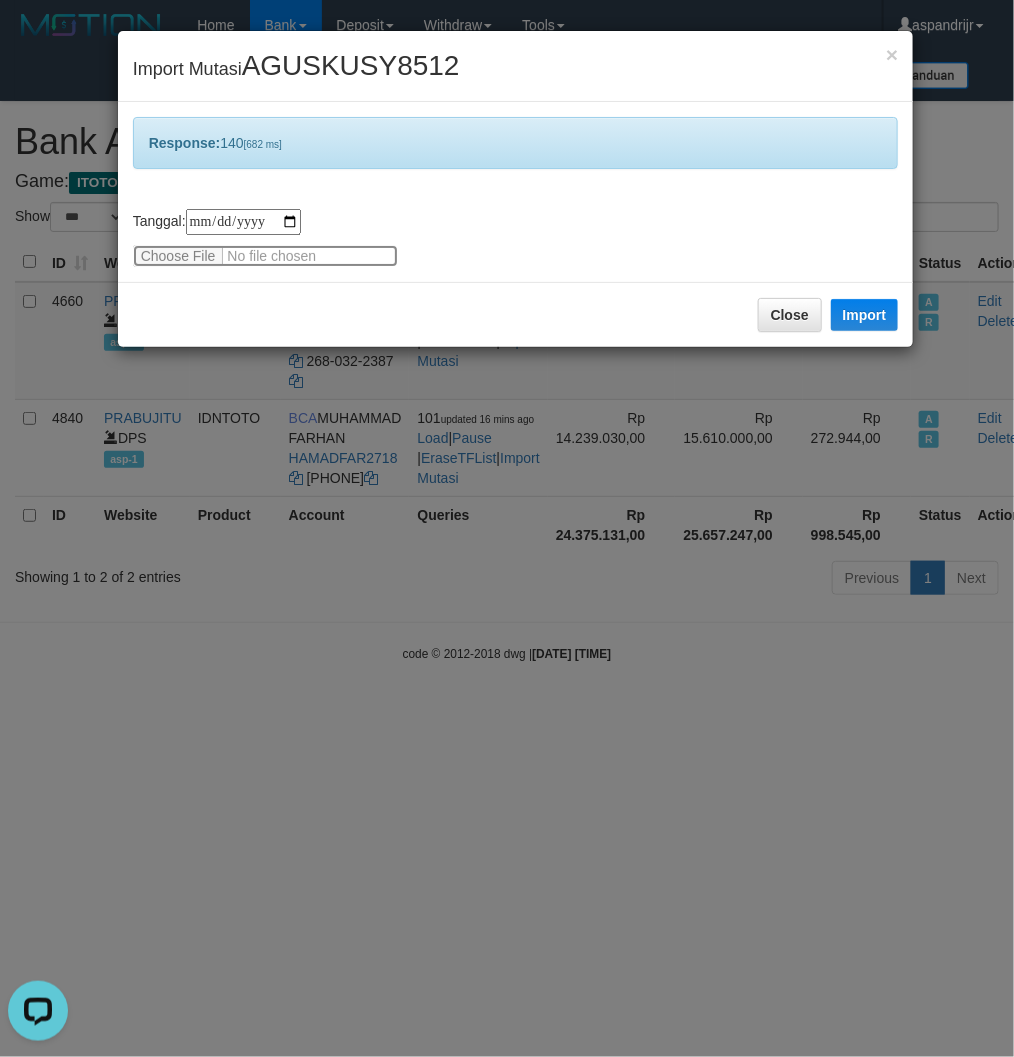 click at bounding box center [265, 256] 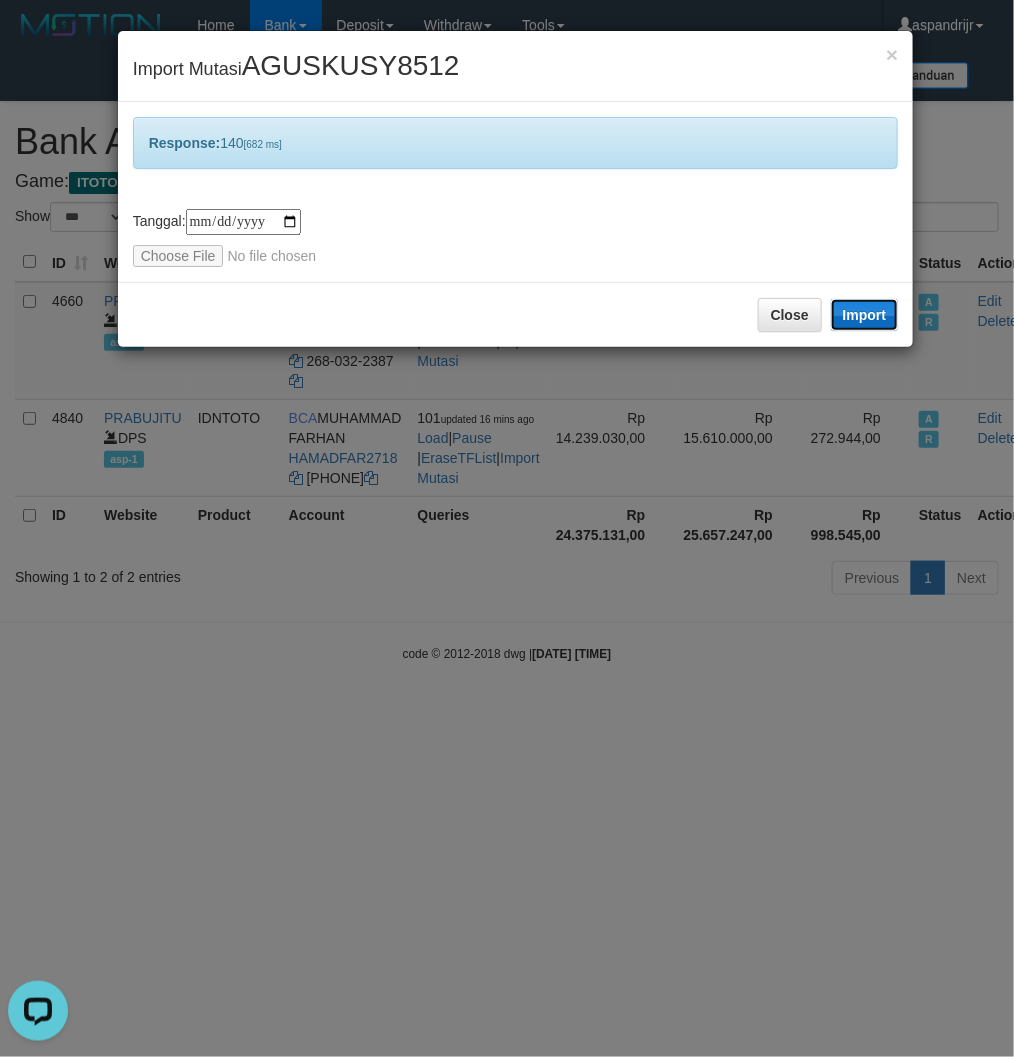 click on "Import" at bounding box center (865, 315) 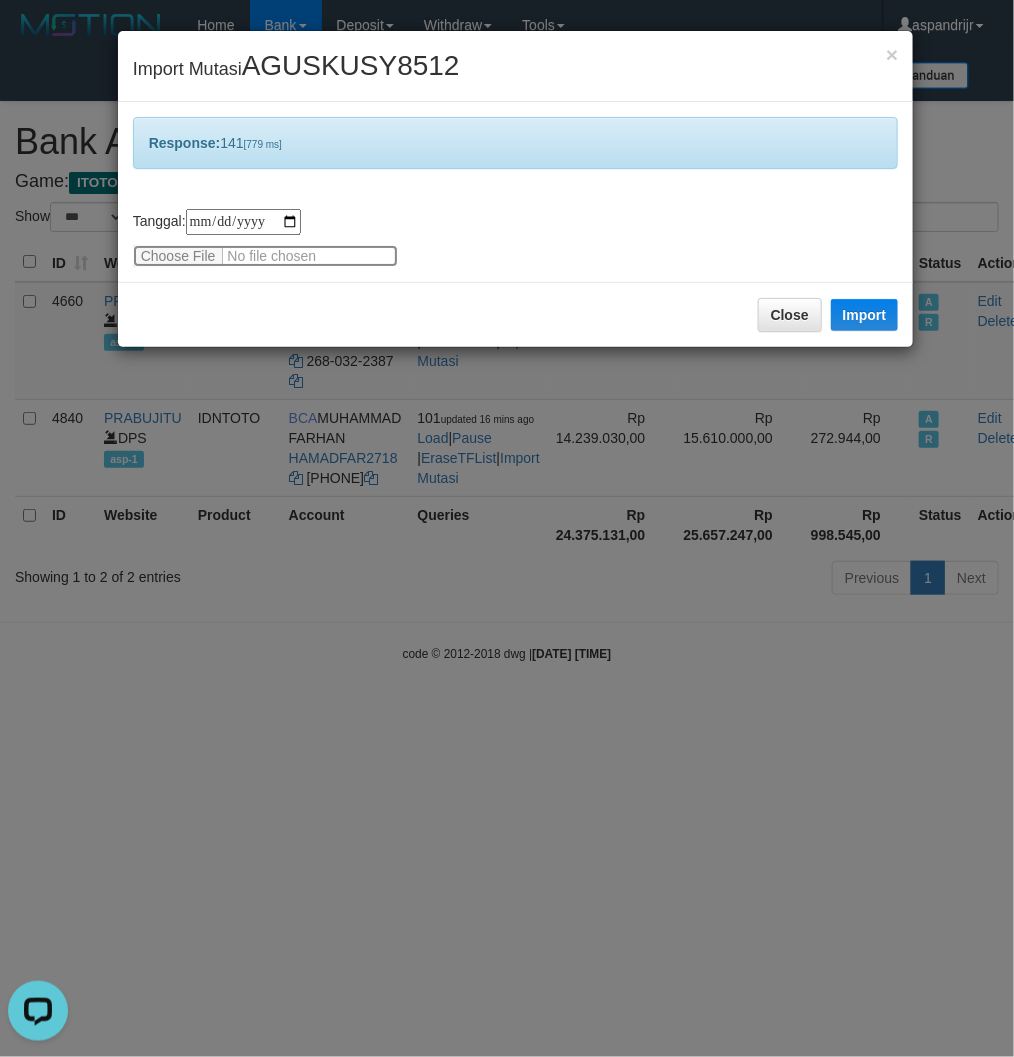 click at bounding box center [265, 256] 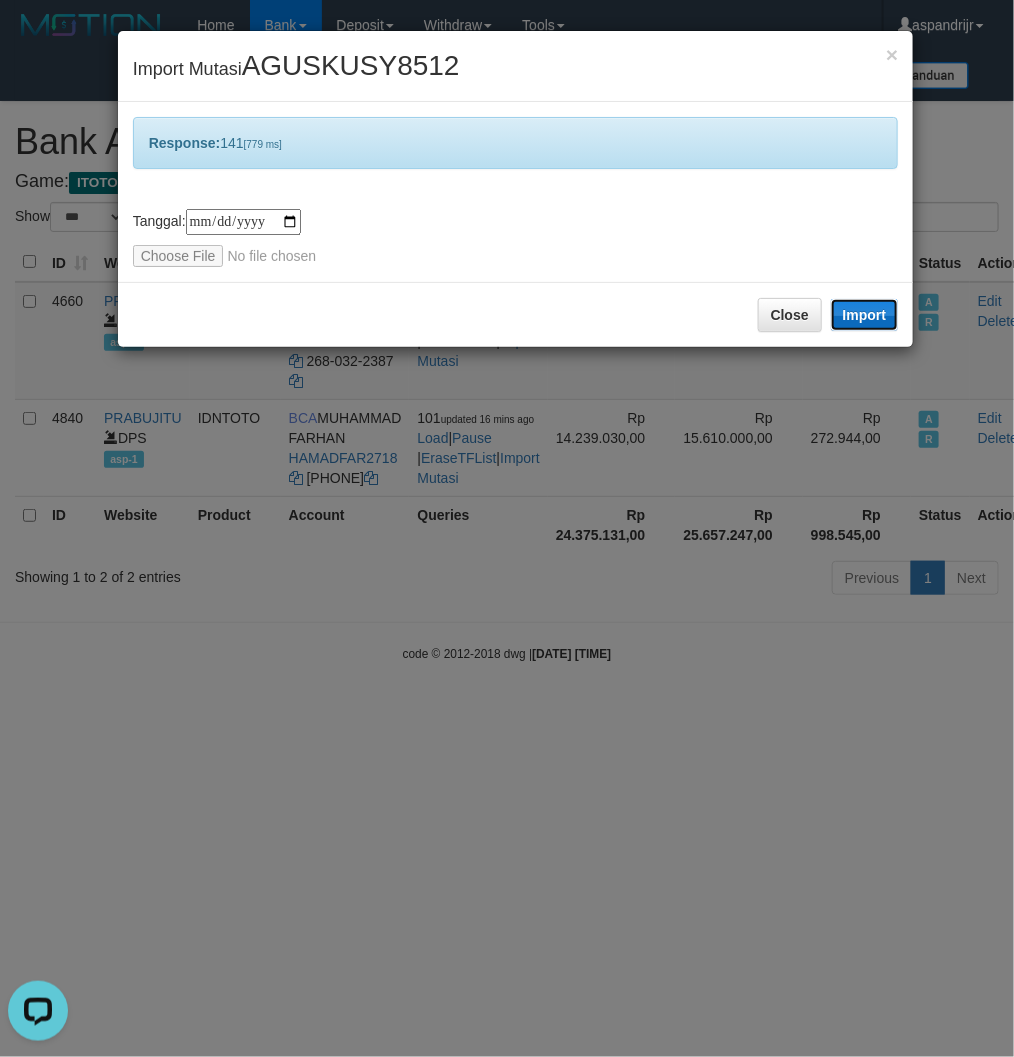 click on "Import" at bounding box center [865, 315] 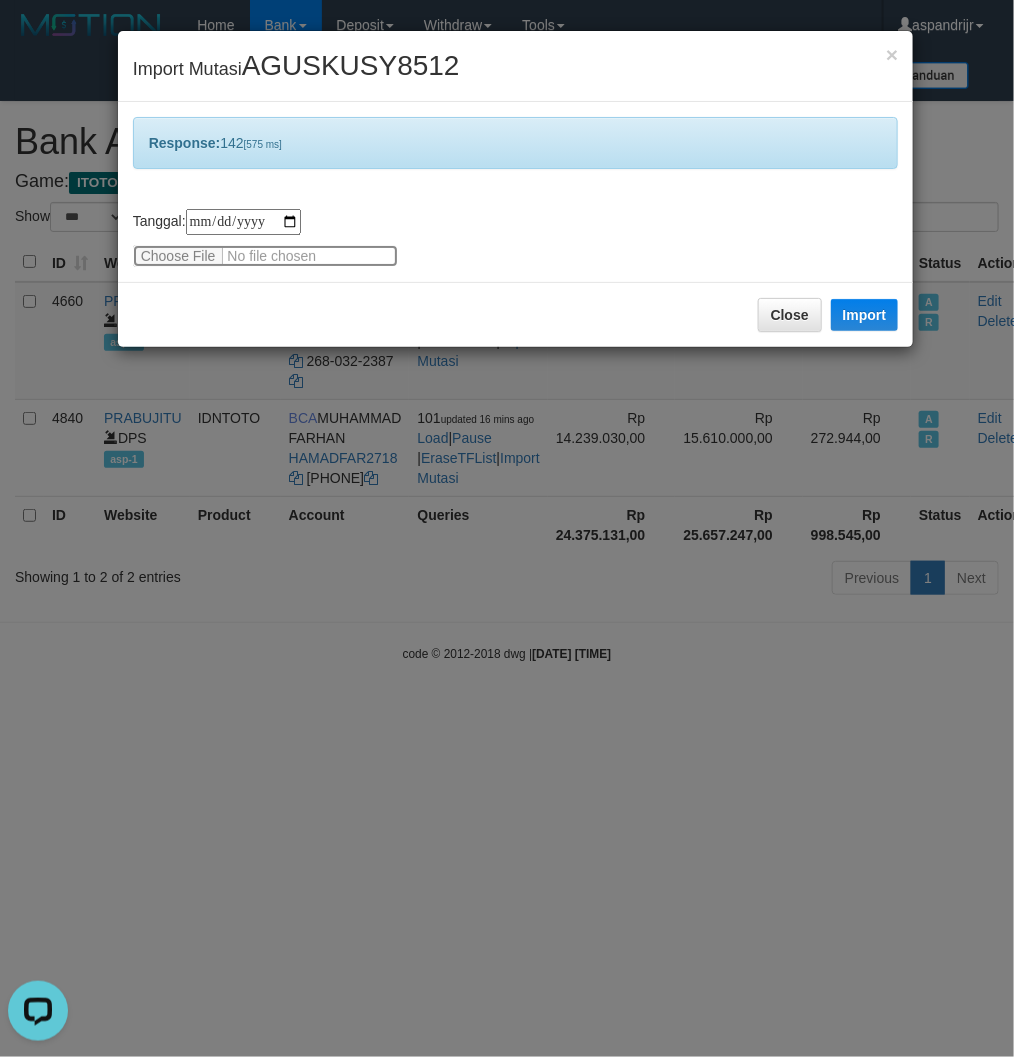 click at bounding box center [265, 256] 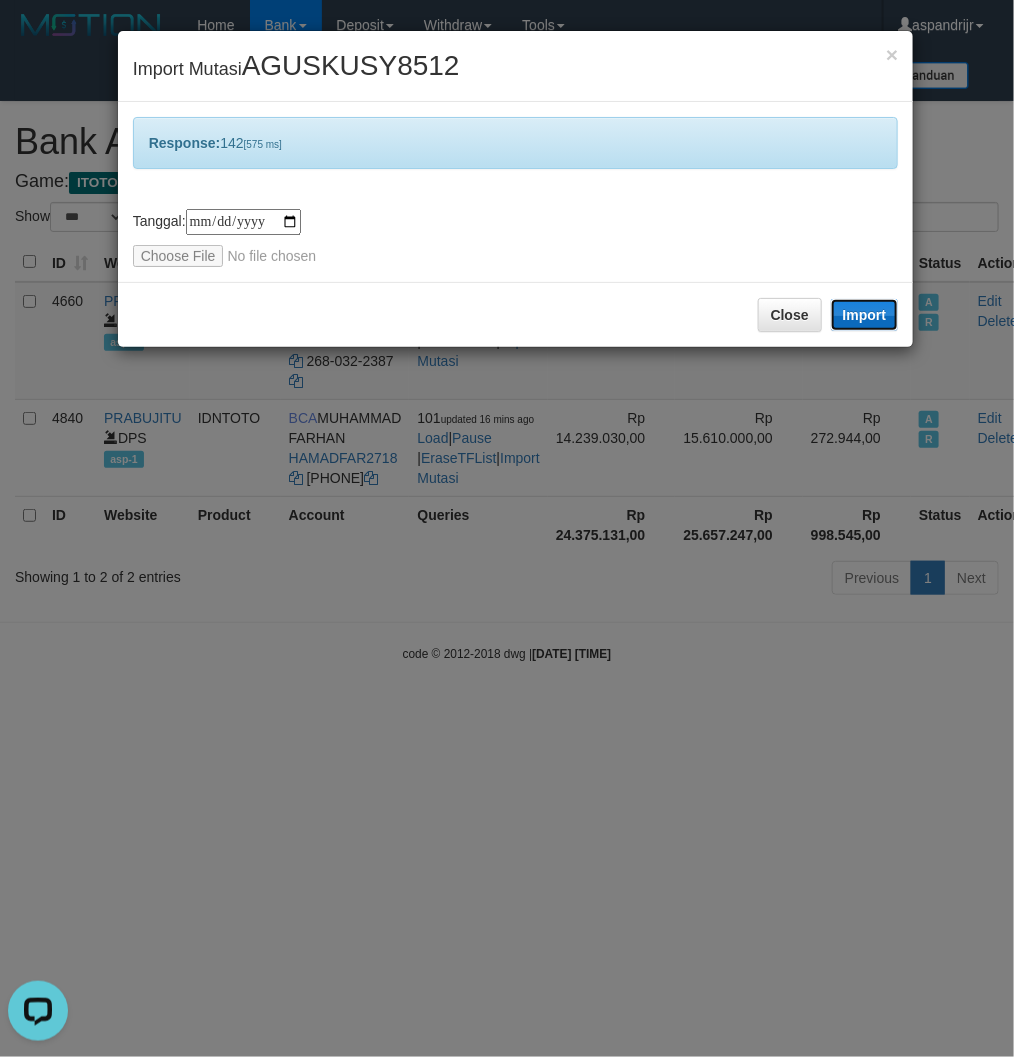 click on "Import" at bounding box center (865, 315) 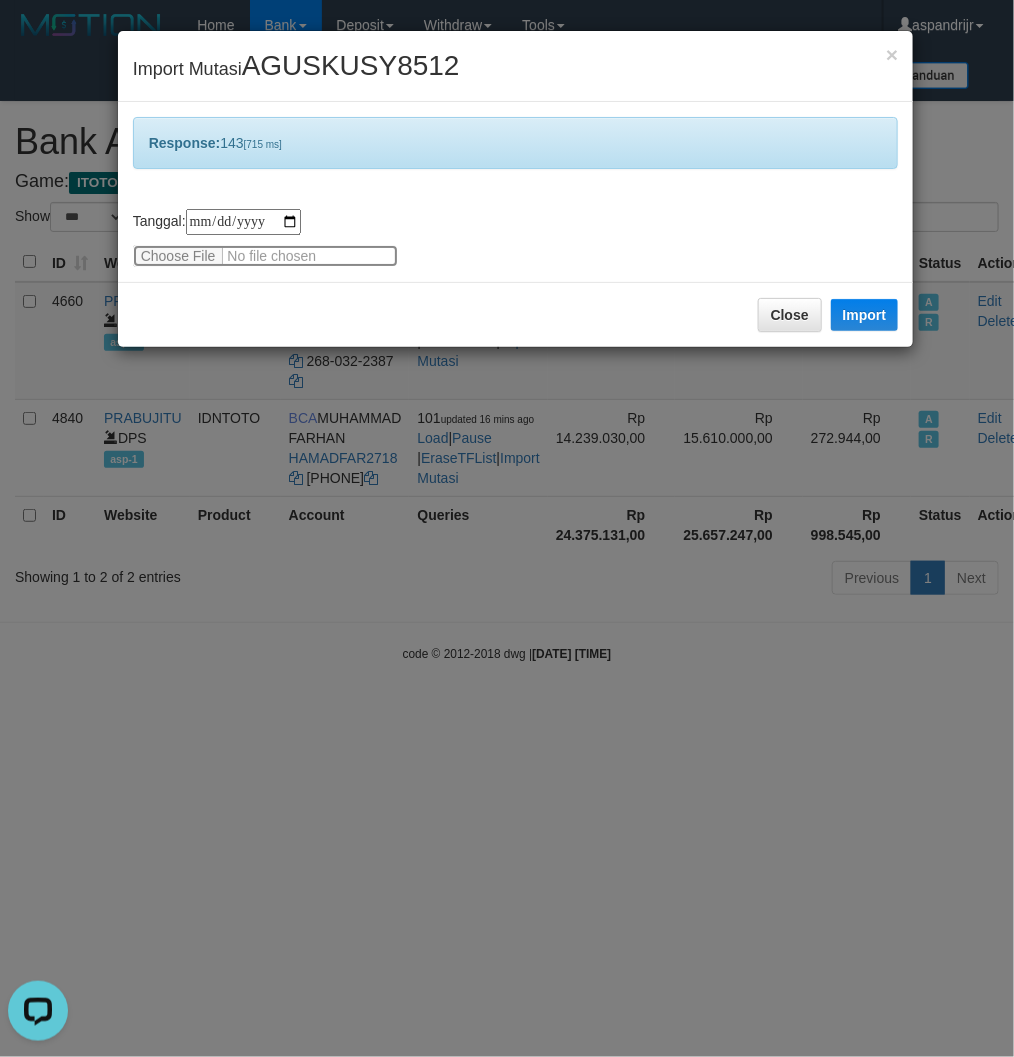 click at bounding box center [265, 256] 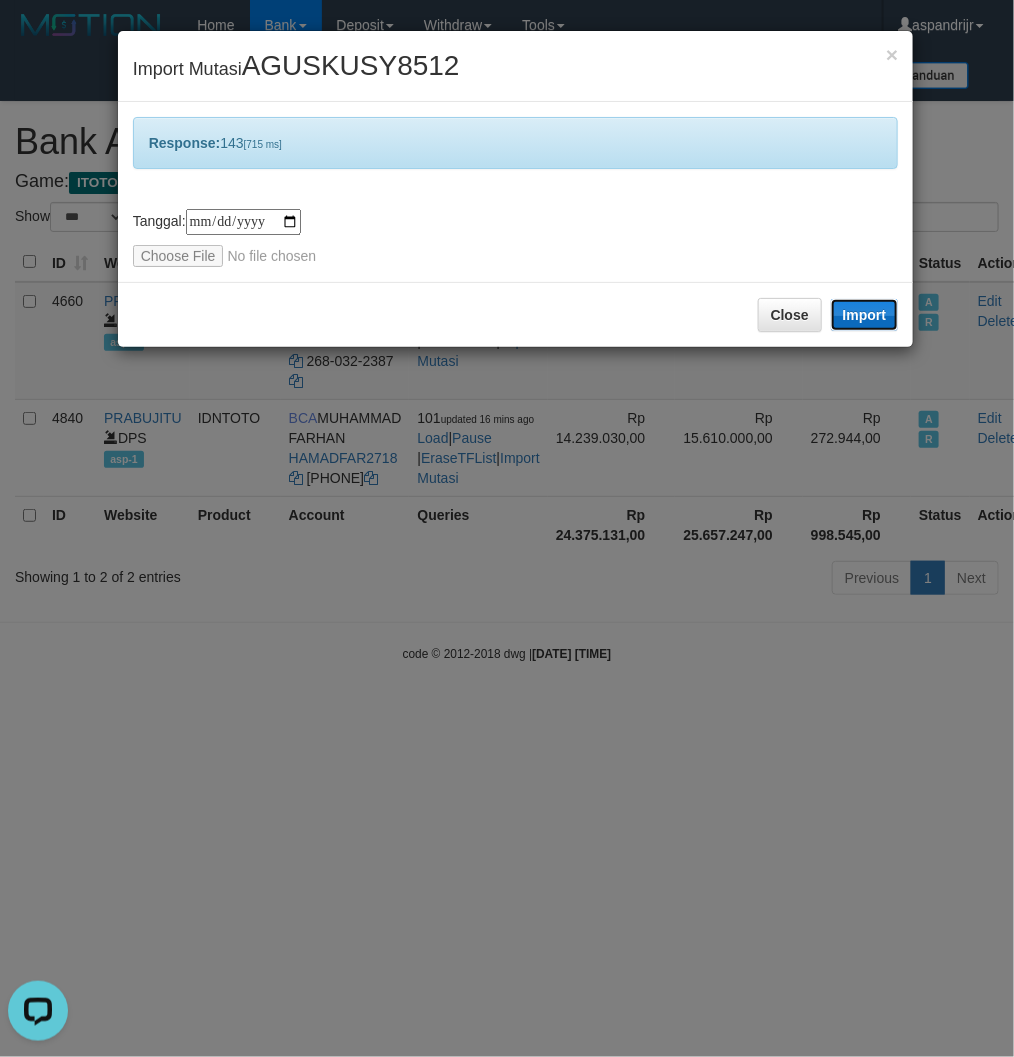 click on "Import" at bounding box center (865, 315) 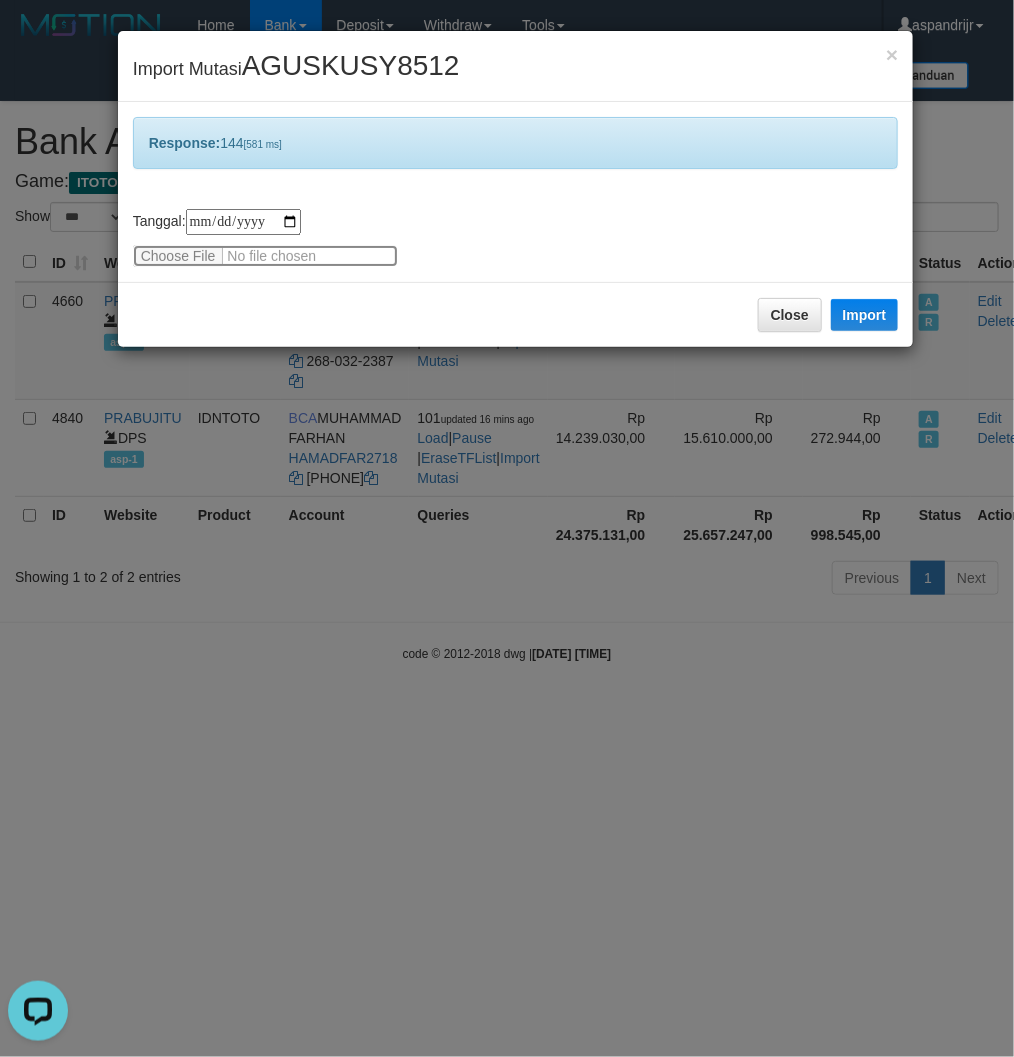 click at bounding box center [265, 256] 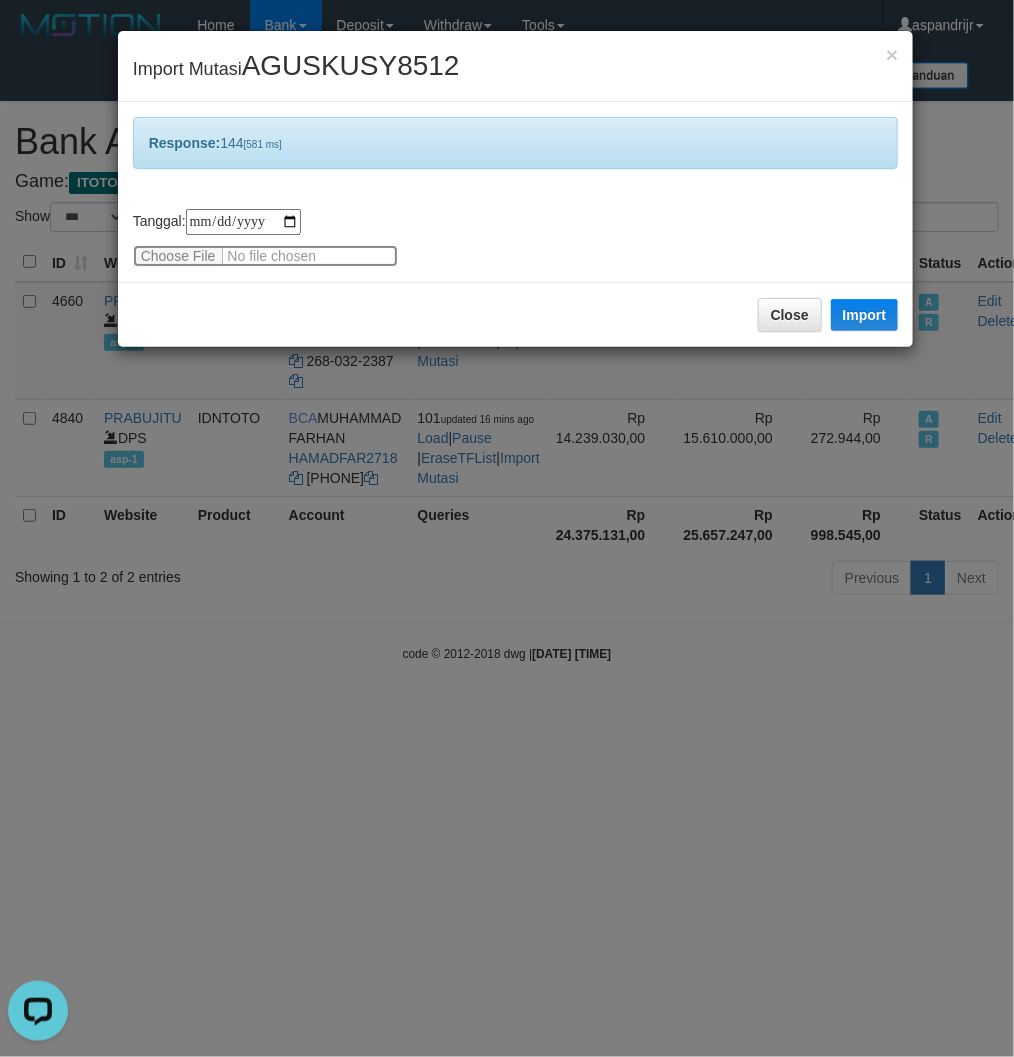 type on "**********" 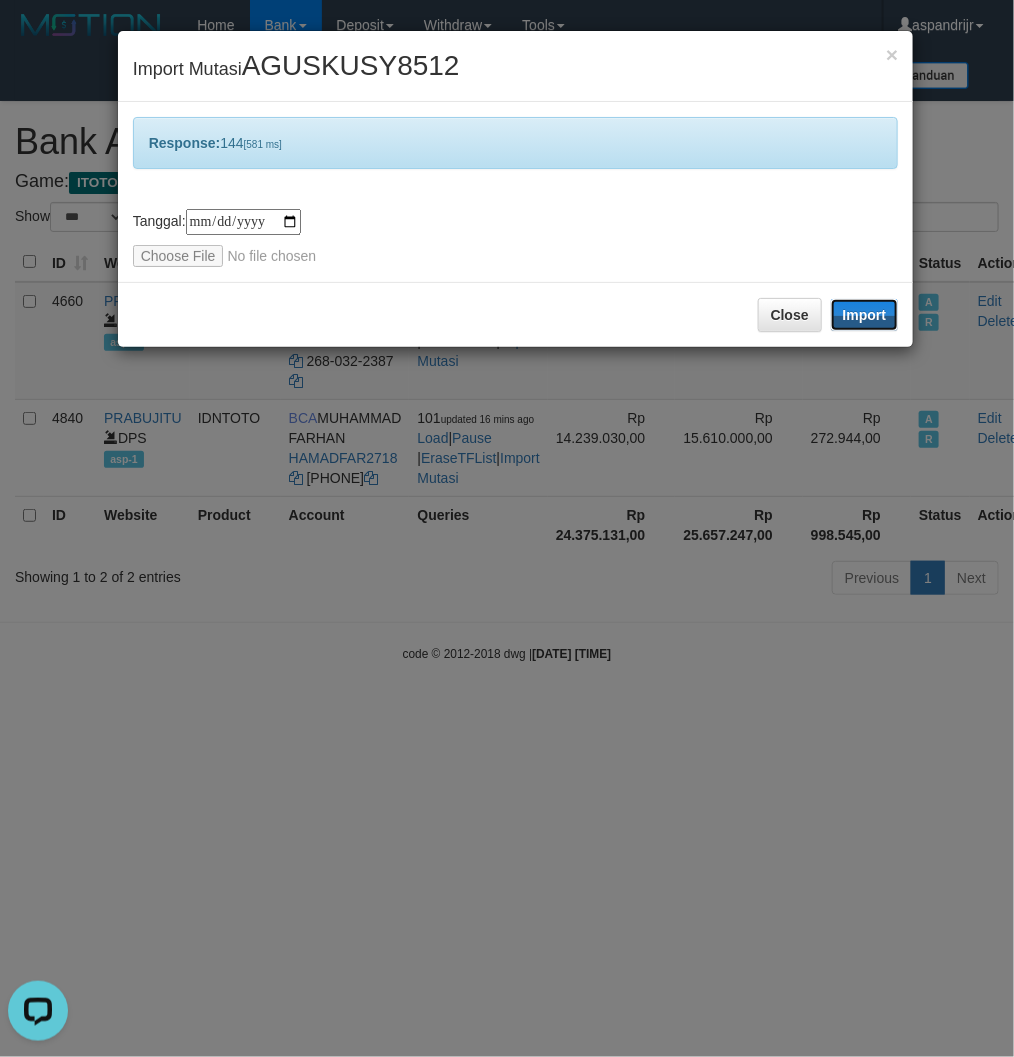drag, startPoint x: 872, startPoint y: 307, endPoint x: 546, endPoint y: 238, distance: 333.22214 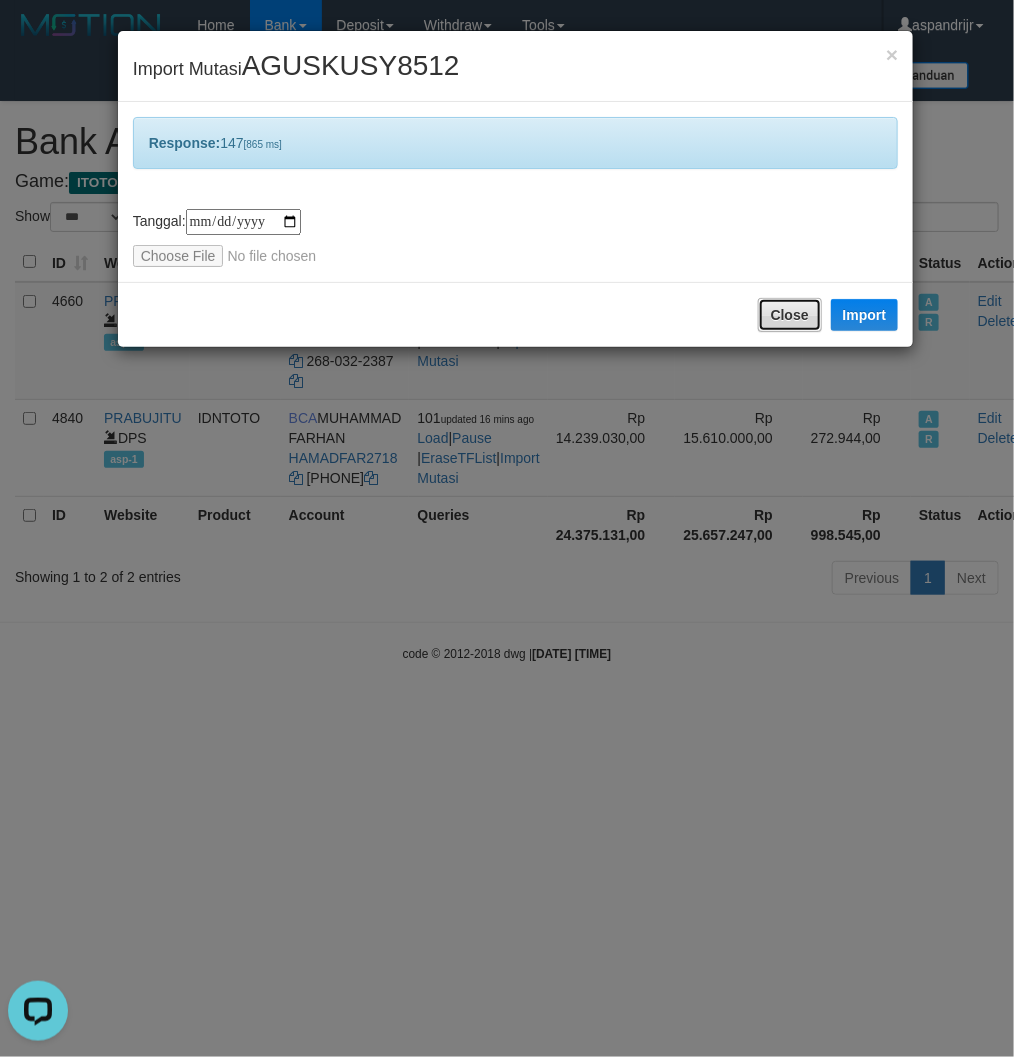 click on "Close" at bounding box center [790, 315] 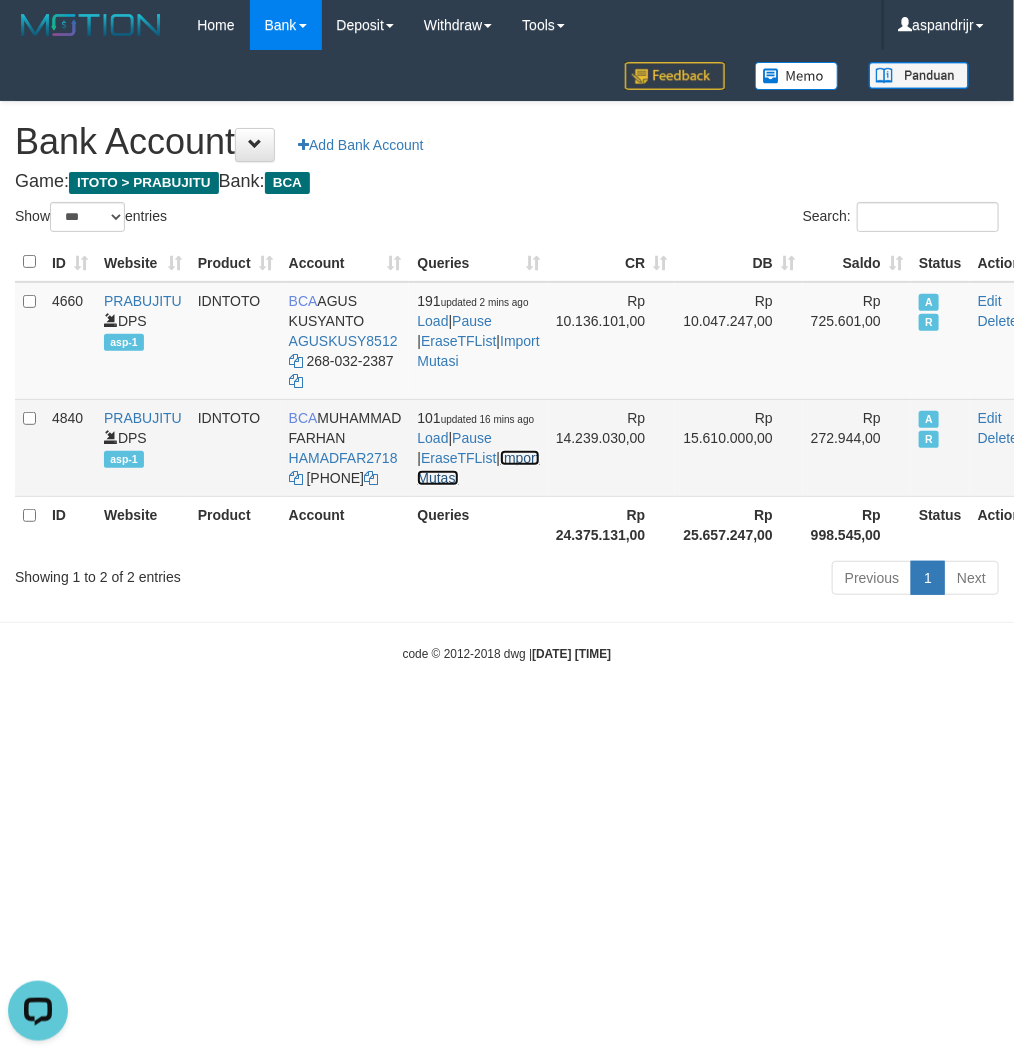 click on "Import Mutasi" at bounding box center [478, 468] 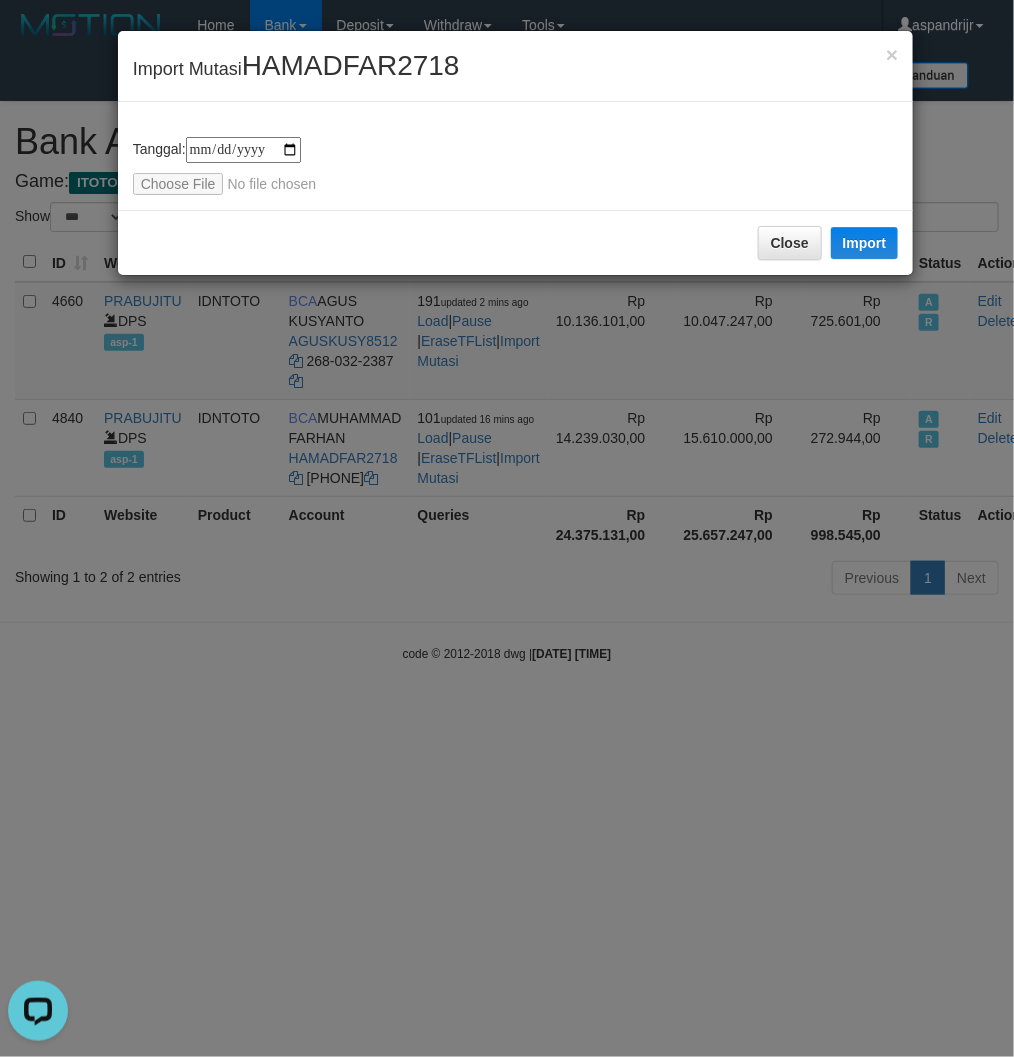 click on "HAMADFAR2718" at bounding box center [351, 65] 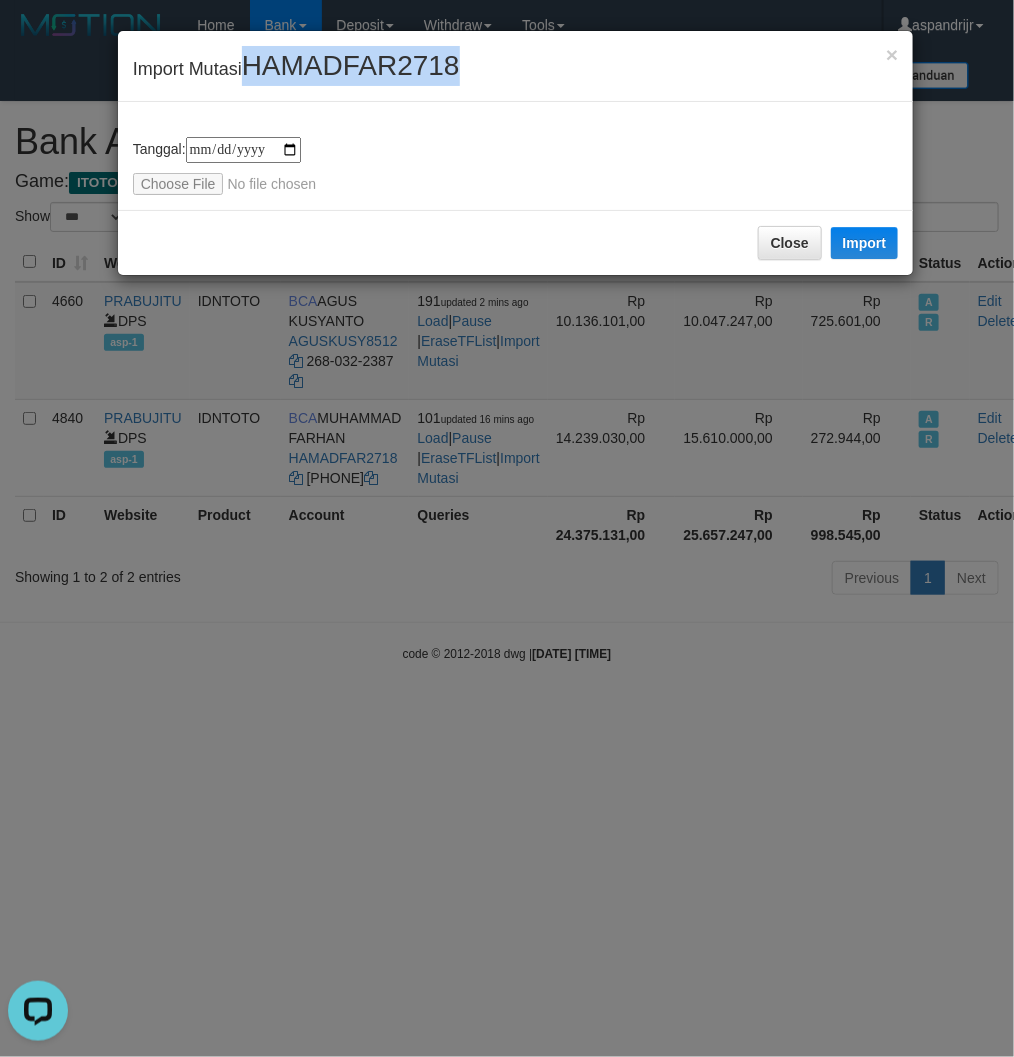 click on "HAMADFAR2718" at bounding box center [351, 65] 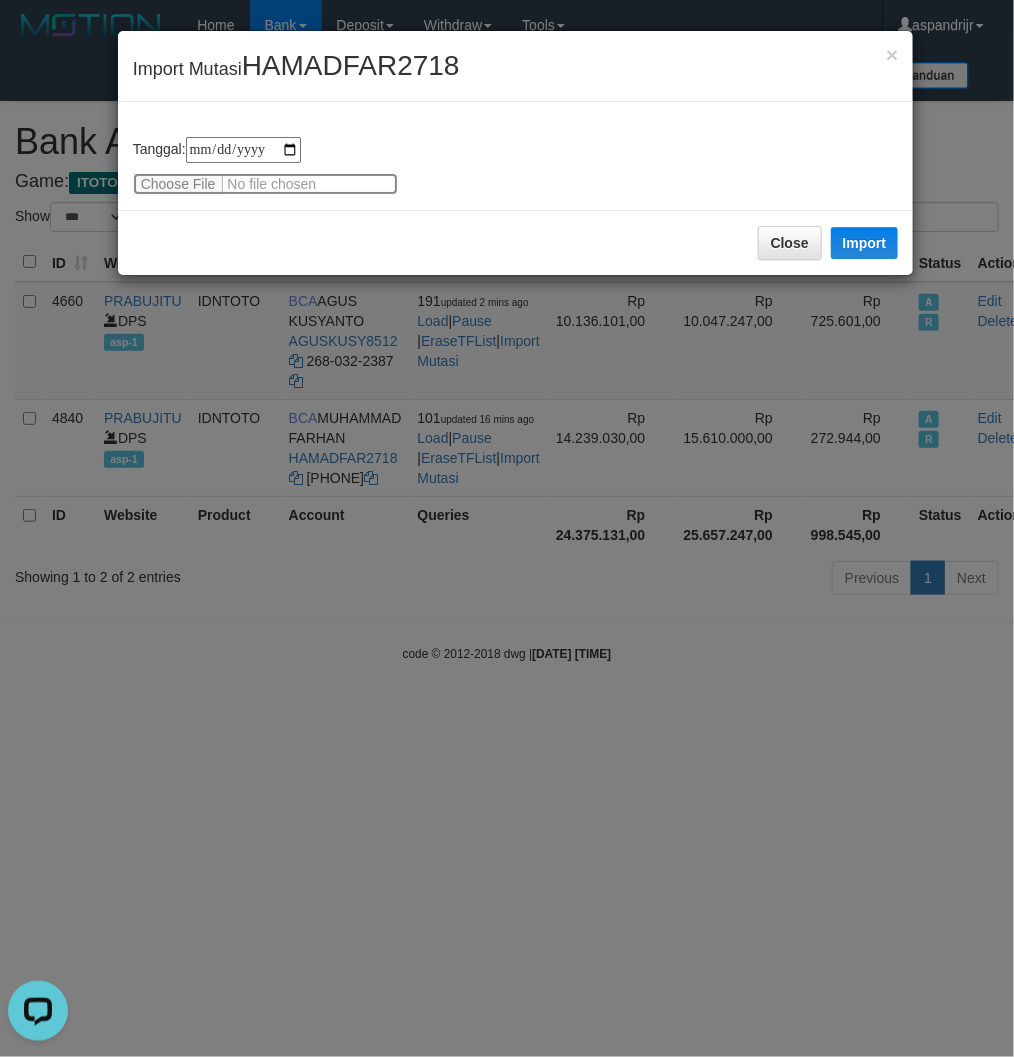 click at bounding box center (265, 184) 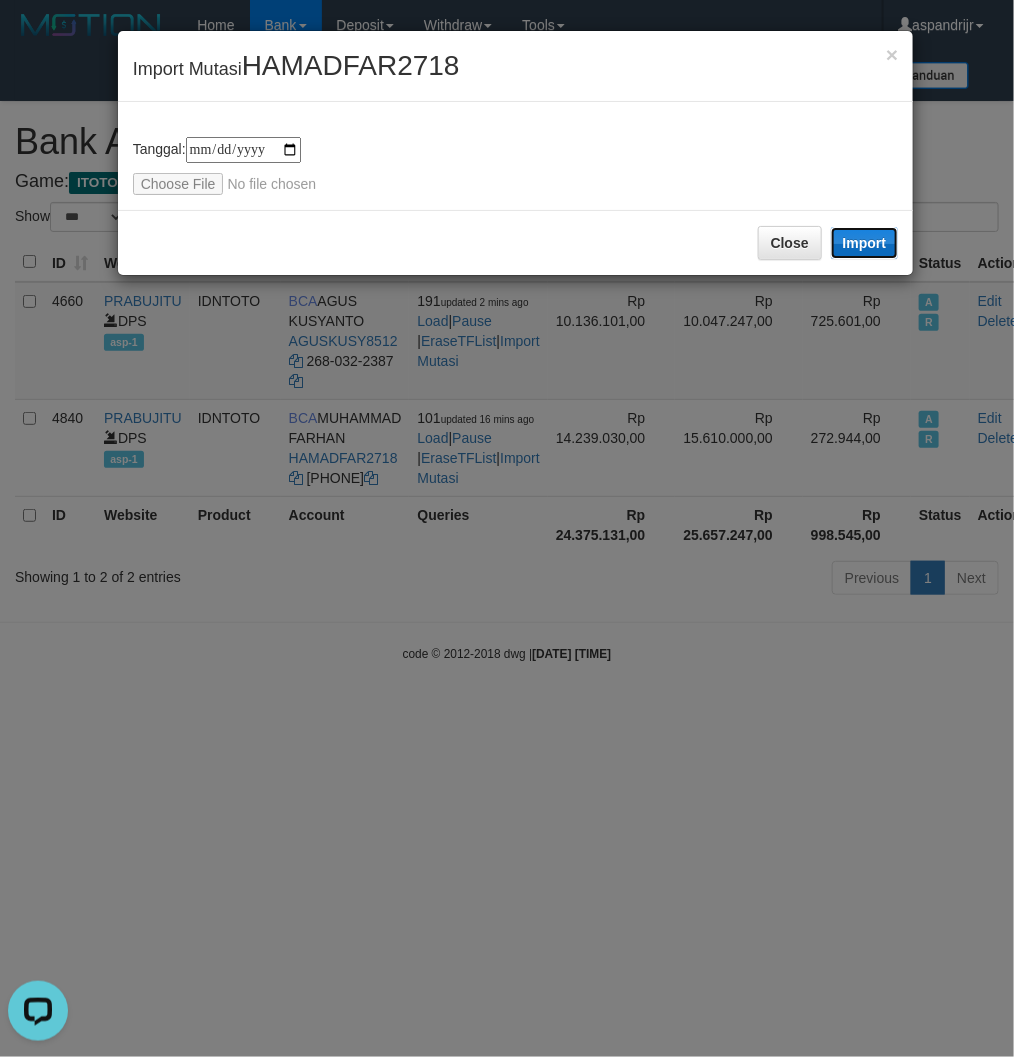 click on "Import" at bounding box center [865, 243] 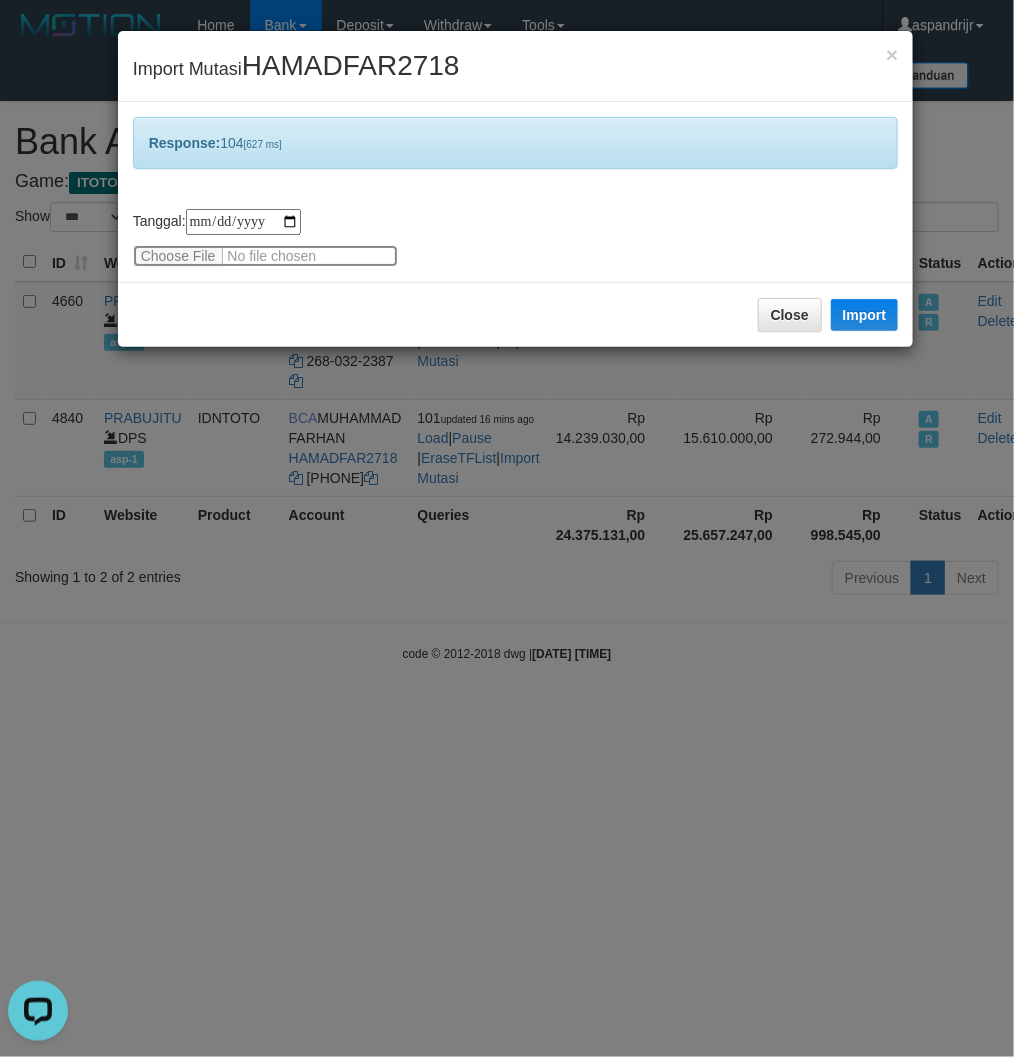 click at bounding box center [265, 256] 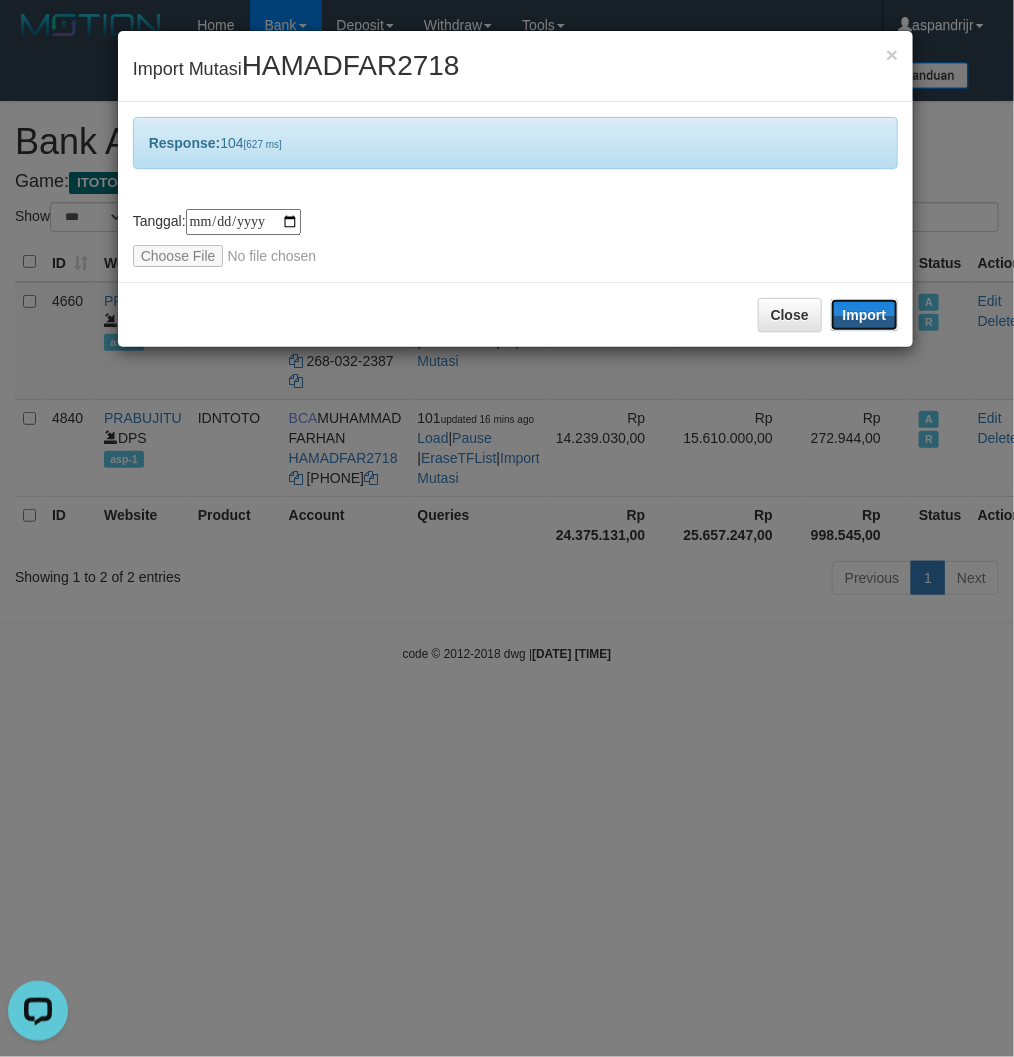 drag, startPoint x: 877, startPoint y: 310, endPoint x: 211, endPoint y: 0, distance: 734.6128 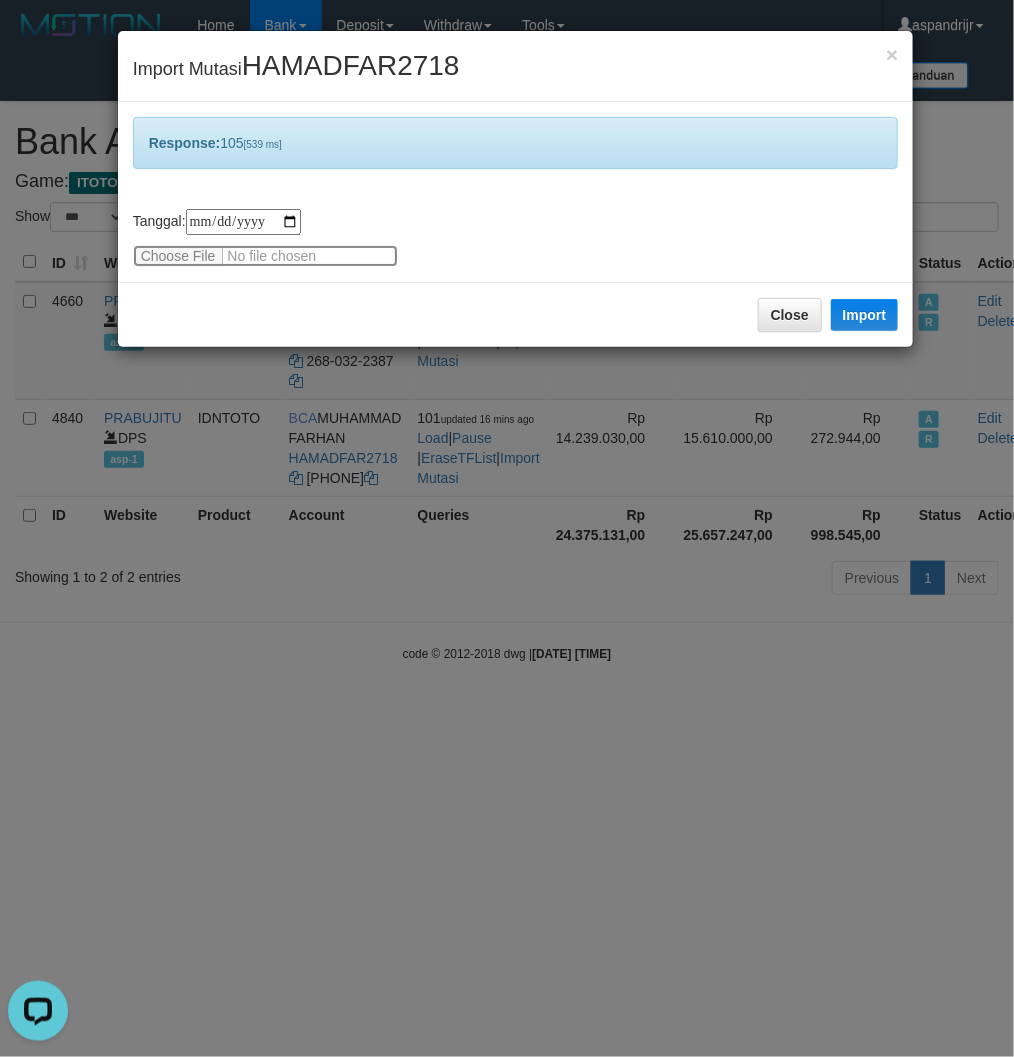 click at bounding box center (265, 256) 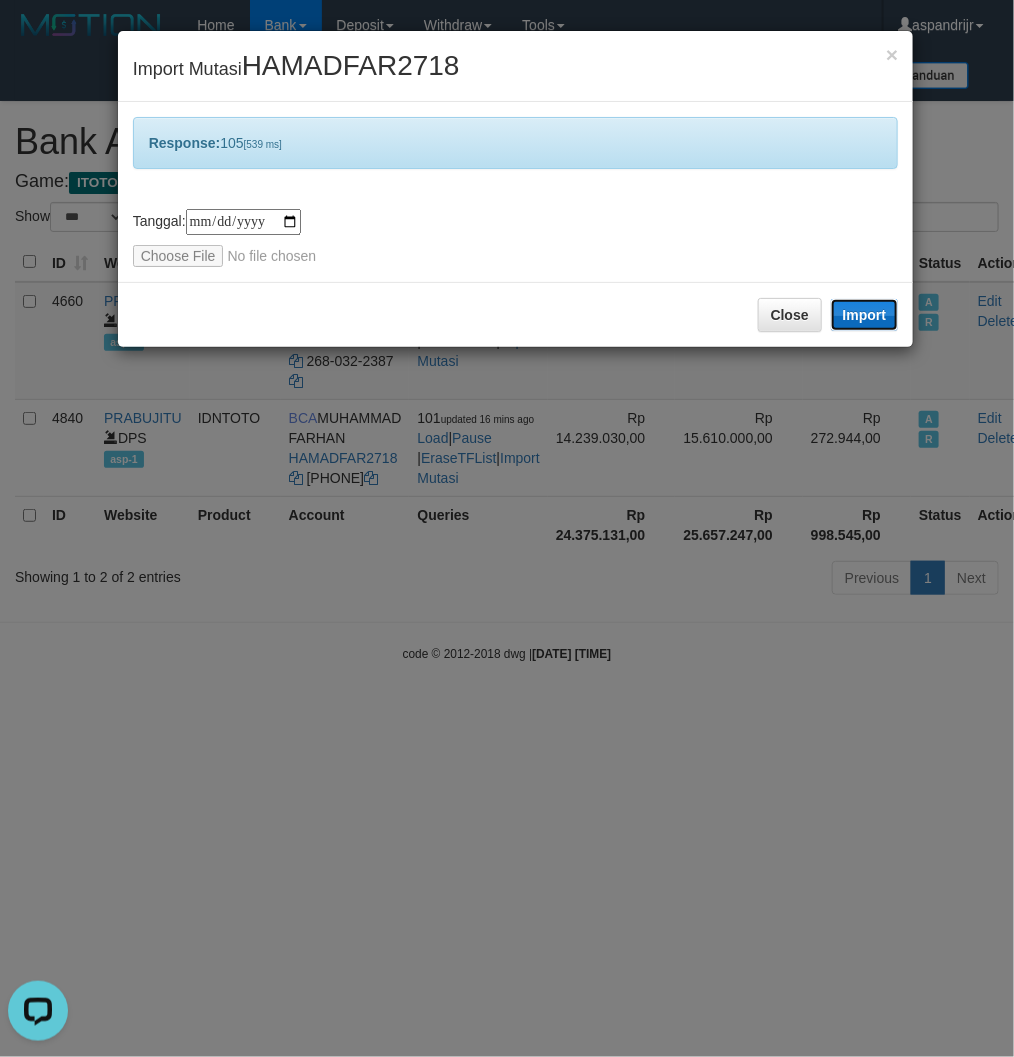 click on "Import" at bounding box center (865, 315) 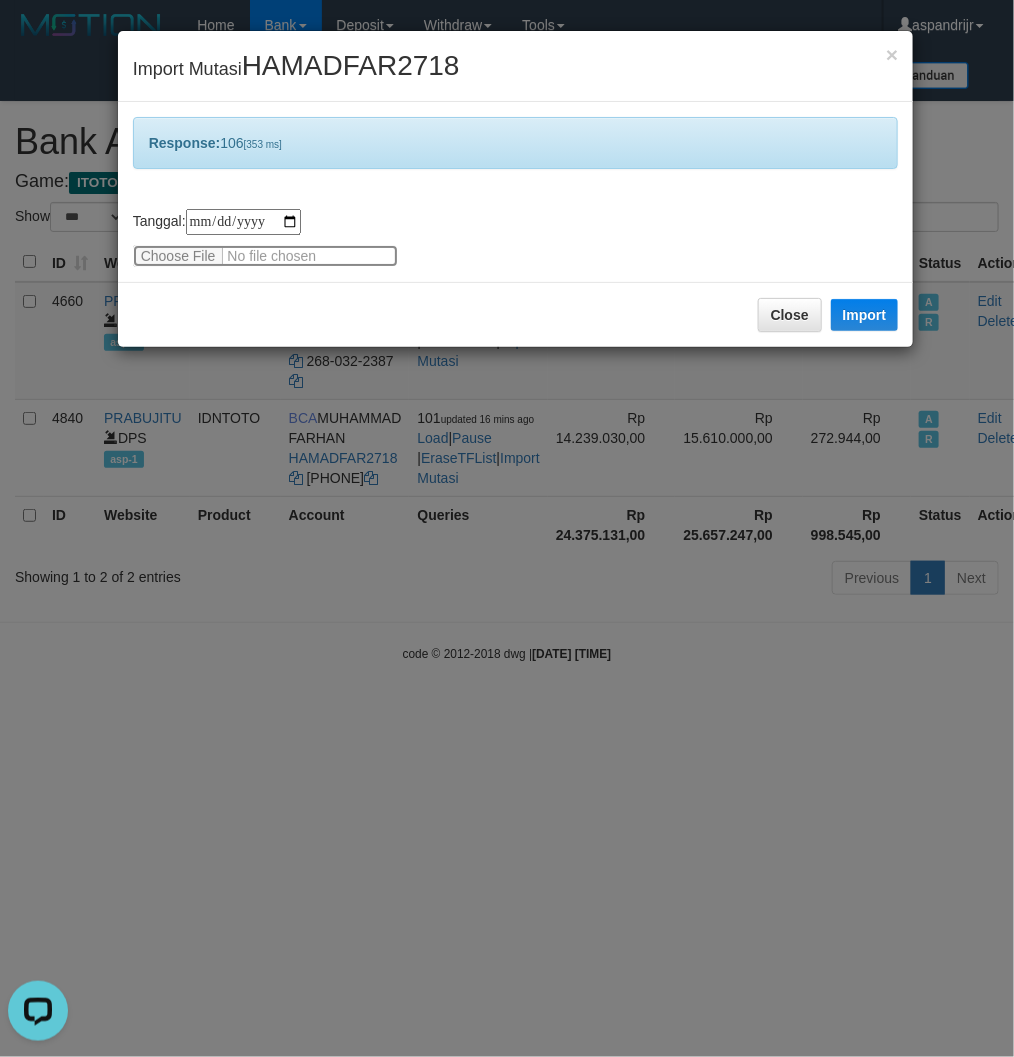 click at bounding box center (265, 256) 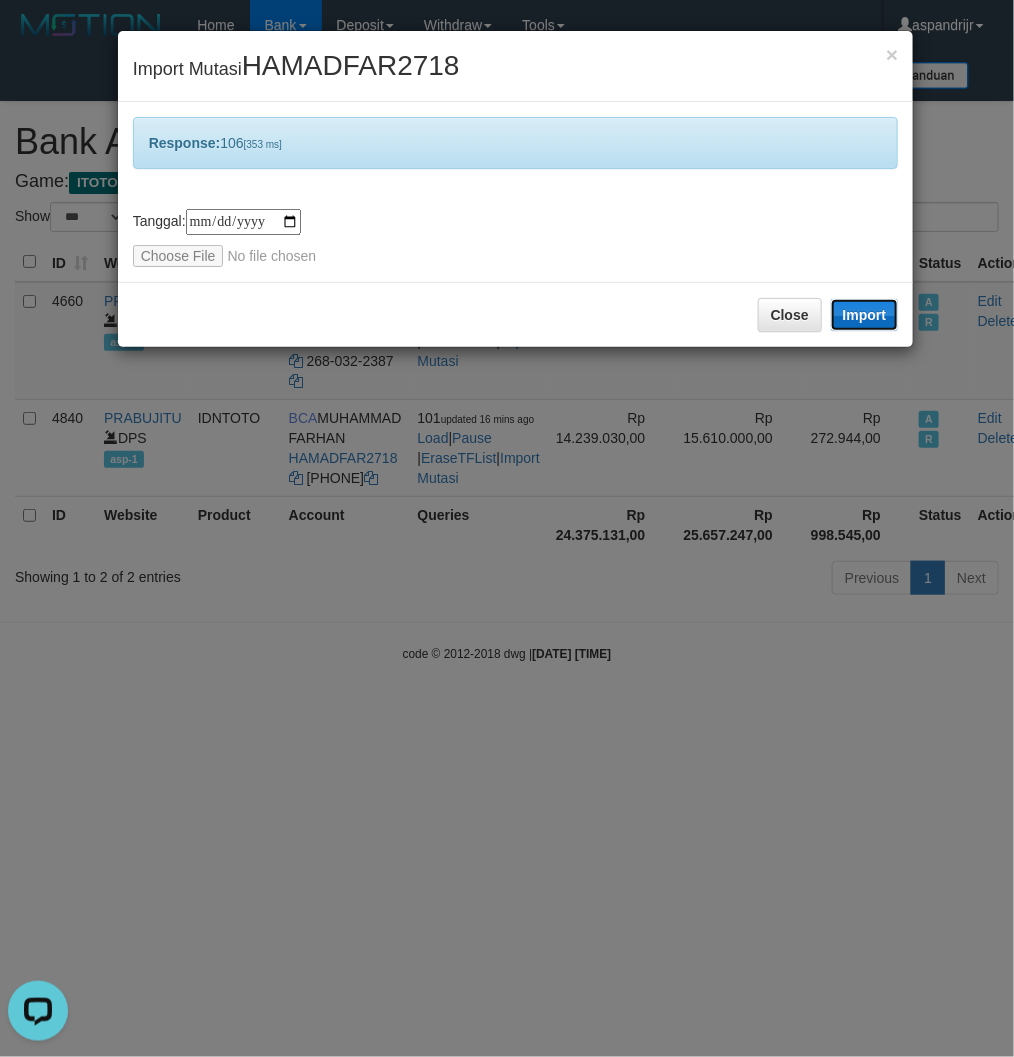 click on "Import" at bounding box center (865, 315) 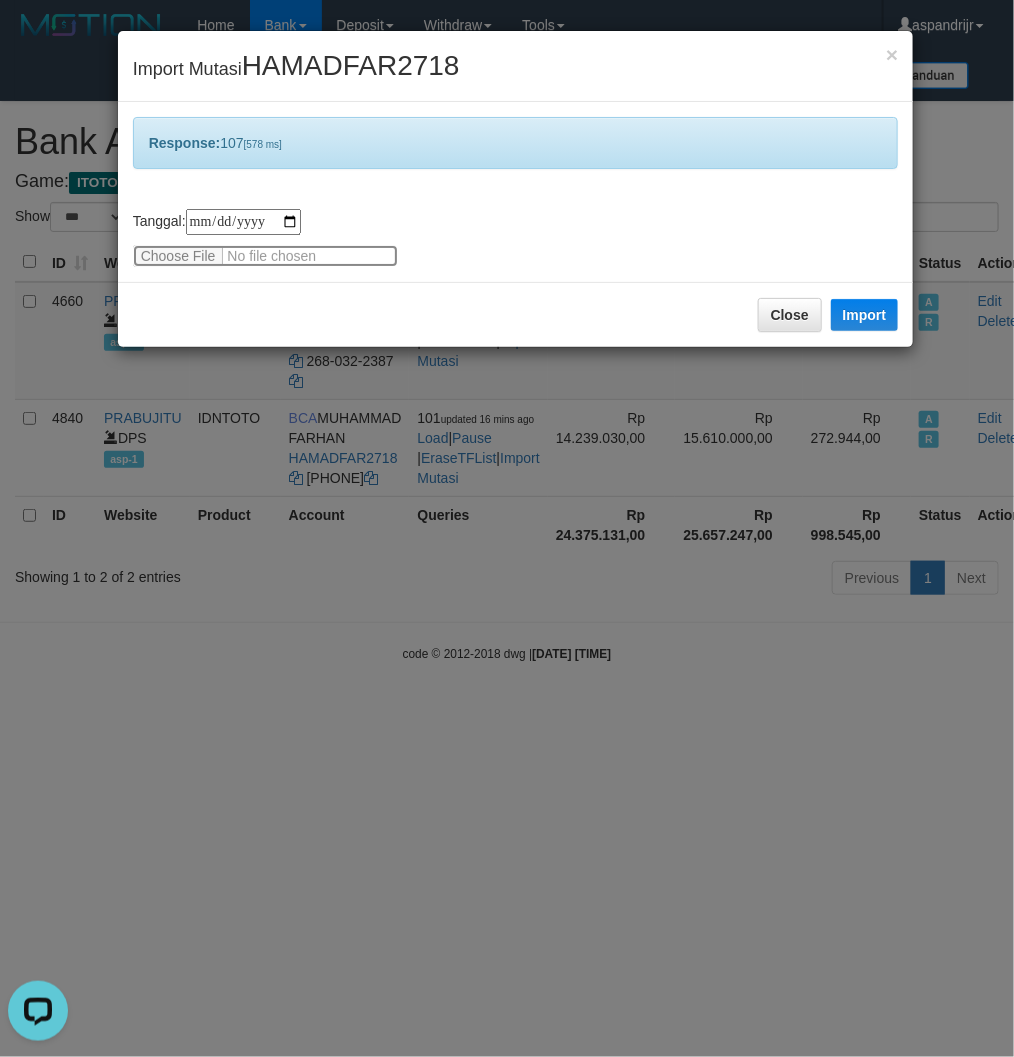click at bounding box center (265, 256) 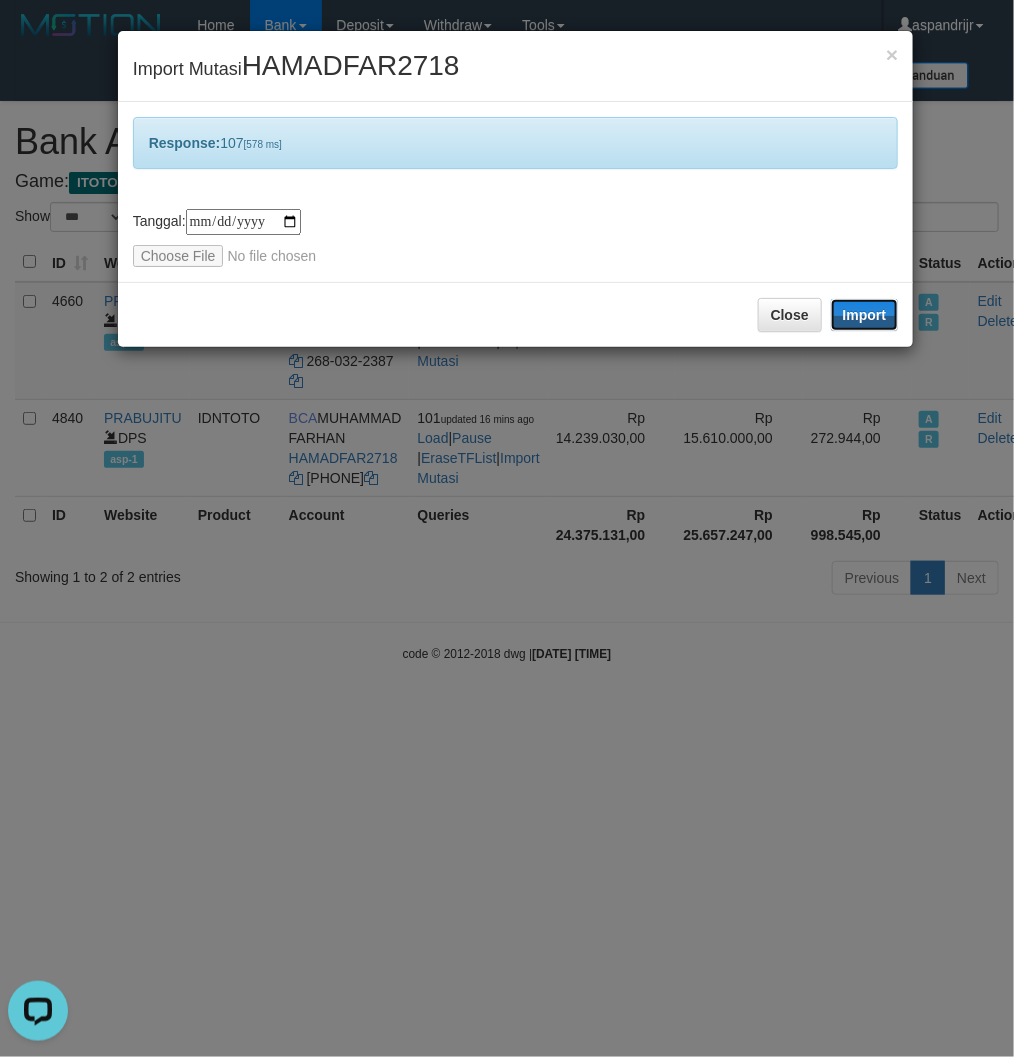 click on "Import" at bounding box center (865, 315) 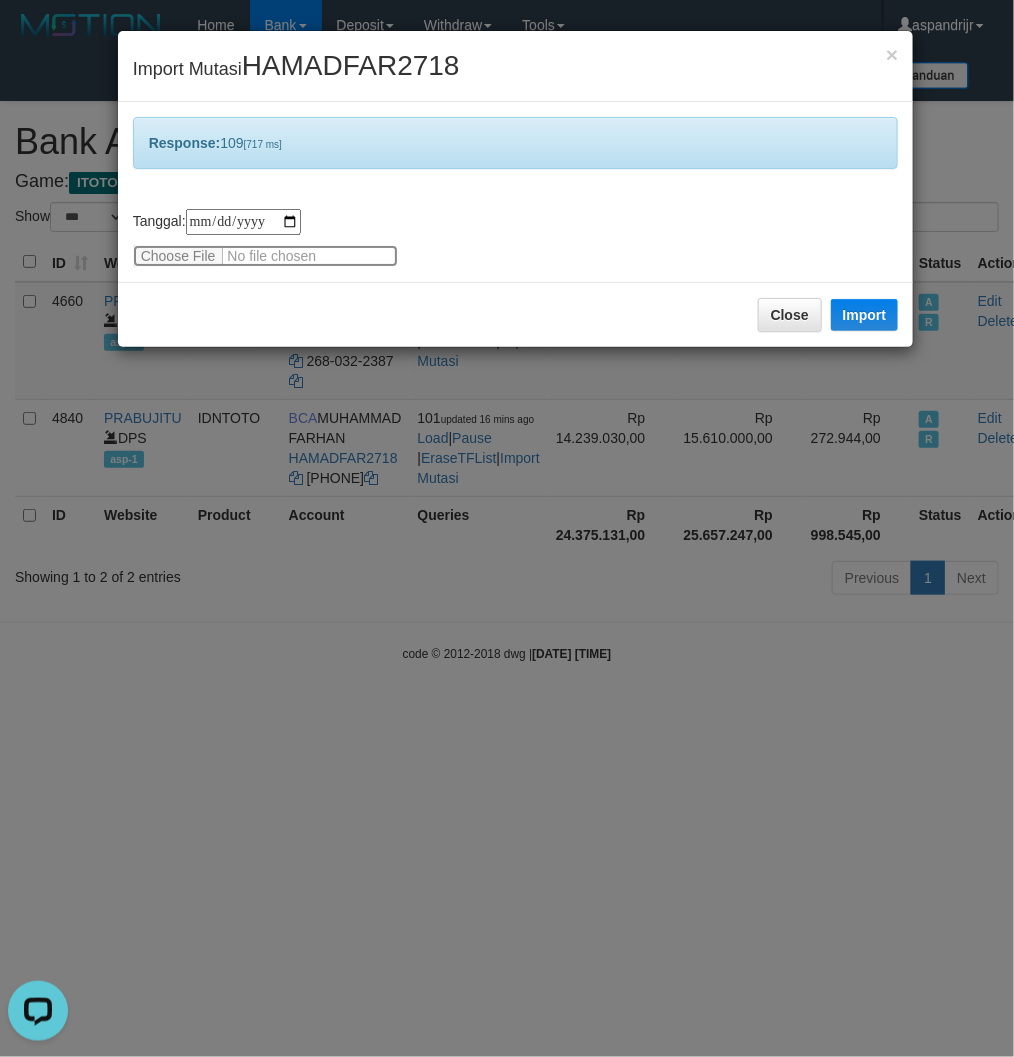 click at bounding box center [265, 256] 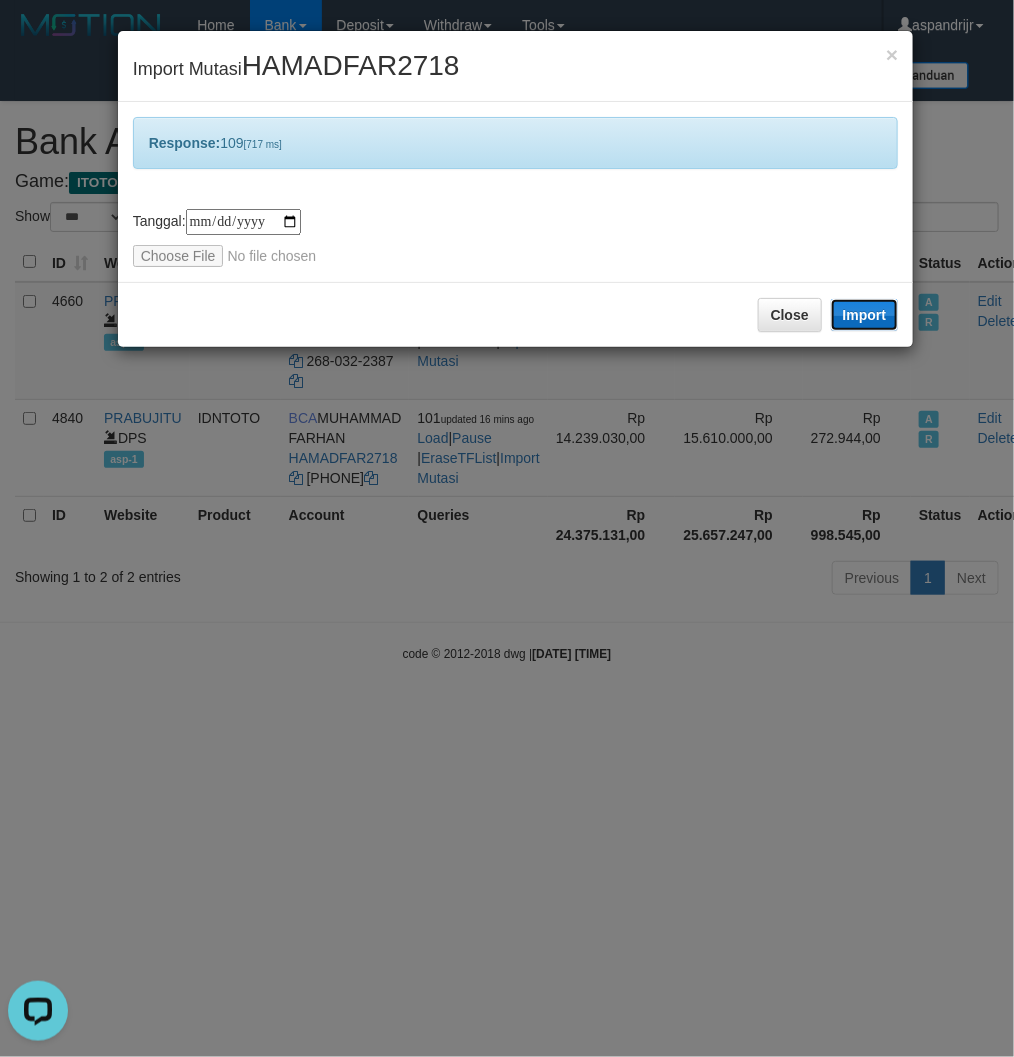 click on "Import" at bounding box center (865, 315) 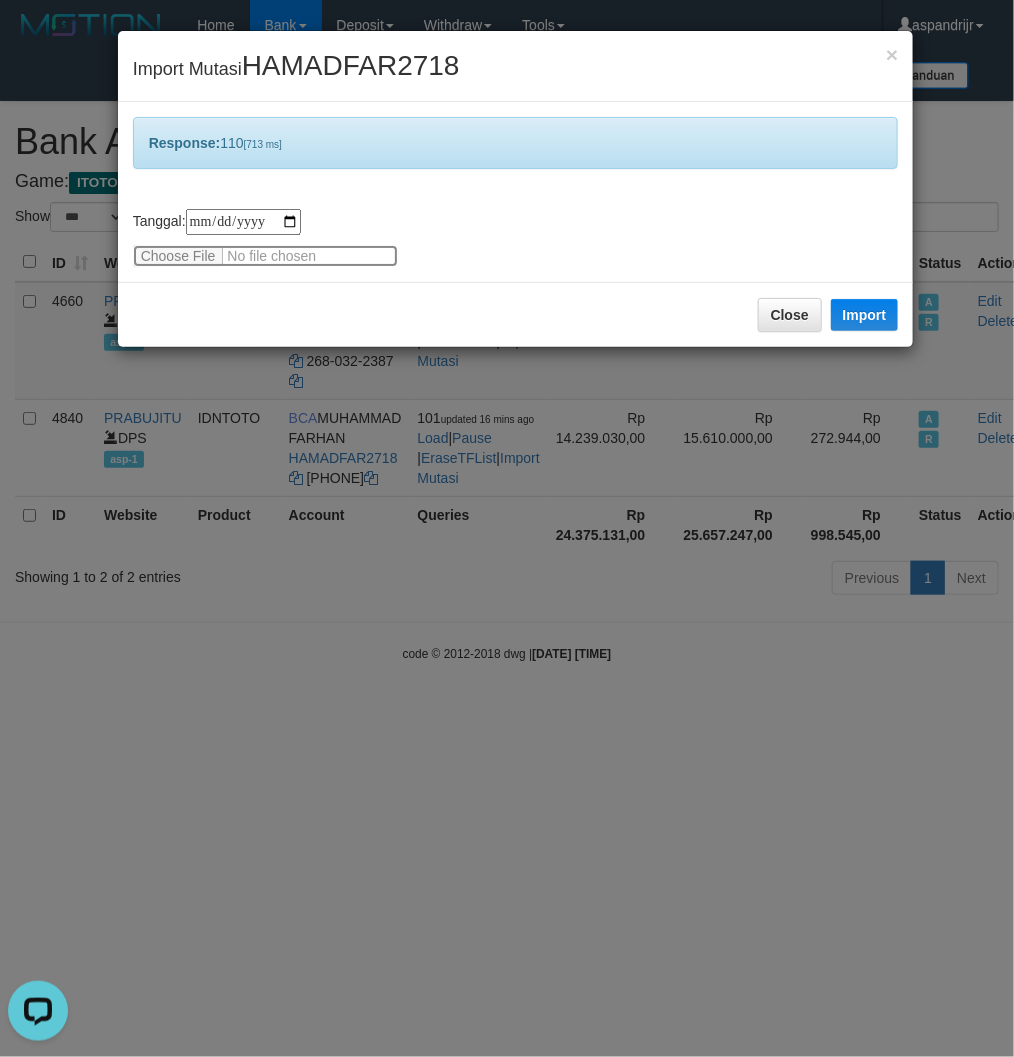 click at bounding box center (265, 256) 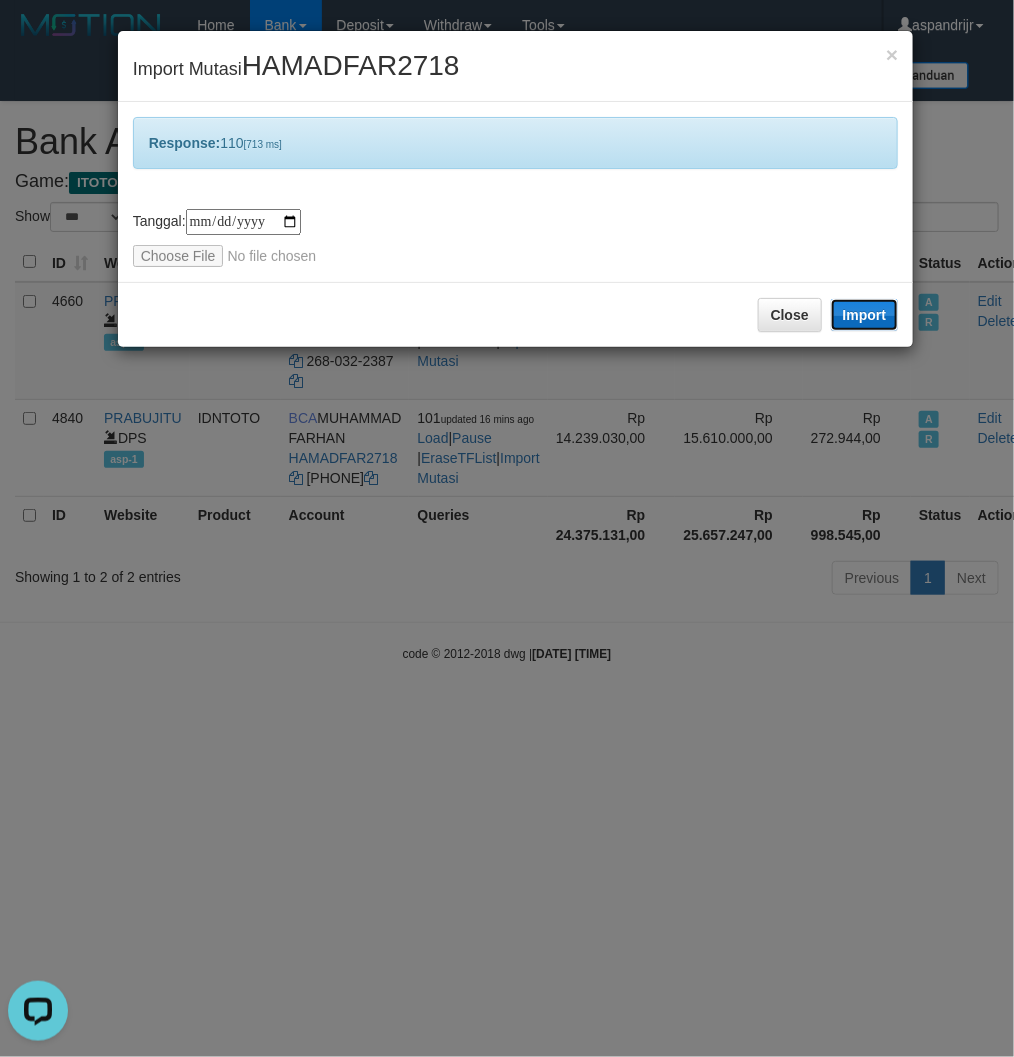 click on "Import" at bounding box center [865, 315] 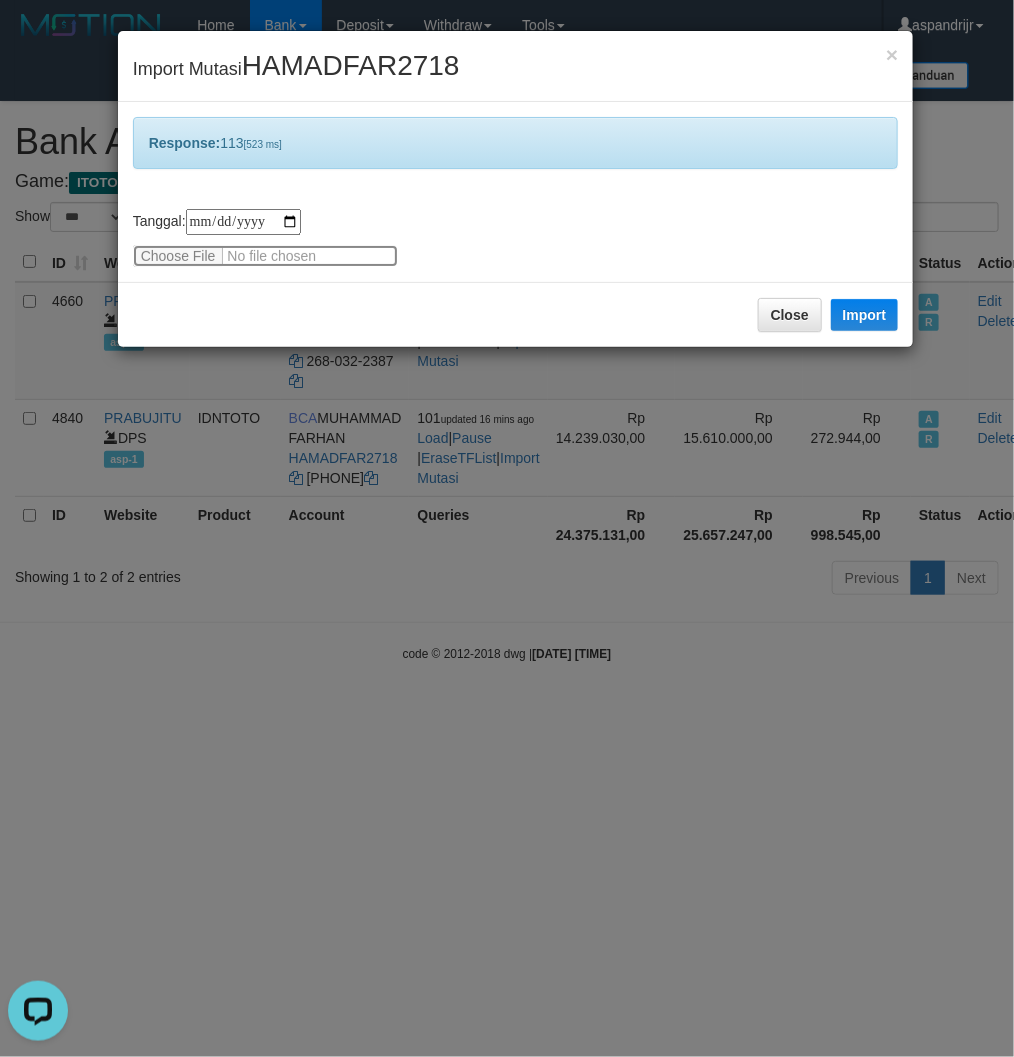 click at bounding box center (265, 256) 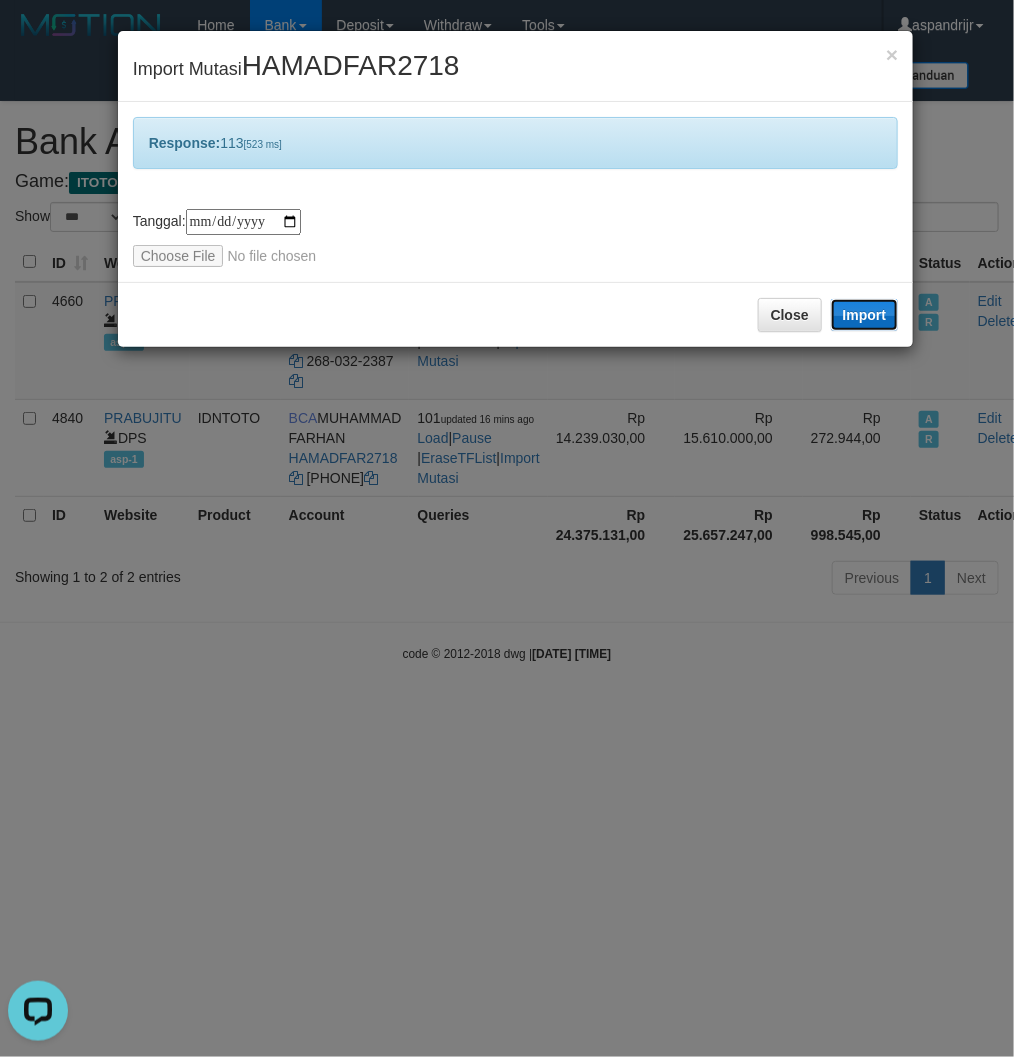 click on "Import" at bounding box center [865, 315] 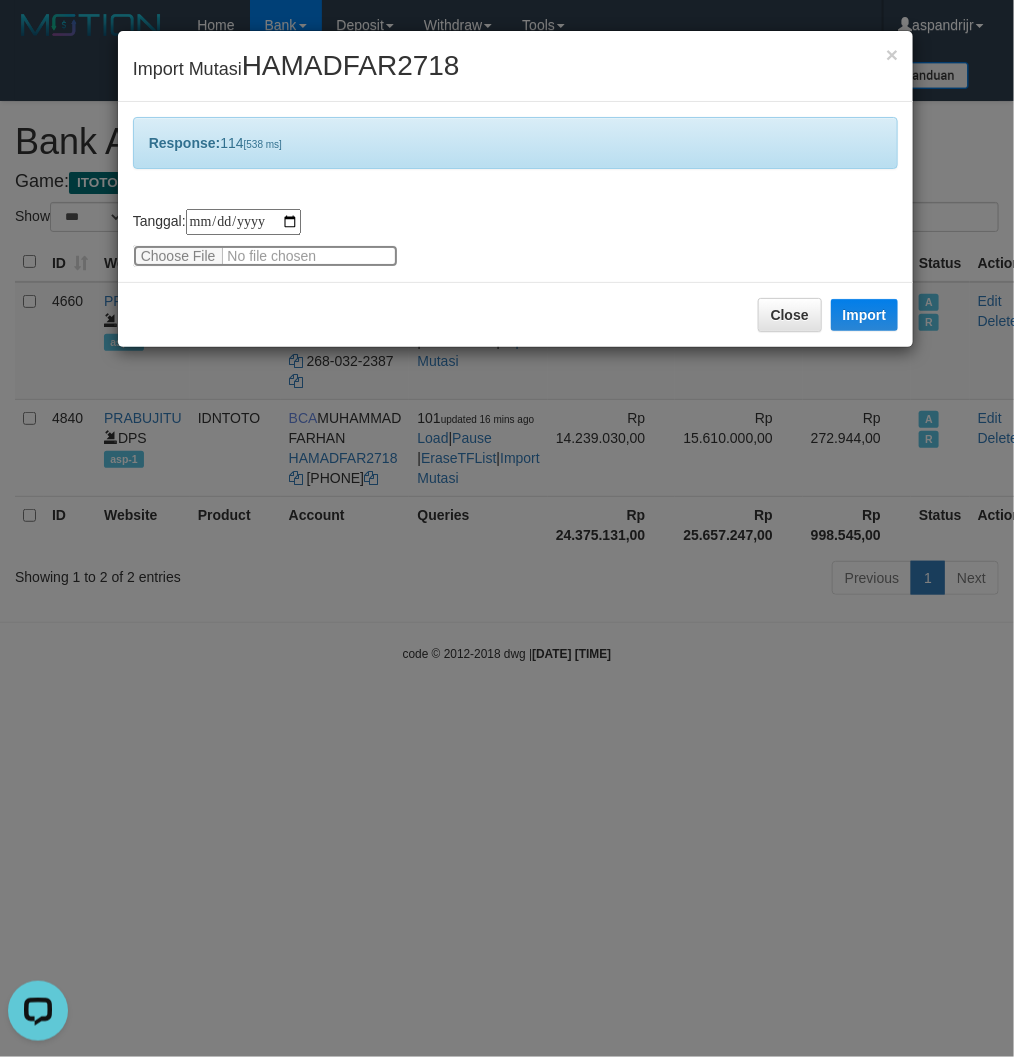 click at bounding box center (265, 256) 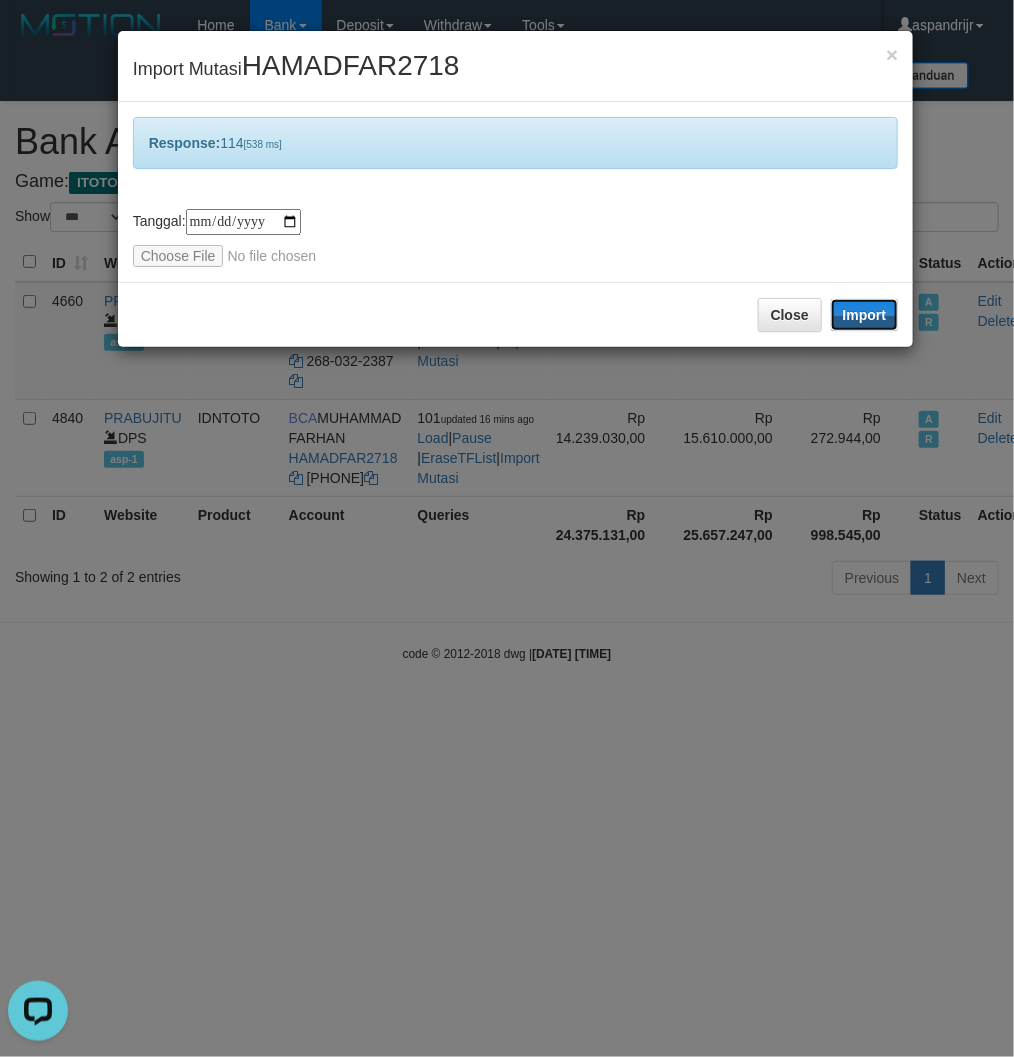 drag, startPoint x: 863, startPoint y: 305, endPoint x: 161, endPoint y: 1, distance: 764.9967 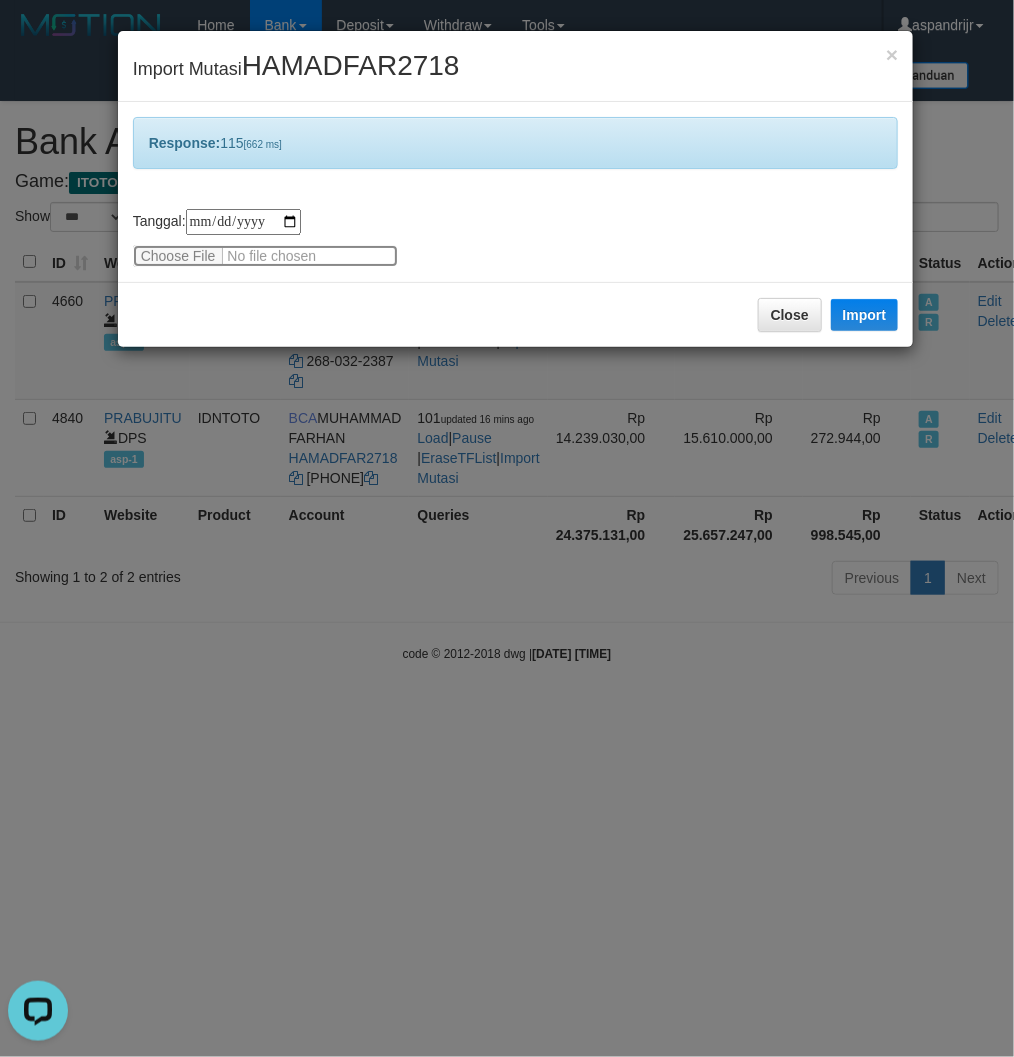 click at bounding box center [265, 256] 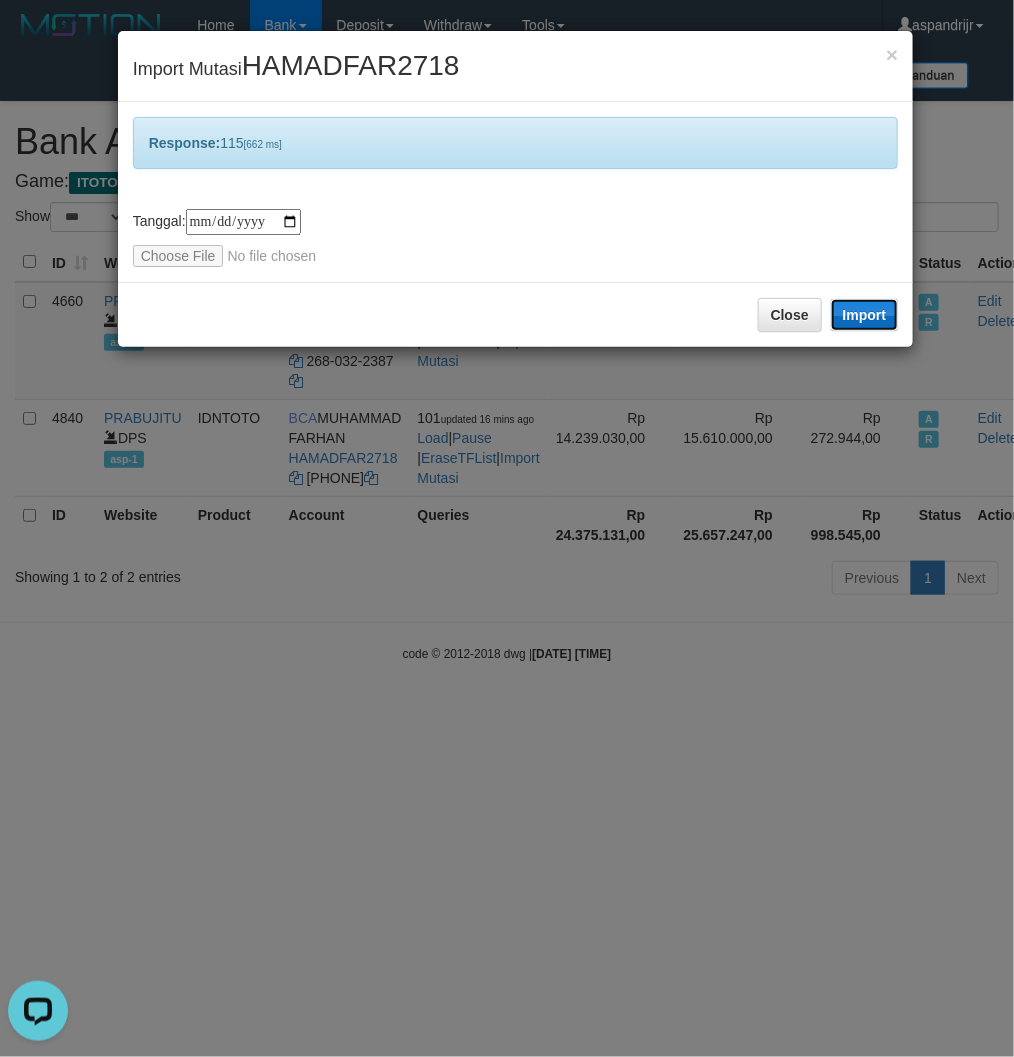 click on "Import" at bounding box center (865, 315) 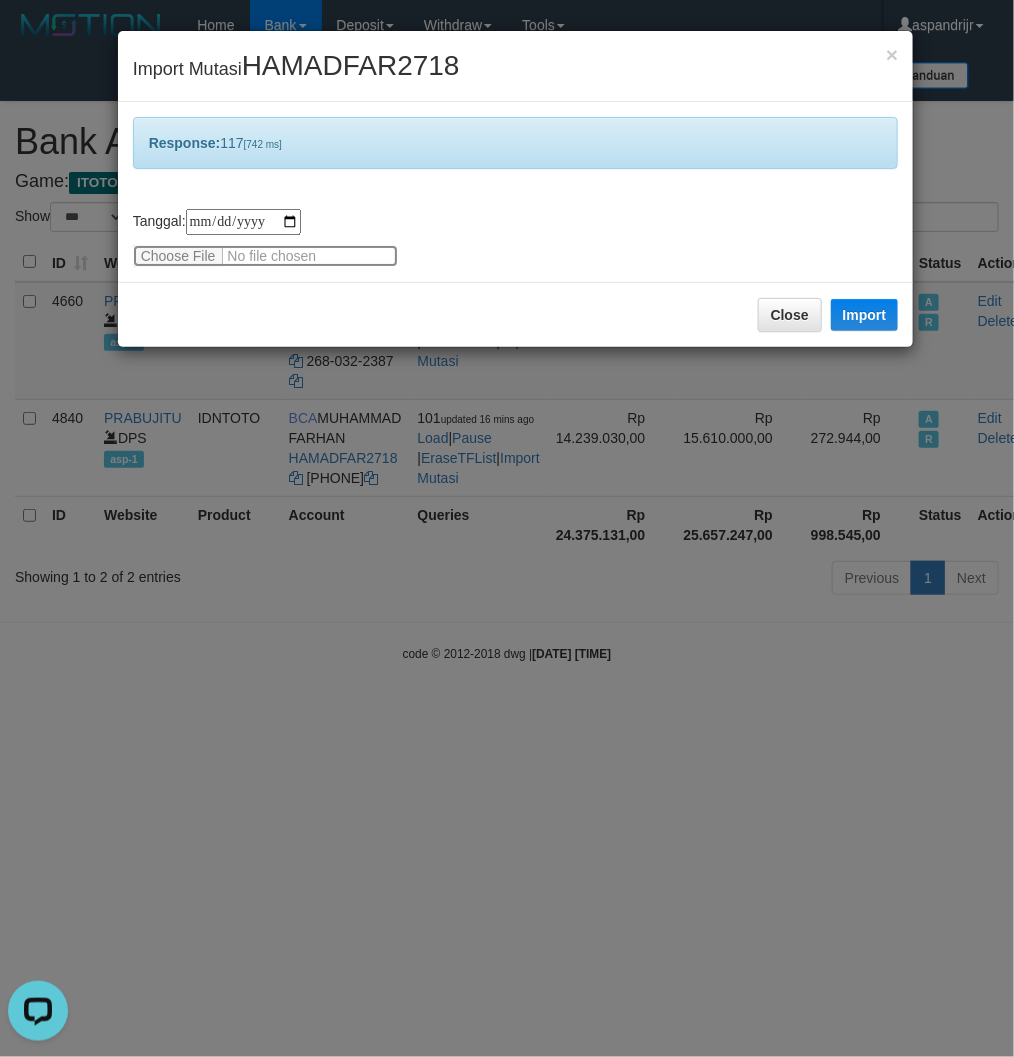 click at bounding box center (265, 256) 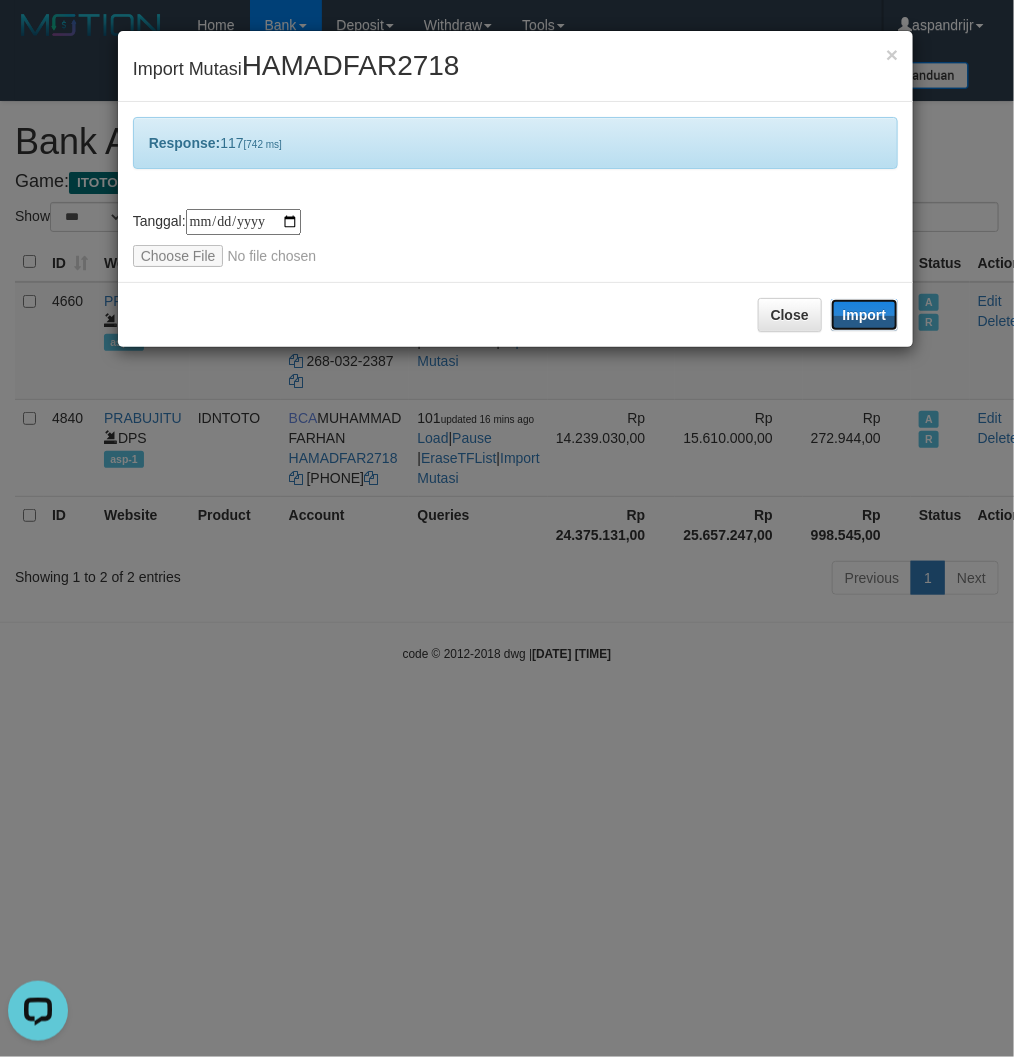 click on "Import" at bounding box center [865, 315] 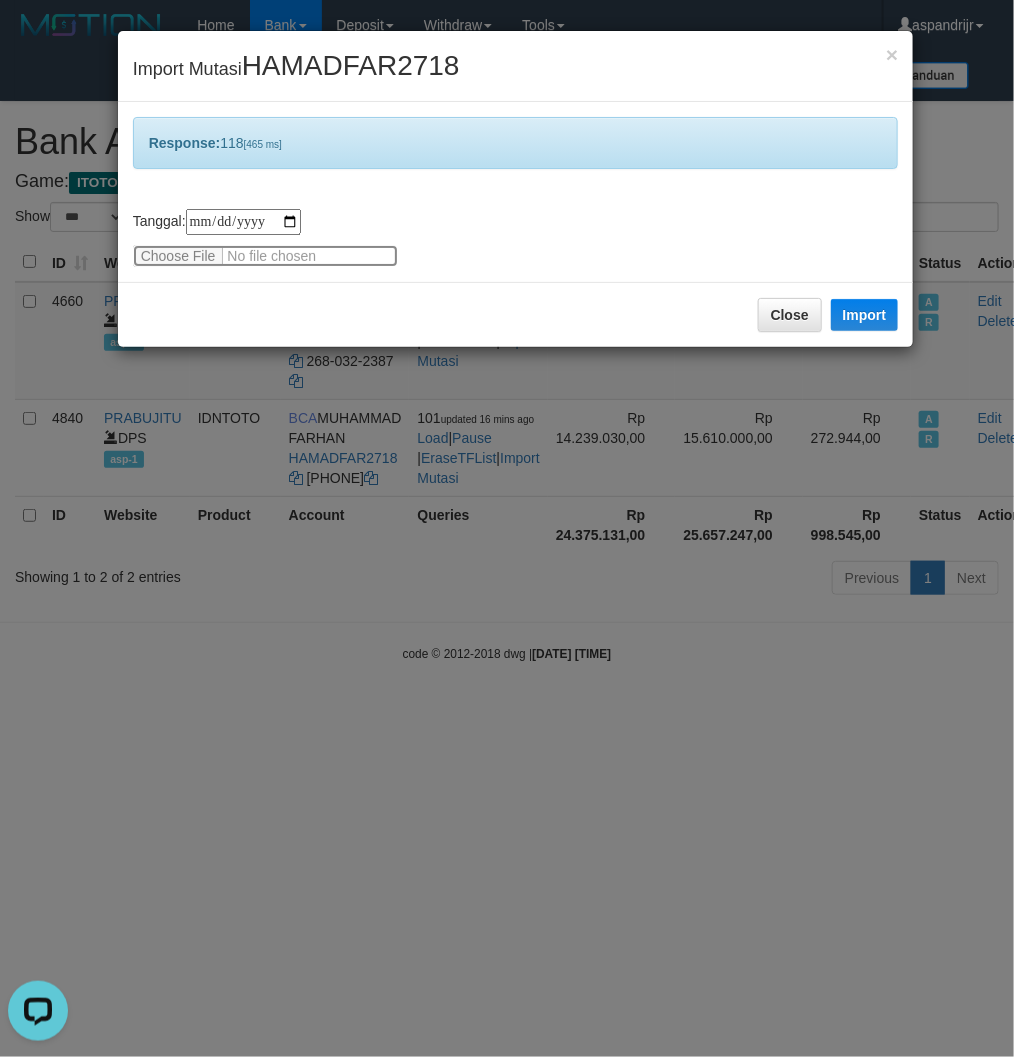 click at bounding box center [265, 256] 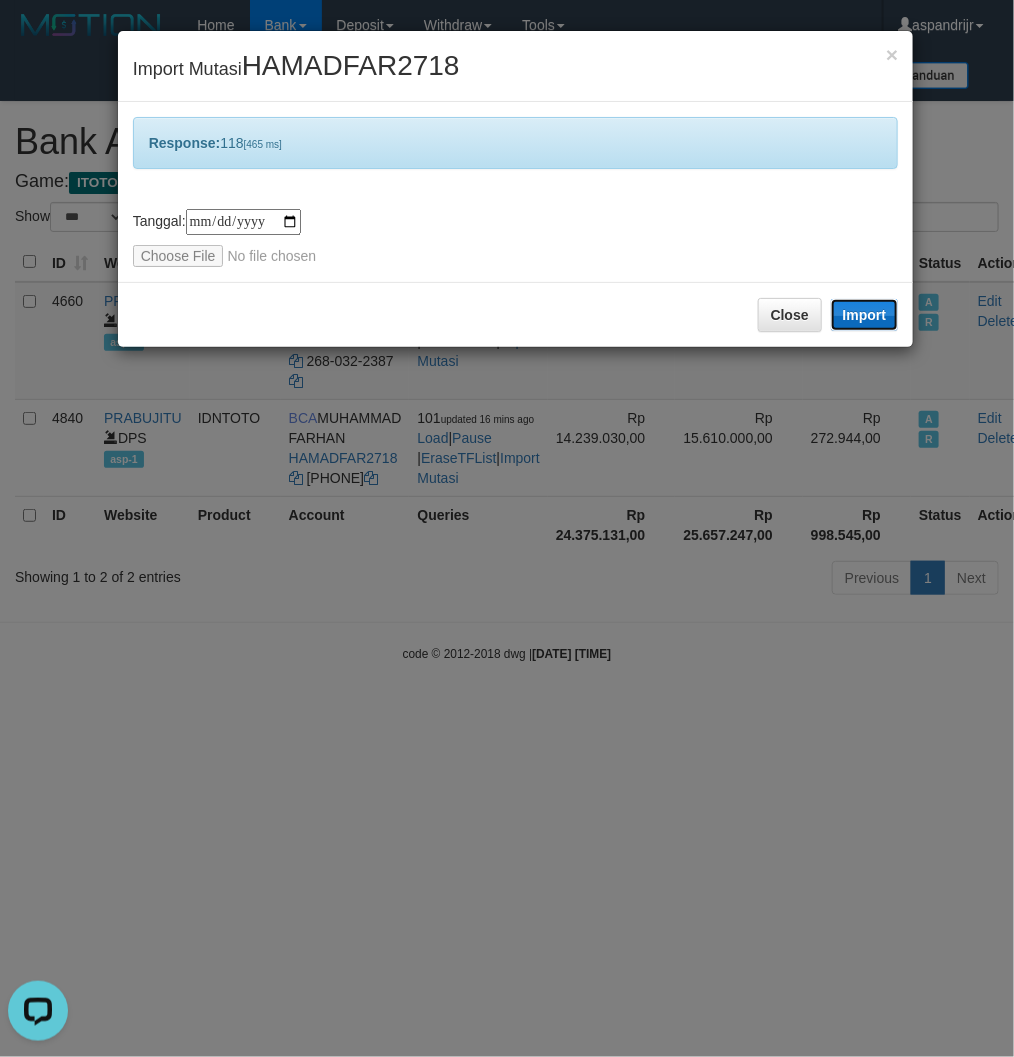 click on "Import" at bounding box center (865, 315) 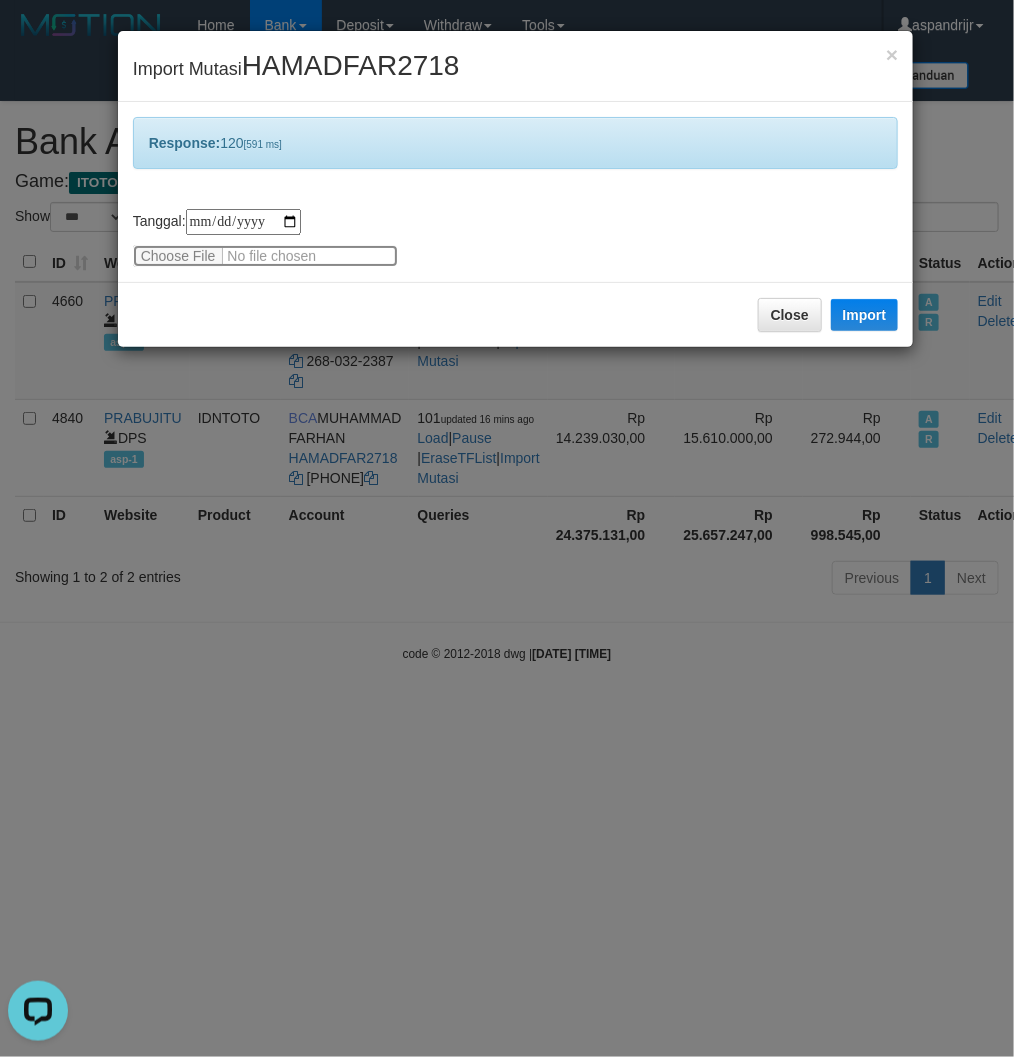 click at bounding box center [265, 256] 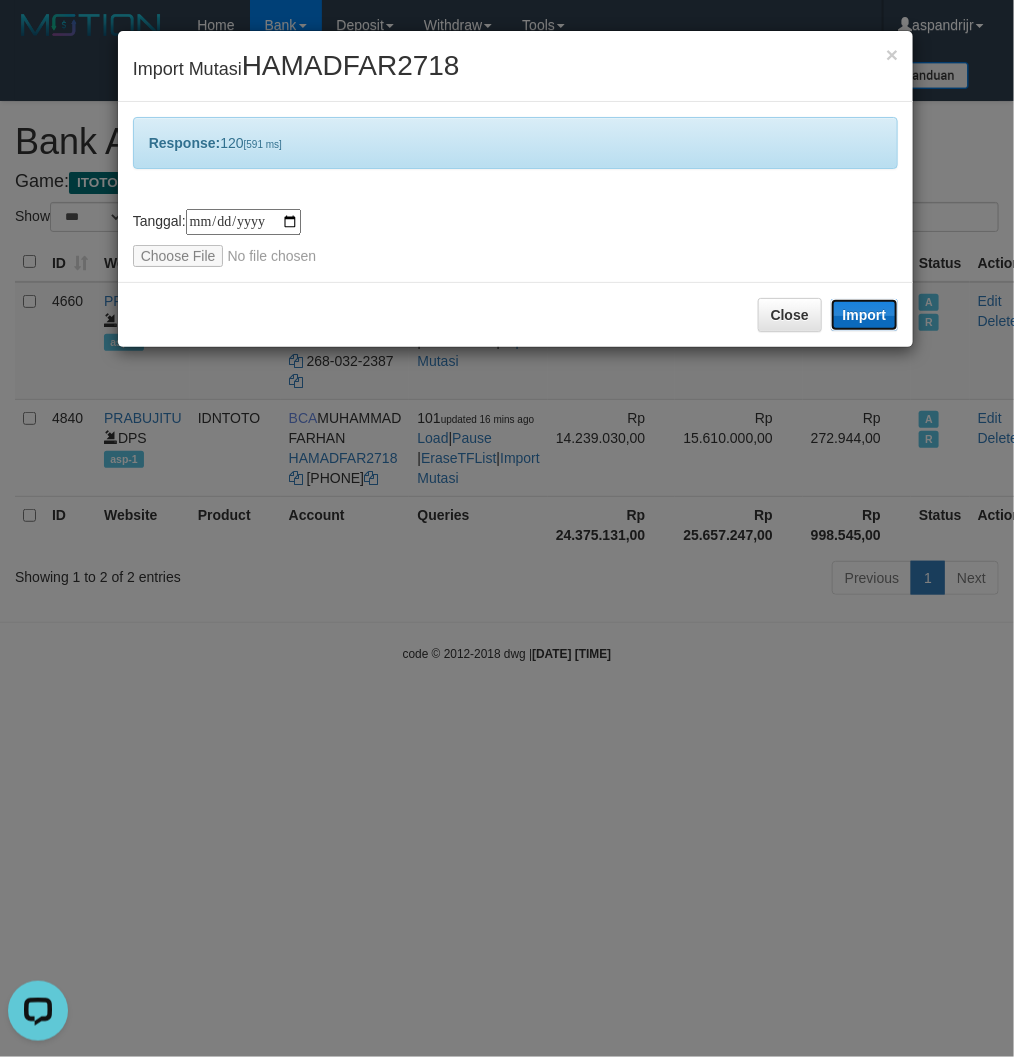 click on "Import" at bounding box center (865, 315) 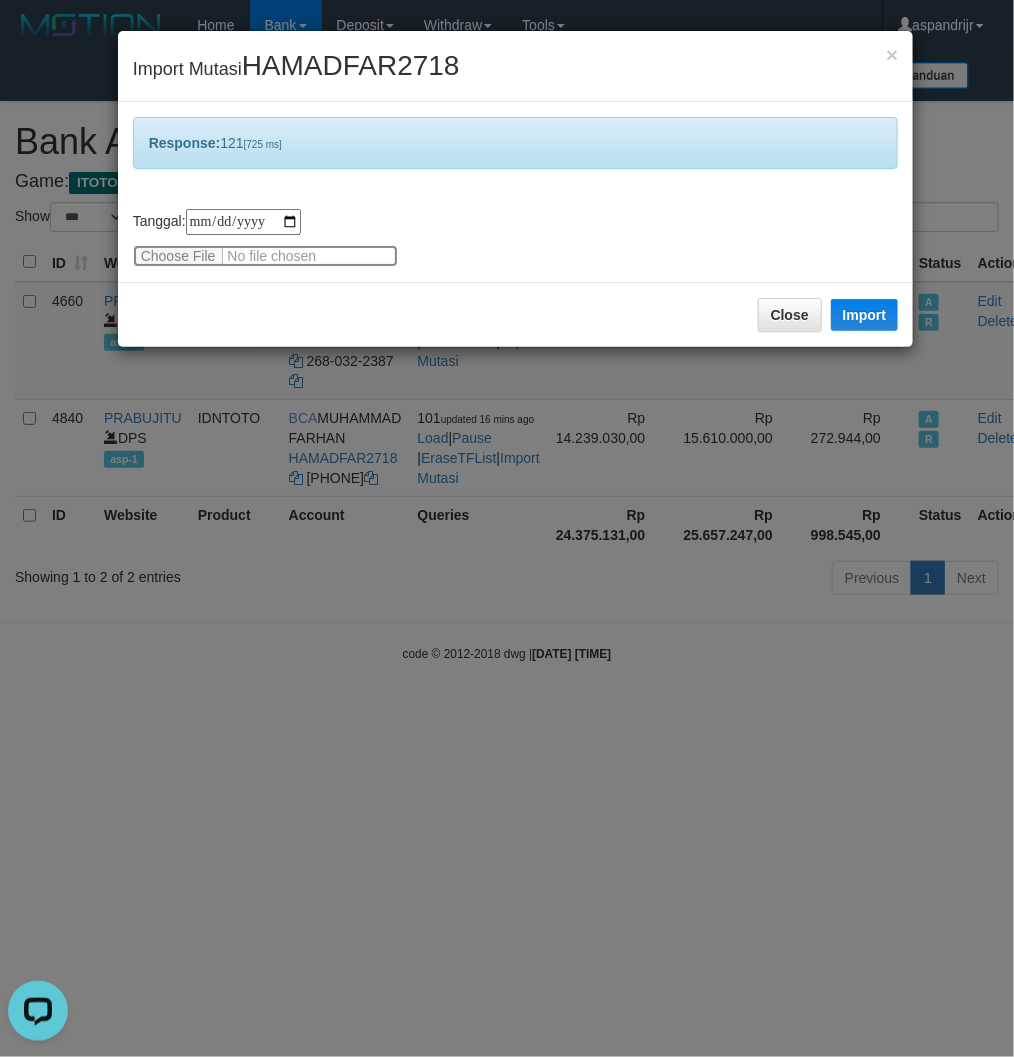 click at bounding box center [265, 256] 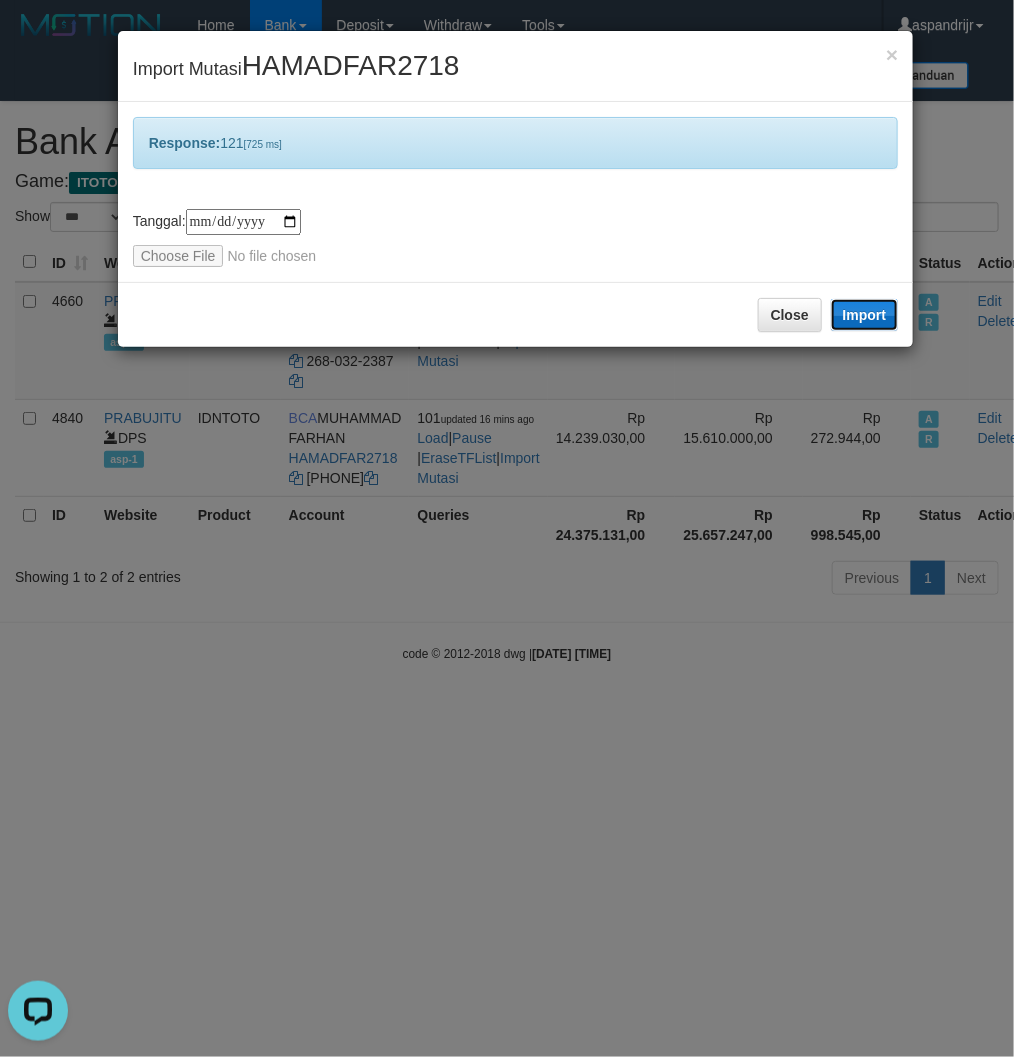 click on "Import" at bounding box center (865, 315) 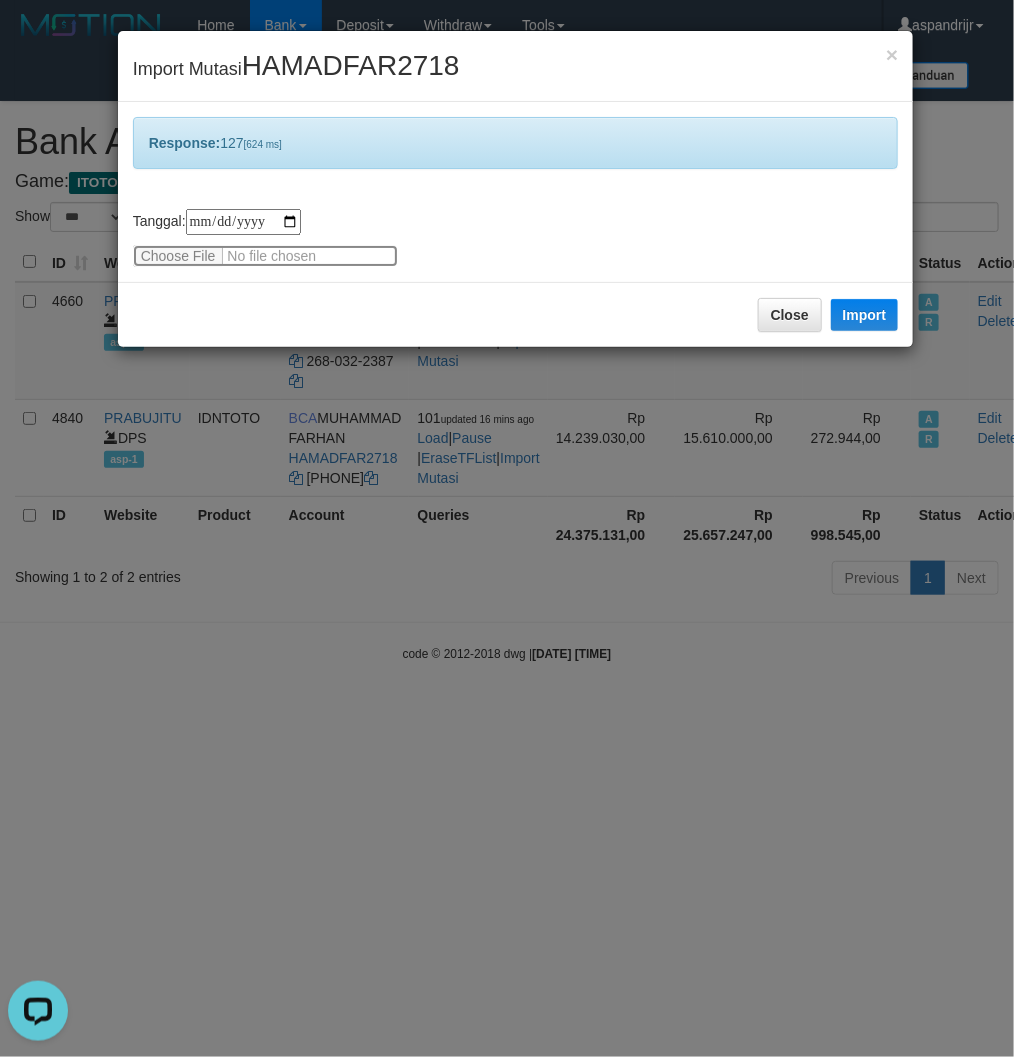 click at bounding box center [265, 256] 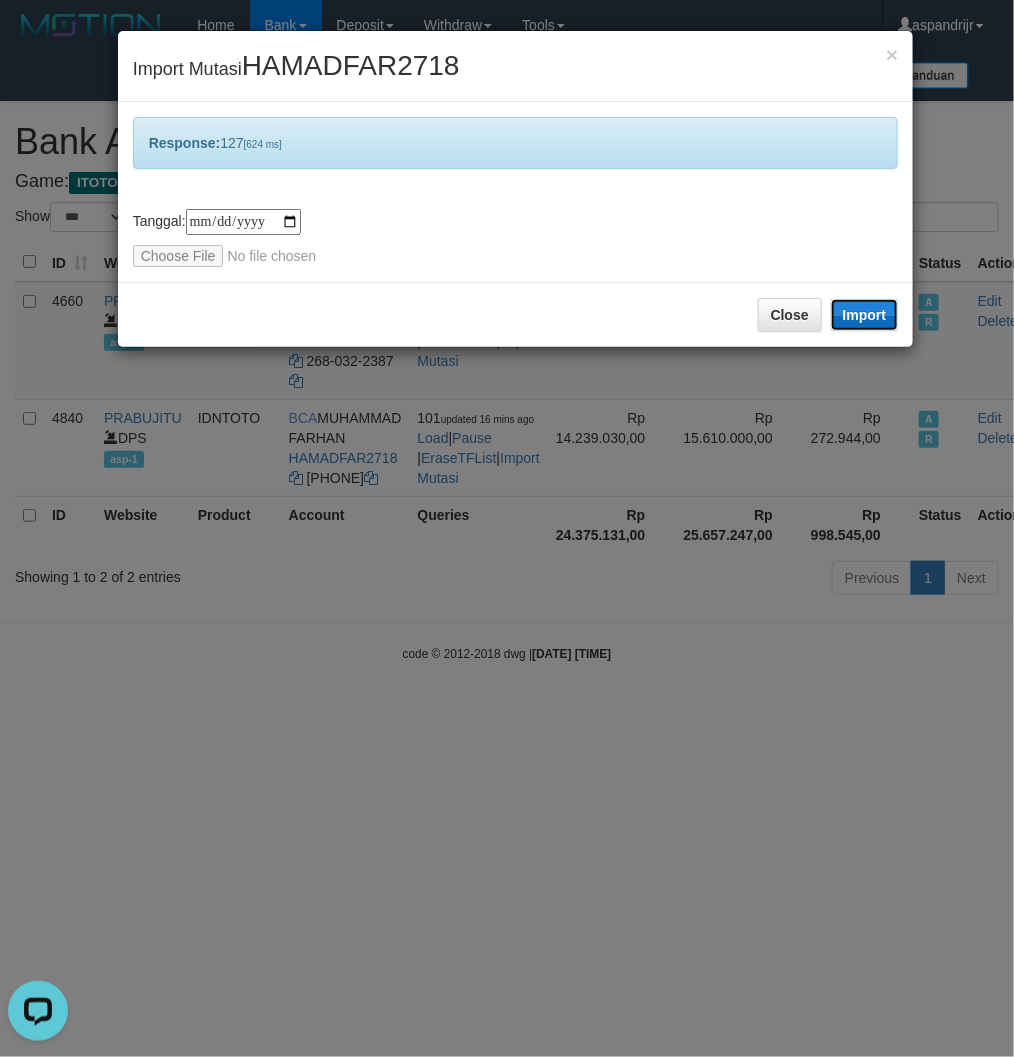 click on "Import" at bounding box center (865, 315) 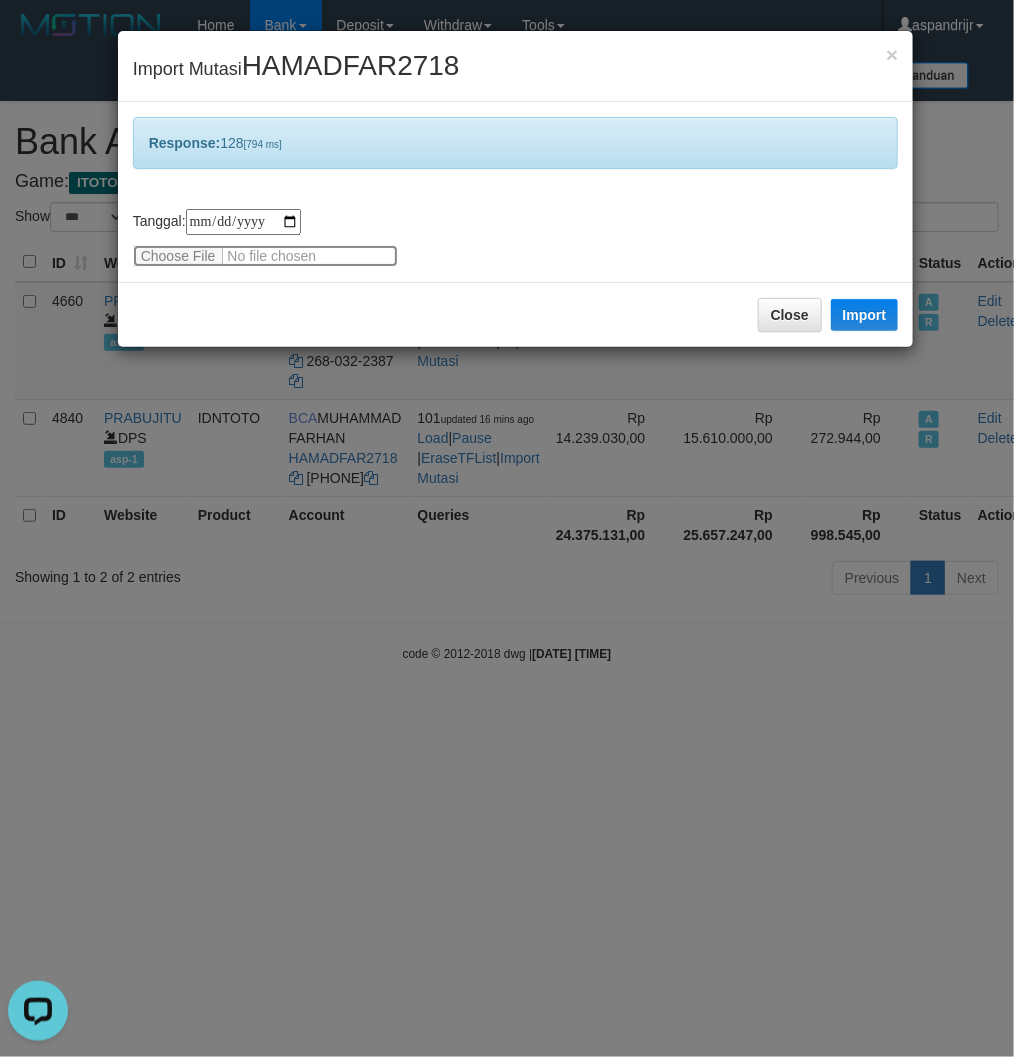 click at bounding box center (265, 256) 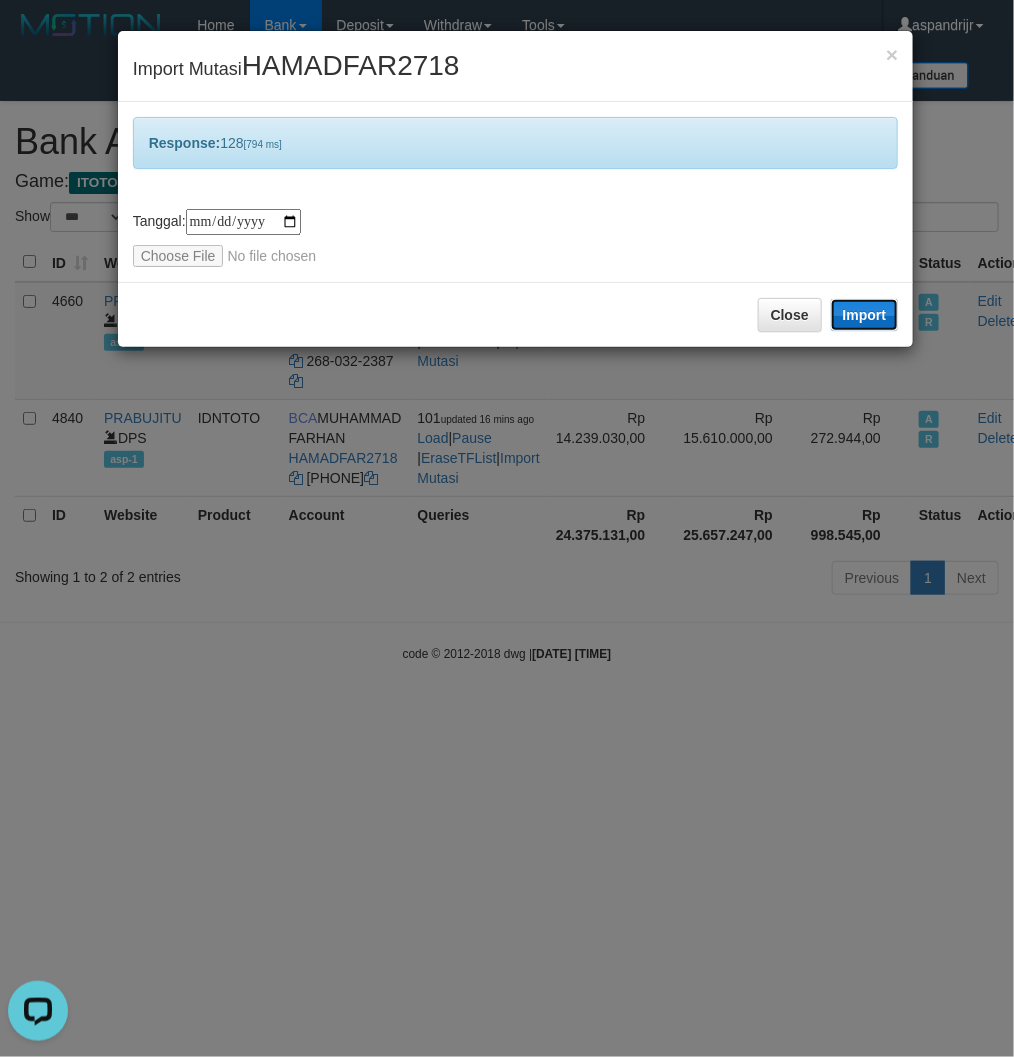 click on "Import" at bounding box center (865, 315) 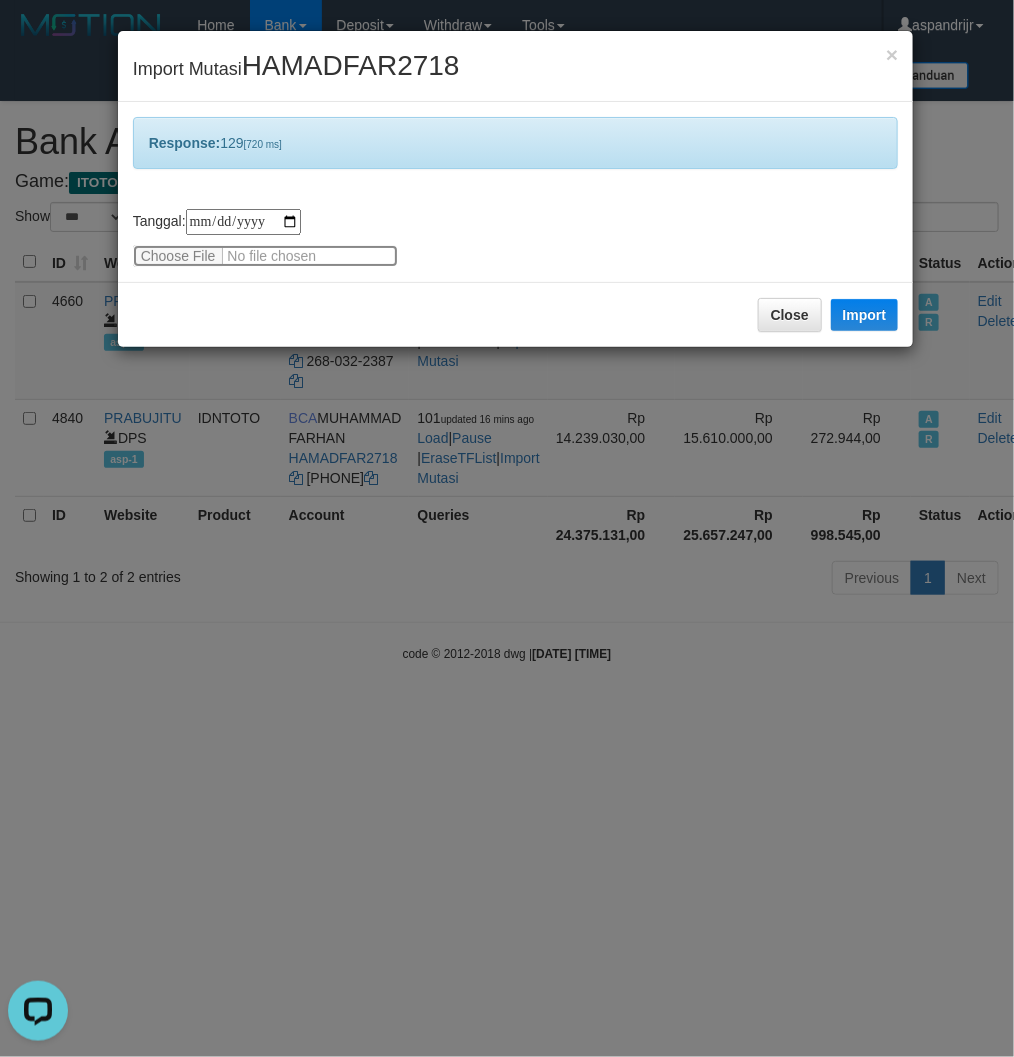 click at bounding box center (265, 256) 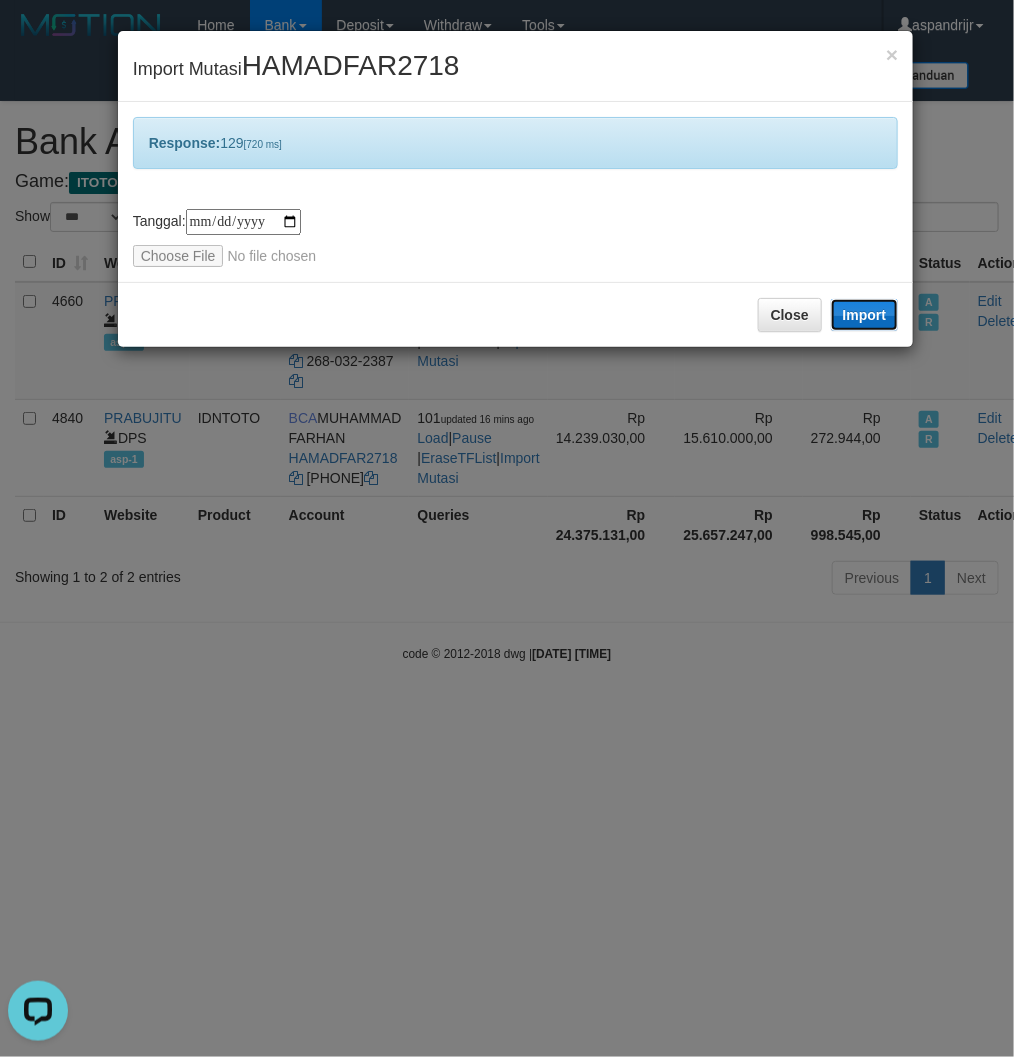 click on "Import" at bounding box center [865, 315] 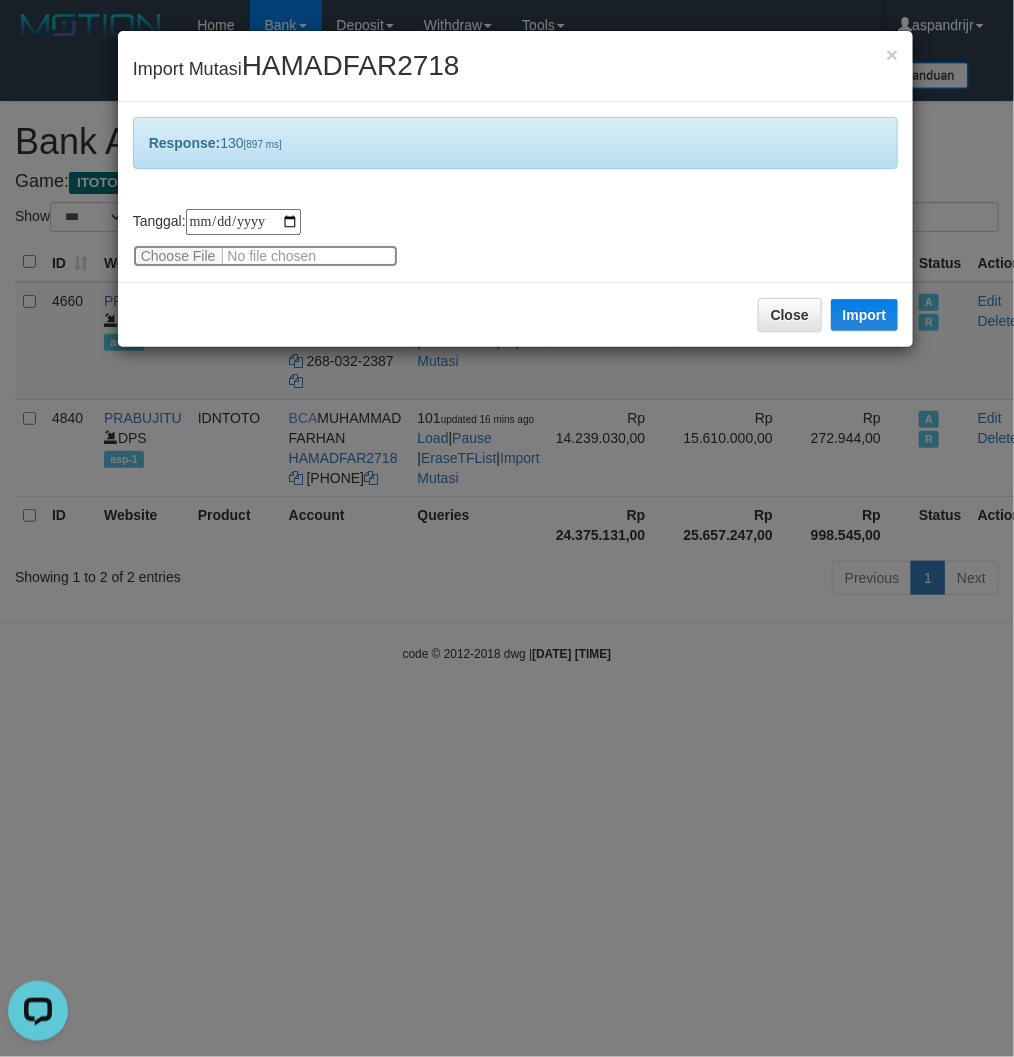 click at bounding box center [265, 256] 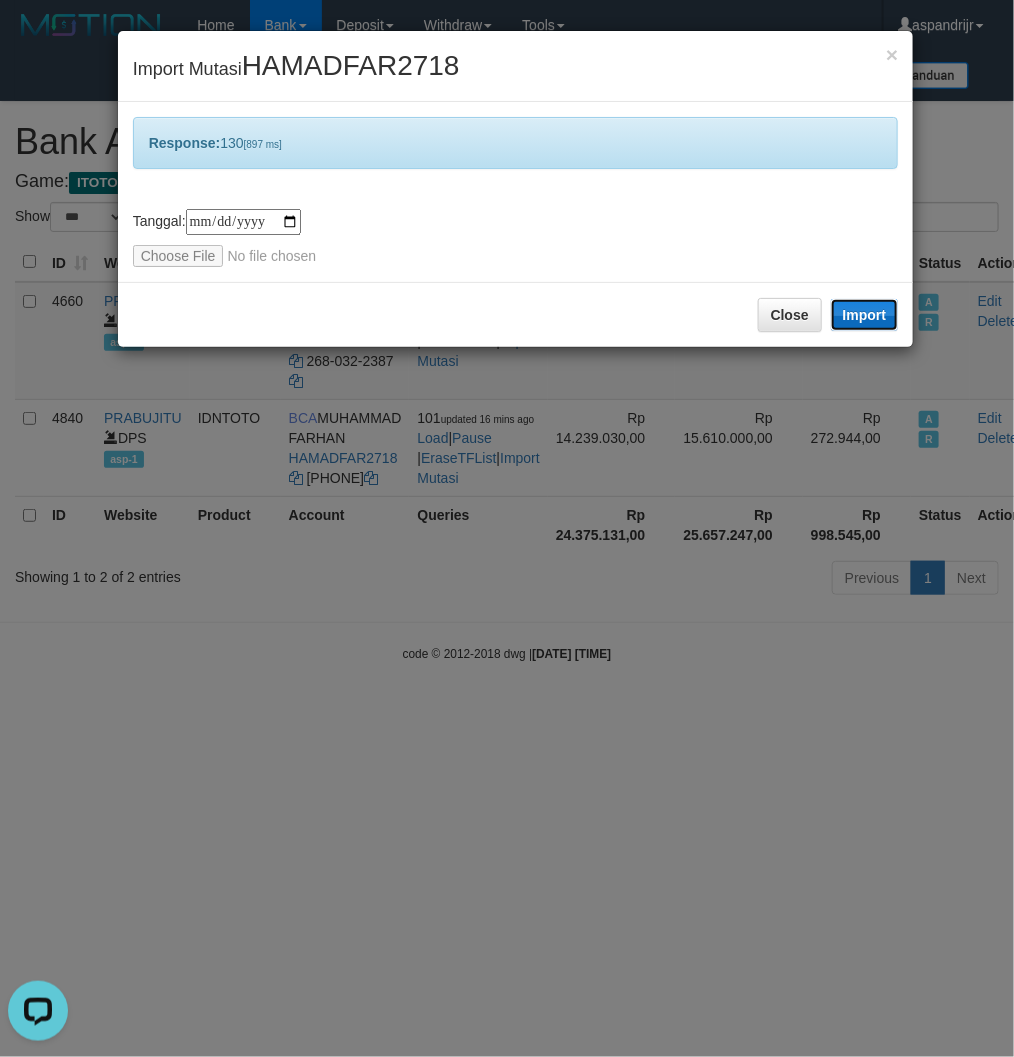 click on "Import" at bounding box center (865, 315) 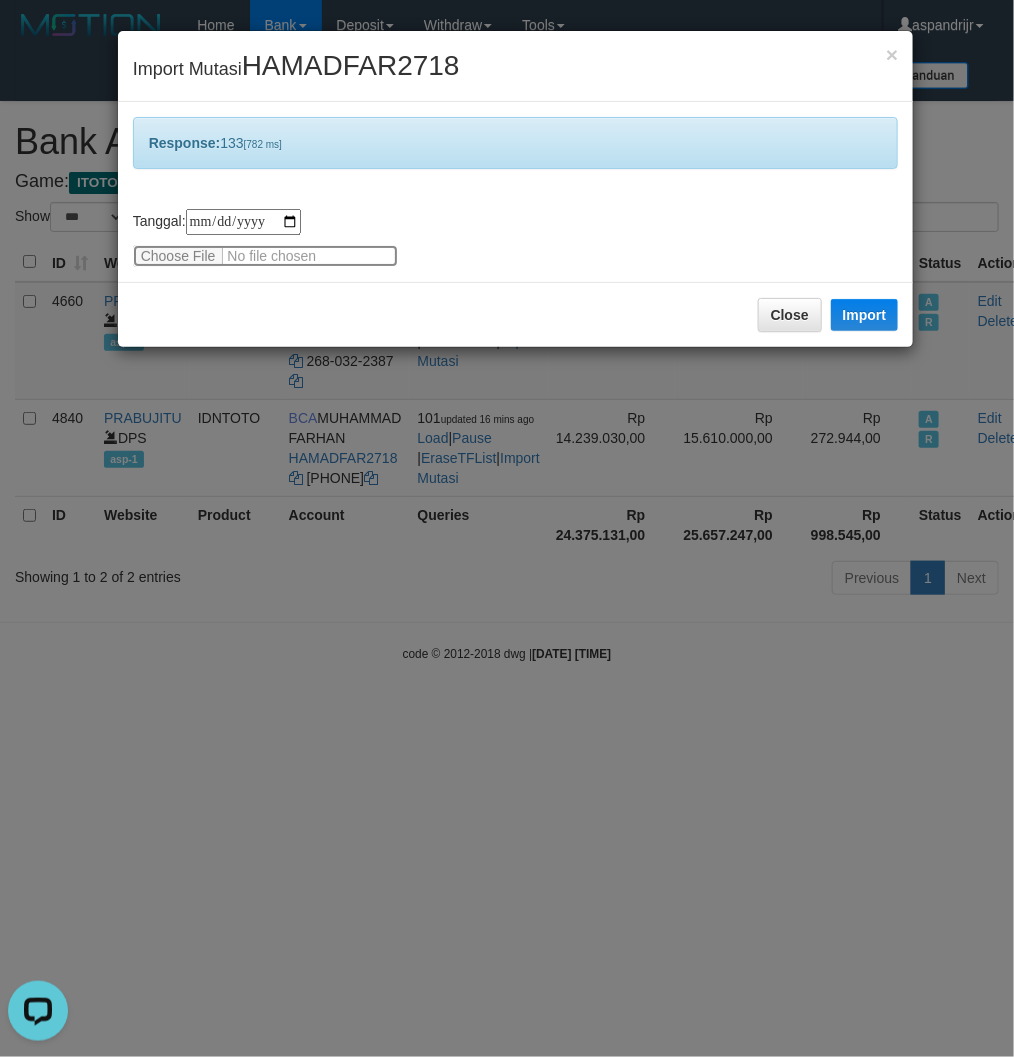 click at bounding box center (265, 256) 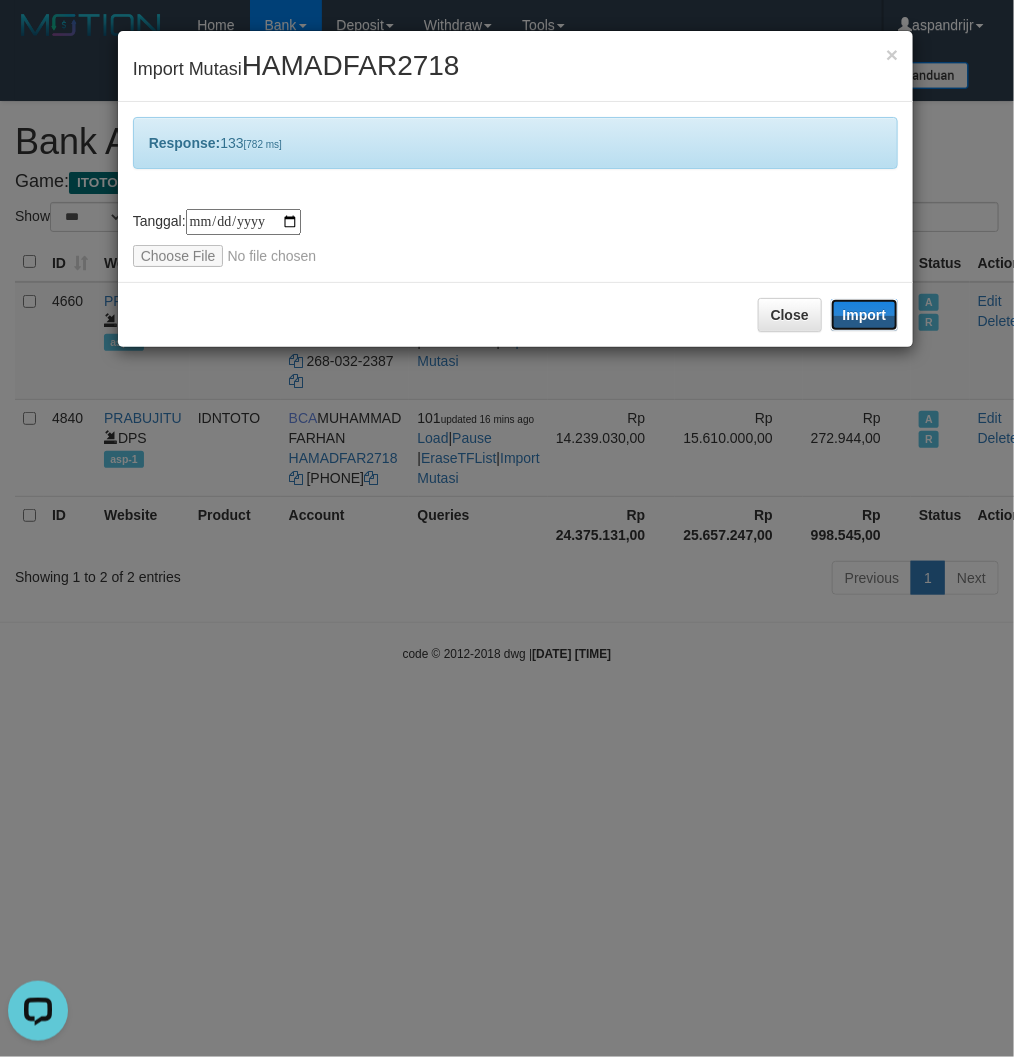 drag, startPoint x: 867, startPoint y: 311, endPoint x: 165, endPoint y: 4, distance: 766.19385 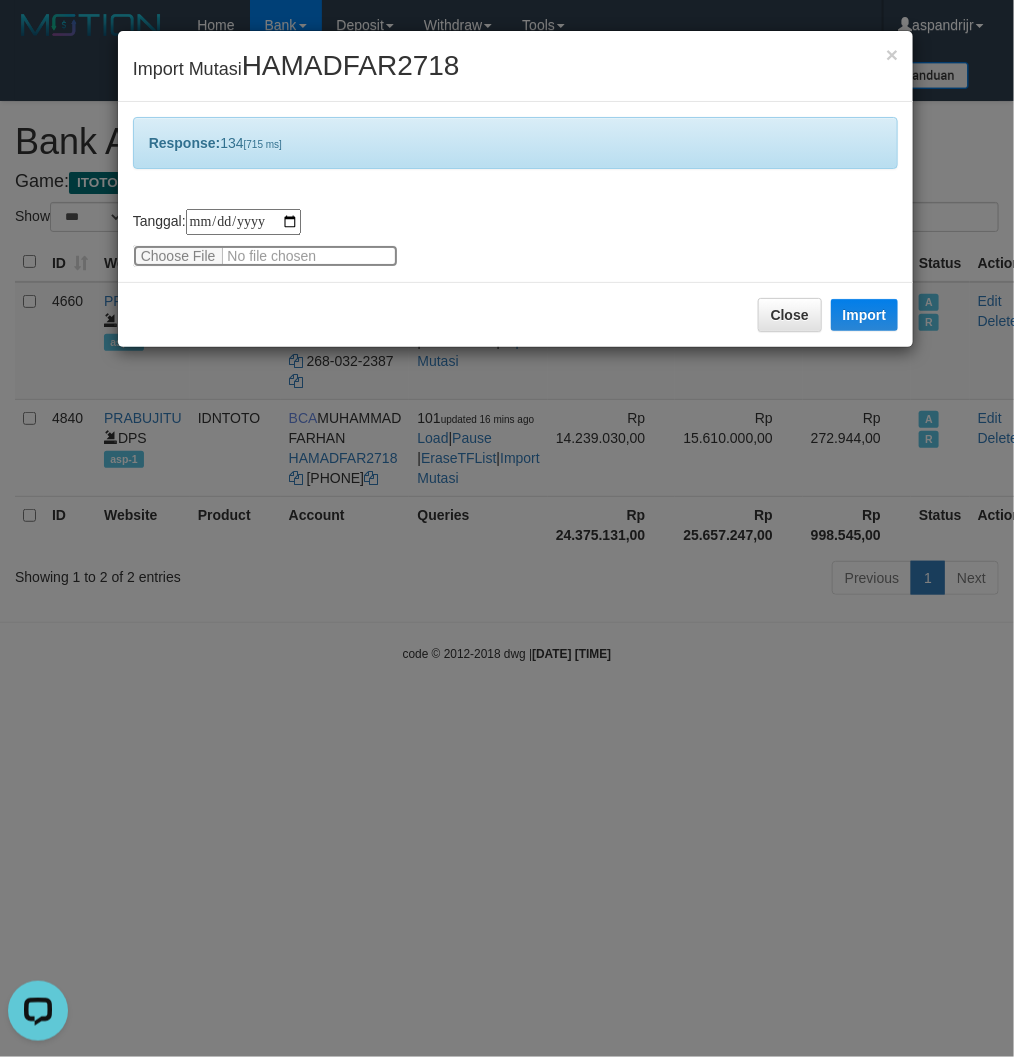 click at bounding box center [265, 256] 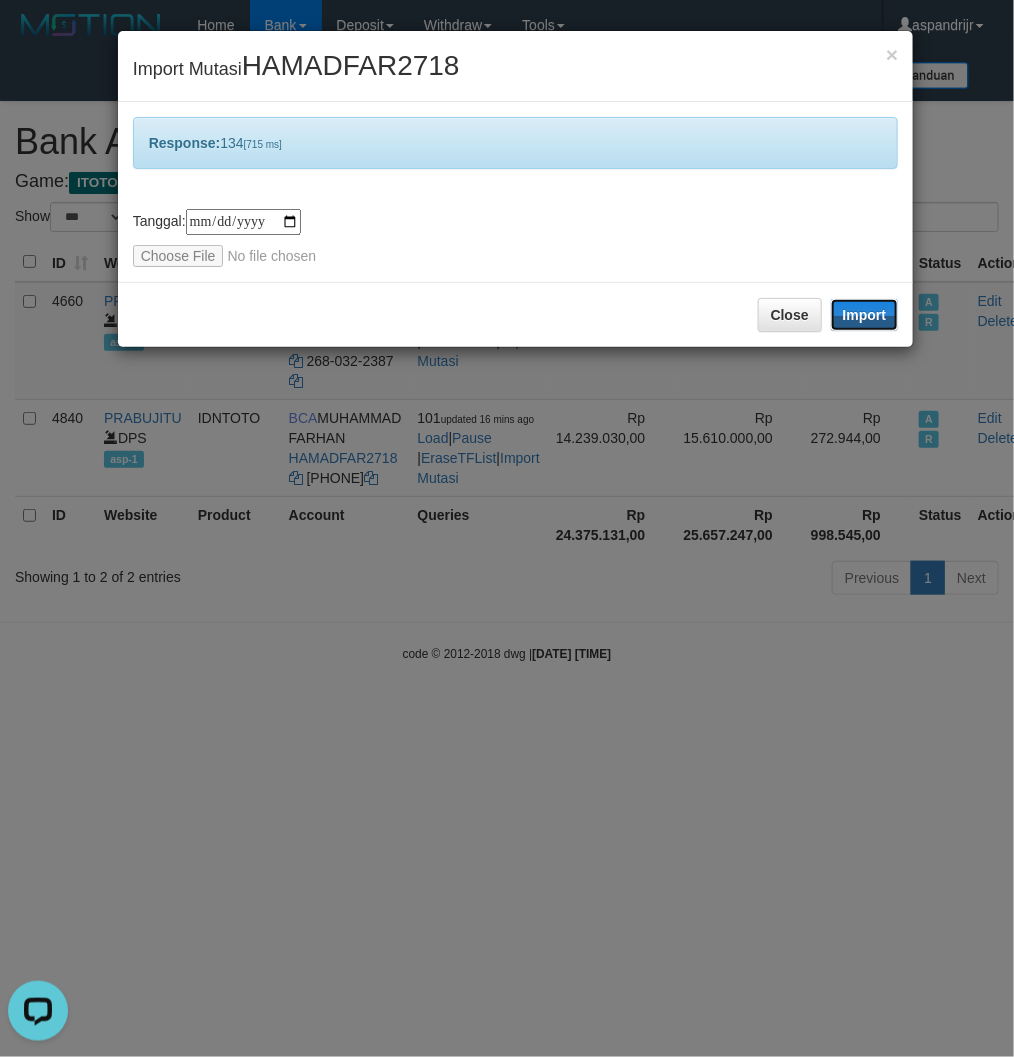 drag, startPoint x: 880, startPoint y: 307, endPoint x: 241, endPoint y: 2, distance: 708.0579 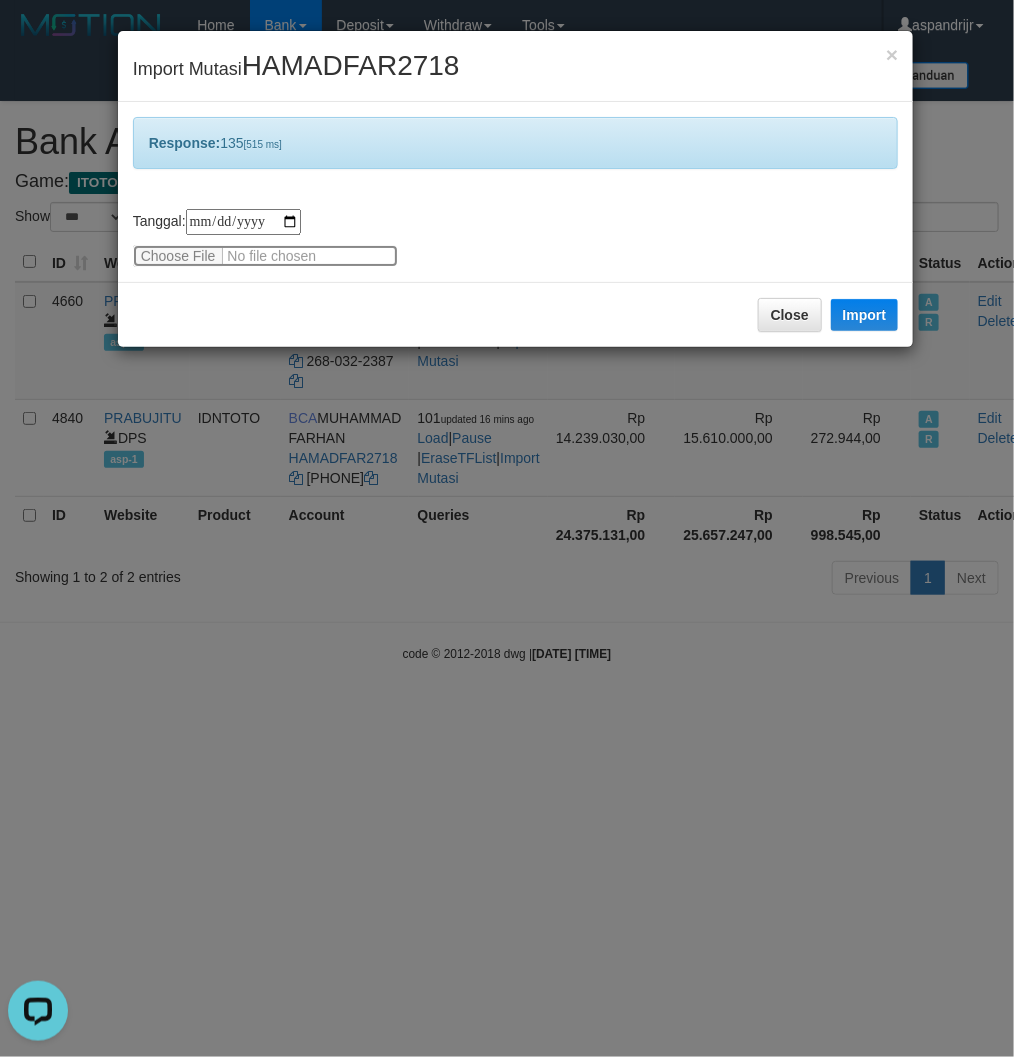 click at bounding box center [265, 256] 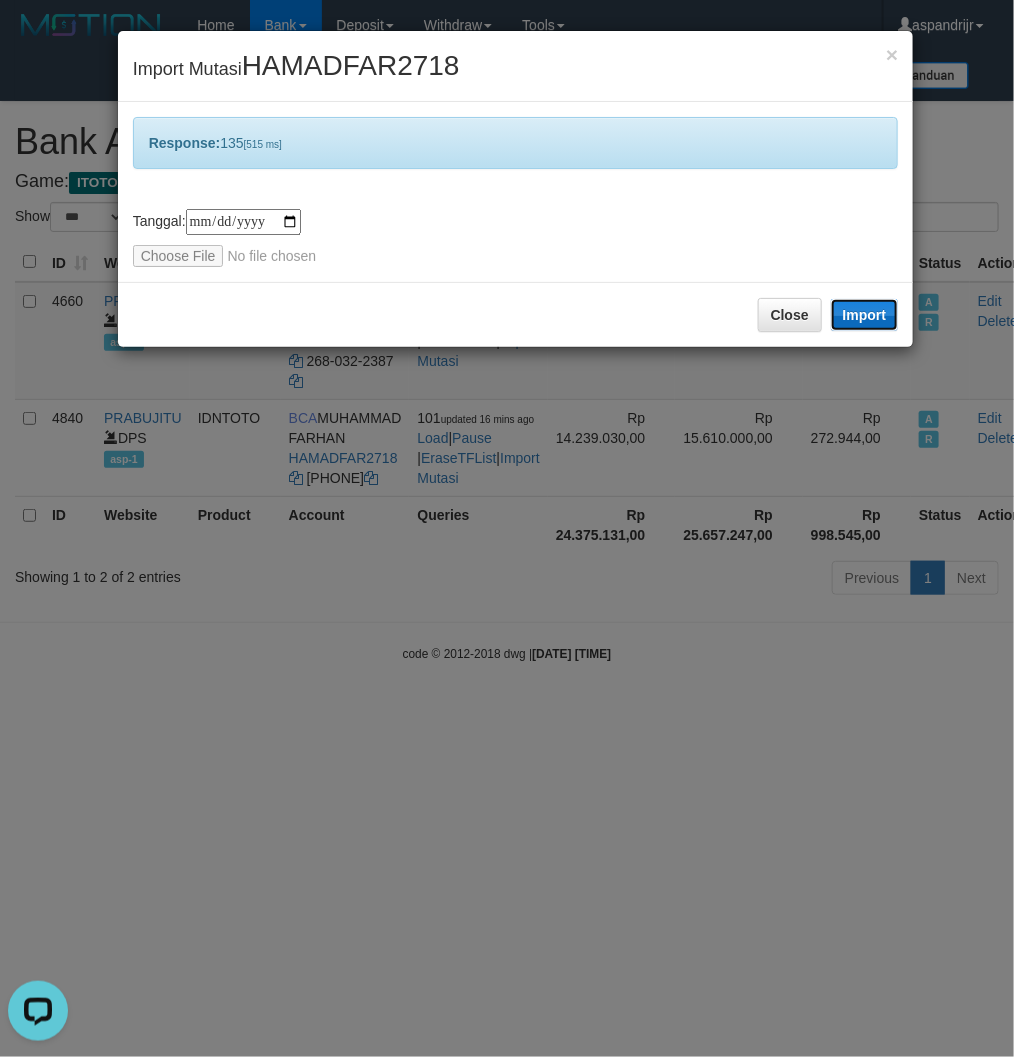 click on "Import" at bounding box center [865, 315] 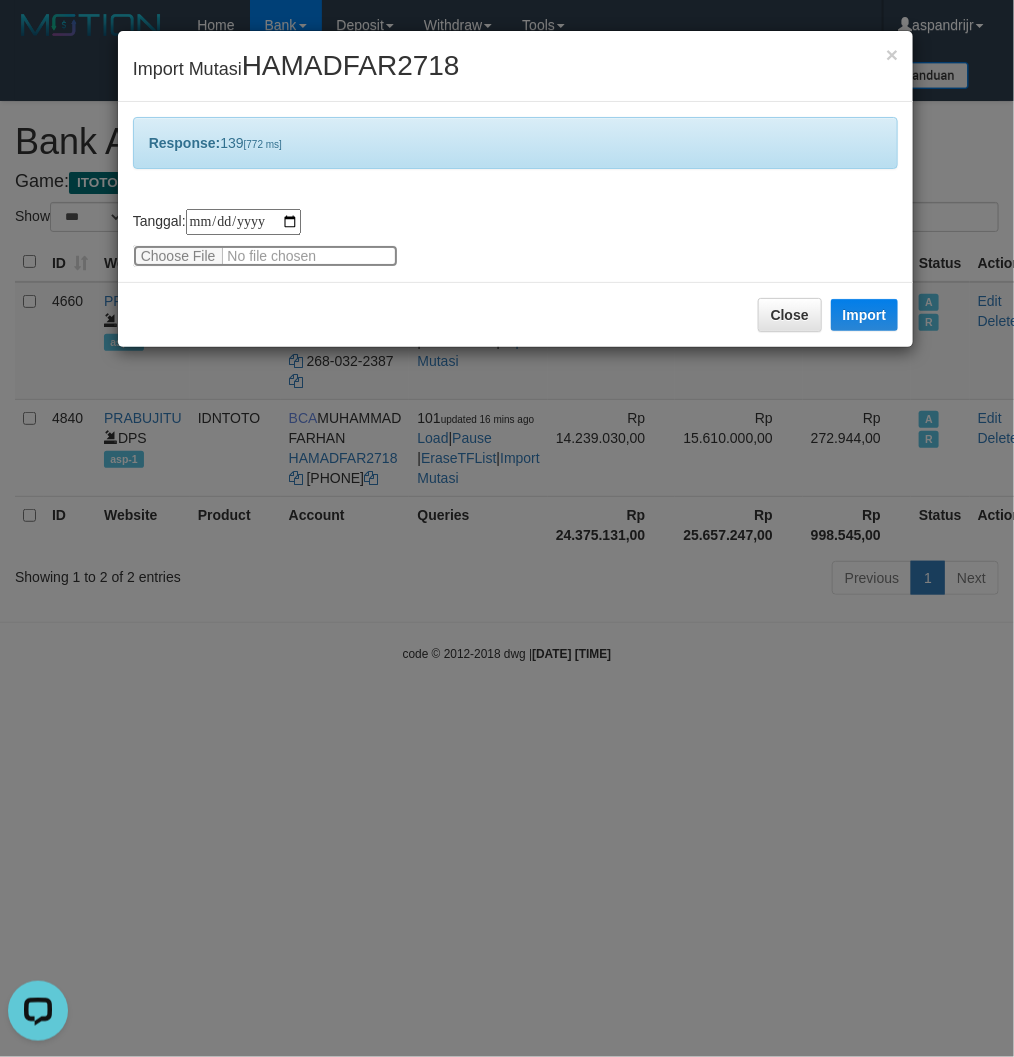 click at bounding box center (265, 256) 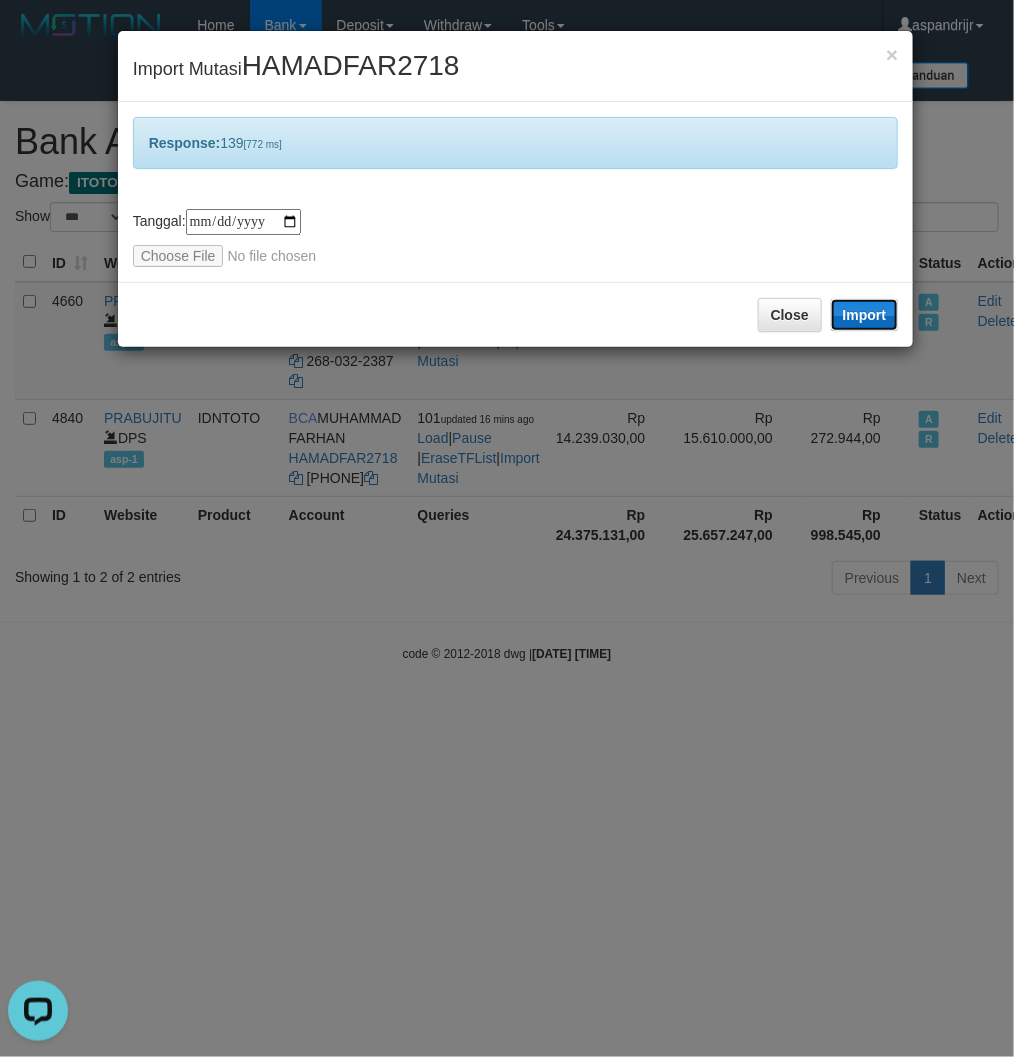 click on "Import" at bounding box center (865, 315) 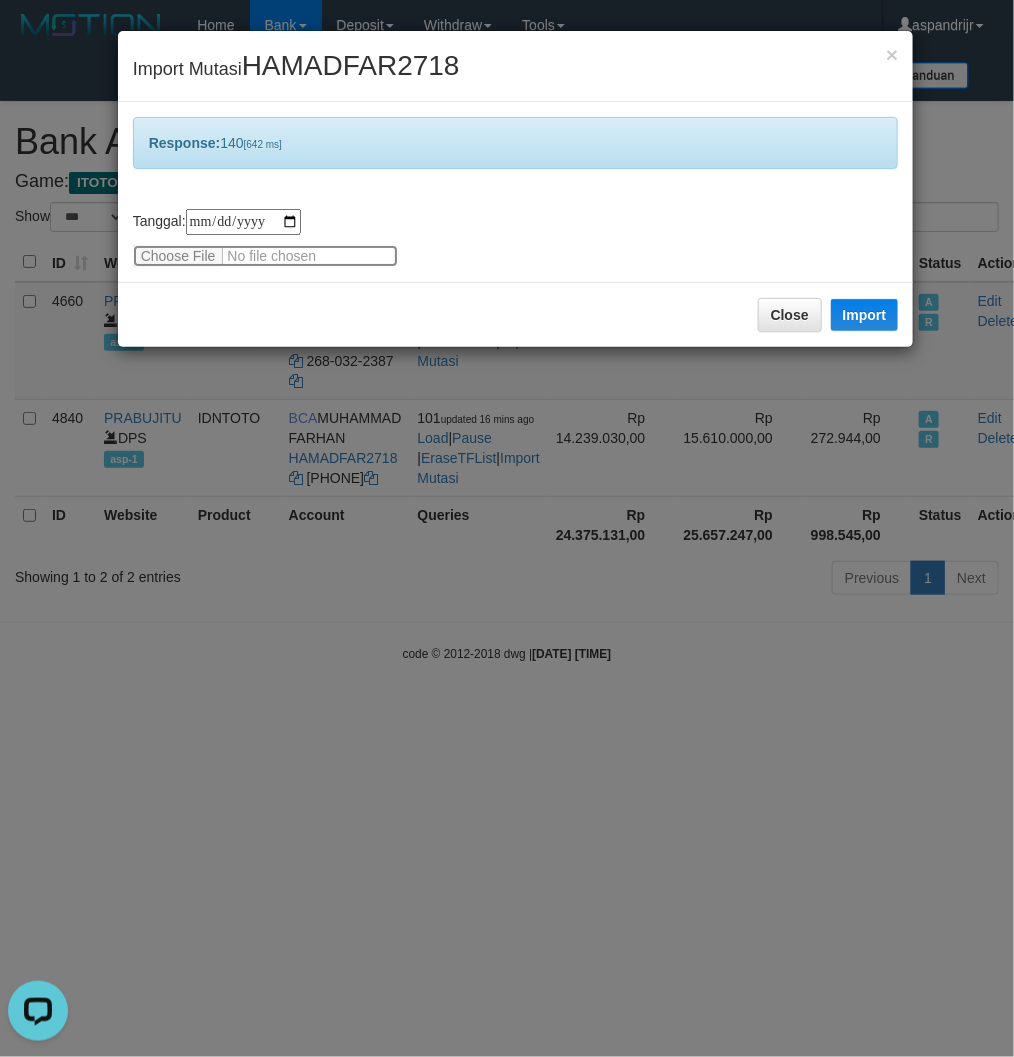 click at bounding box center (265, 256) 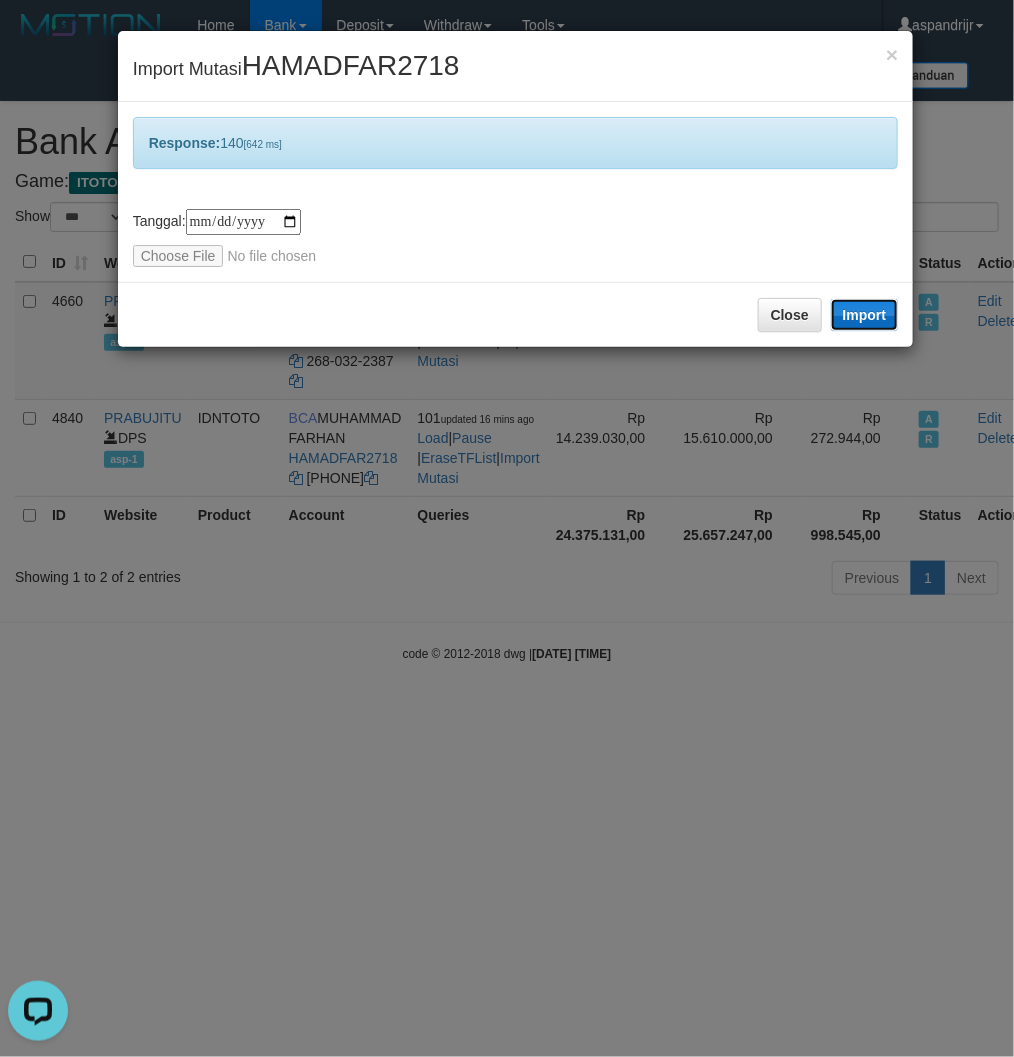 click on "Import" at bounding box center (865, 315) 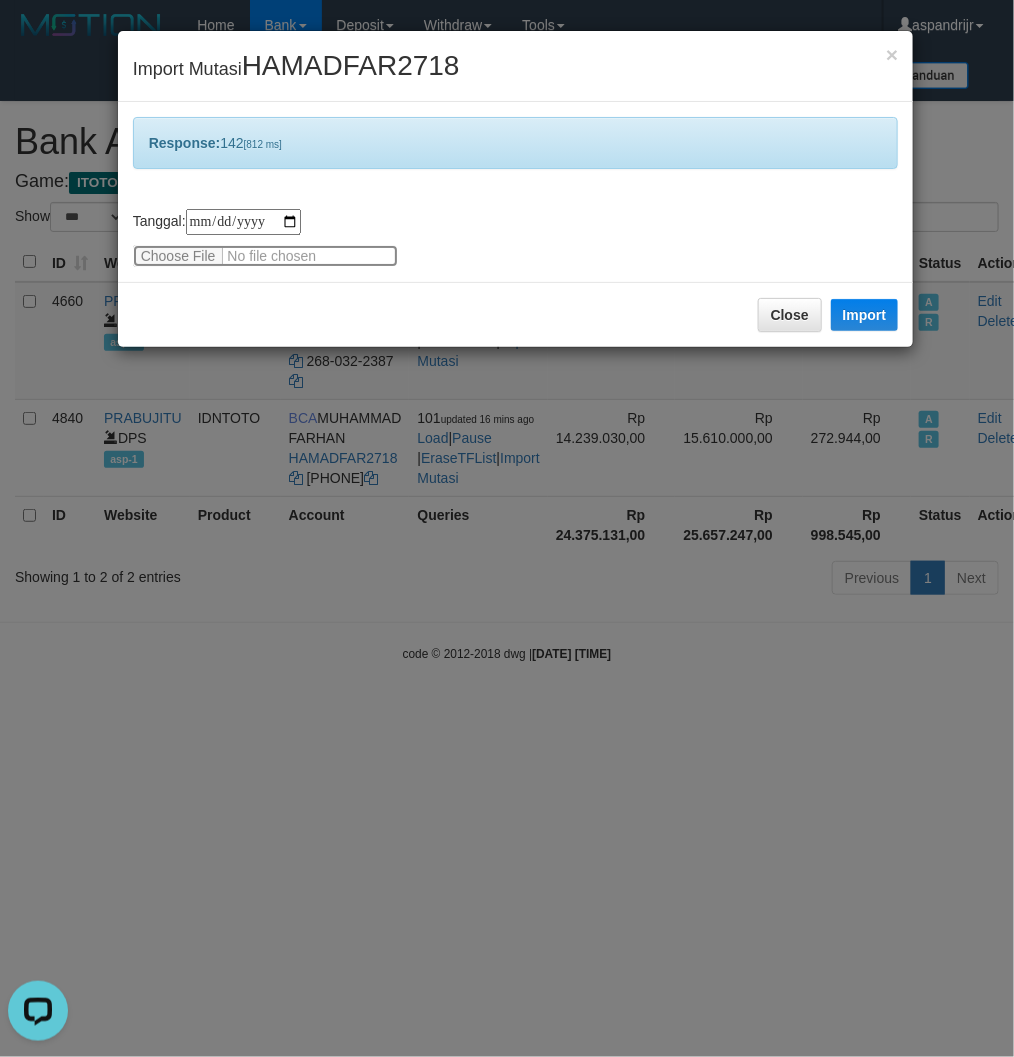 click at bounding box center [265, 256] 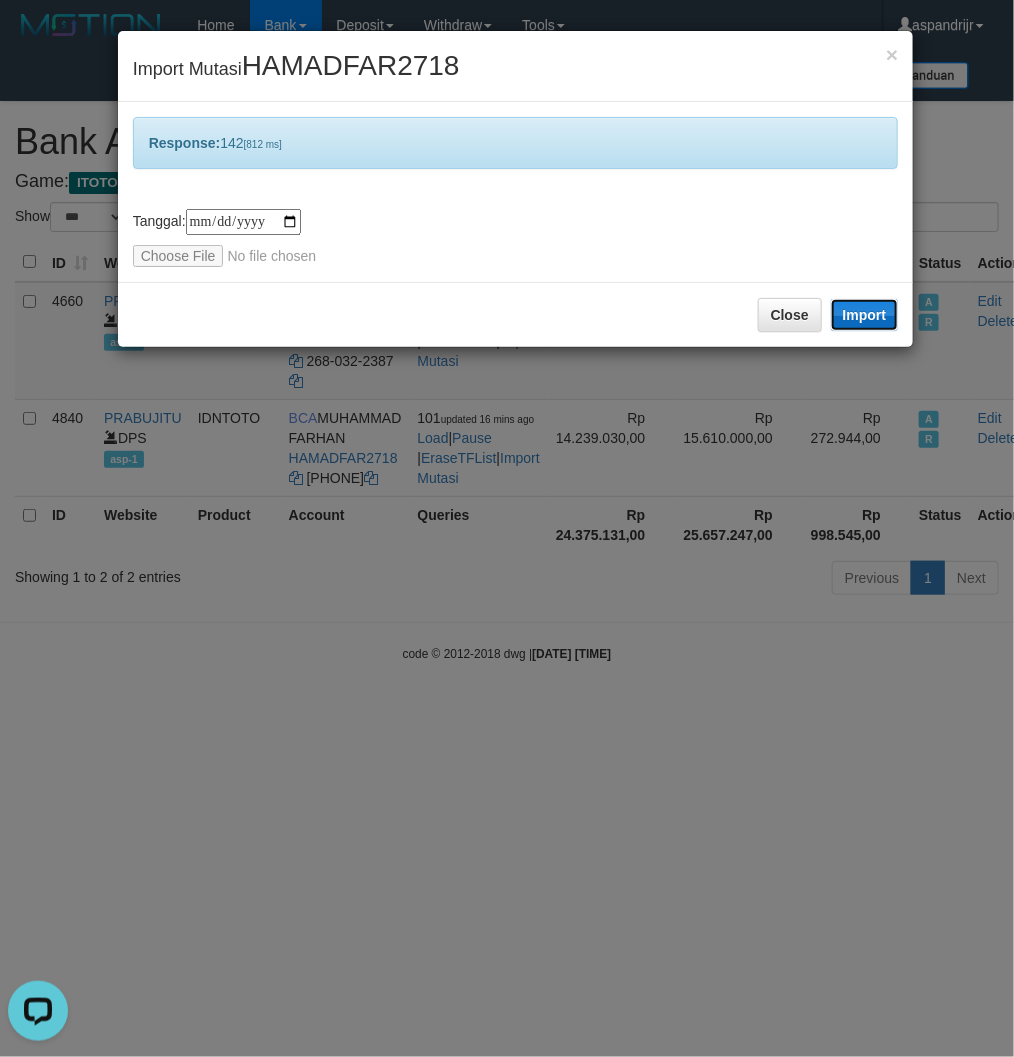 click on "Import" at bounding box center [865, 315] 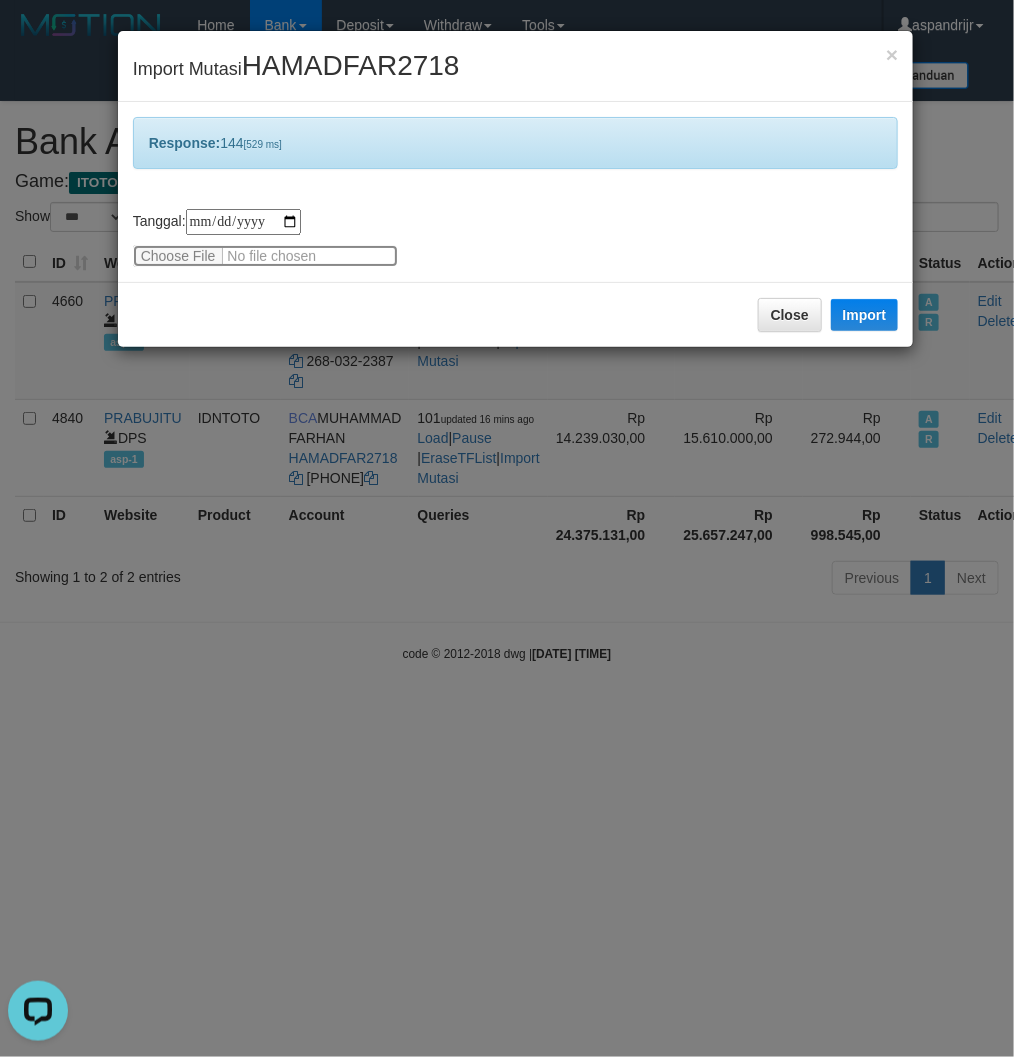 click at bounding box center [265, 256] 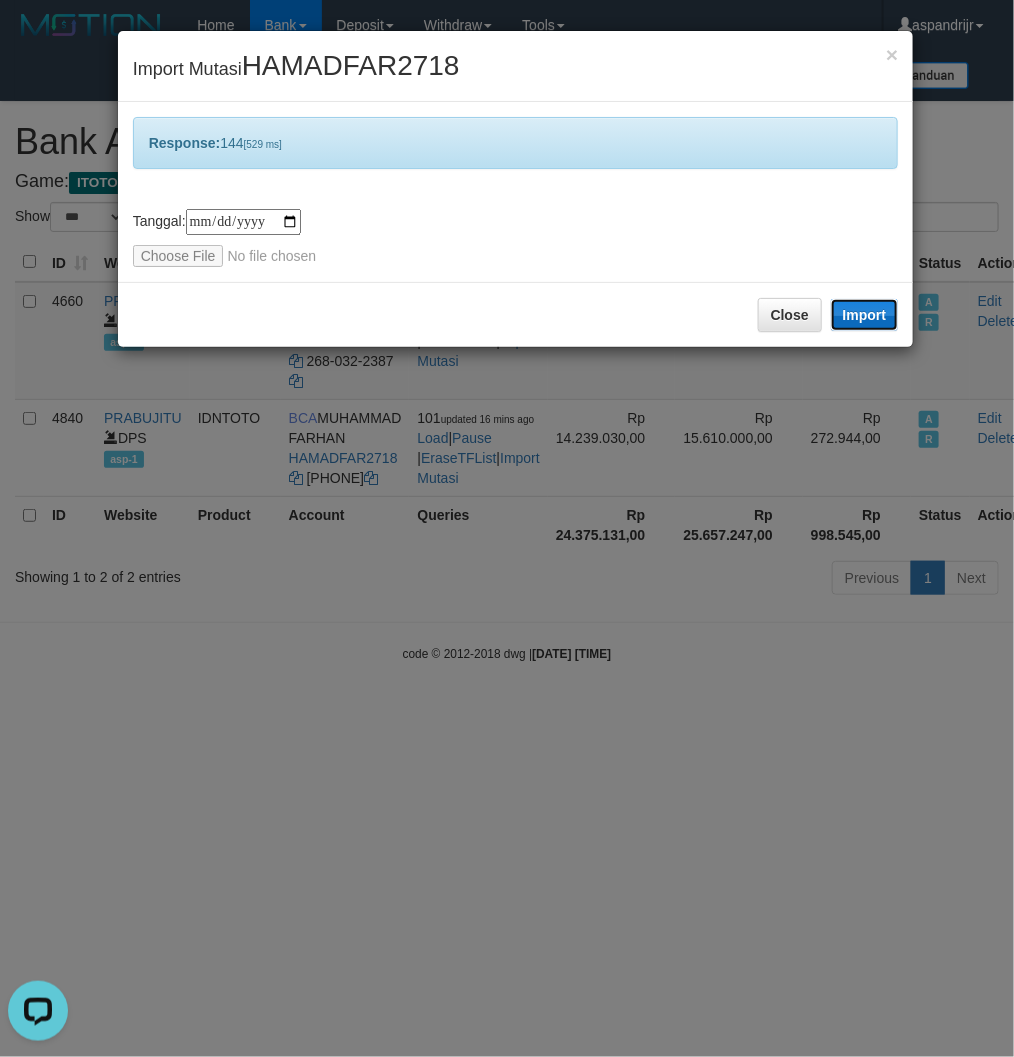 click on "Import" at bounding box center [865, 315] 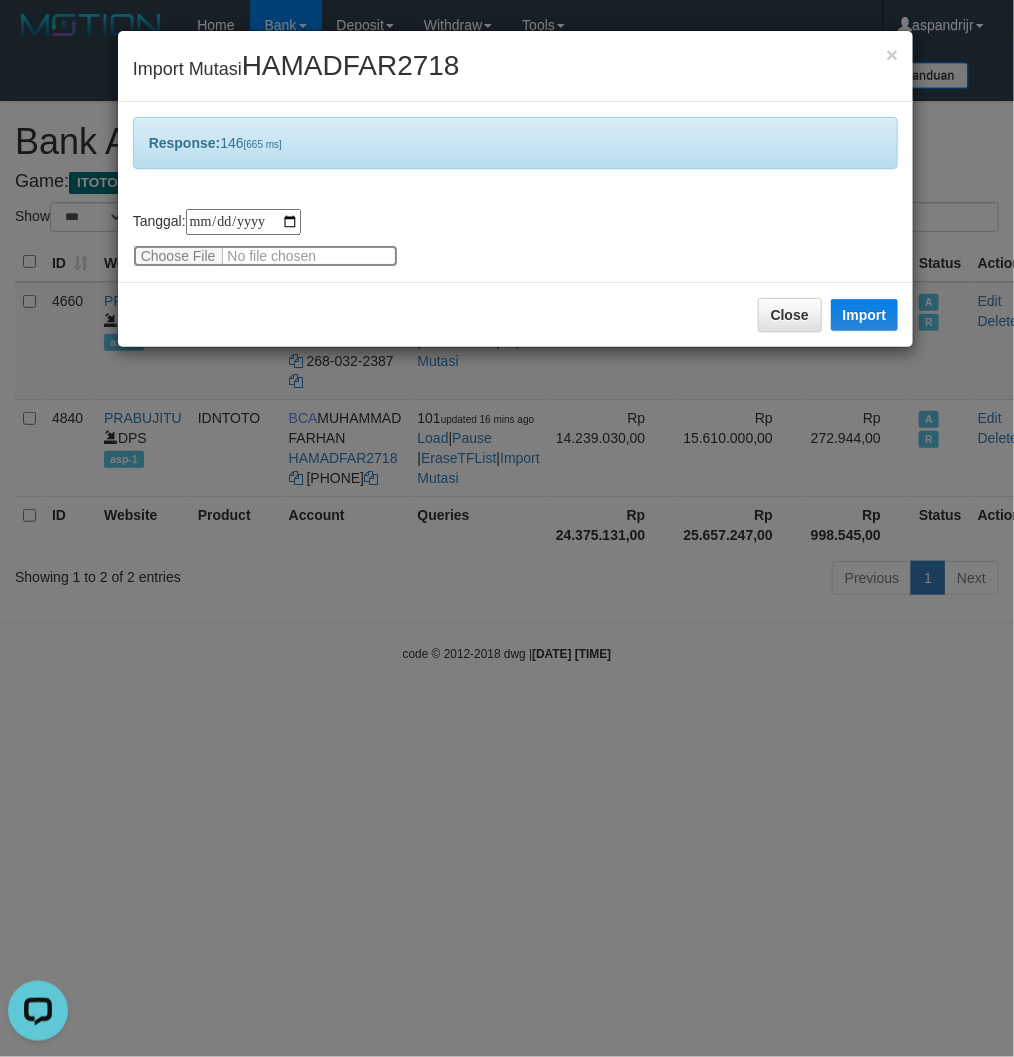 click at bounding box center [265, 256] 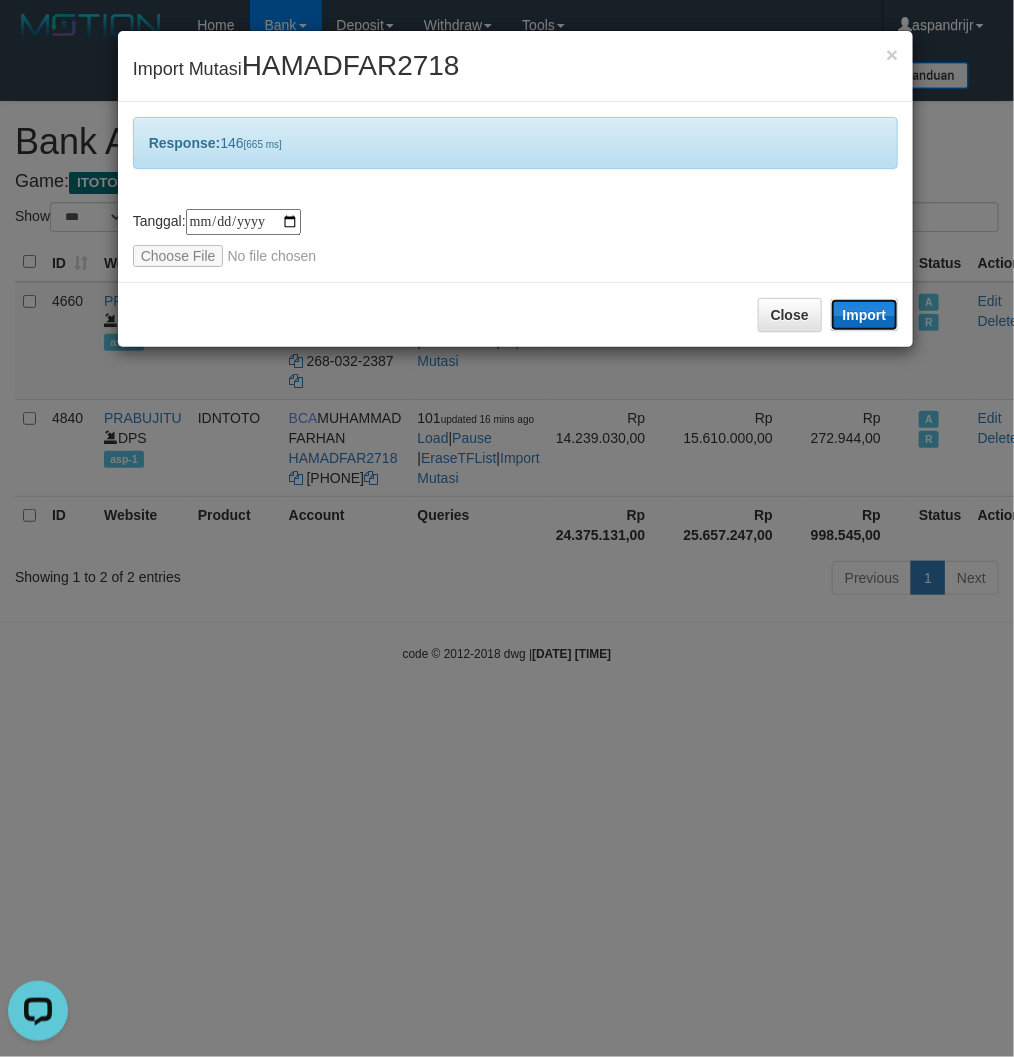 click on "Import" at bounding box center [865, 315] 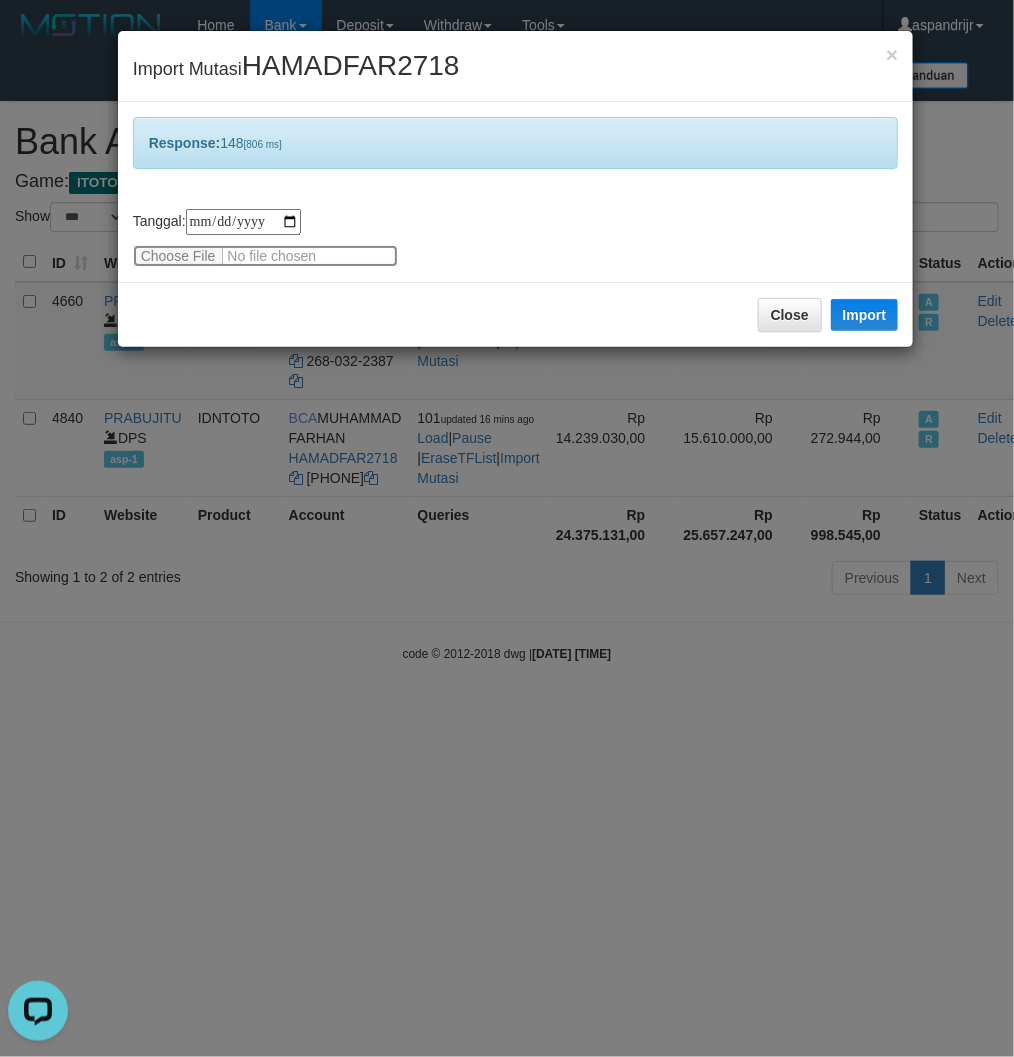 click at bounding box center (265, 256) 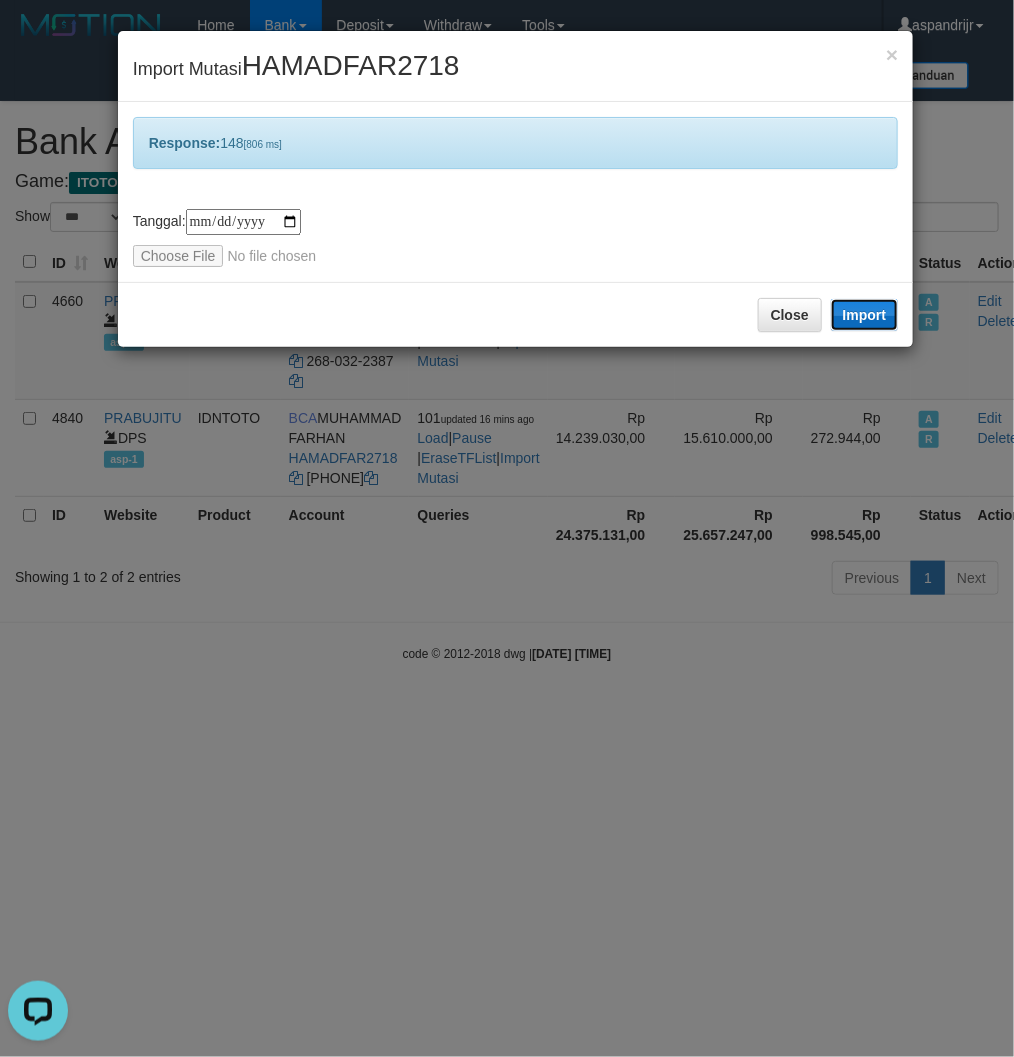 click on "Import" at bounding box center (865, 315) 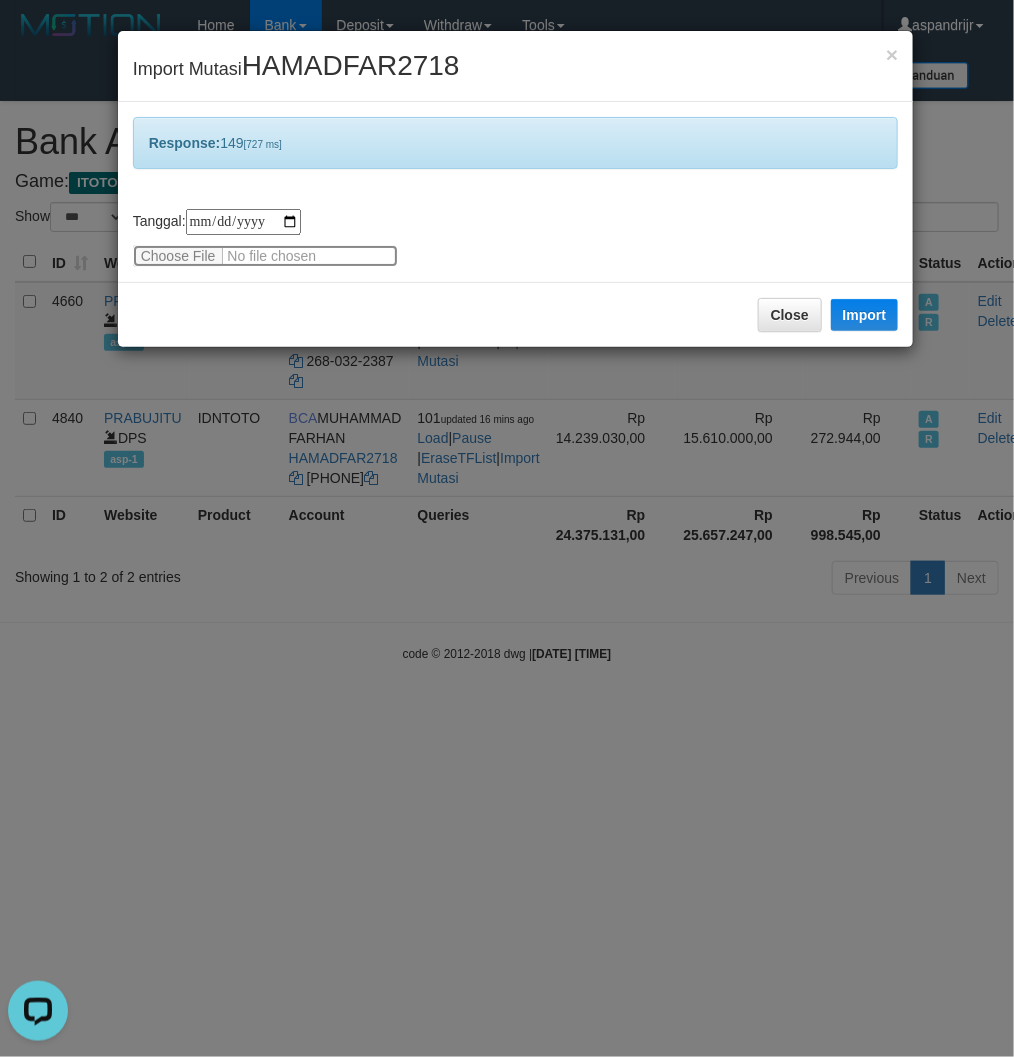 click at bounding box center (265, 256) 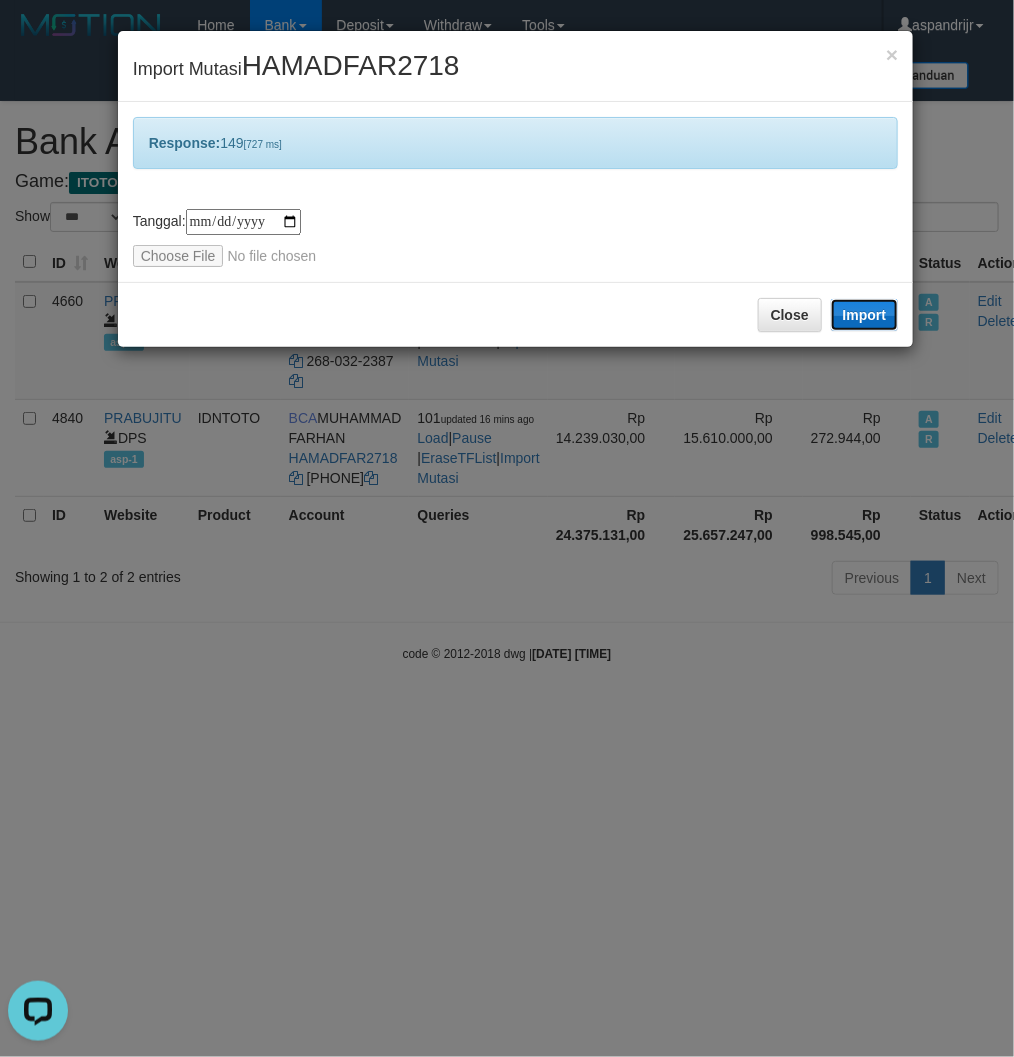 click on "Import" at bounding box center (865, 315) 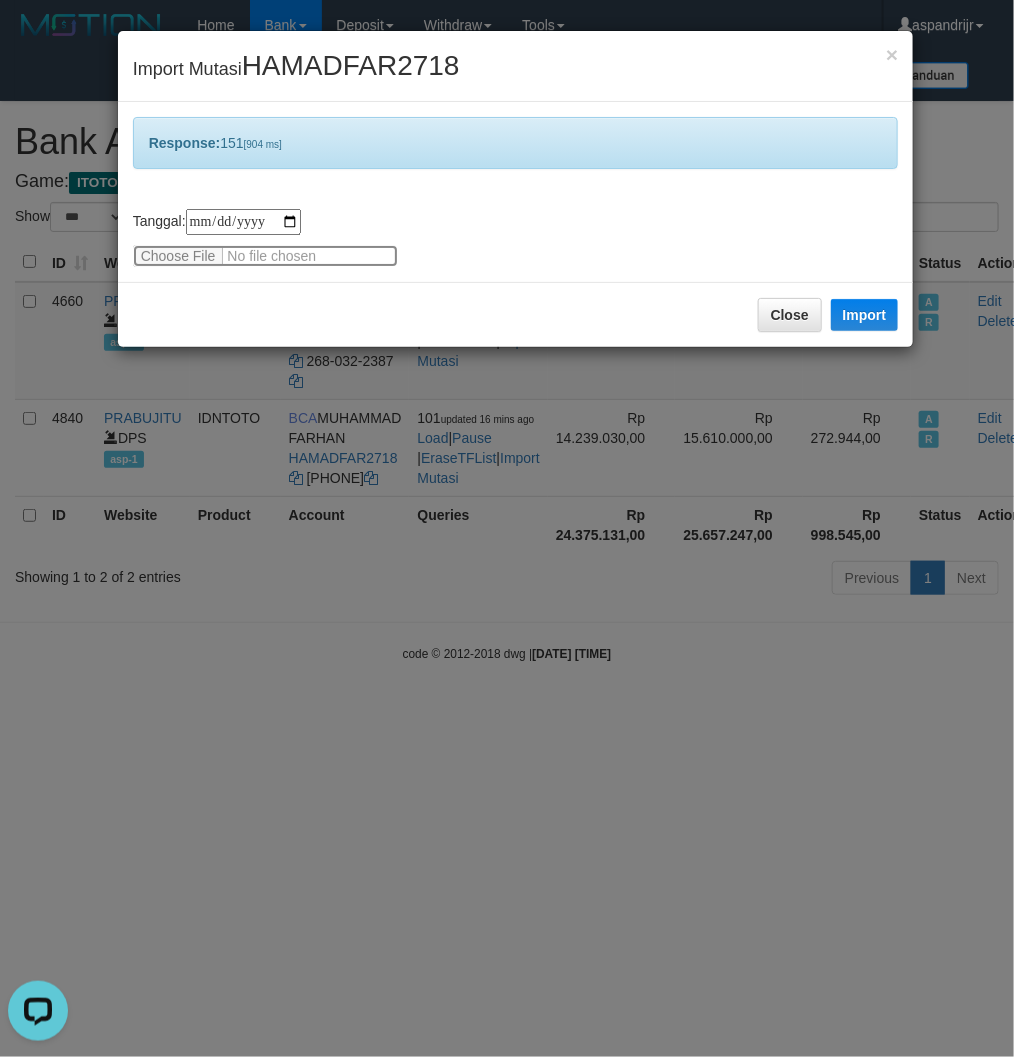 click at bounding box center (265, 256) 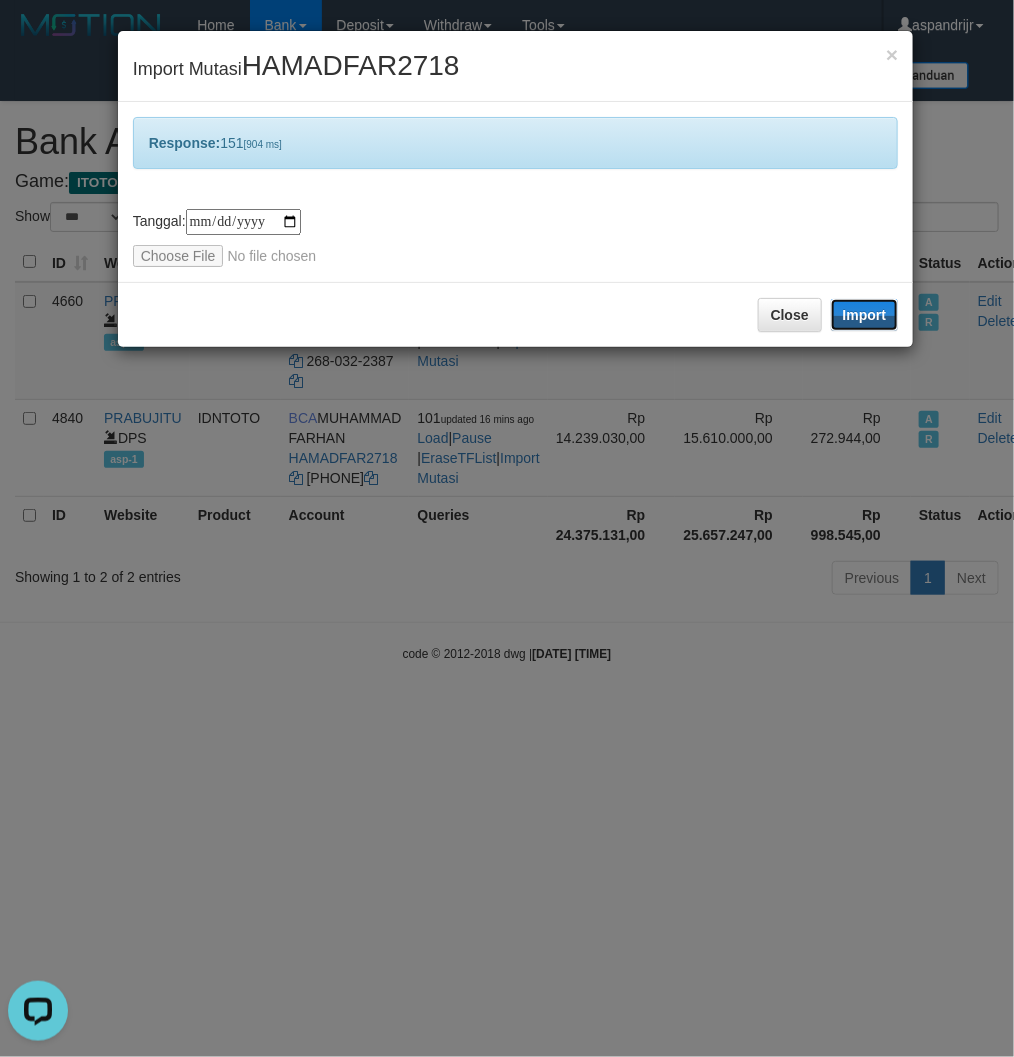 drag, startPoint x: 858, startPoint y: 313, endPoint x: 1003, endPoint y: 293, distance: 146.37282 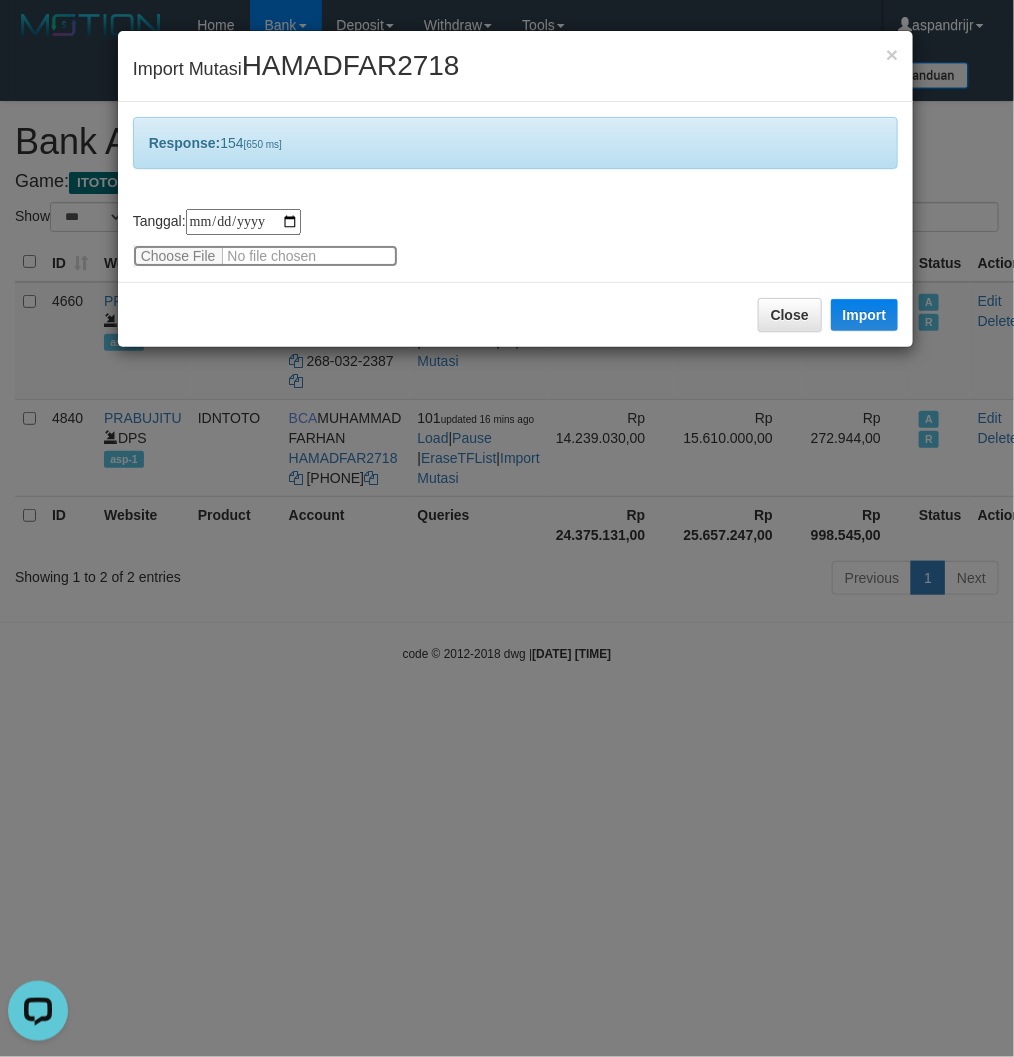 click at bounding box center [265, 256] 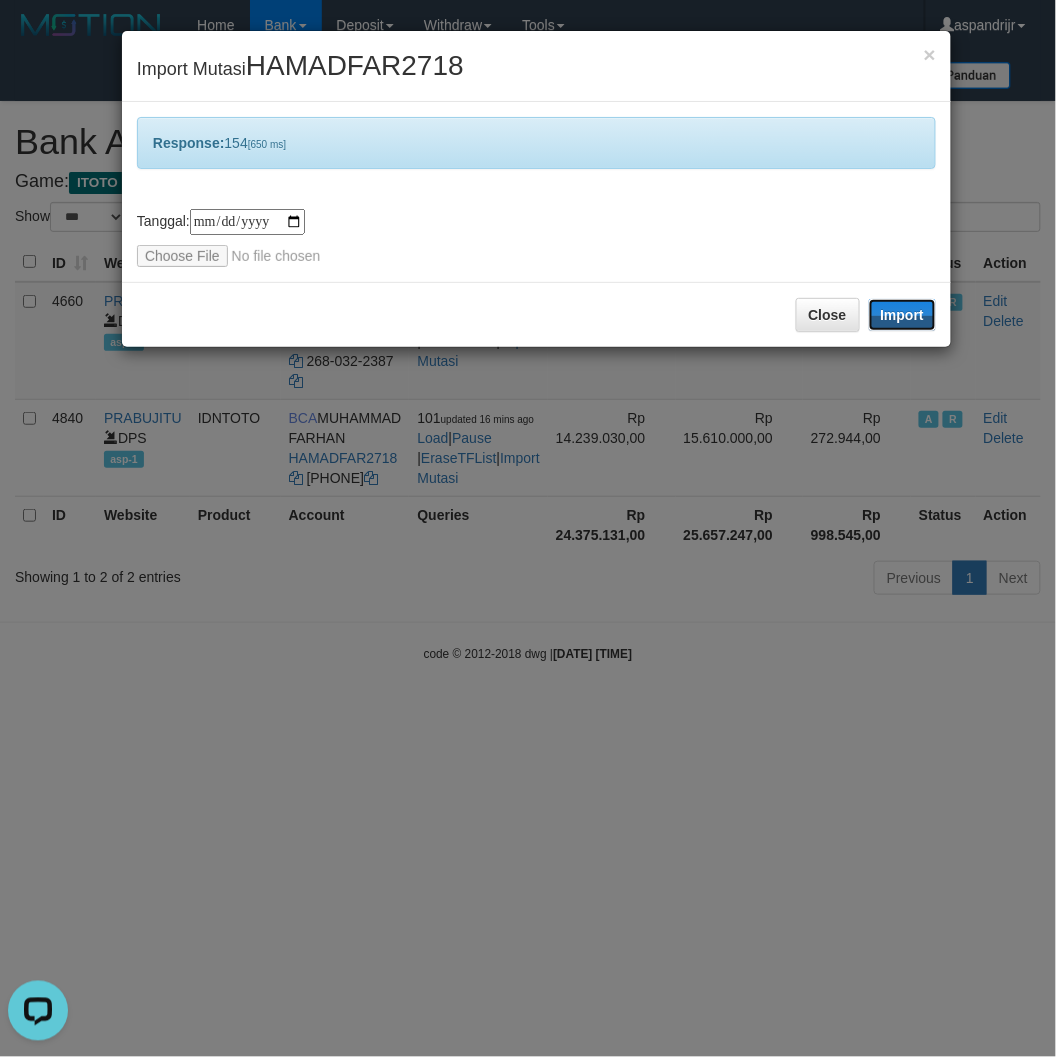 drag, startPoint x: 912, startPoint y: 307, endPoint x: 972, endPoint y: 126, distance: 190.68561 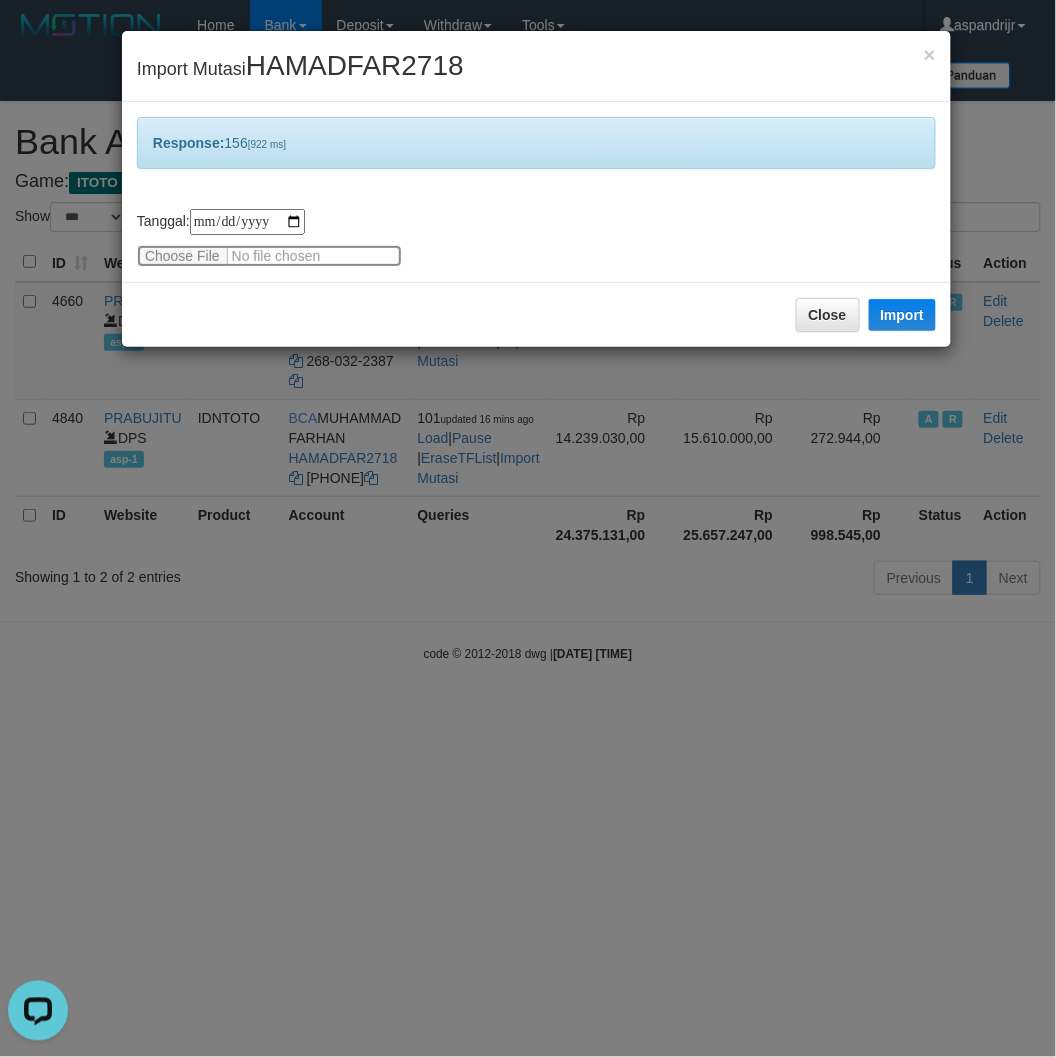 click at bounding box center (269, 256) 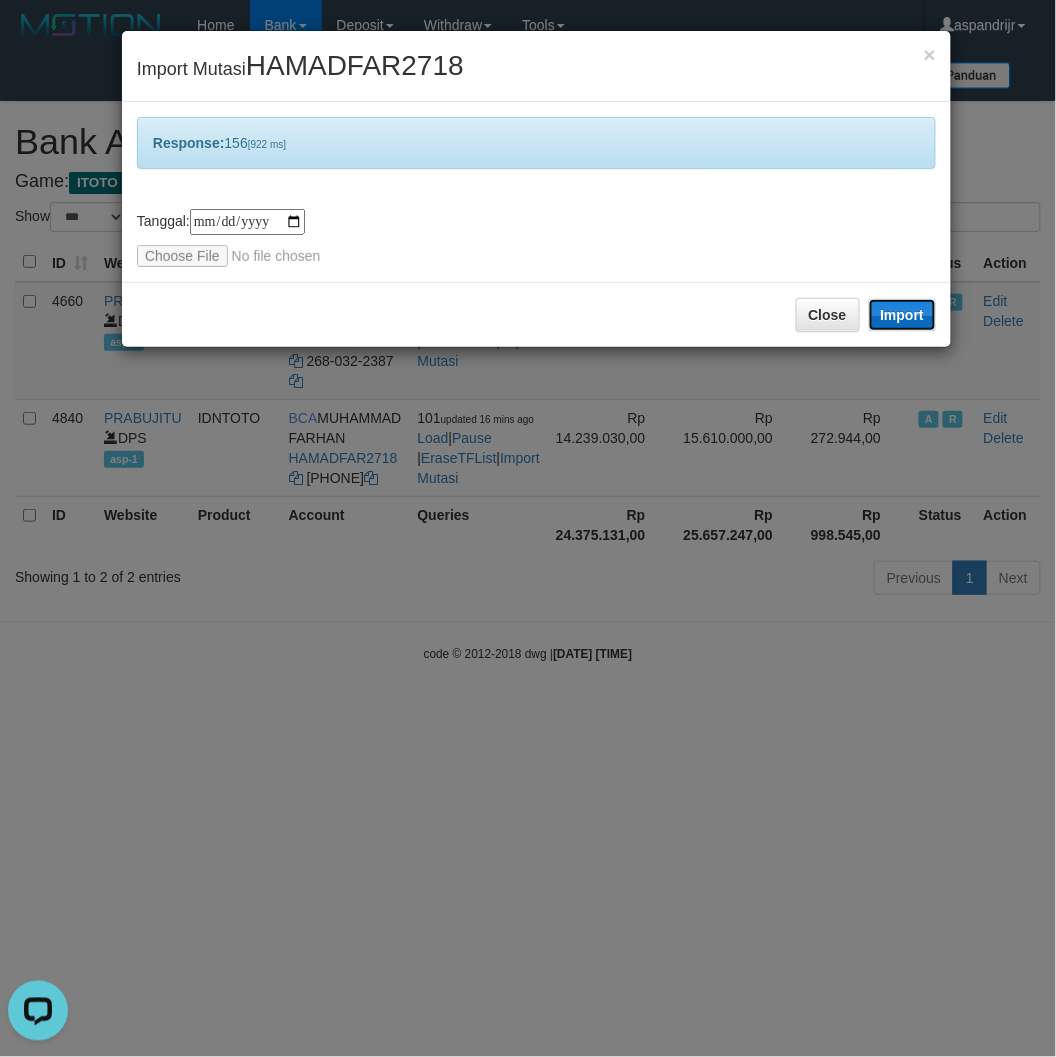 click on "Import" at bounding box center [903, 315] 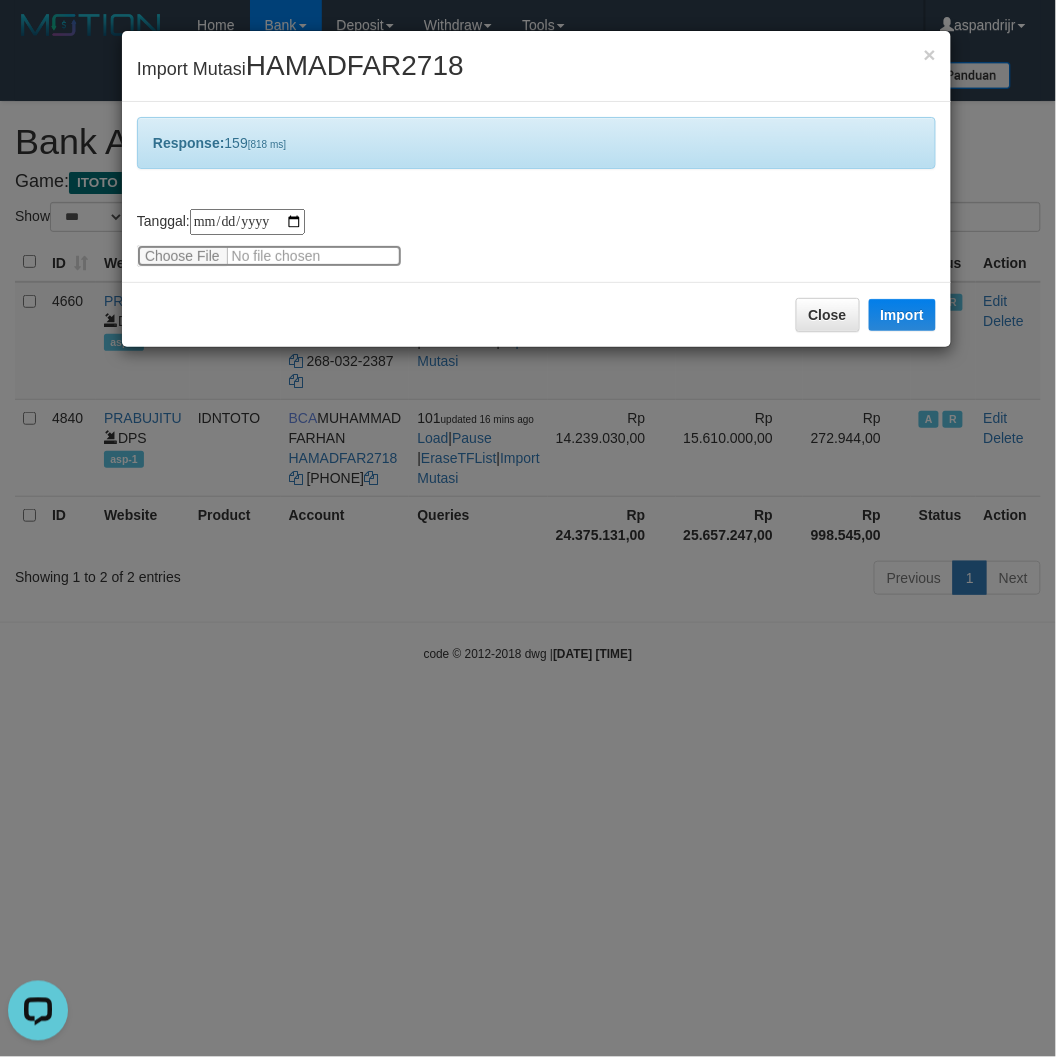 click at bounding box center (269, 256) 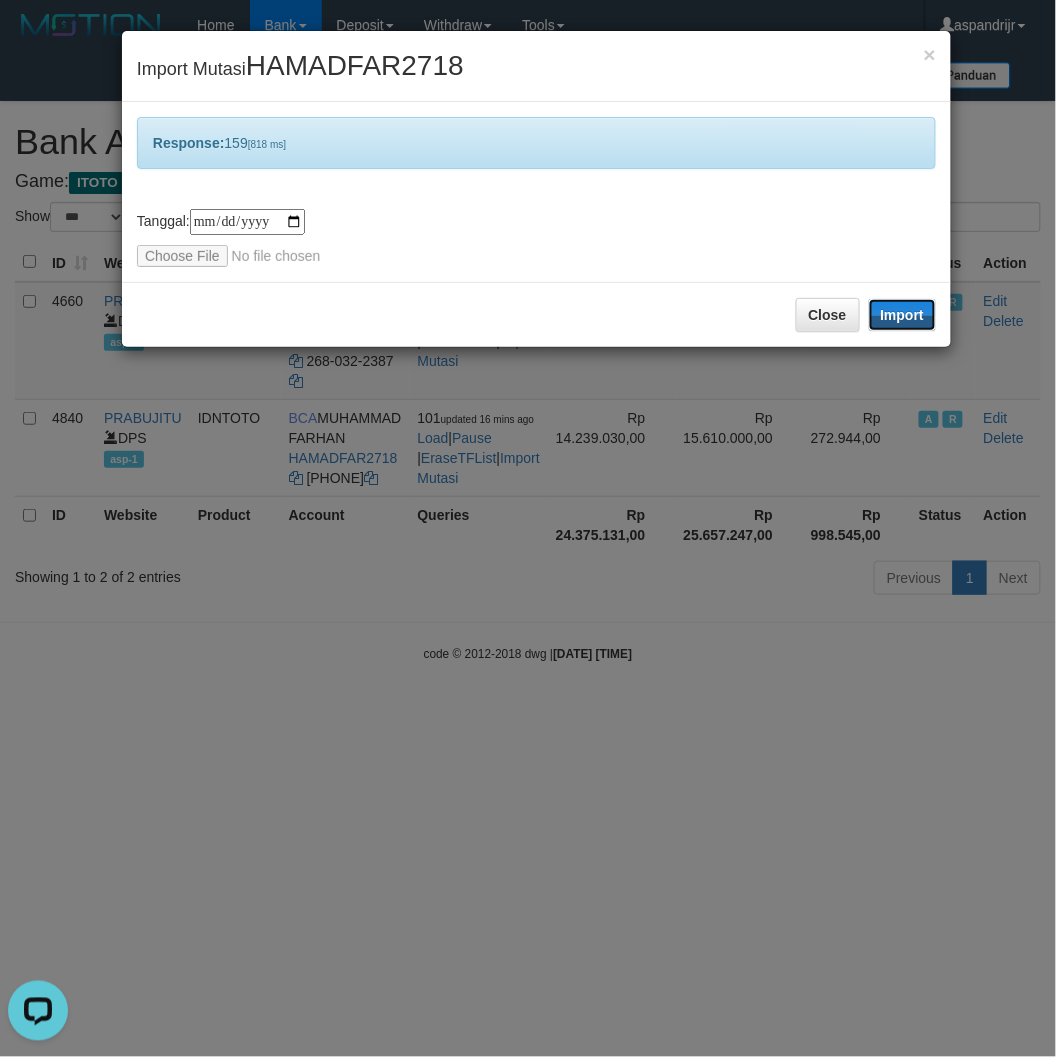 drag, startPoint x: 902, startPoint y: 314, endPoint x: 225, endPoint y: 5, distance: 744.18414 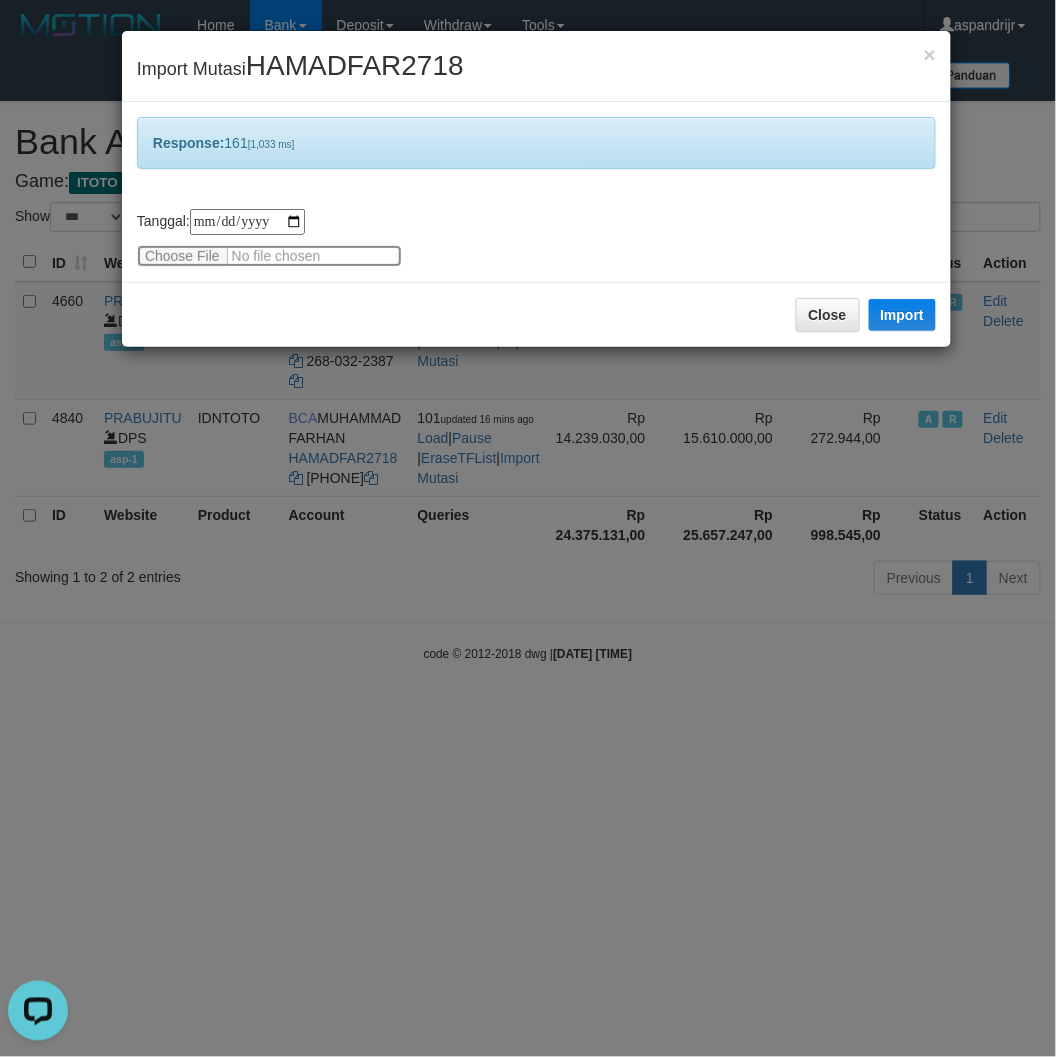 click at bounding box center [269, 256] 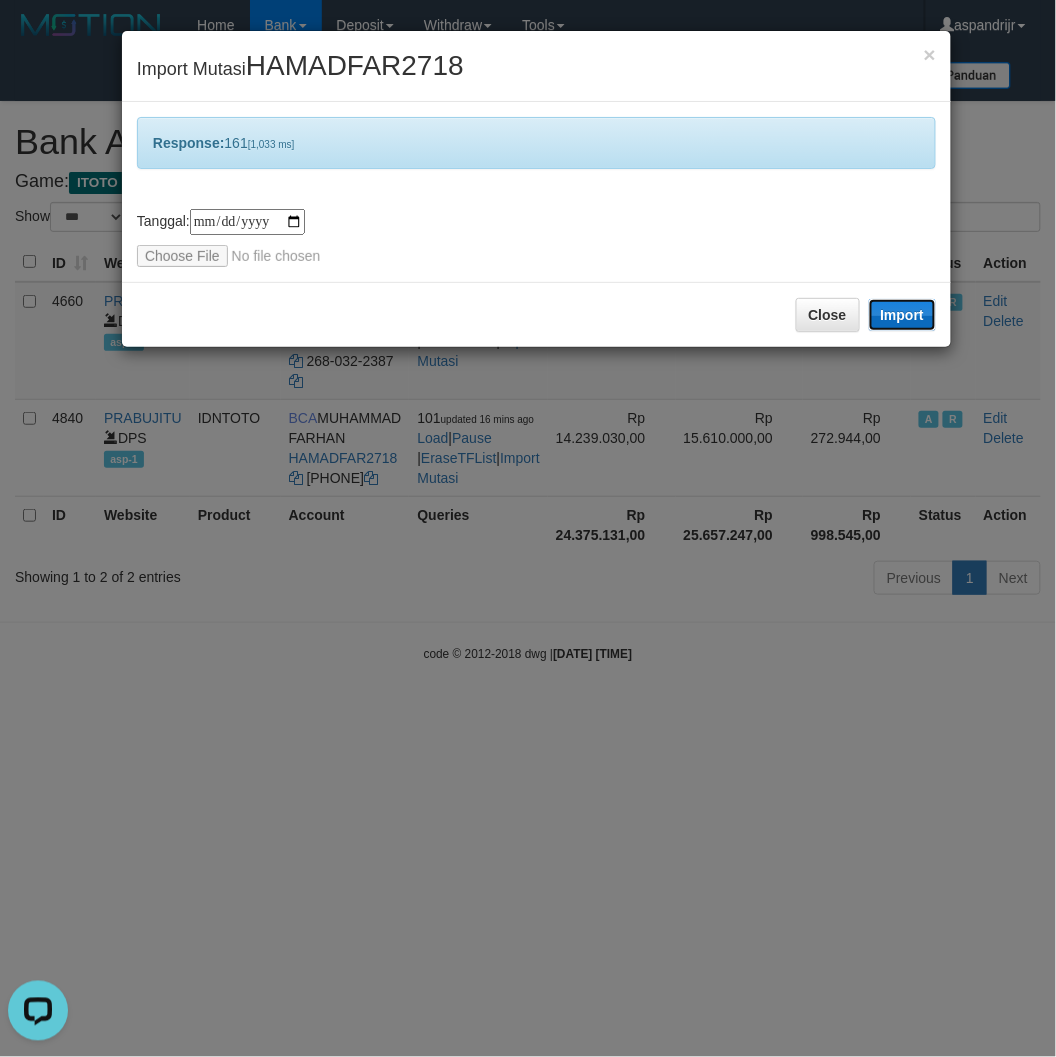 click on "Import" at bounding box center (903, 315) 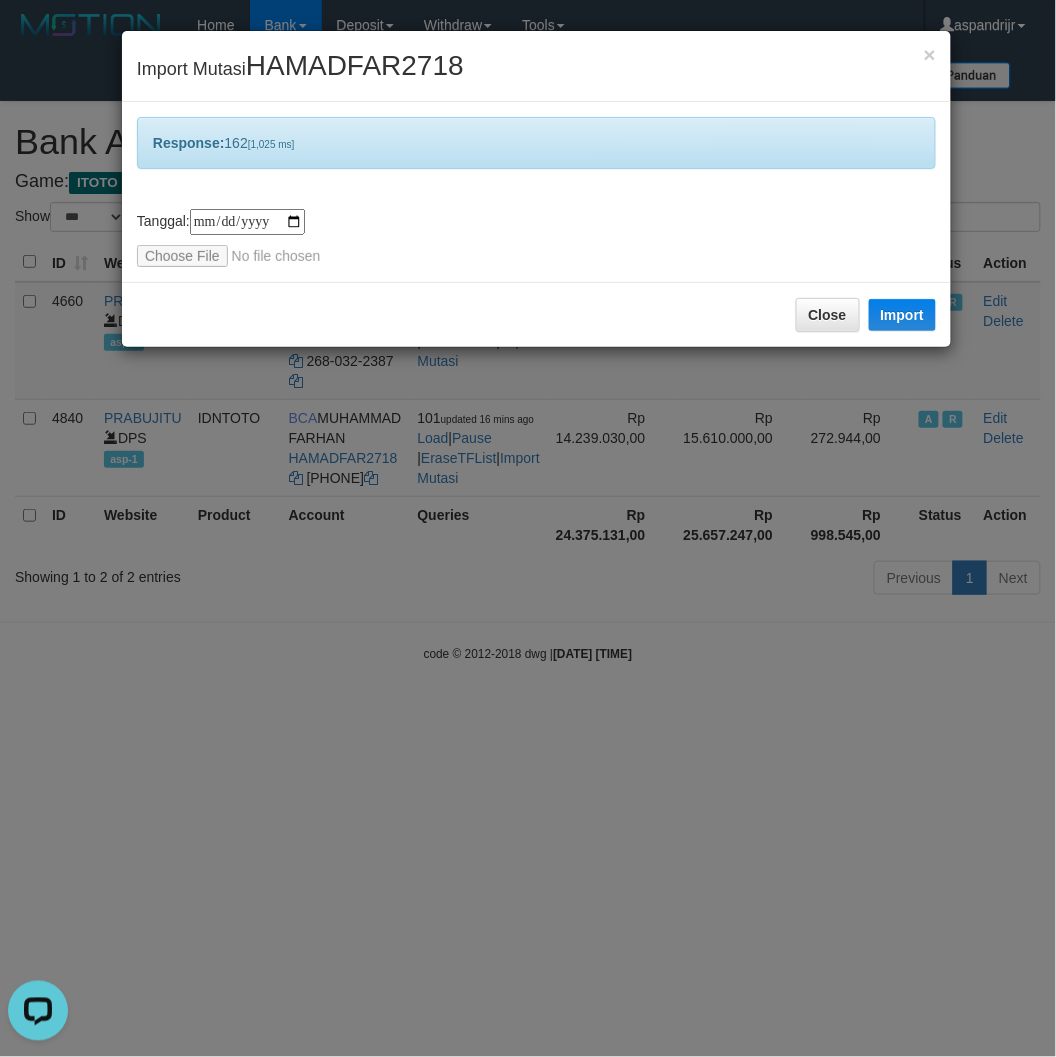 click on "**********" at bounding box center (536, 192) 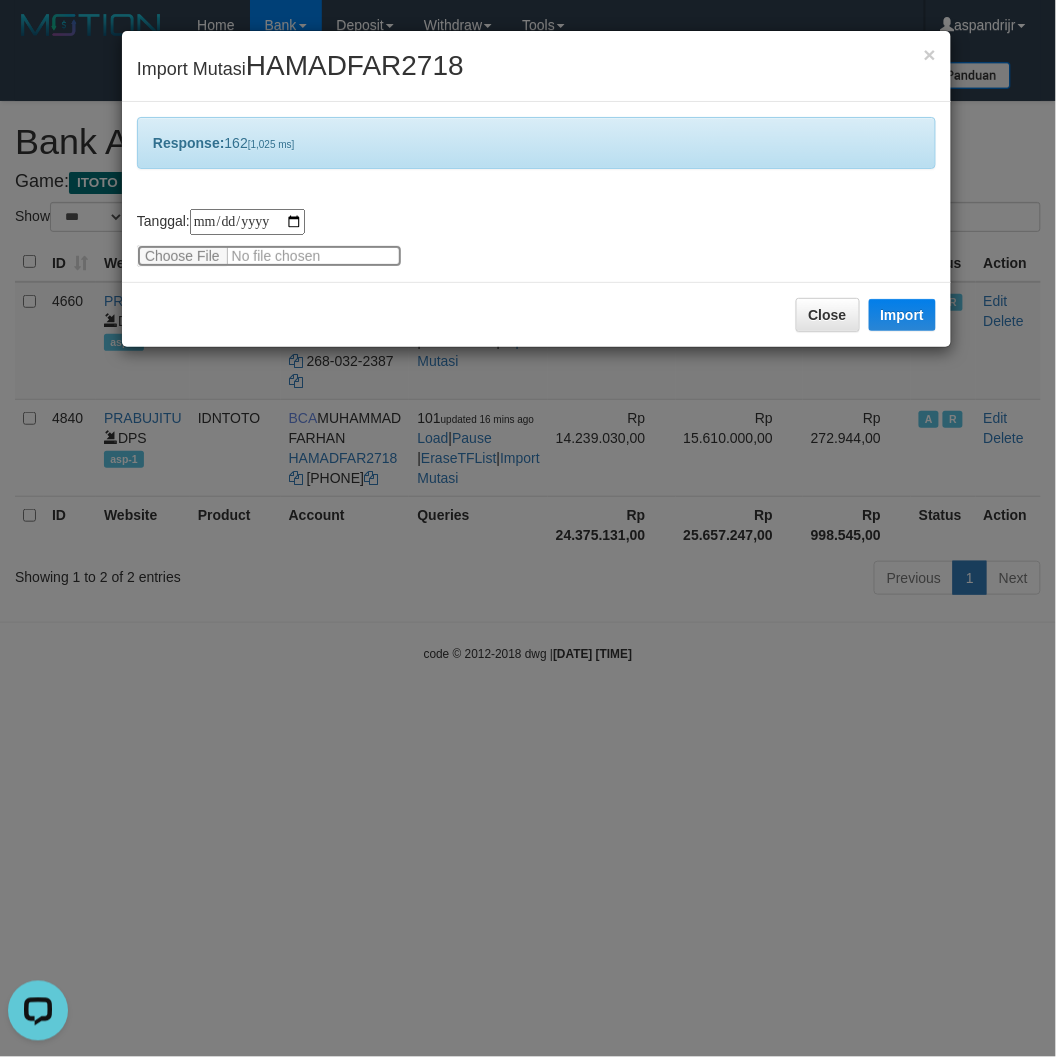 click at bounding box center [269, 256] 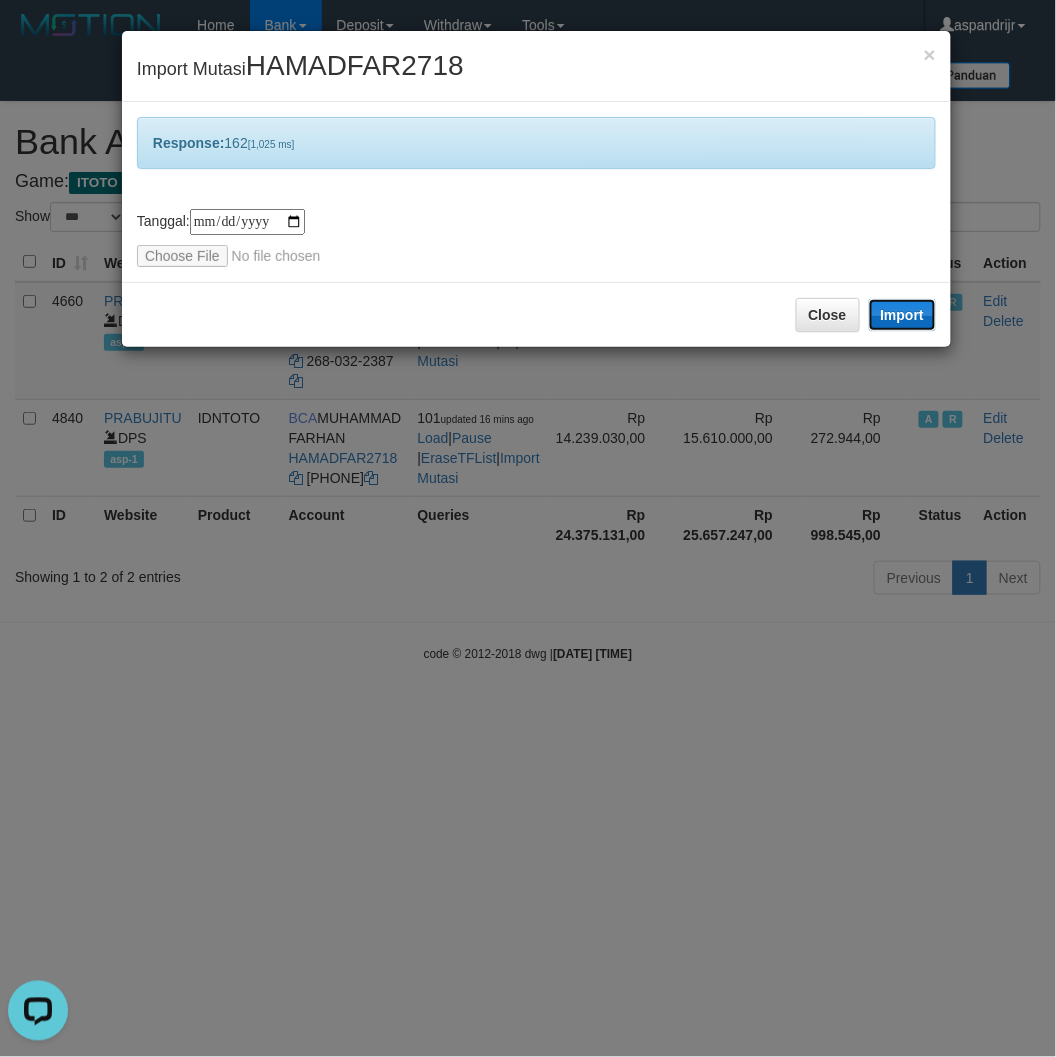 click on "Import" at bounding box center (903, 315) 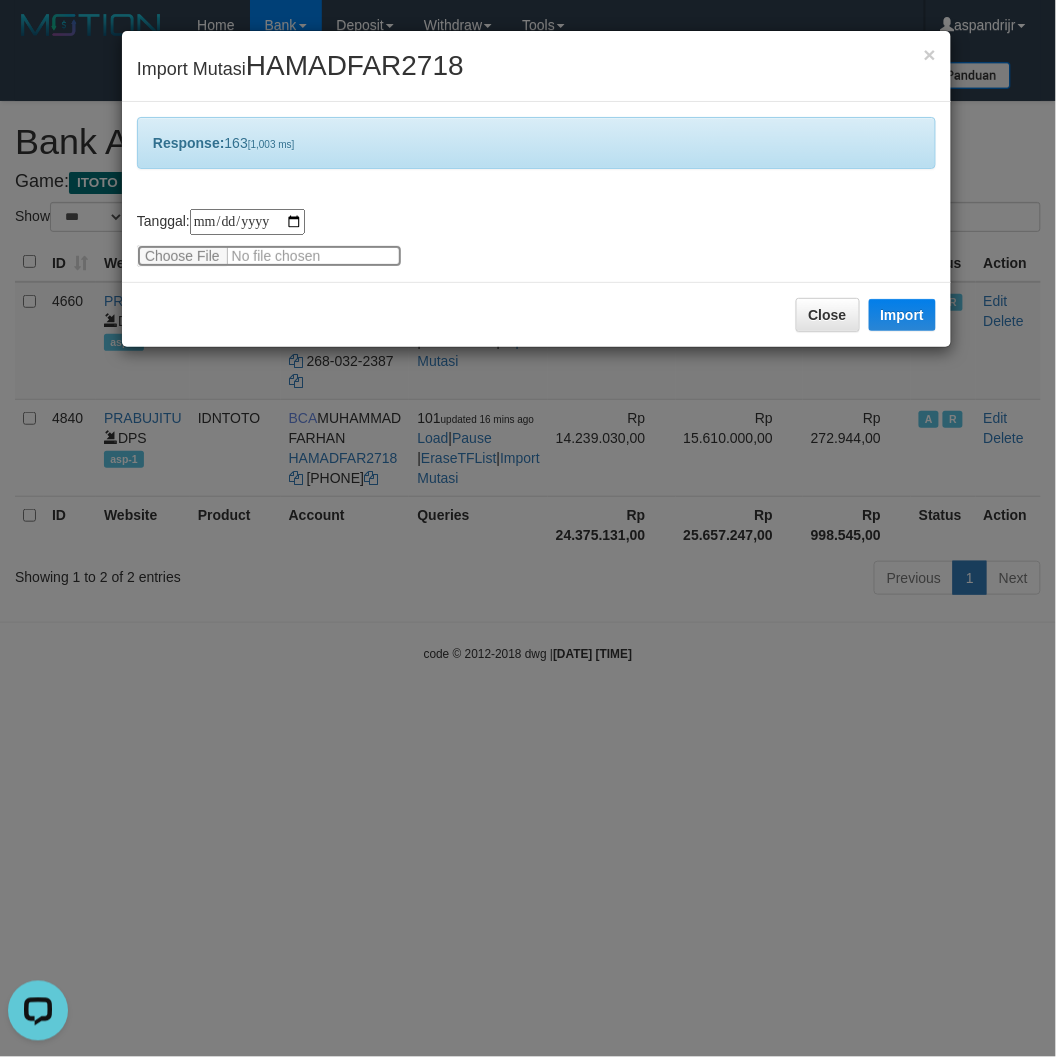 click at bounding box center (269, 256) 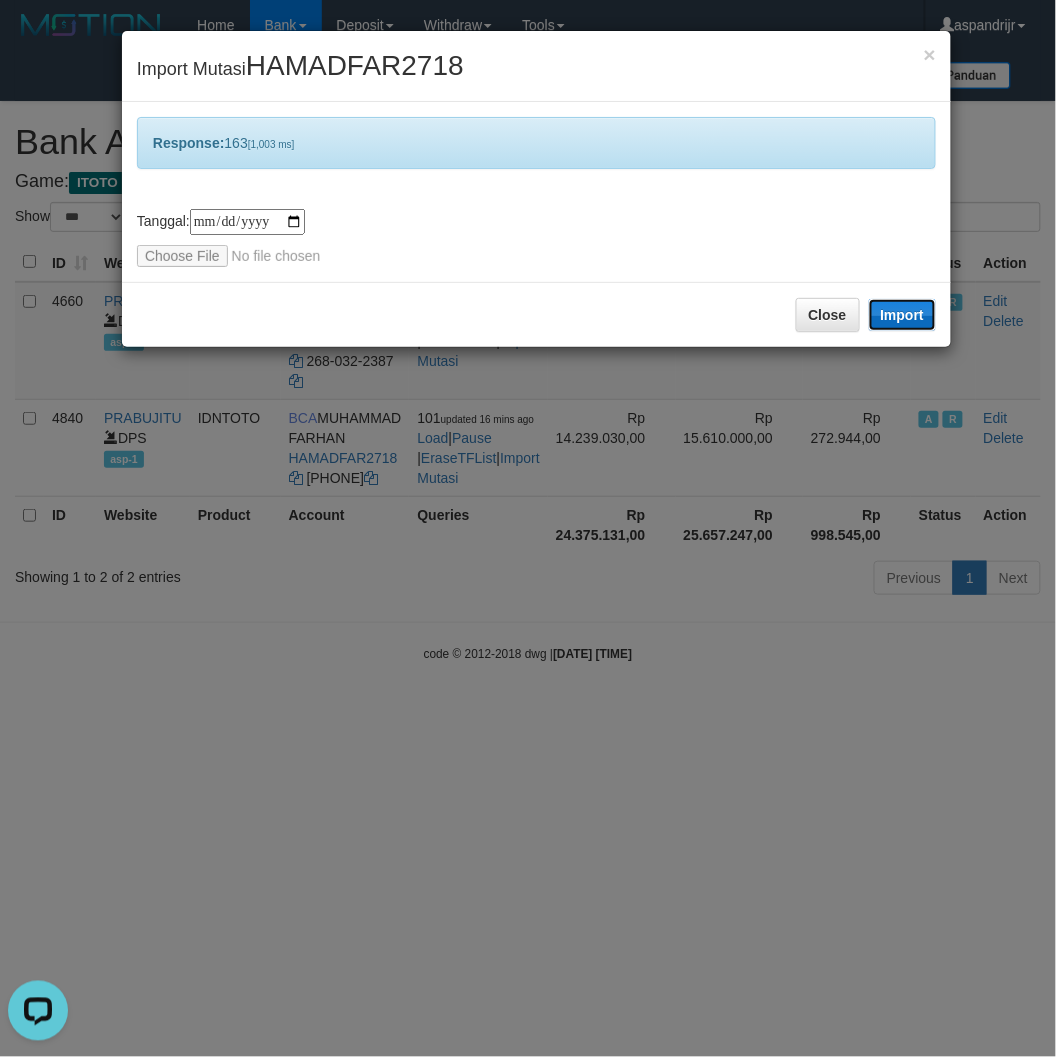 click on "Import" at bounding box center (903, 315) 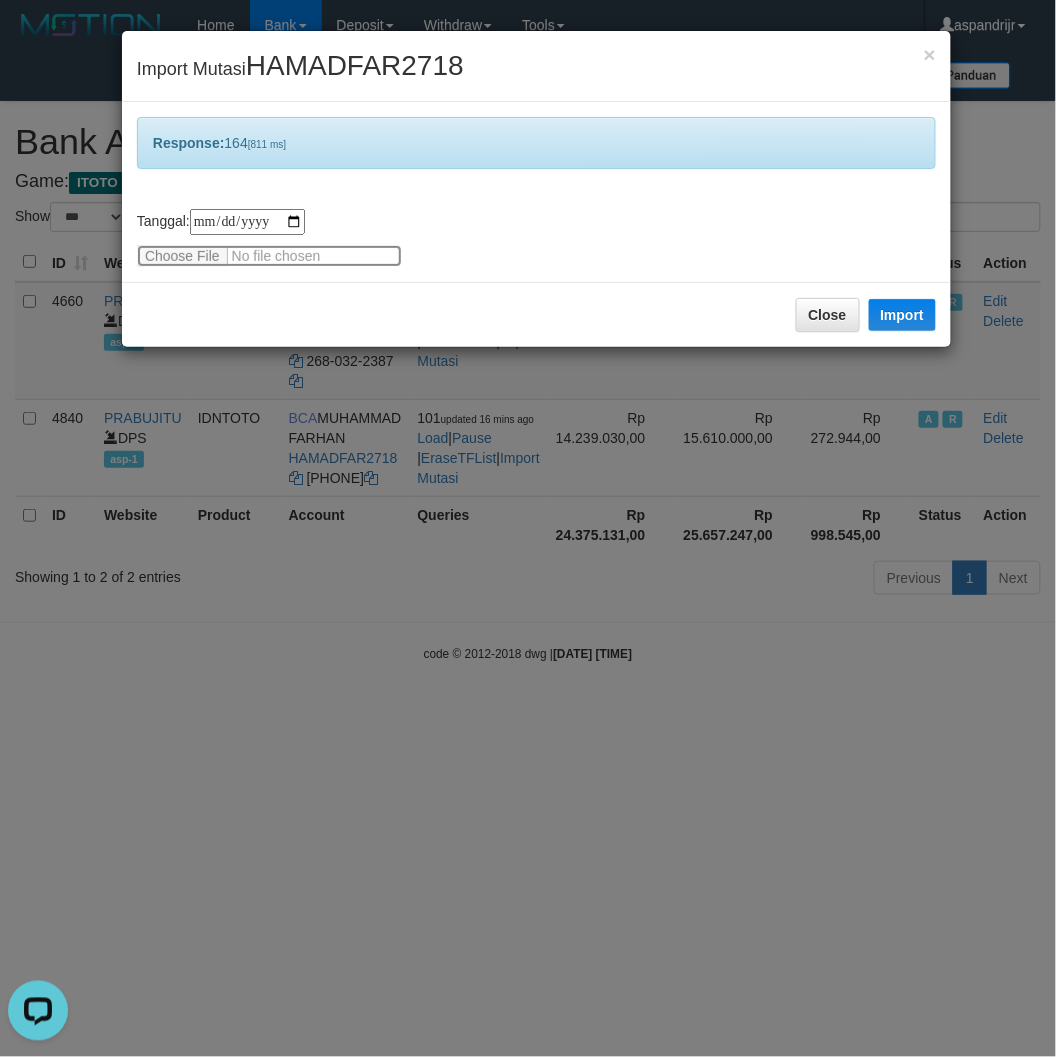 click at bounding box center [269, 256] 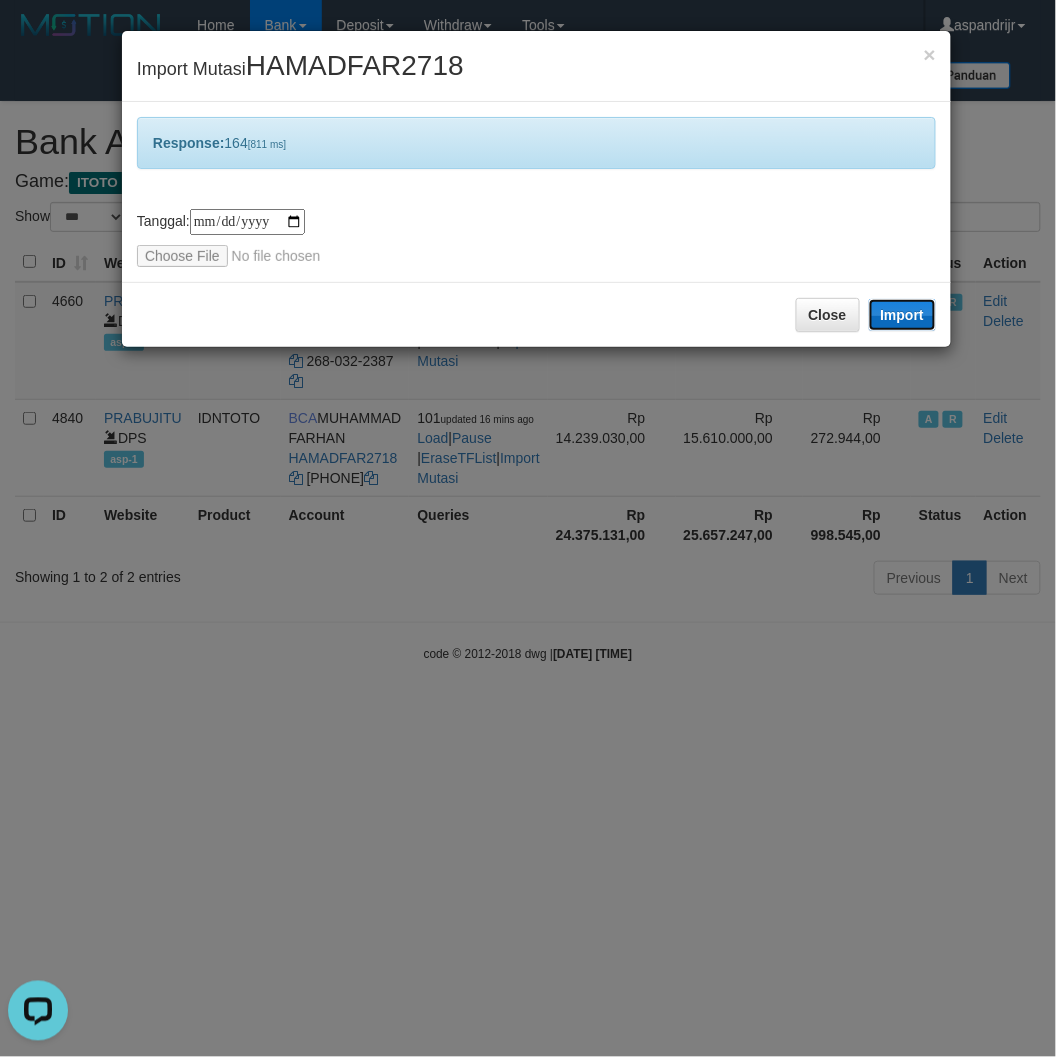 click on "Import" at bounding box center (903, 315) 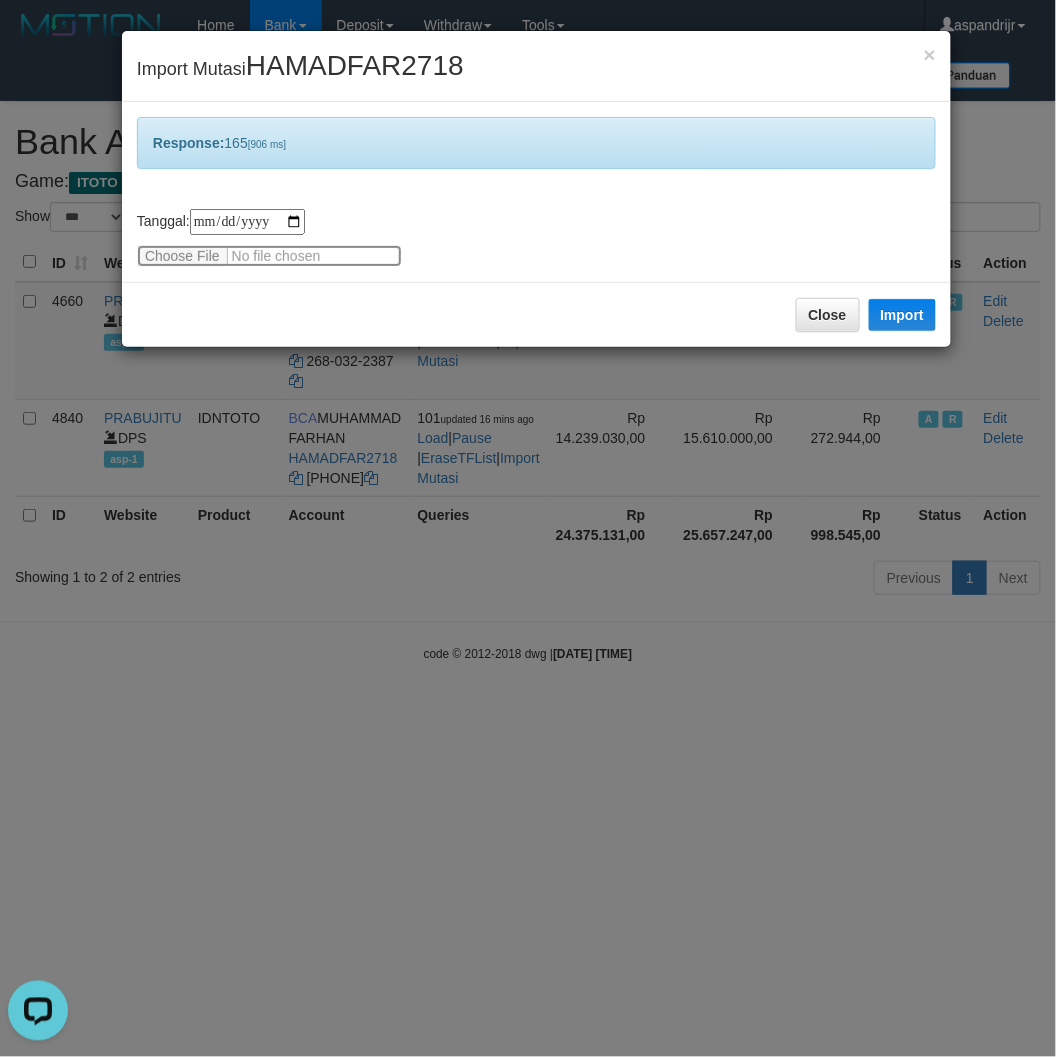 click at bounding box center (269, 256) 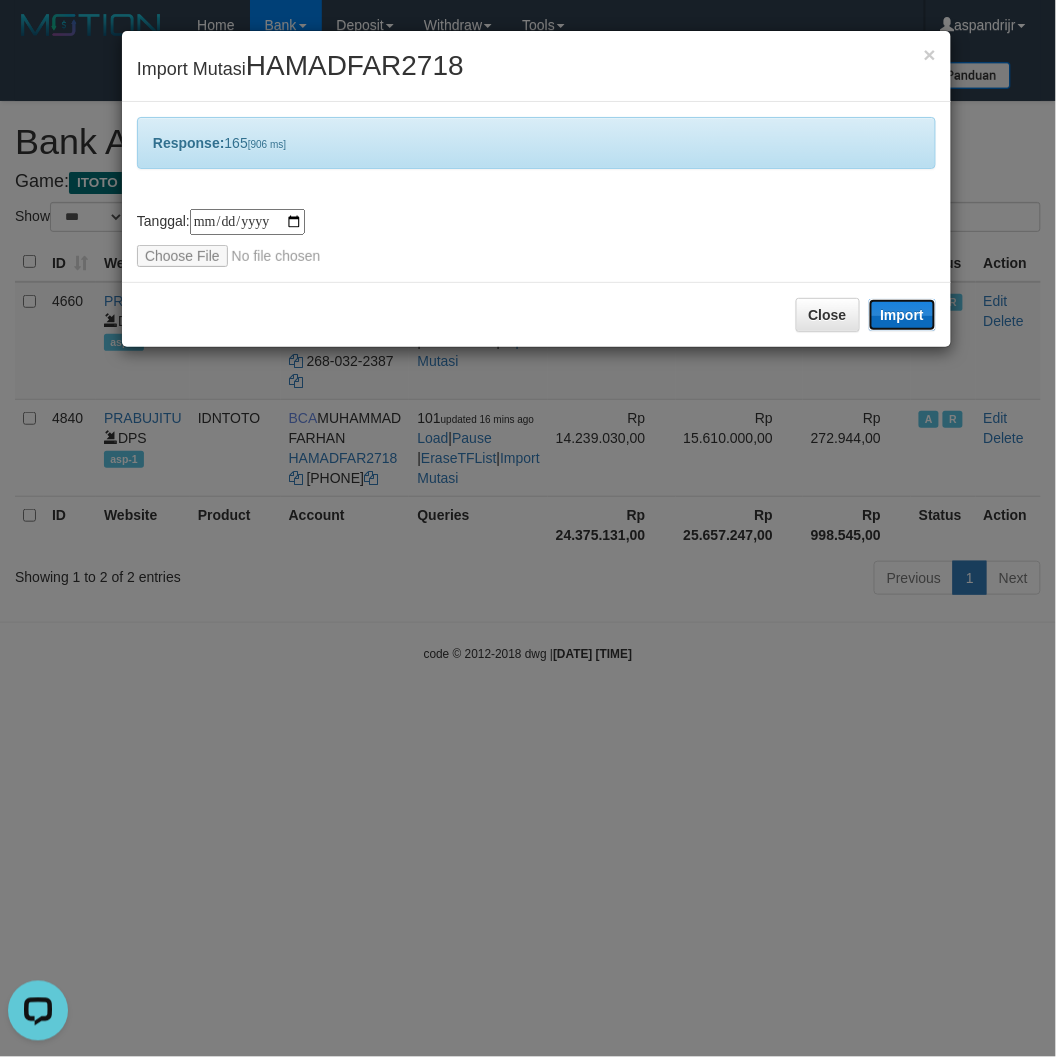 click on "Import" at bounding box center [903, 315] 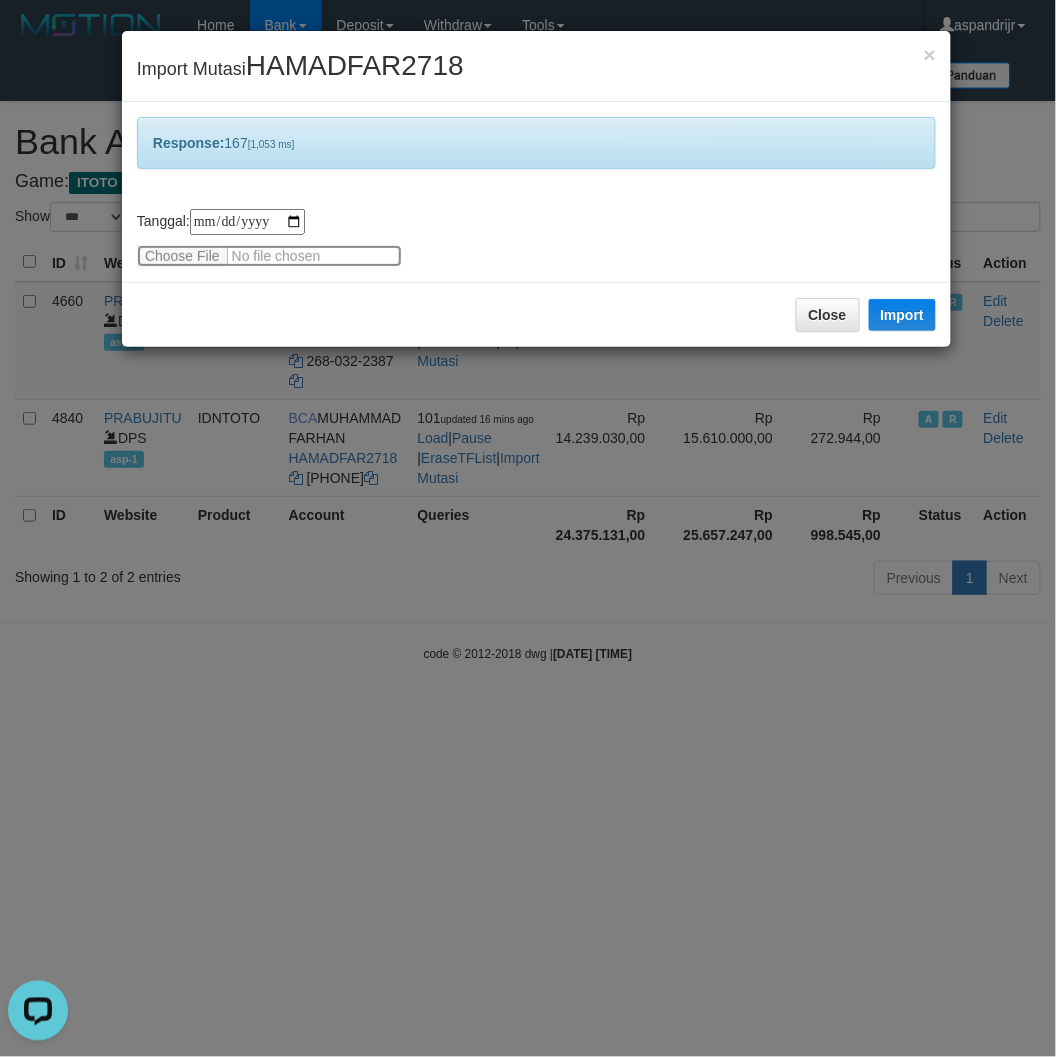 click at bounding box center [269, 256] 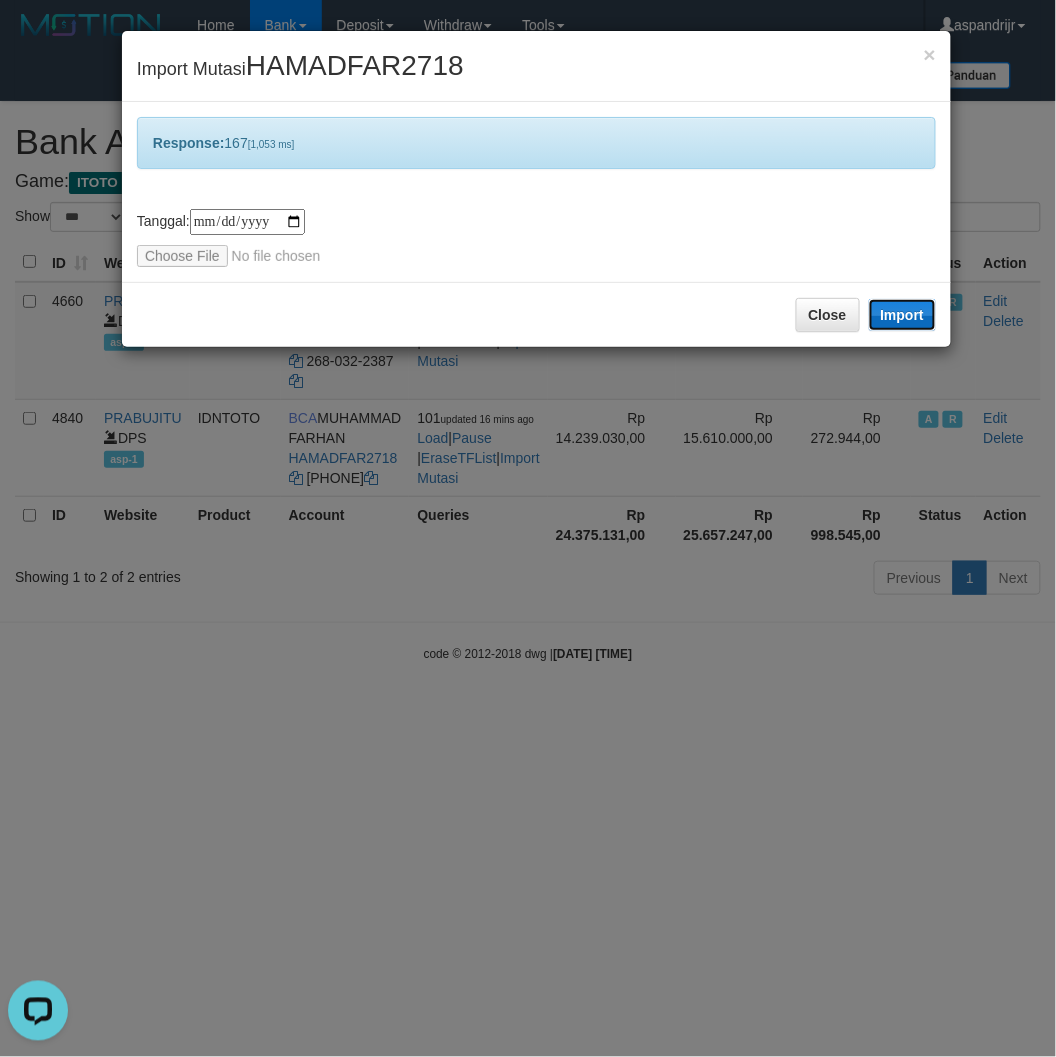 click on "Import" at bounding box center [903, 315] 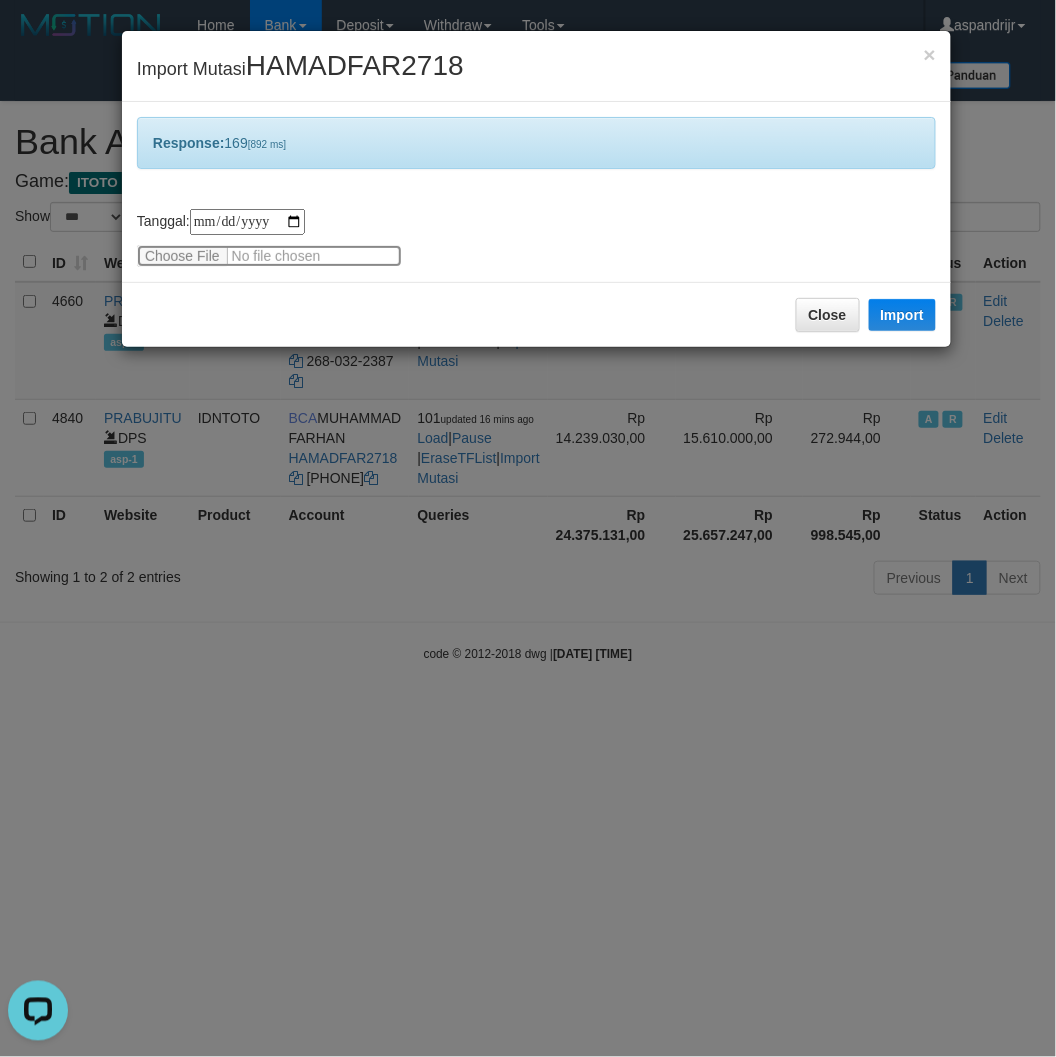 click at bounding box center [269, 256] 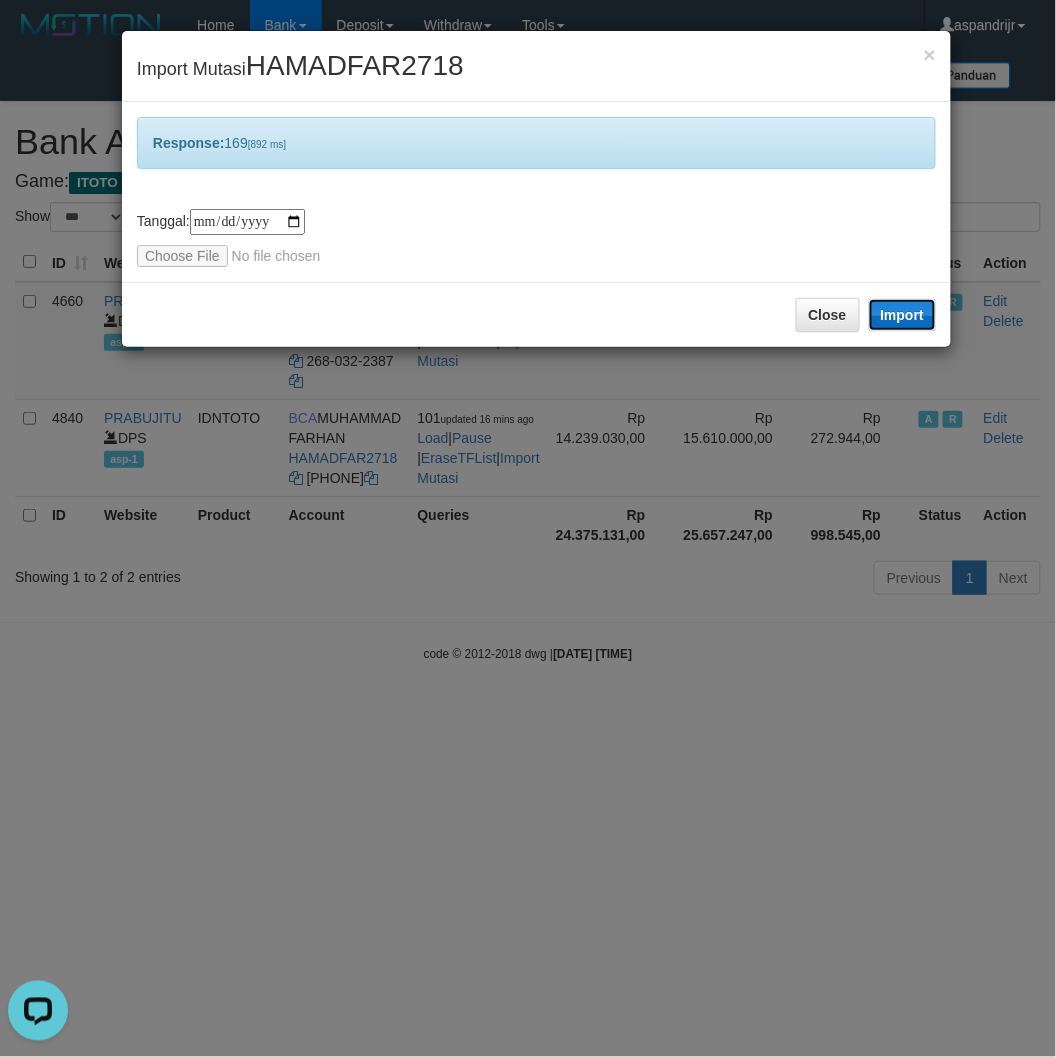 click on "Import" at bounding box center [903, 315] 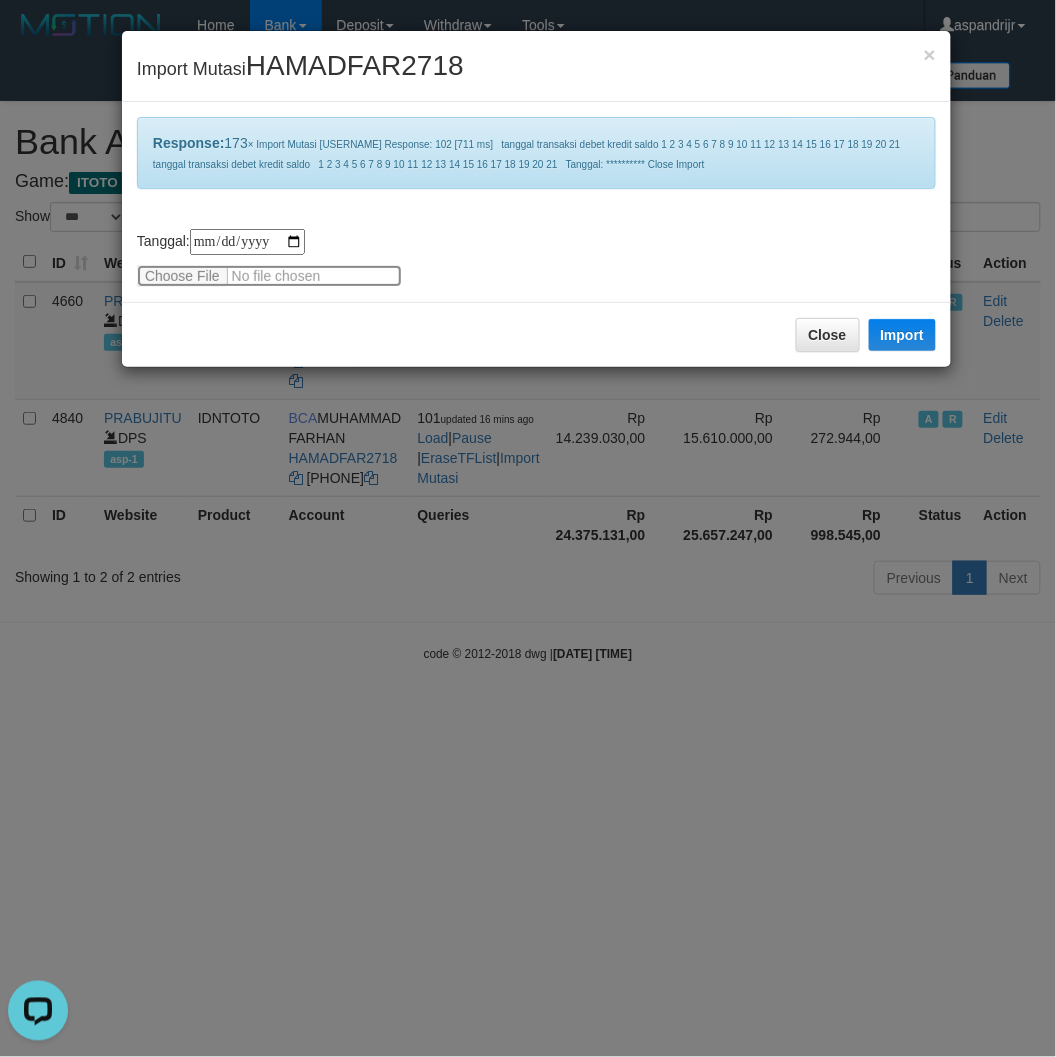 click at bounding box center [269, 276] 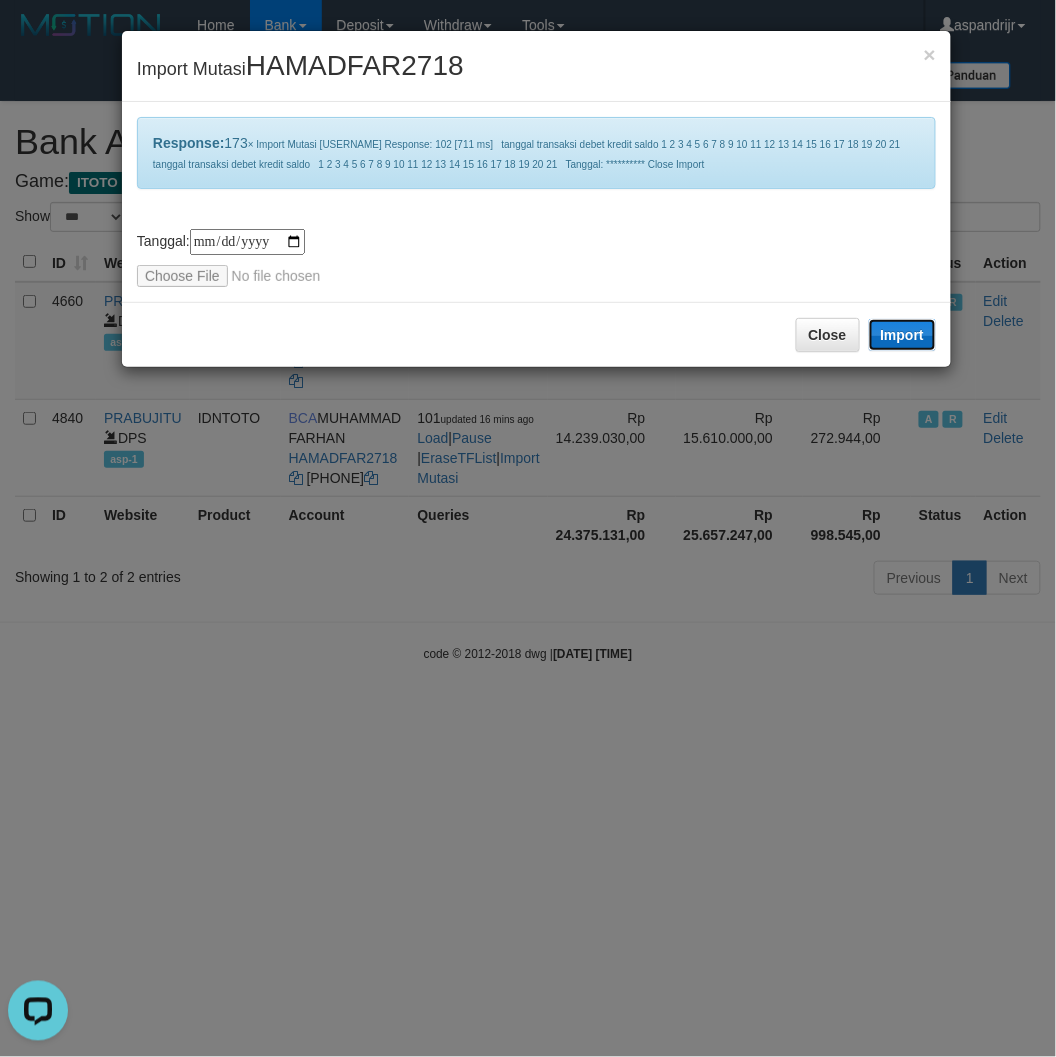 click on "Import" at bounding box center (903, 335) 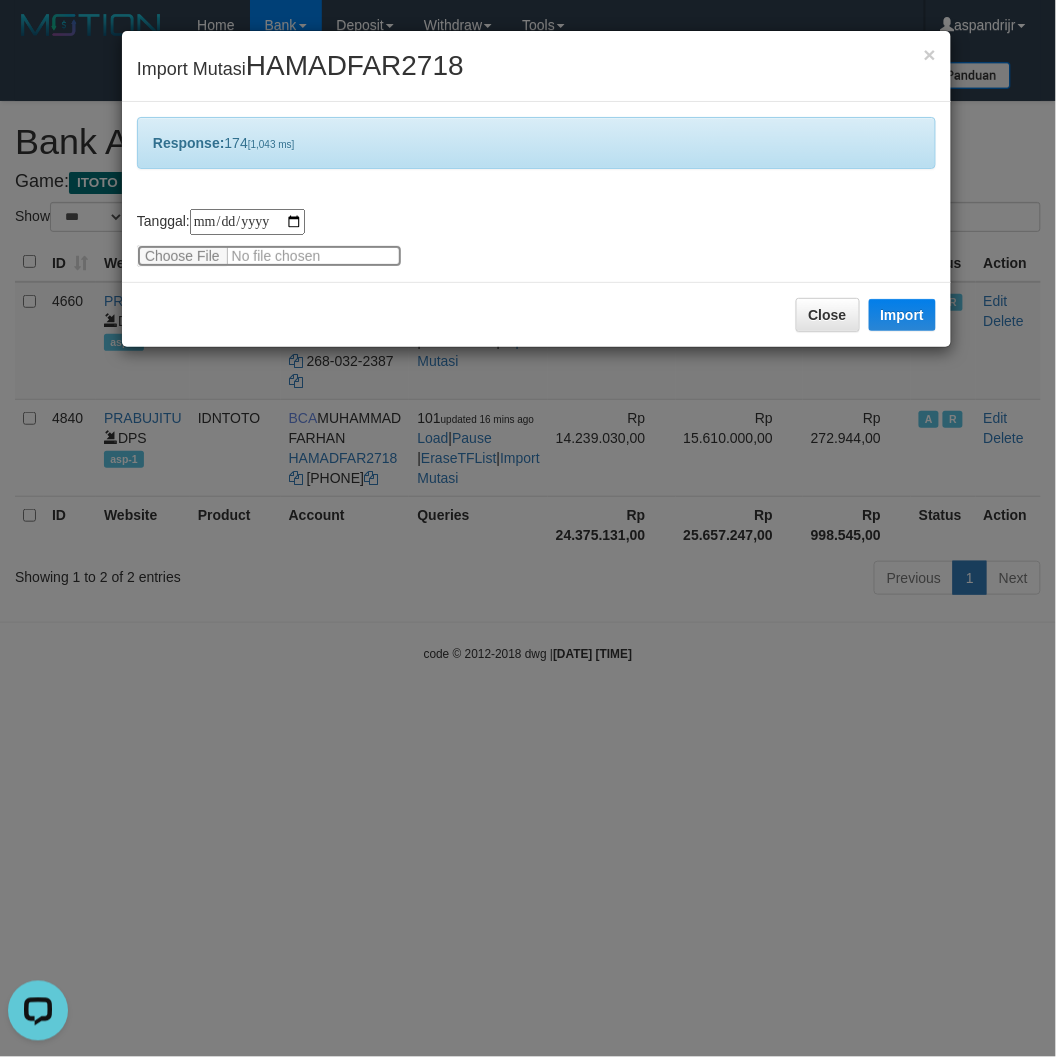 click at bounding box center (269, 256) 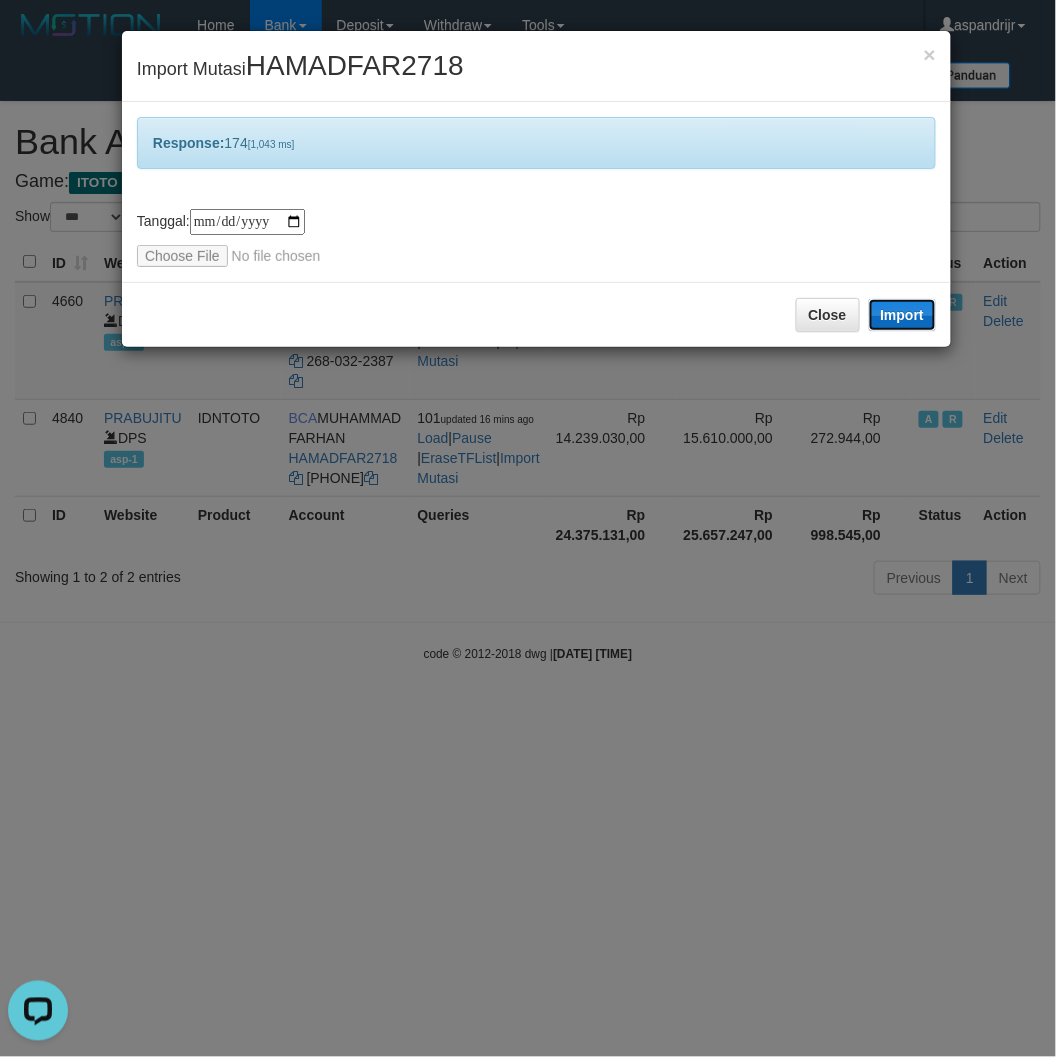 click on "Import" at bounding box center [903, 315] 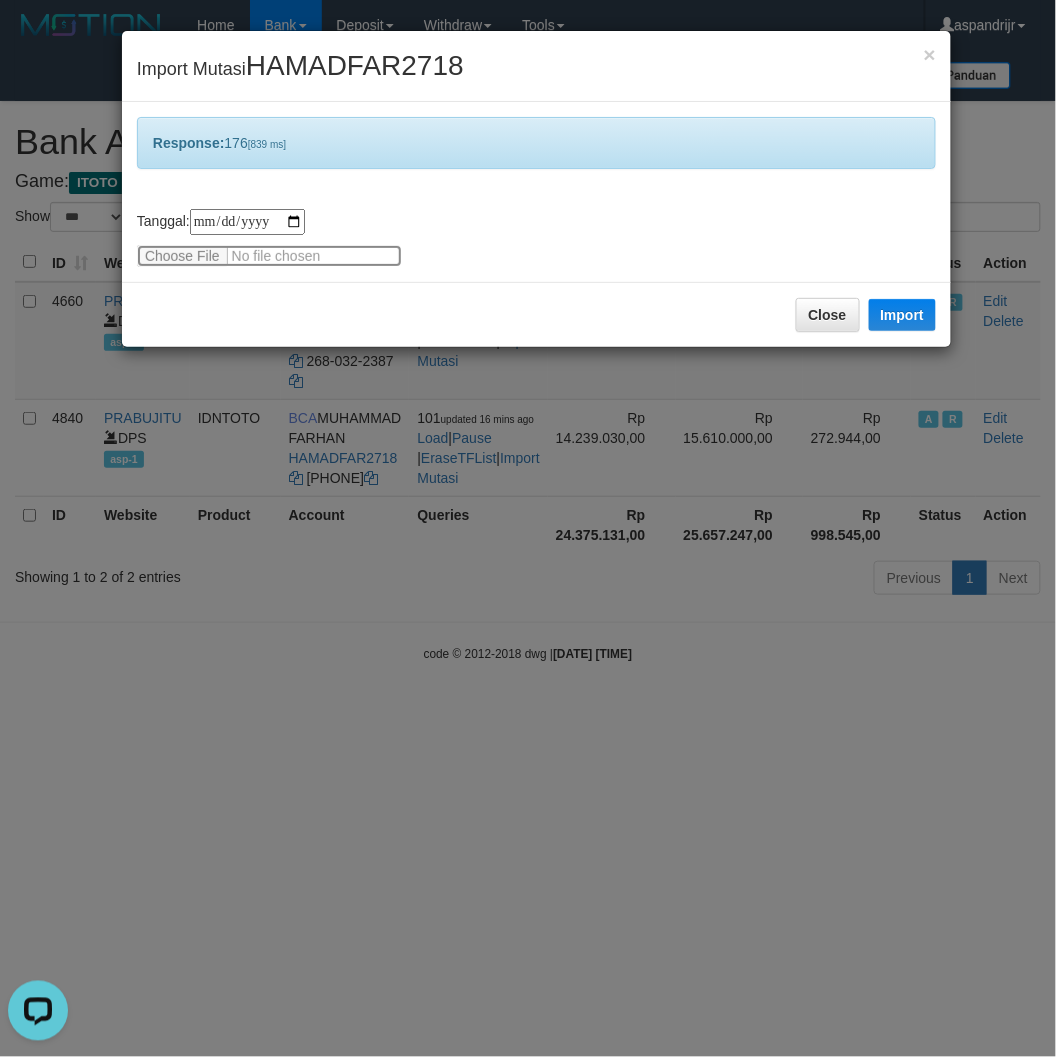click at bounding box center (269, 256) 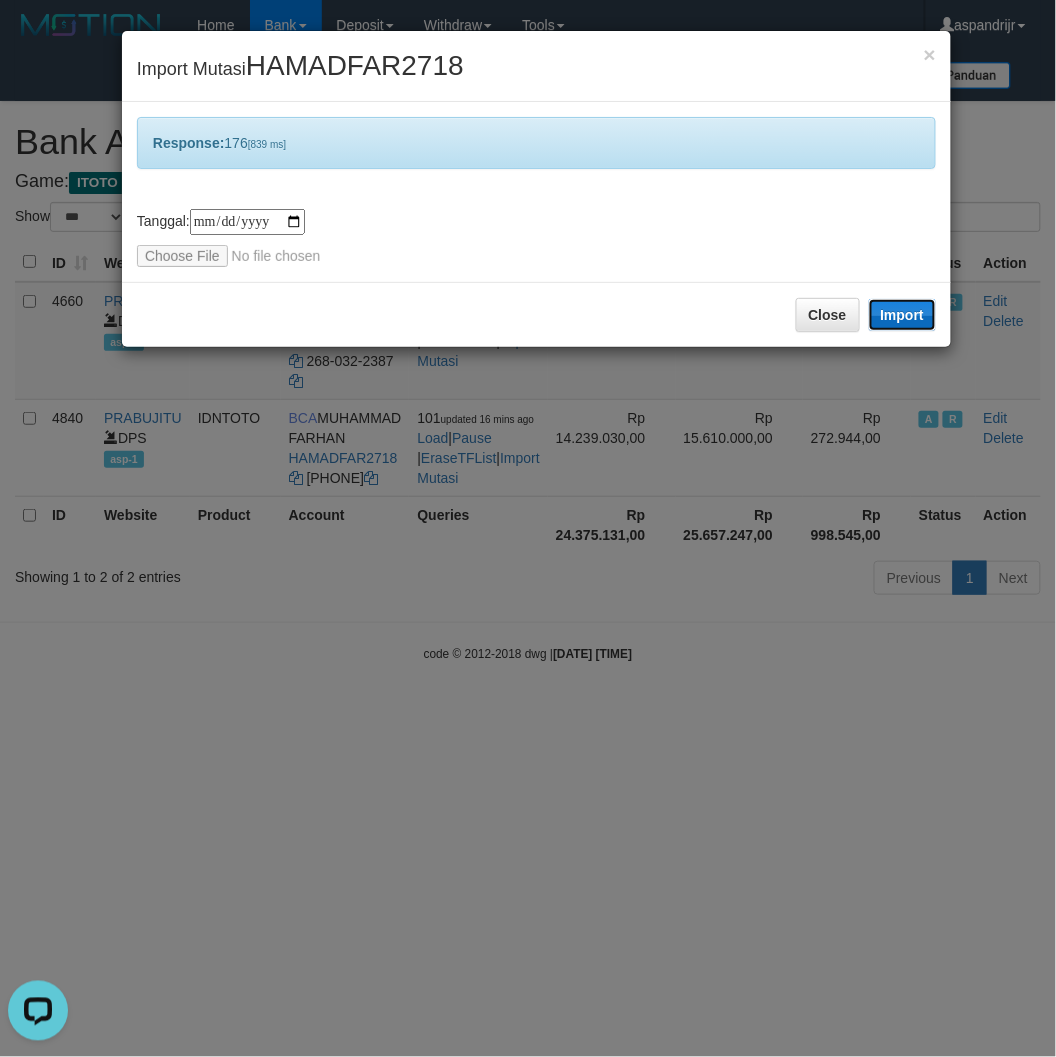 click on "Import" at bounding box center [903, 315] 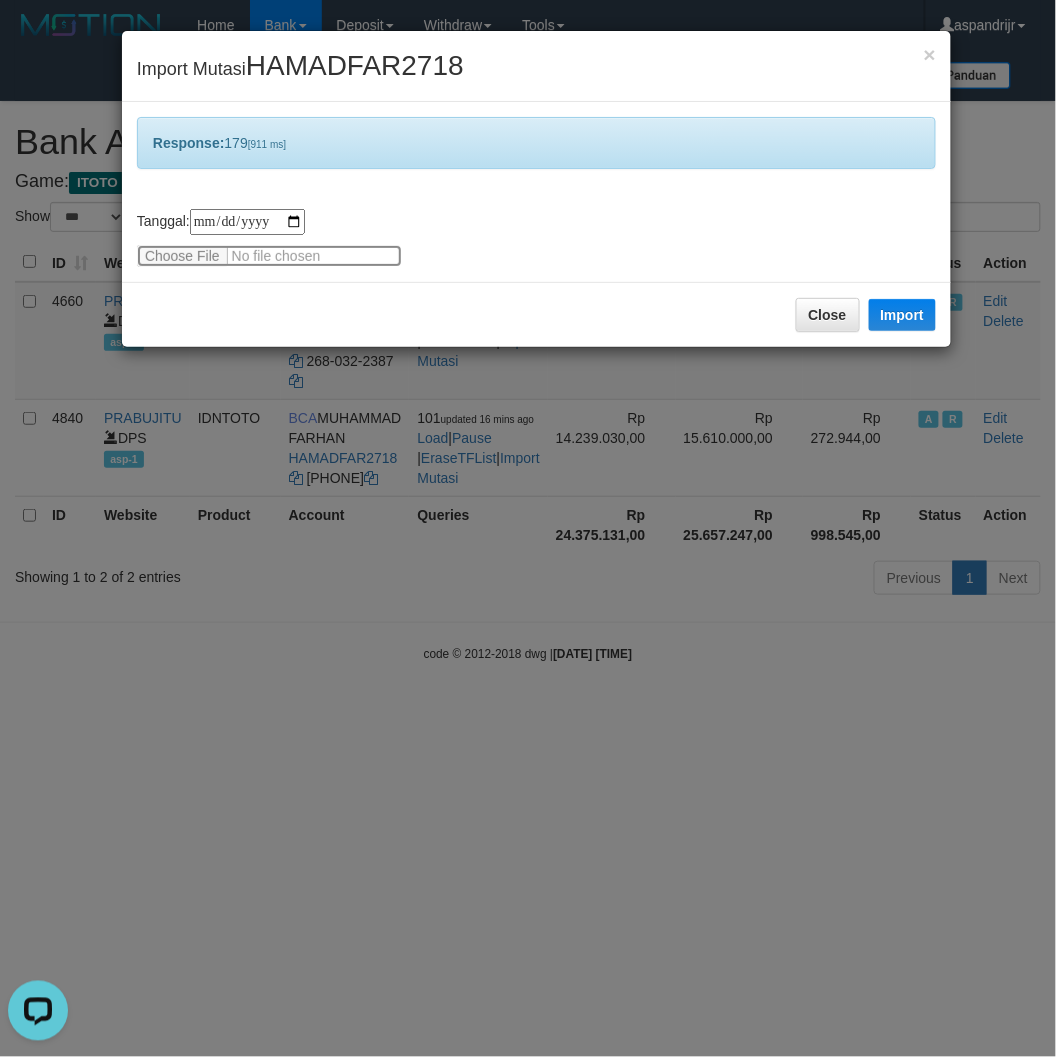 click at bounding box center [269, 256] 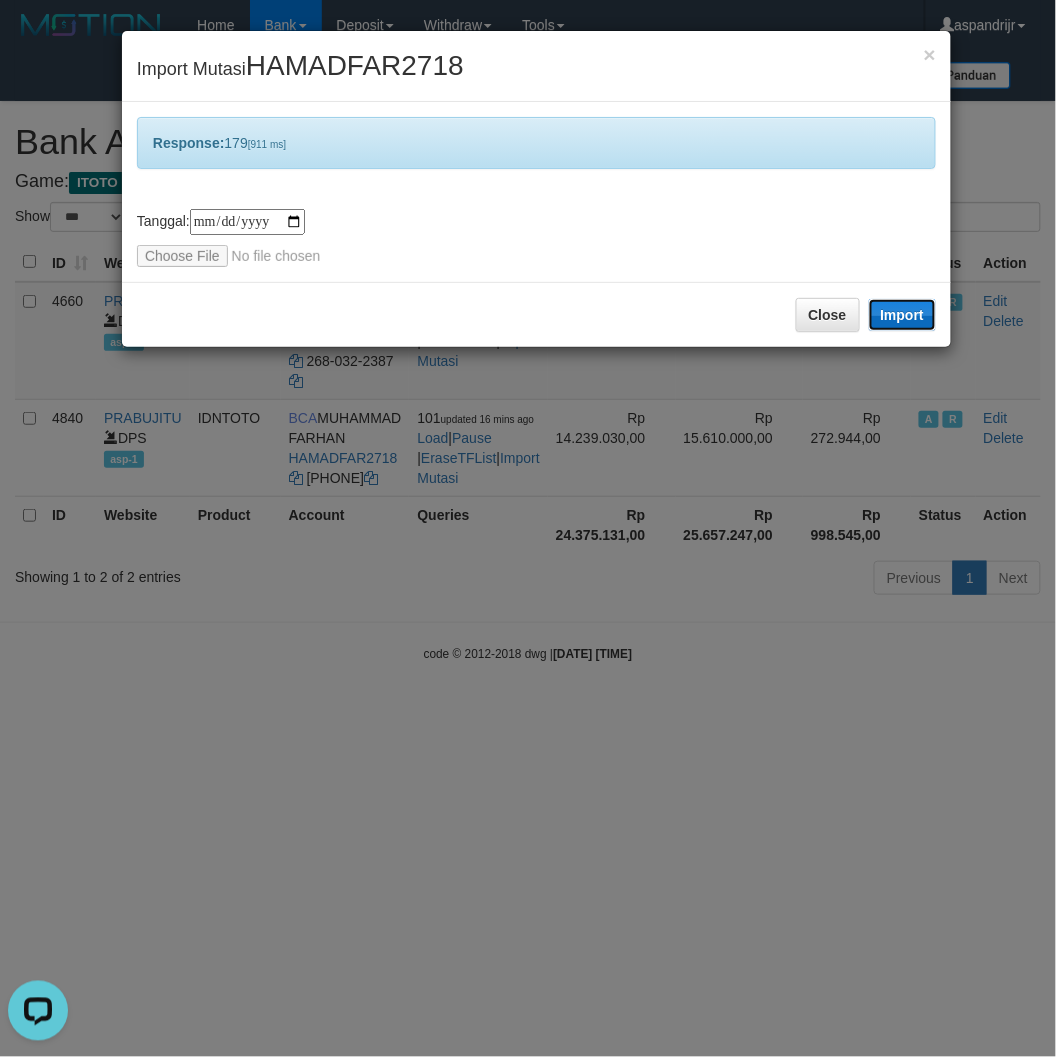 click on "Import" at bounding box center (903, 315) 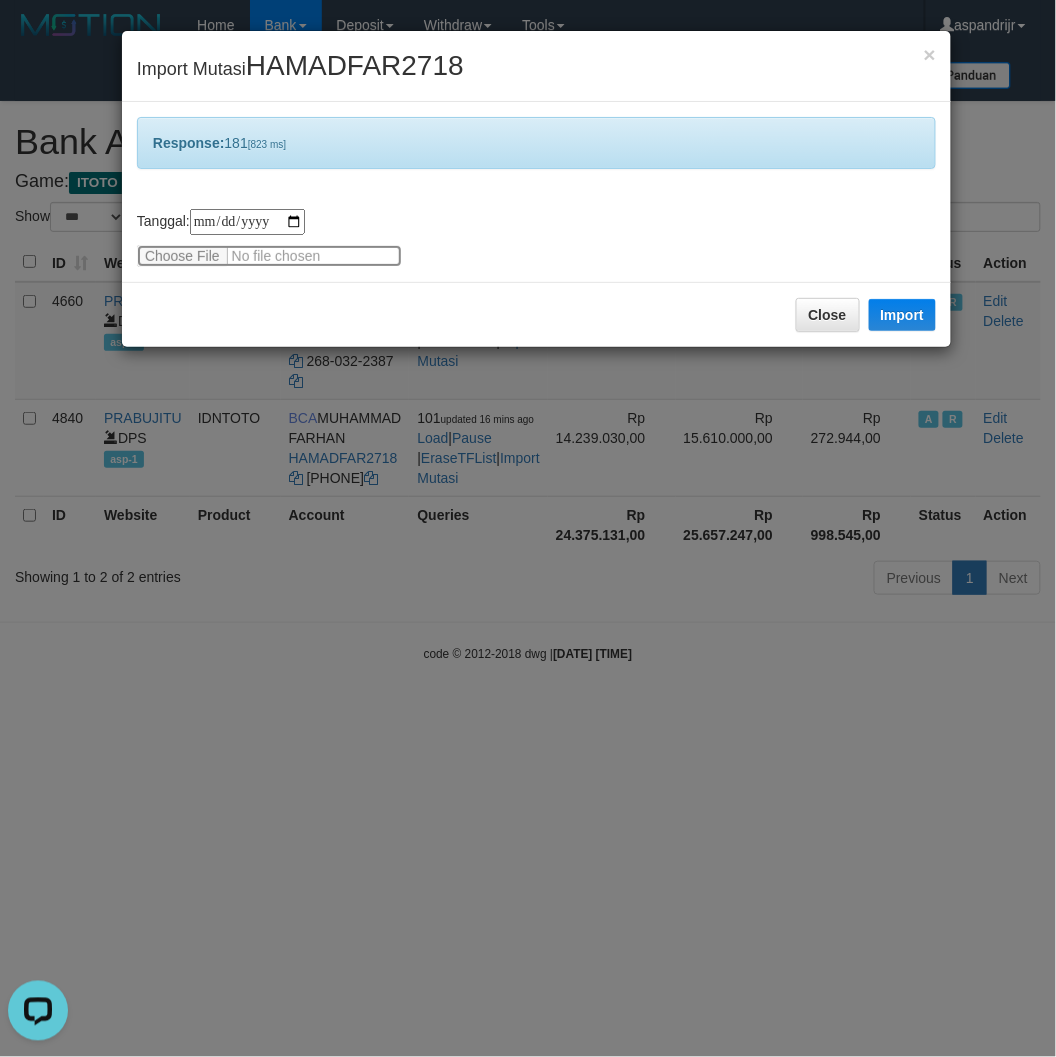 click at bounding box center [269, 256] 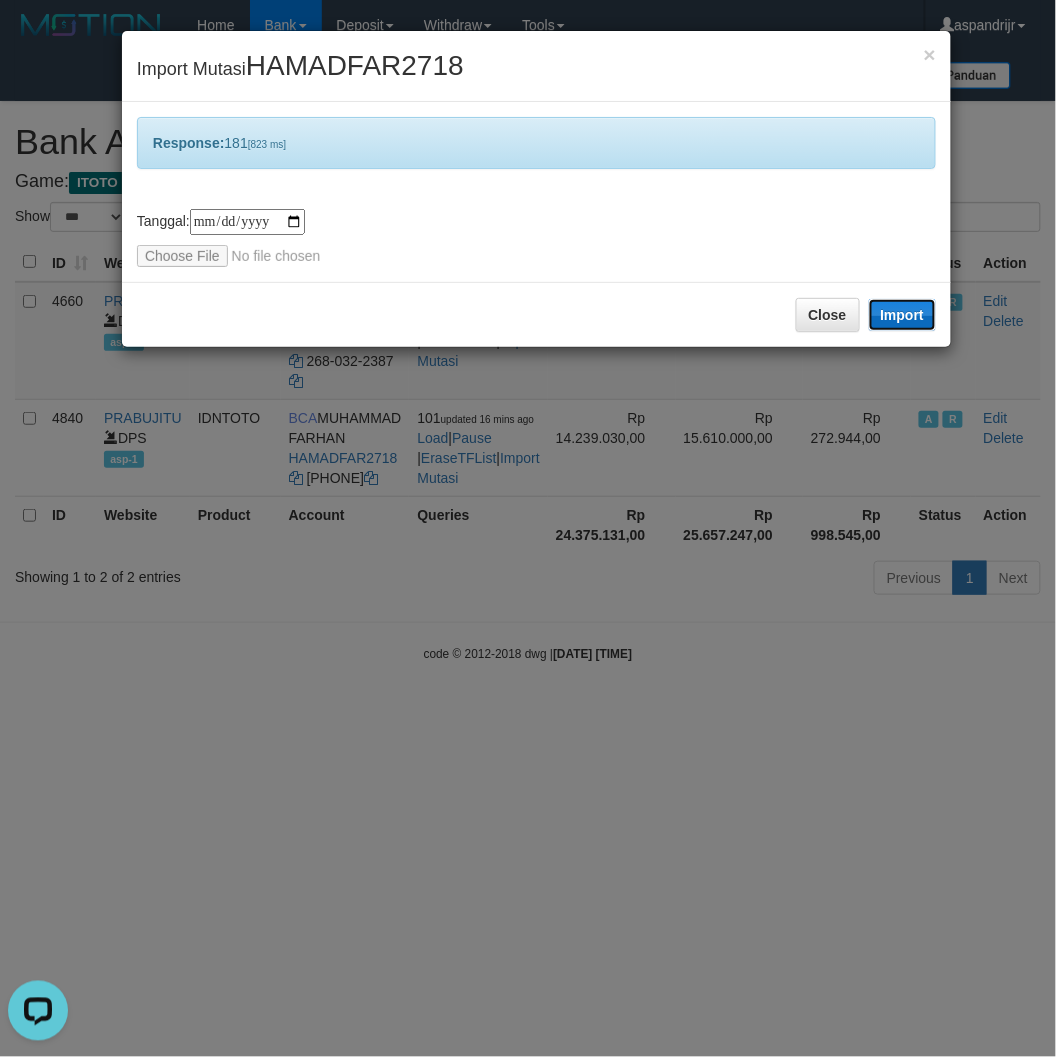 click on "Import" at bounding box center (903, 315) 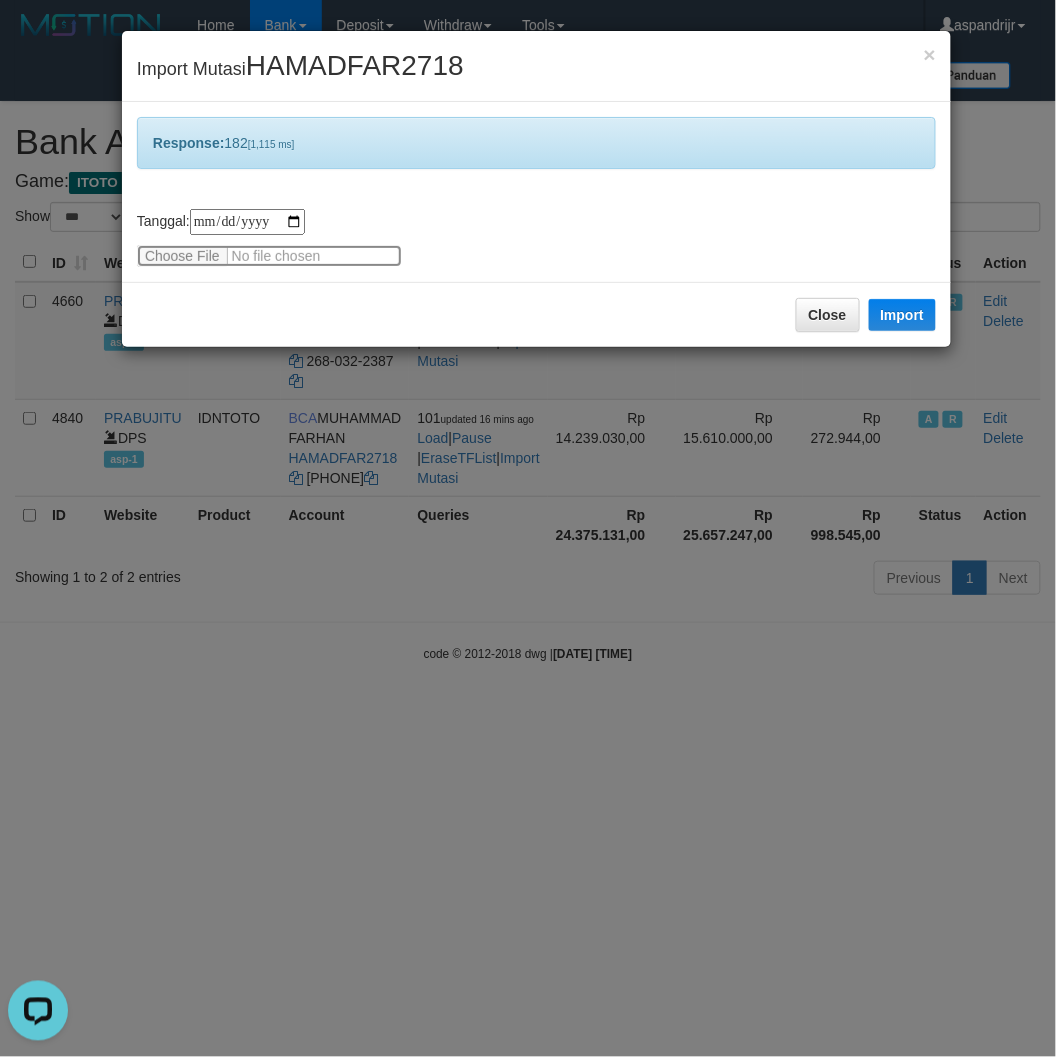 click at bounding box center (269, 256) 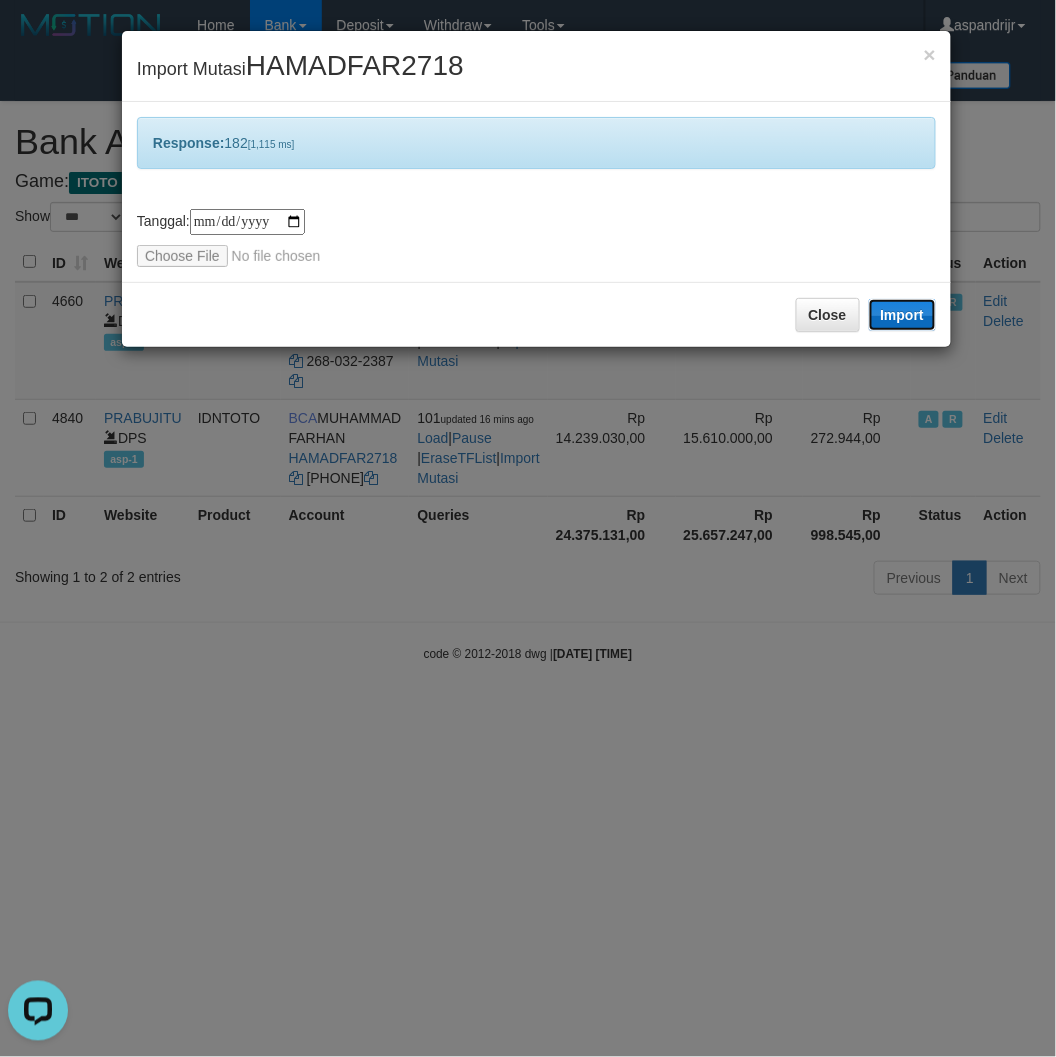 click on "Import" at bounding box center (903, 315) 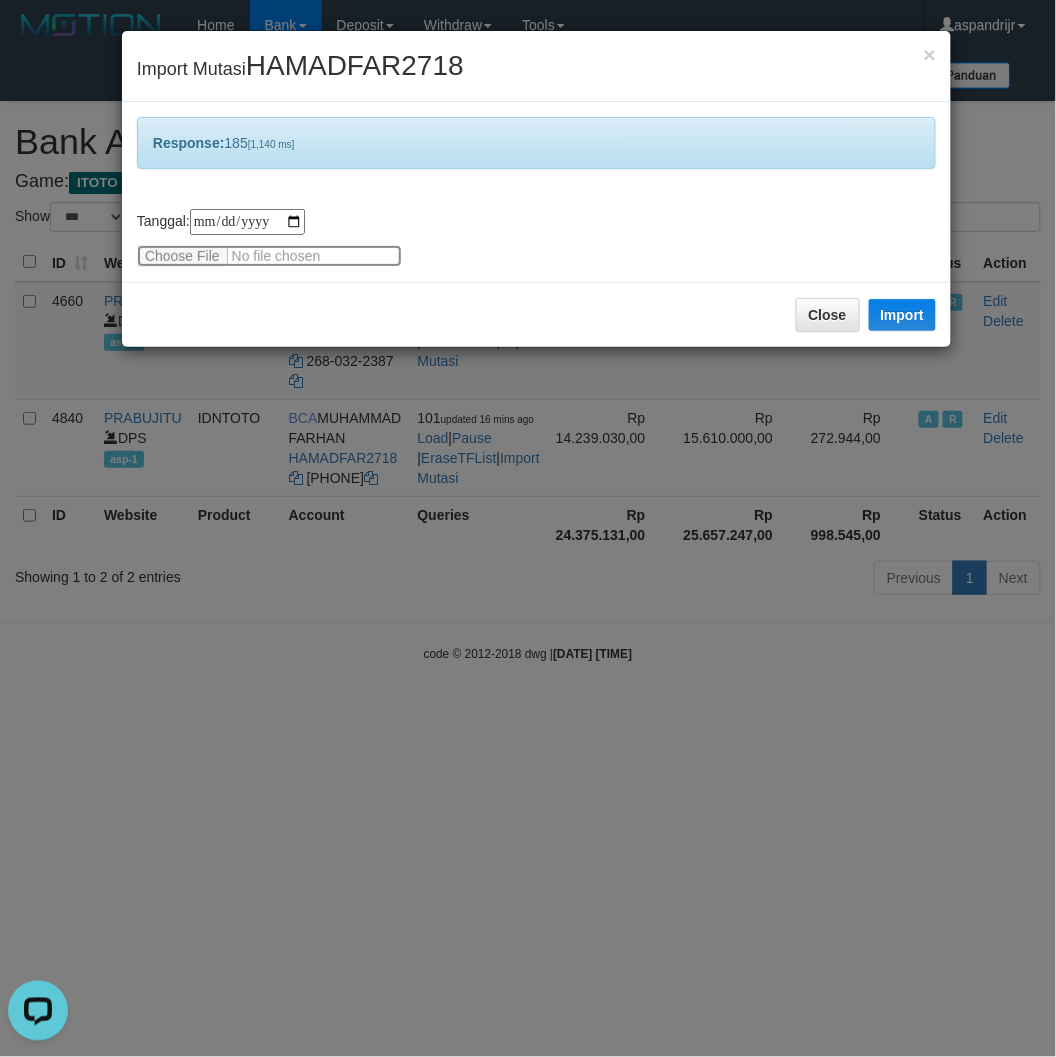 click at bounding box center [269, 256] 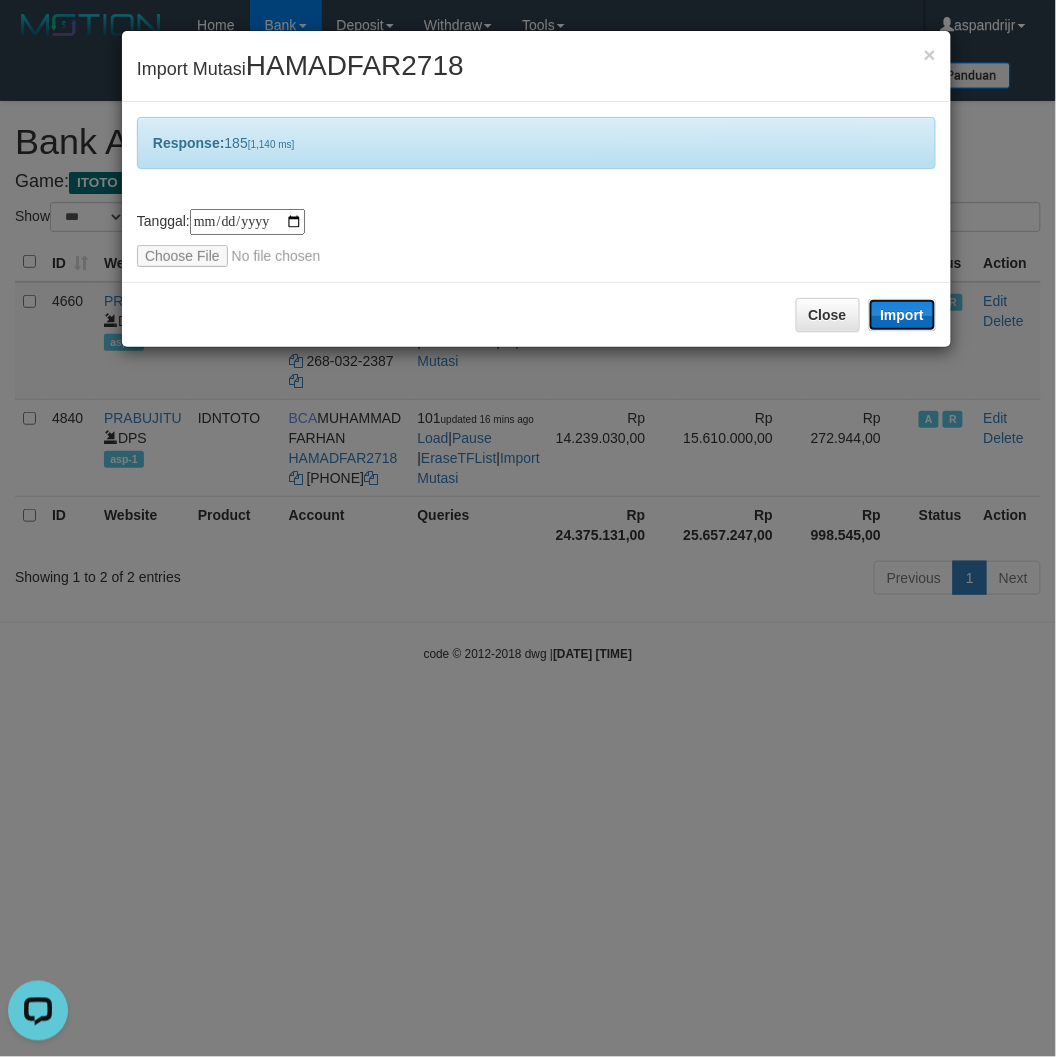 click on "Import" at bounding box center (903, 315) 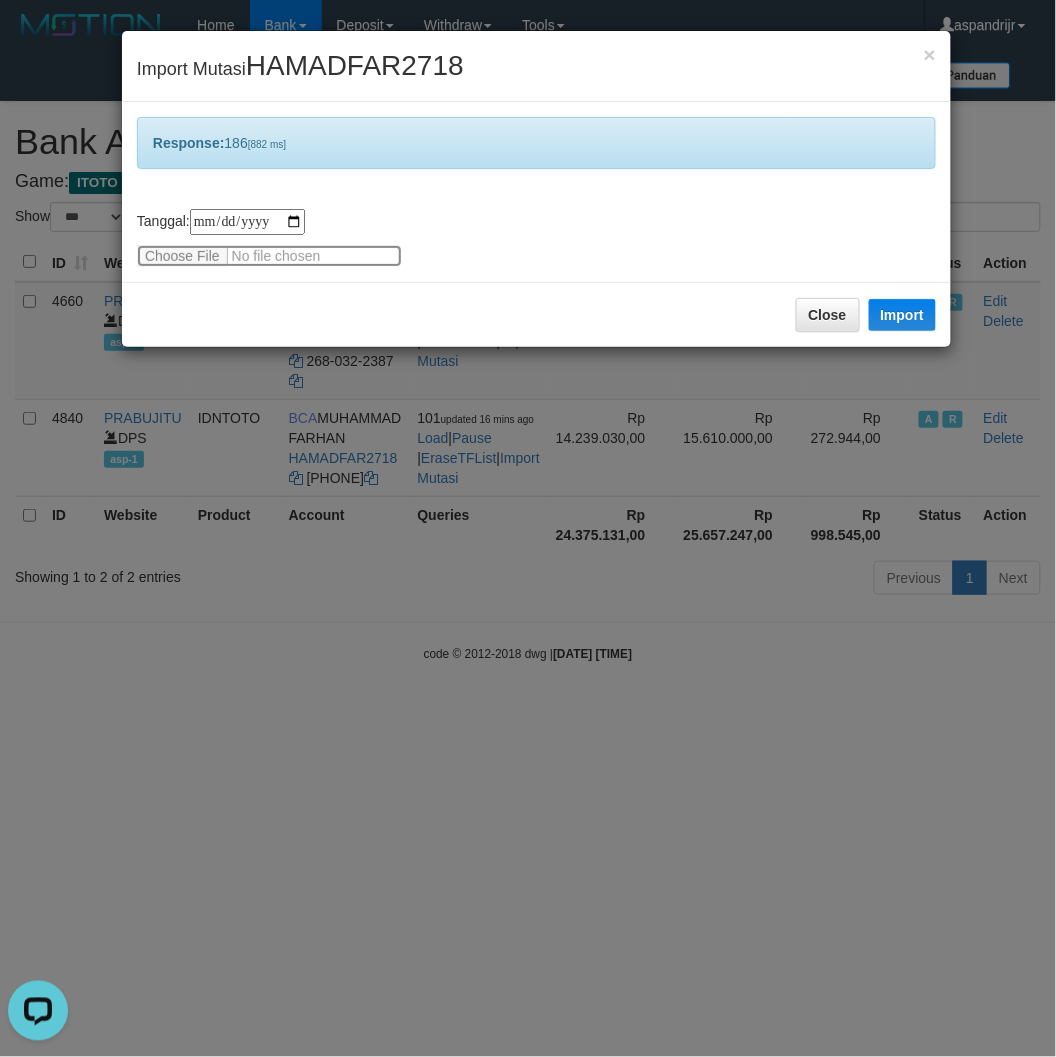 click at bounding box center (269, 256) 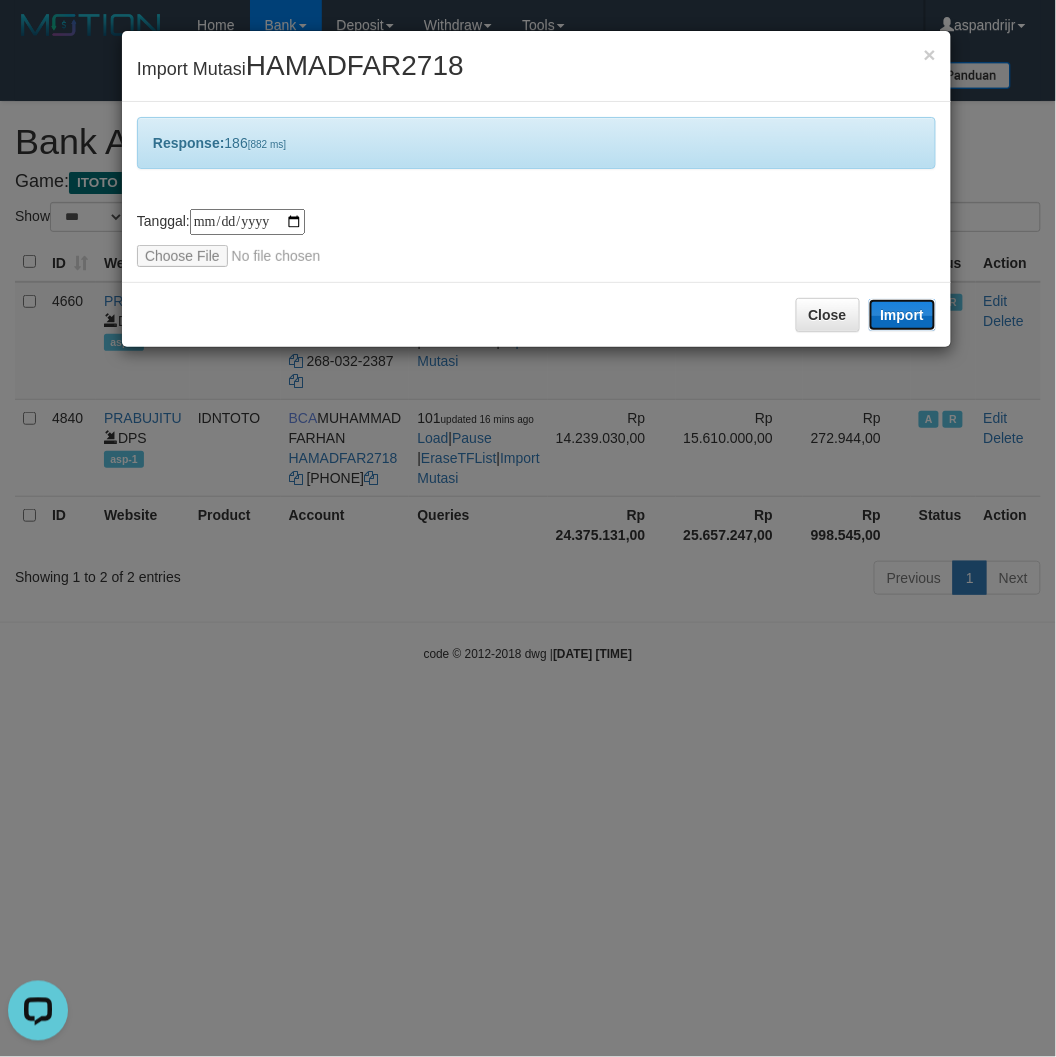 click on "Import" at bounding box center (903, 315) 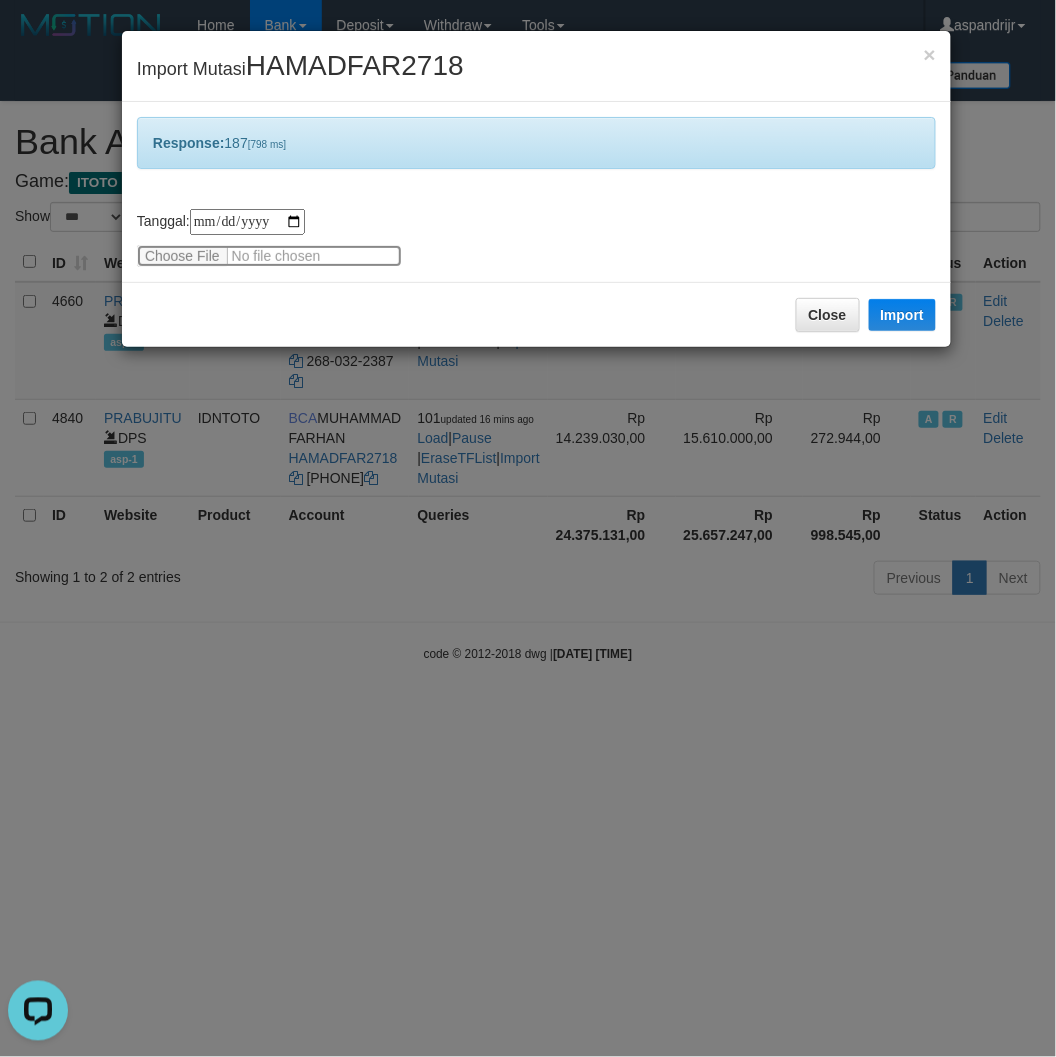 click at bounding box center [269, 256] 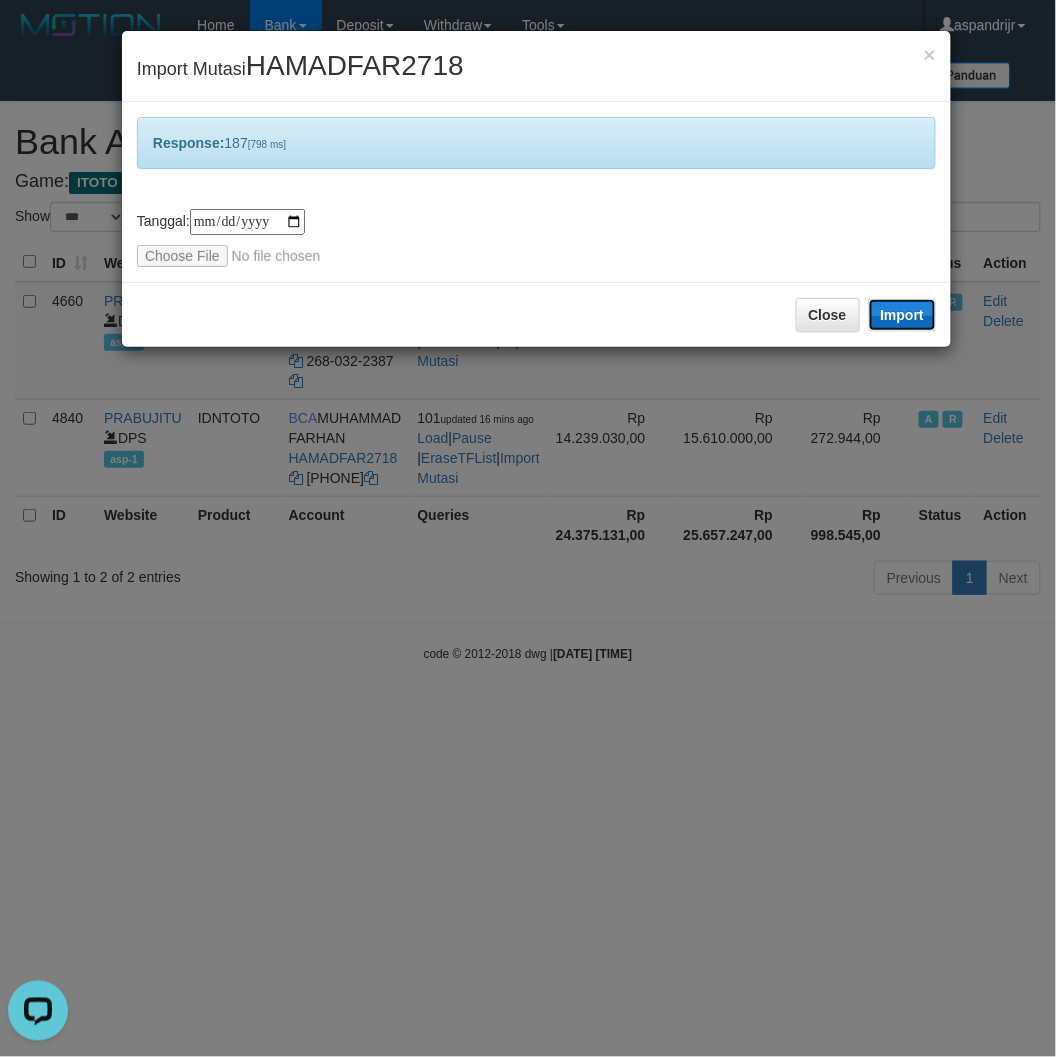 click on "Import" at bounding box center (903, 315) 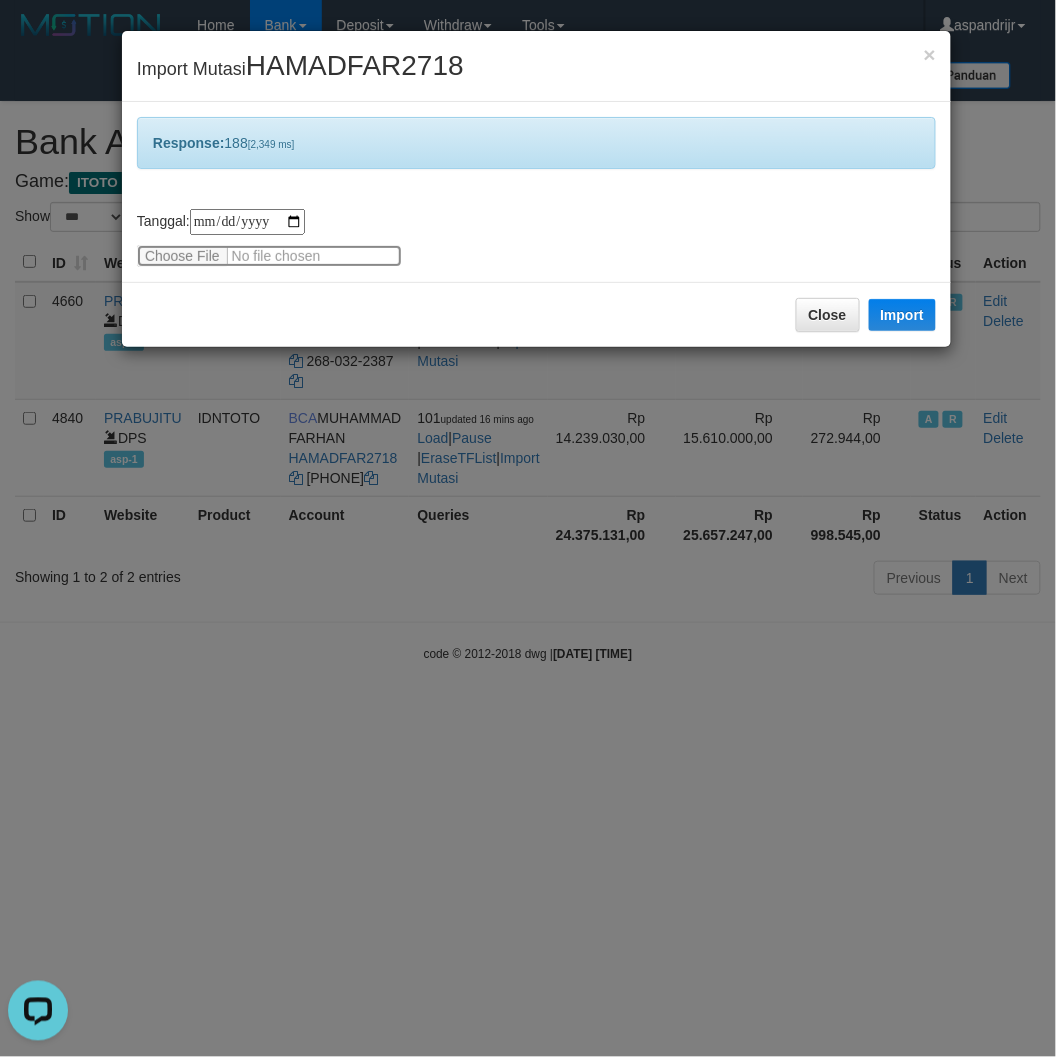 click at bounding box center [269, 256] 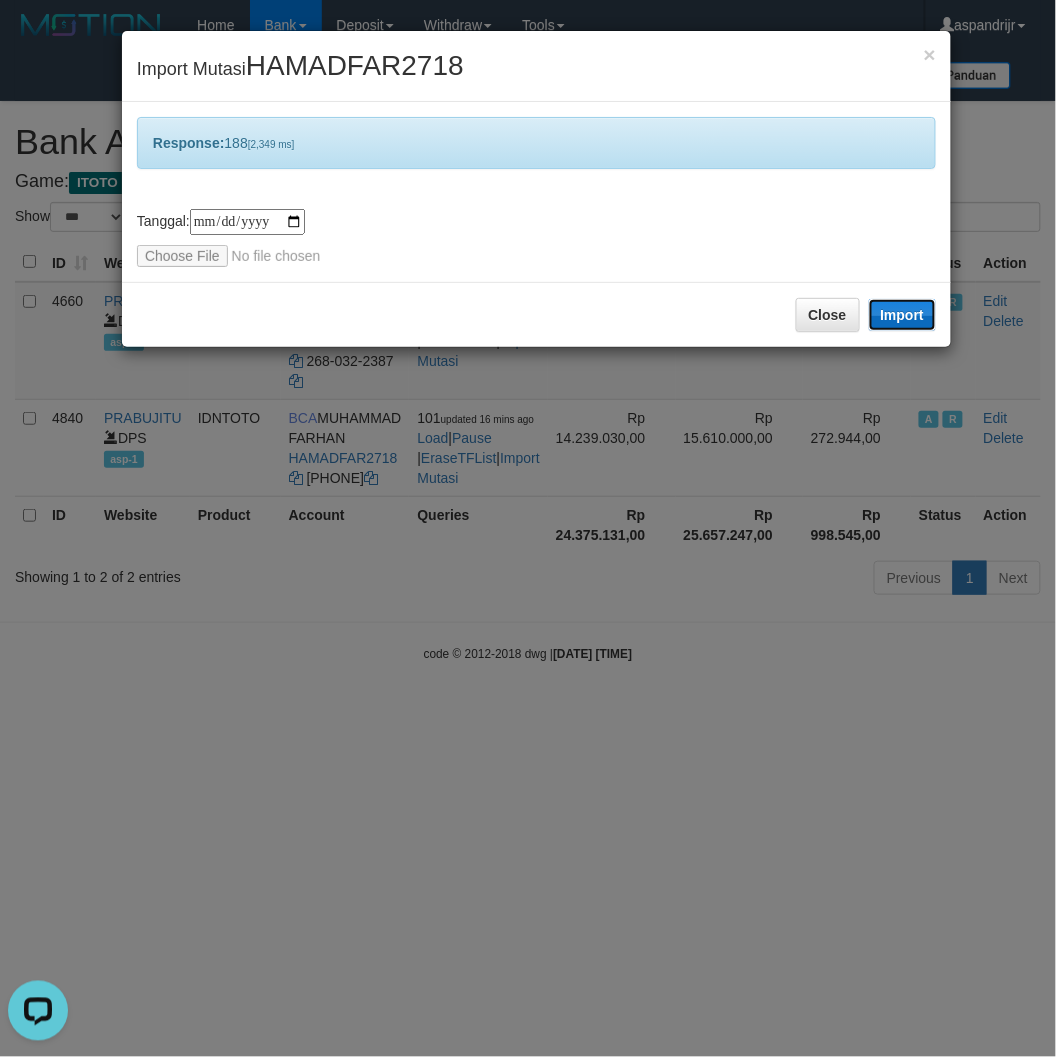 click on "Import" at bounding box center [903, 315] 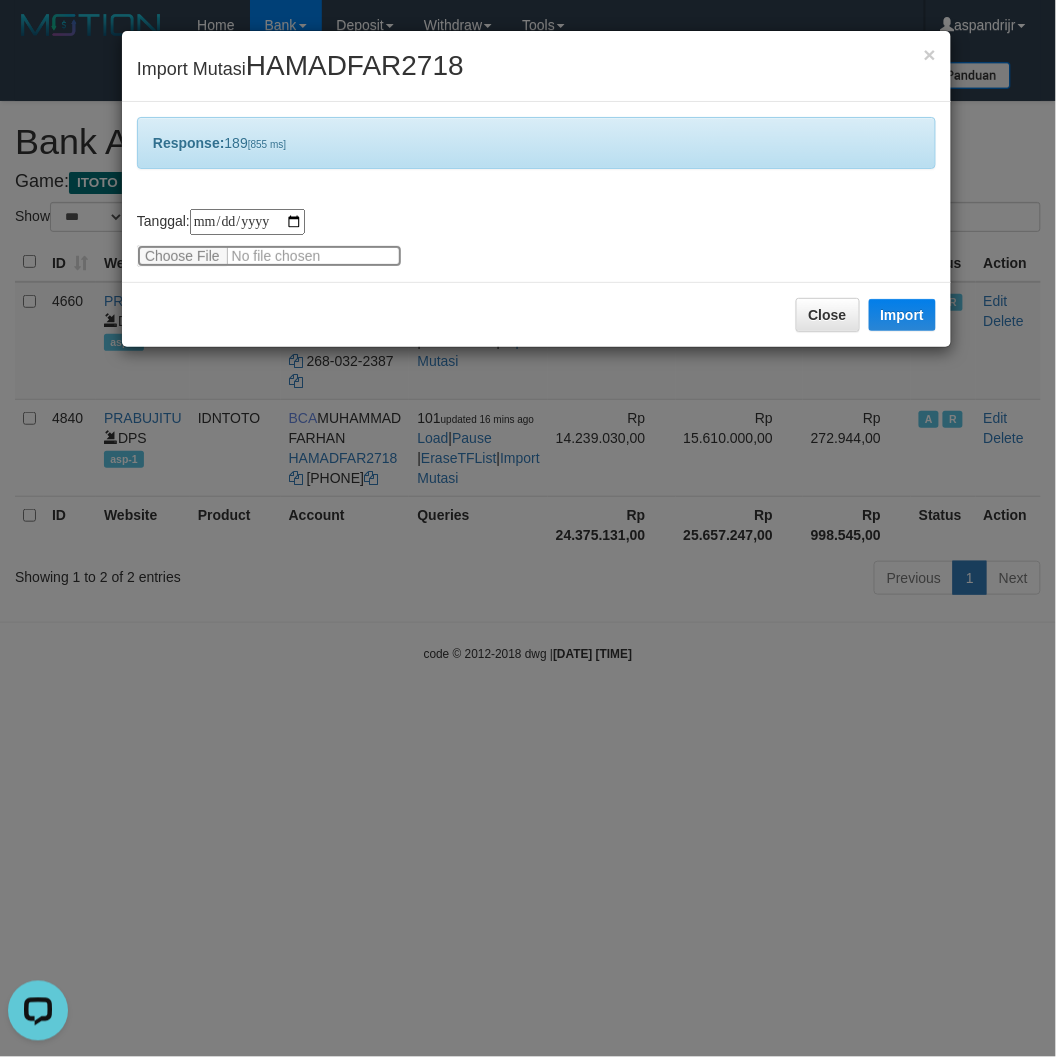 click at bounding box center [269, 256] 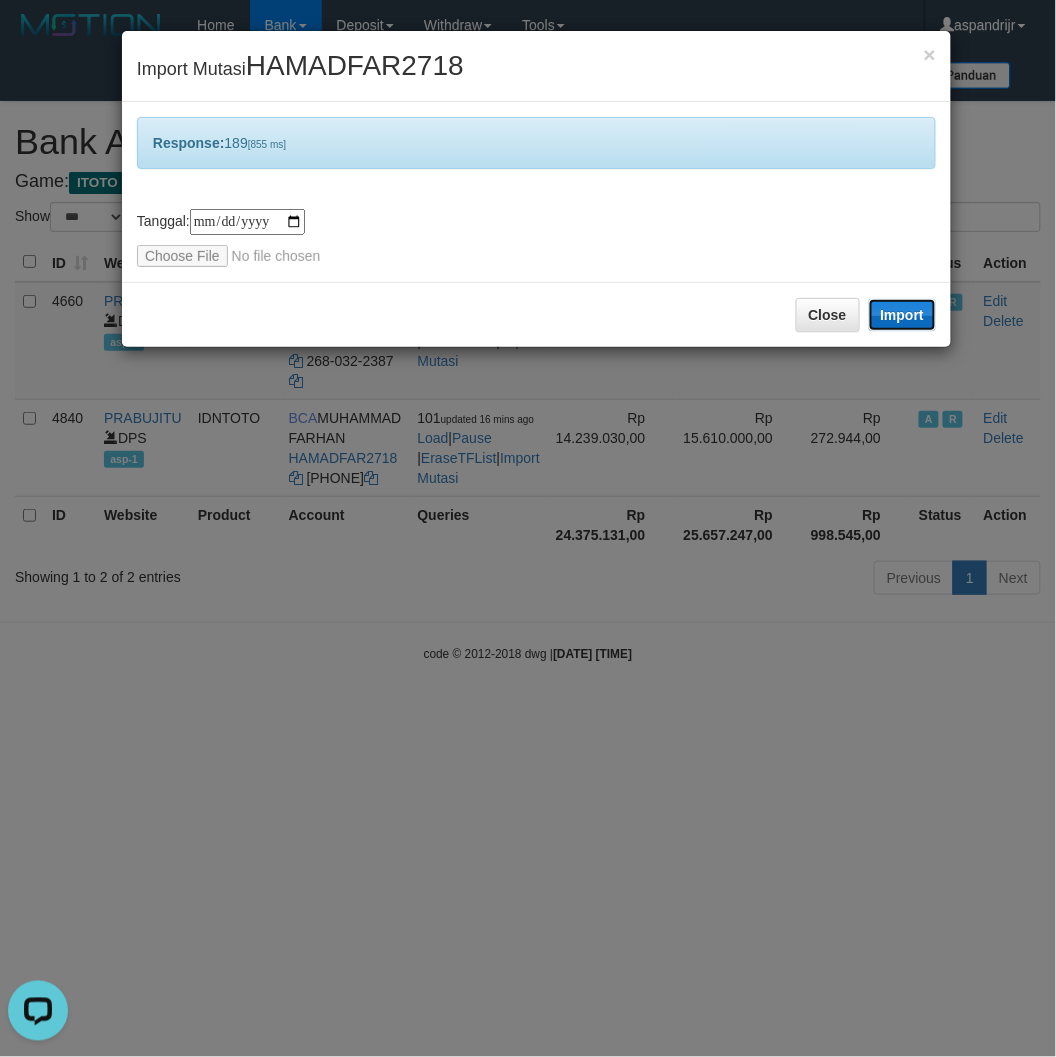 click on "Import" at bounding box center (903, 315) 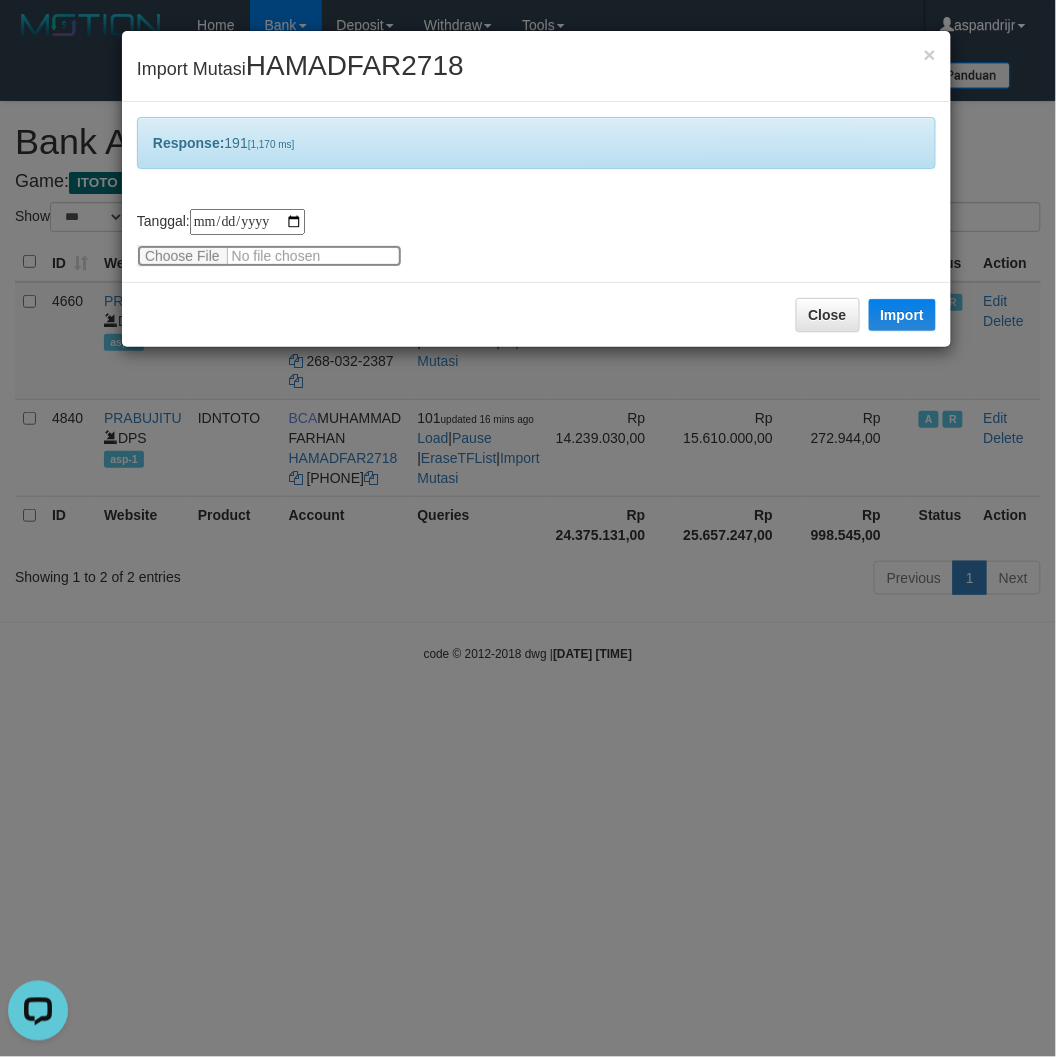 click at bounding box center (269, 256) 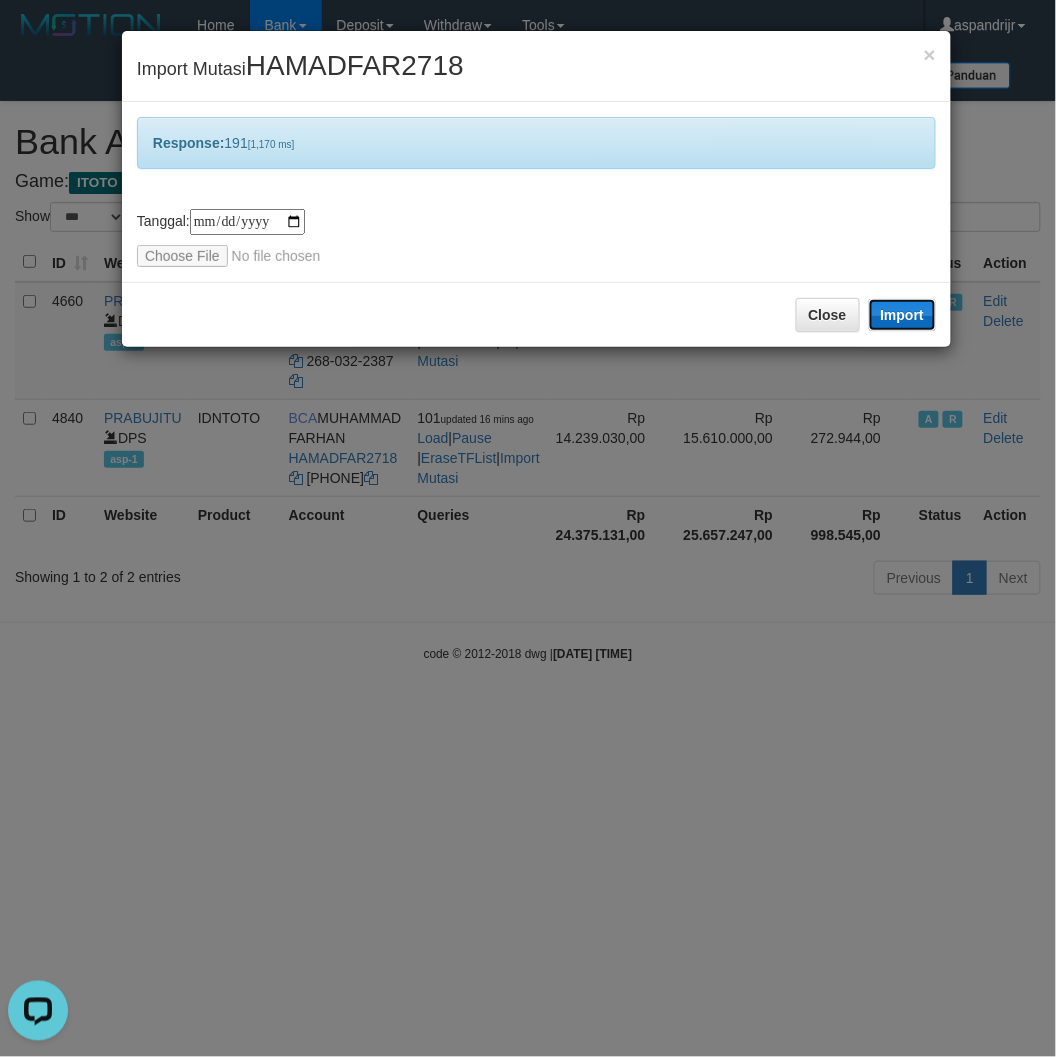 click on "Import" at bounding box center (903, 315) 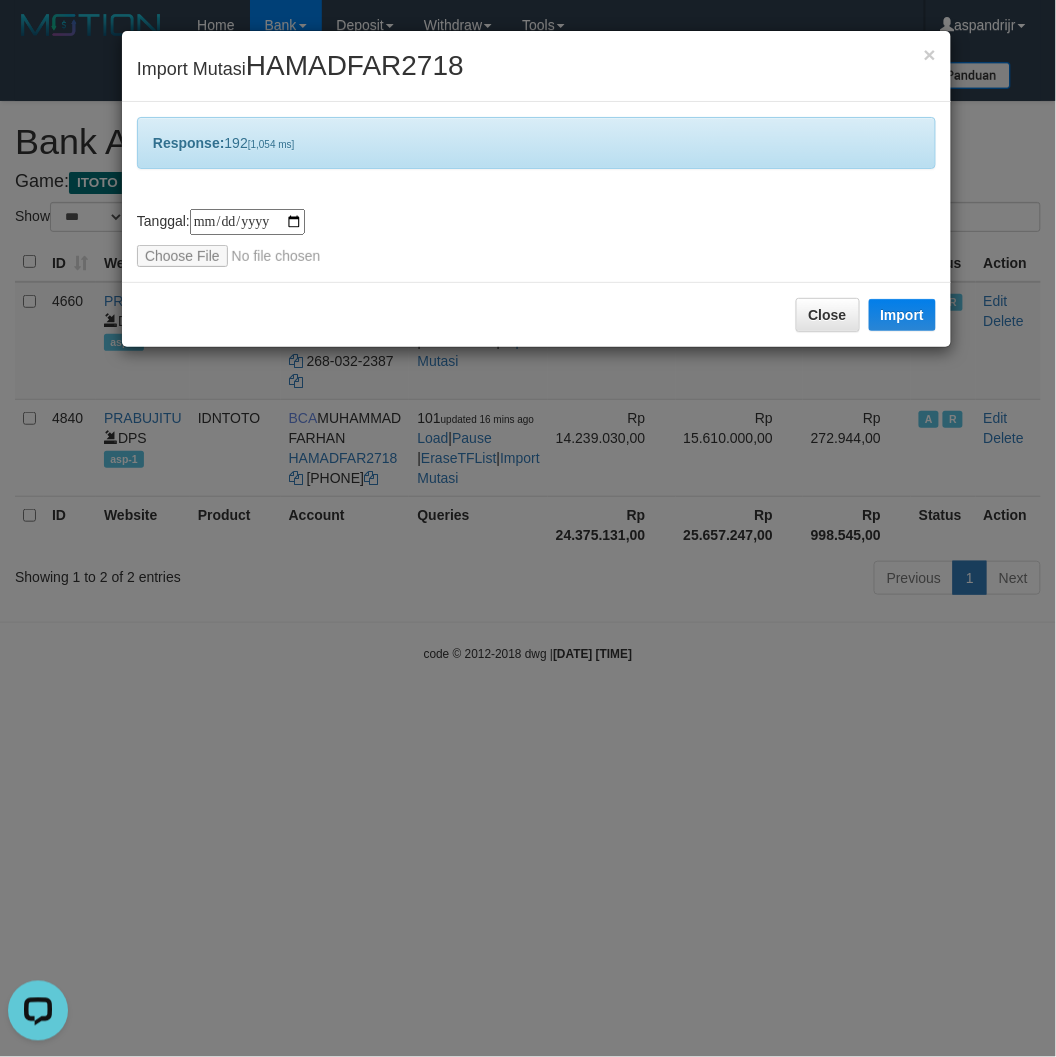 click on "**********" at bounding box center [536, 238] 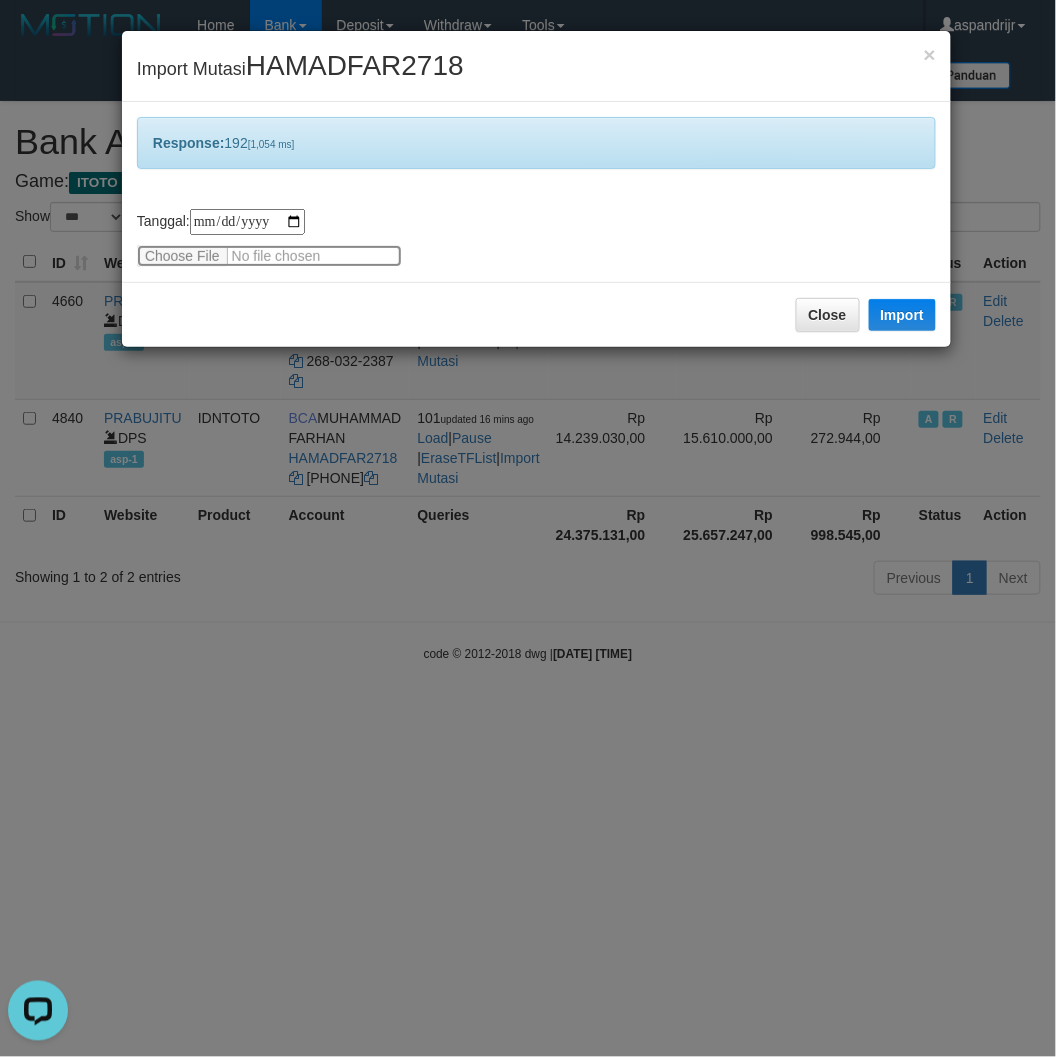 click at bounding box center (269, 256) 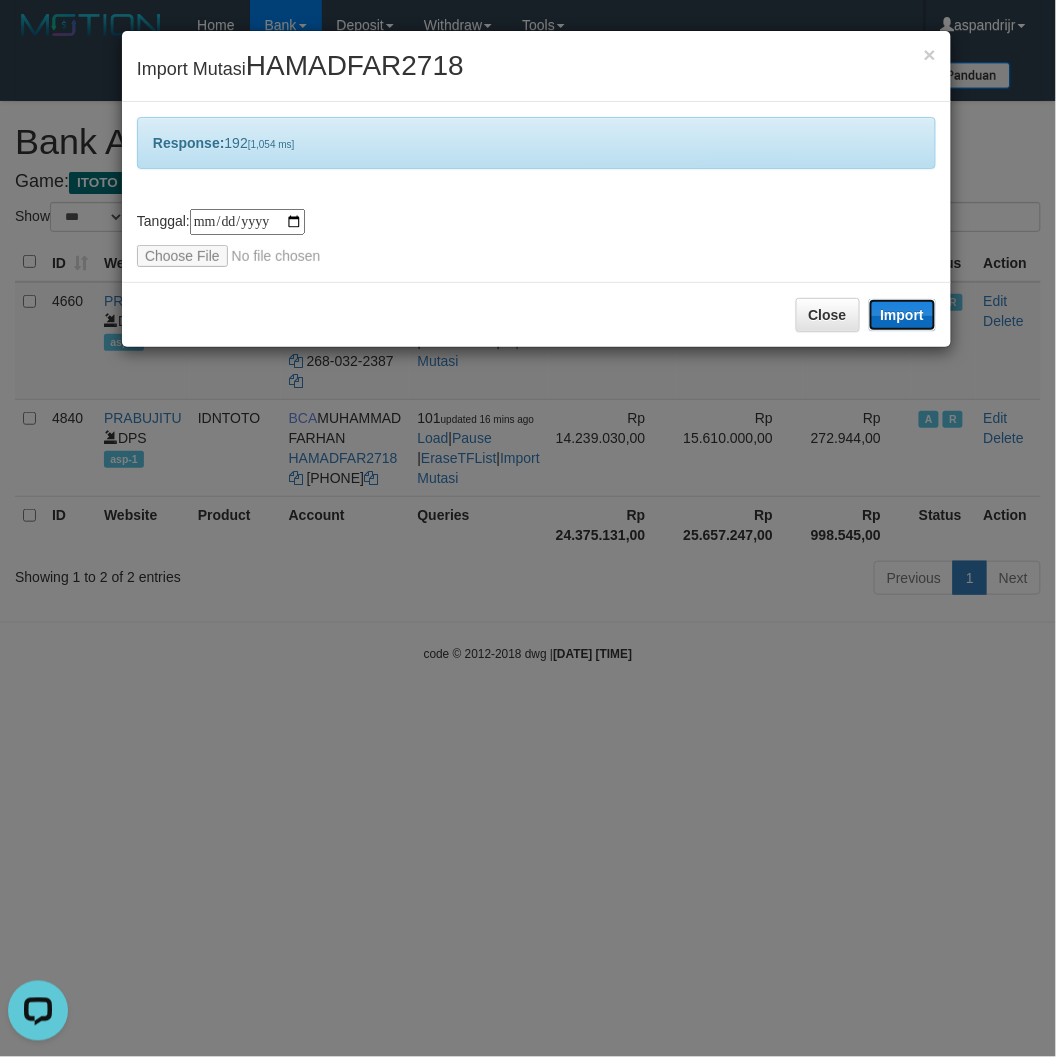 click on "Import" at bounding box center [903, 315] 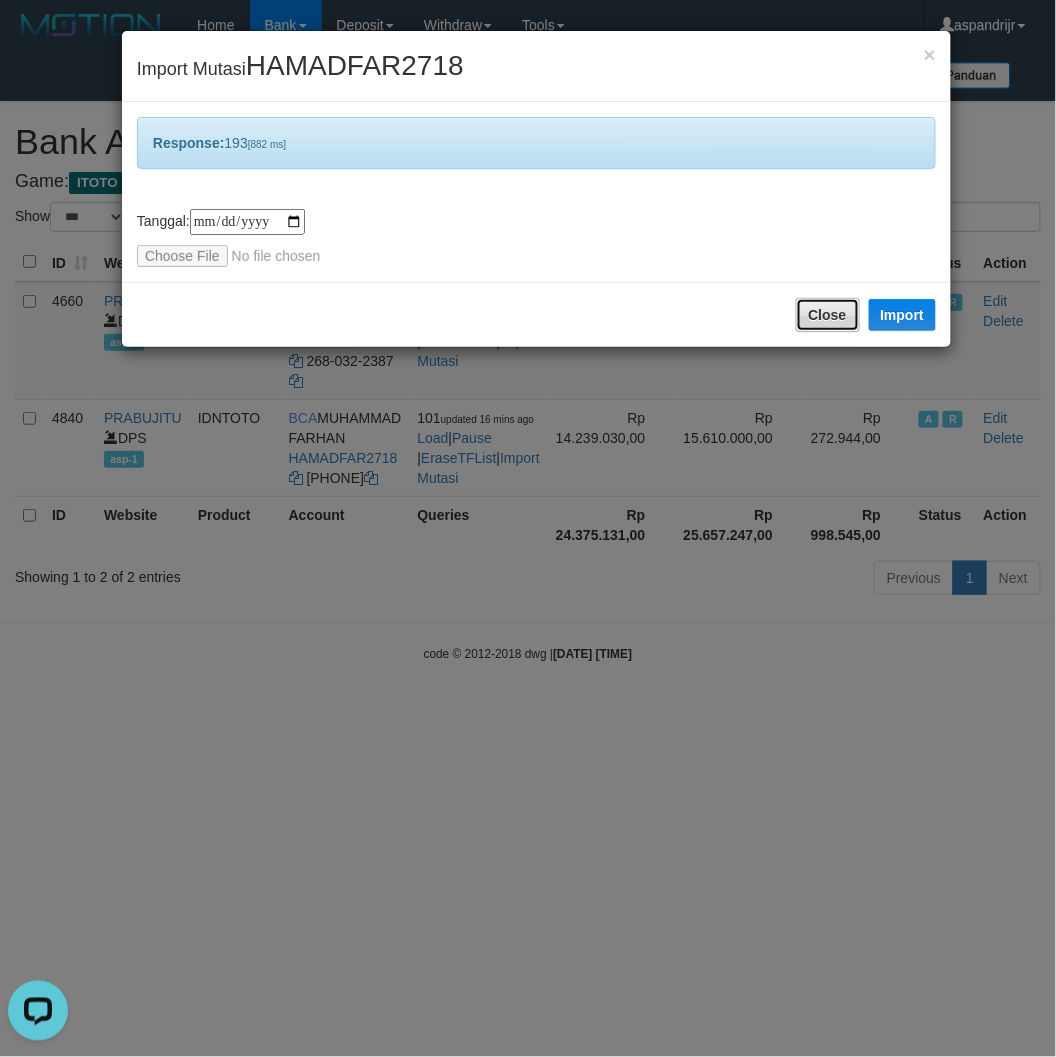 click on "Close" at bounding box center [828, 315] 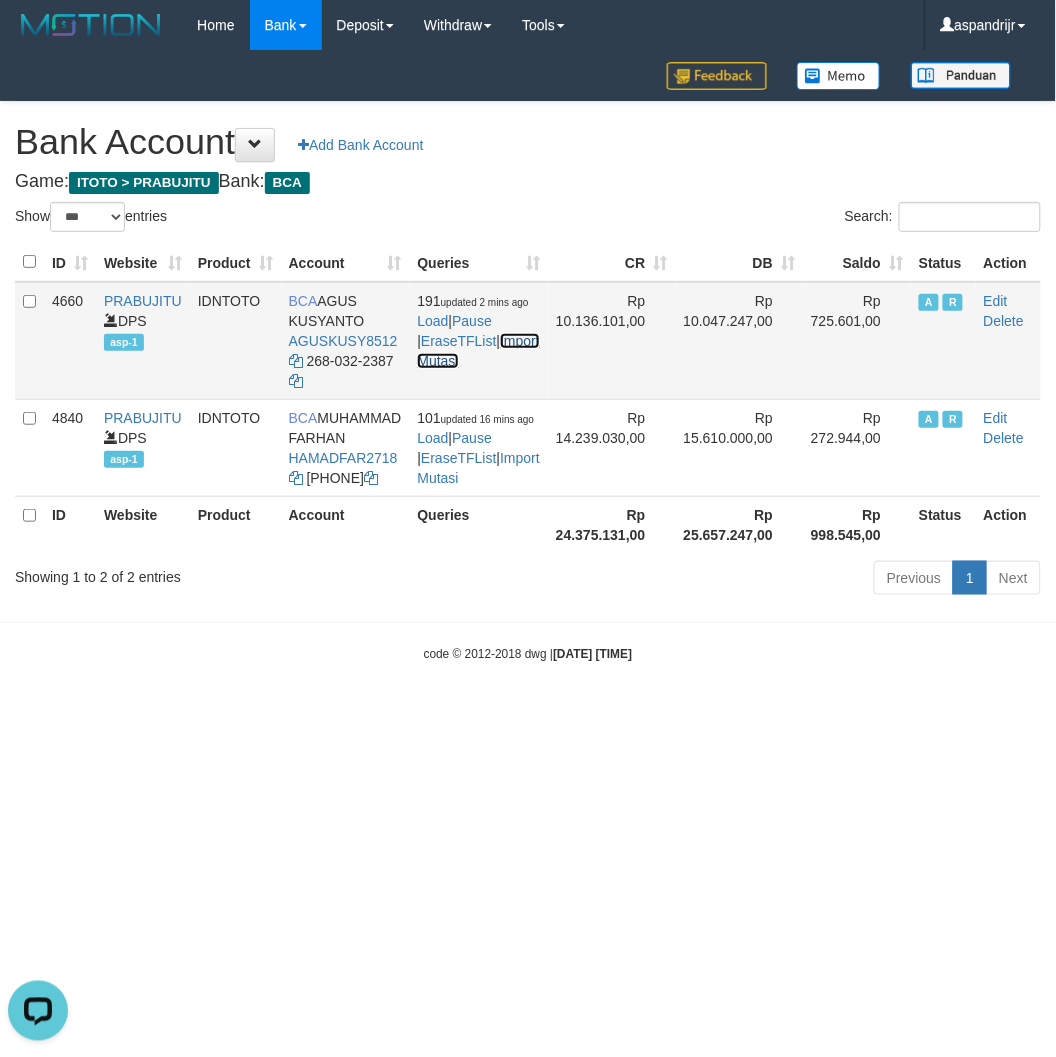 click on "Import Mutasi" at bounding box center [478, 351] 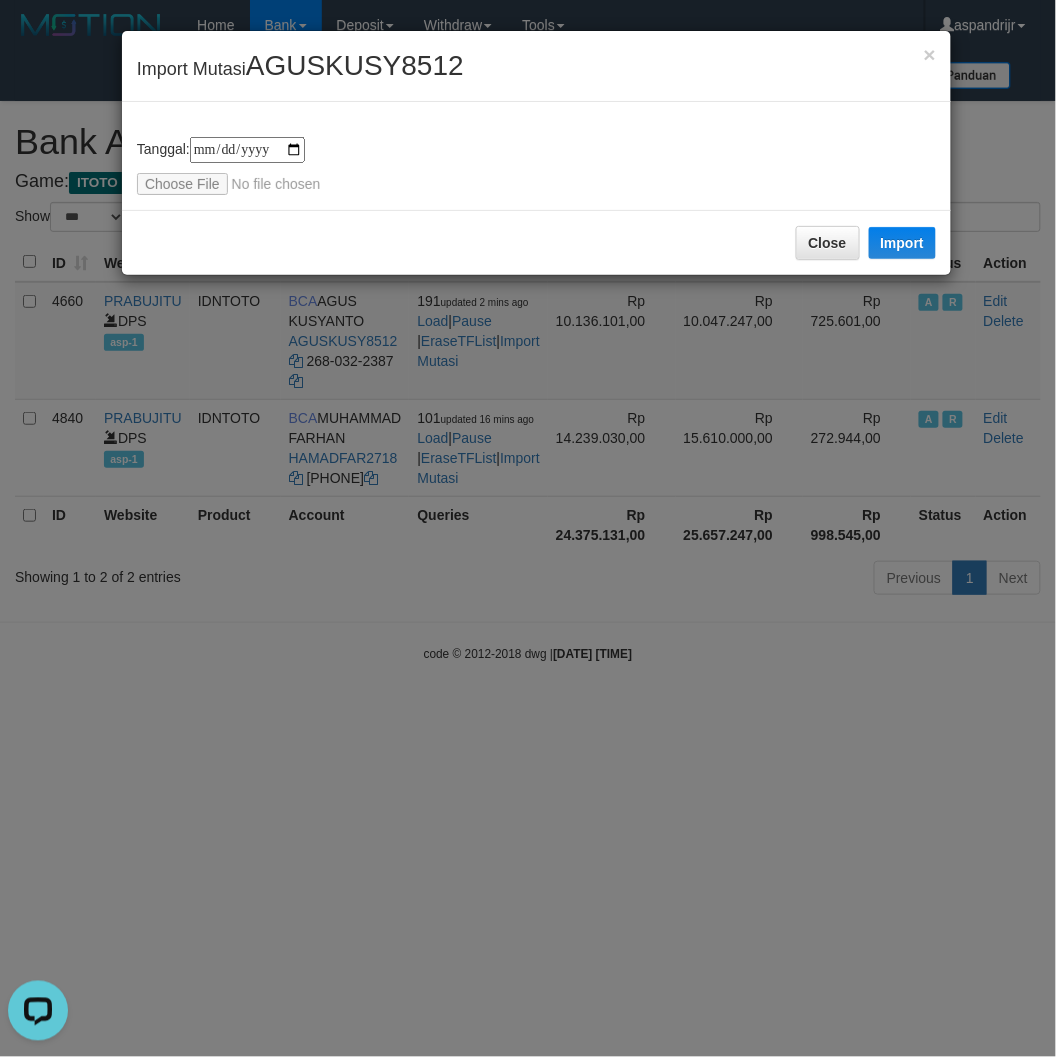 click on "**********" at bounding box center (536, 166) 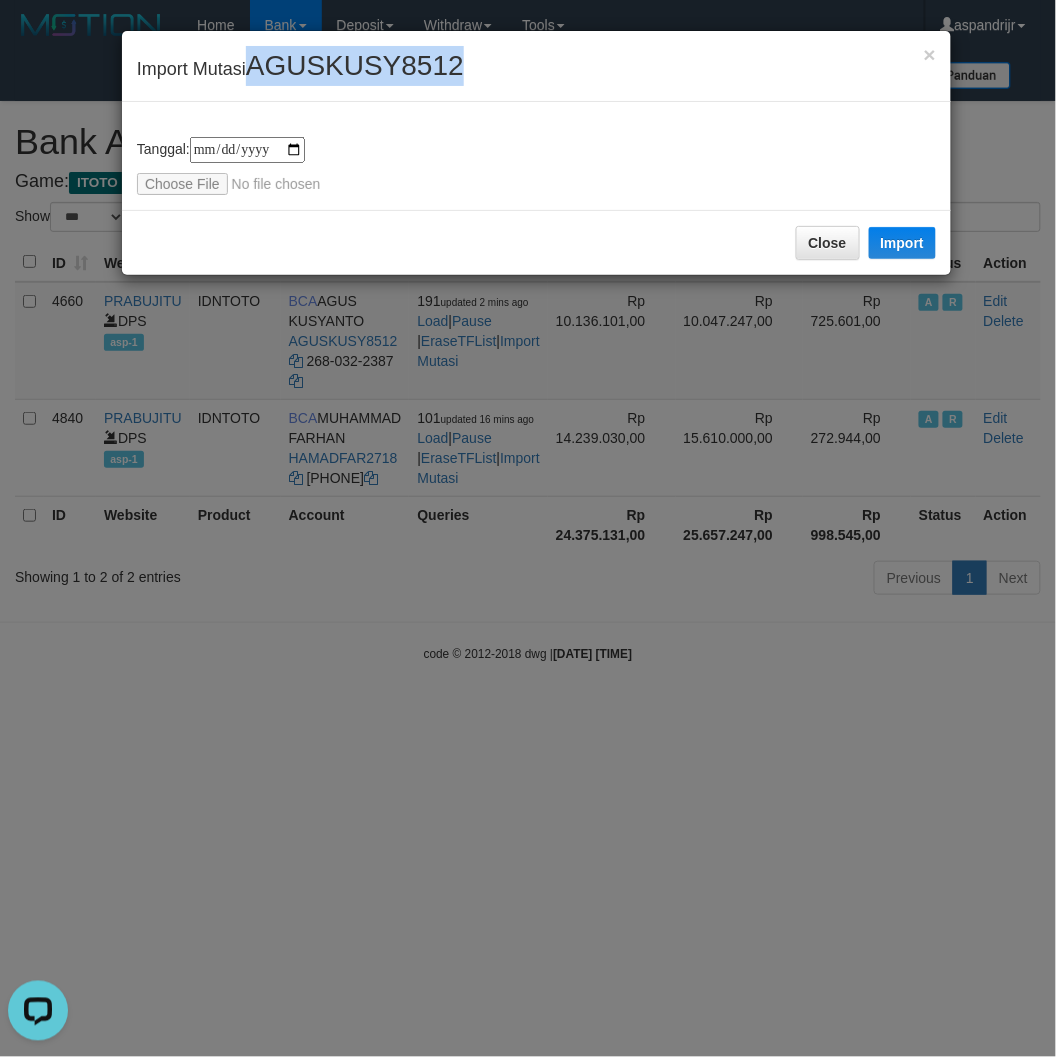 click on "AGUSKUSY8512" at bounding box center (355, 65) 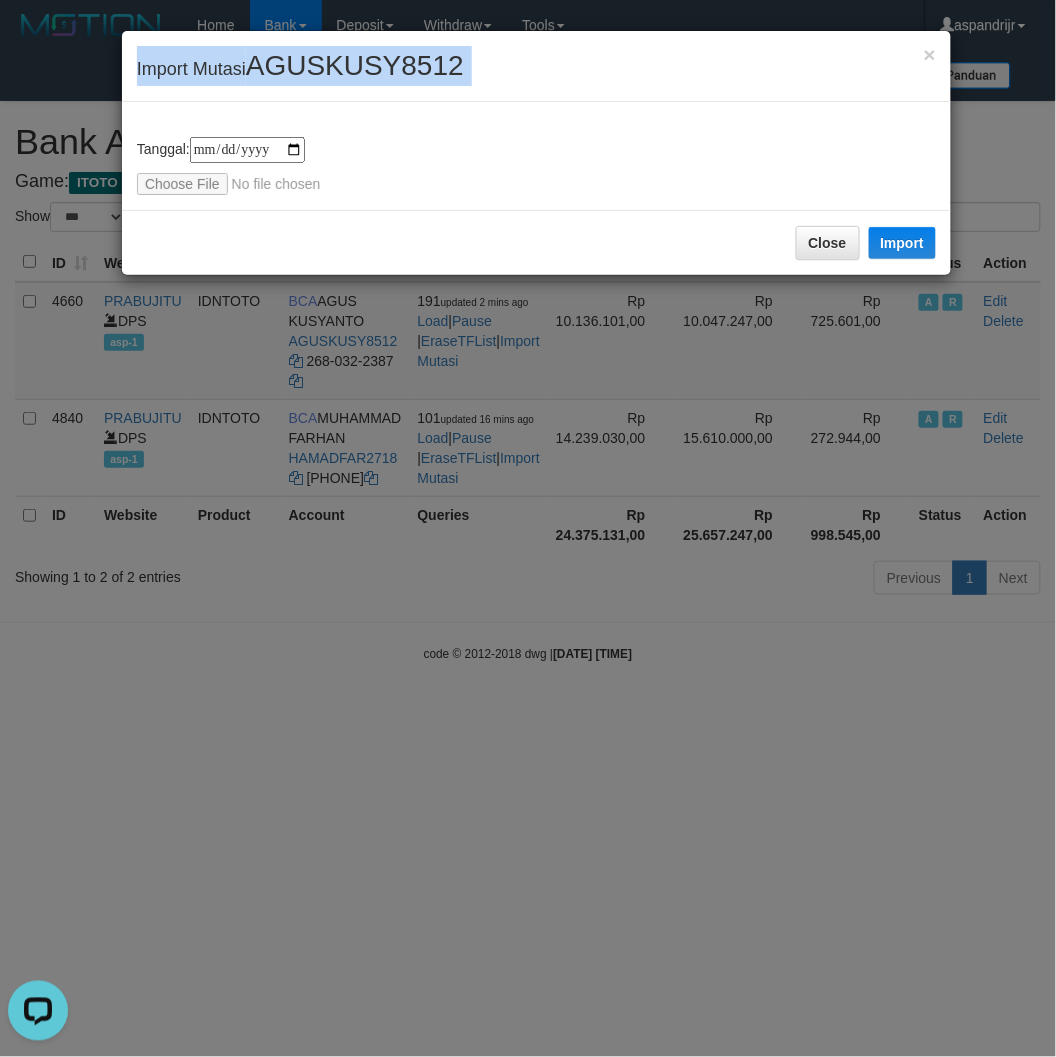 click on "AGUSKUSY8512" at bounding box center (355, 65) 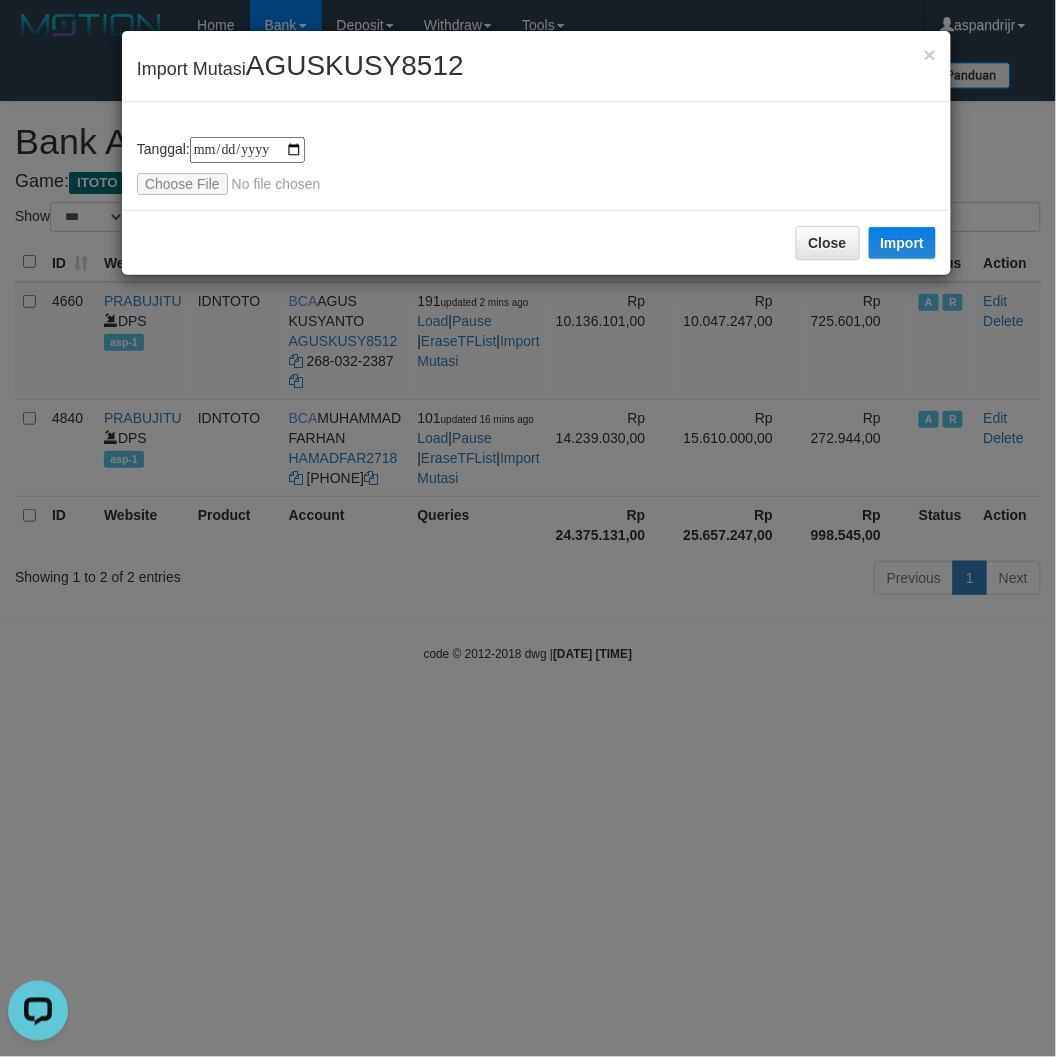 click on "AGUSKUSY8512" at bounding box center [355, 65] 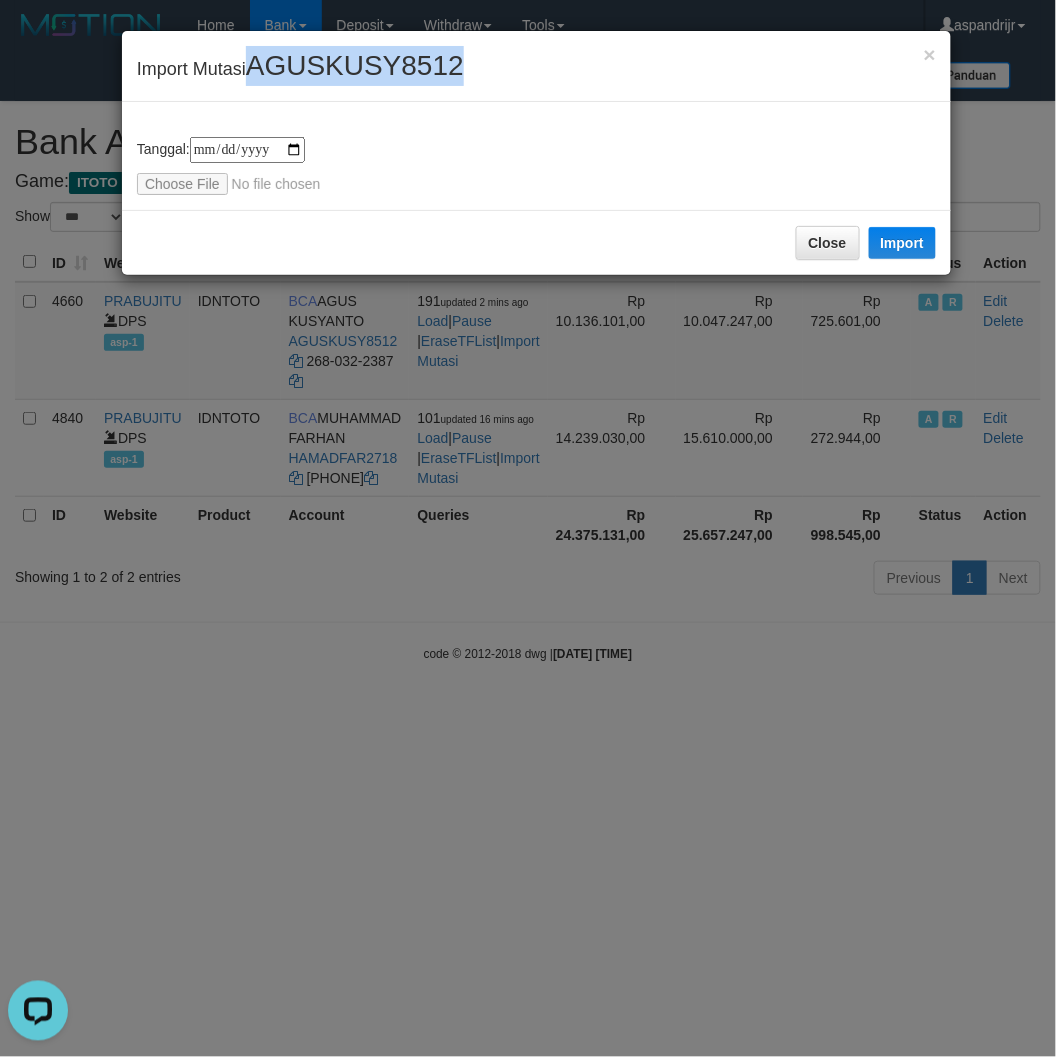 click on "AGUSKUSY8512" at bounding box center (355, 65) 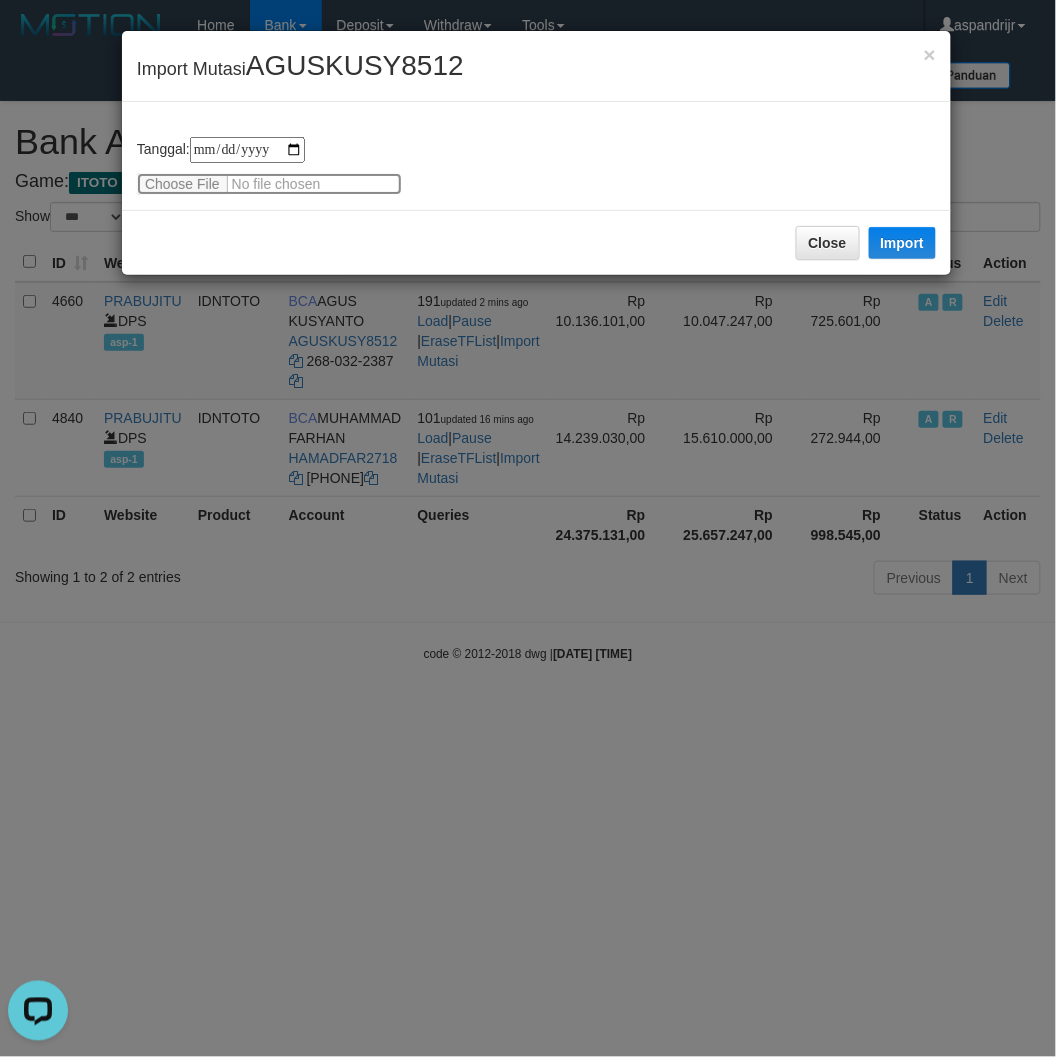 click at bounding box center [269, 184] 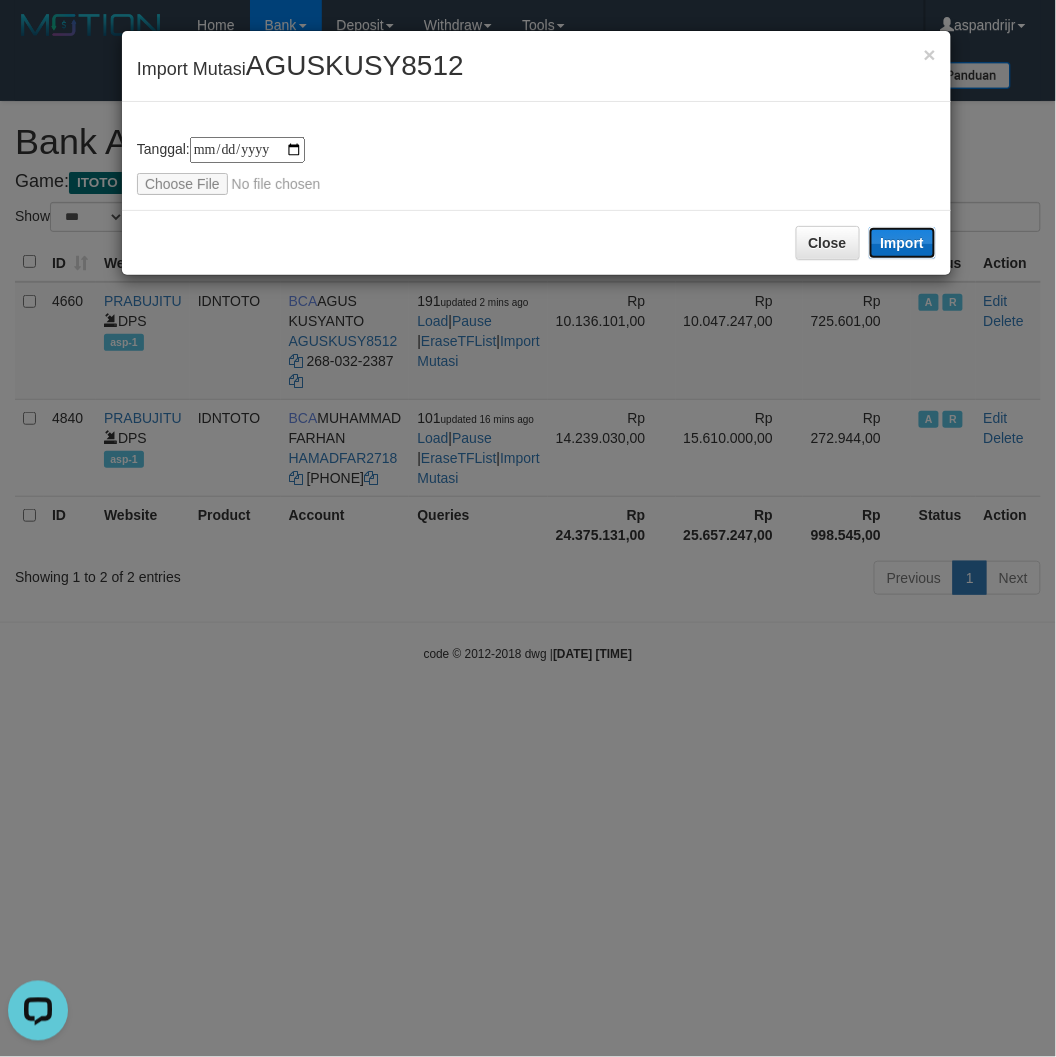 click on "Import" at bounding box center (903, 243) 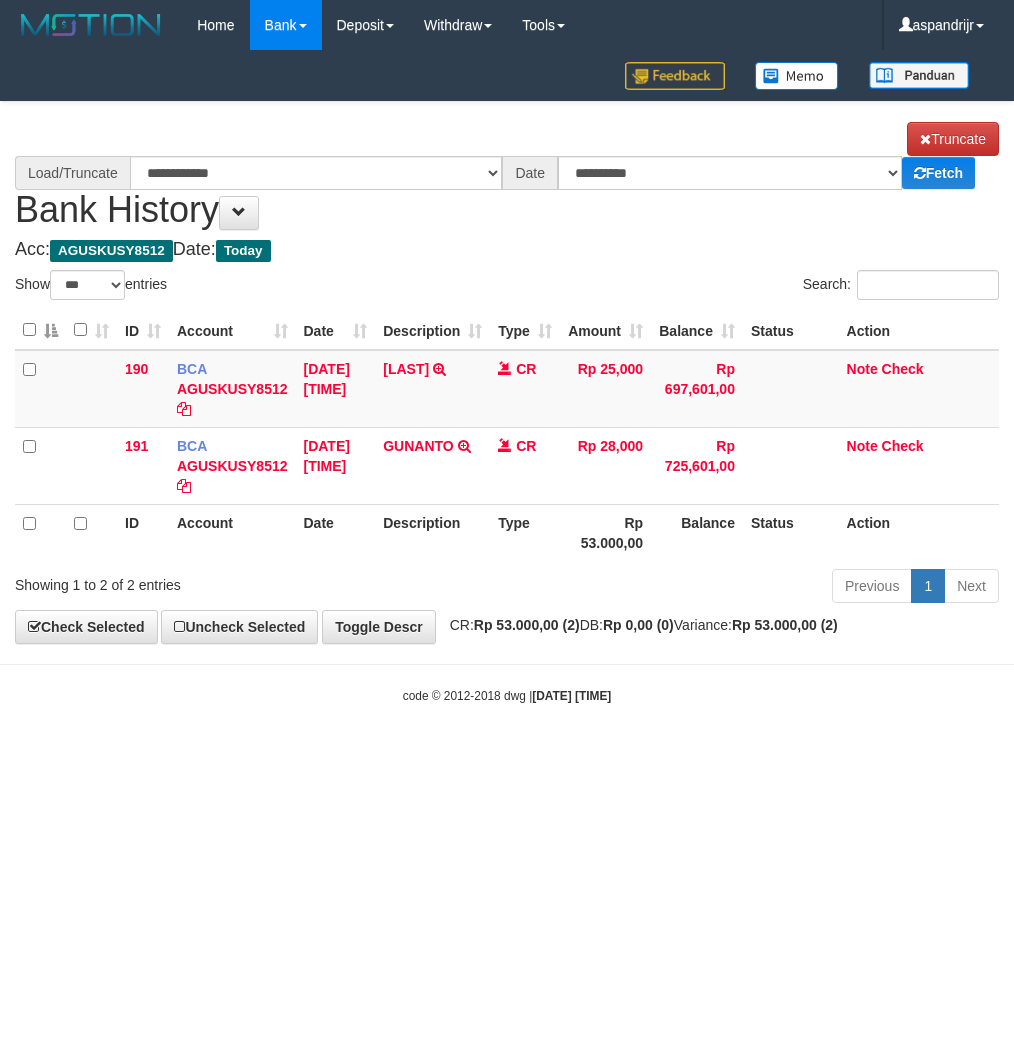 select on "***" 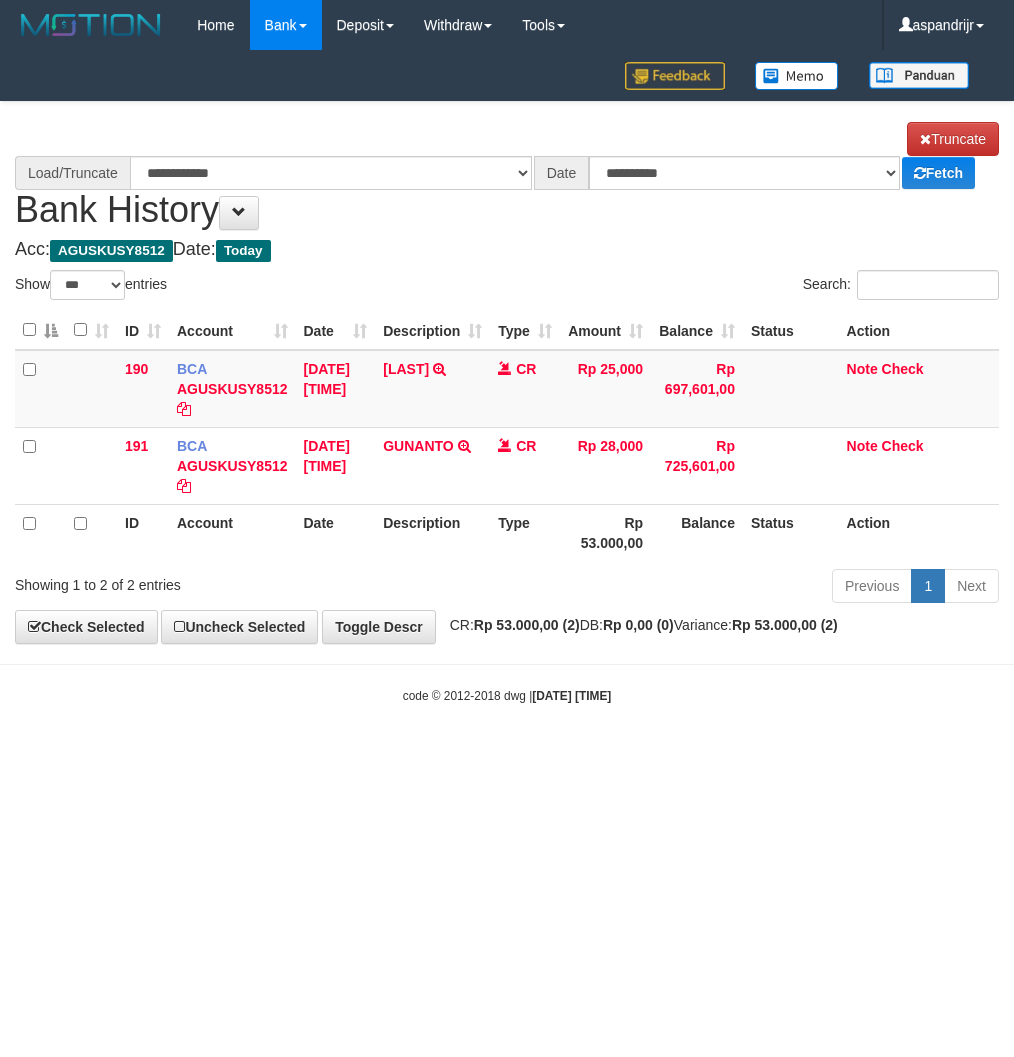 scroll, scrollTop: 0, scrollLeft: 0, axis: both 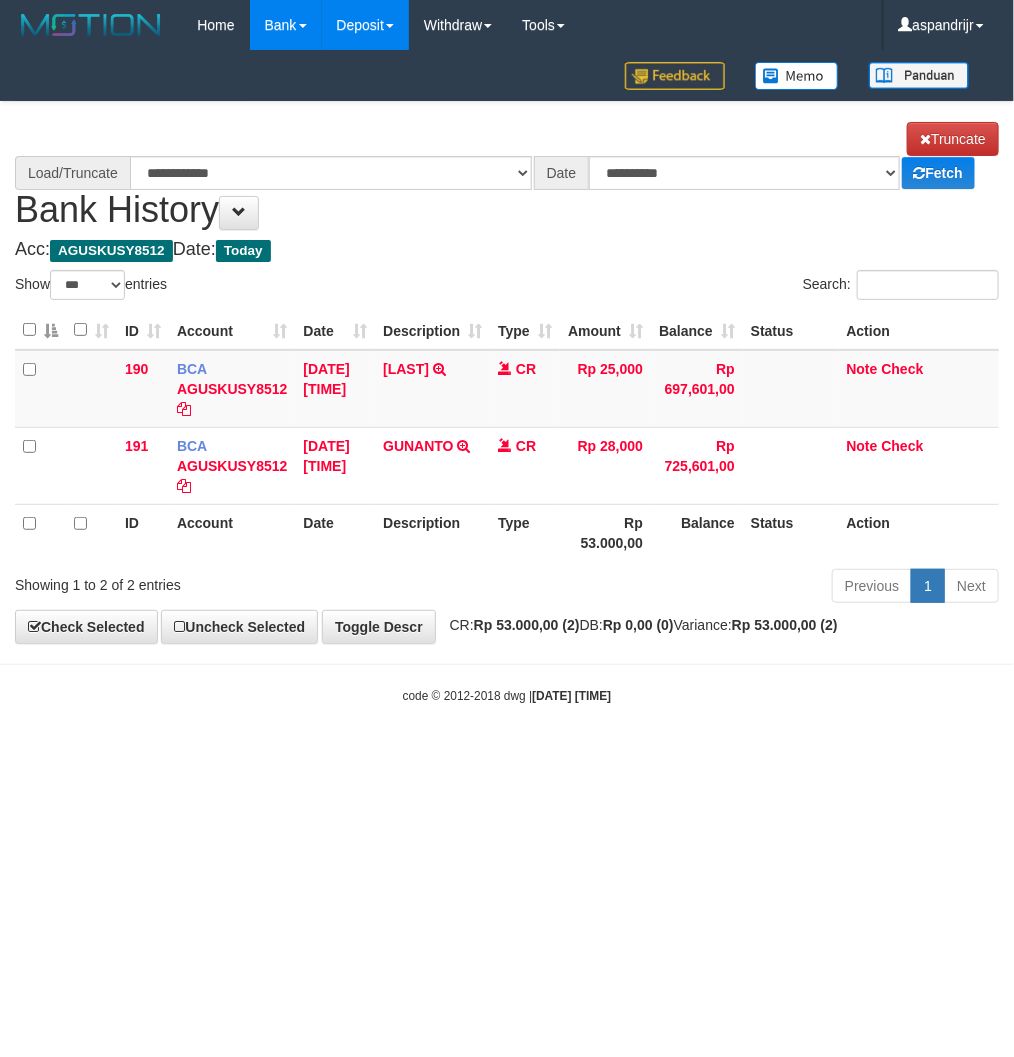 select on "****" 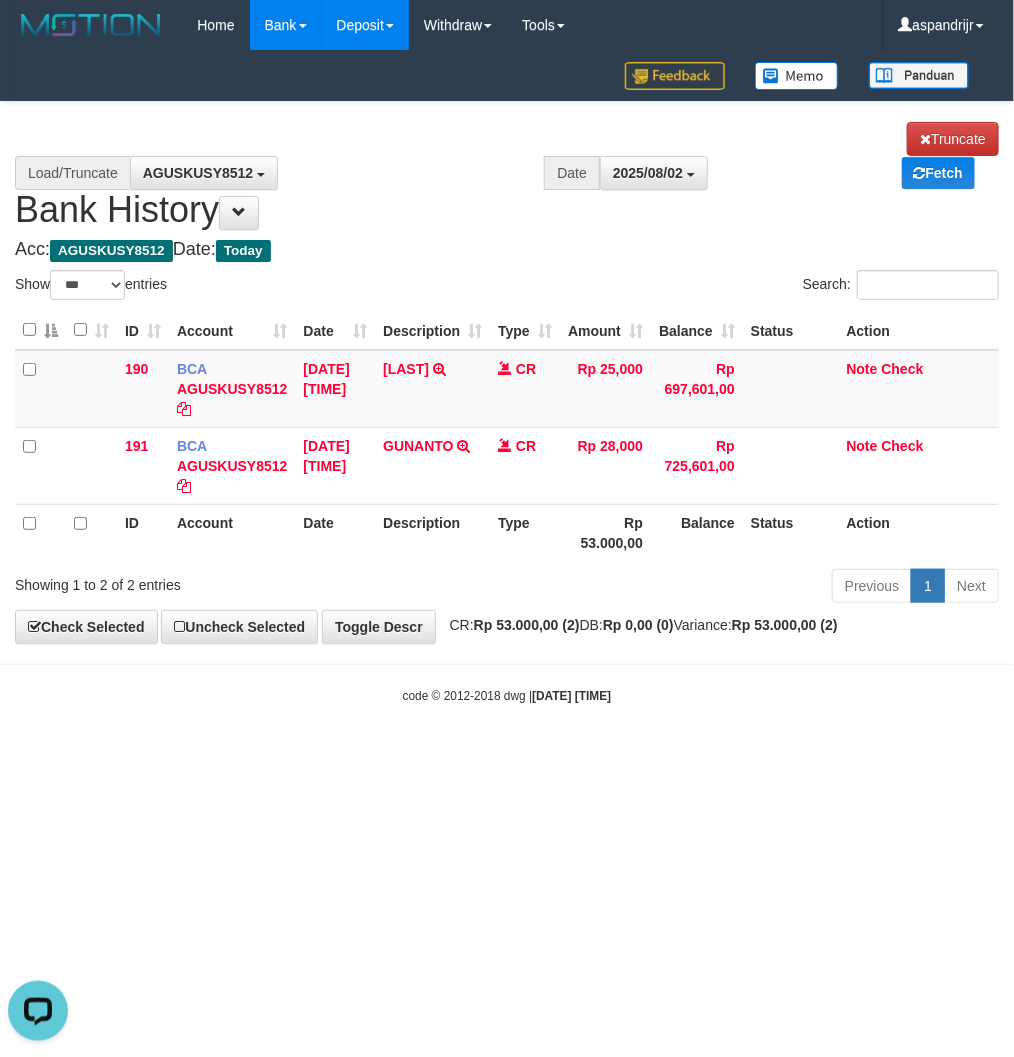 scroll, scrollTop: 0, scrollLeft: 0, axis: both 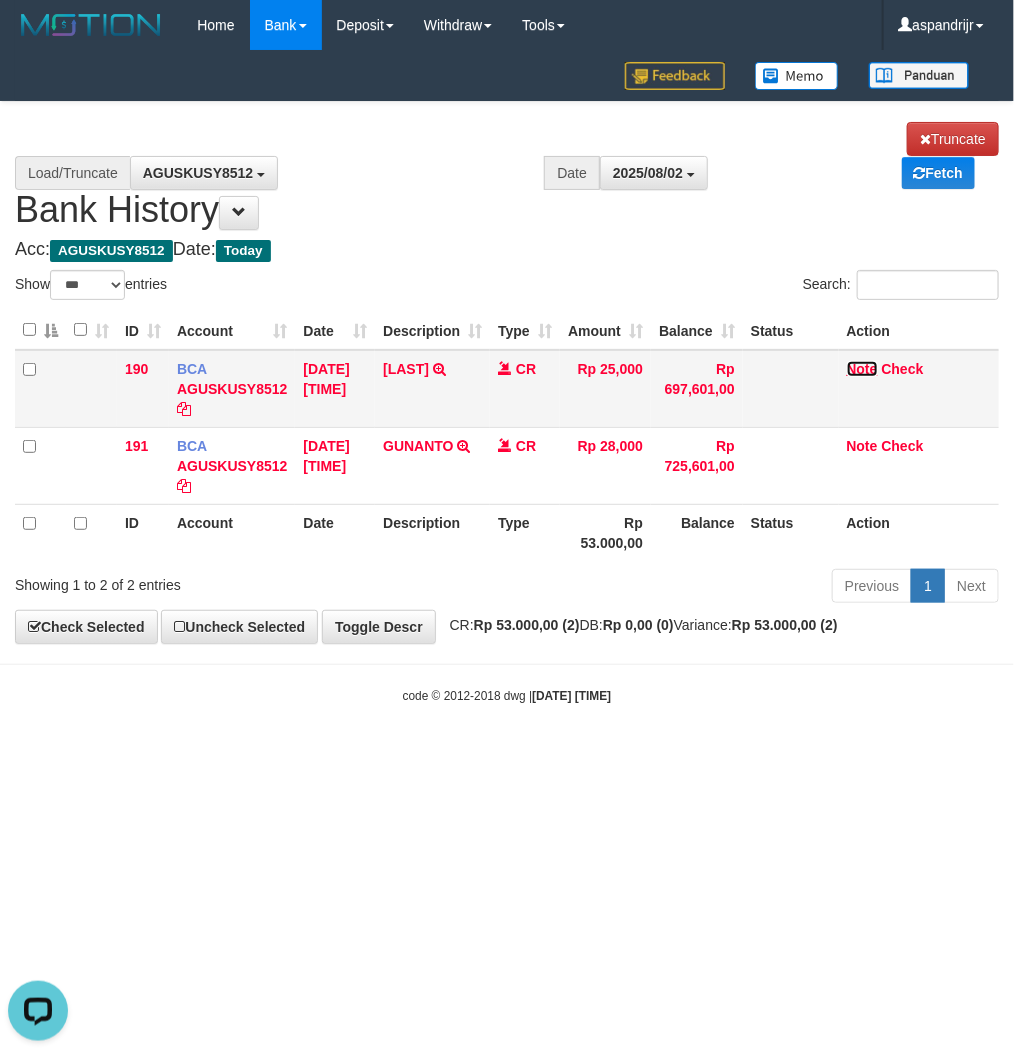 click on "Note" at bounding box center [862, 369] 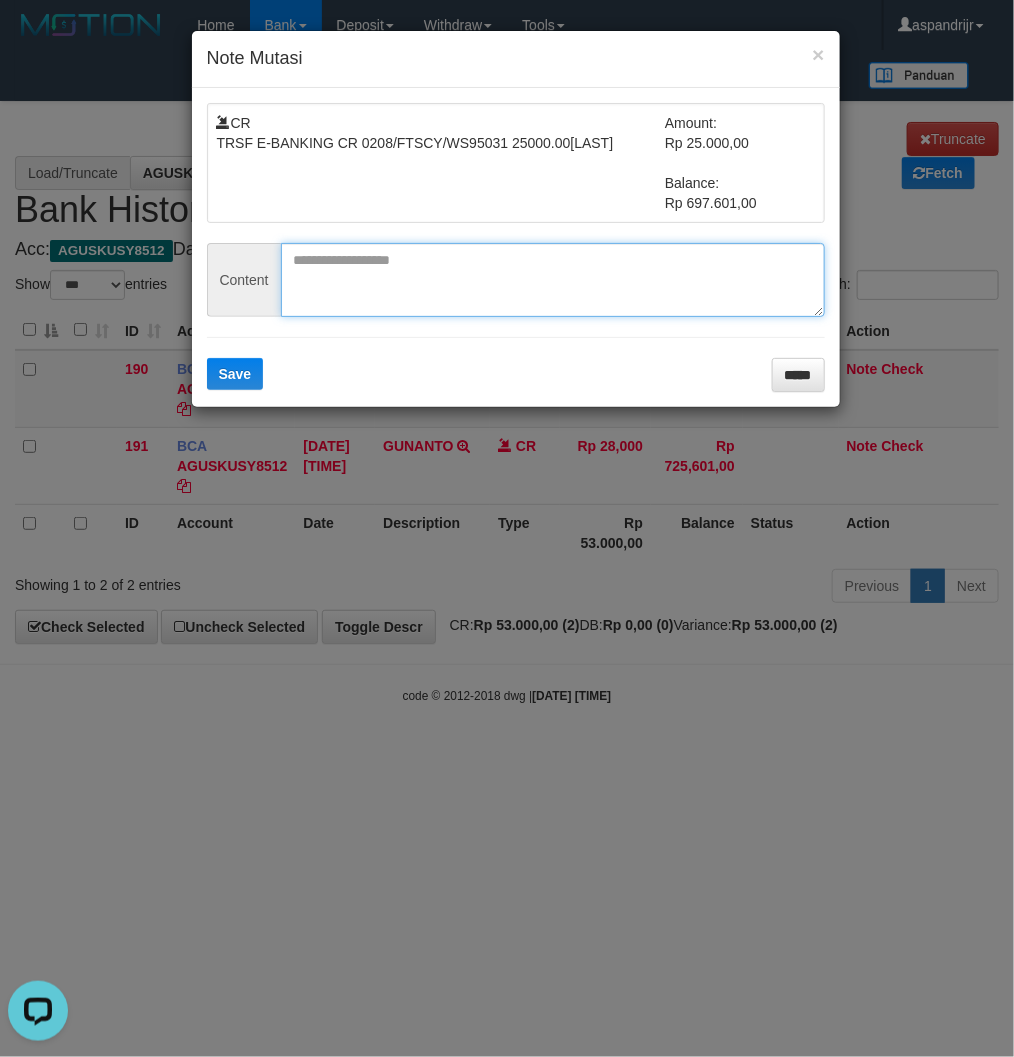 click at bounding box center [553, 280] 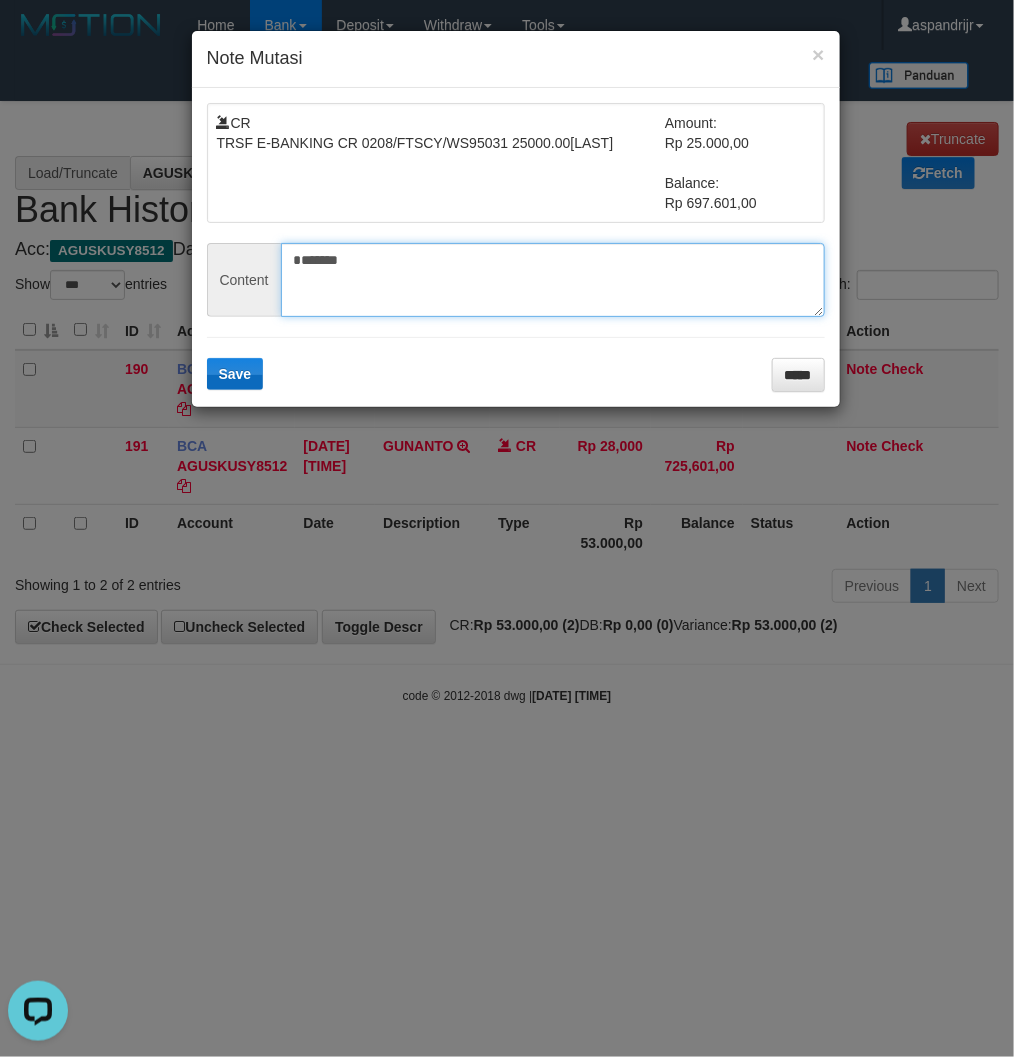 type on "*******" 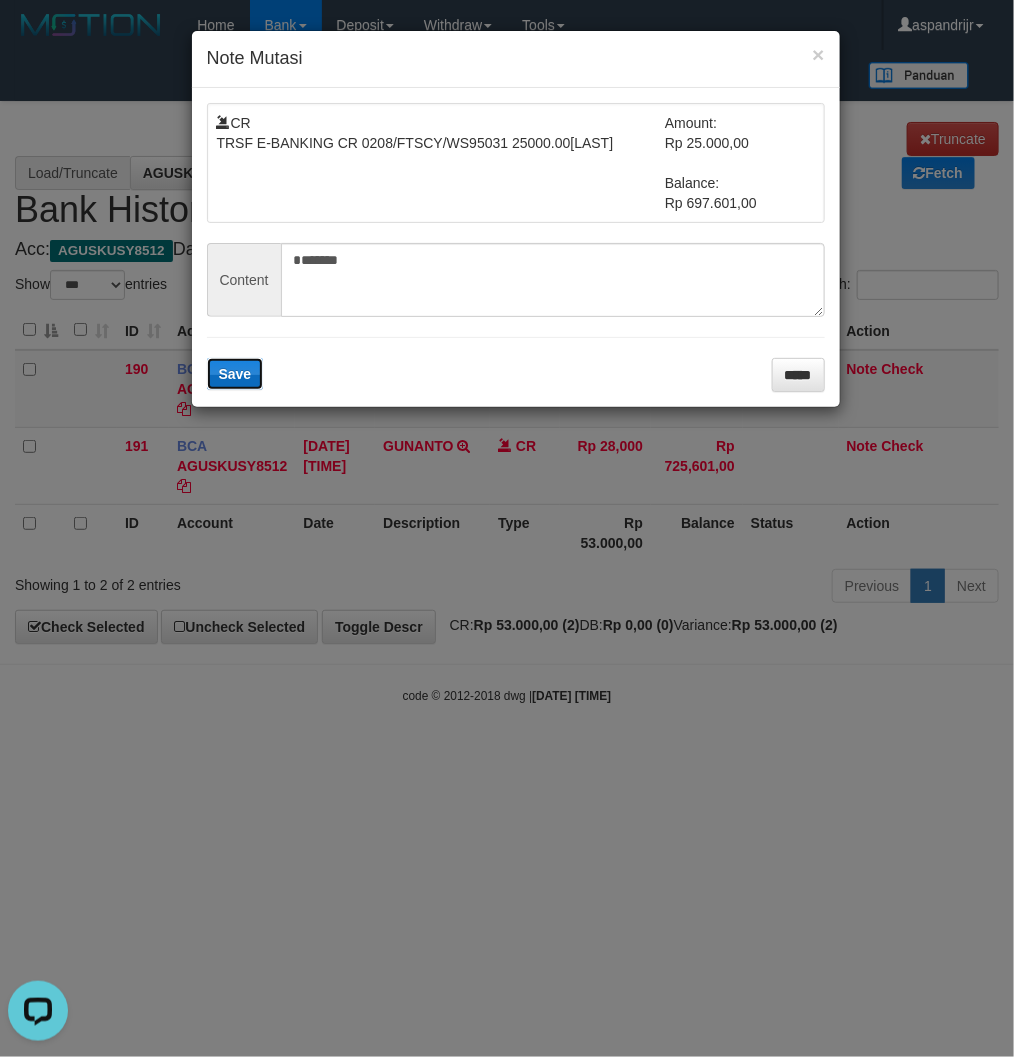 click on "Save" at bounding box center [235, 374] 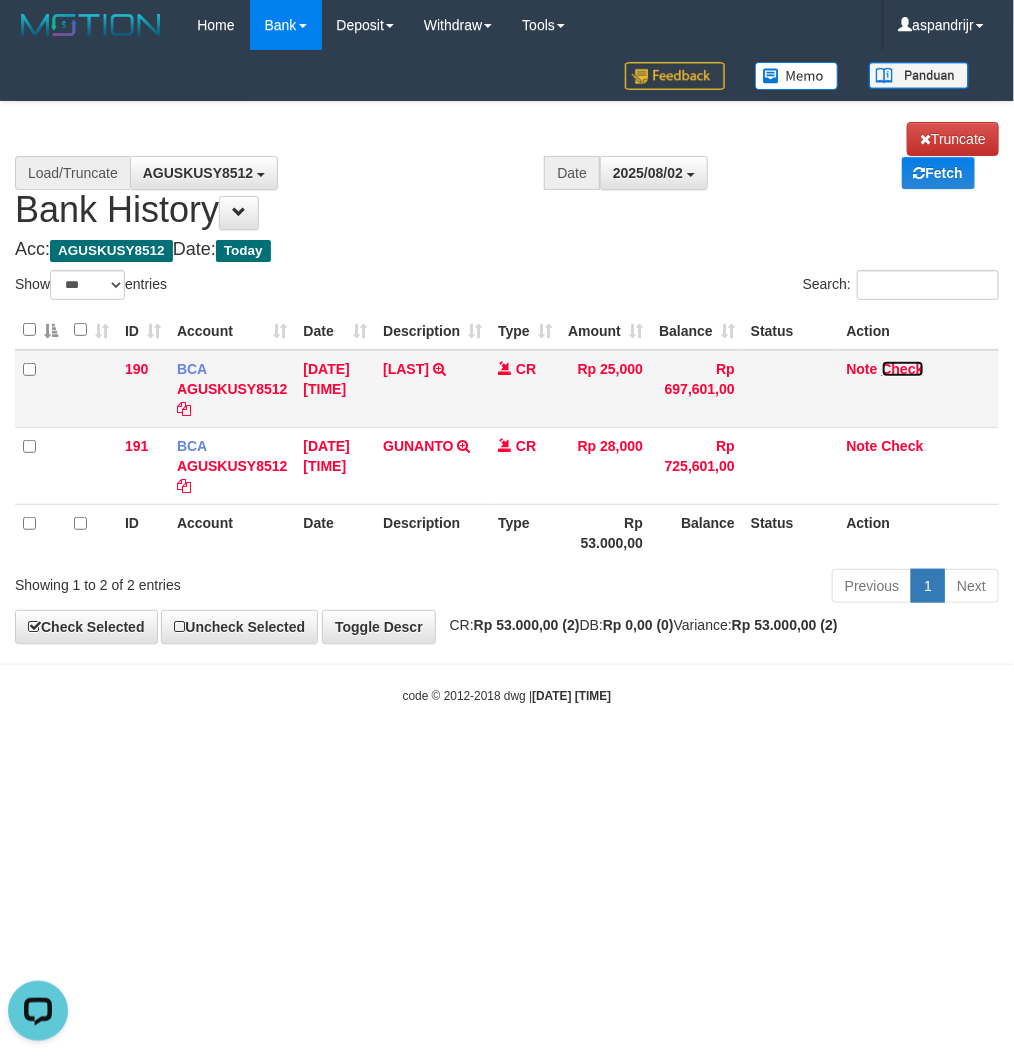 click on "Check" at bounding box center (903, 369) 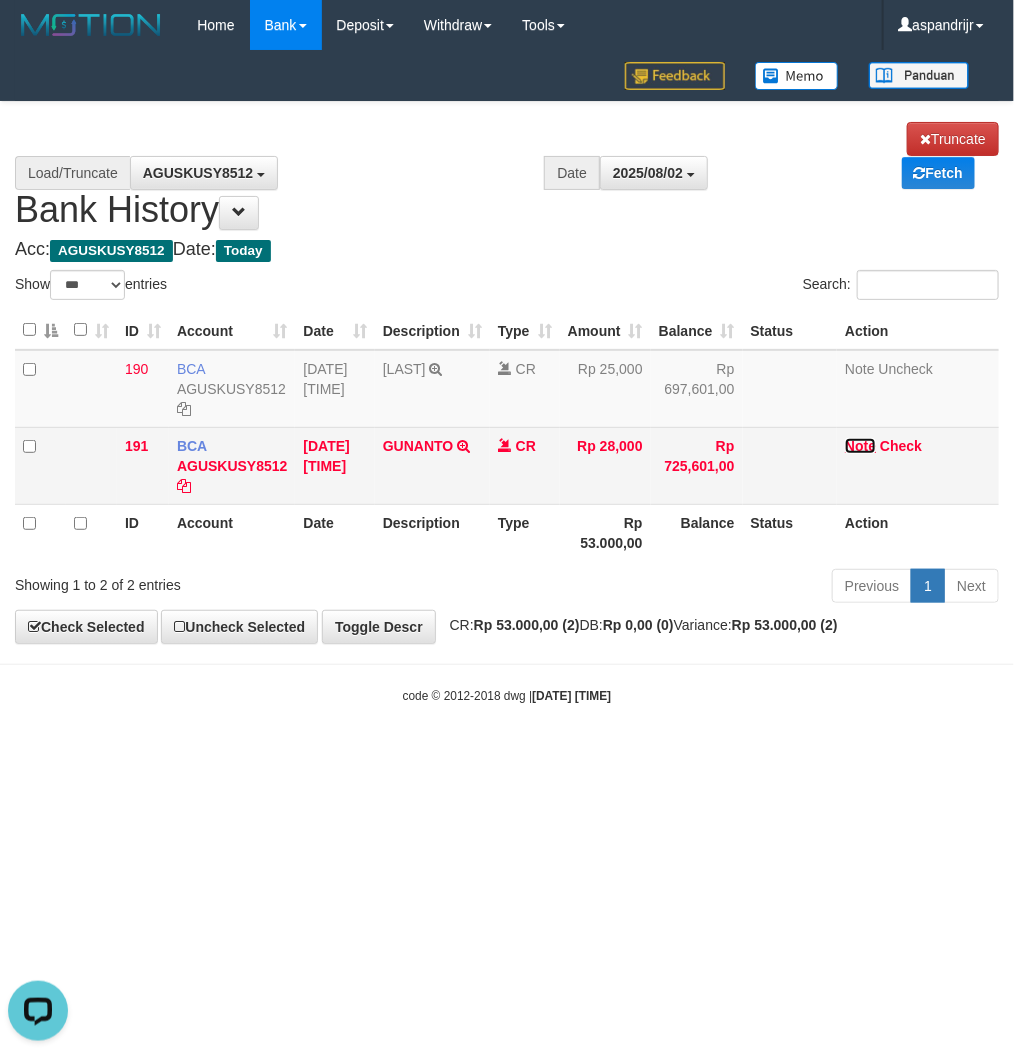 click on "Note" at bounding box center [860, 446] 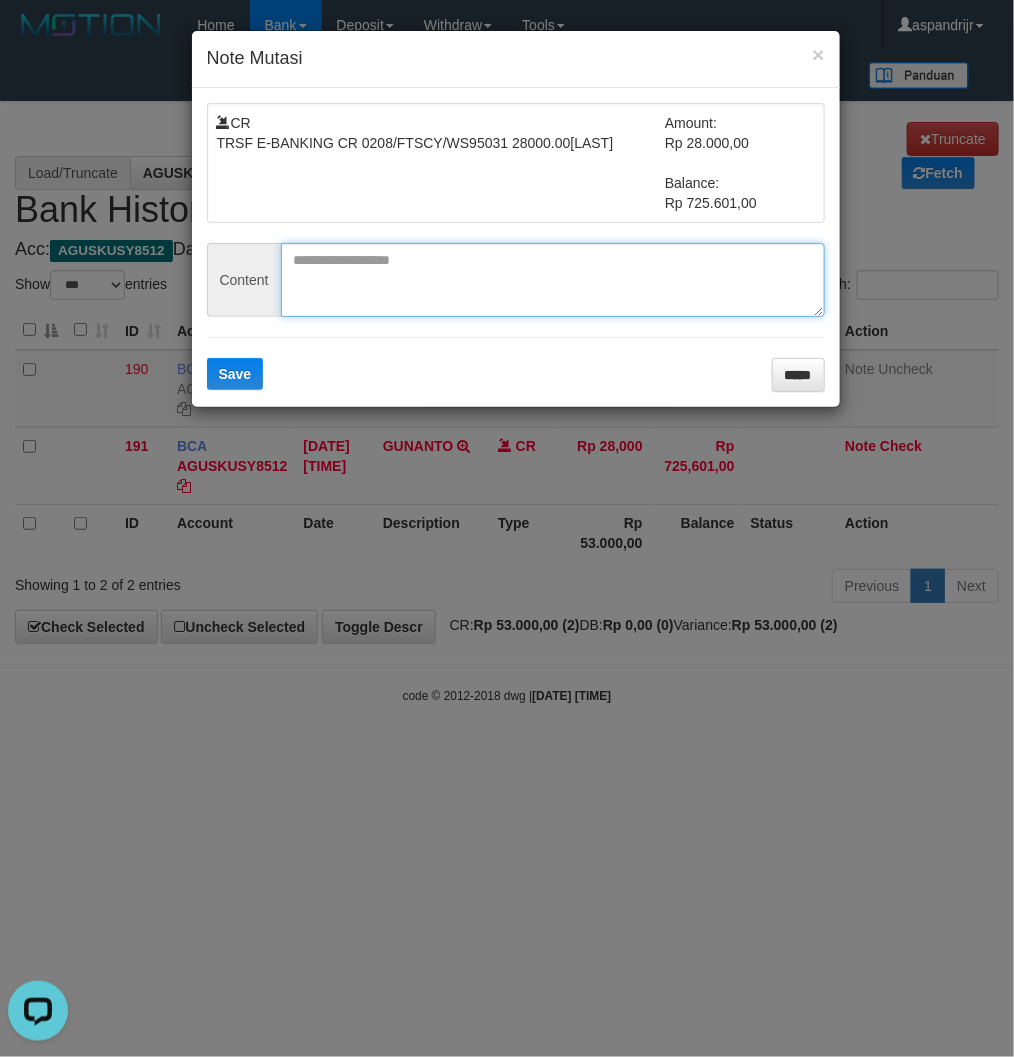 click at bounding box center [553, 280] 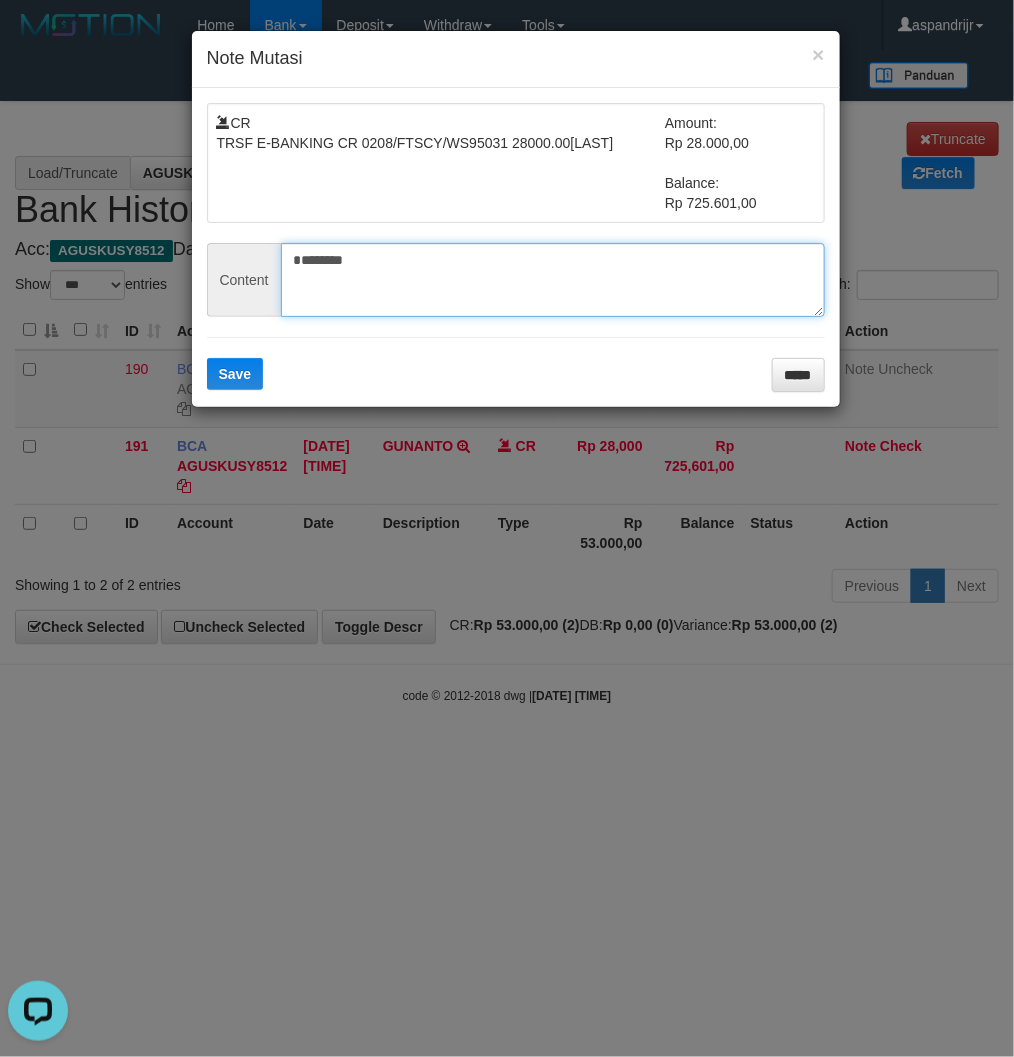 type on "********" 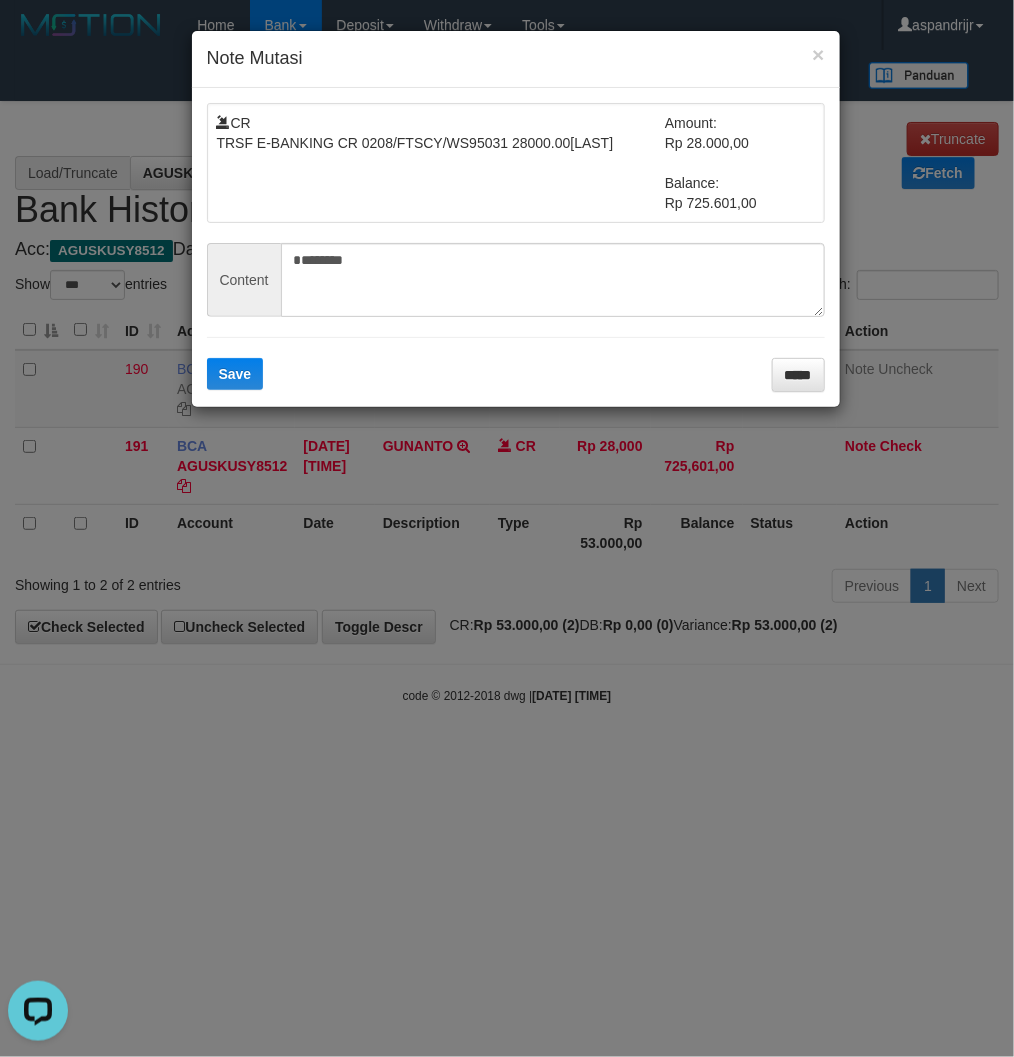 click on "CR
TRSF E-BANKING CR 0208/FTSCY/WS95031
28000.00GUNANTO
Amount:
Rp 28.000,00
Balance:
Rp 725.601,00
Content
********
Save
*****" at bounding box center (516, 247) 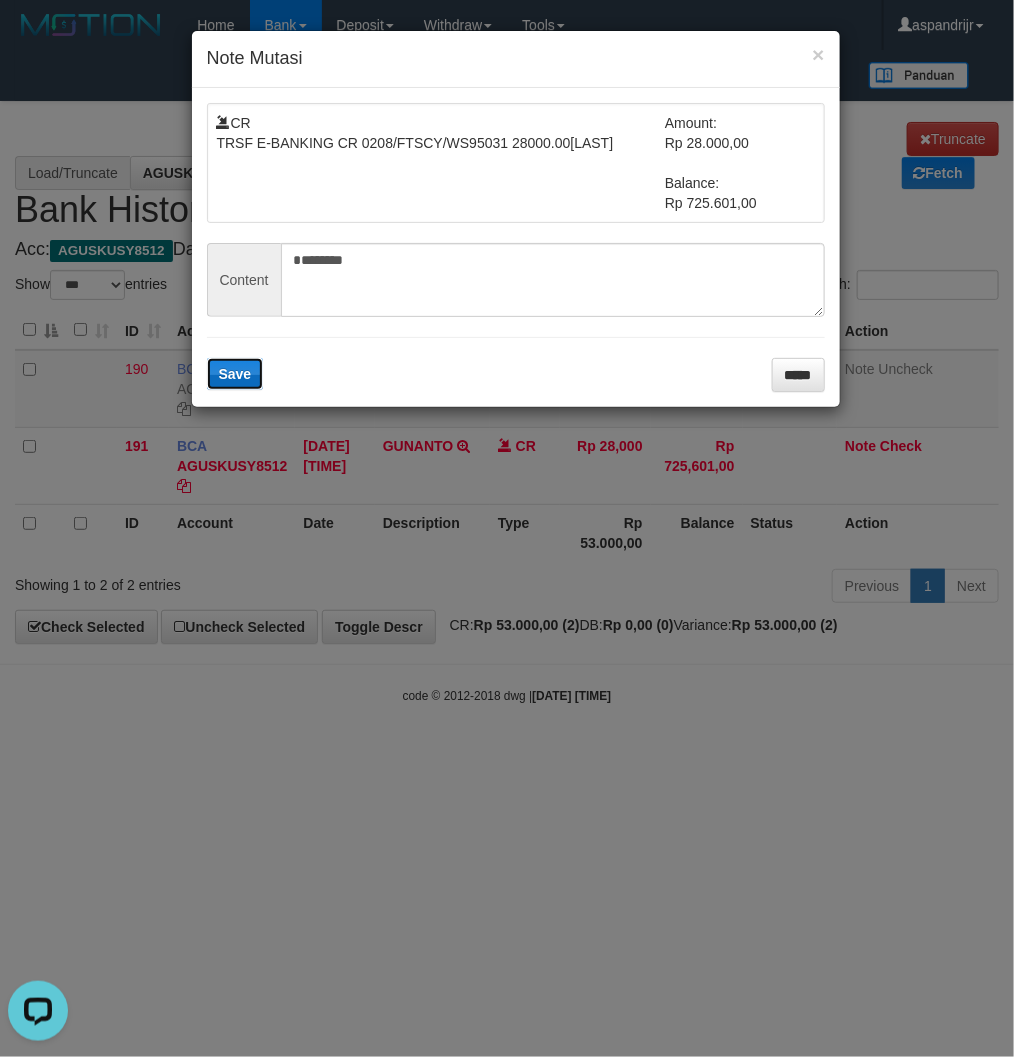 click on "Save" at bounding box center [235, 374] 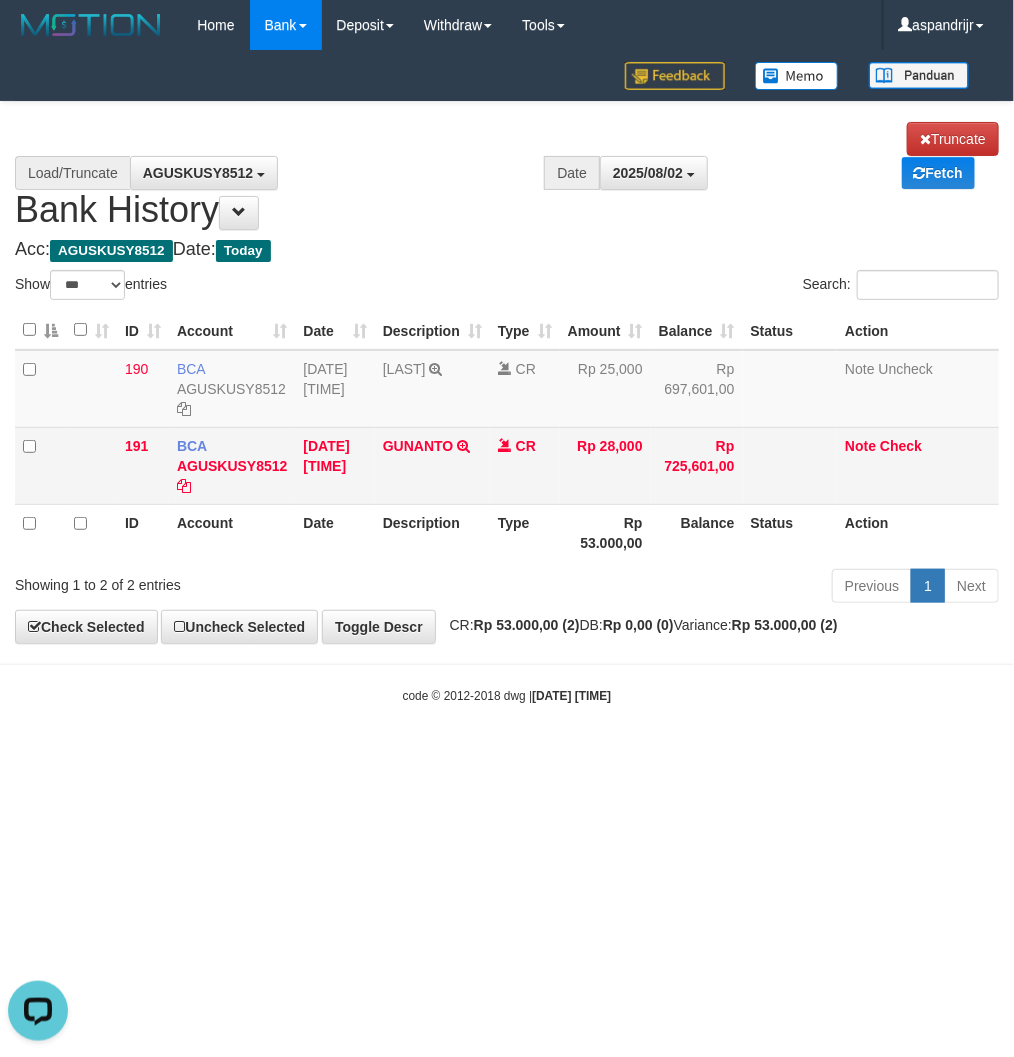 click on "GUNANTO       TRSF E-BANKING CR 0208/FTSCY/WS95031
28000.00GUNANTO" at bounding box center [432, 465] 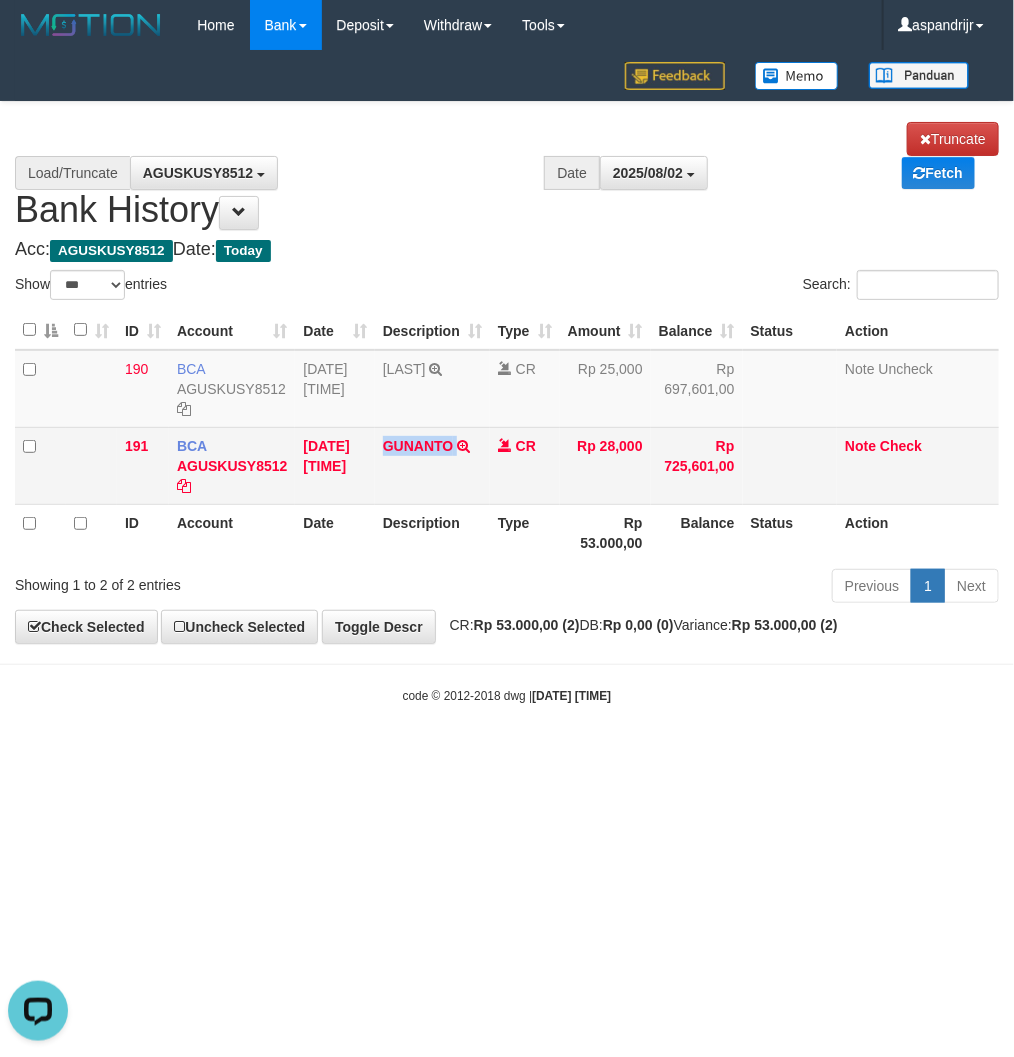 click on "GUNANTO       TRSF E-BANKING CR 0208/FTSCY/WS95031
28000.00GUNANTO" at bounding box center [432, 465] 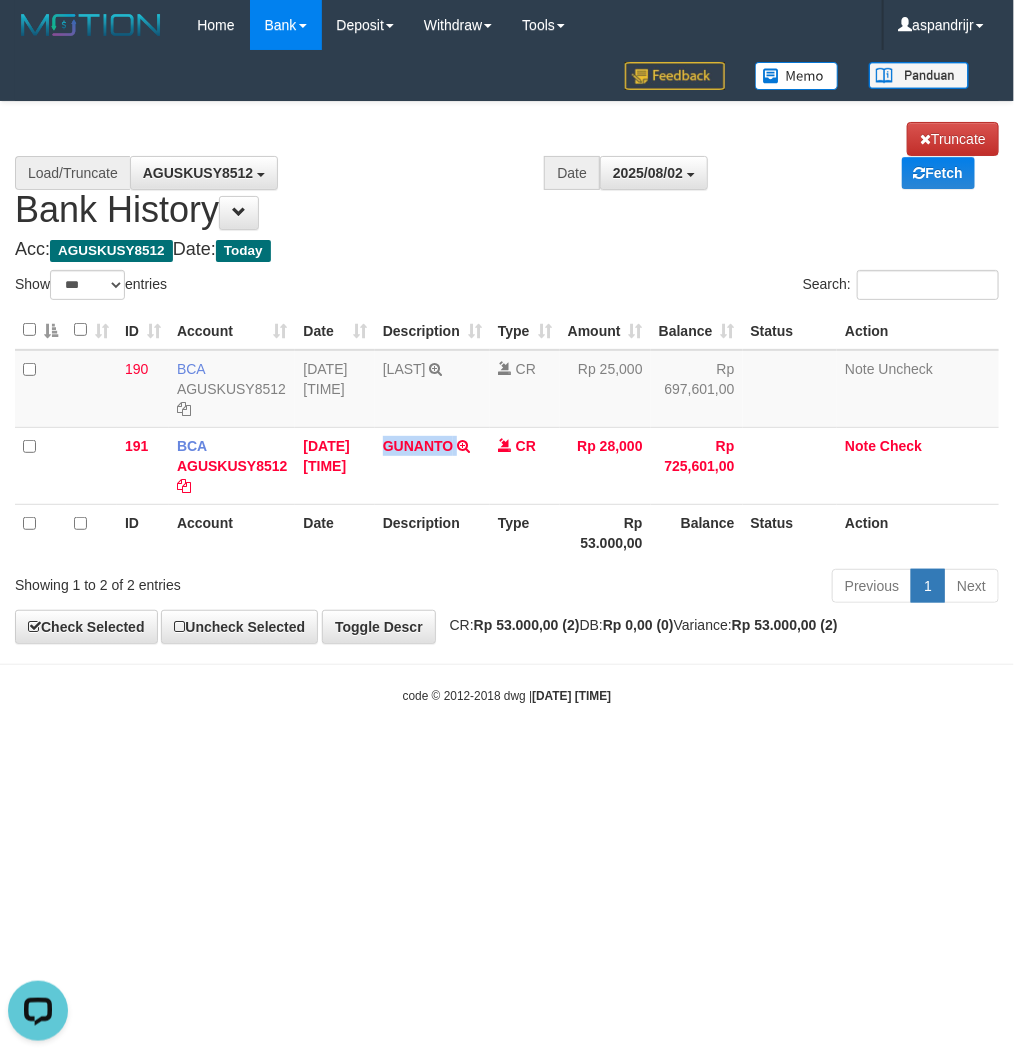 copy on "GUNANTO" 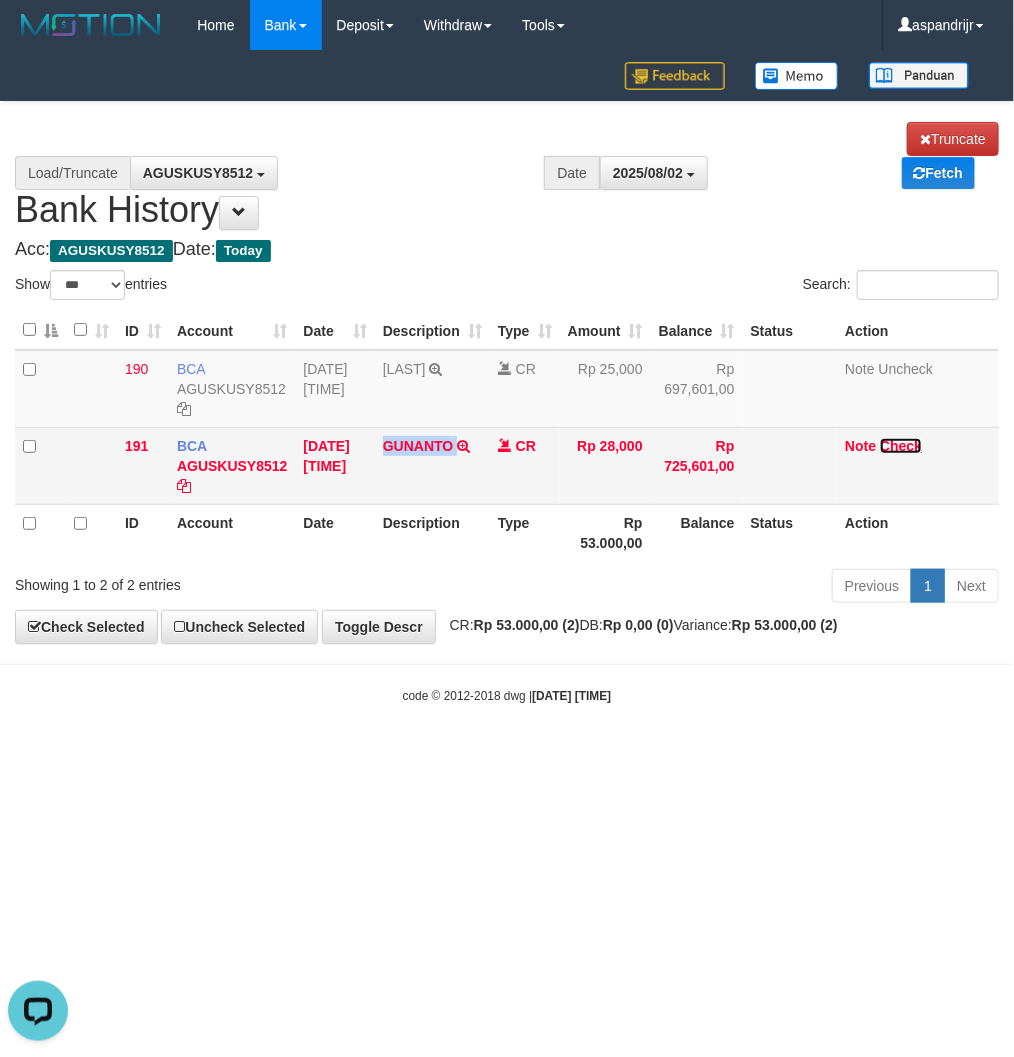 click on "Check" at bounding box center (901, 446) 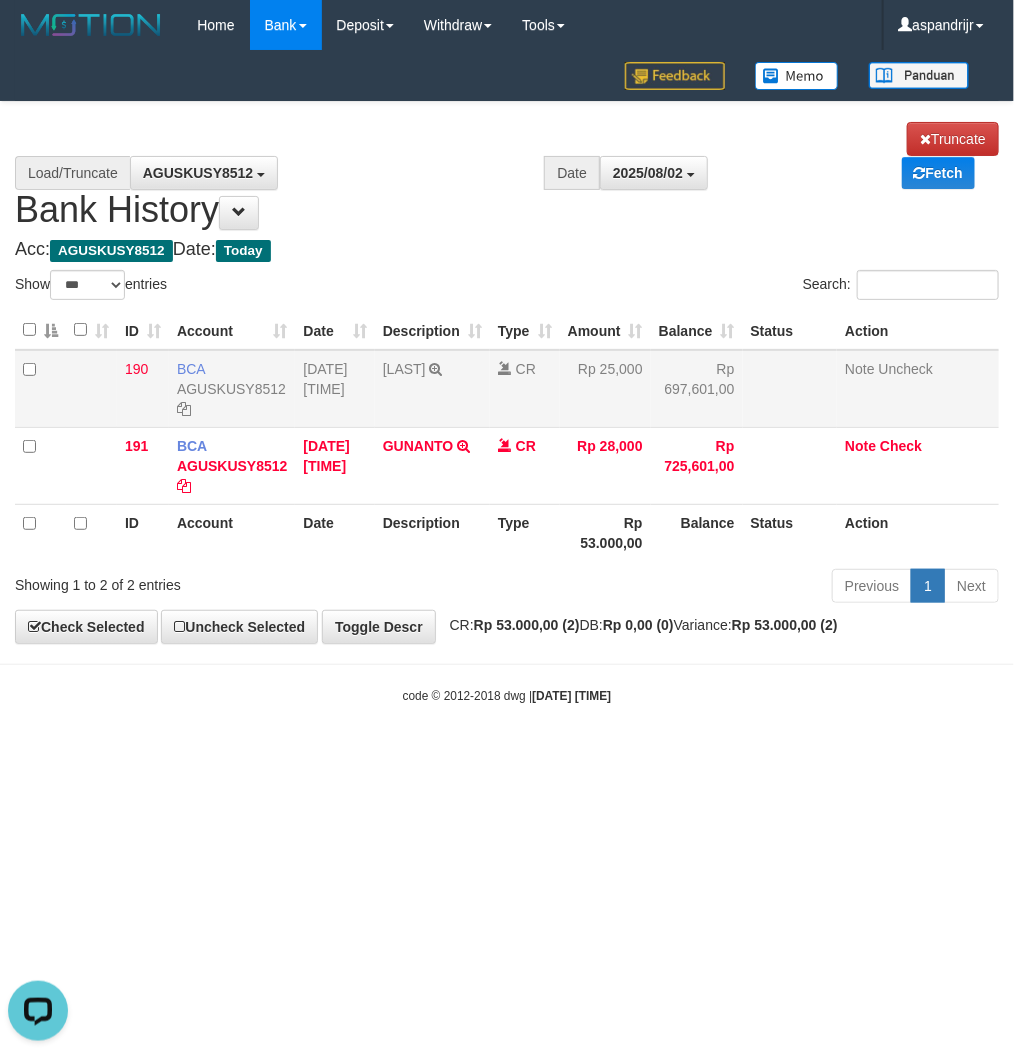 click on "SUWARDY       TRSF E-BANKING CR 0208/FTSCY/WS95031
25000.00SUWARDY" at bounding box center (432, 389) 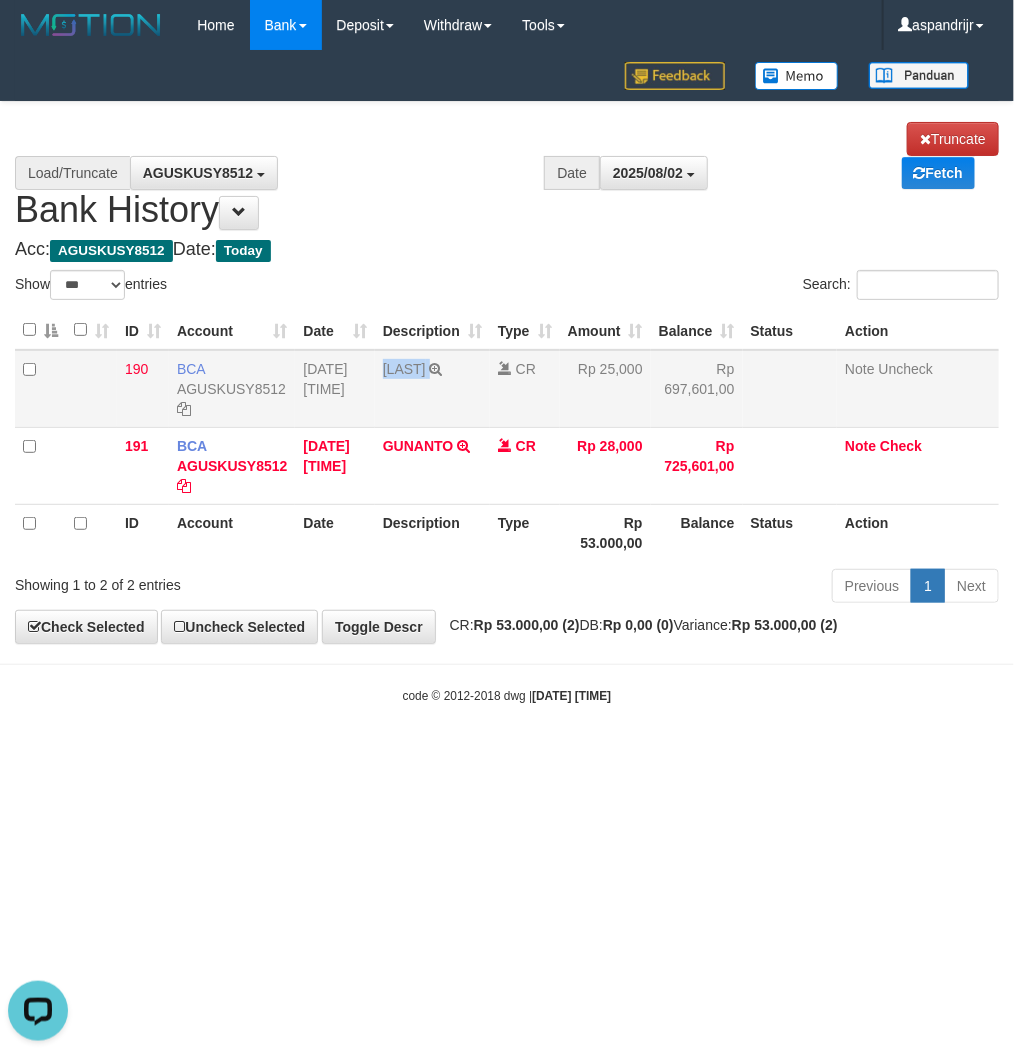 click on "SUWARDY       TRSF E-BANKING CR 0208/FTSCY/WS95031
25000.00SUWARDY" at bounding box center (432, 389) 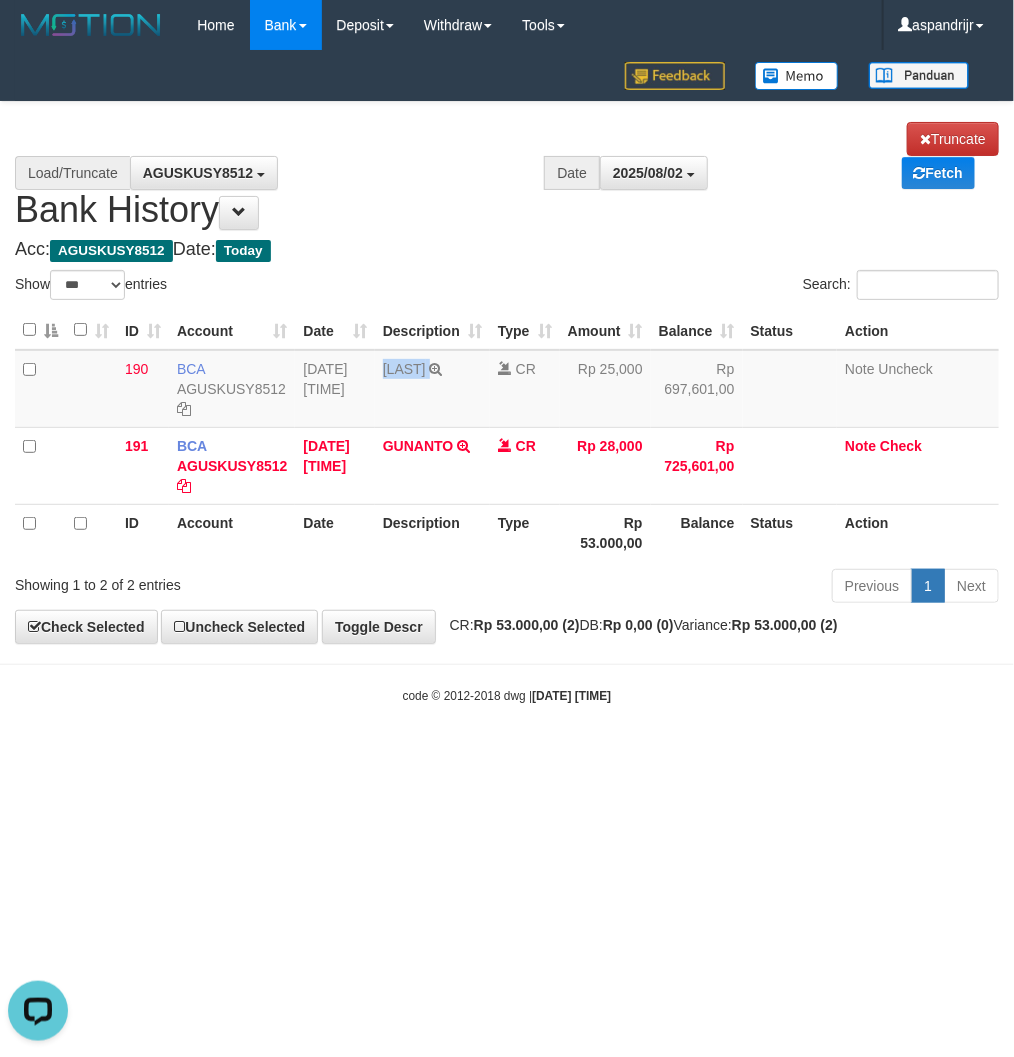 copy on "SUWARDY" 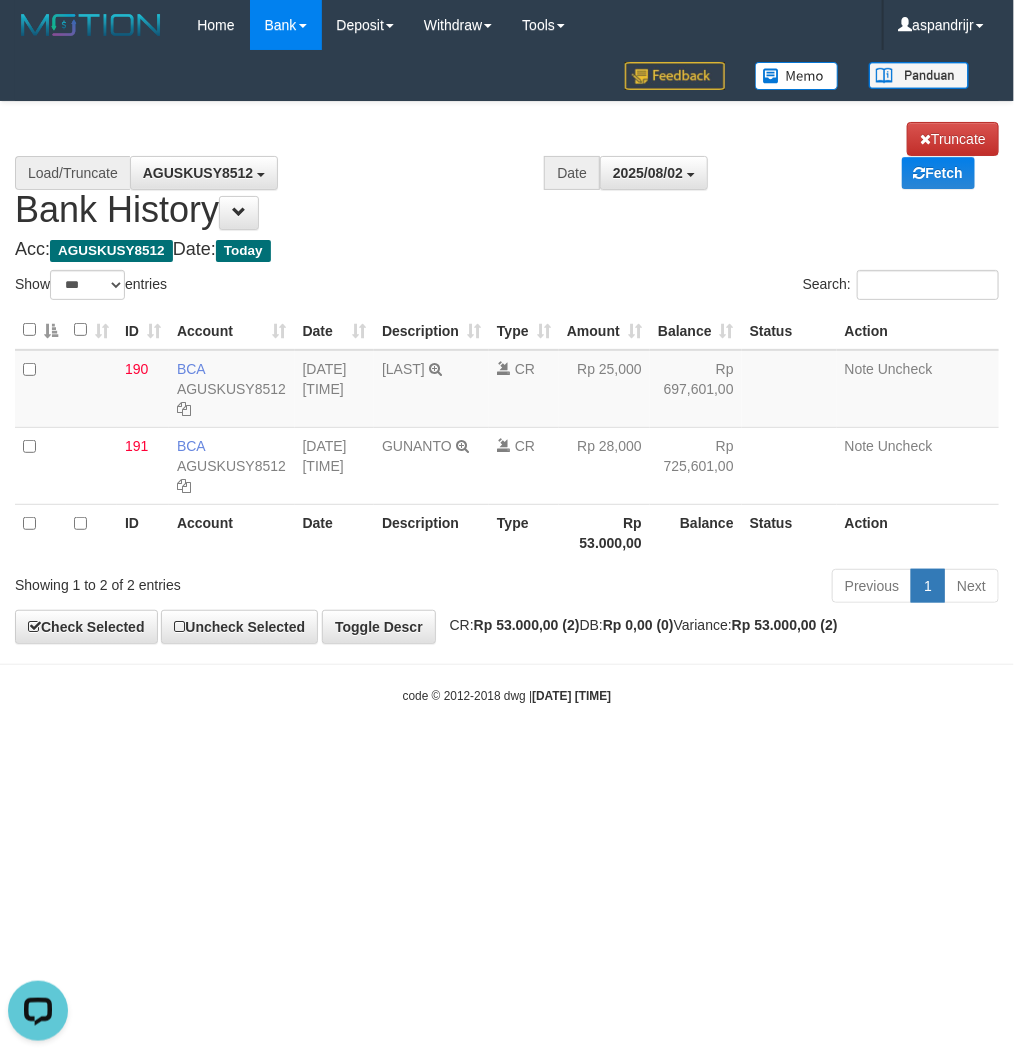 click on "AGUSKUSY8512    PRABUJITU  AGUSKUSY8512" at bounding box center (337, 173) 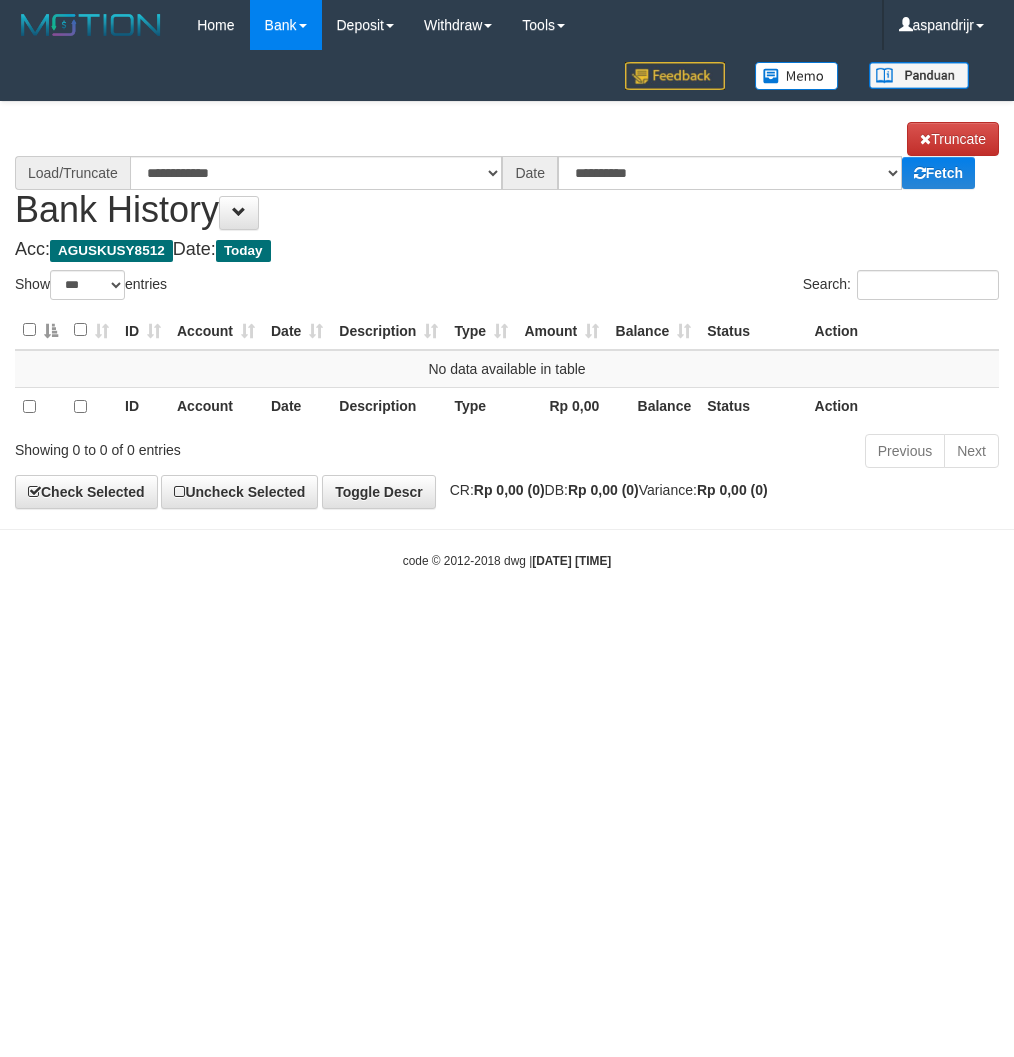 select on "***" 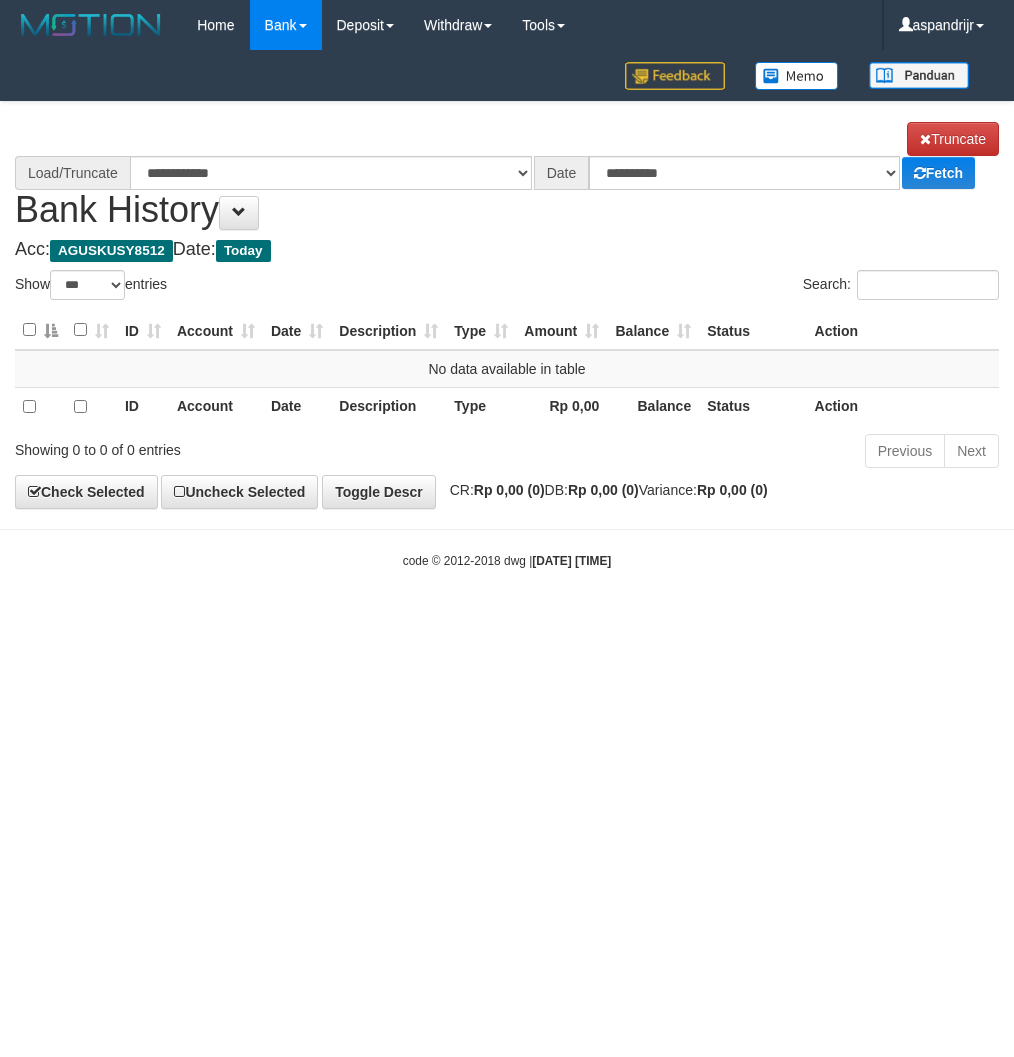 scroll, scrollTop: 0, scrollLeft: 0, axis: both 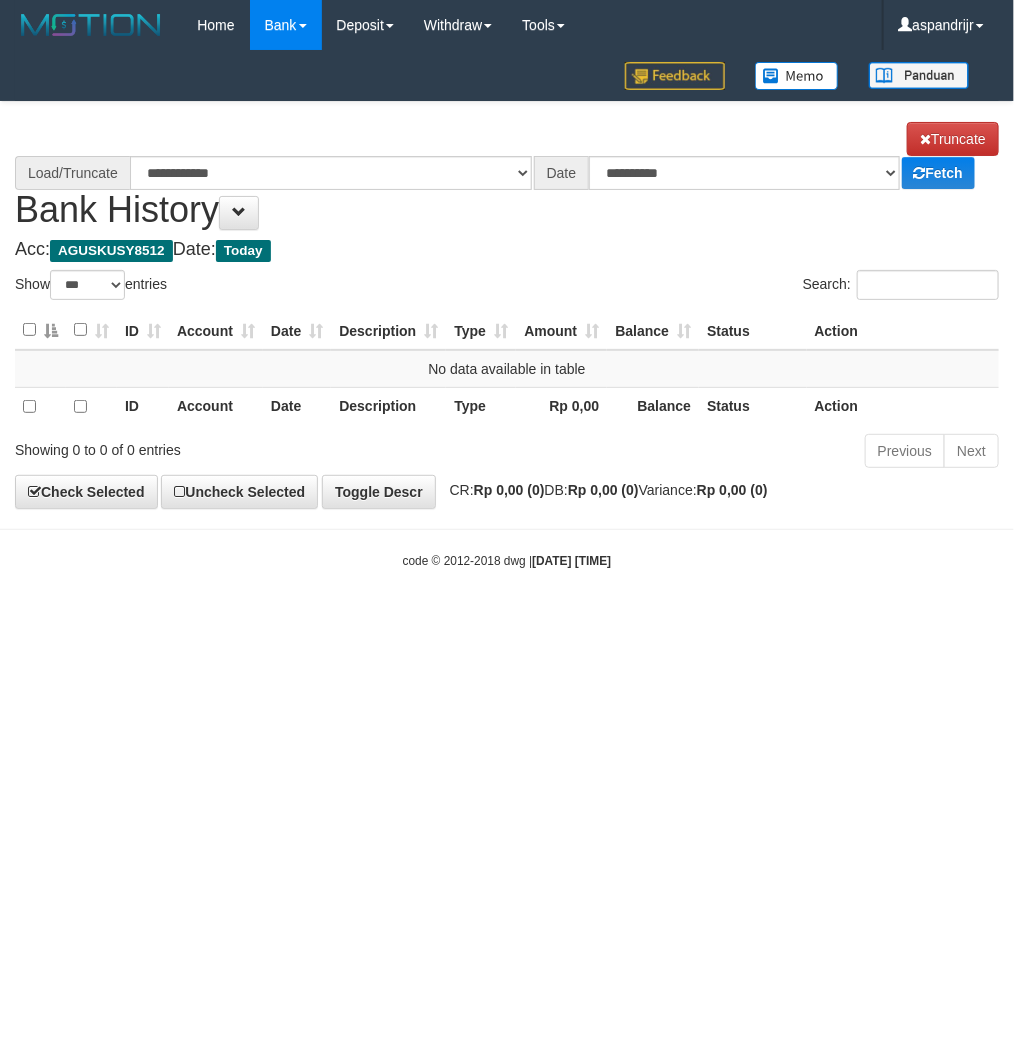 select on "****" 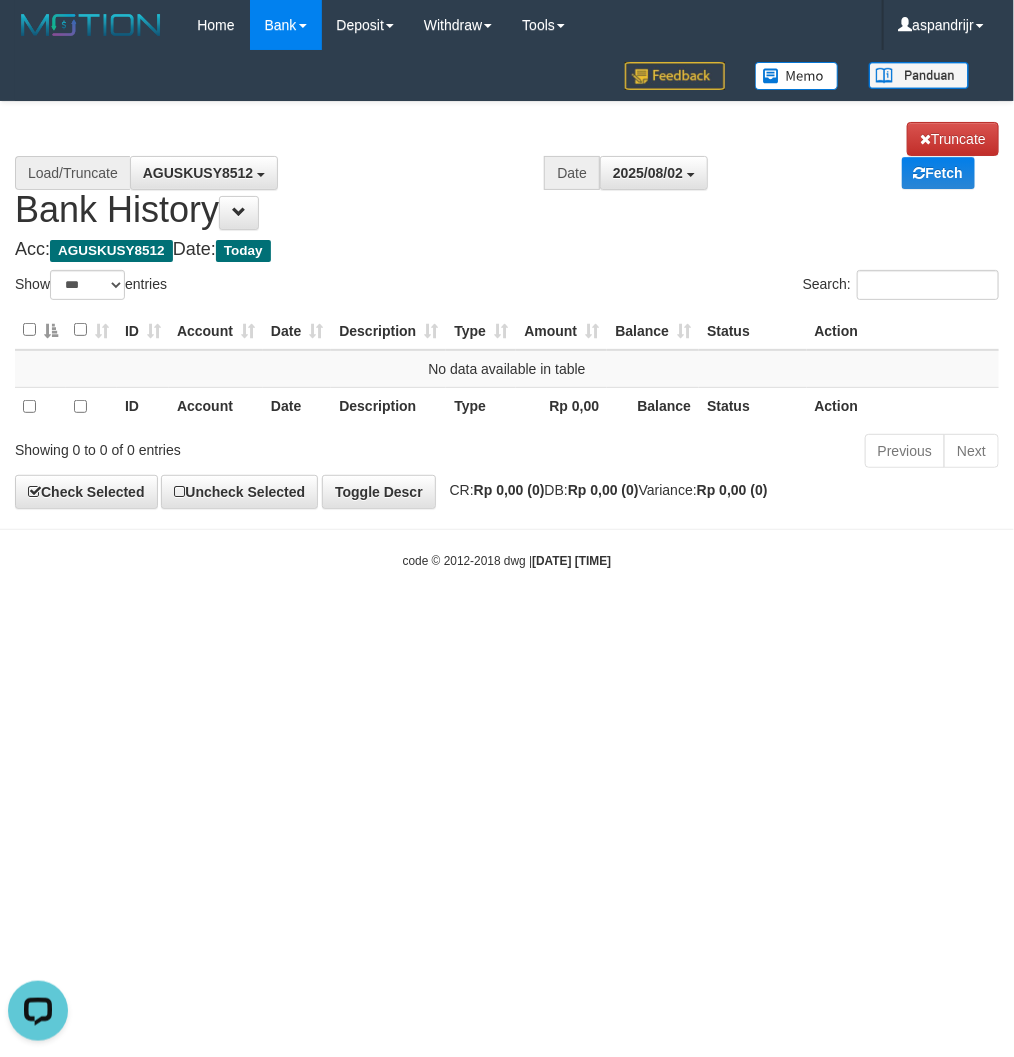 scroll, scrollTop: 0, scrollLeft: 0, axis: both 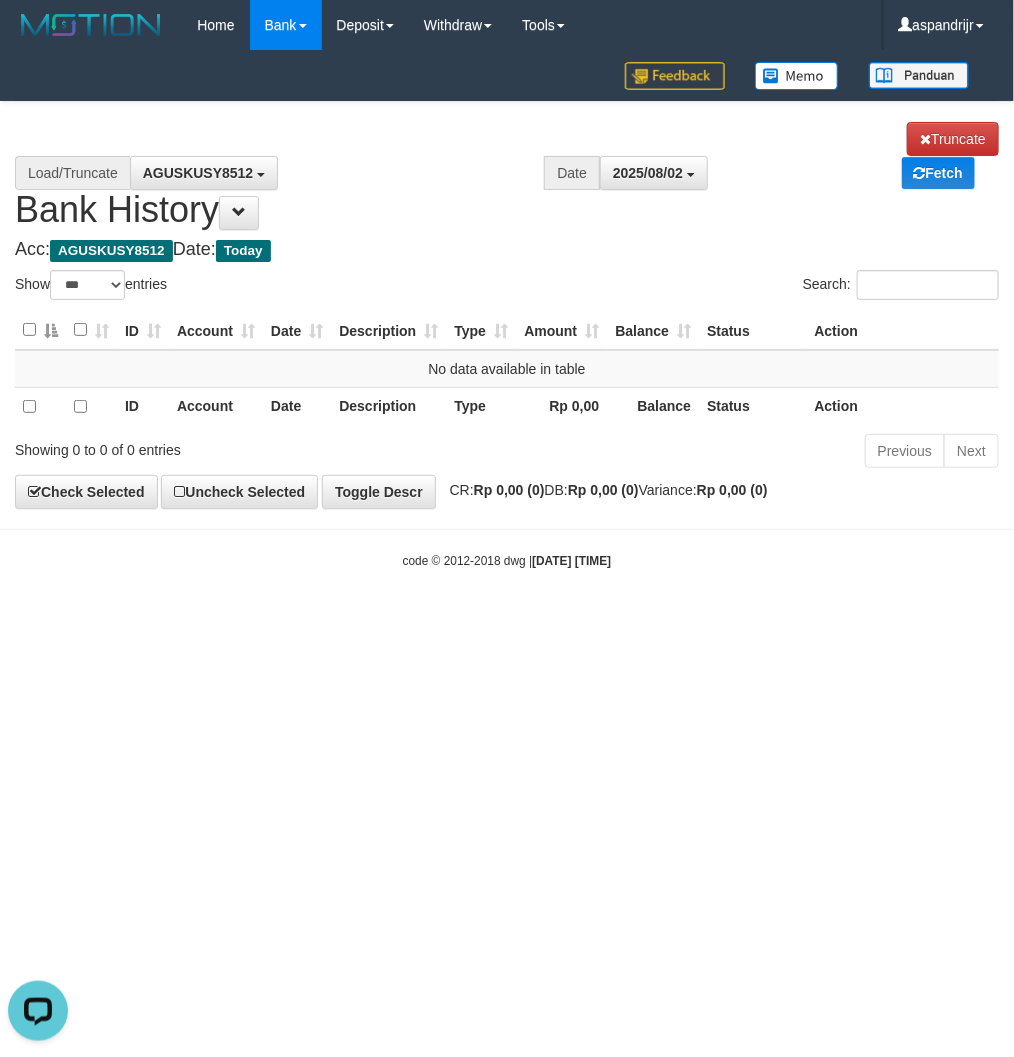 click on "Toggle navigation
Home
Bank
Account List
Load
By Website
Group
[ITOTO]													PRABUJITU
By Load Group (DPS)
Group asp-1
Mutasi Bank
Search
Sync
Note Mutasi
Deposit
DPS List" at bounding box center [507, 310] 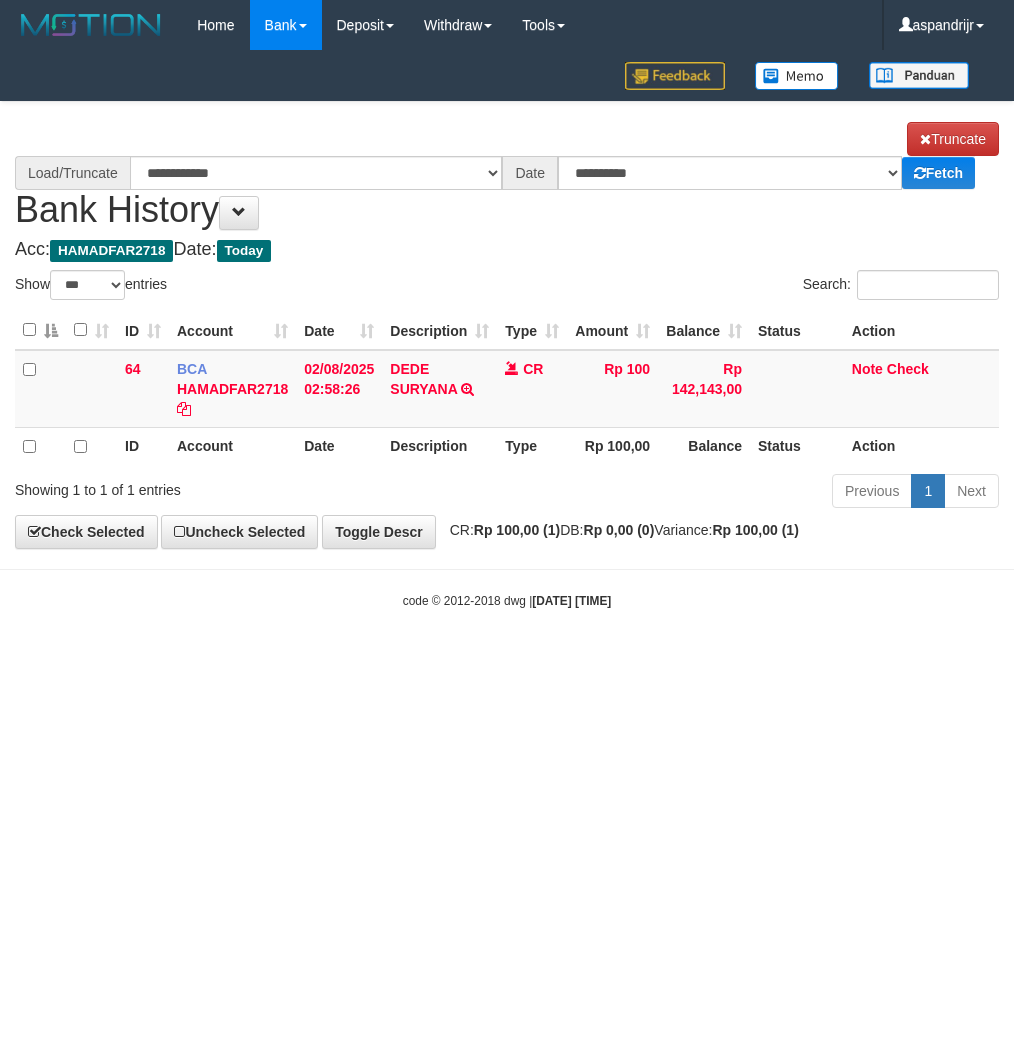 select on "***" 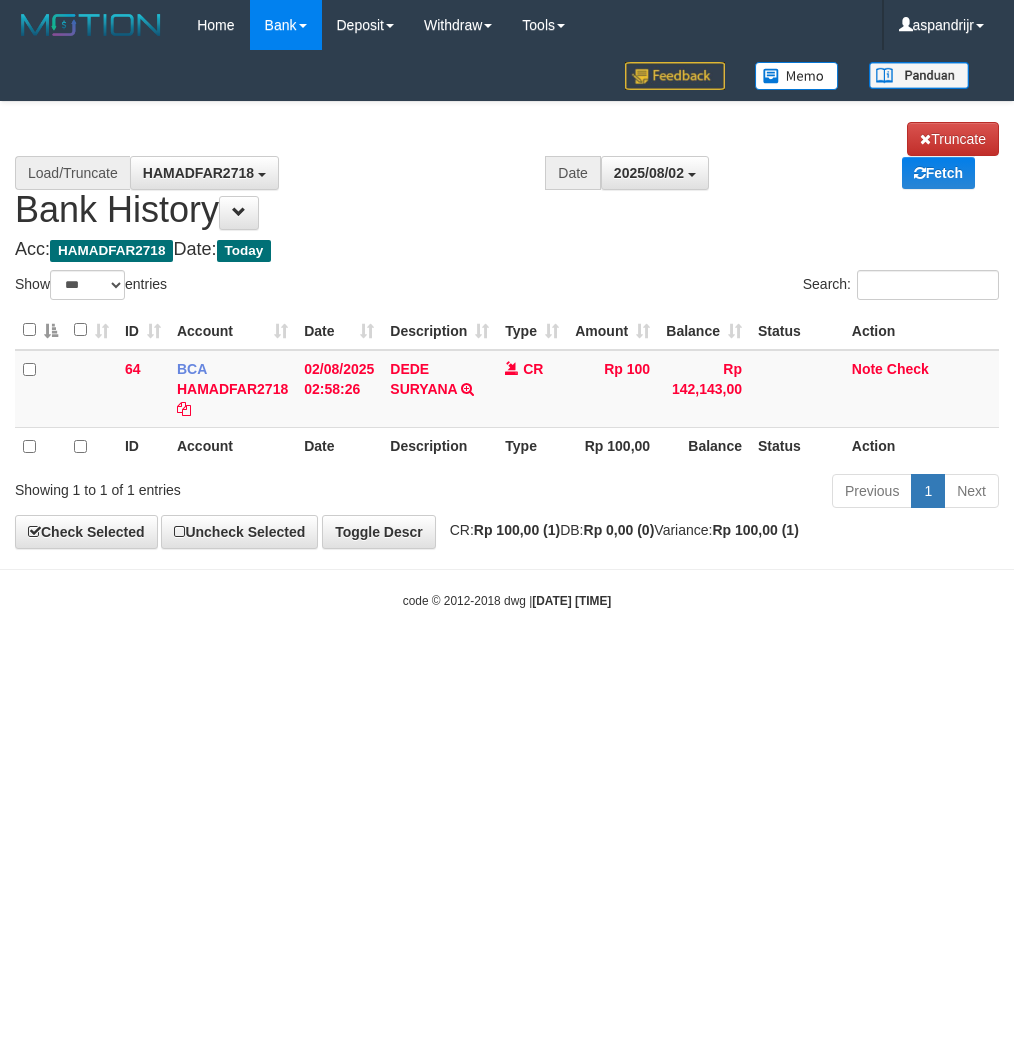 scroll, scrollTop: 0, scrollLeft: 0, axis: both 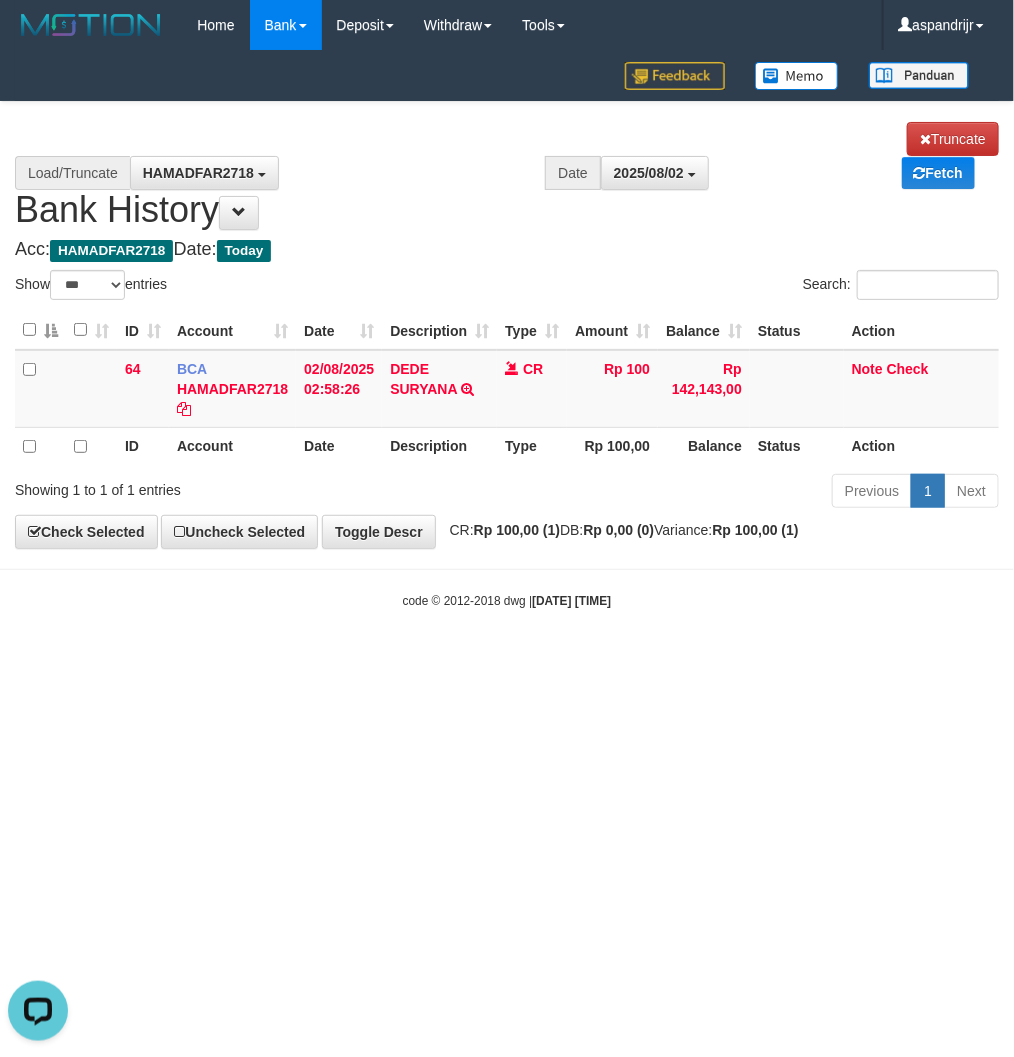 click on "**********" at bounding box center [507, 176] 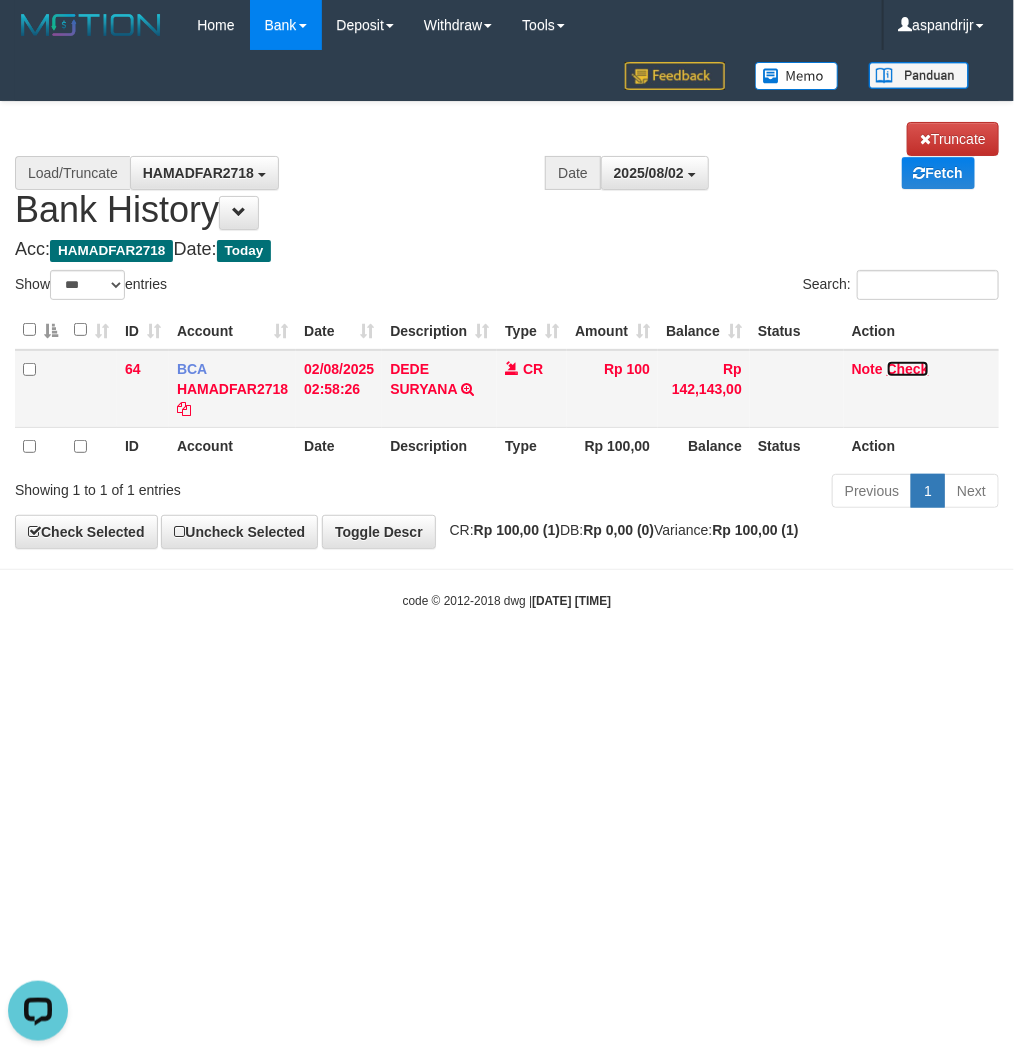 click on "Check" at bounding box center (908, 369) 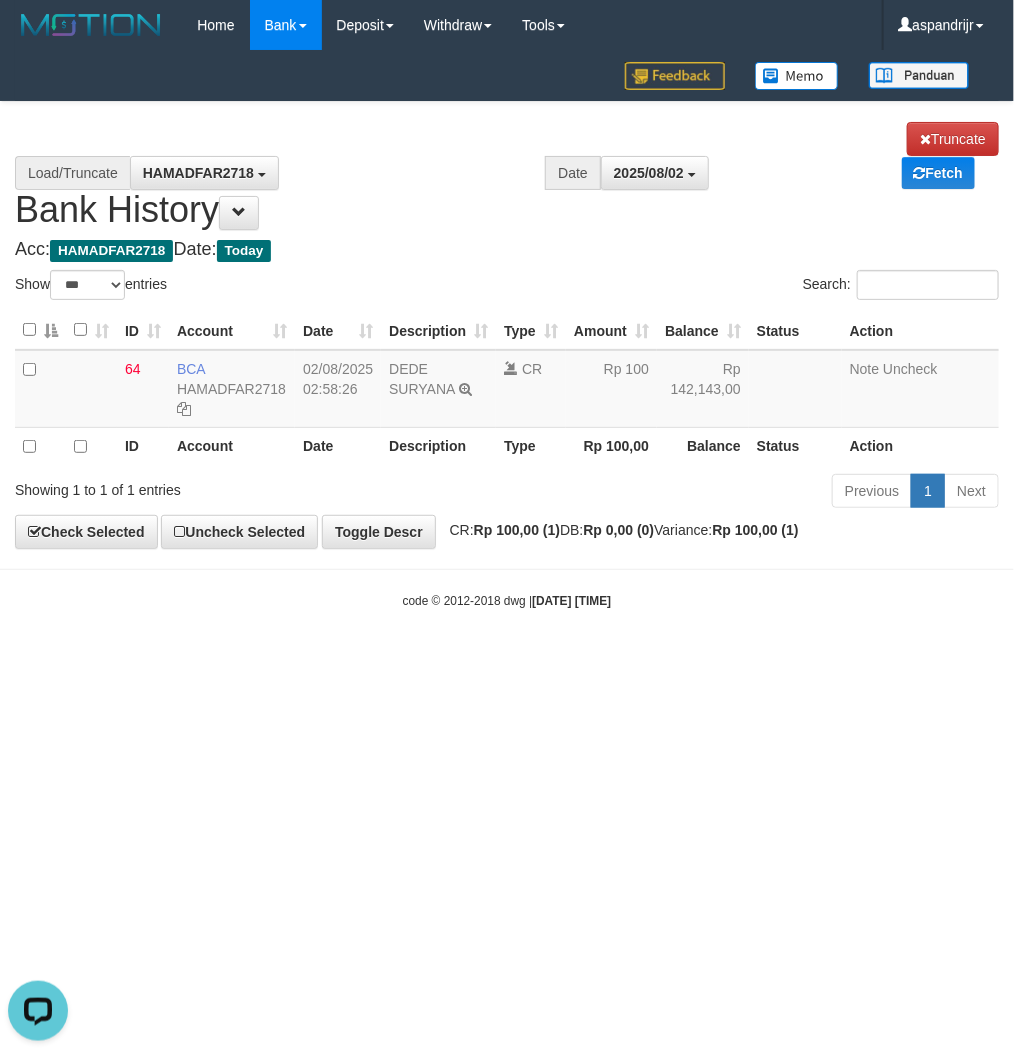 click on "Acc: 											 HAMADFAR2718
Date:  Today" at bounding box center (507, 250) 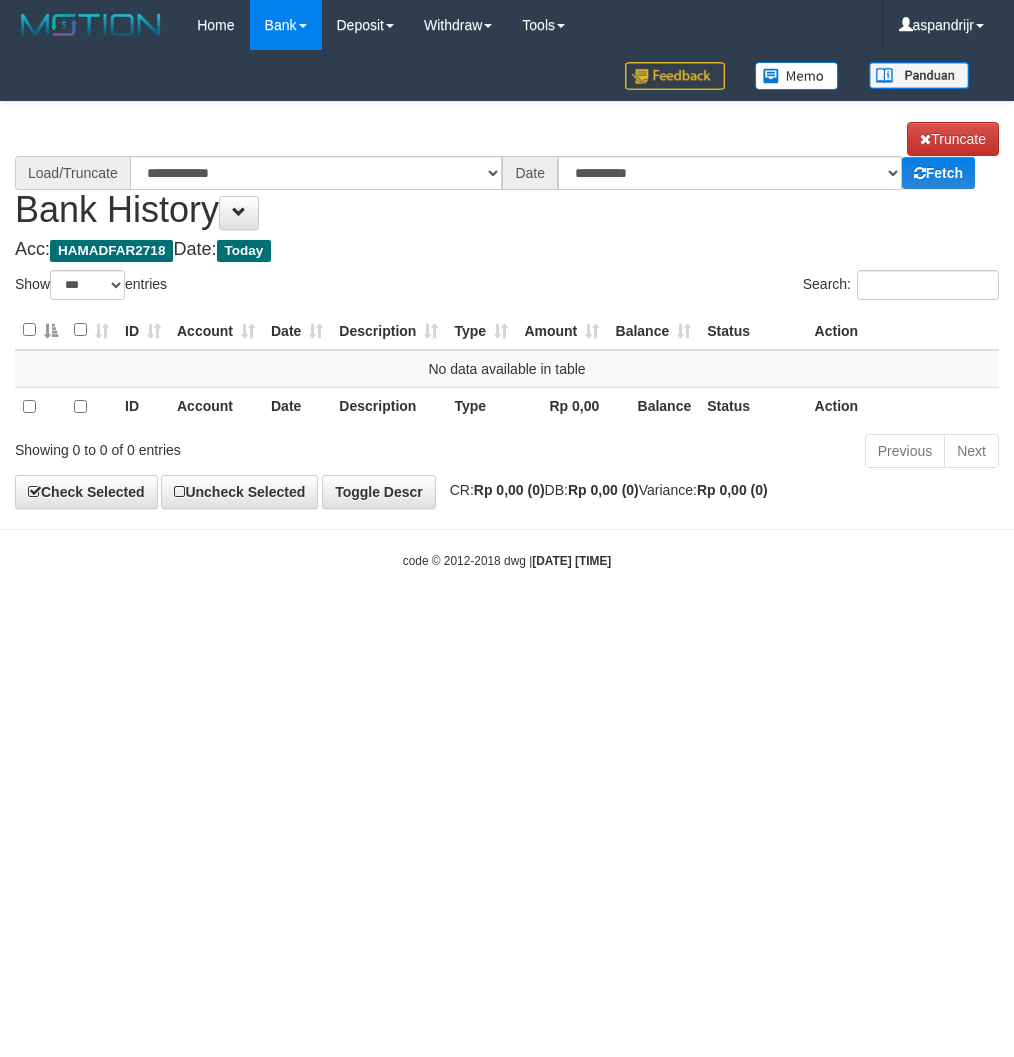 select on "***" 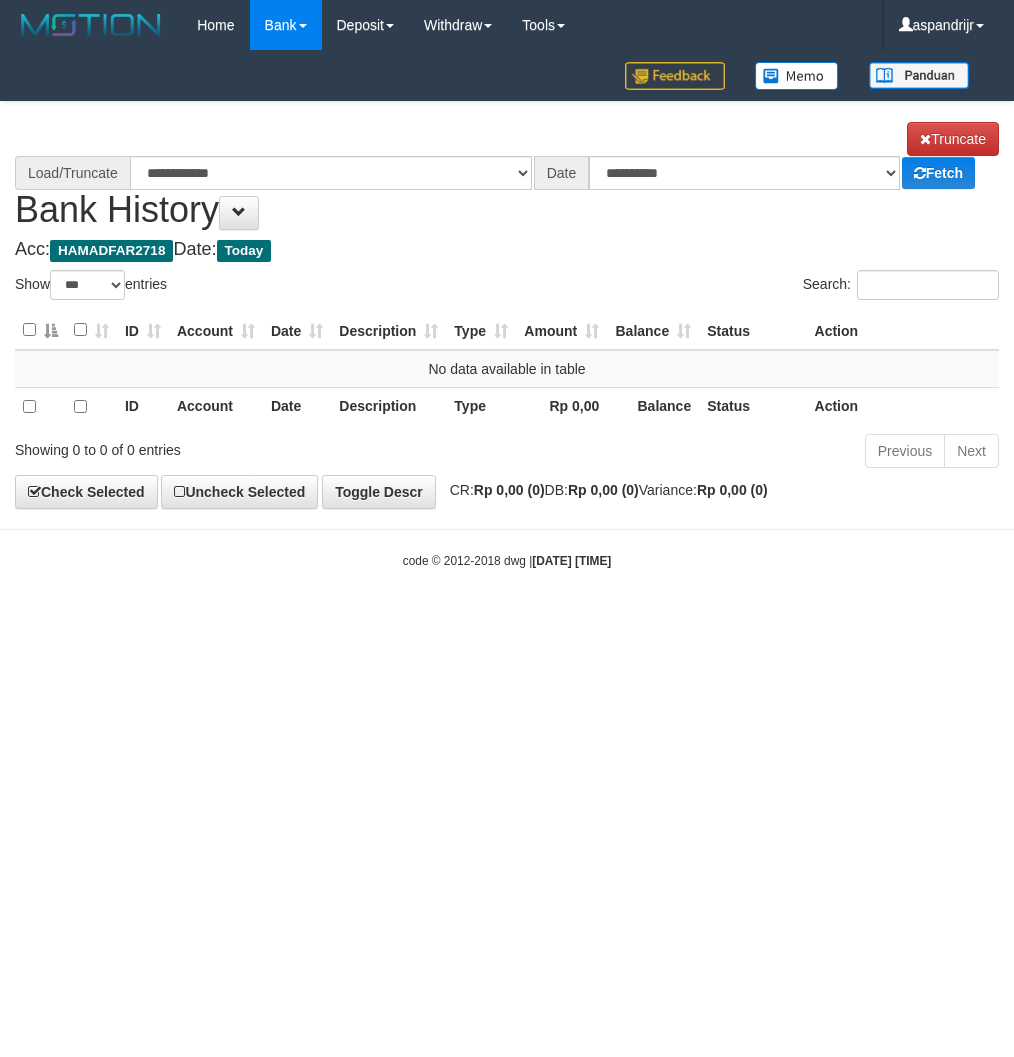 scroll, scrollTop: 0, scrollLeft: 0, axis: both 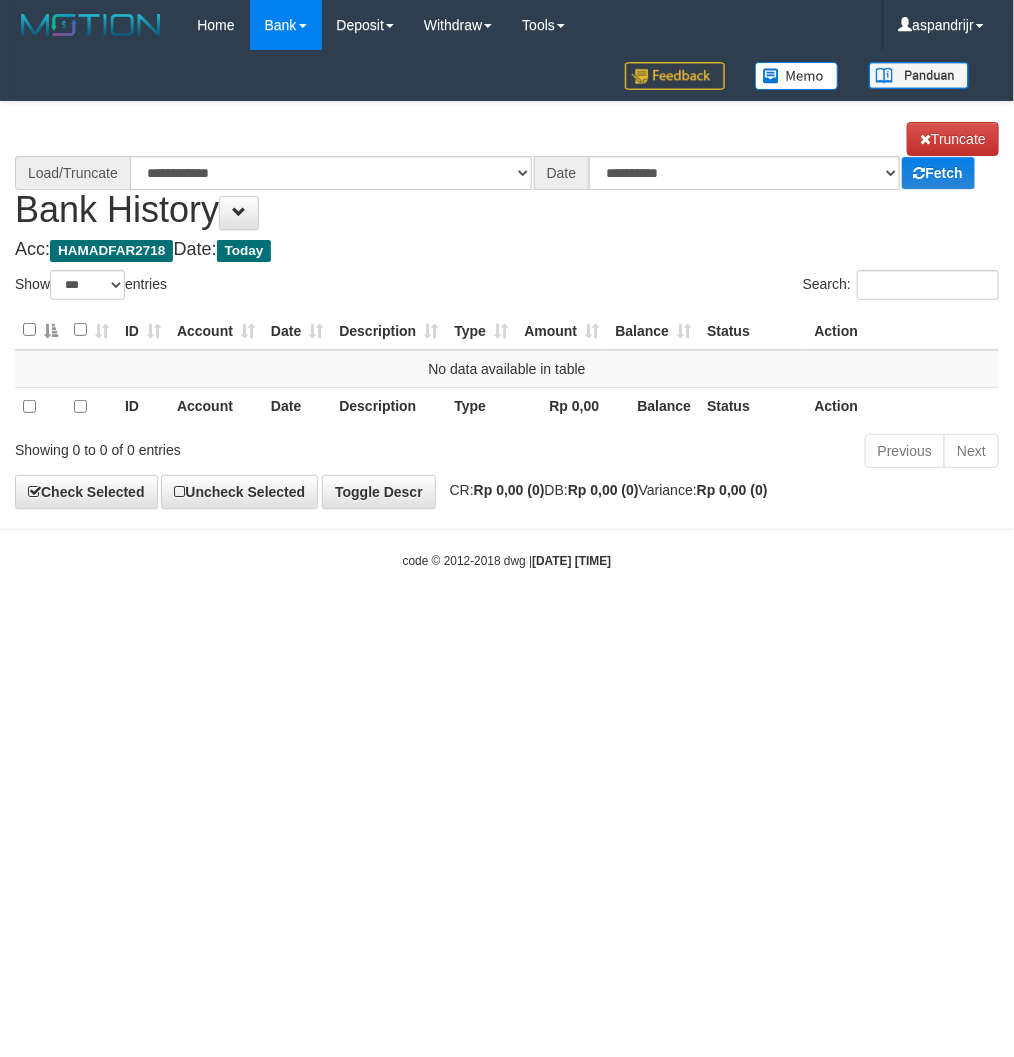 select on "****" 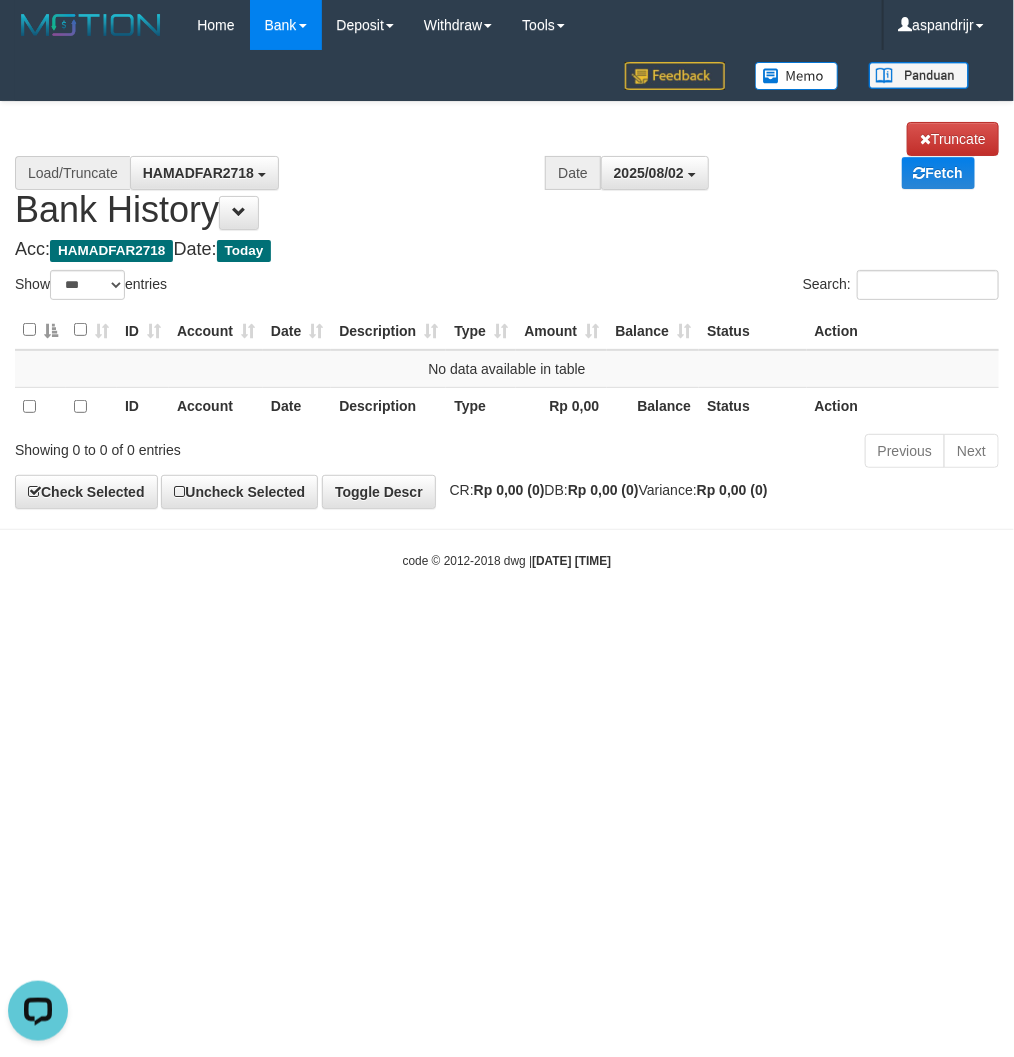 scroll, scrollTop: 0, scrollLeft: 0, axis: both 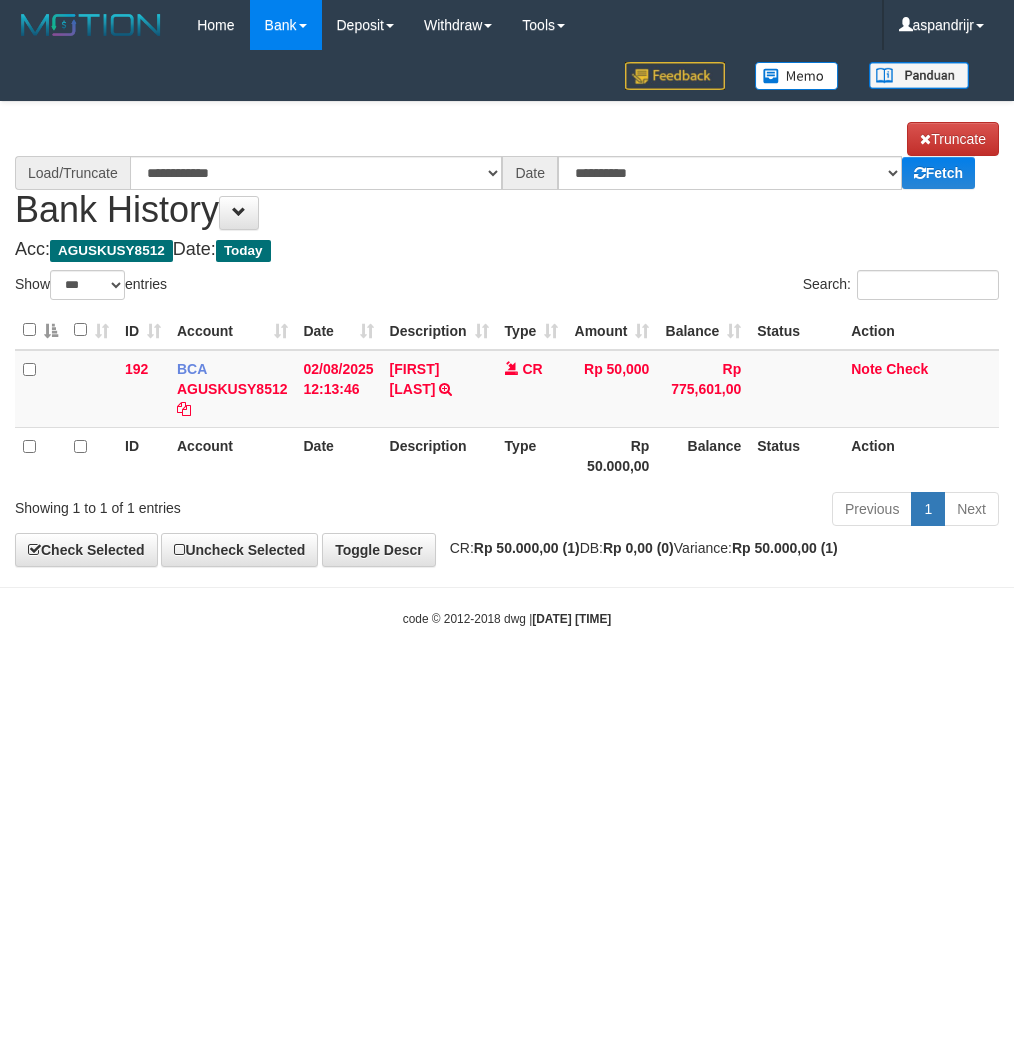 select on "***" 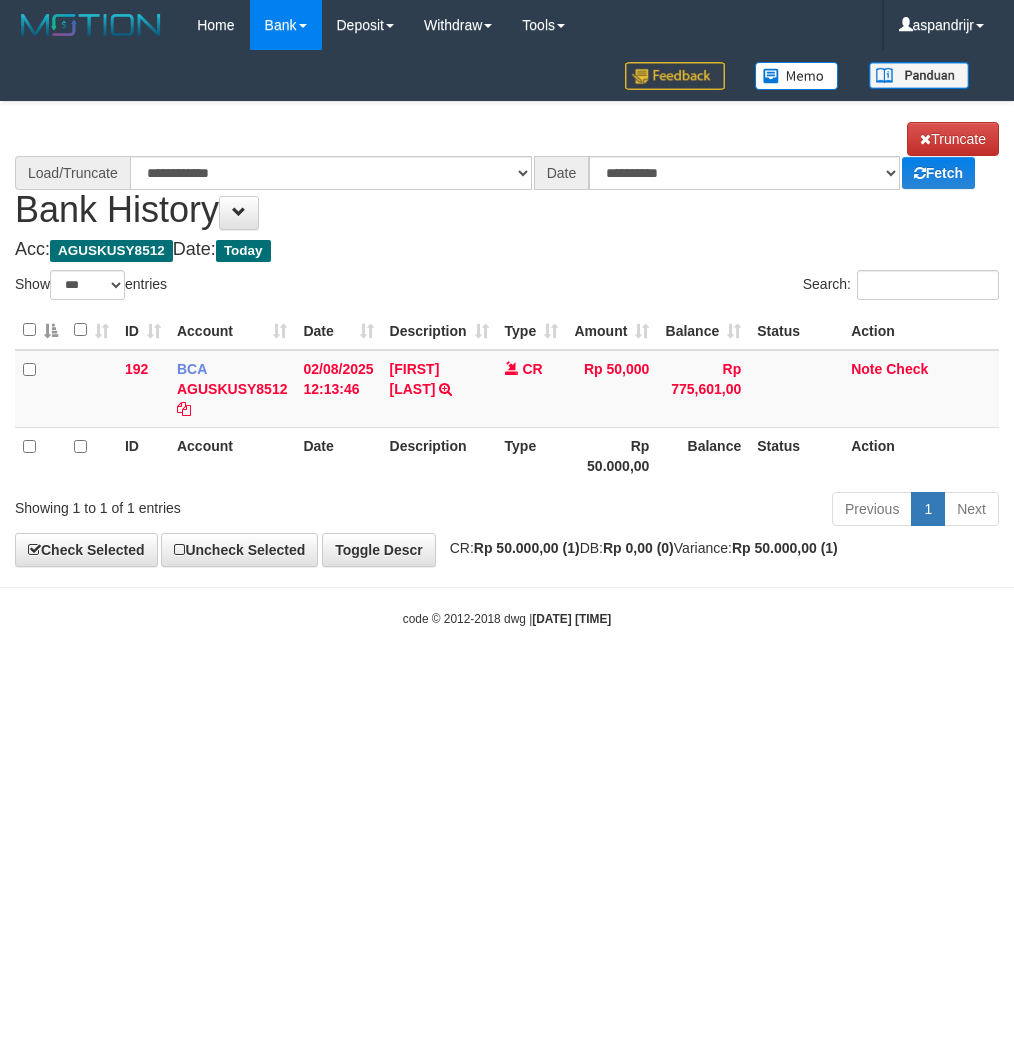 scroll, scrollTop: 0, scrollLeft: 0, axis: both 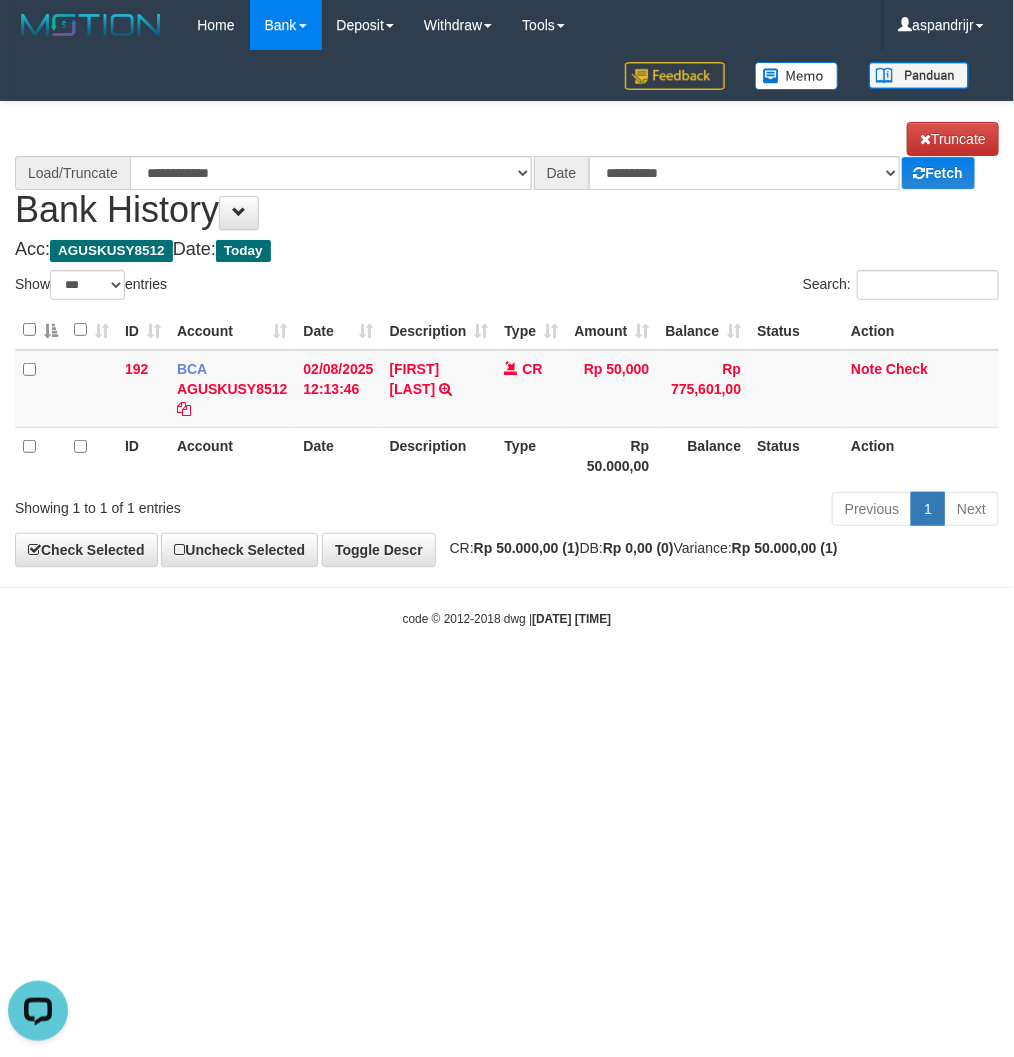 select on "****" 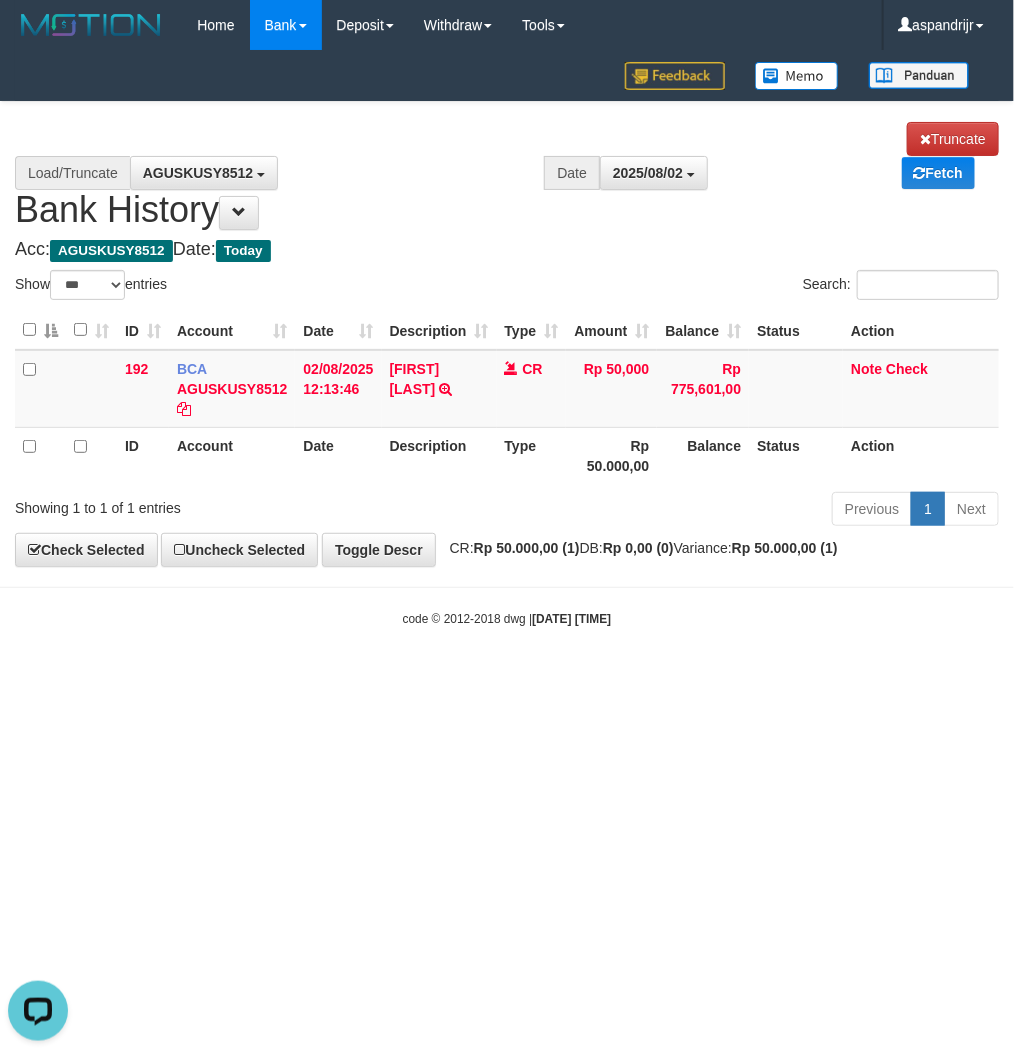 click on "Toggle navigation
Home
Bank
Account List
Load
By Website
Group
[ITOTO]													PRABUJITU
By Load Group (DPS)
Group asp-1
Mutasi Bank
Search
Sync
Note Mutasi
Deposit
DPS List" at bounding box center (507, 339) 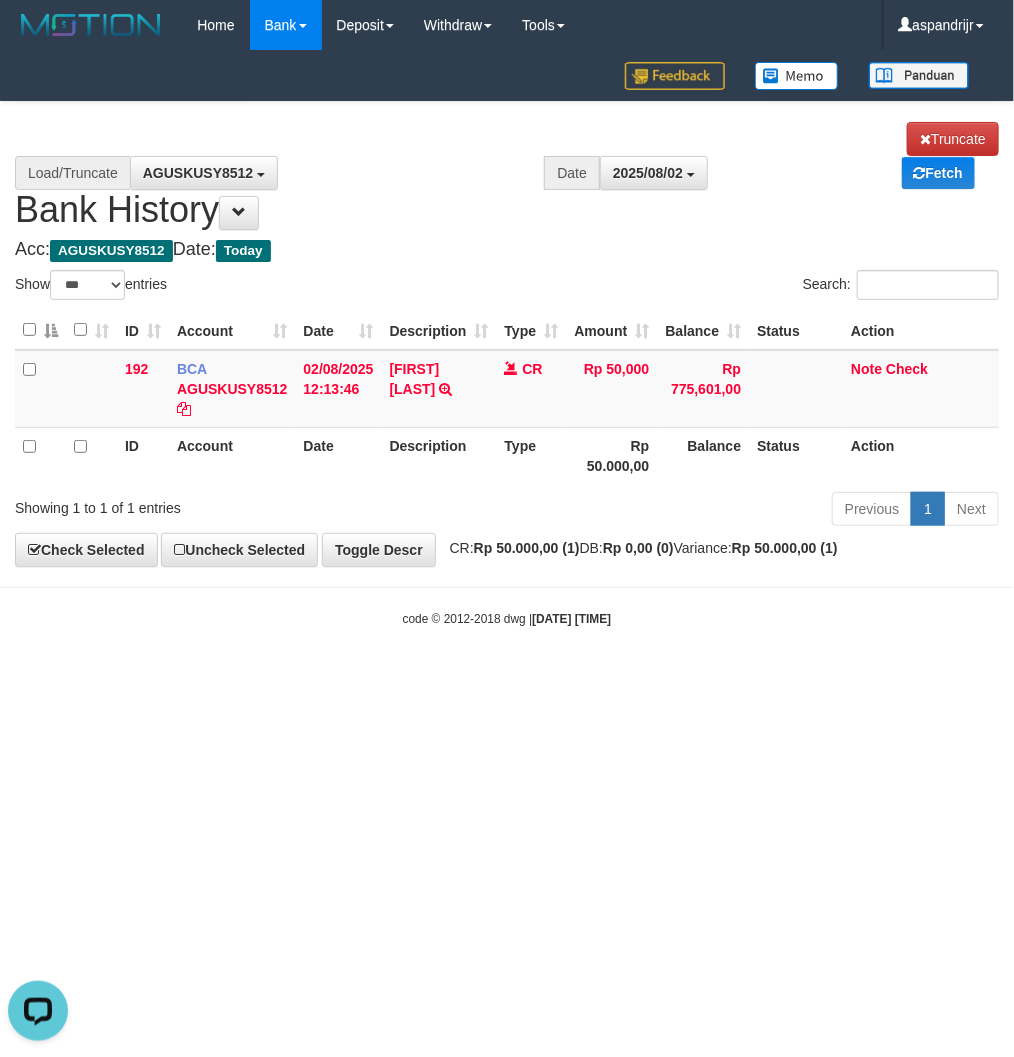 click on "Toggle navigation
Home
Bank
Account List
Load
By Website
Group
[ITOTO]													PRABUJITU
By Load Group (DPS)
Group asp-1
Mutasi Bank
Search
Sync
Note Mutasi
Deposit
DPS List" at bounding box center (507, 339) 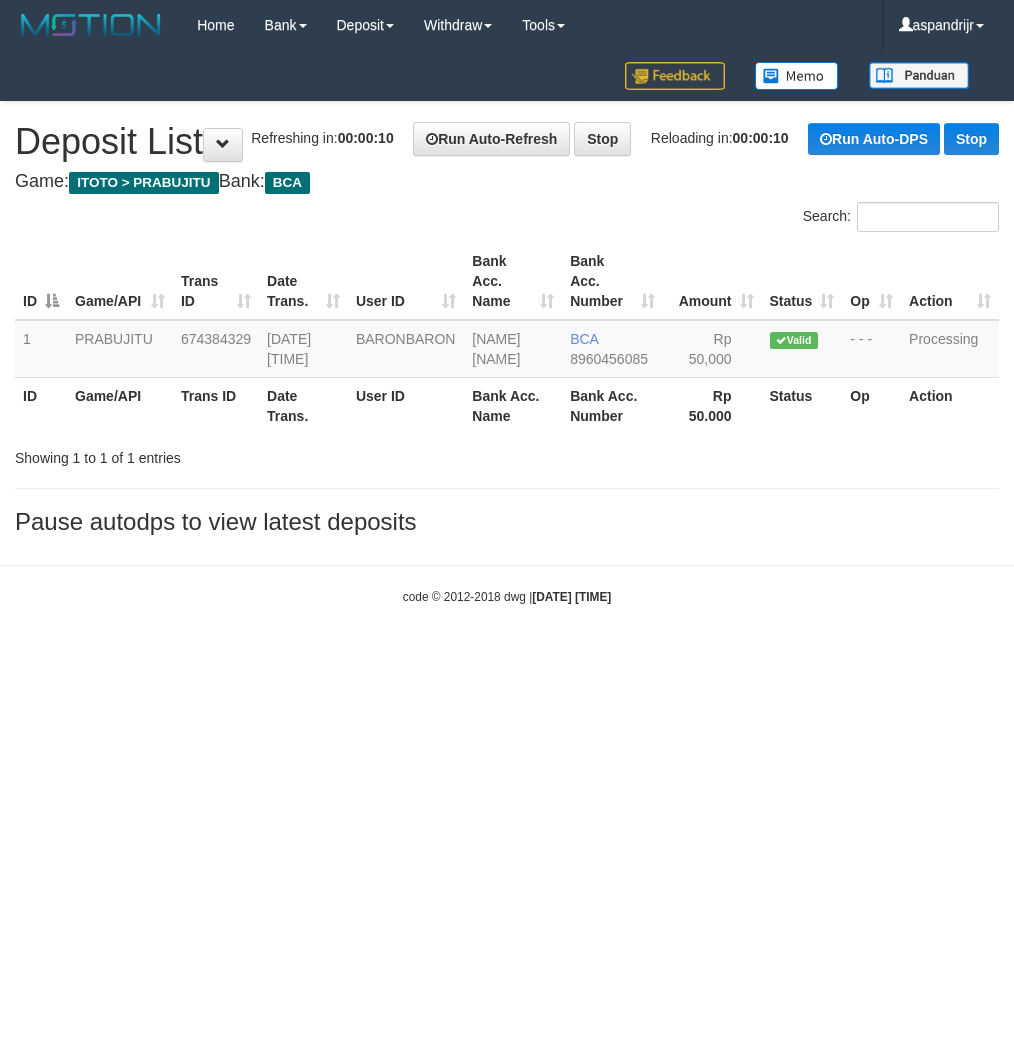 scroll, scrollTop: 0, scrollLeft: 0, axis: both 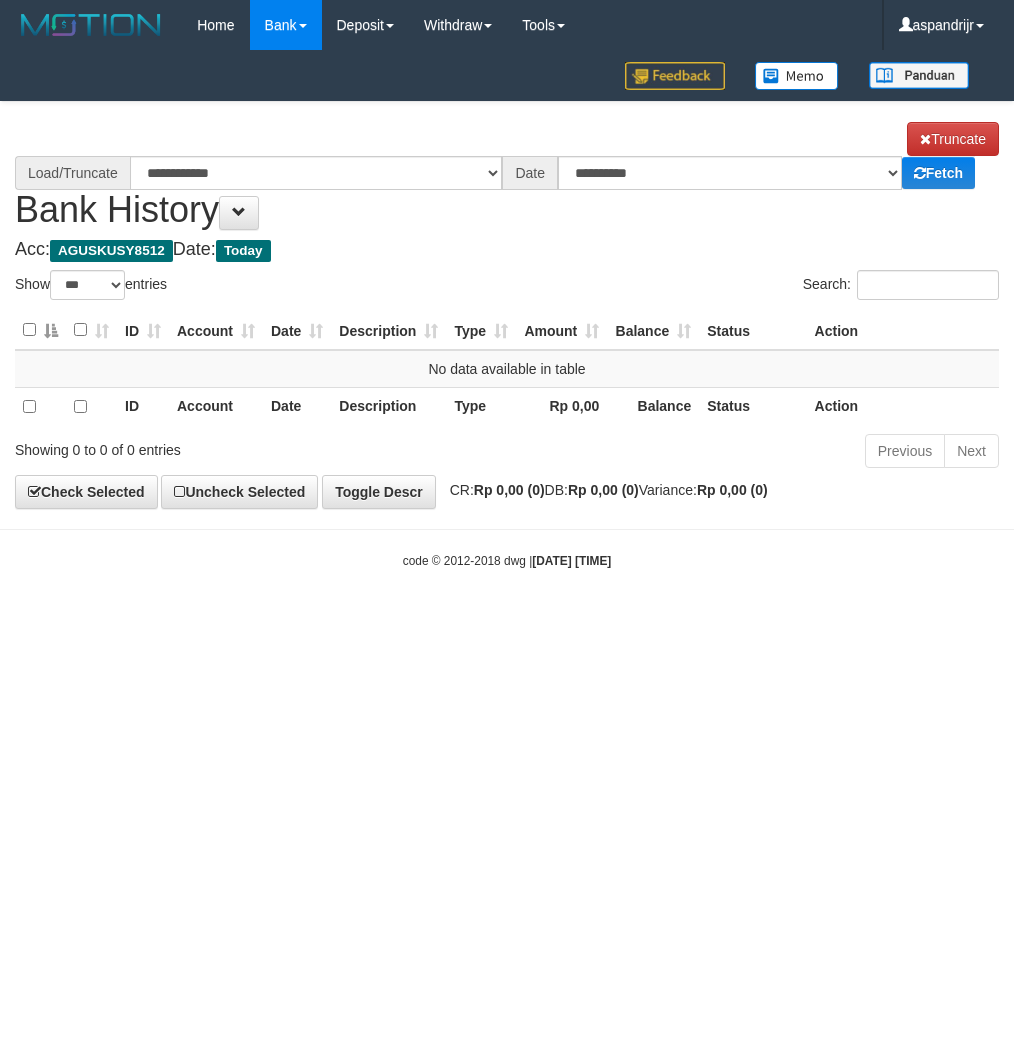 select on "***" 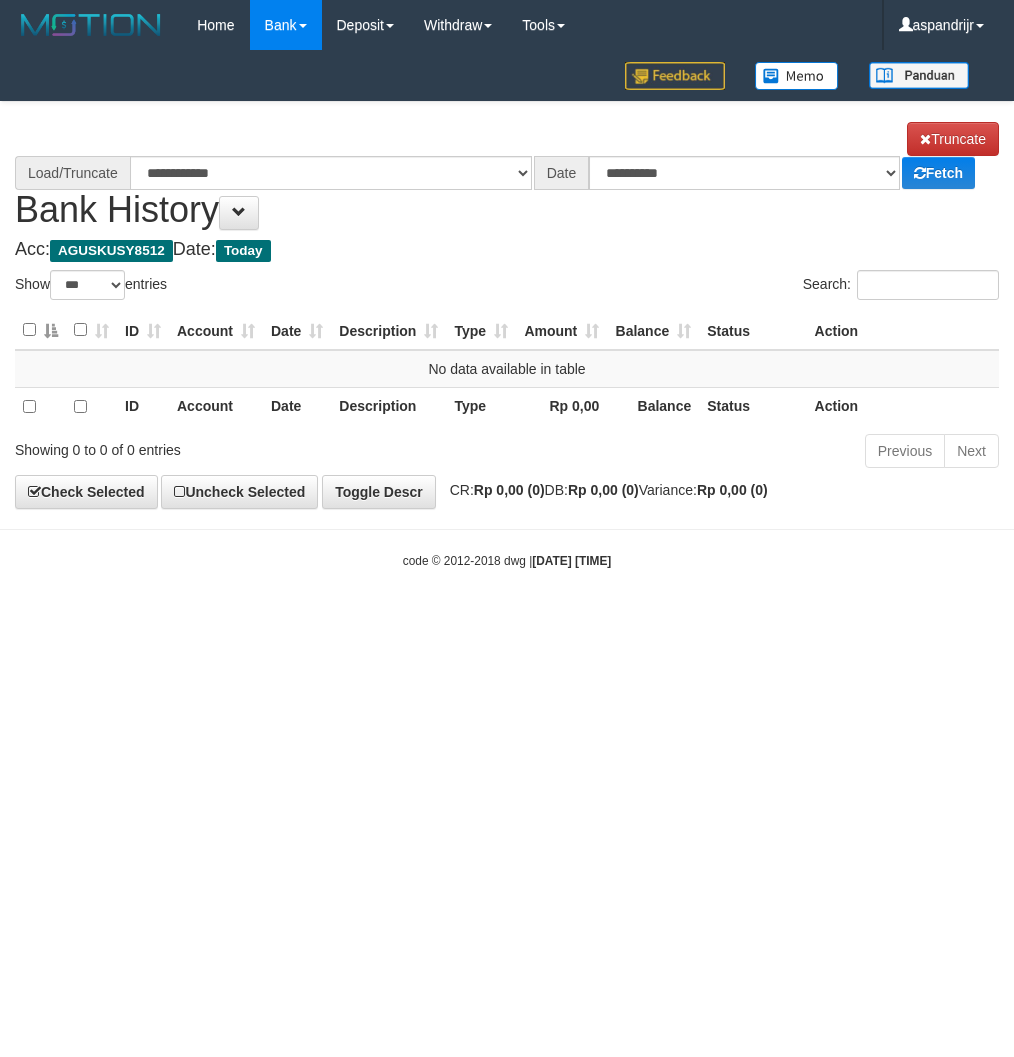 scroll, scrollTop: 0, scrollLeft: 0, axis: both 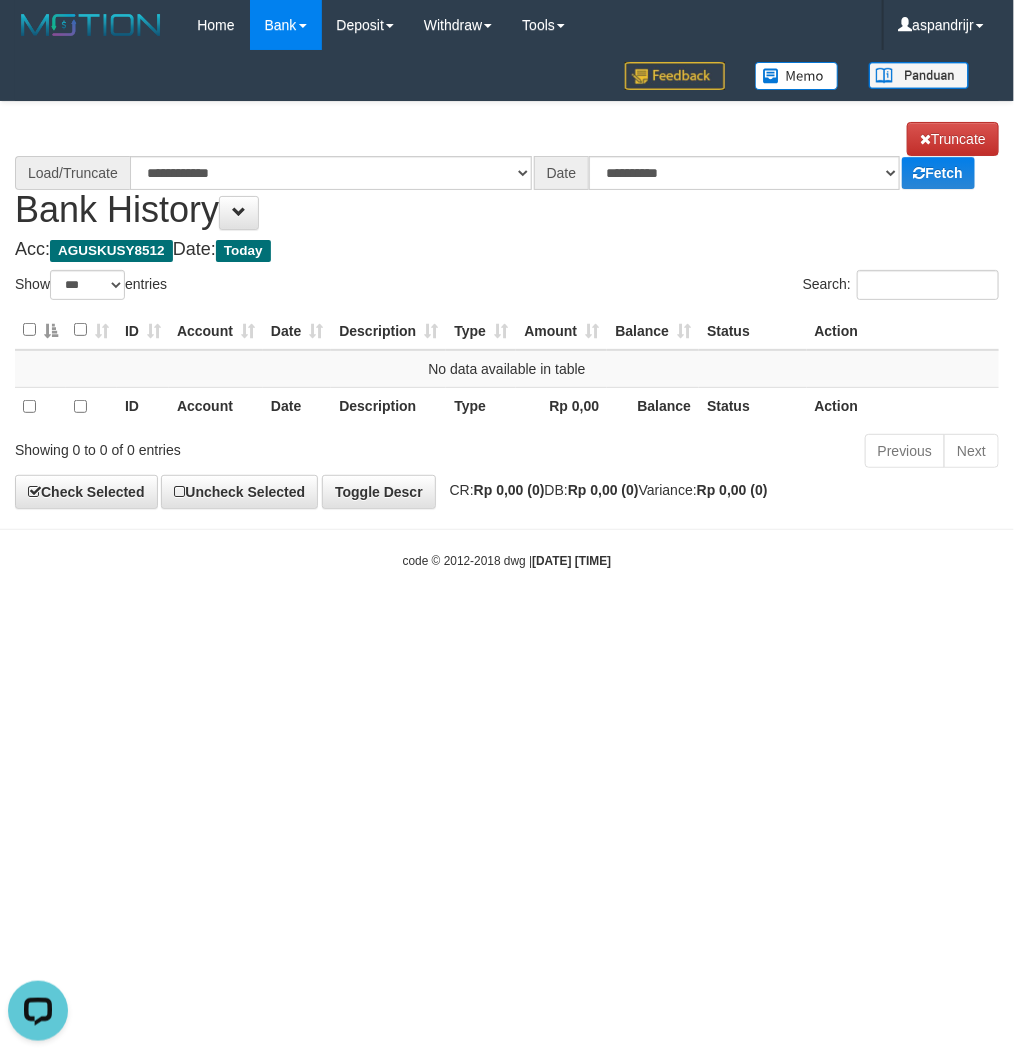 select on "****" 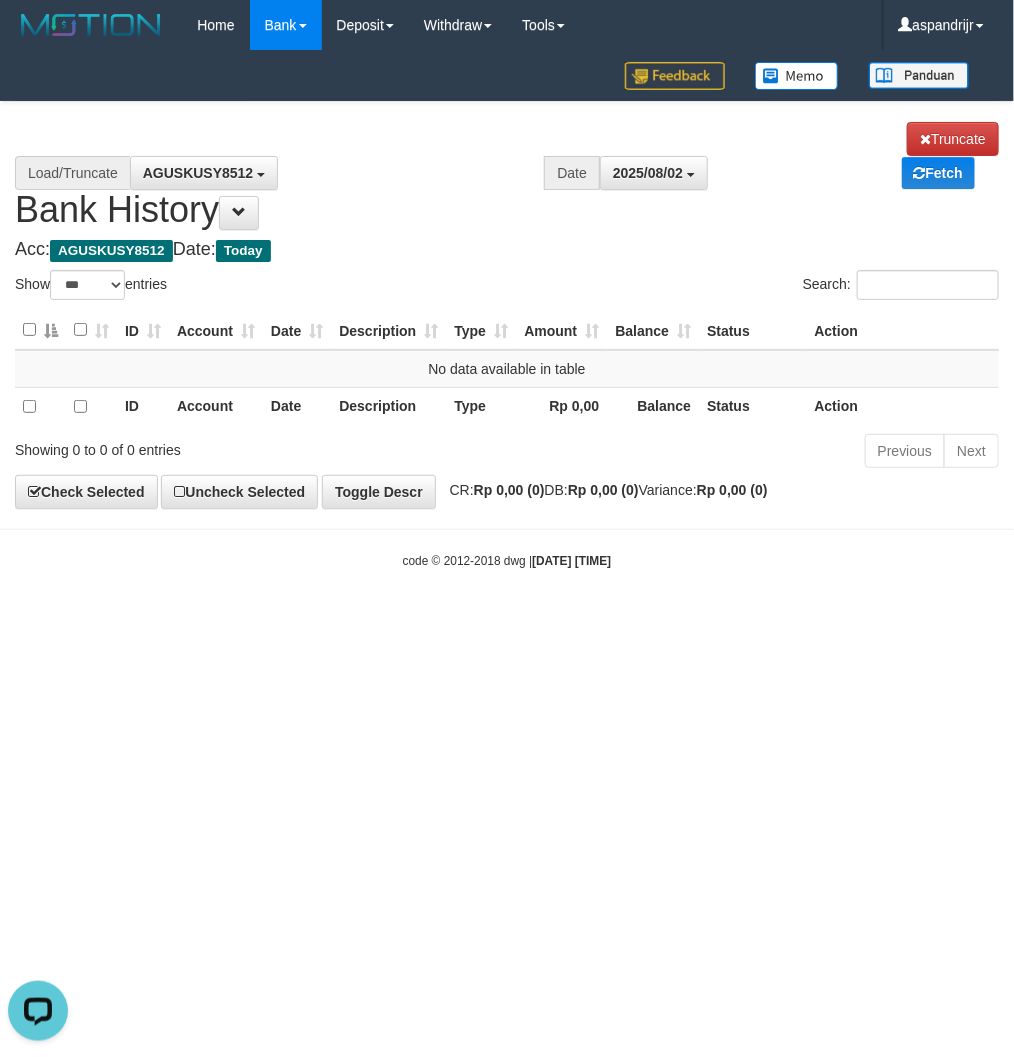 click on "Toggle navigation
Home
Bank
Account List
Load
By Website
Group
[ITOTO]													PRABUJITU
By Load Group (DPS)
Group asp-1
Mutasi Bank
Search
Sync
Note Mutasi
Deposit
DPS List" at bounding box center (507, 310) 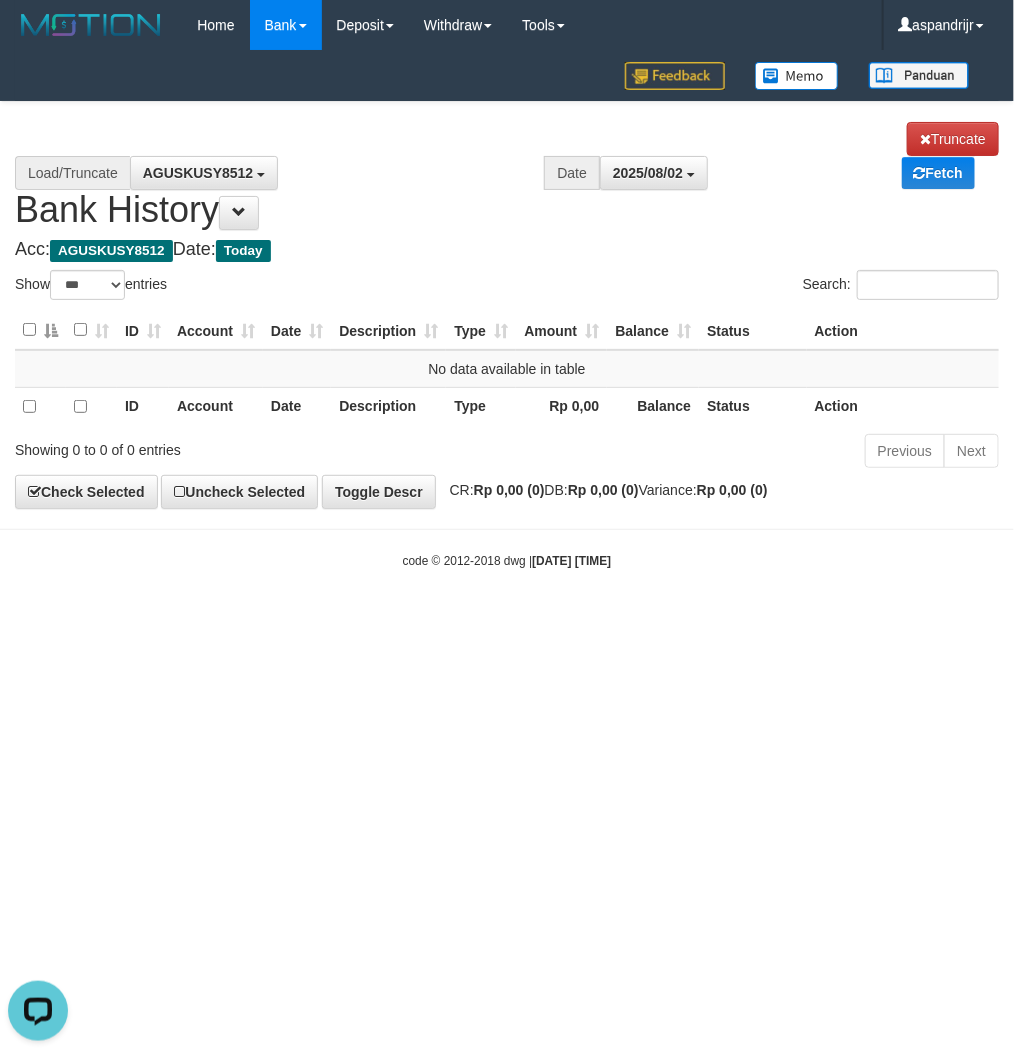 click on "Toggle navigation
Home
Bank
Account List
Load
By Website
Group
[ITOTO]													PRABUJITU
By Load Group (DPS)
Group asp-1
Mutasi Bank
Search
Sync
Note Mutasi
Deposit
DPS List" at bounding box center [507, 310] 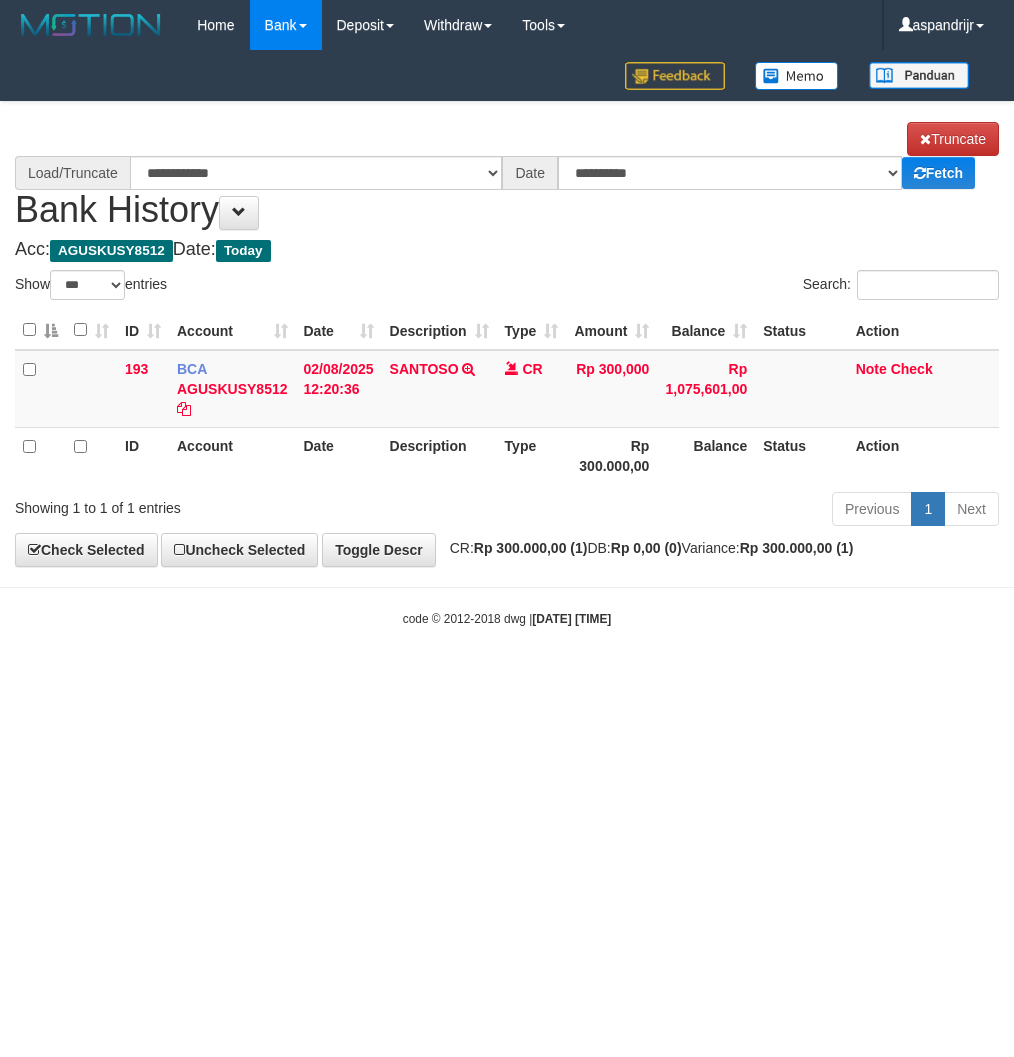 select on "***" 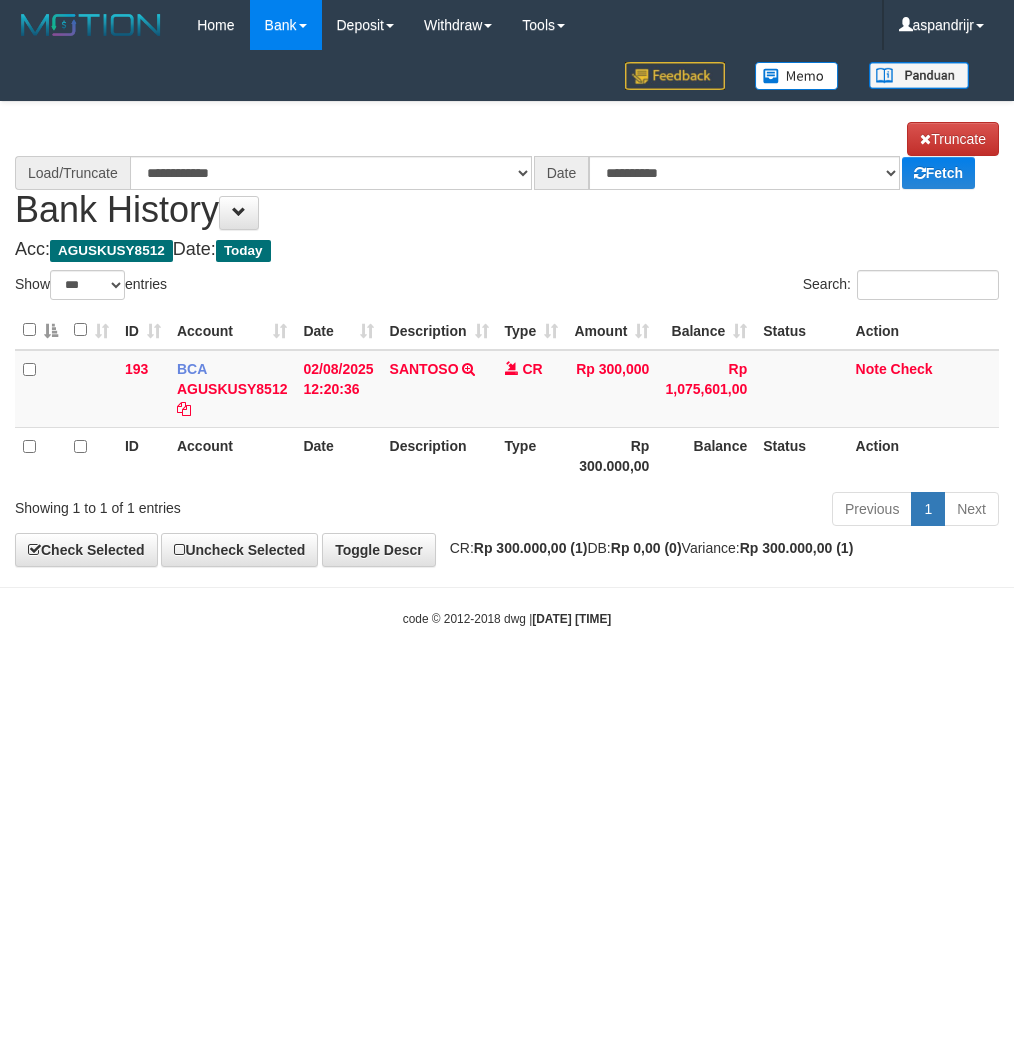 scroll, scrollTop: 0, scrollLeft: 0, axis: both 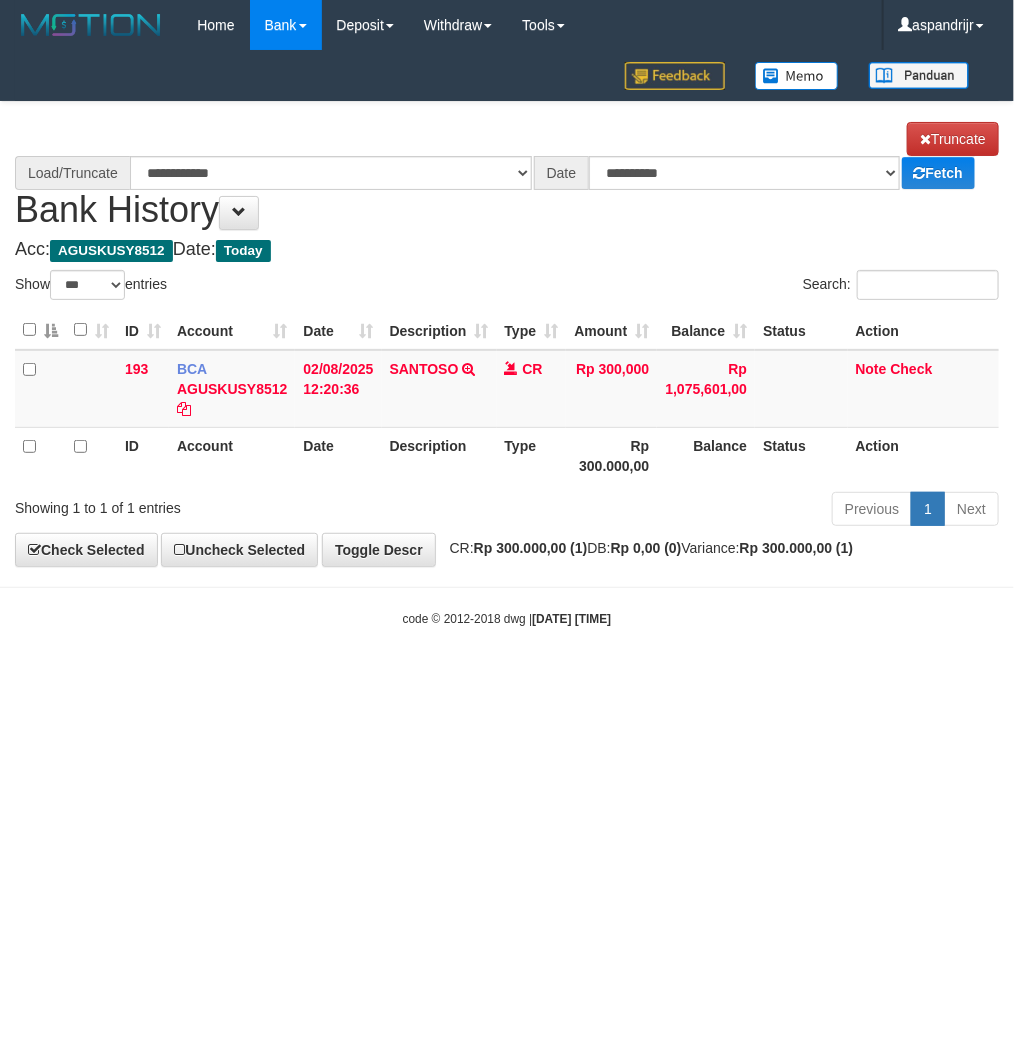 select on "****" 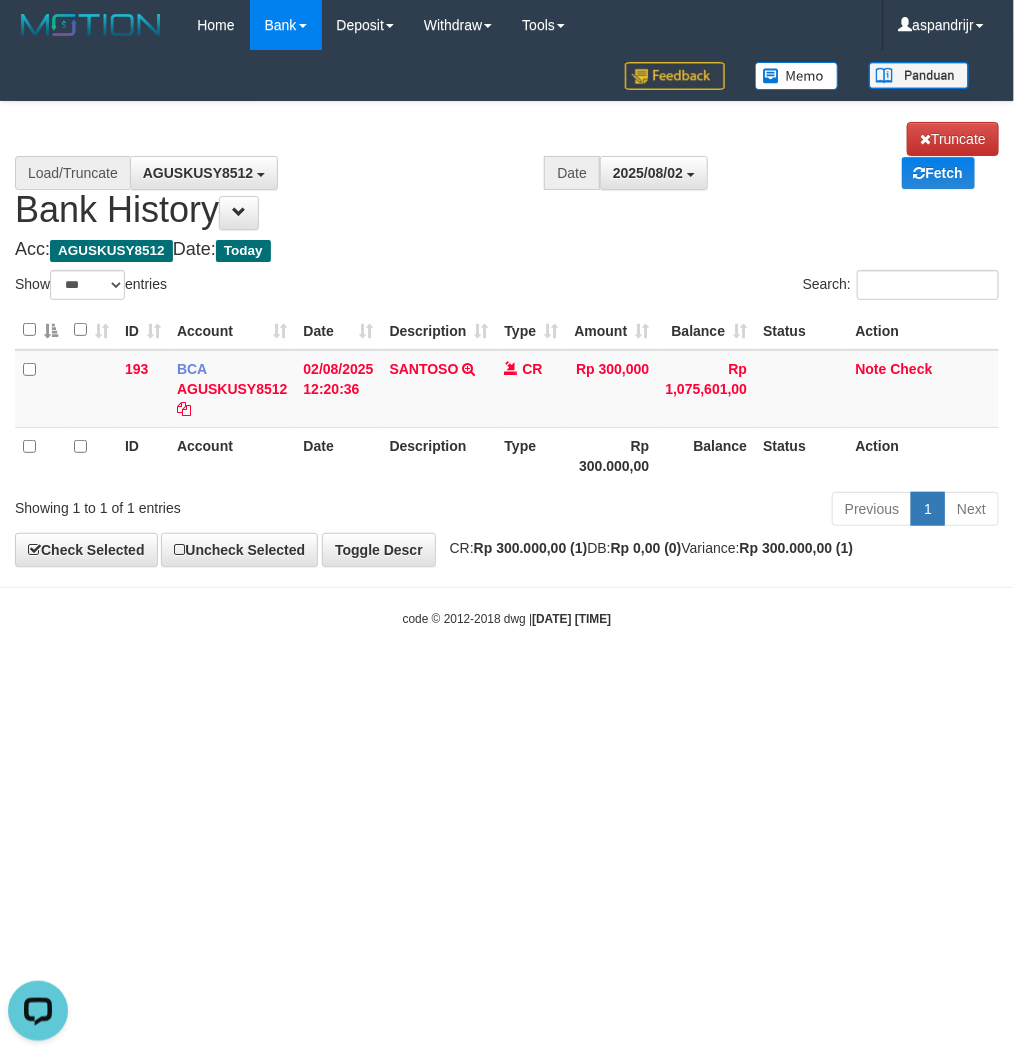 scroll, scrollTop: 0, scrollLeft: 0, axis: both 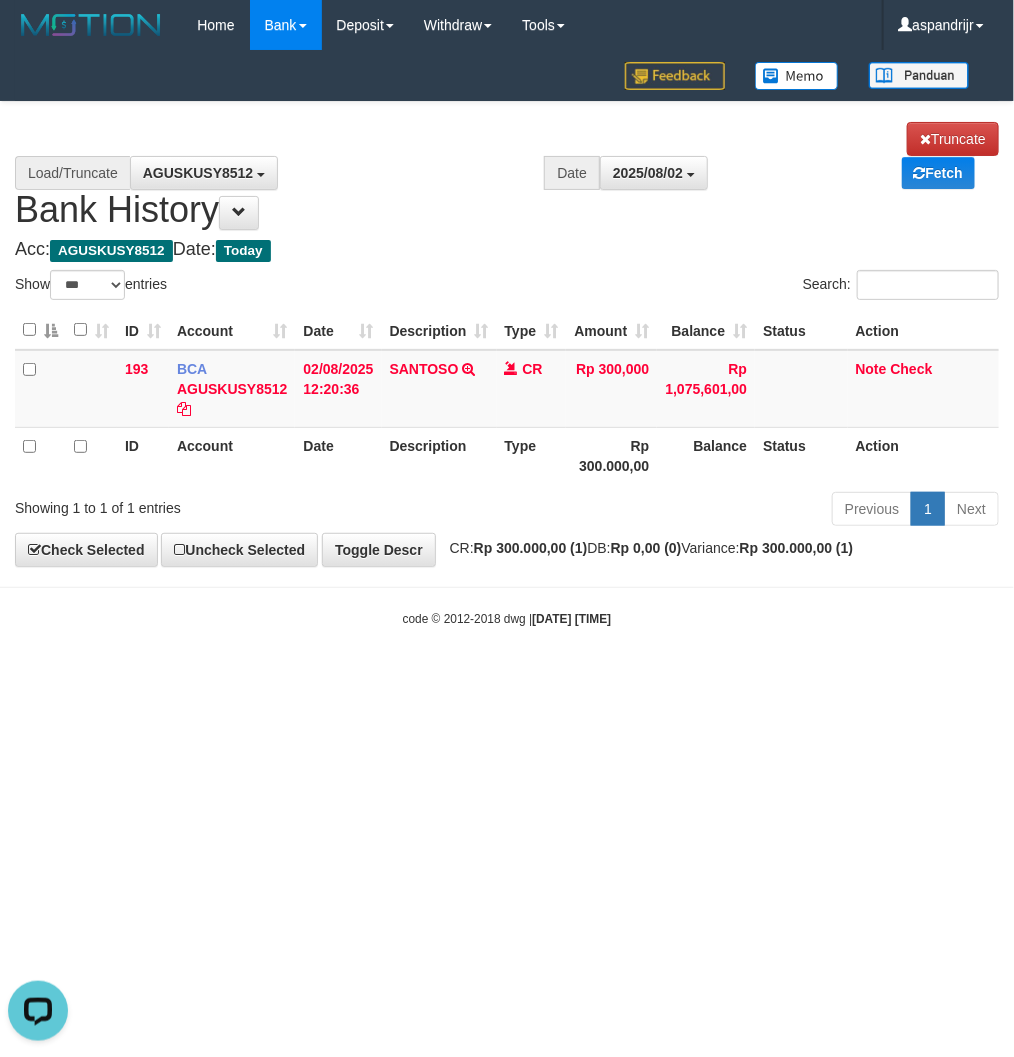 drag, startPoint x: 215, startPoint y: 718, endPoint x: 142, endPoint y: 690, distance: 78.18568 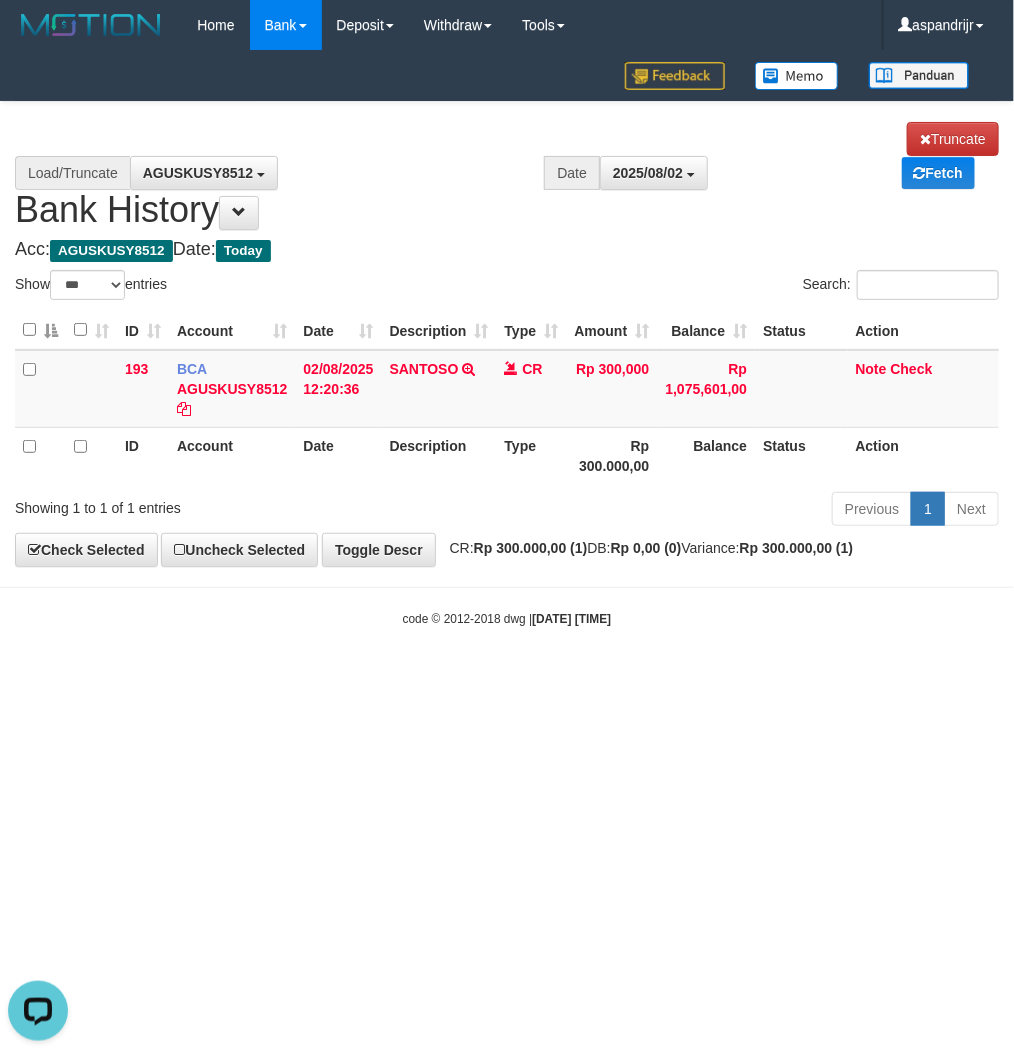 click on "Toggle navigation
Home
Bank
Account List
Load
By Website
Group
[ITOTO]													PRABUJITU
By Load Group (DPS)
Group asp-1
Mutasi Bank
Search
Sync
Note Mutasi
Deposit
DPS List" at bounding box center [507, 339] 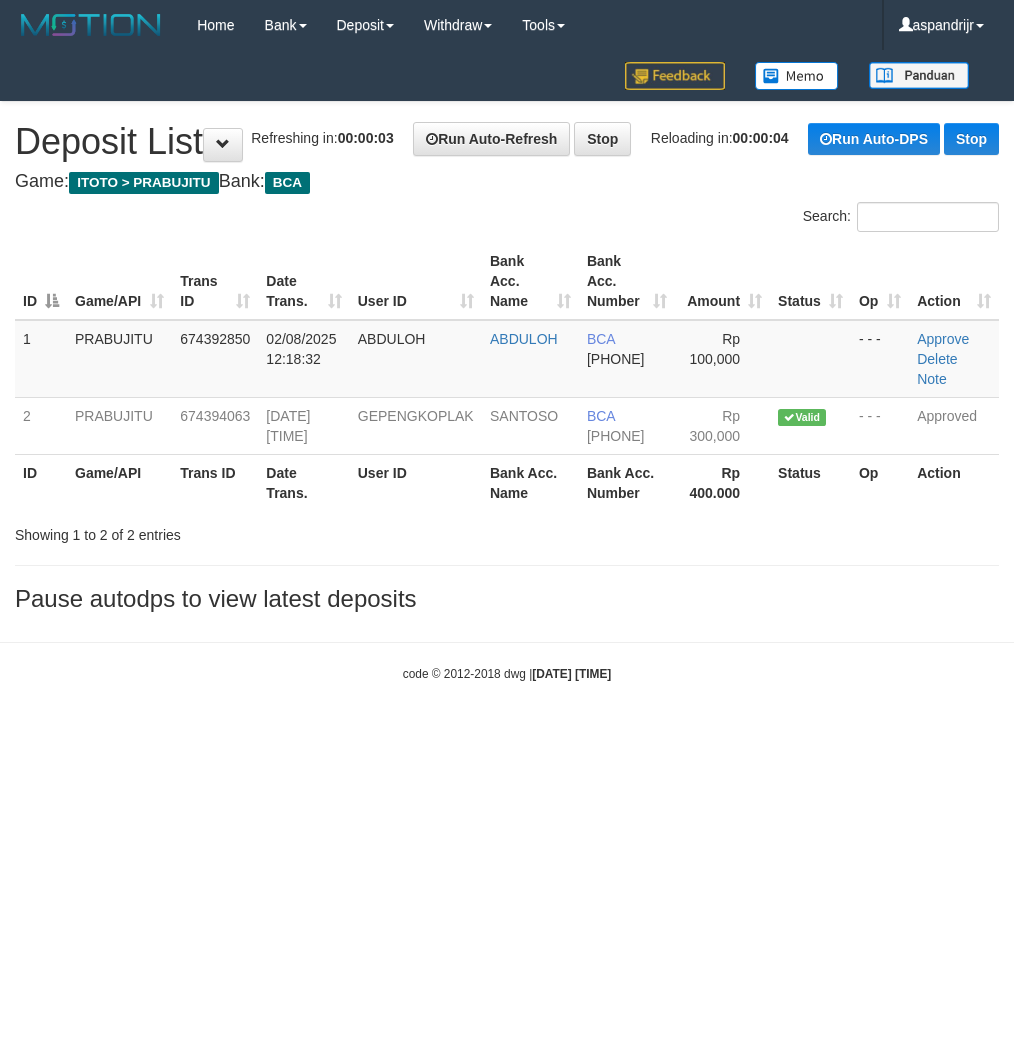 scroll, scrollTop: 0, scrollLeft: 0, axis: both 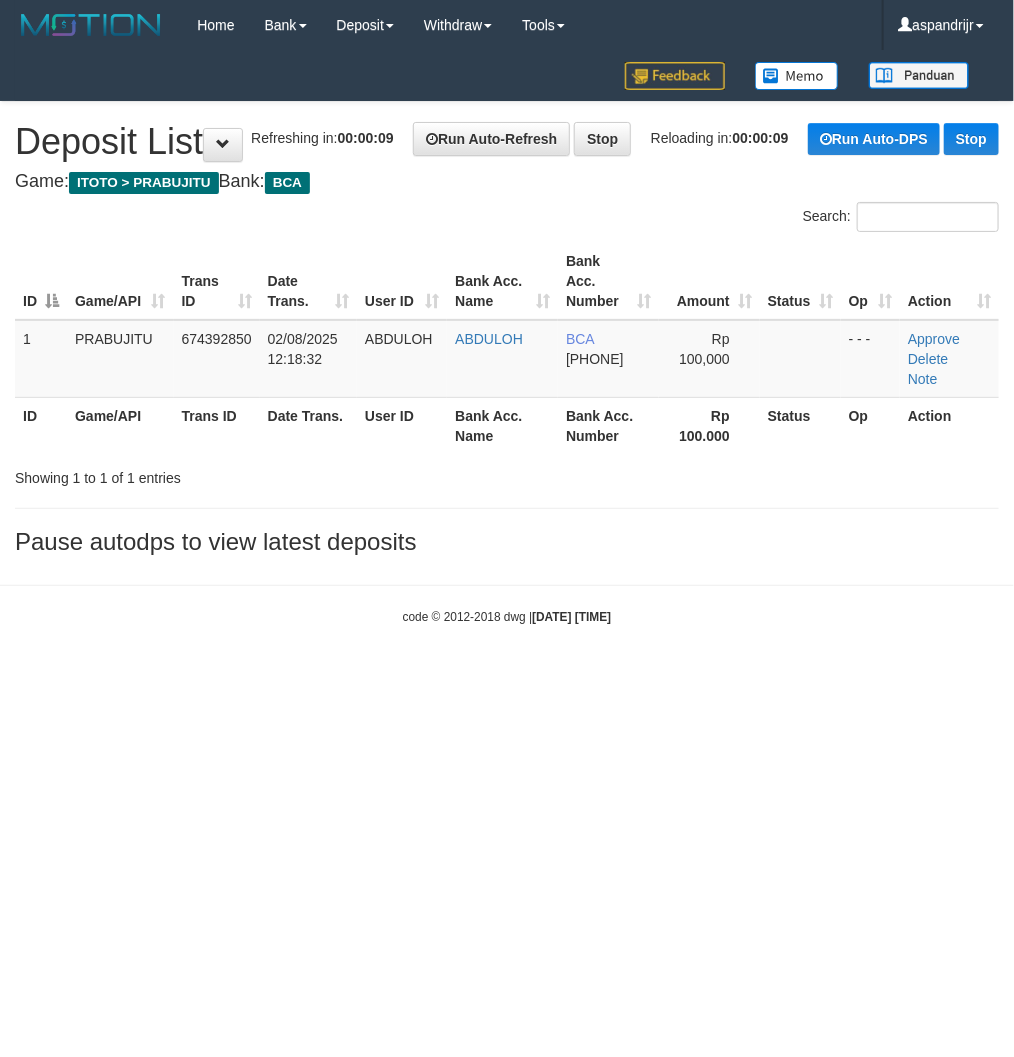 click on "Toggle navigation
Home
Bank
Account List
Load
By Website
Group
[ITOTO]													PRABUJITU
By Load Group (DPS)
Group asp-1
Mutasi Bank
Search
Sync
Note Mutasi
Deposit
DPS Fetch -" at bounding box center [507, 338] 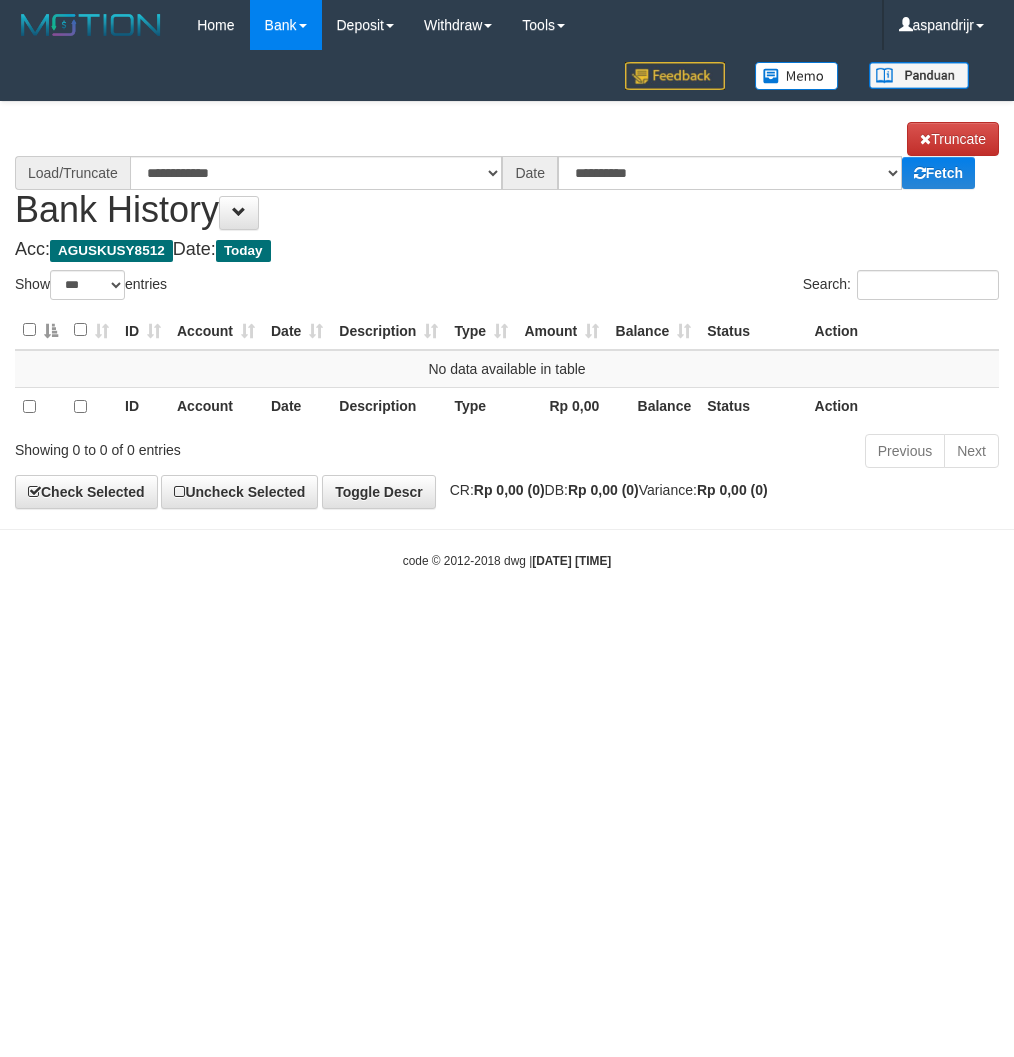 select on "***" 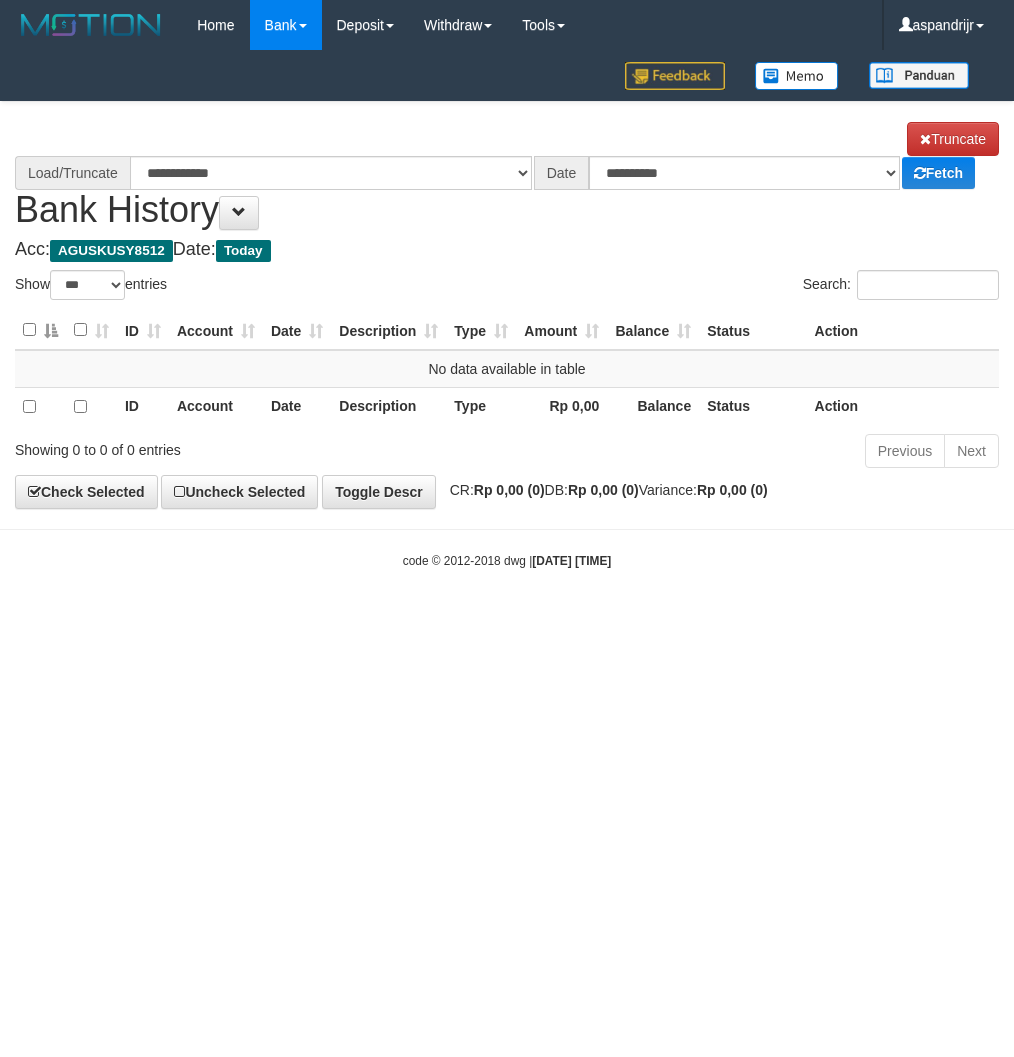 scroll, scrollTop: 0, scrollLeft: 0, axis: both 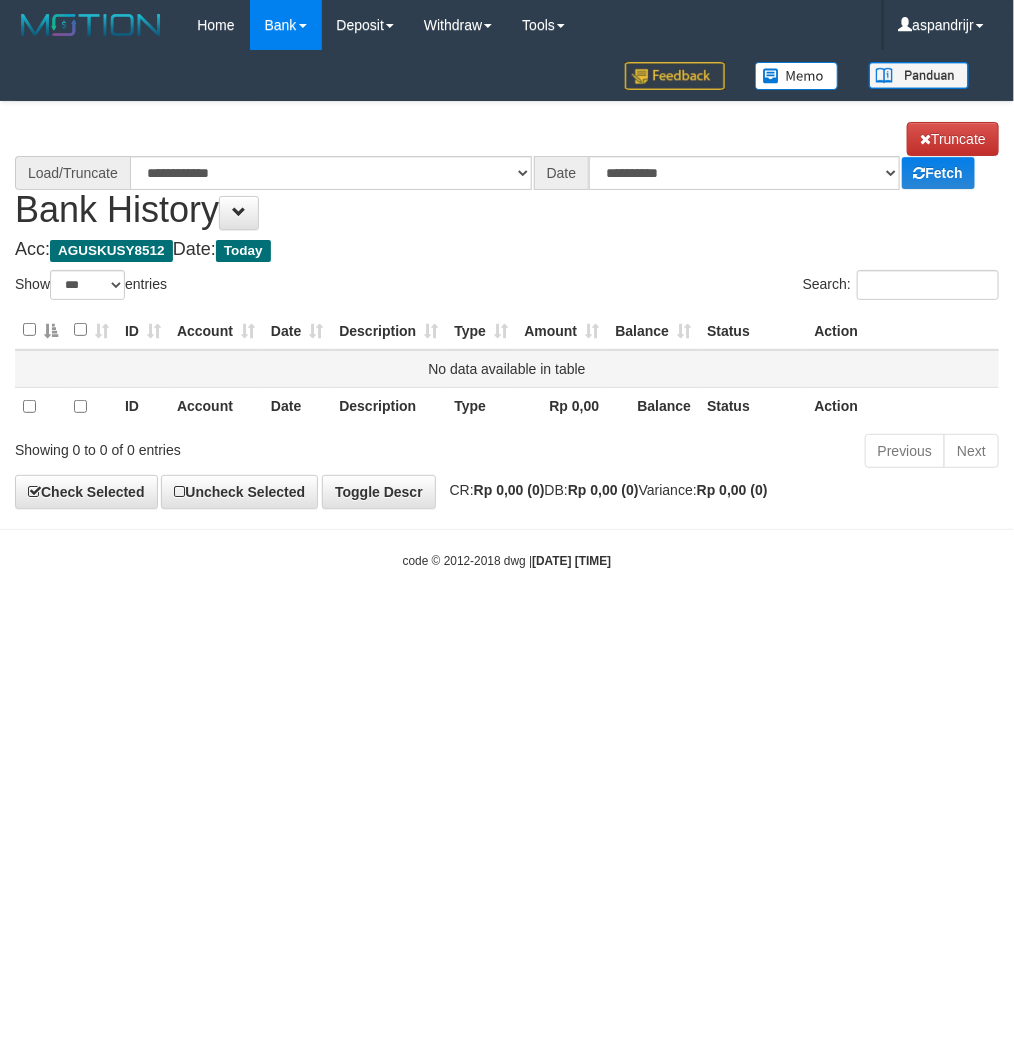 select on "****" 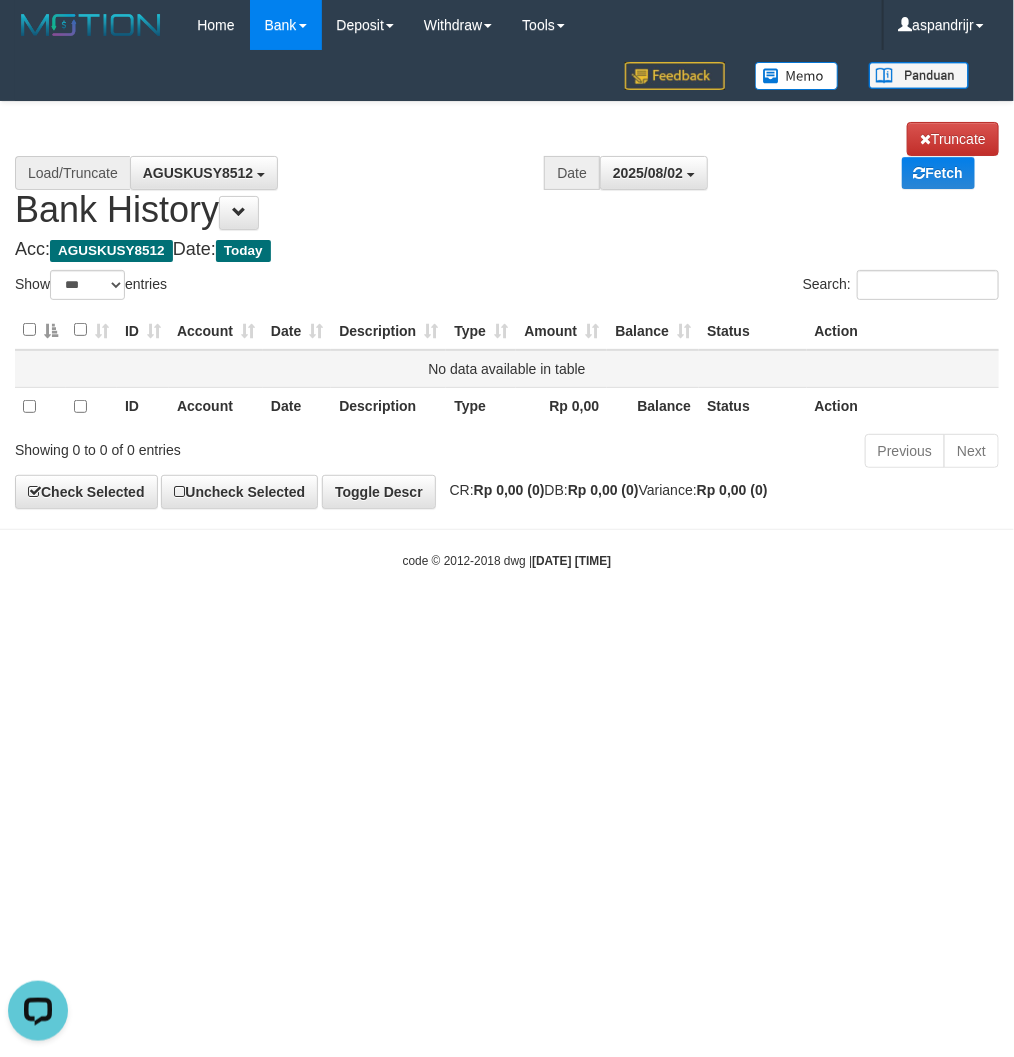 scroll, scrollTop: 0, scrollLeft: 0, axis: both 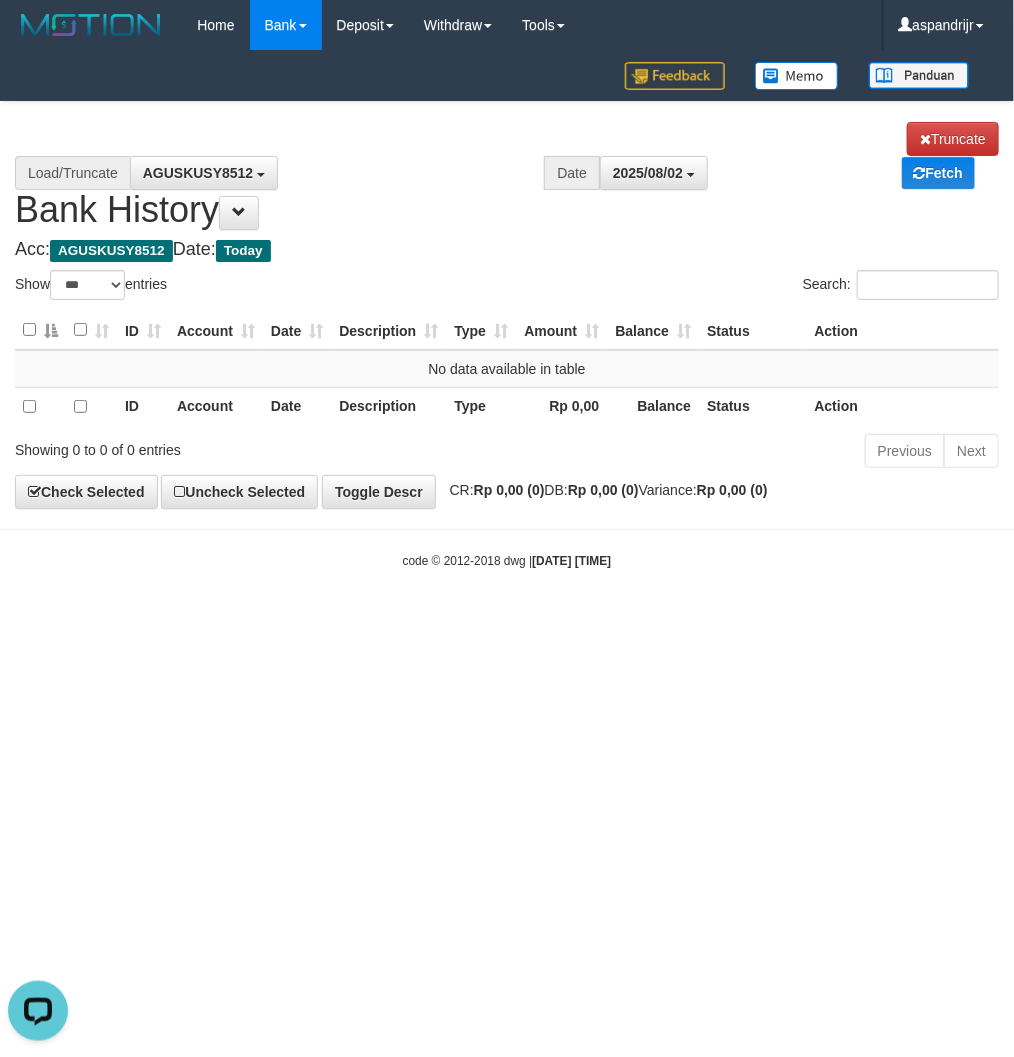 click on "Toggle navigation
Home
Bank
Account List
Load
By Website
Group
[ITOTO]													PRABUJITU
By Load Group (DPS)
Group asp-1
Mutasi Bank
Search
Sync
Note Mutasi
Deposit
DPS Fetch -" at bounding box center [507, 310] 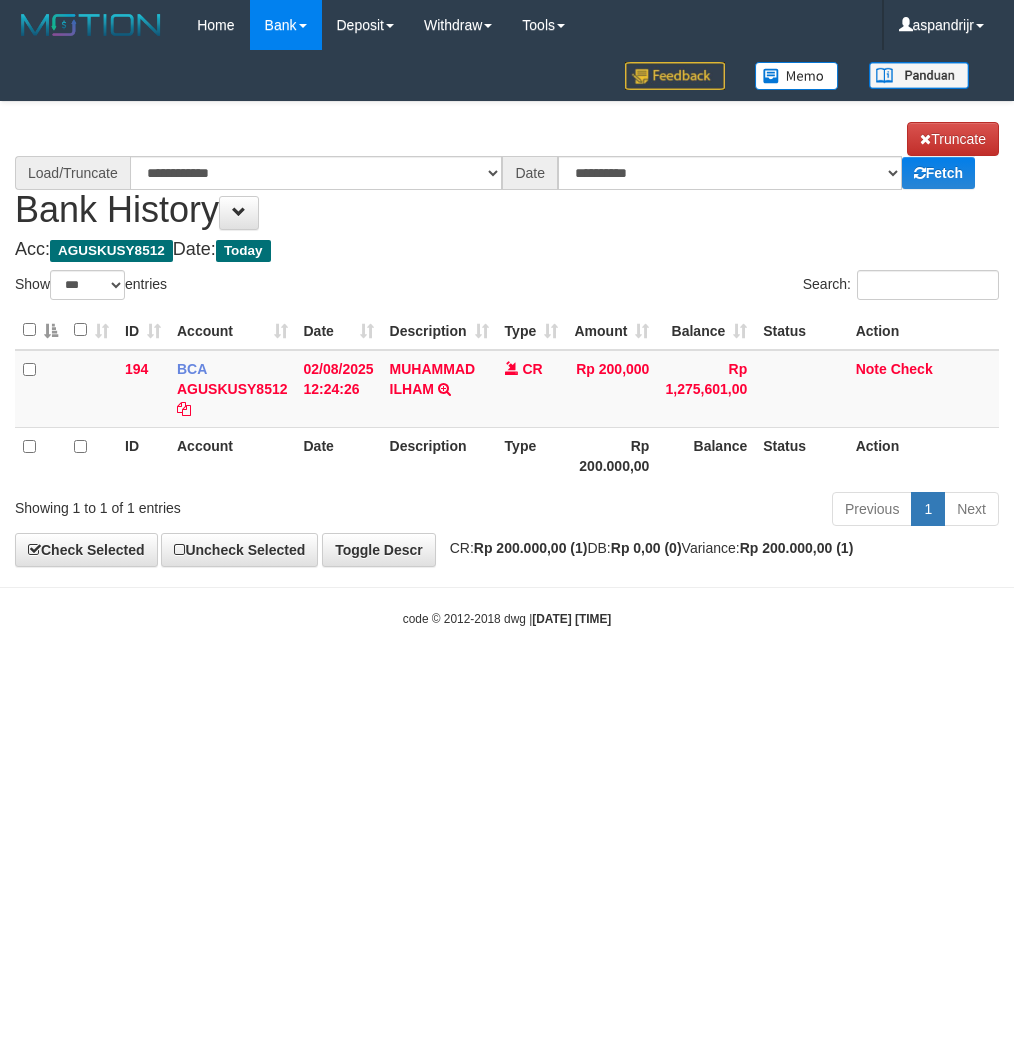 select on "***" 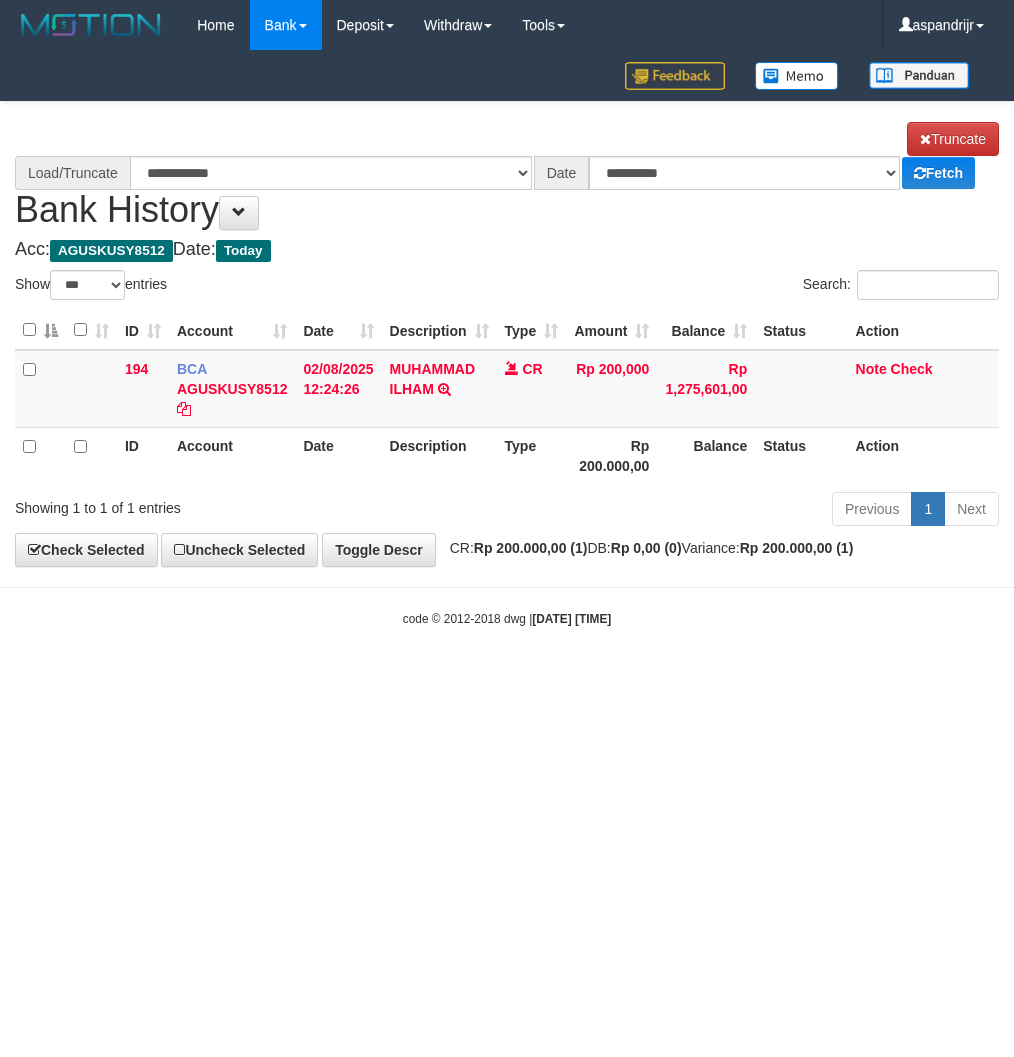 scroll, scrollTop: 0, scrollLeft: 0, axis: both 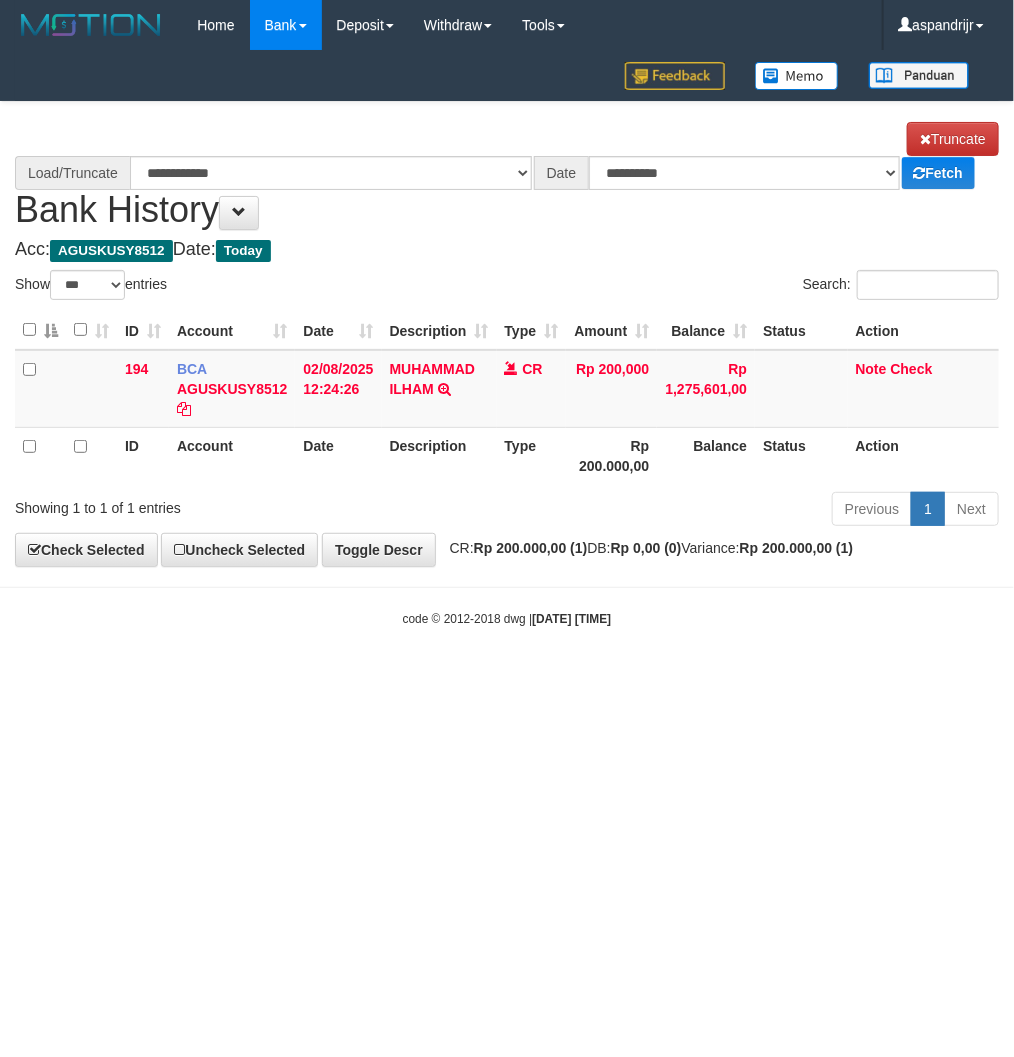 select on "****" 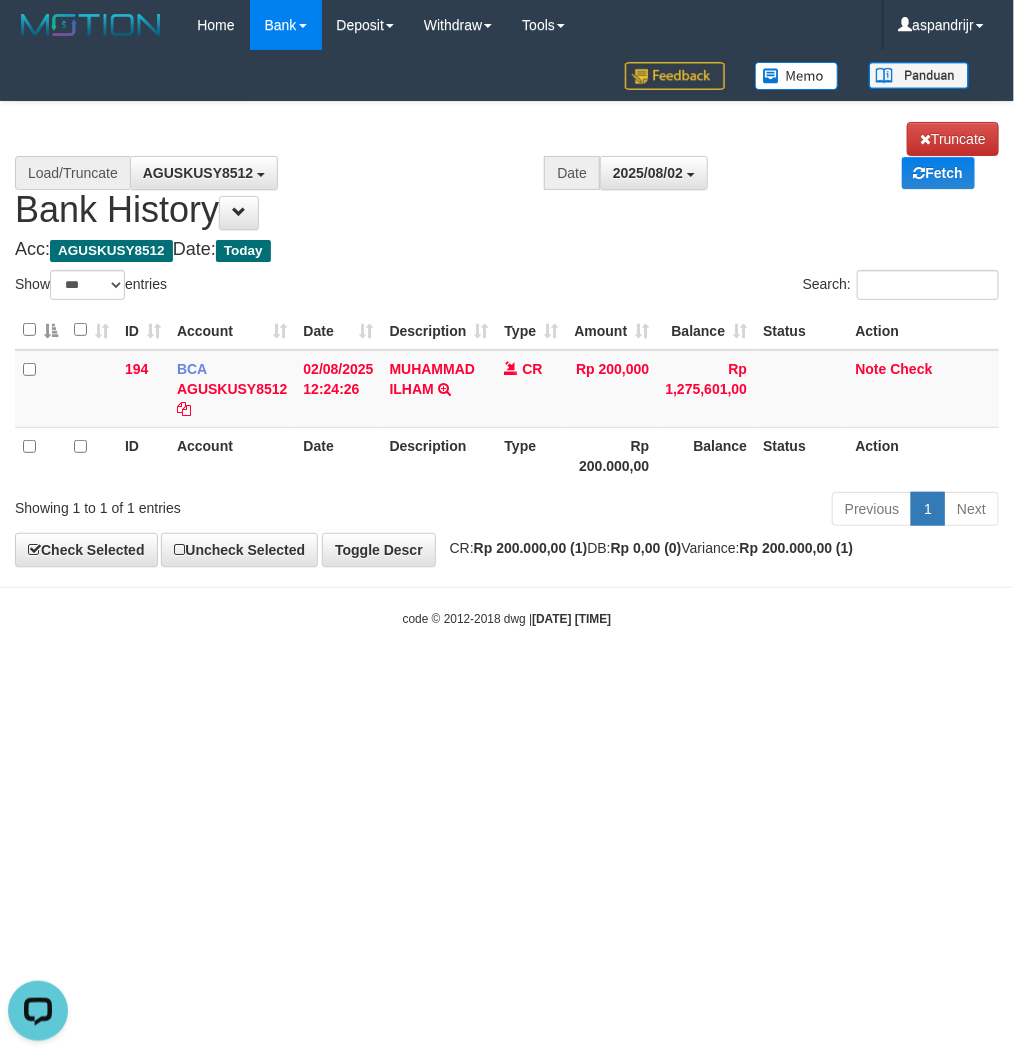 scroll, scrollTop: 0, scrollLeft: 0, axis: both 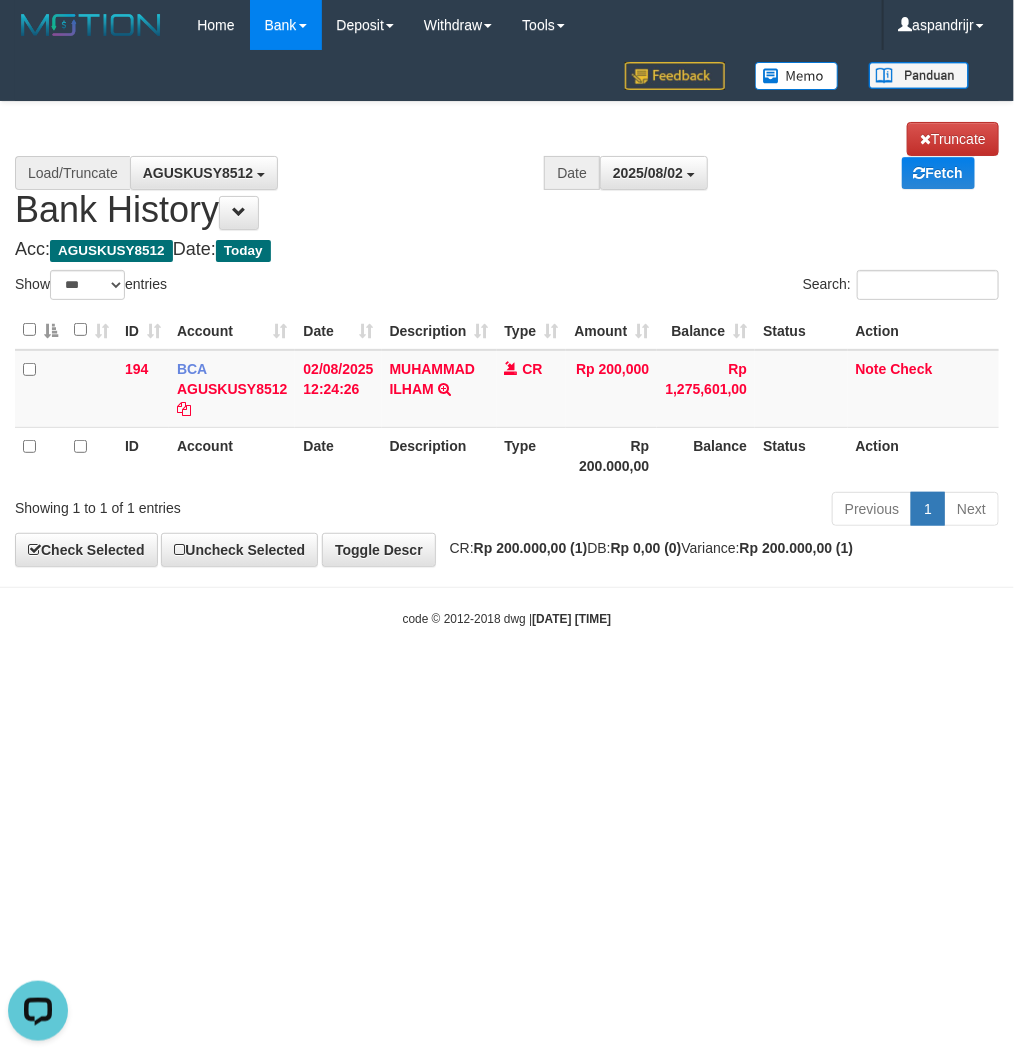 click on "code © 2012-2018 dwg |  2025/08/02 12:24:29" at bounding box center [507, 618] 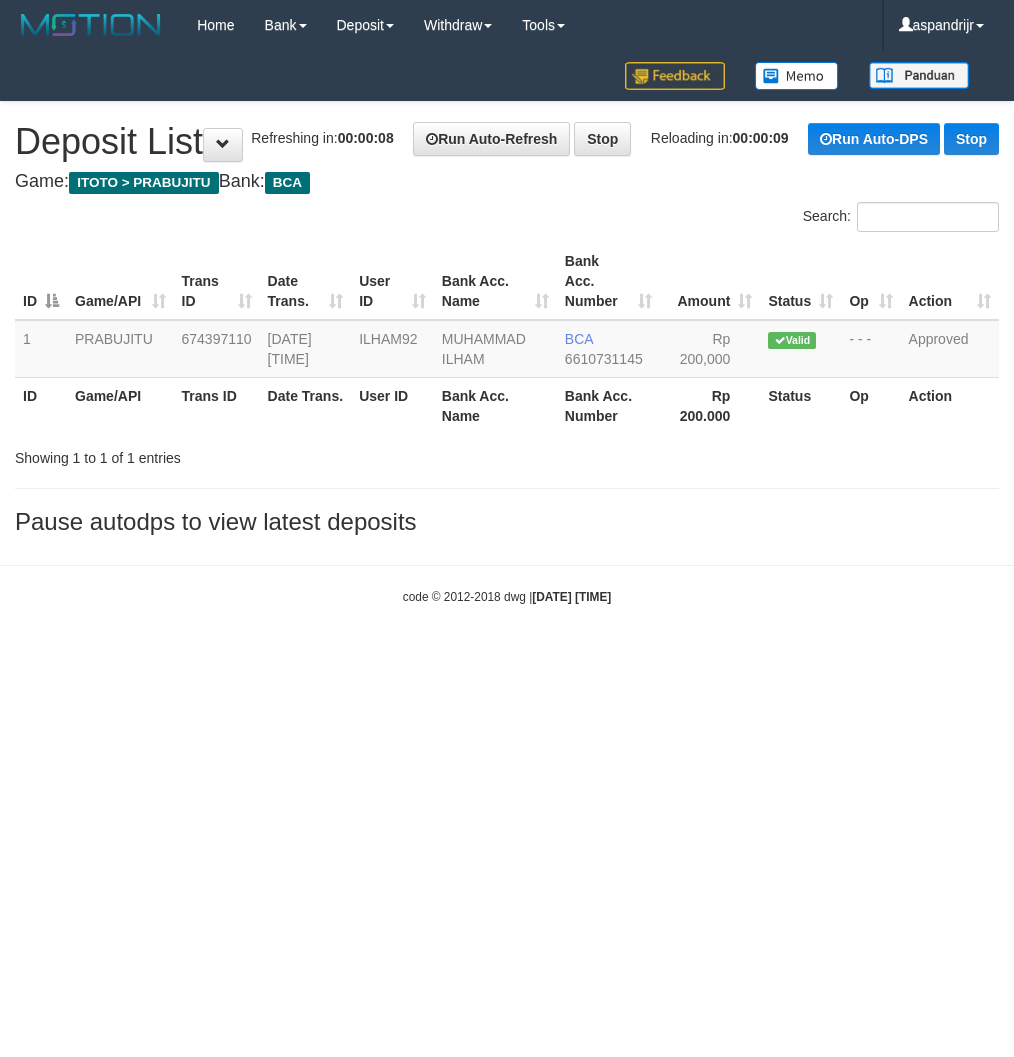 scroll, scrollTop: 0, scrollLeft: 0, axis: both 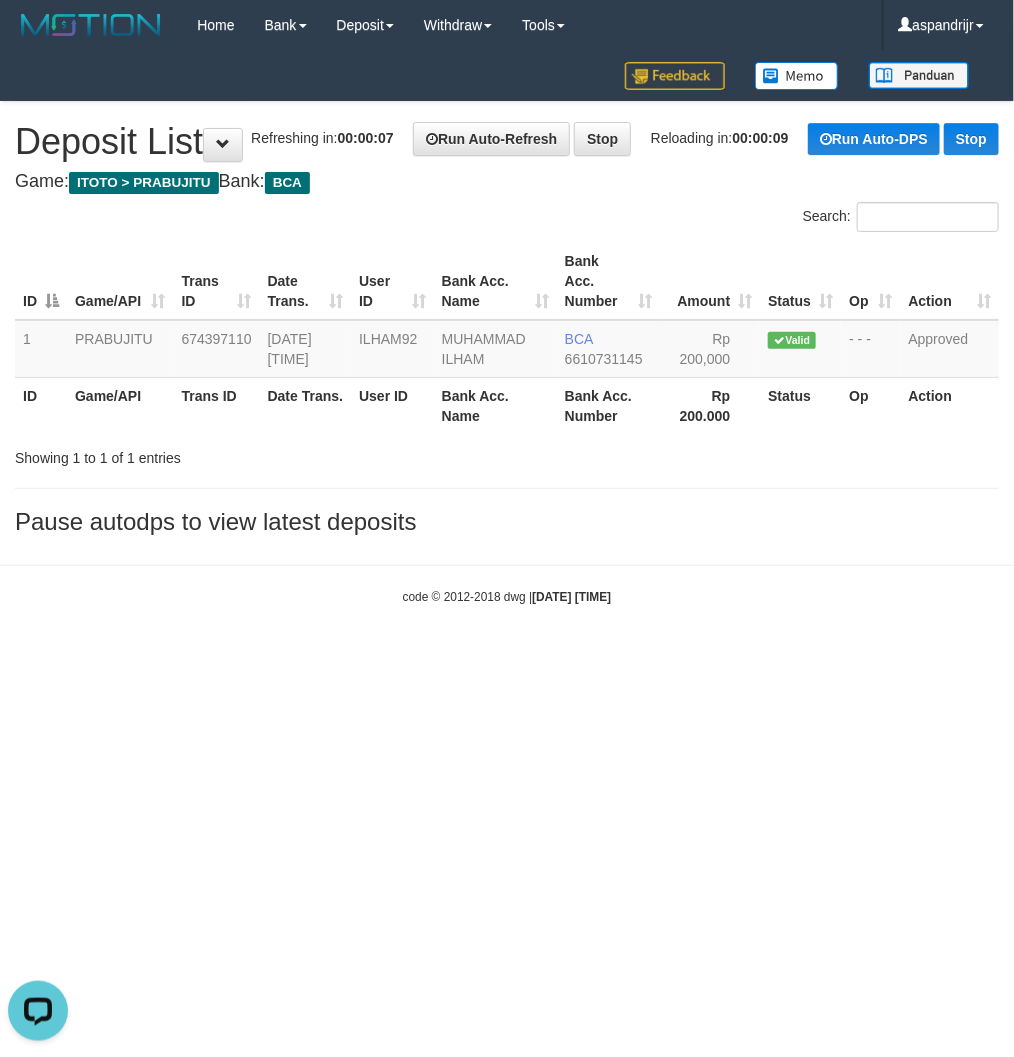 click on "Toggle navigation
Home
Bank
Account List
Load
By Website
Group
[ITOTO]													PRABUJITU
By Load Group (DPS)
Group asp-1
Mutasi Bank
Search
Sync
Note Mutasi
Deposit
DPS List" at bounding box center (507, 328) 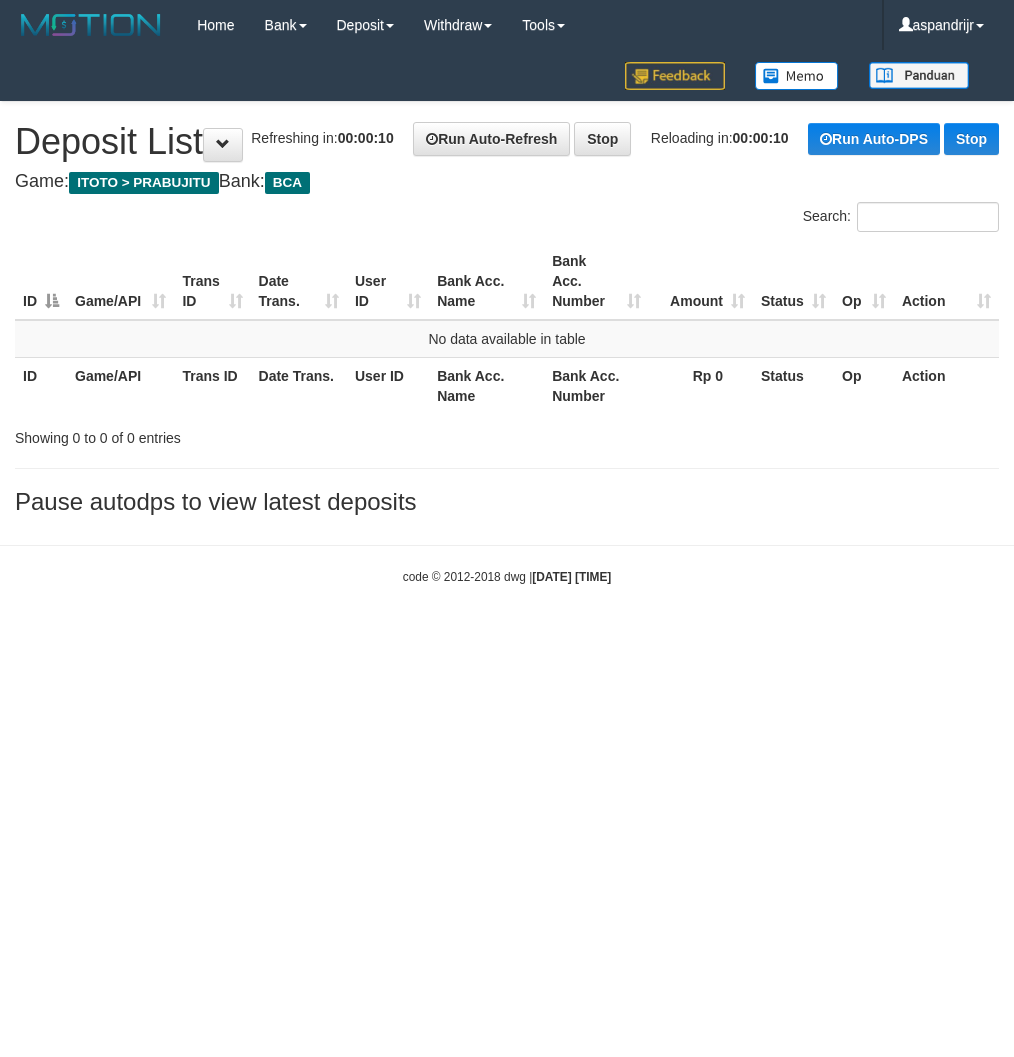 scroll, scrollTop: 0, scrollLeft: 0, axis: both 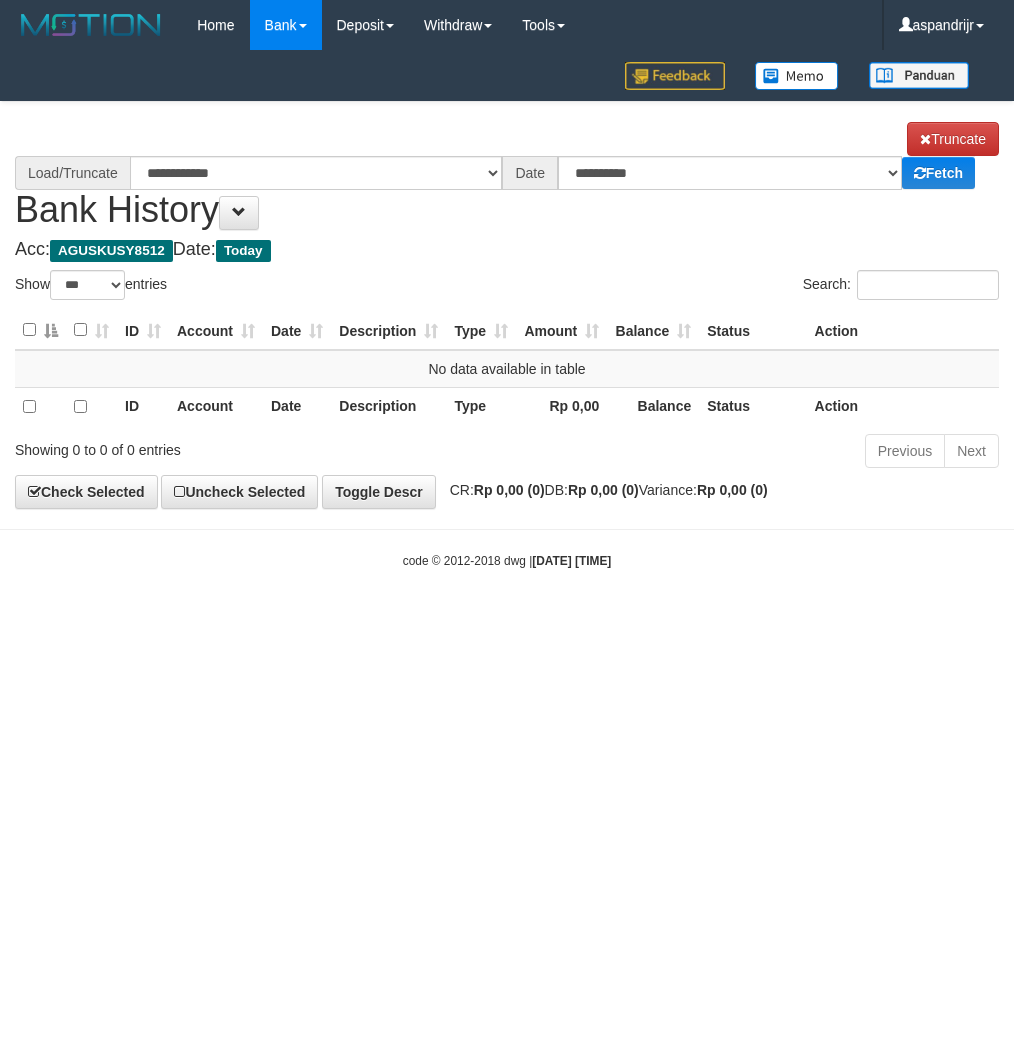 select on "***" 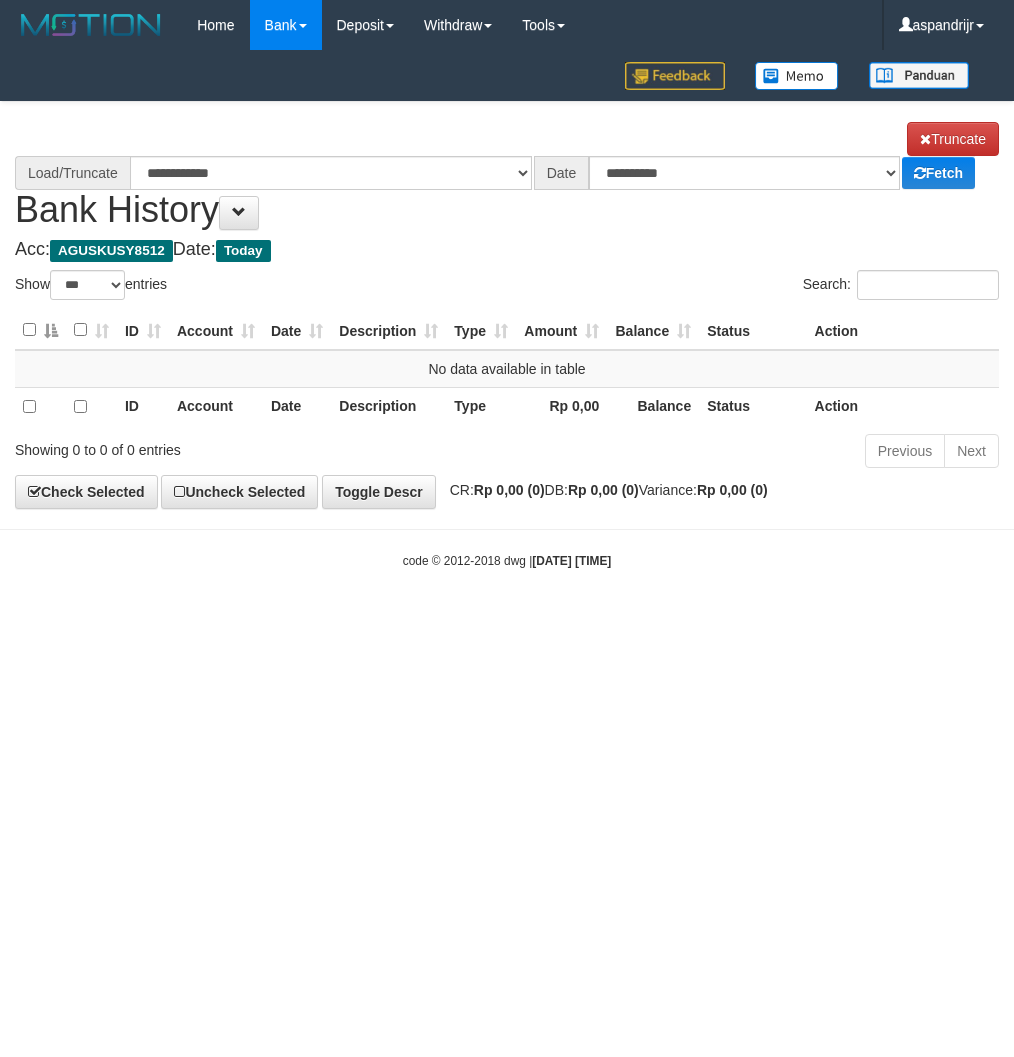scroll, scrollTop: 0, scrollLeft: 0, axis: both 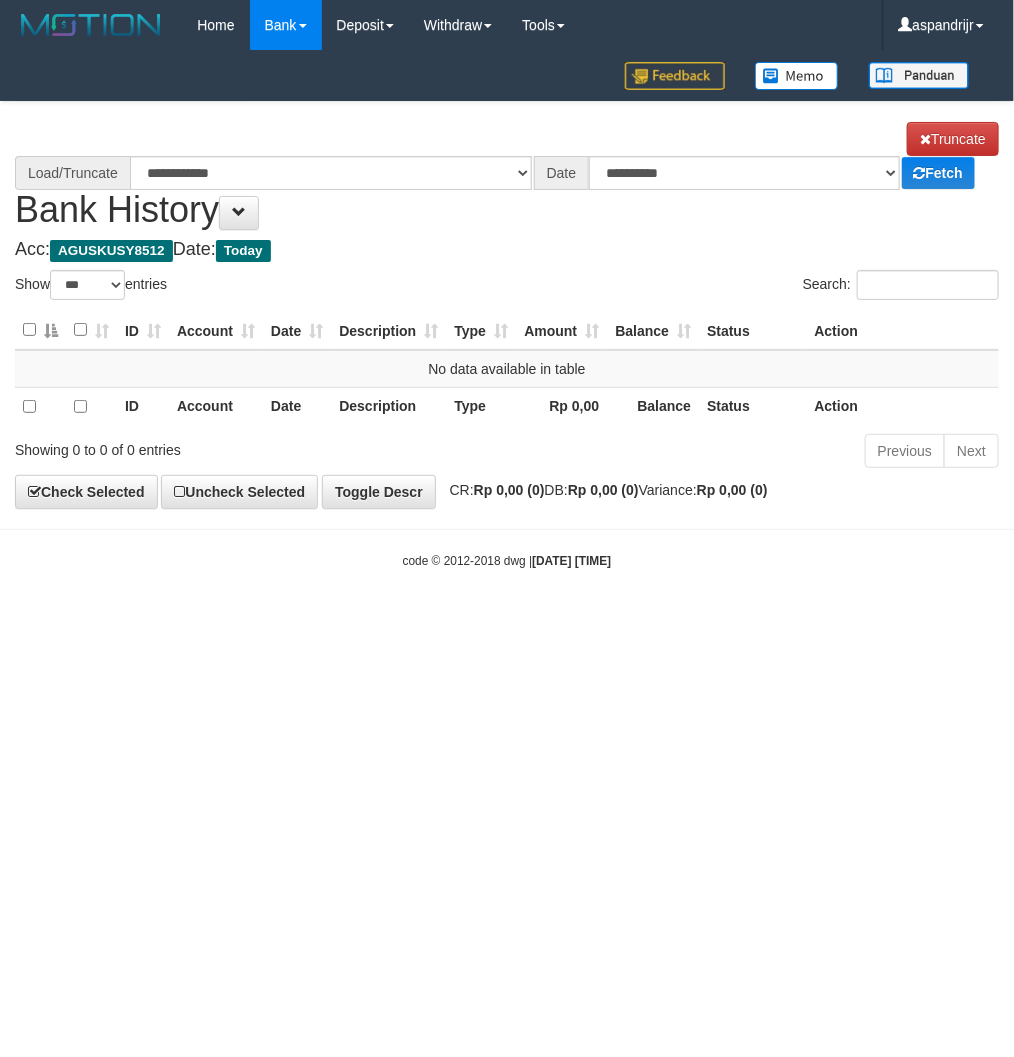 click on "Toggle navigation
Home
Bank
Account List
Load
By Website
Group
[ITOTO]													PRABUJITU
By Load Group (DPS)
Group asp-1
Mutasi Bank
Search
Sync
Note Mutasi
Deposit
DPS List" at bounding box center (507, 310) 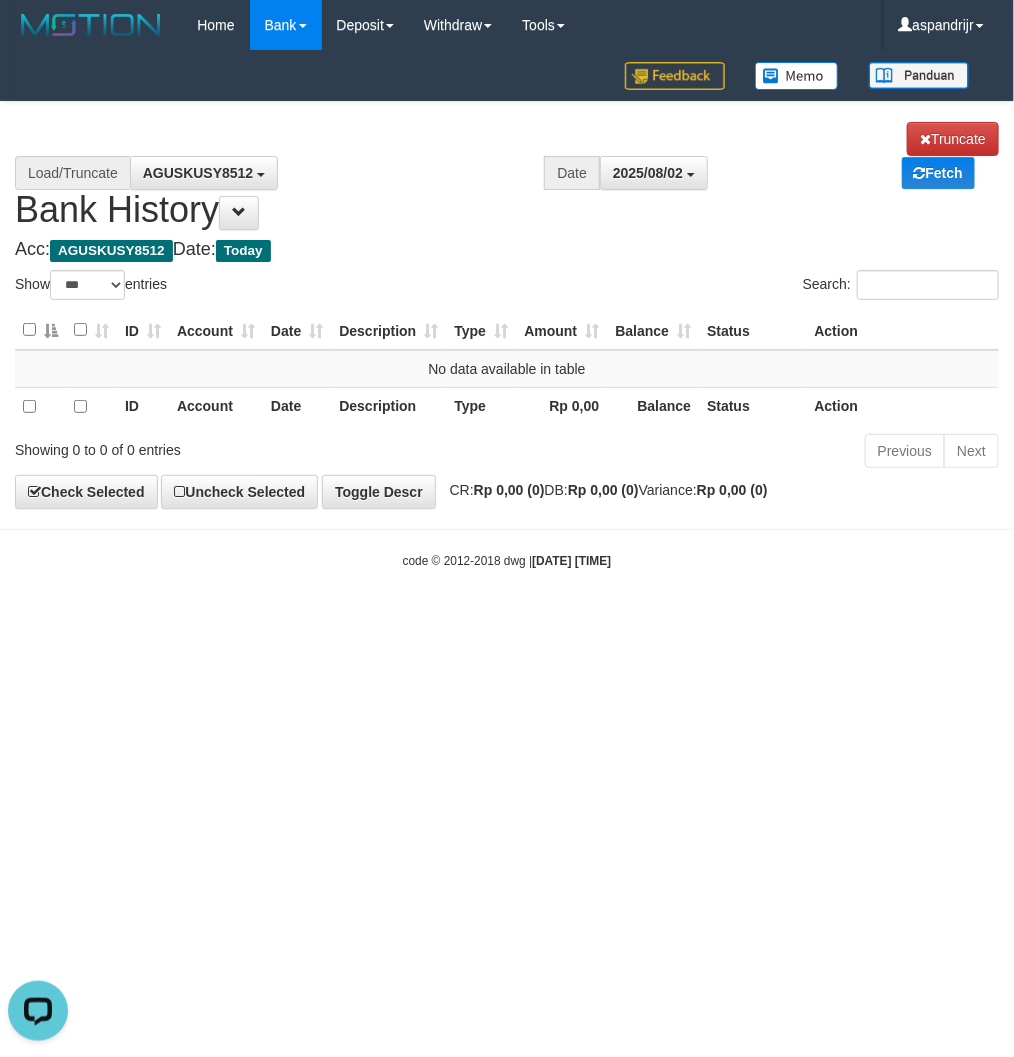scroll, scrollTop: 0, scrollLeft: 0, axis: both 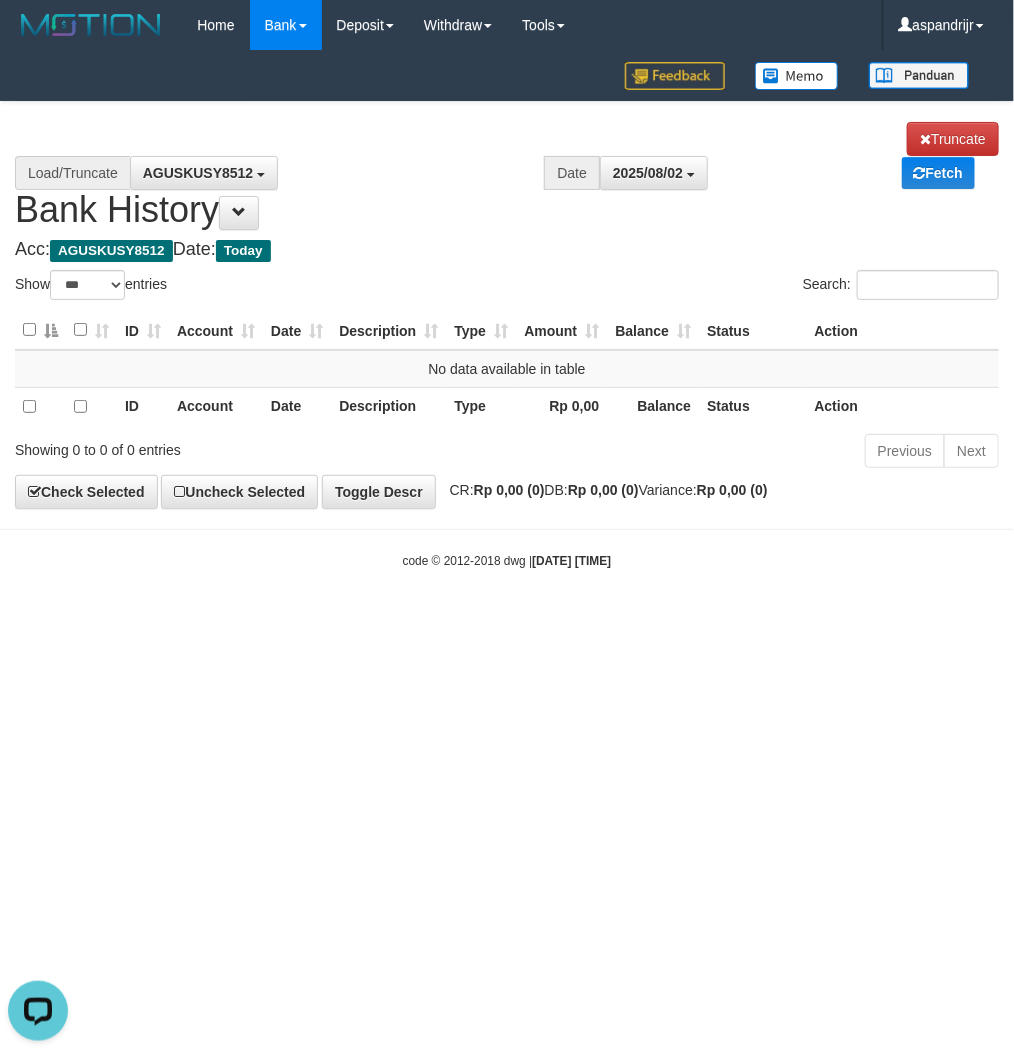 click on "Toggle navigation
Home
Bank
Account List
Load
By Website
Group
[ITOTO]													PRABUJITU
By Load Group (DPS)
Group asp-1
Mutasi Bank
Search
Sync
Note Mutasi
Deposit
DPS List" at bounding box center (507, 310) 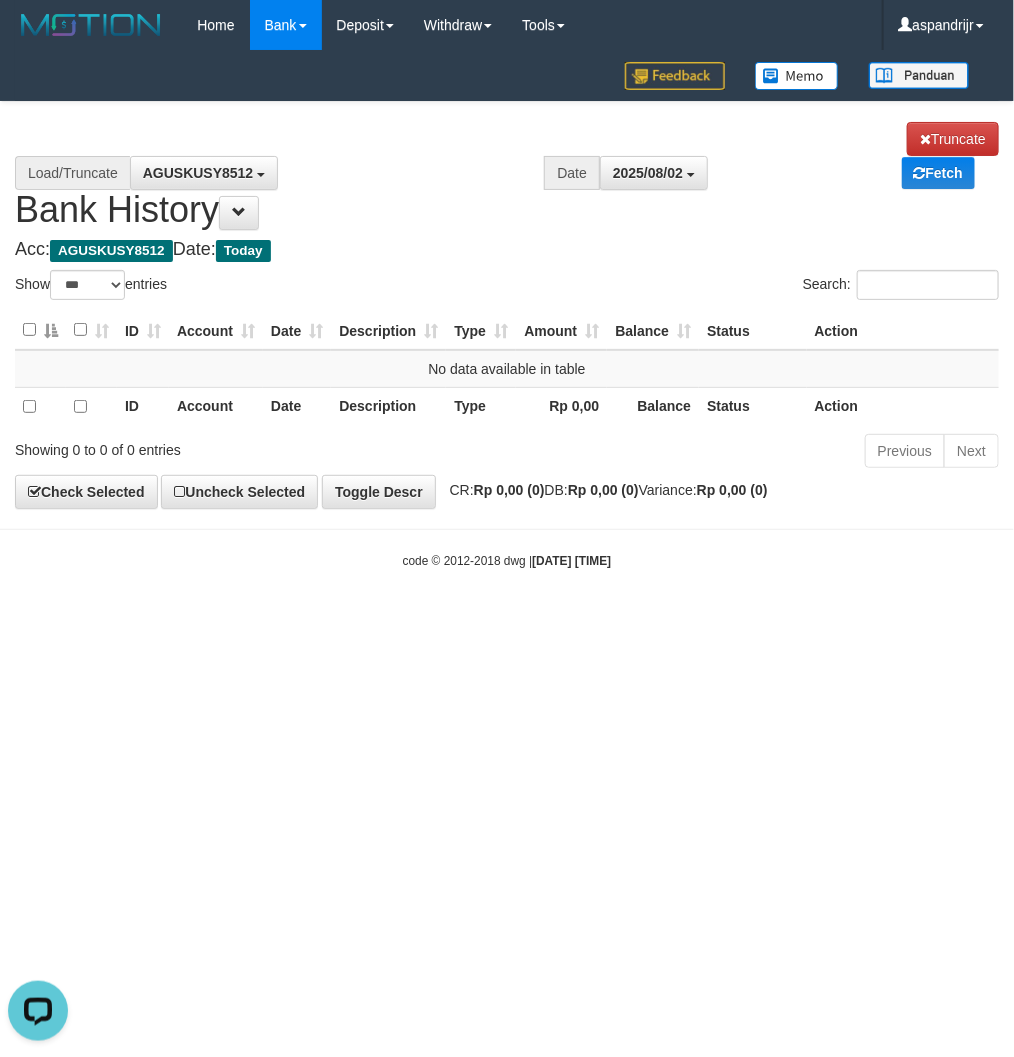 click on "Toggle navigation
Home
Bank
Account List
Load
By Website
Group
[ITOTO]													PRABUJITU
By Load Group (DPS)
Group asp-1
Mutasi Bank
Search
Sync
Note Mutasi
Deposit
DPS List" at bounding box center (507, 310) 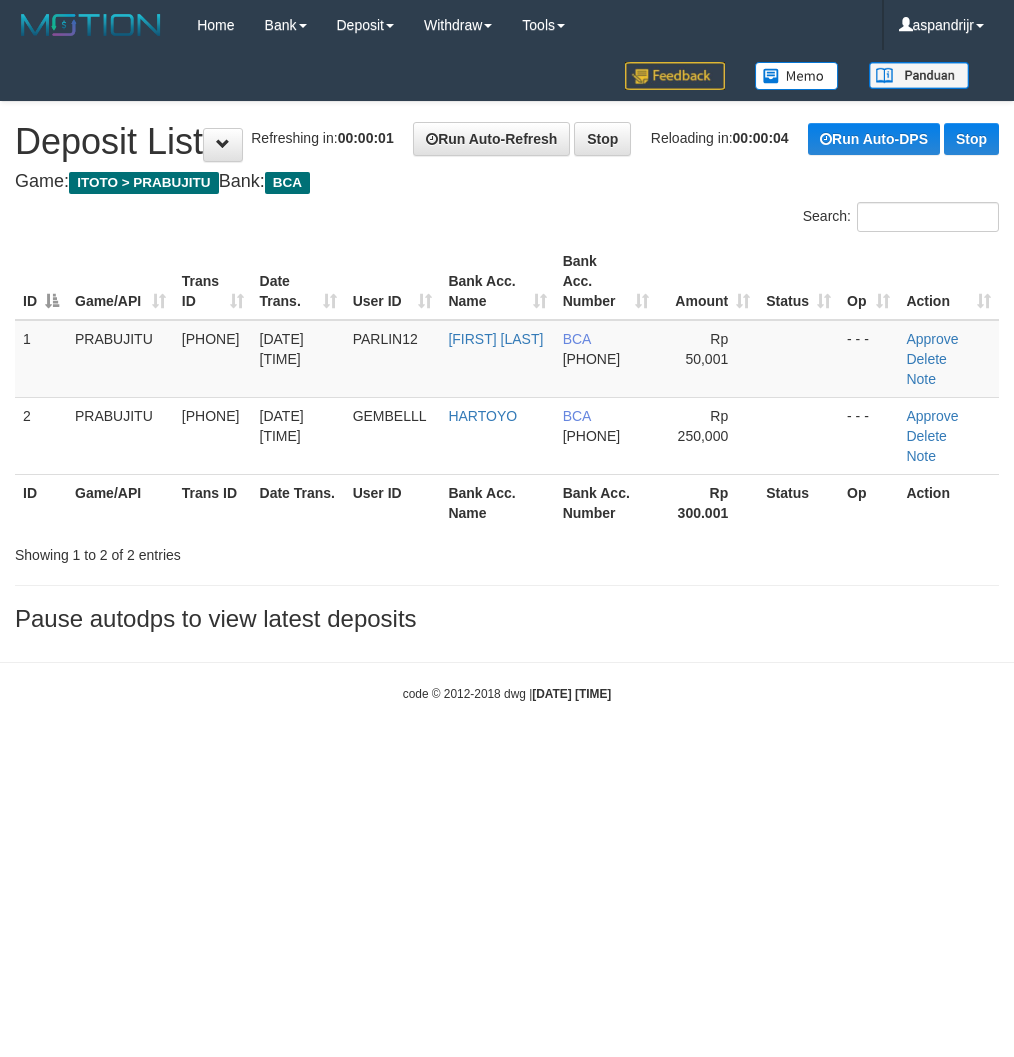 scroll, scrollTop: 0, scrollLeft: 0, axis: both 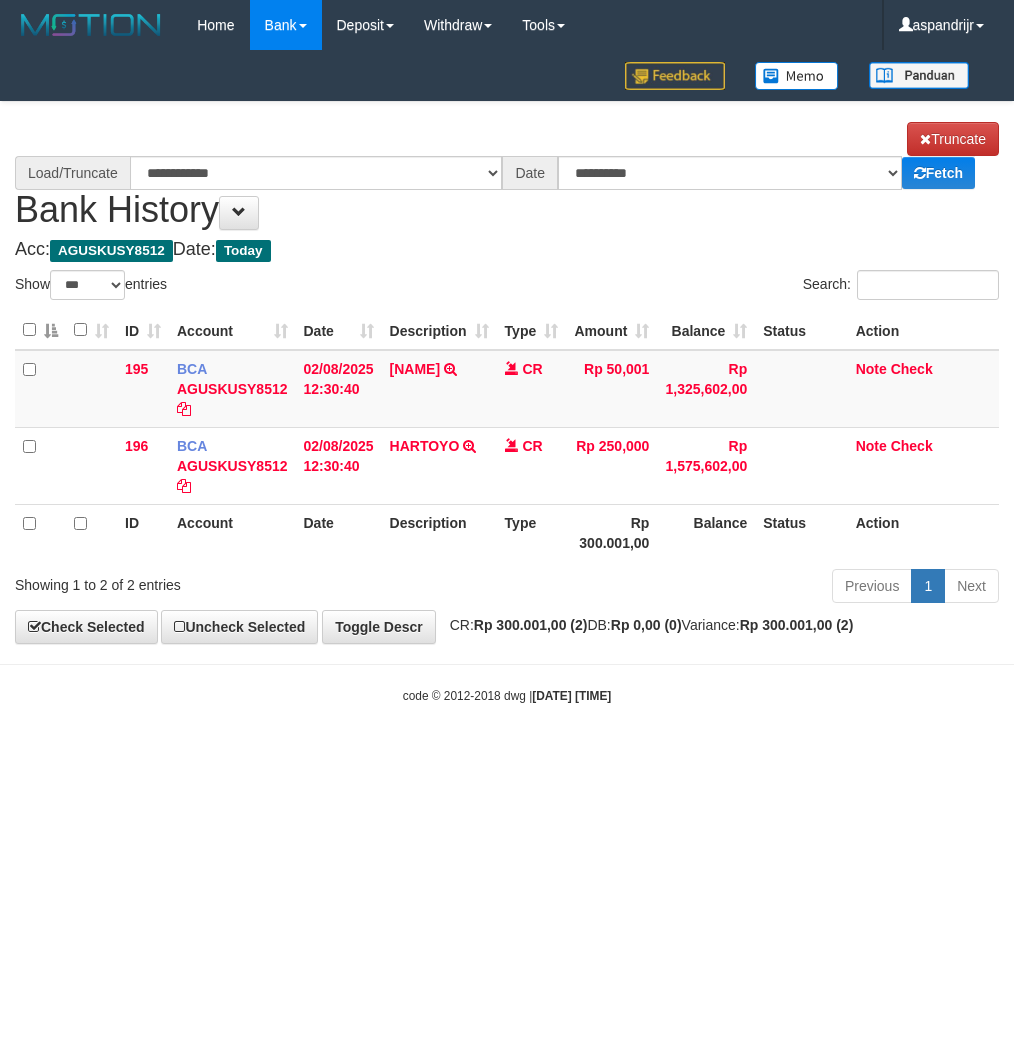 select on "***" 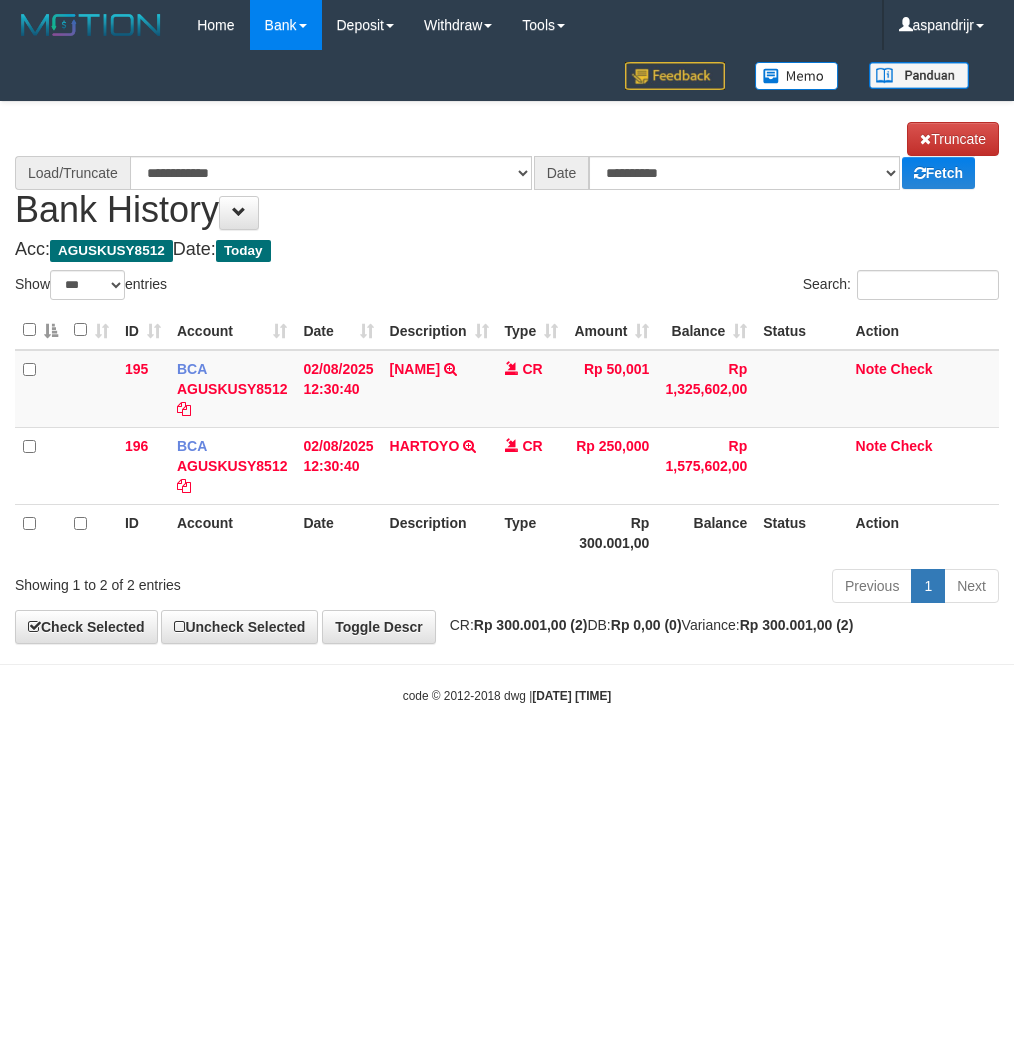 scroll, scrollTop: 0, scrollLeft: 0, axis: both 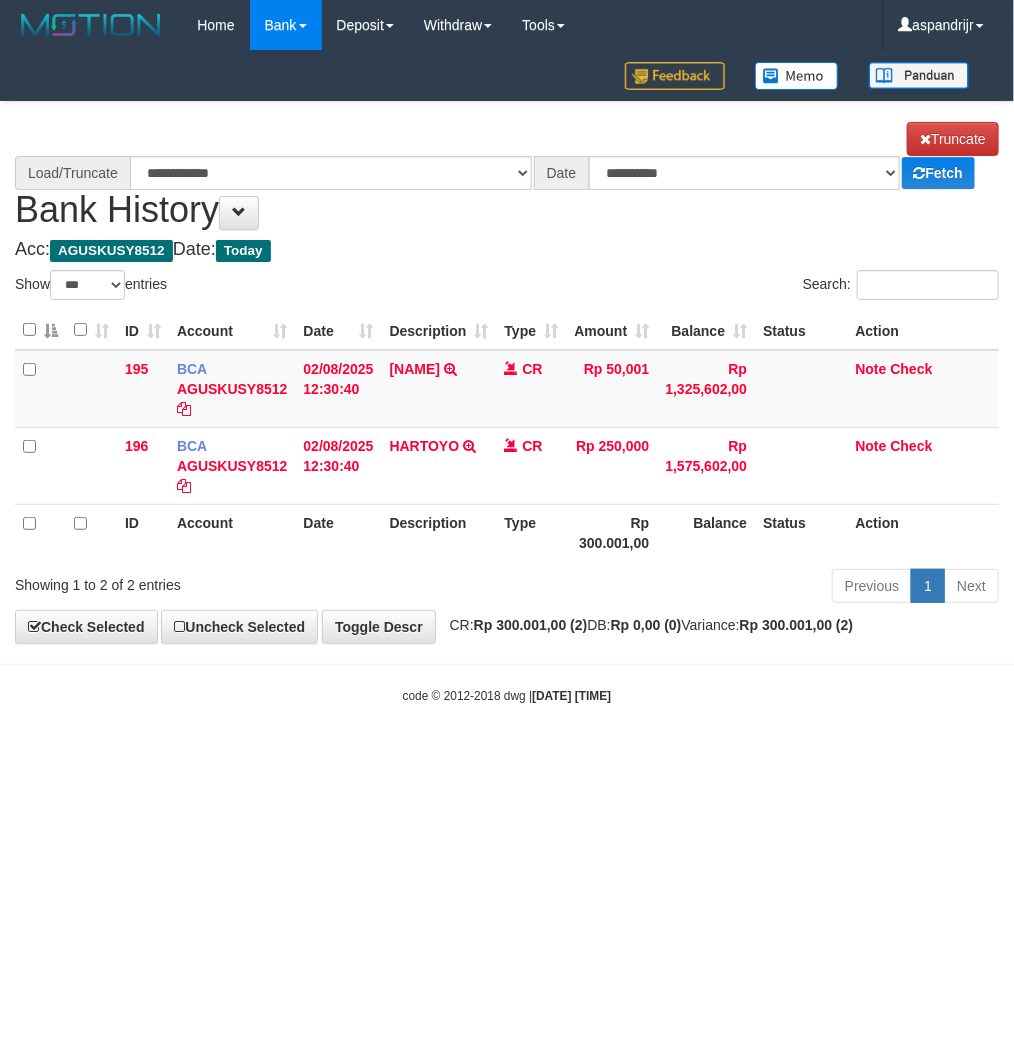 click on "Toggle navigation
Home
Bank
Account List
Load
By Website
Group
[ITOTO]													PRABUJITU
By Load Group (DPS)
Group asp-1
Mutasi Bank
Search
Sync
Note Mutasi
Deposit
DPS List" at bounding box center (507, 377) 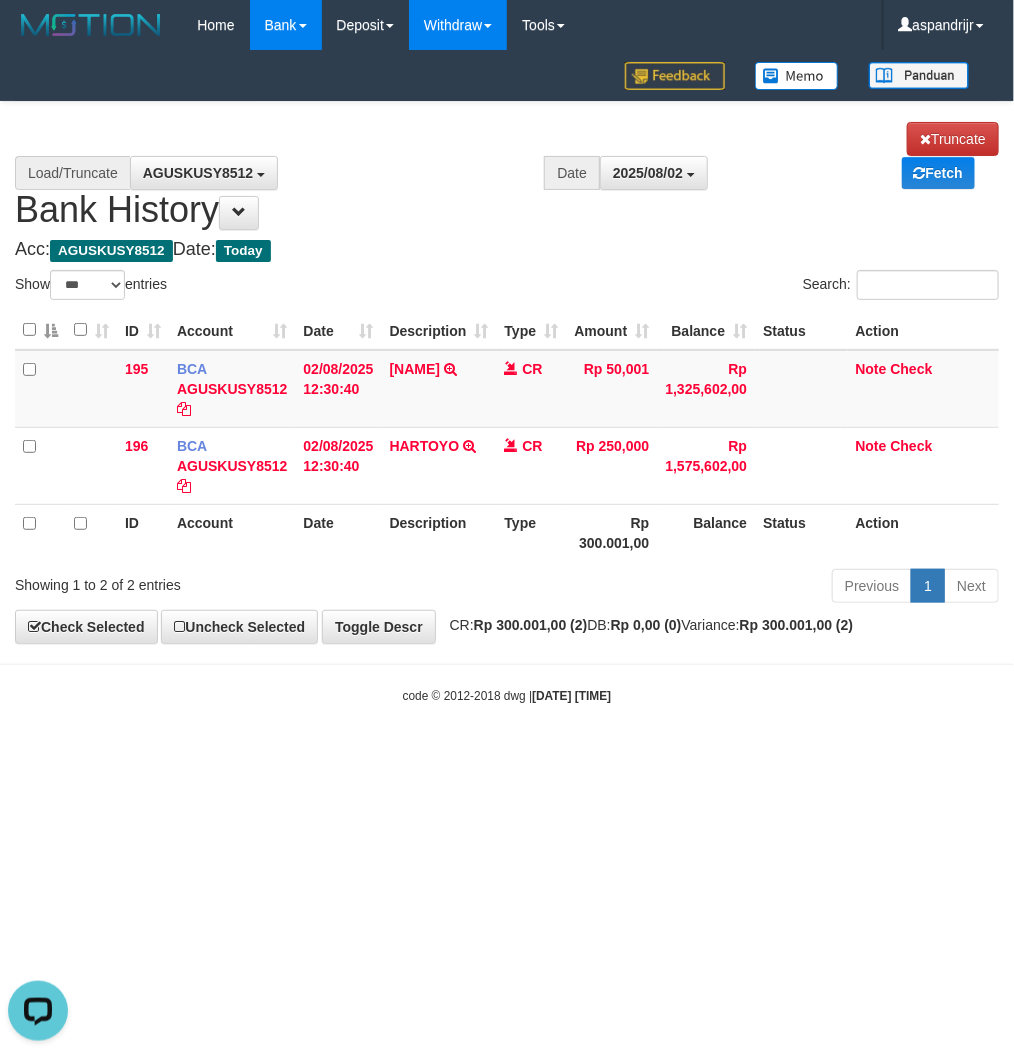 scroll, scrollTop: 0, scrollLeft: 0, axis: both 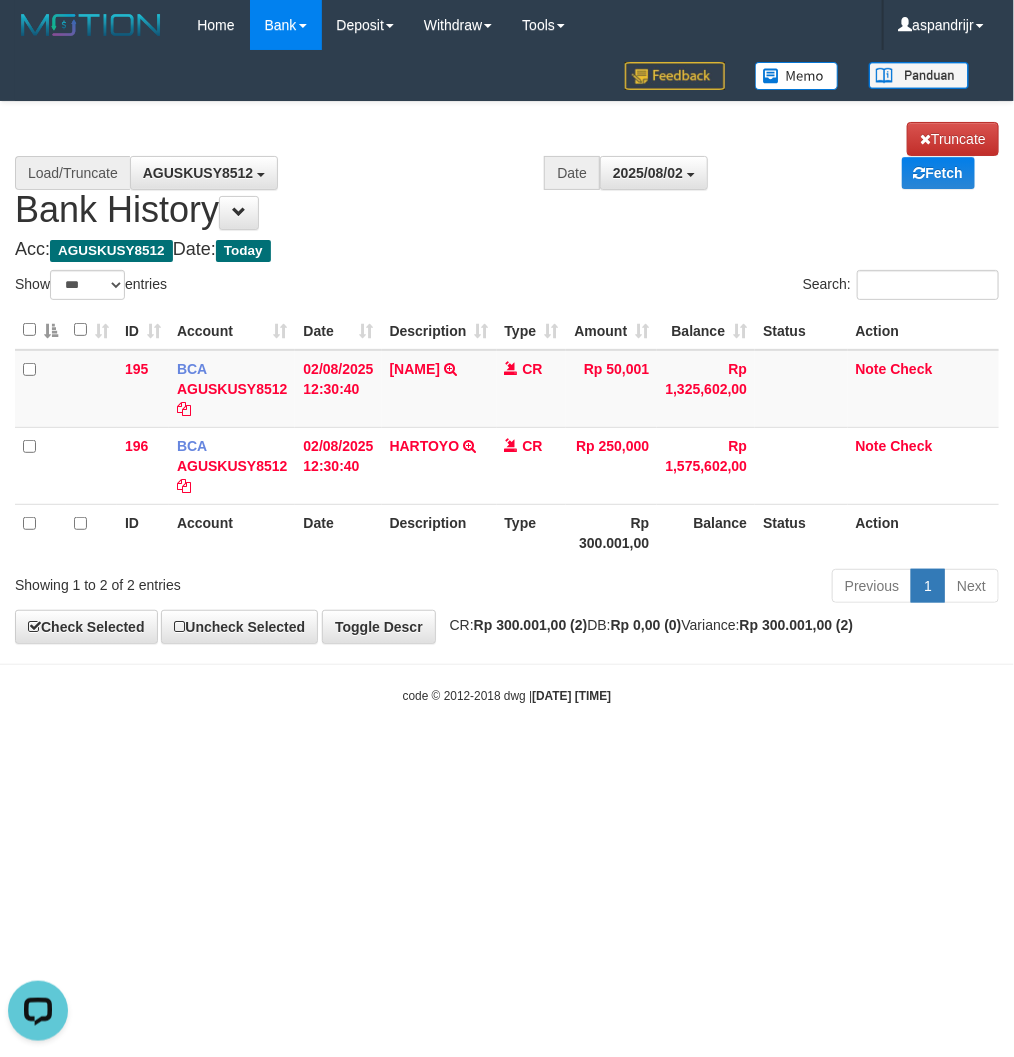 click on "Toggle navigation
Home
Bank
Account List
Load
By Website
Group
[ITOTO]													PRABUJITU
By Load Group (DPS)
Group asp-1
Mutasi Bank
Search
Sync
Note Mutasi
Deposit
DPS List" at bounding box center [507, 377] 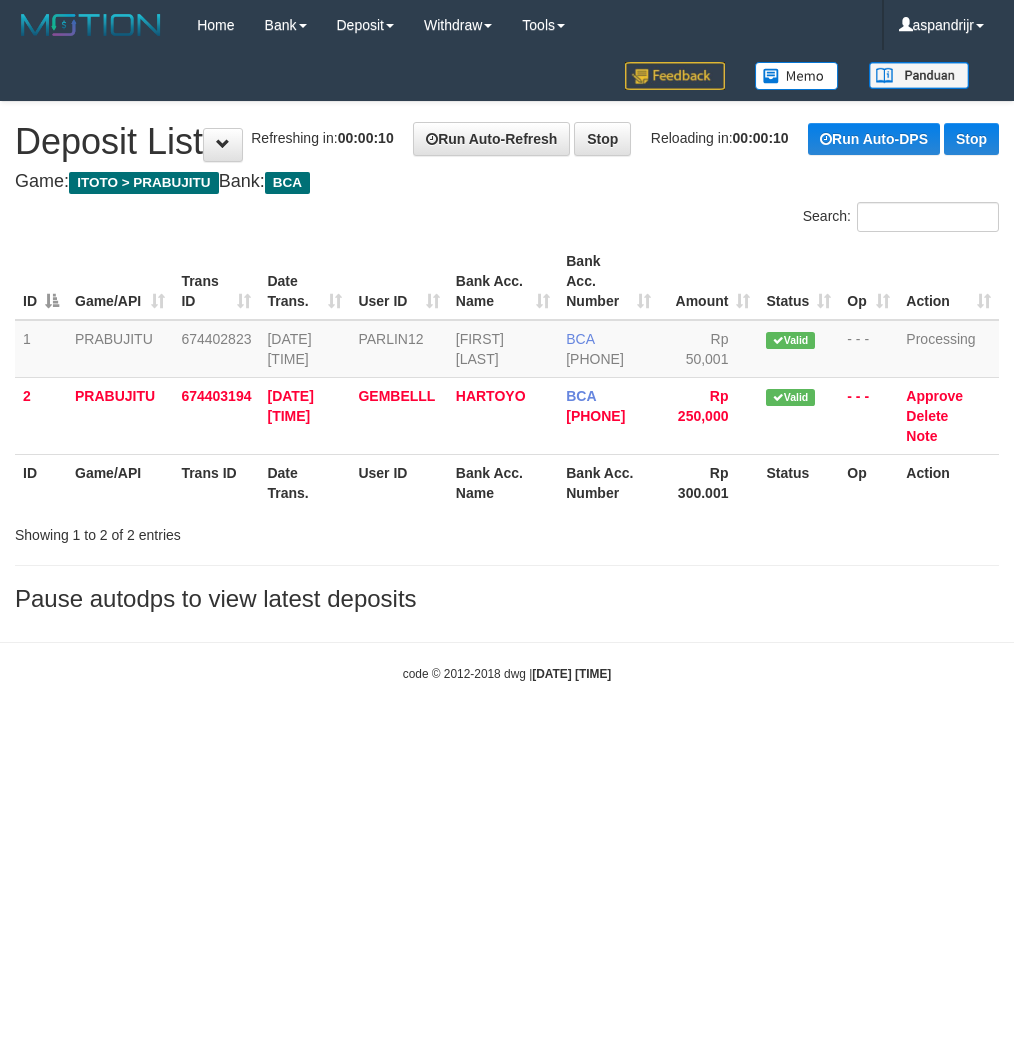 scroll, scrollTop: 0, scrollLeft: 0, axis: both 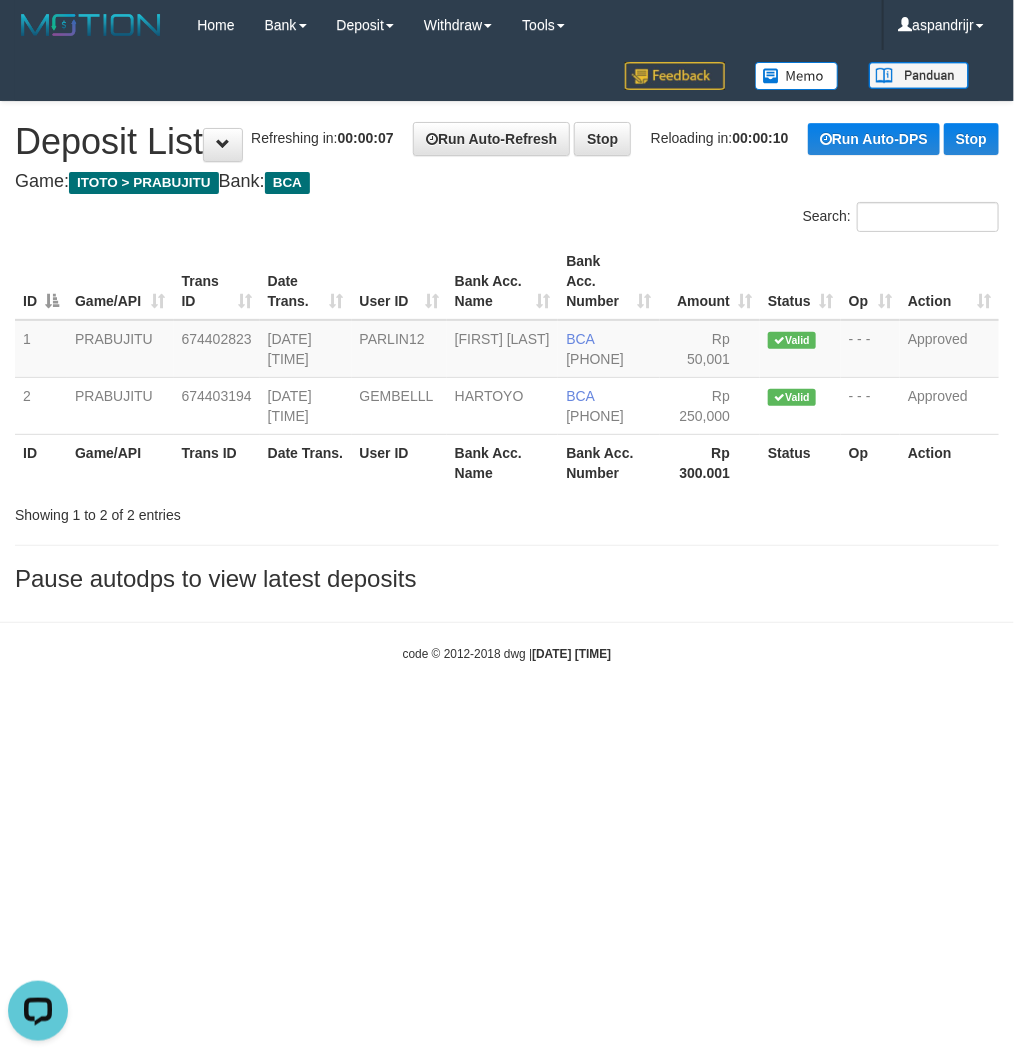 click on "Toggle navigation
Home
Bank
Account List
Load
By Website
Group
[ITOTO]													PRABUJITU
By Load Group (DPS)
Group asp-1
Mutasi Bank
Search
Sync
Note Mutasi
Deposit
DPS Fetch -" at bounding box center (507, 356) 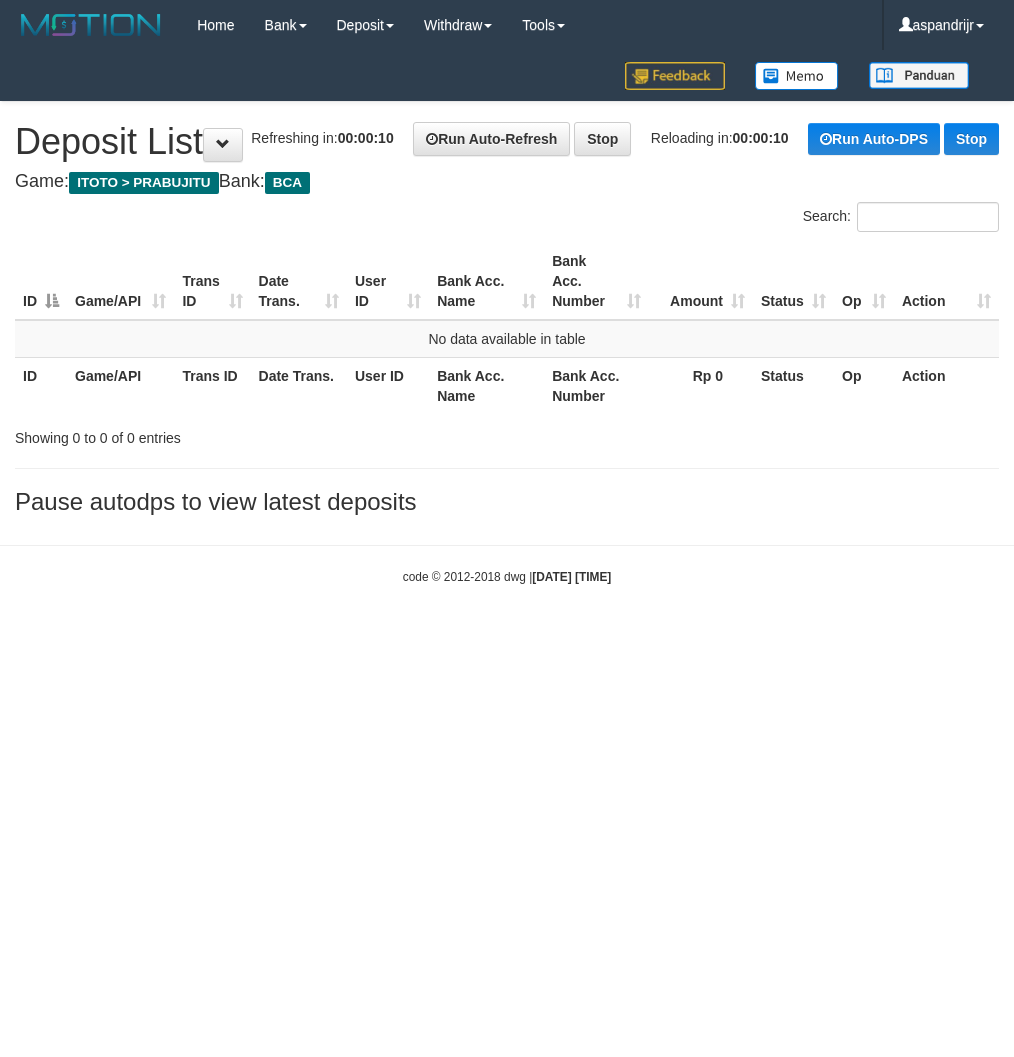 scroll, scrollTop: 0, scrollLeft: 0, axis: both 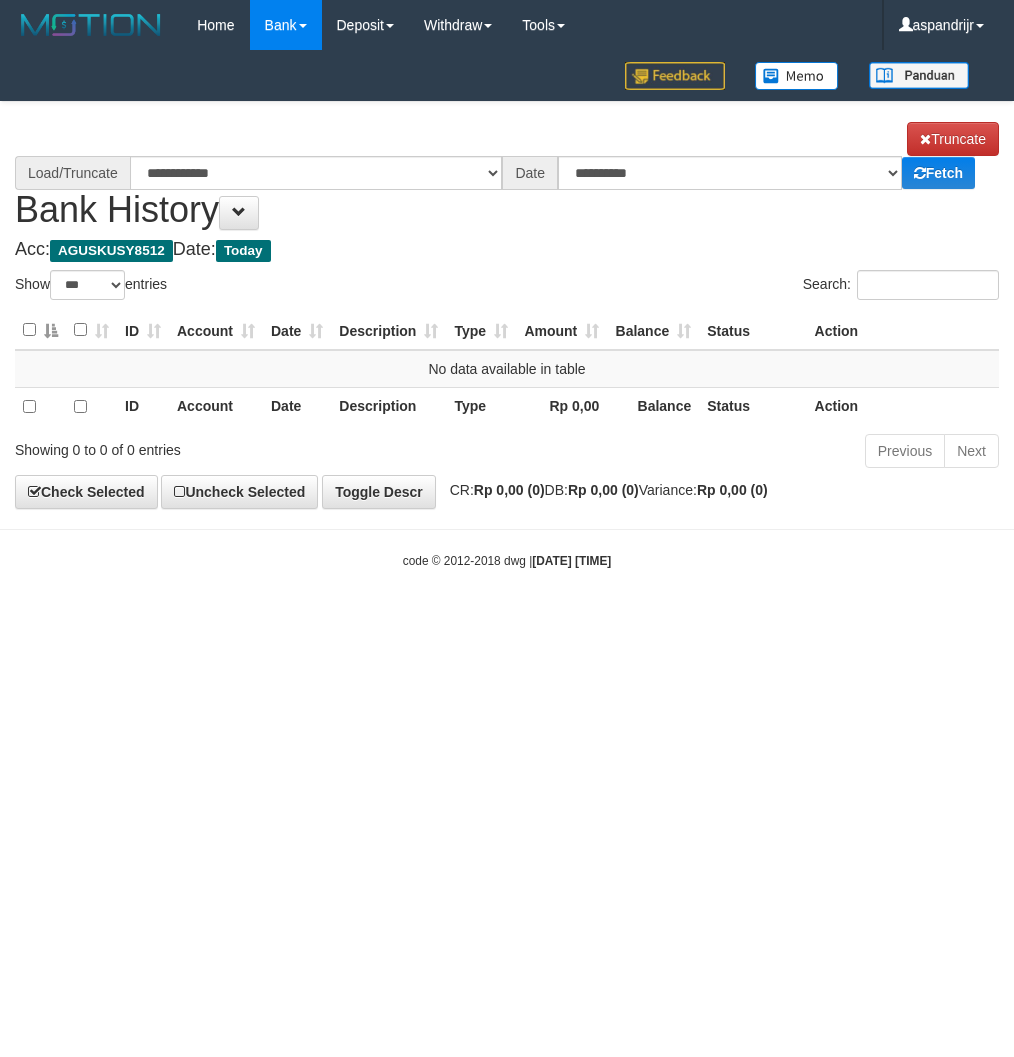 select on "***" 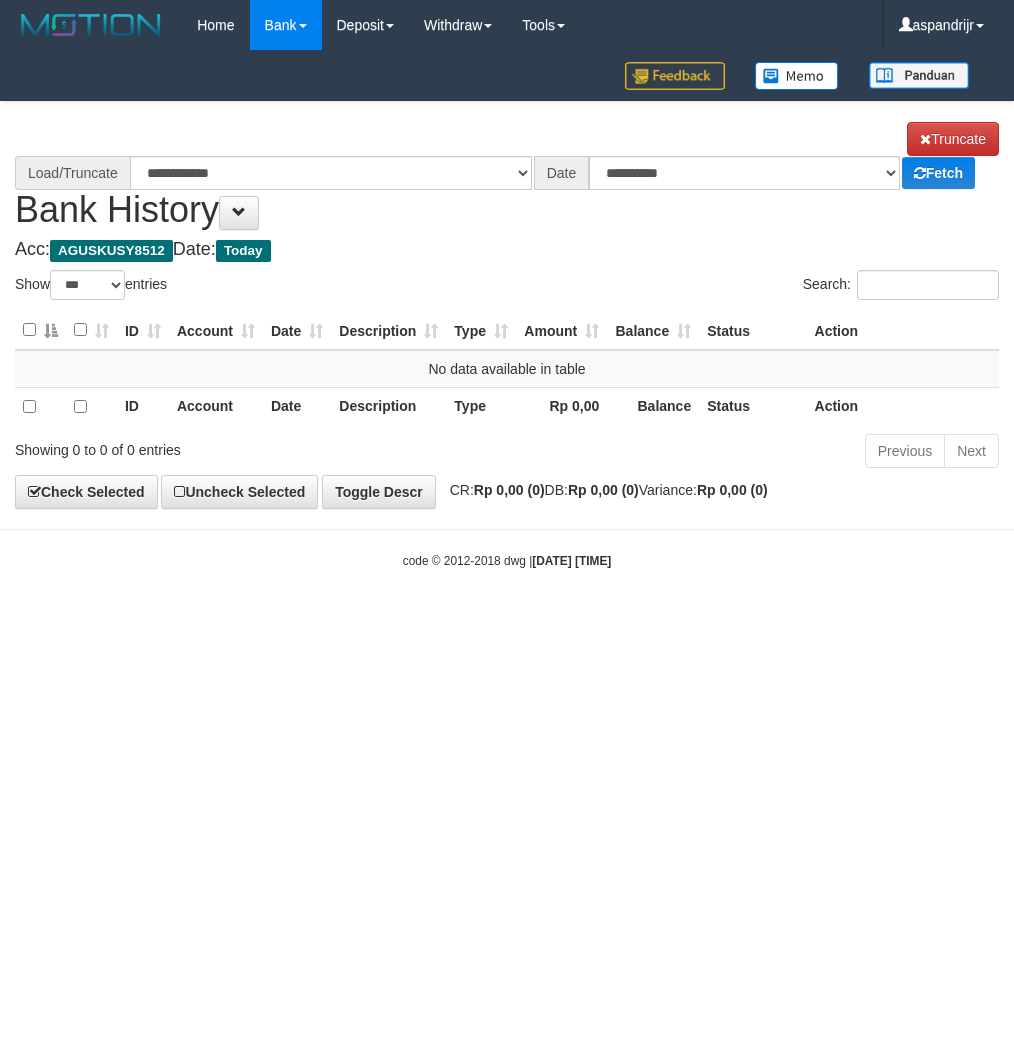 scroll, scrollTop: 0, scrollLeft: 0, axis: both 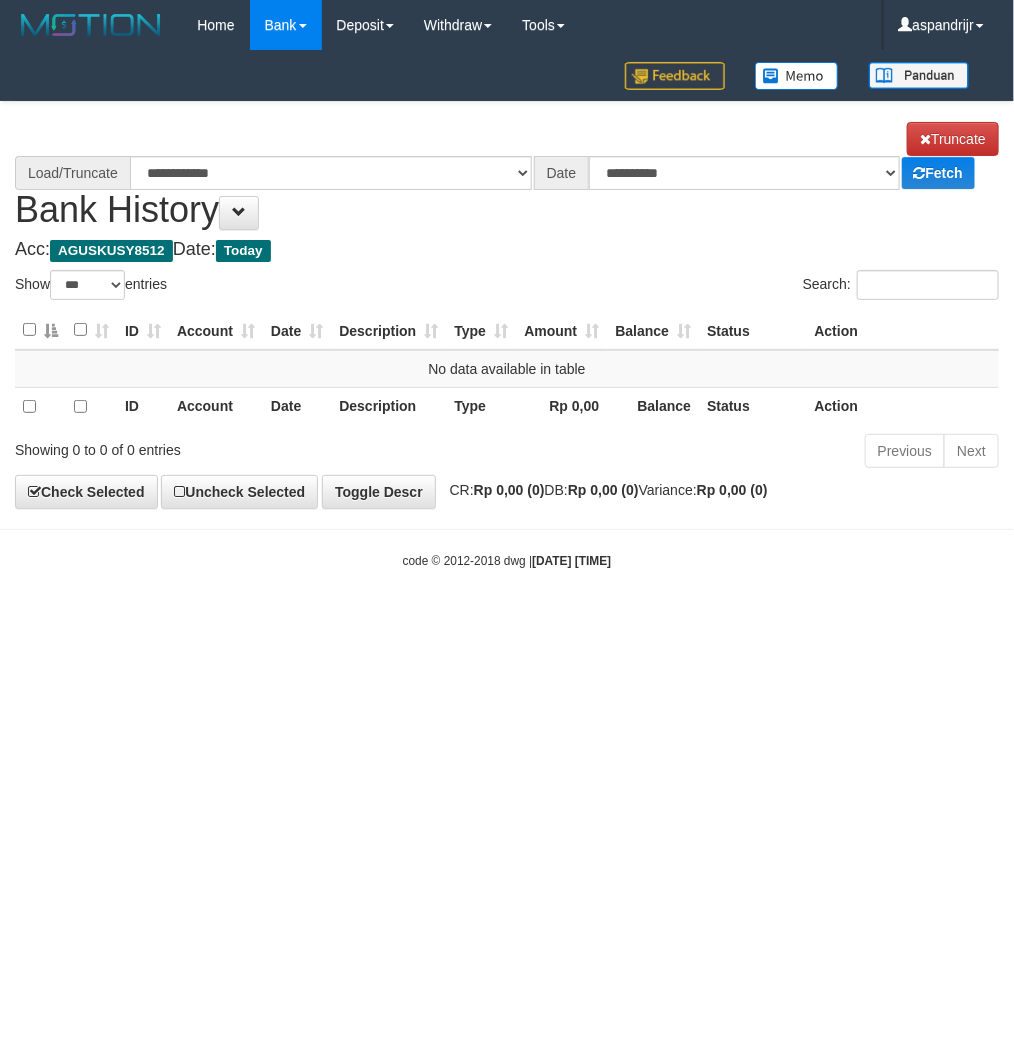 select on "****" 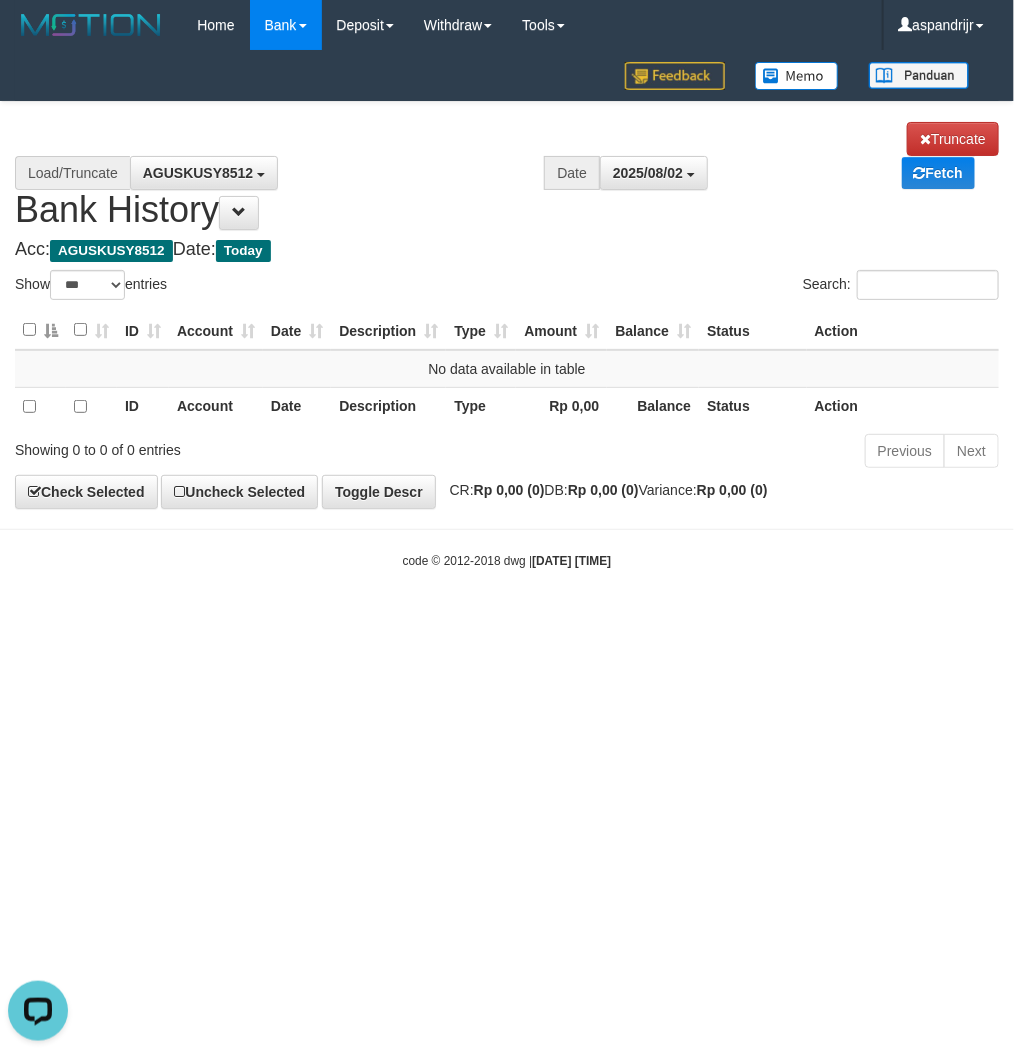scroll, scrollTop: 0, scrollLeft: 0, axis: both 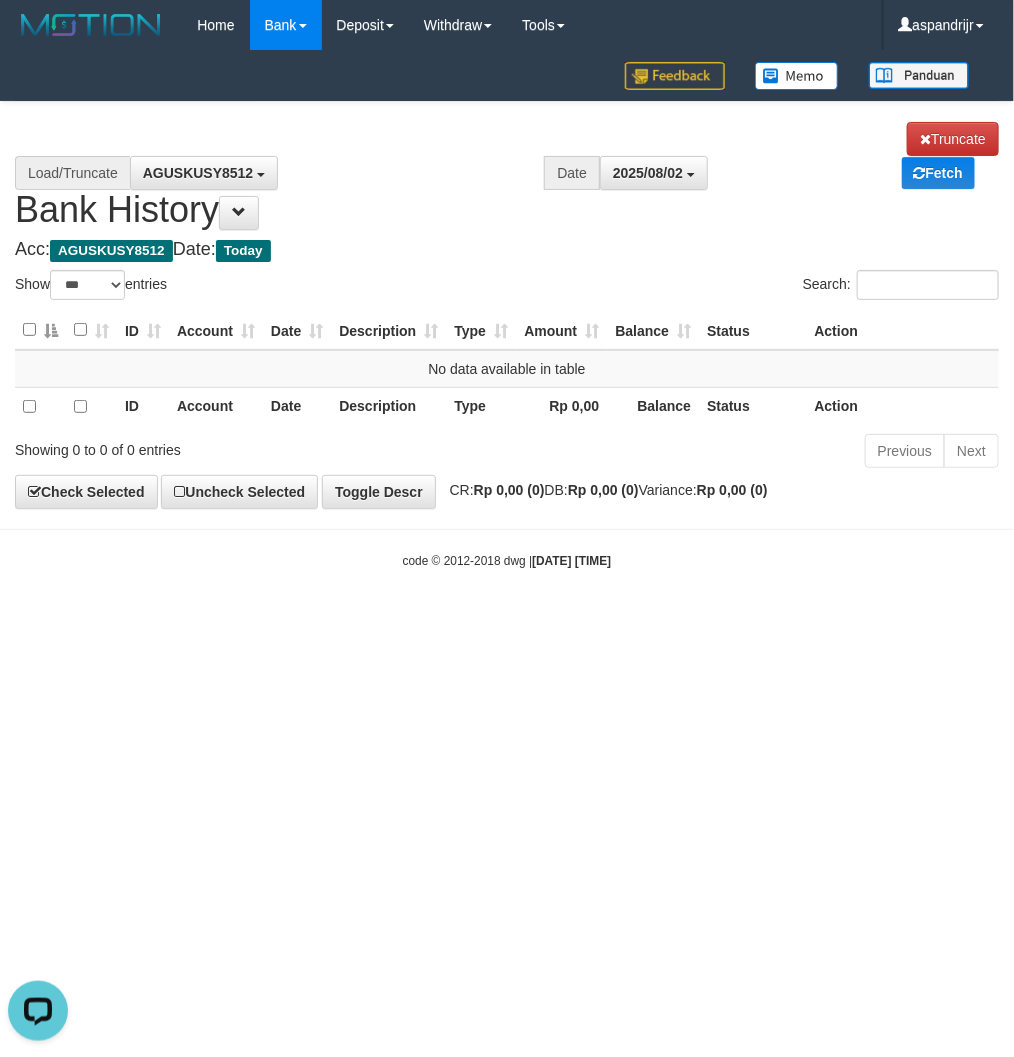 click on "Toggle navigation
Home
Bank
Account List
Load
By Website
Group
[ITOTO]													PRABUJITU
By Load Group (DPS)
Group asp-1
Mutasi Bank
Search
Sync
Note Mutasi
Deposit
DPS List" at bounding box center [507, 310] 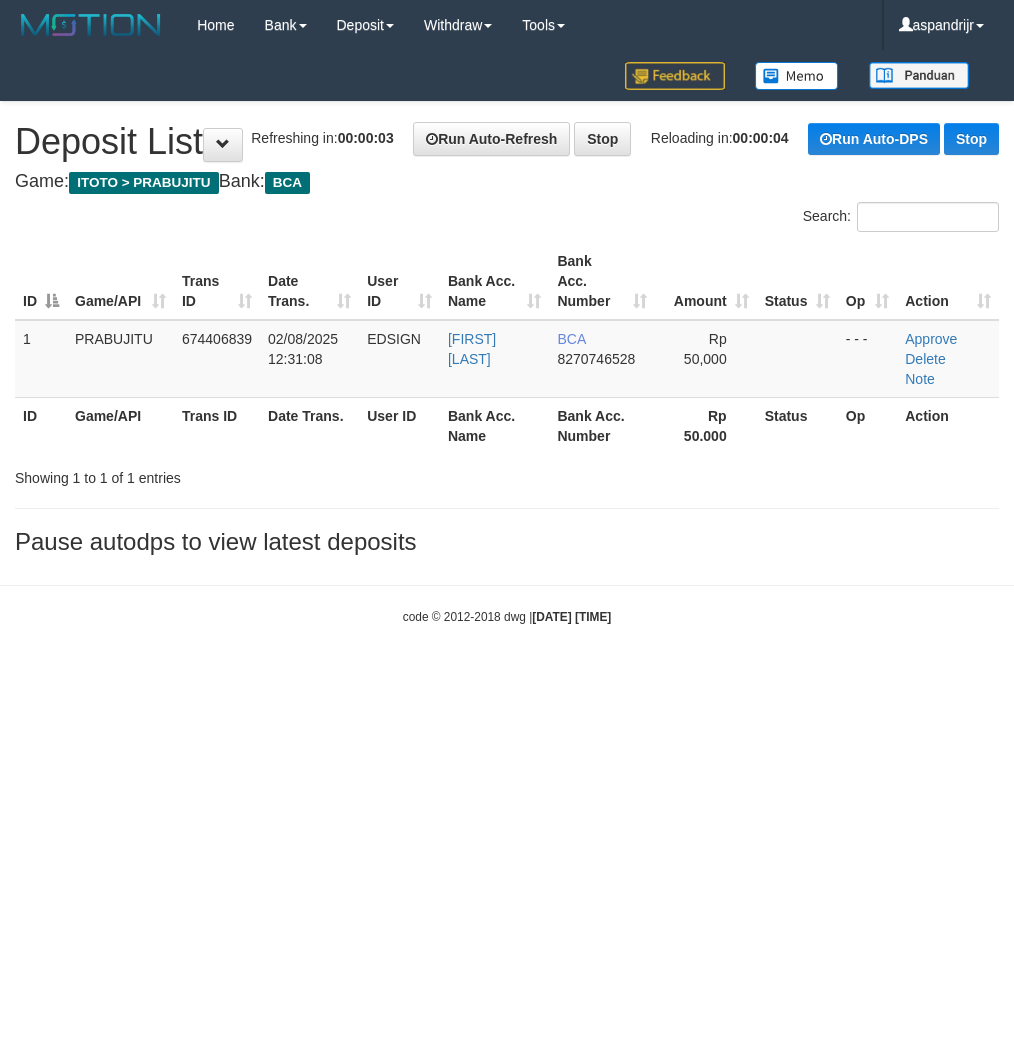 scroll, scrollTop: 0, scrollLeft: 0, axis: both 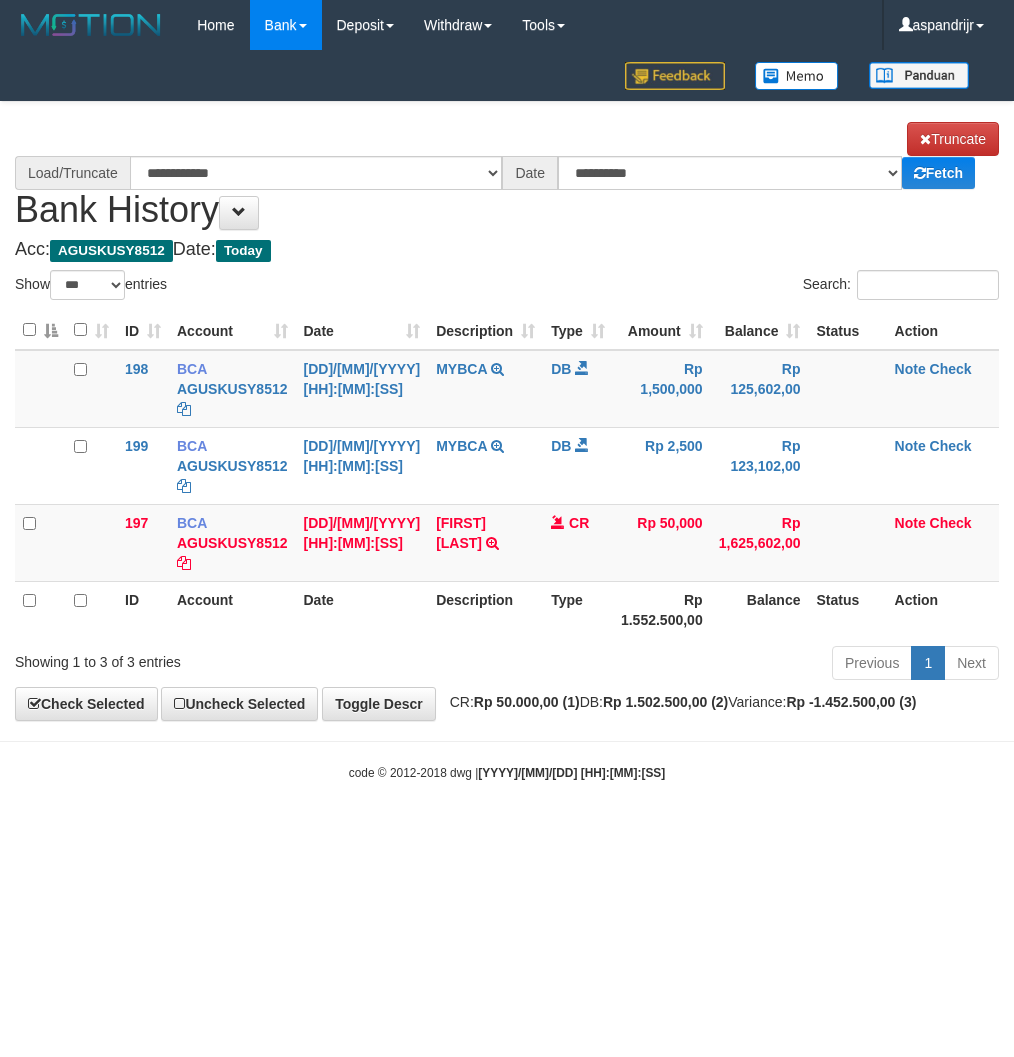 select on "***" 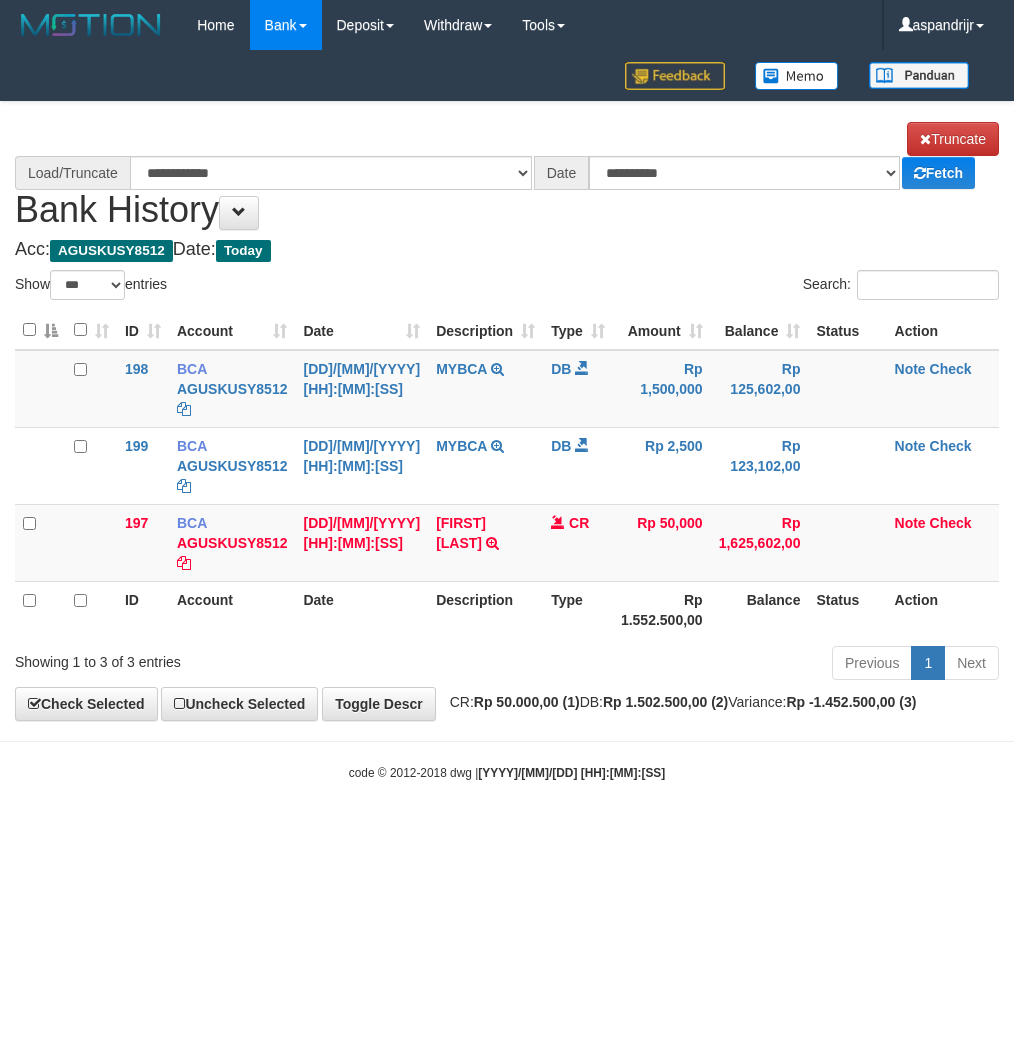 scroll, scrollTop: 0, scrollLeft: 0, axis: both 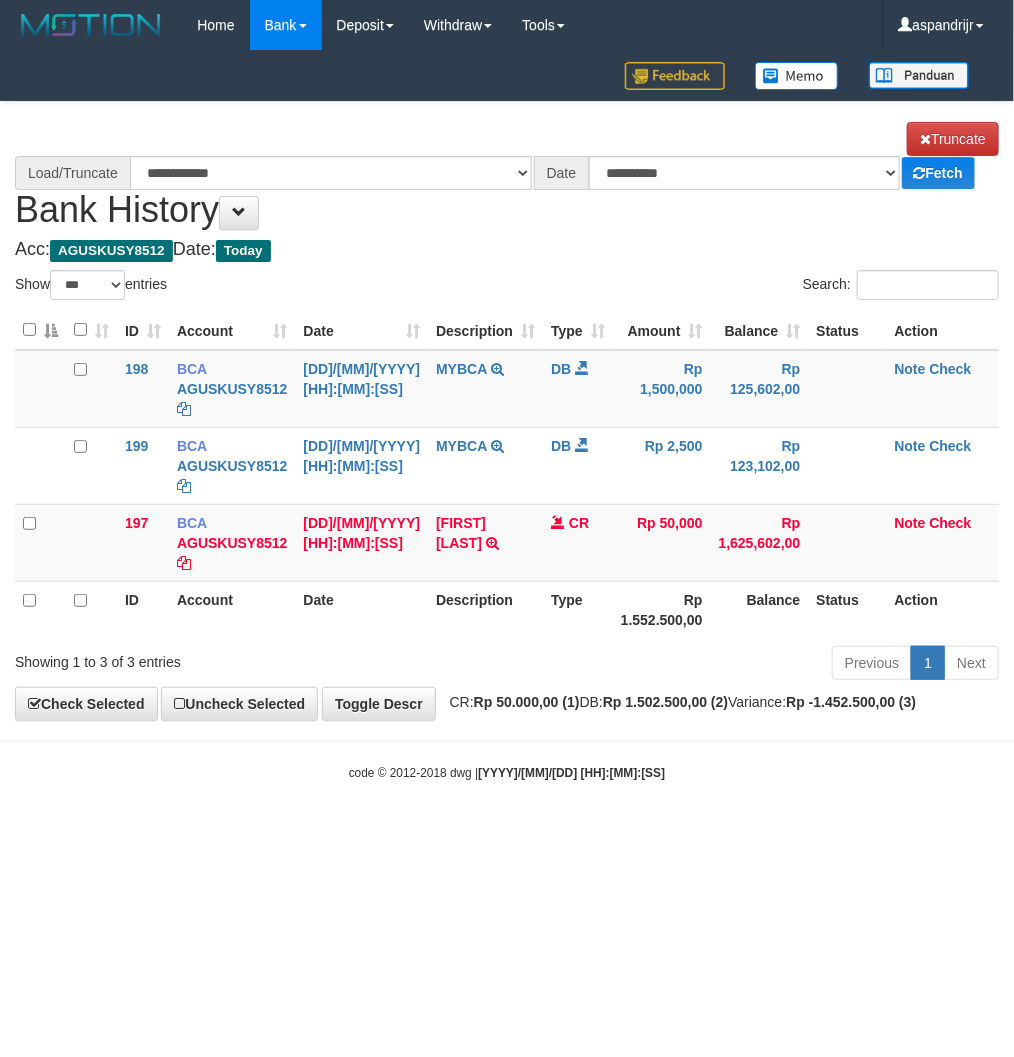 click on "Toggle navigation
Home
Bank
Account List
Load
By Website
Group
[ITOTO]													PRABUJITU
By Load Group (DPS)
Group asp-1
Mutasi Bank
Search
Sync
Note Mutasi
Deposit
DPS List" at bounding box center (507, 416) 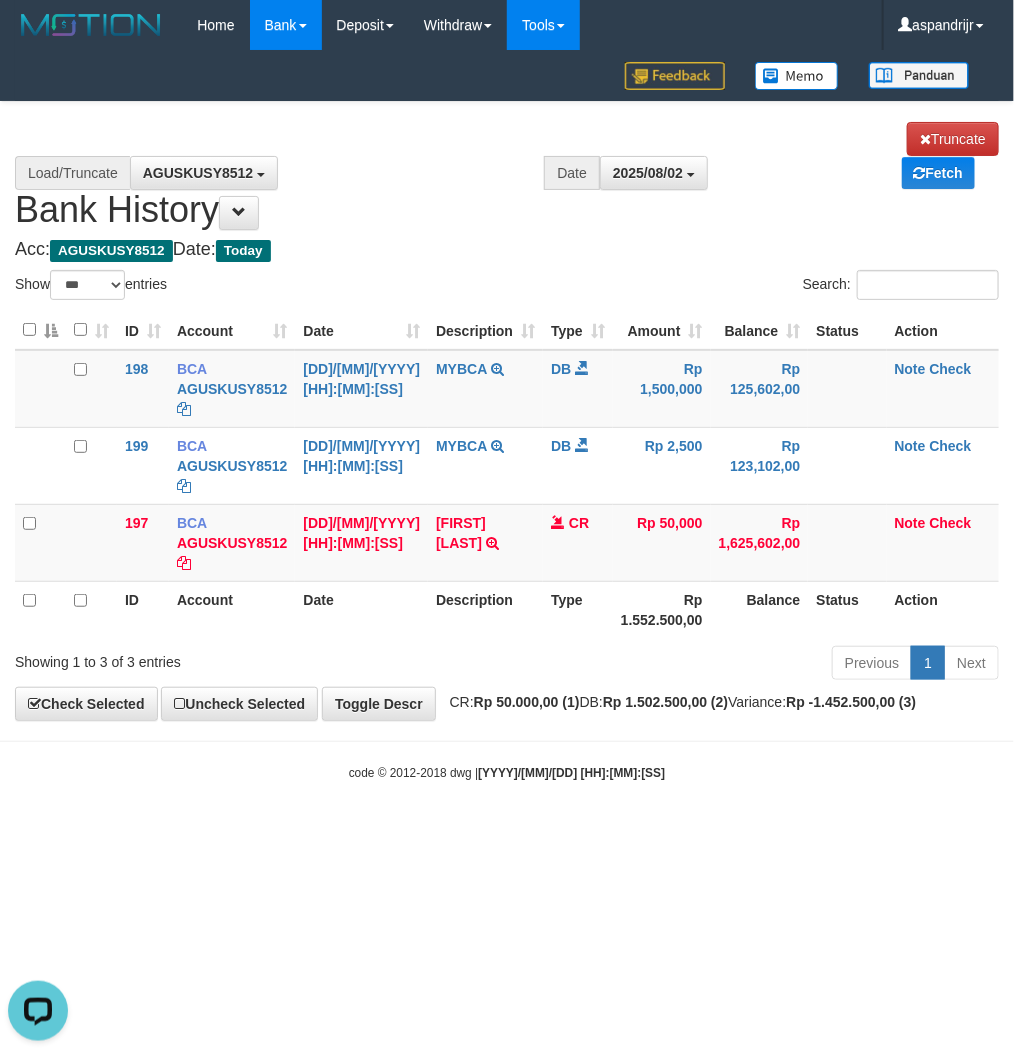 scroll, scrollTop: 0, scrollLeft: 0, axis: both 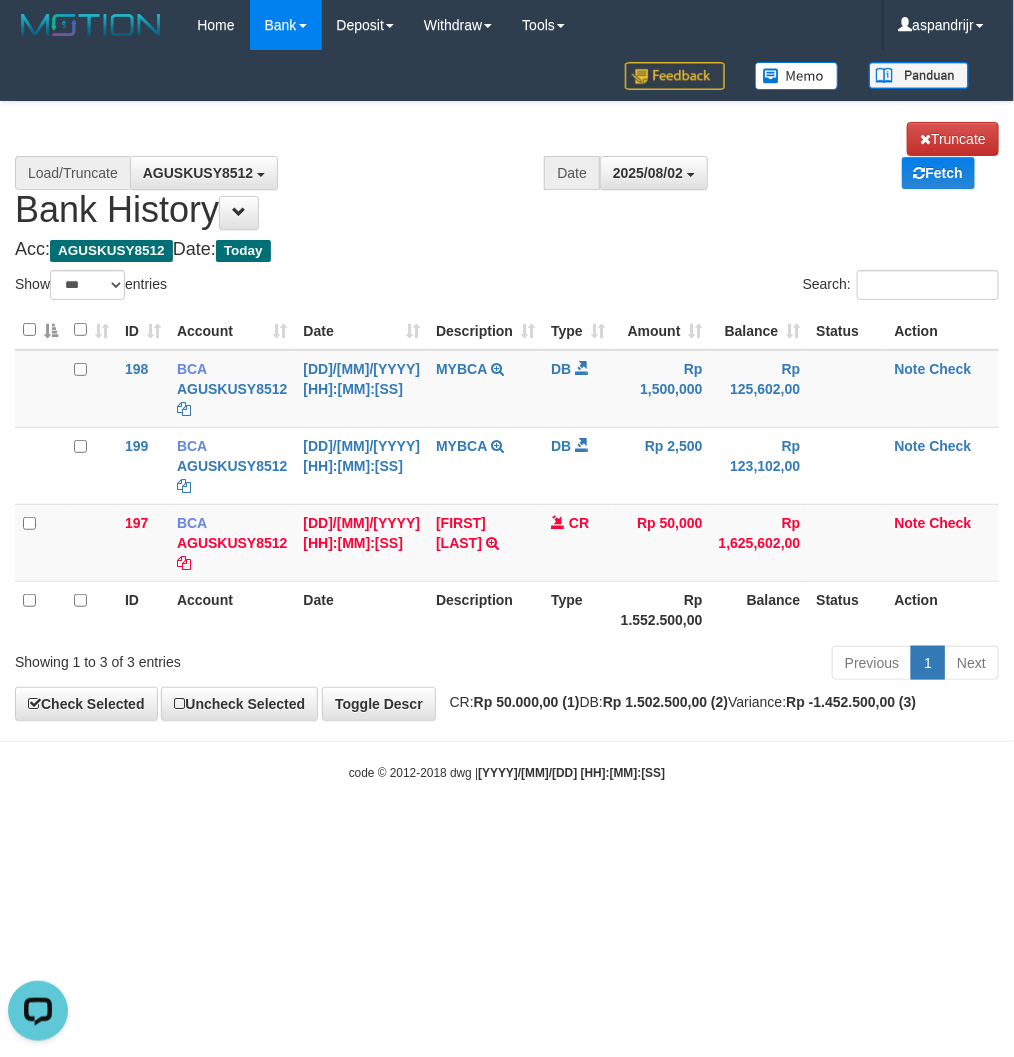 click on "Toggle navigation
Home
Bank
Account List
Load
By Website
Group
[ITOTO]													PRABUJITU
By Load Group (DPS)
Group asp-1
Mutasi Bank
Search
Sync
Note Mutasi
Deposit
DPS List" at bounding box center [507, 416] 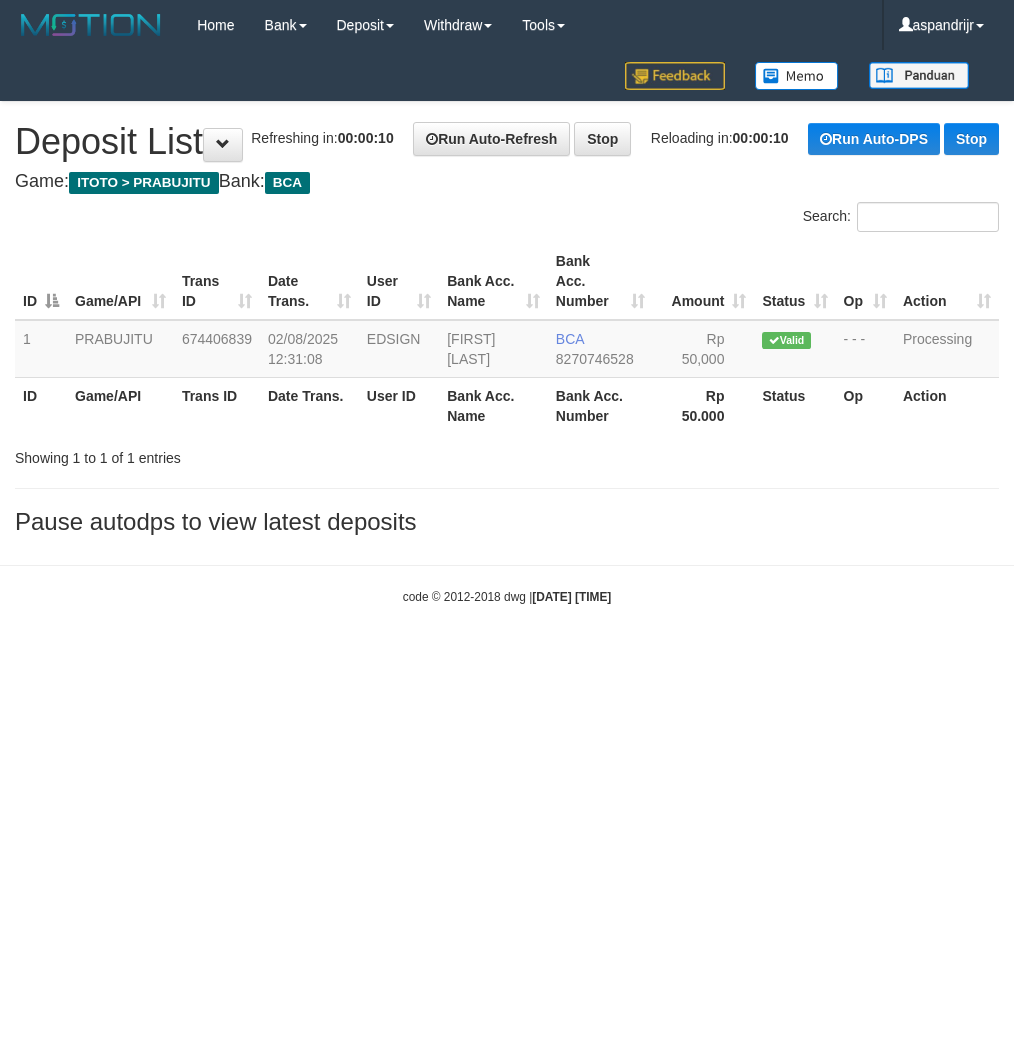 scroll, scrollTop: 0, scrollLeft: 0, axis: both 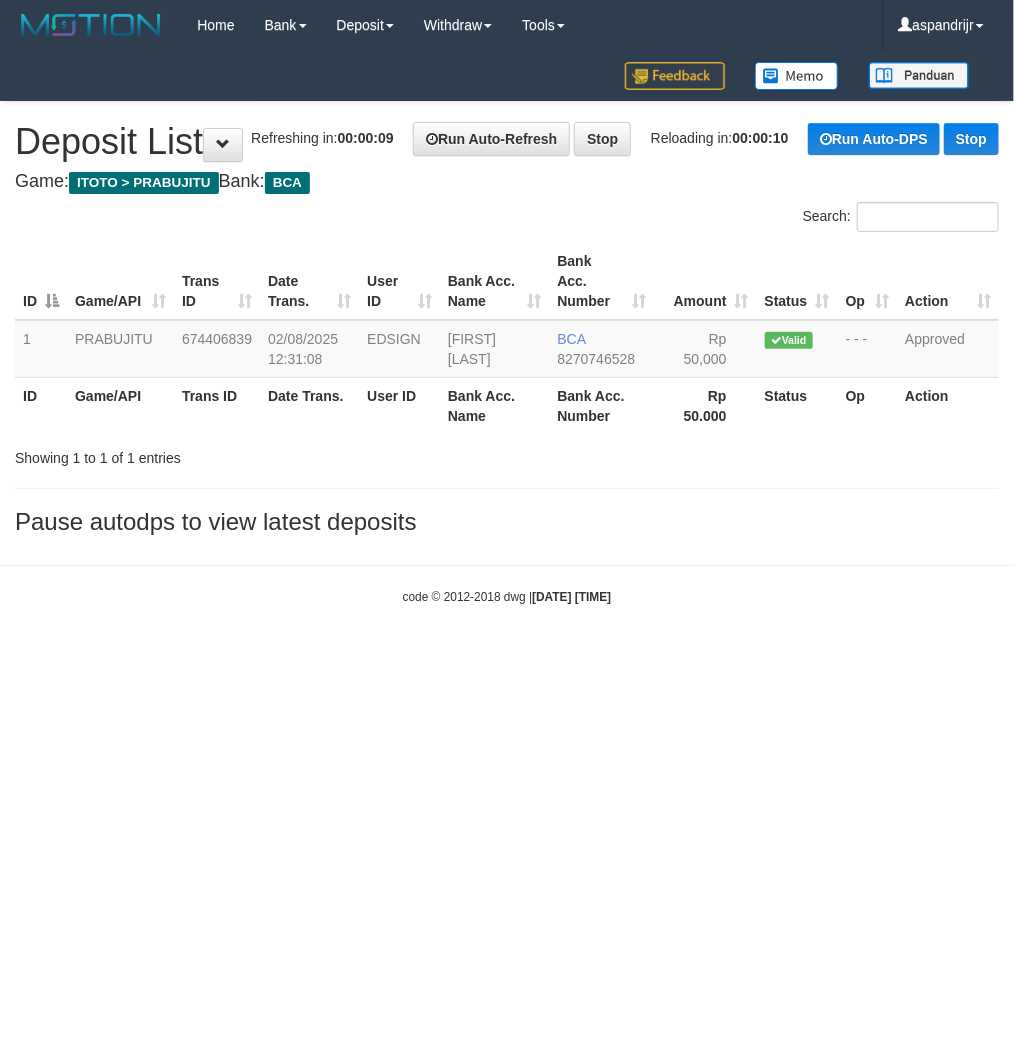 click on "Toggle navigation
Home
Bank
Account List
Load
By Website
Group
[ITOTO]													PRABUJITU
By Load Group (DPS)
Group asp-1
Mutasi Bank
Search
Sync
Note Mutasi
Deposit
DPS Fetch -" at bounding box center [507, 328] 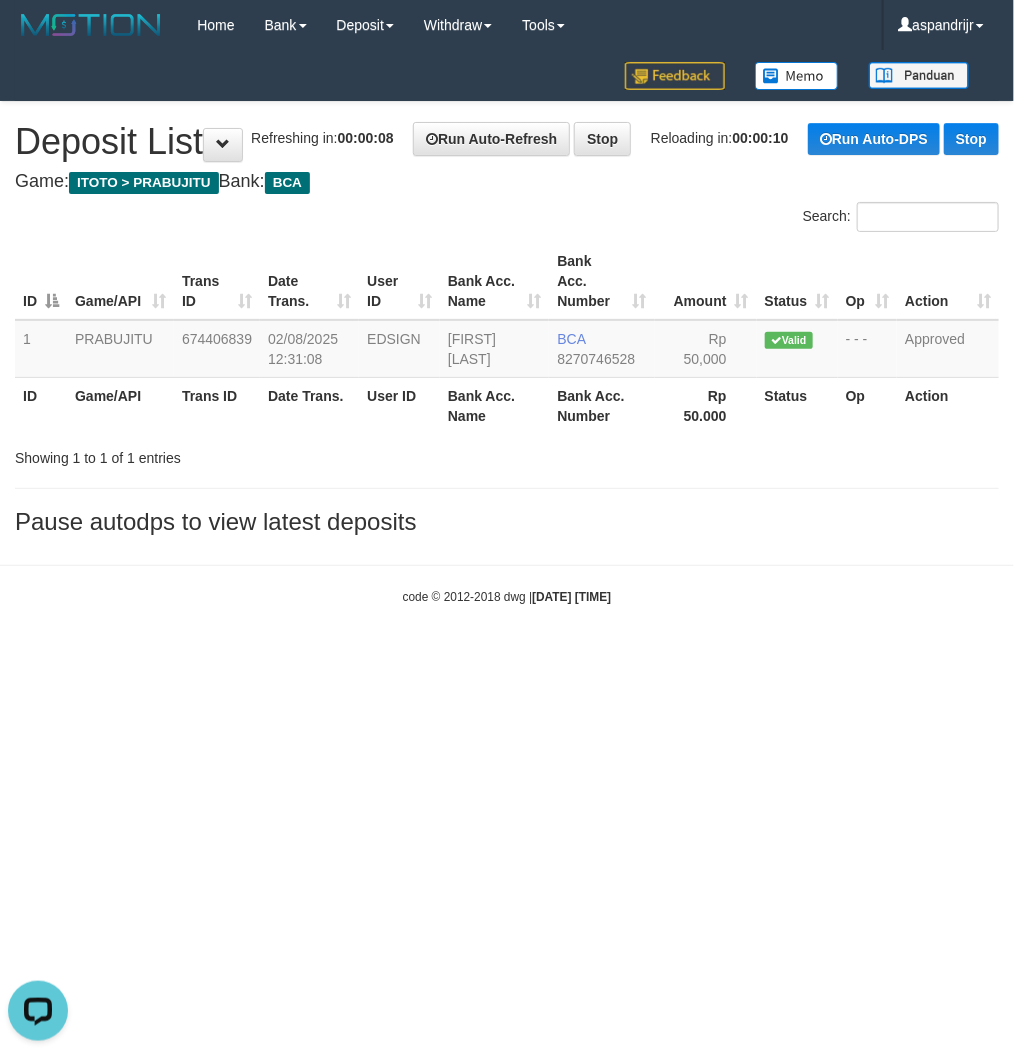 scroll, scrollTop: 0, scrollLeft: 0, axis: both 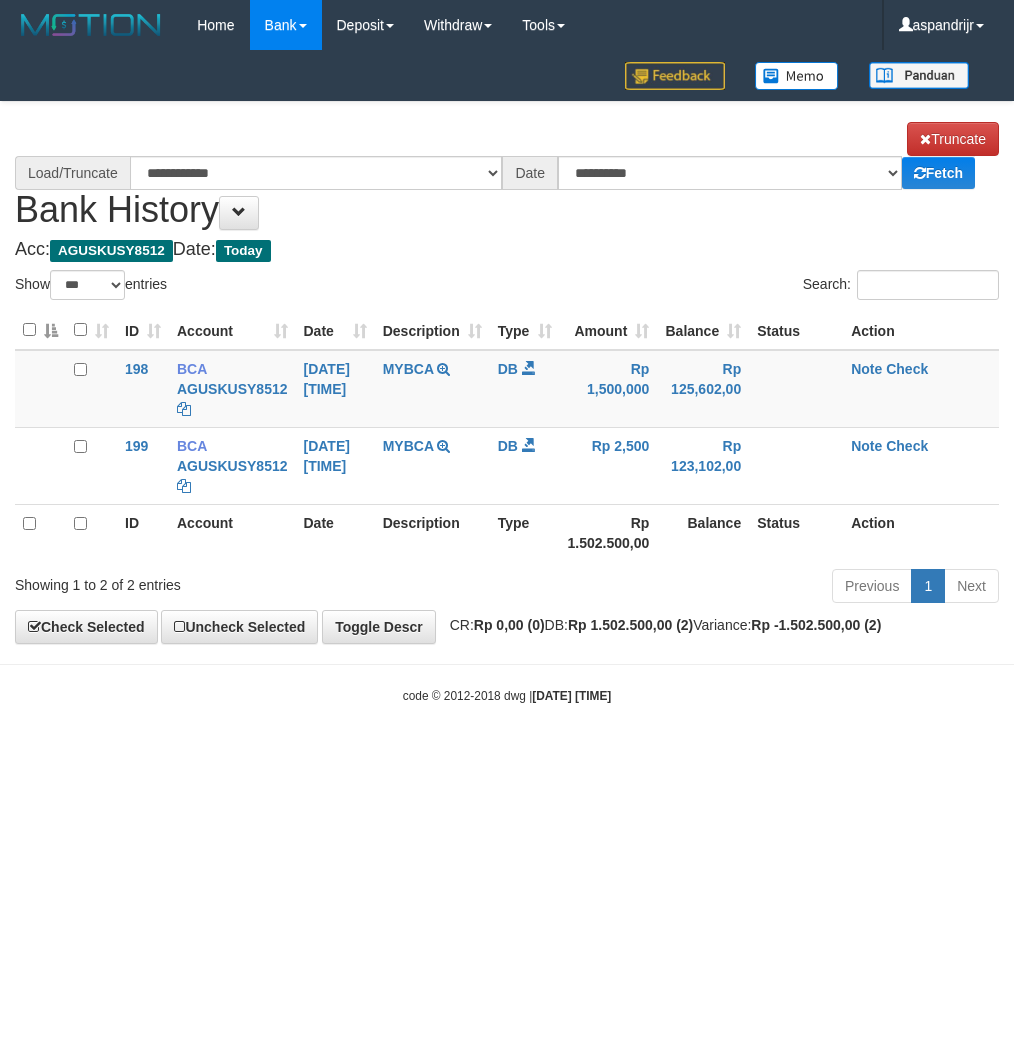 select on "***" 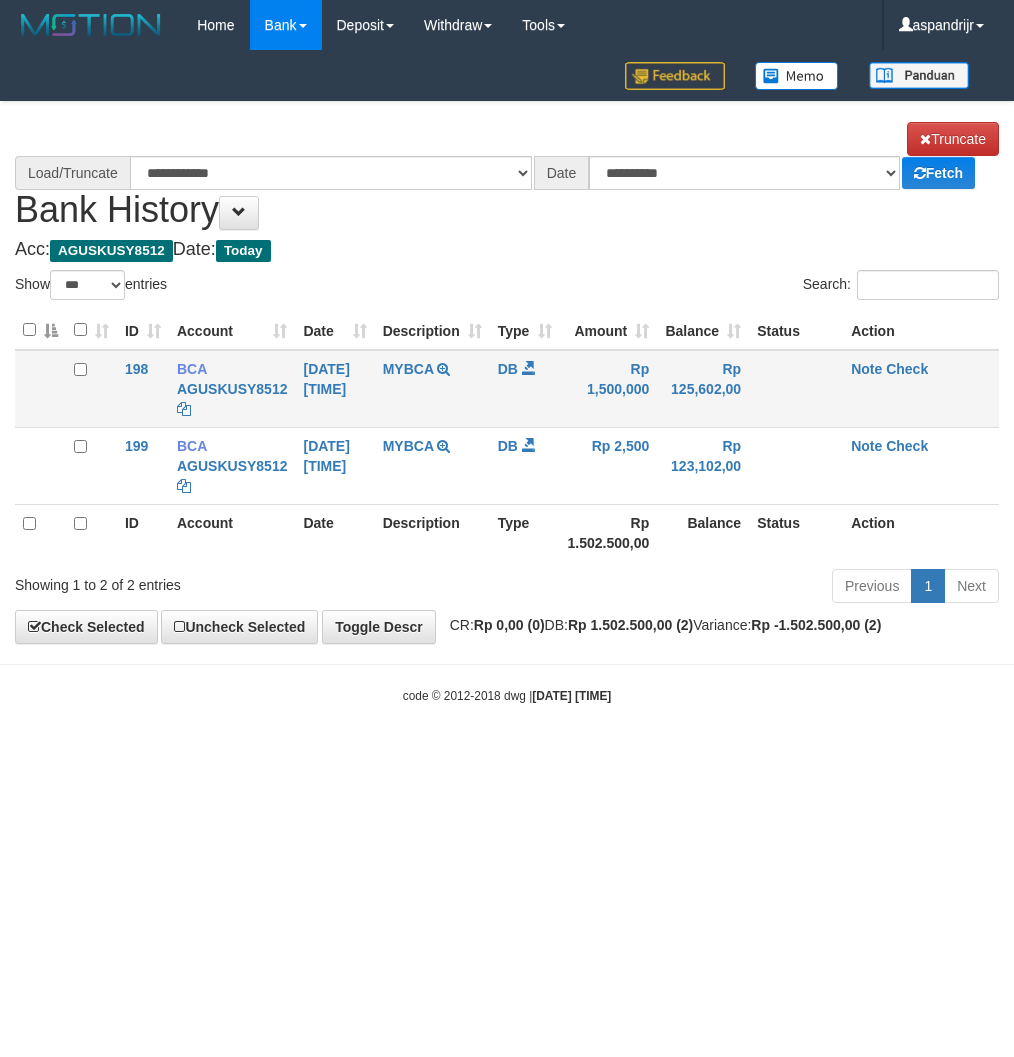 scroll, scrollTop: 0, scrollLeft: 0, axis: both 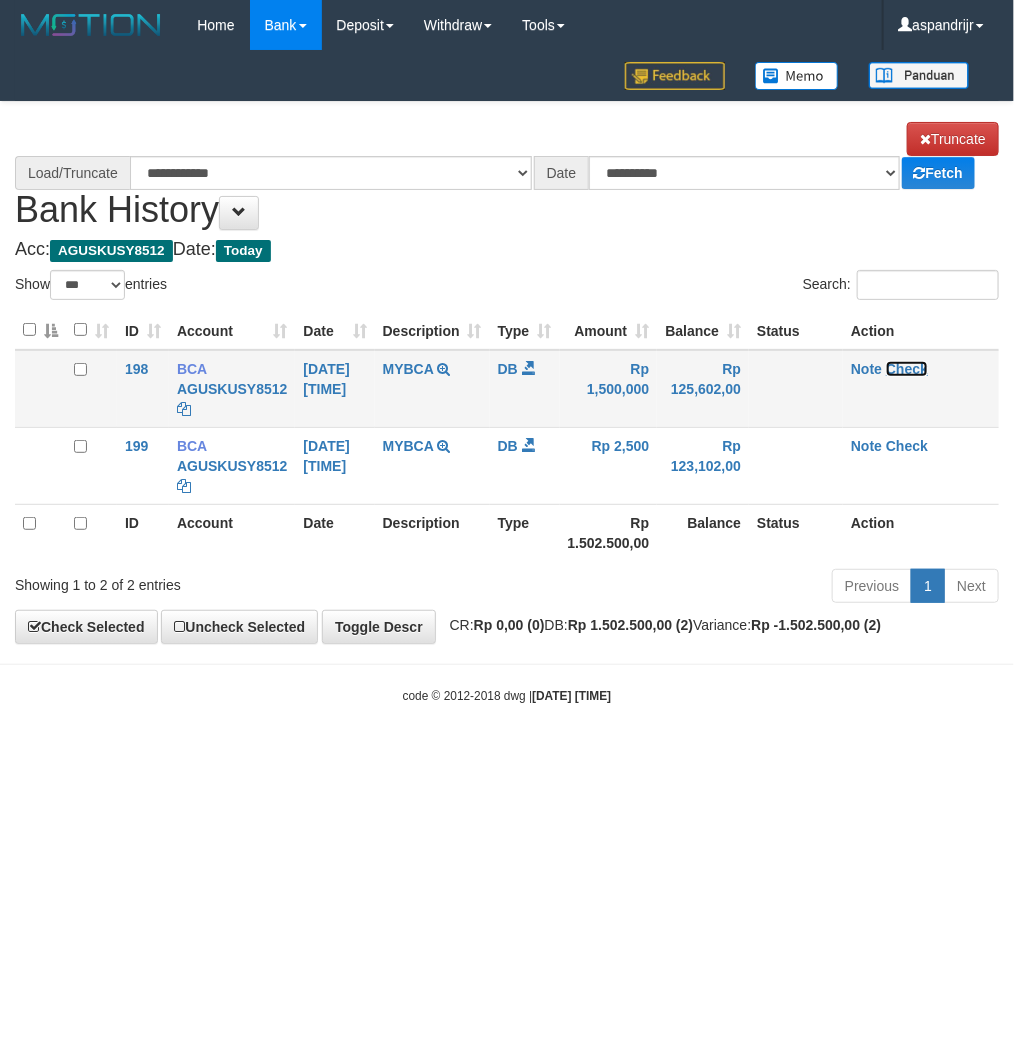 click on "Check" at bounding box center [907, 369] 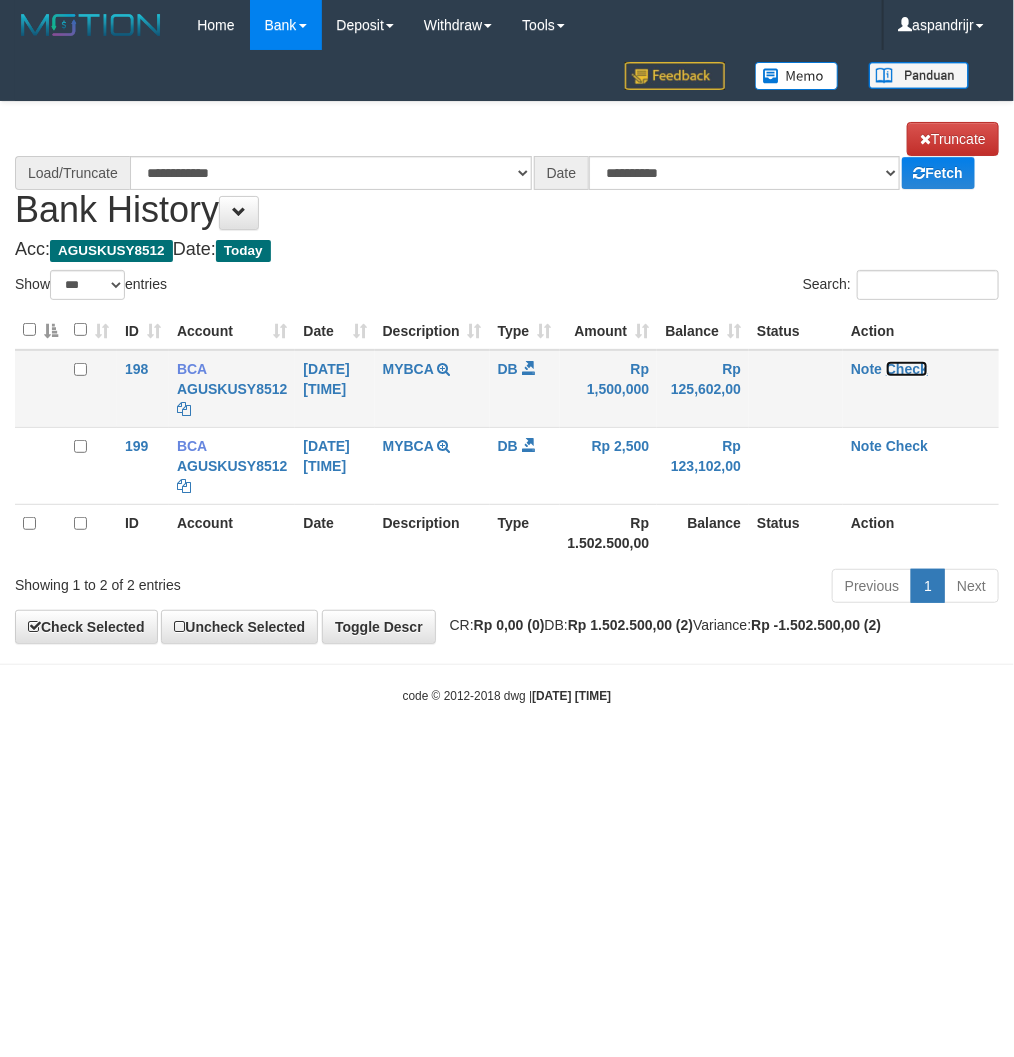 select on "****" 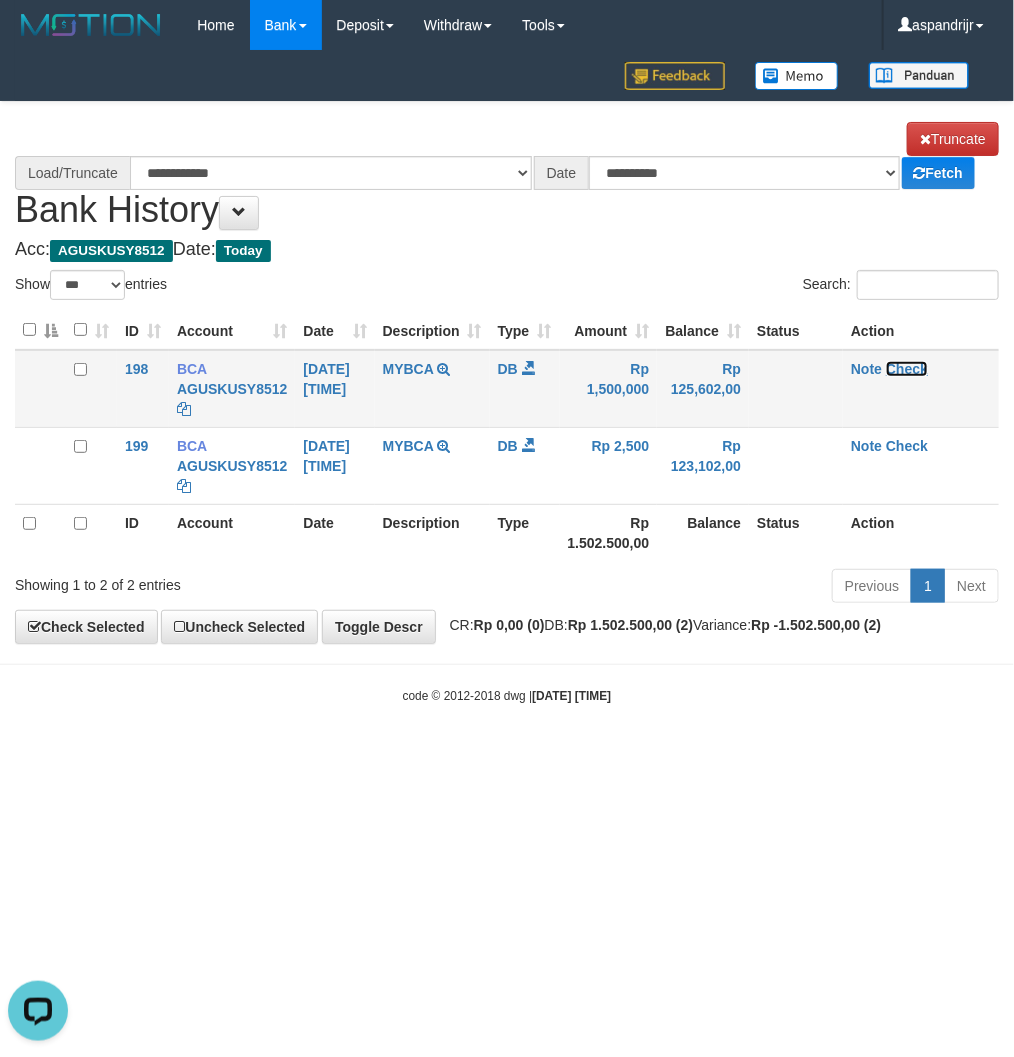 scroll, scrollTop: 0, scrollLeft: 0, axis: both 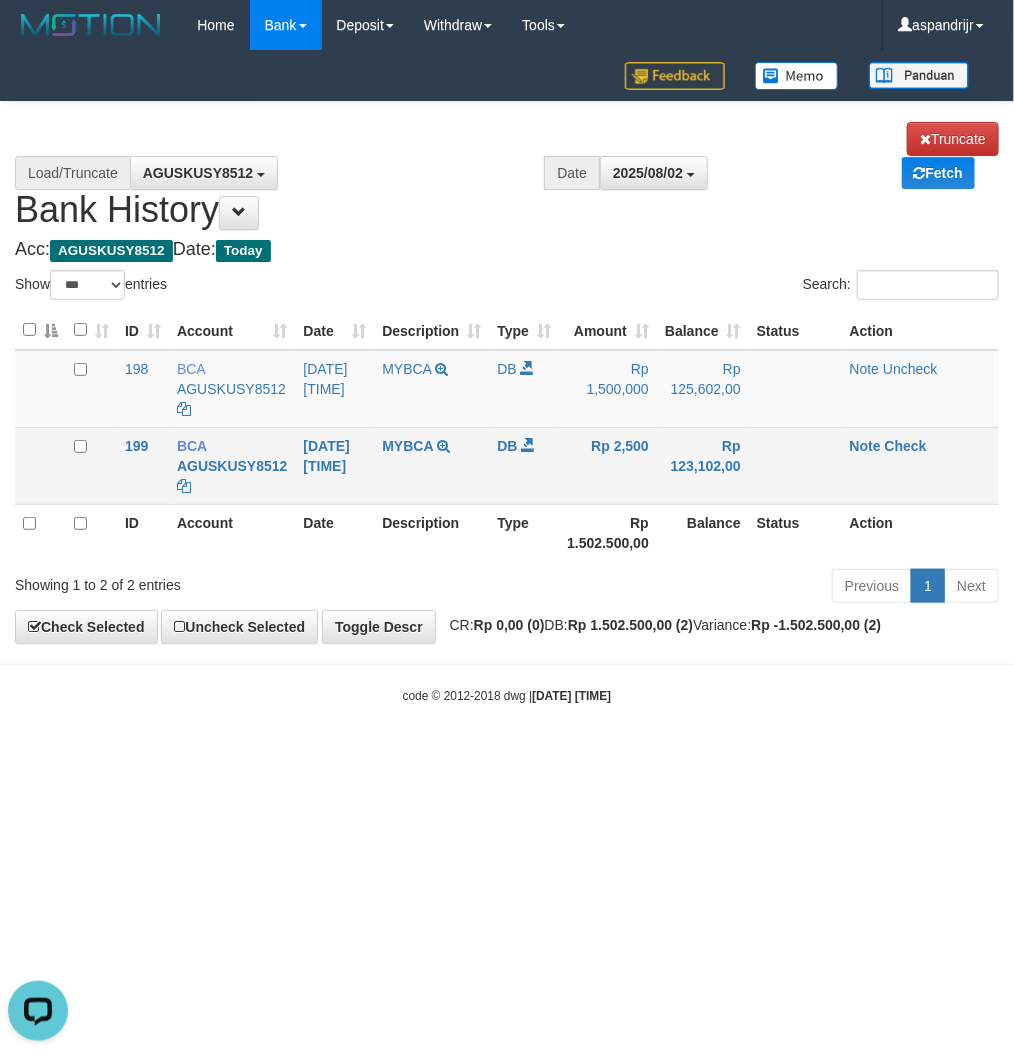 click on "Note
Check" at bounding box center (920, 465) 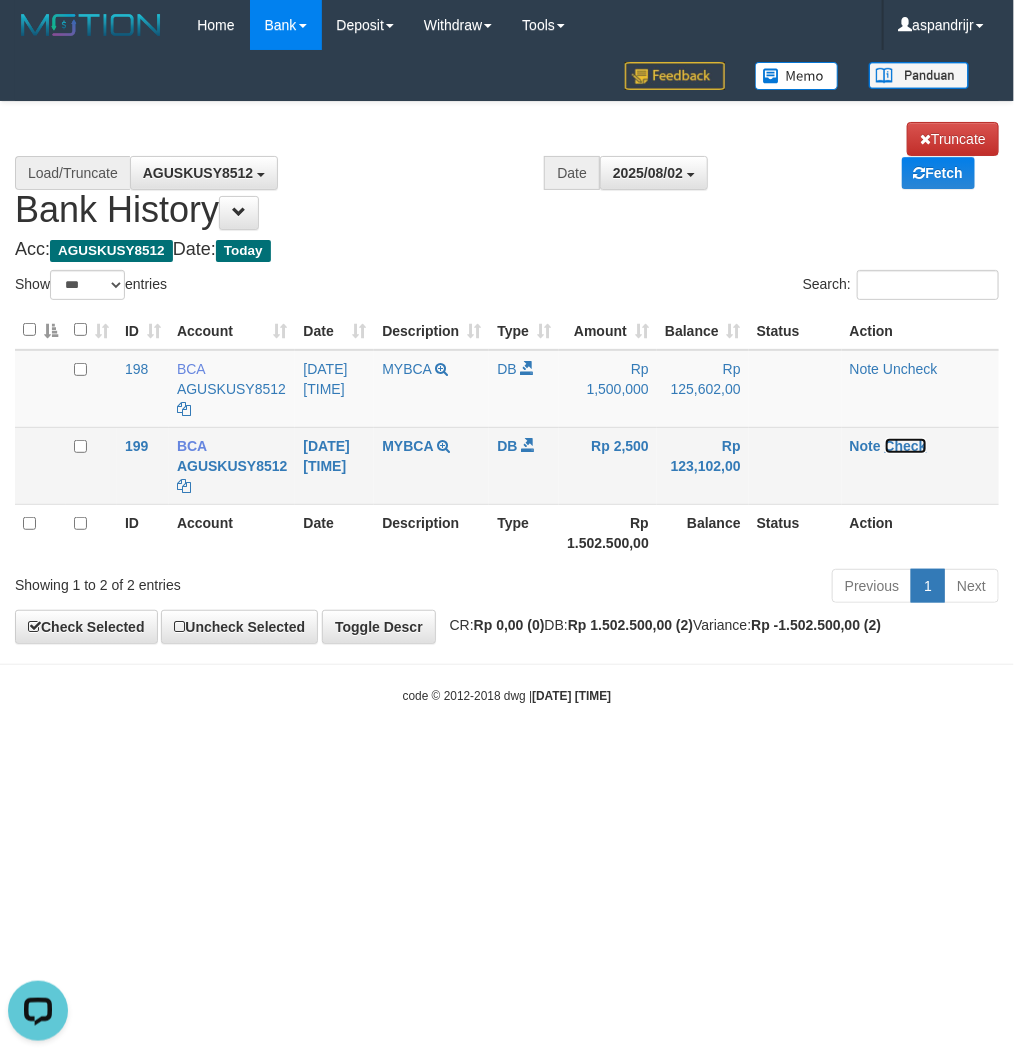 click on "Check" at bounding box center [906, 446] 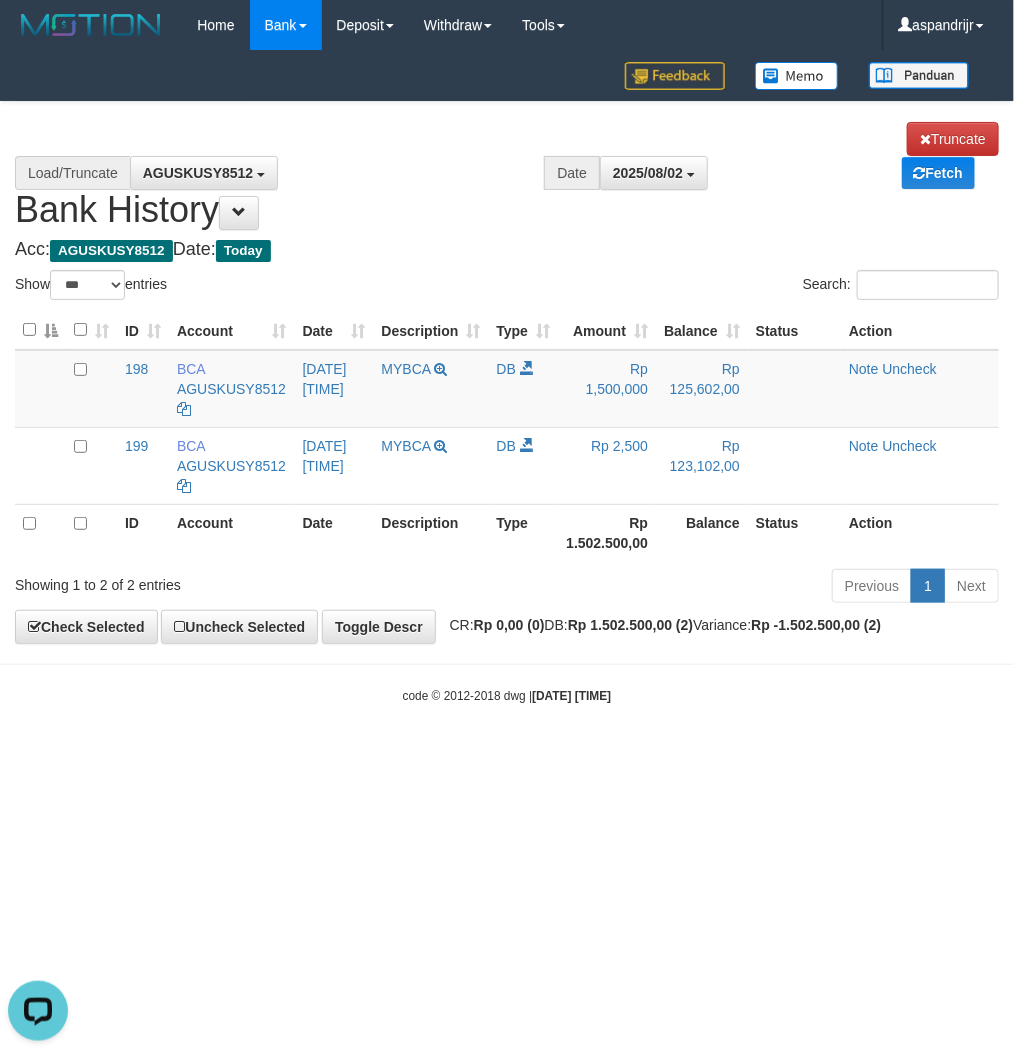click on "Toggle navigation
Home
Bank
Account List
Load
By Website
Group
[ITOTO]													PRABUJITU
By Load Group (DPS)
Group asp-1
Mutasi Bank
Search
Sync
Note Mutasi
Deposit
DPS List" at bounding box center (507, 377) 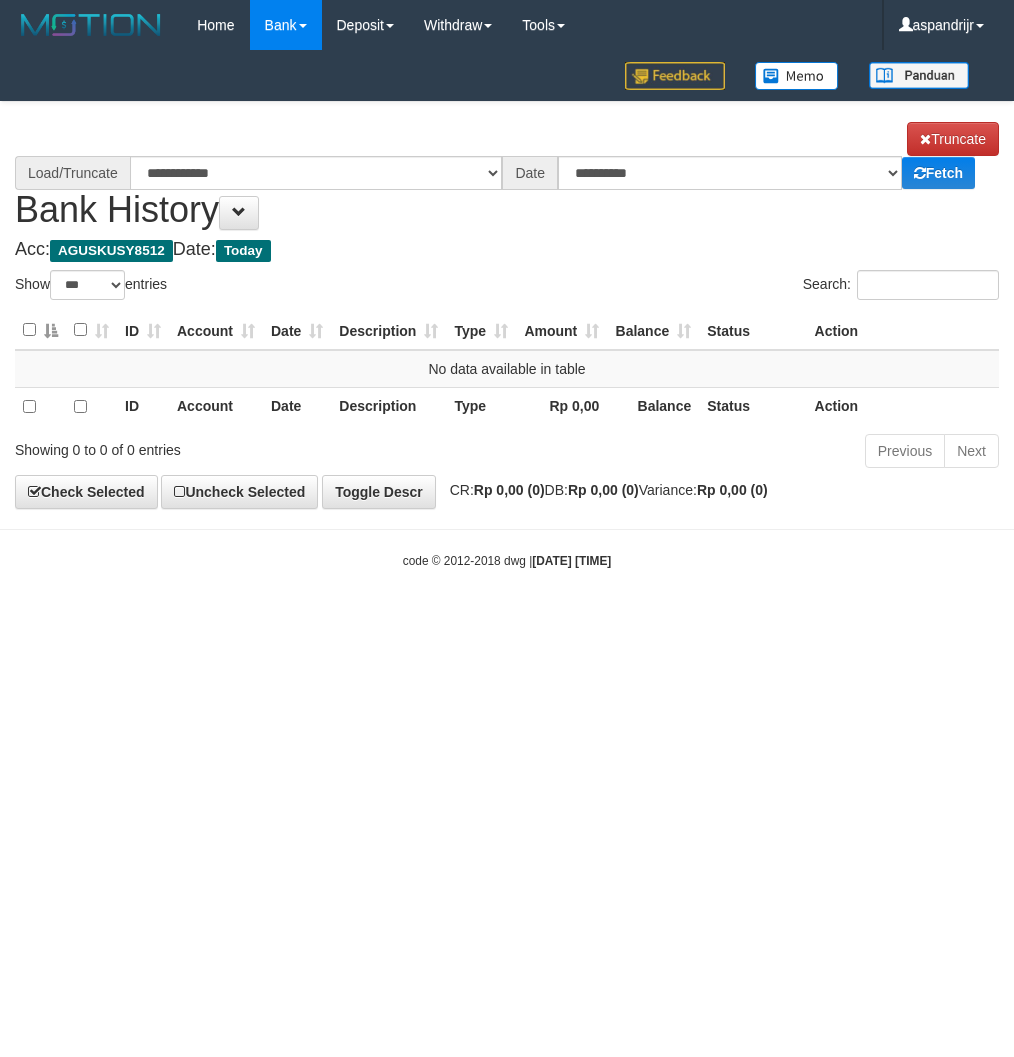 select on "***" 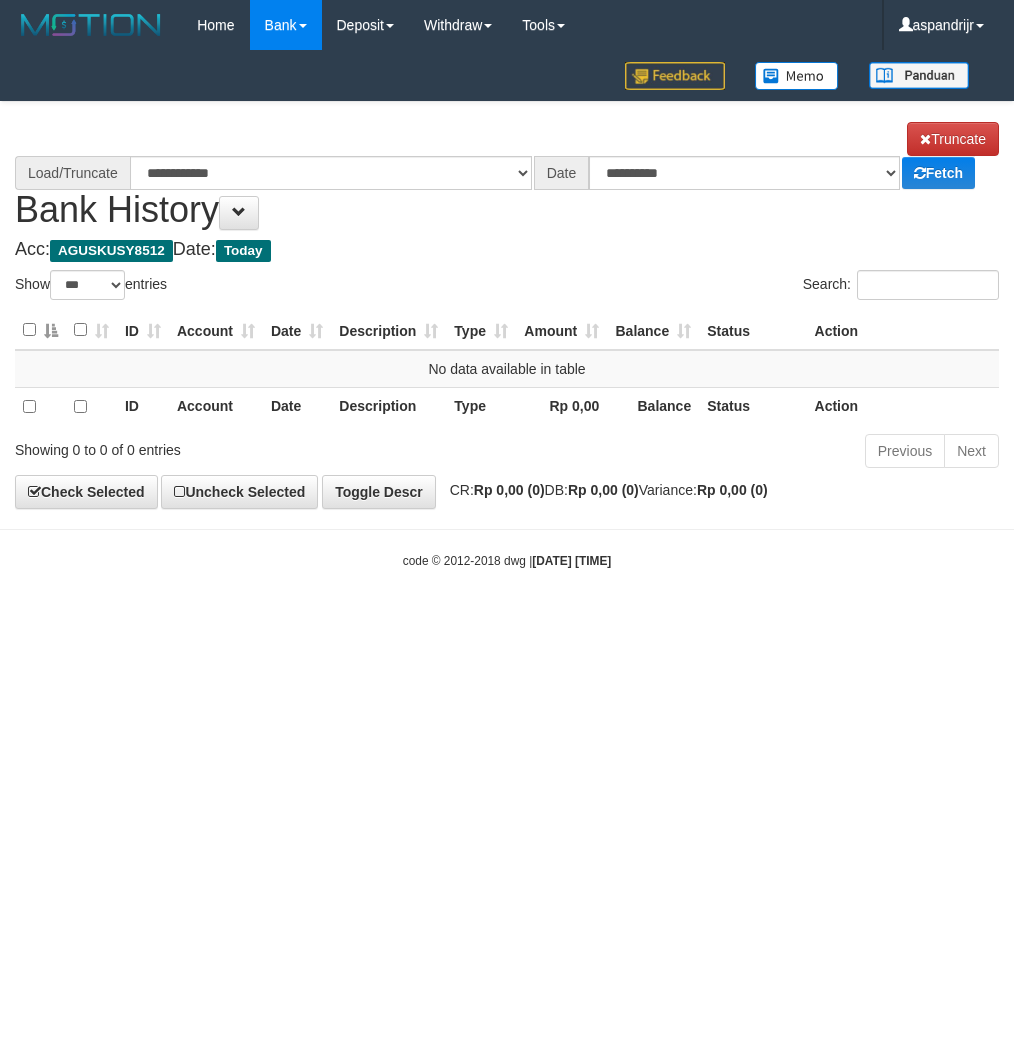 scroll, scrollTop: 0, scrollLeft: 0, axis: both 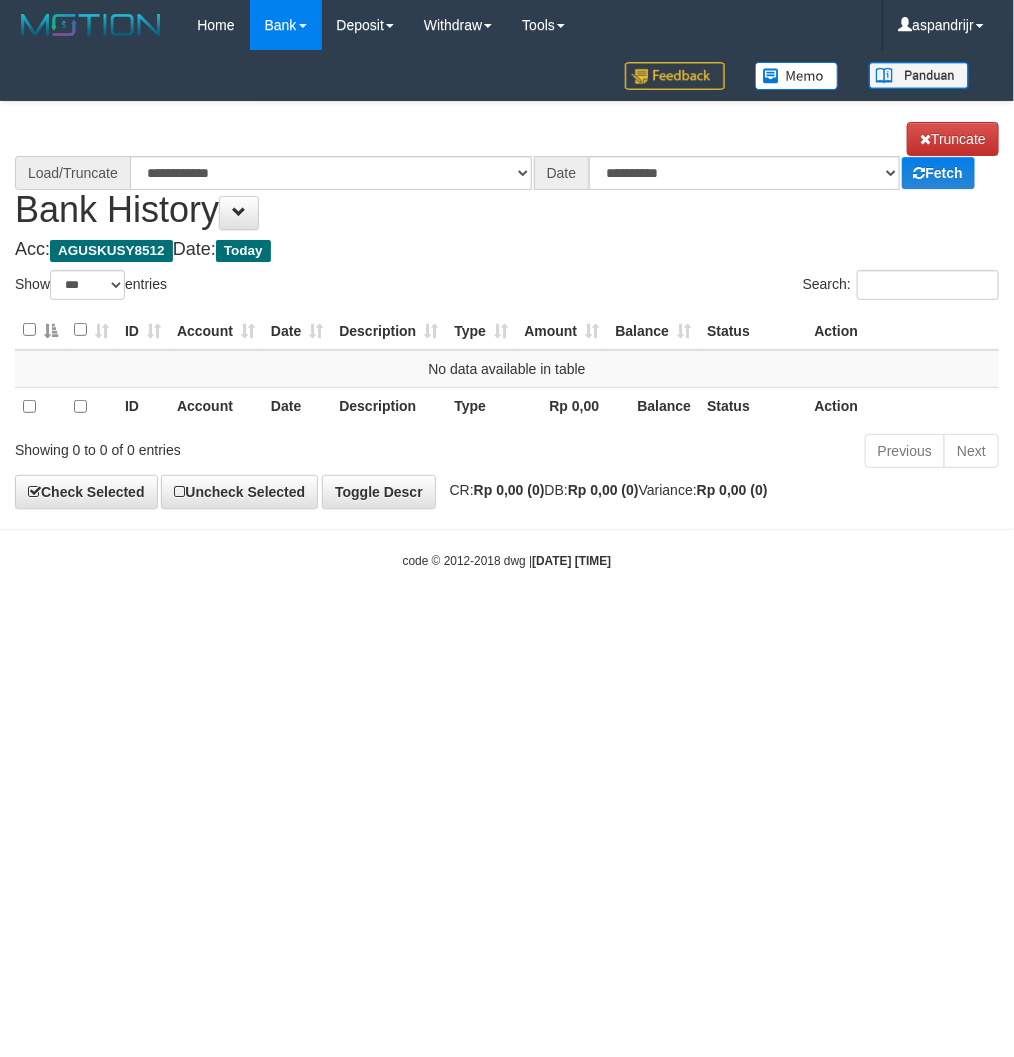 select on "****" 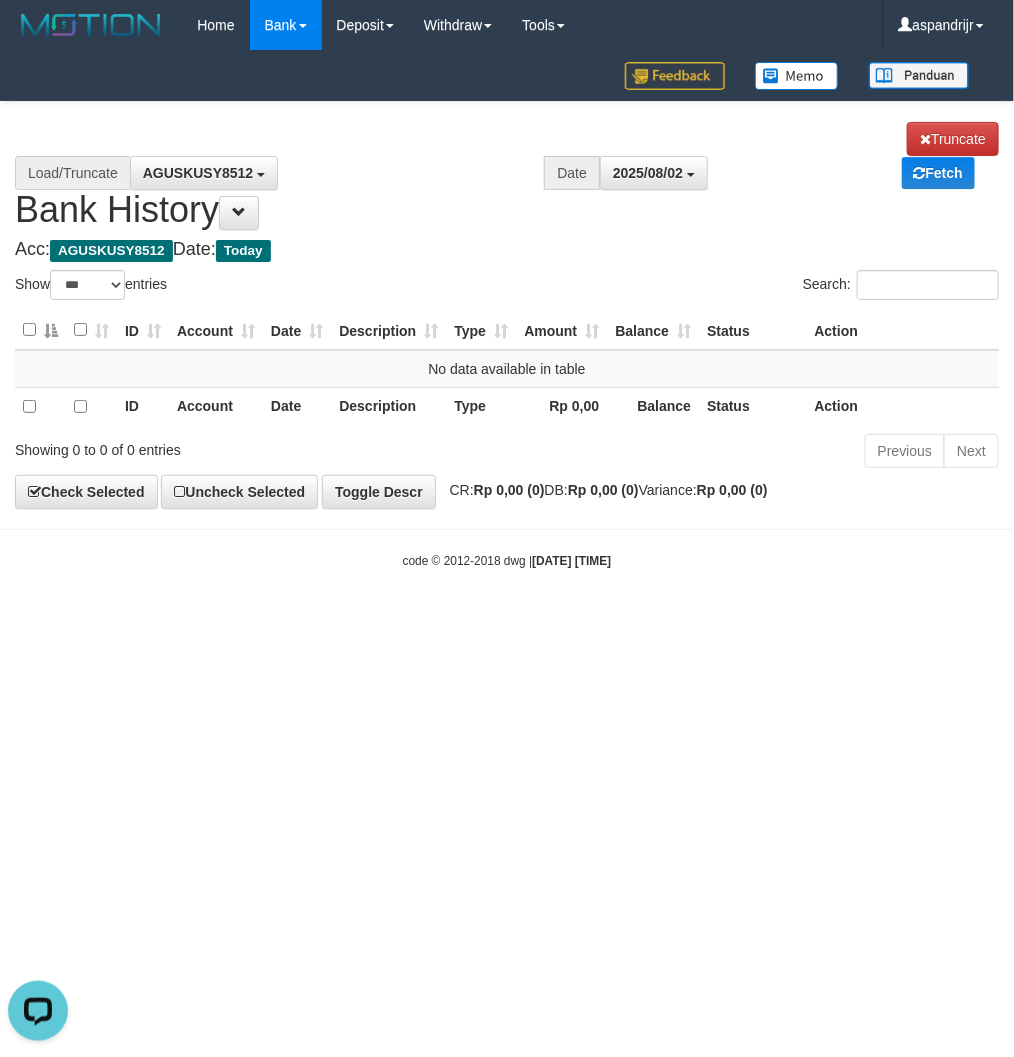 scroll, scrollTop: 0, scrollLeft: 0, axis: both 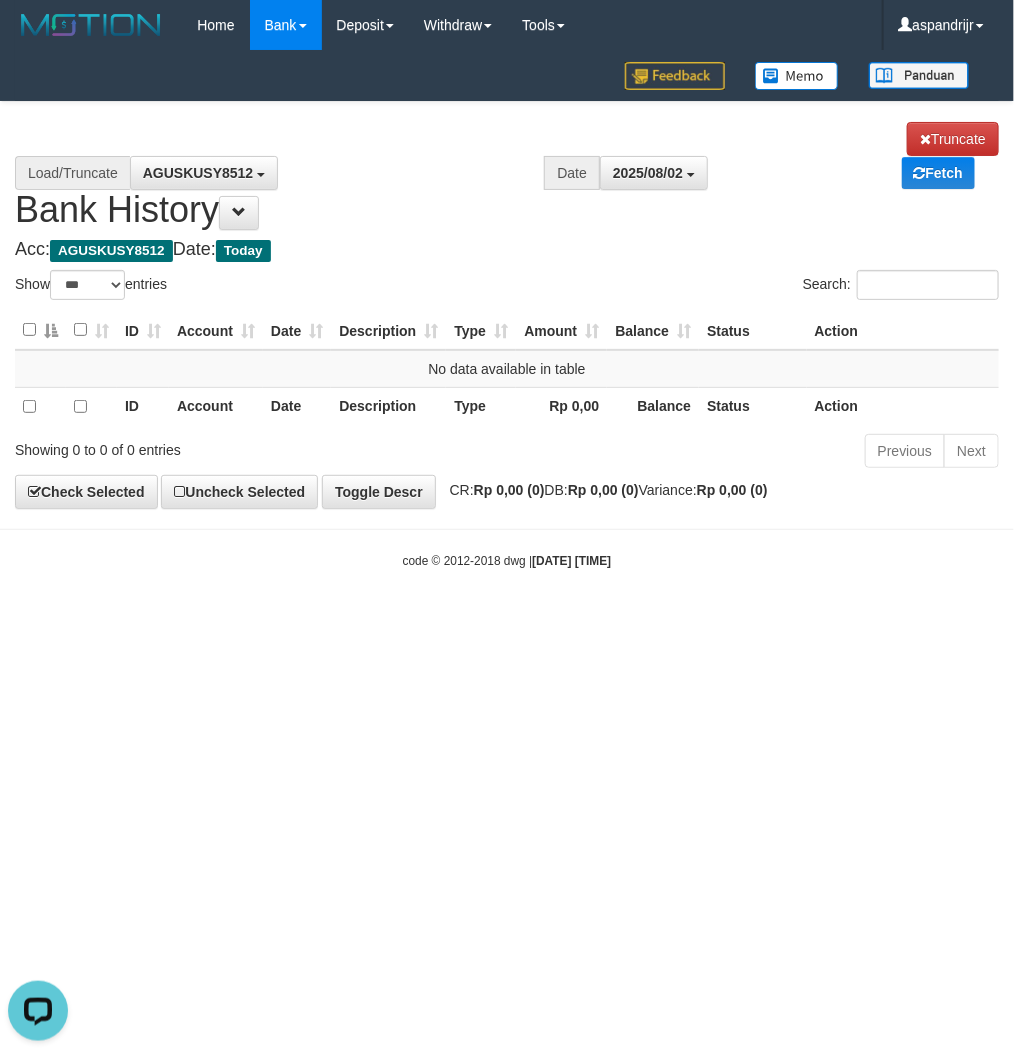 click on "Toggle navigation
Home
Bank
Account List
Load
By Website
Group
[ITOTO]													PRABUJITU
By Load Group (DPS)
Group asp-1
Mutasi Bank
Search
Sync
Note Mutasi
Deposit
DPS List" at bounding box center [507, 310] 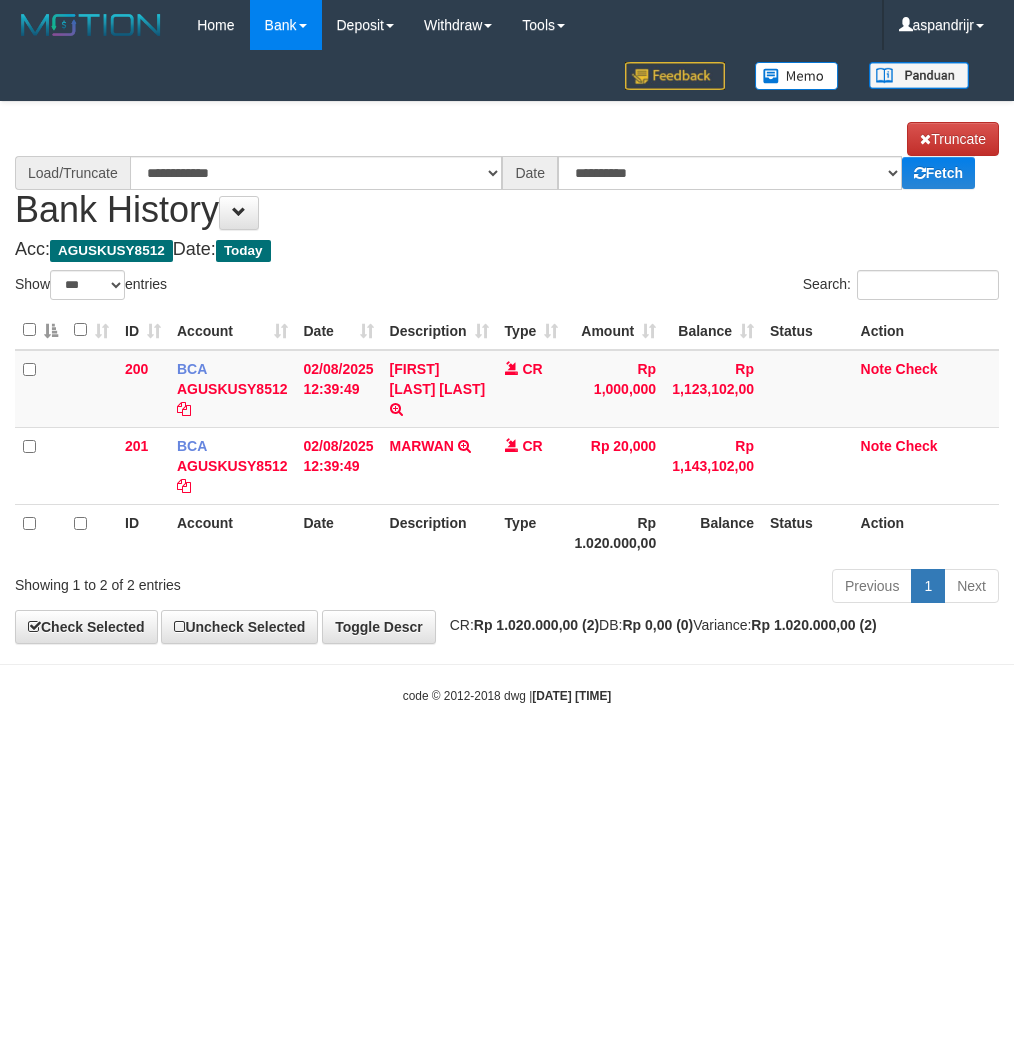 select on "***" 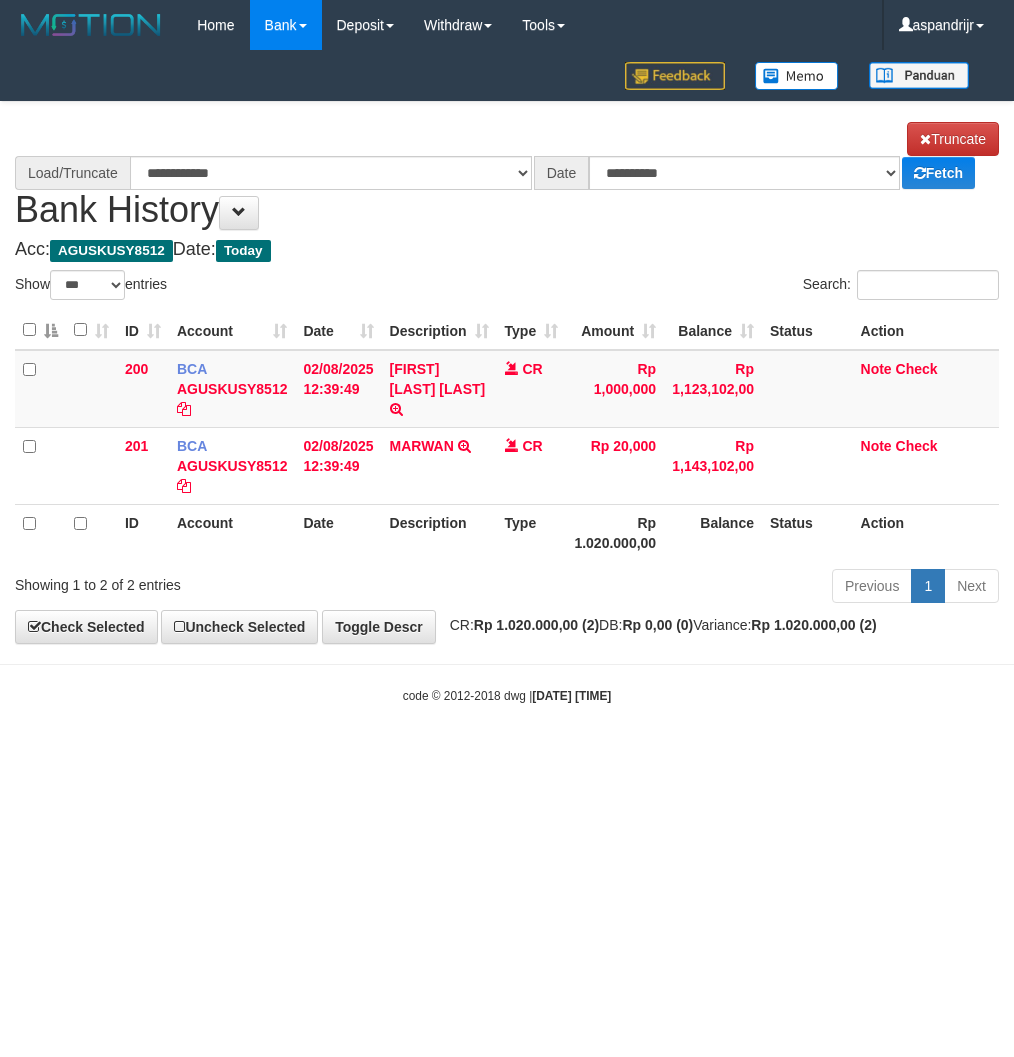 scroll, scrollTop: 0, scrollLeft: 0, axis: both 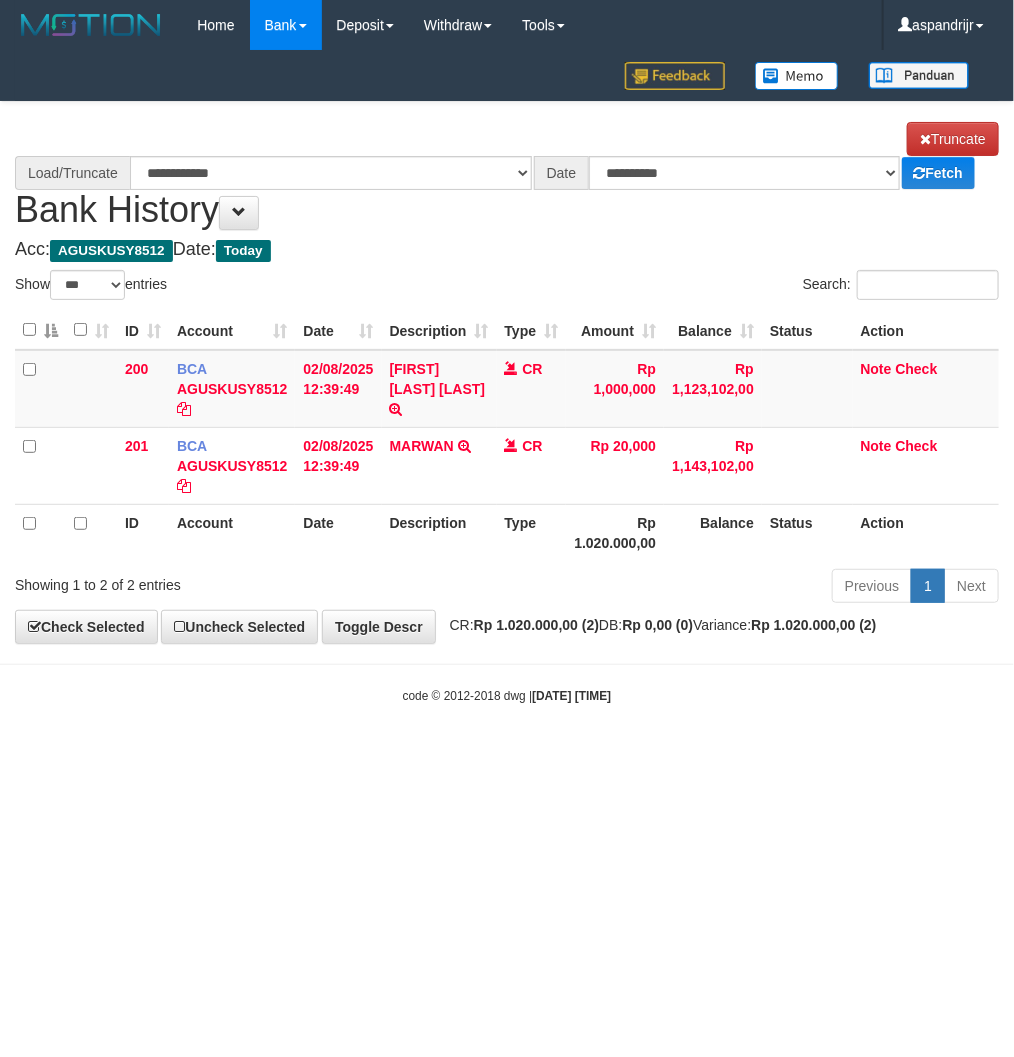 select on "****" 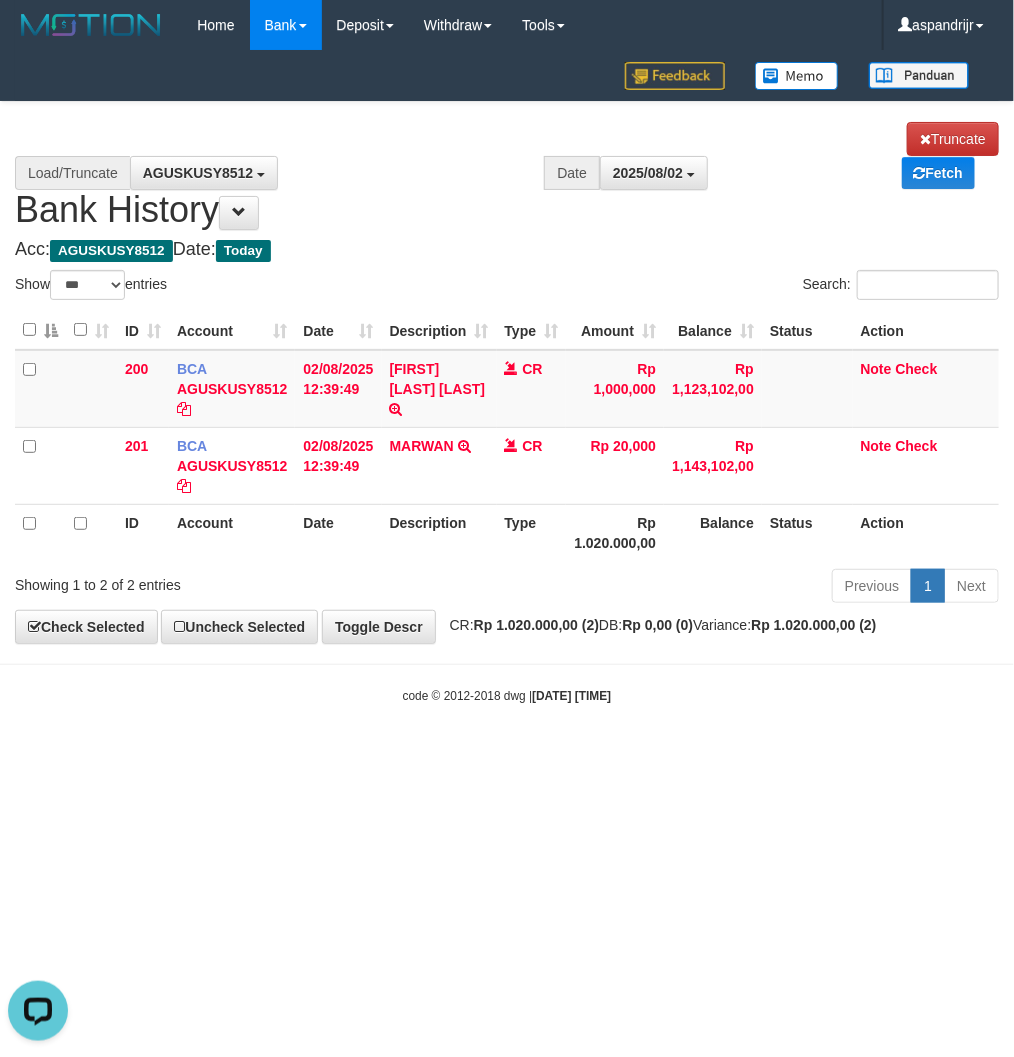 scroll, scrollTop: 0, scrollLeft: 0, axis: both 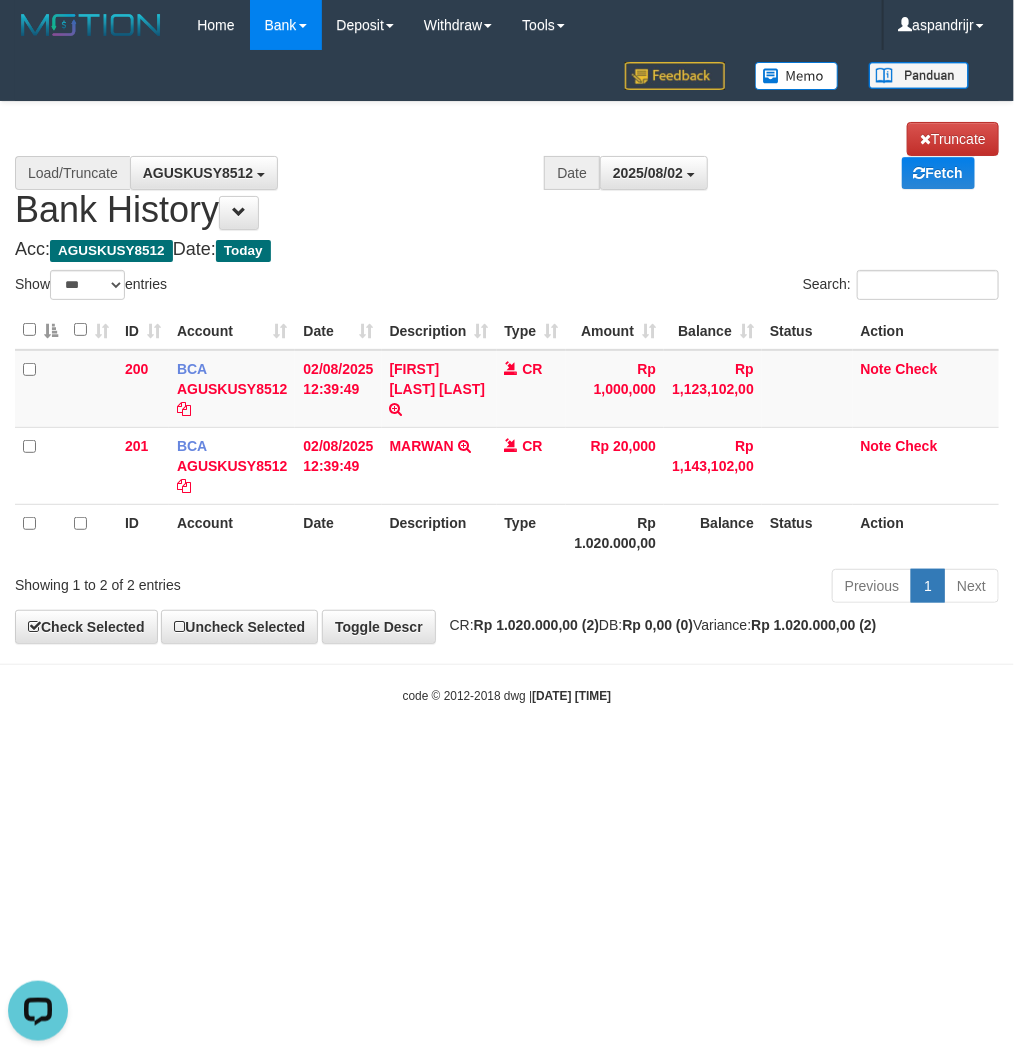 click on "Toggle navigation
Home
Bank
Account List
Load
By Website
Group
[ITOTO]													PRABUJITU
By Load Group (DPS)
Group asp-1
Mutasi Bank
Search
Sync
Note Mutasi
Deposit
DPS List" at bounding box center (507, 377) 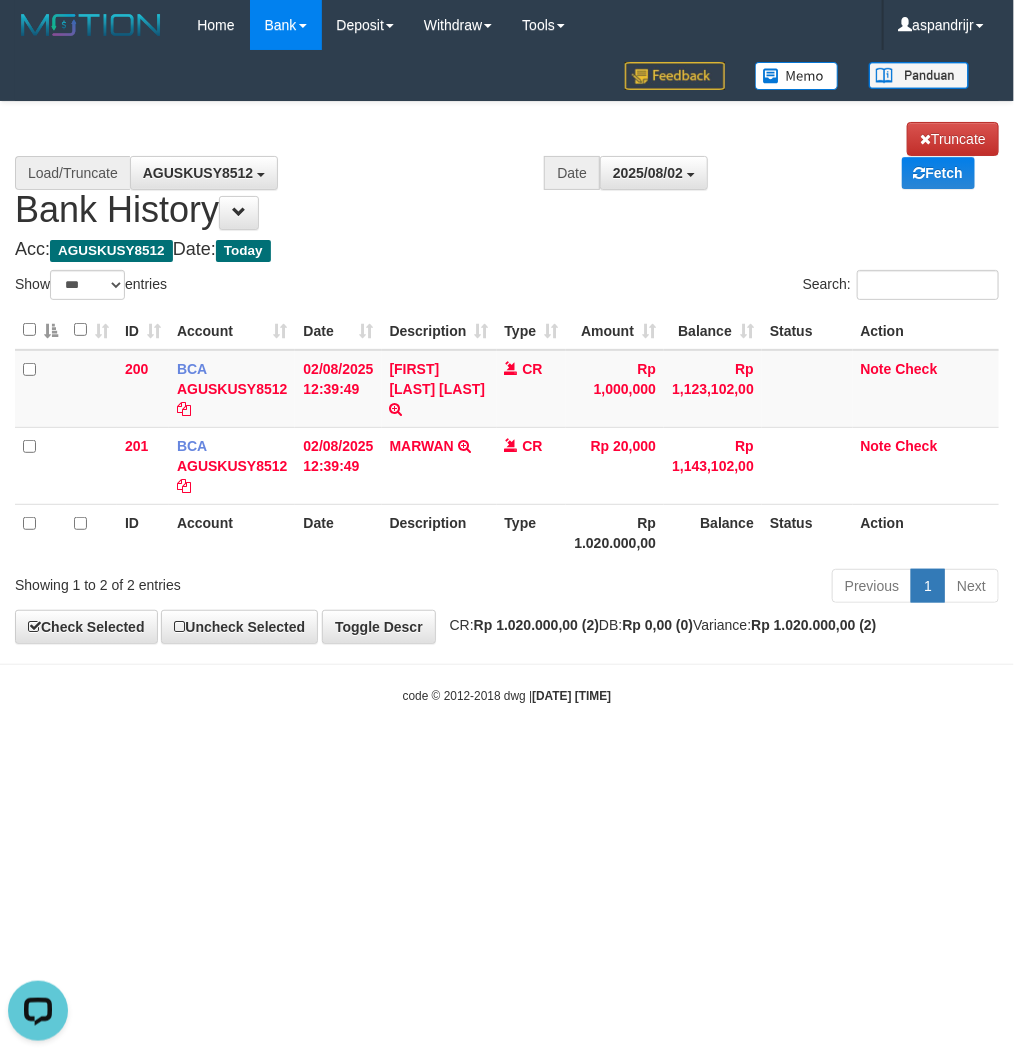 click on "Toggle navigation
Home
Bank
Account List
Load
By Website
Group
[ITOTO]													PRABUJITU
By Load Group (DPS)
Group asp-1
Mutasi Bank
Search
Sync
Note Mutasi
Deposit
DPS Fetch -" at bounding box center [507, 377] 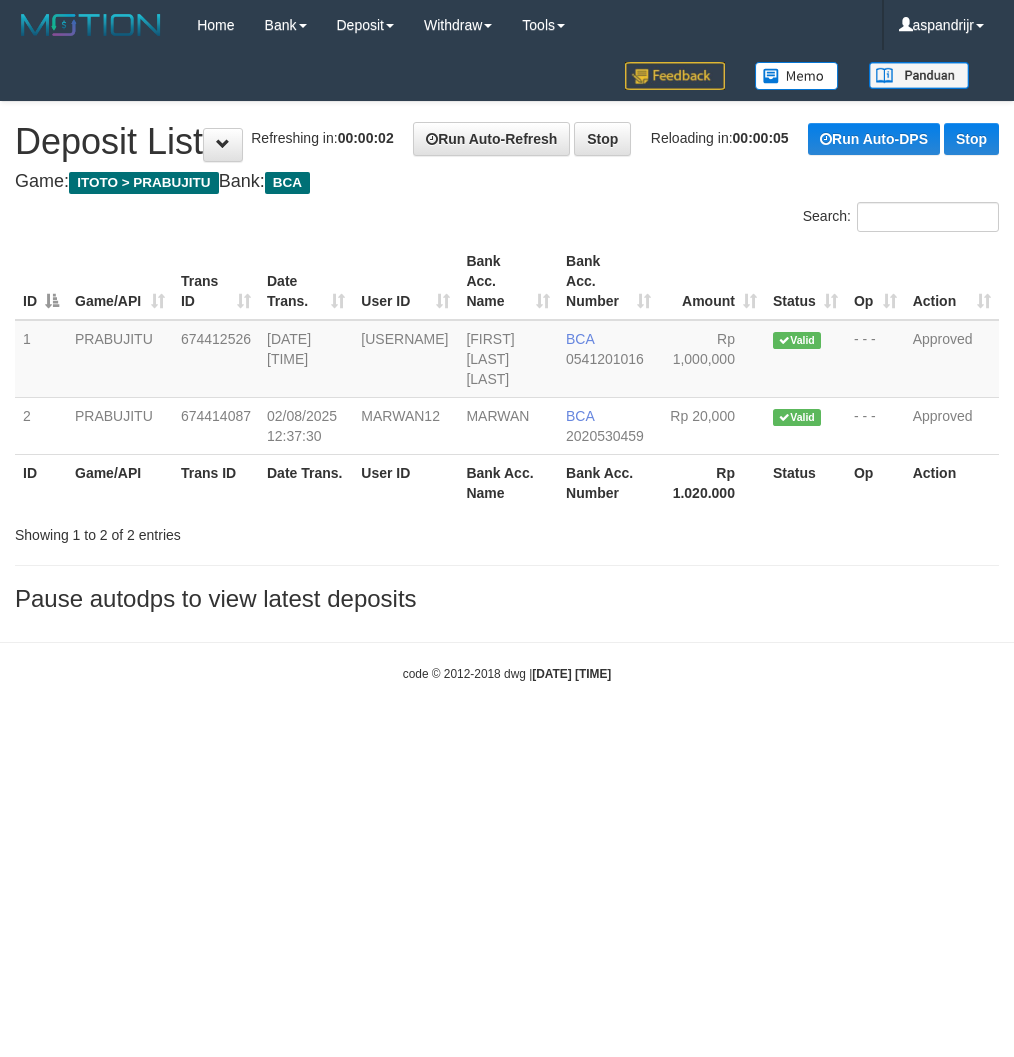scroll, scrollTop: 0, scrollLeft: 0, axis: both 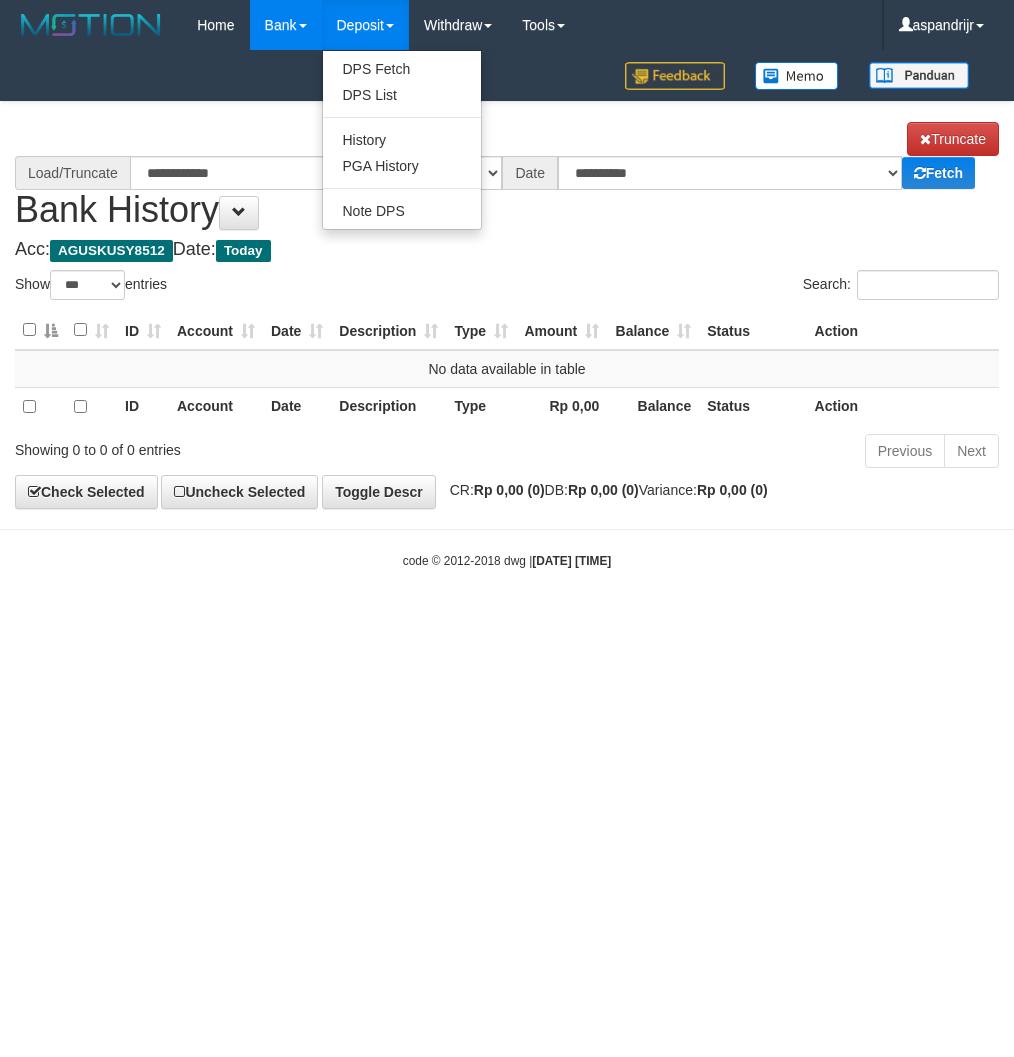 select on "***" 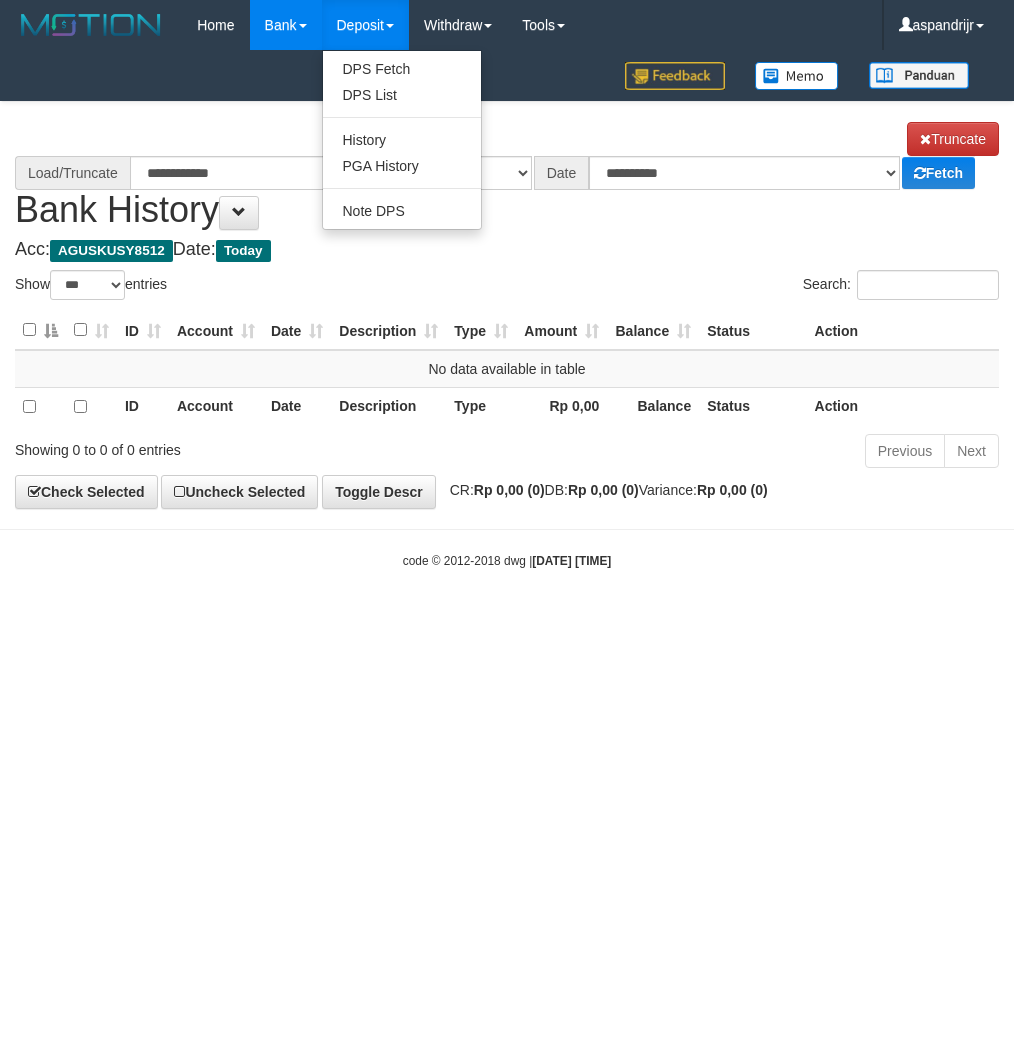 scroll, scrollTop: 0, scrollLeft: 0, axis: both 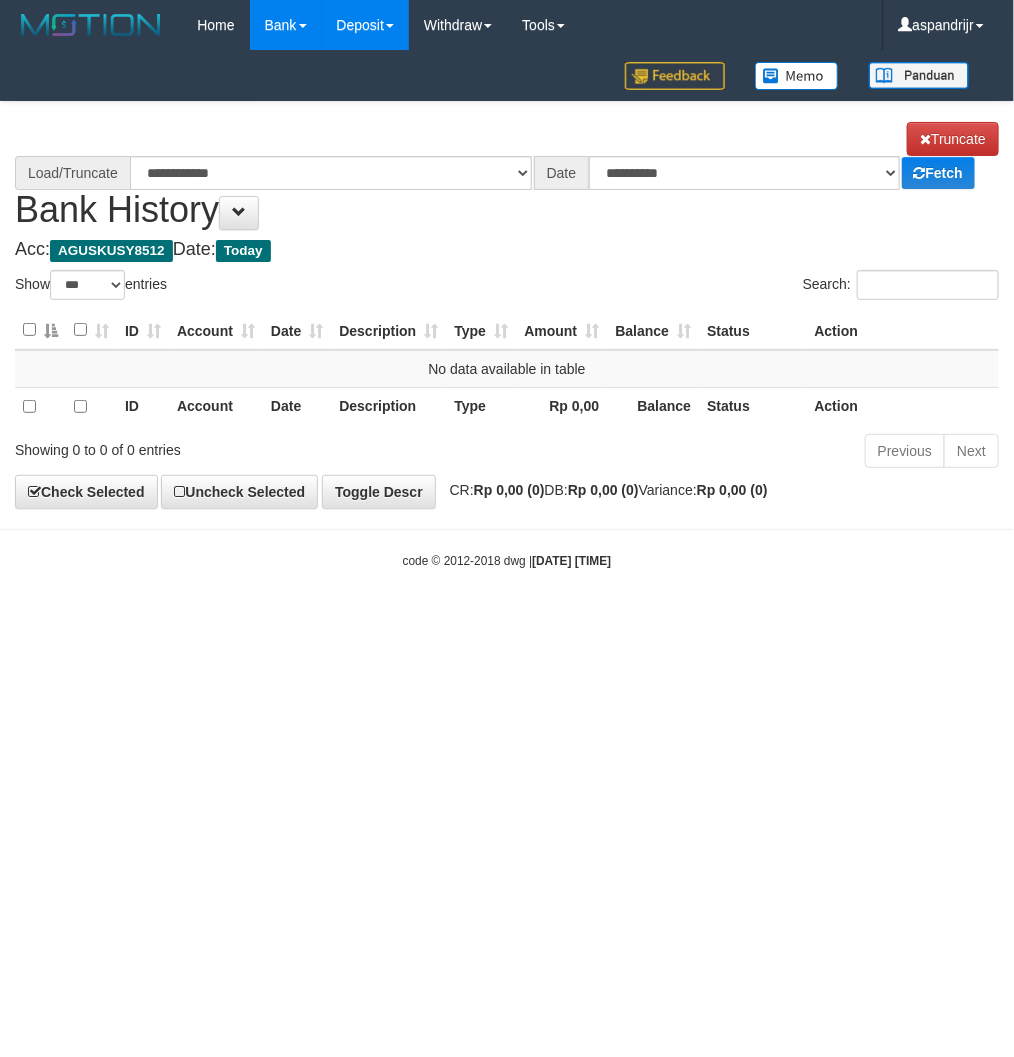 select on "****" 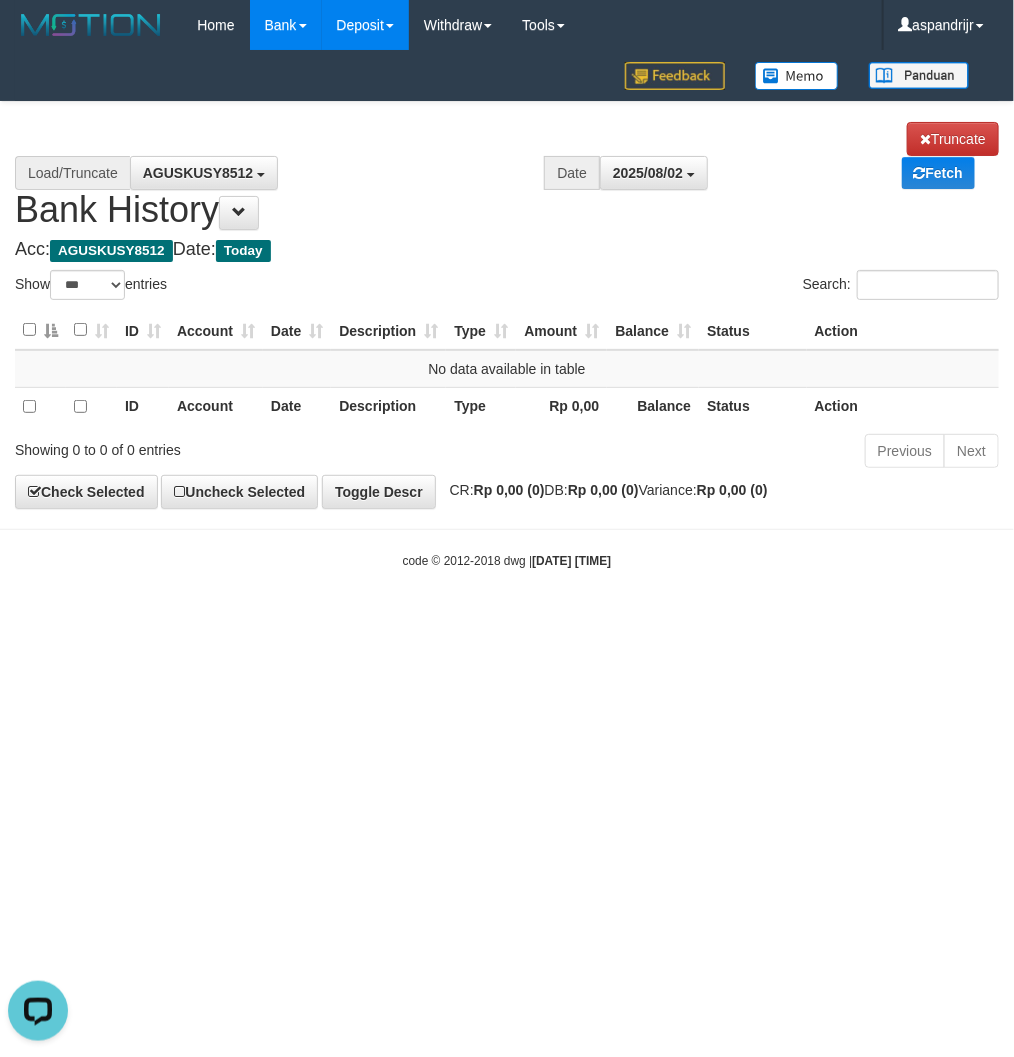 scroll, scrollTop: 0, scrollLeft: 0, axis: both 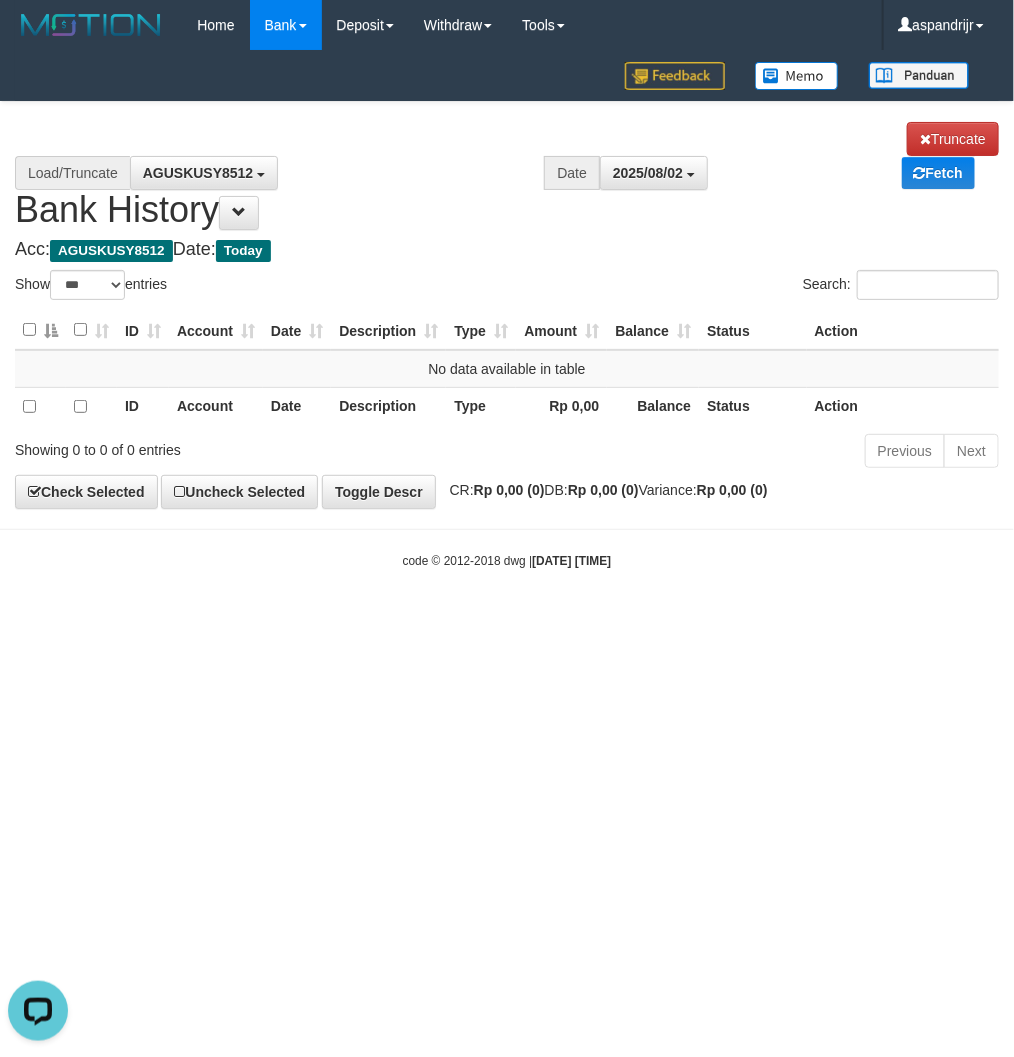 click on "Toggle navigation
Home
Bank
Account List
Load
By Website
Group
[ITOTO]													PRABUJITU
By Load Group (DPS)
Group asp-1
Mutasi Bank
Search
Sync
Note Mutasi
Deposit
DPS List" at bounding box center (507, 310) 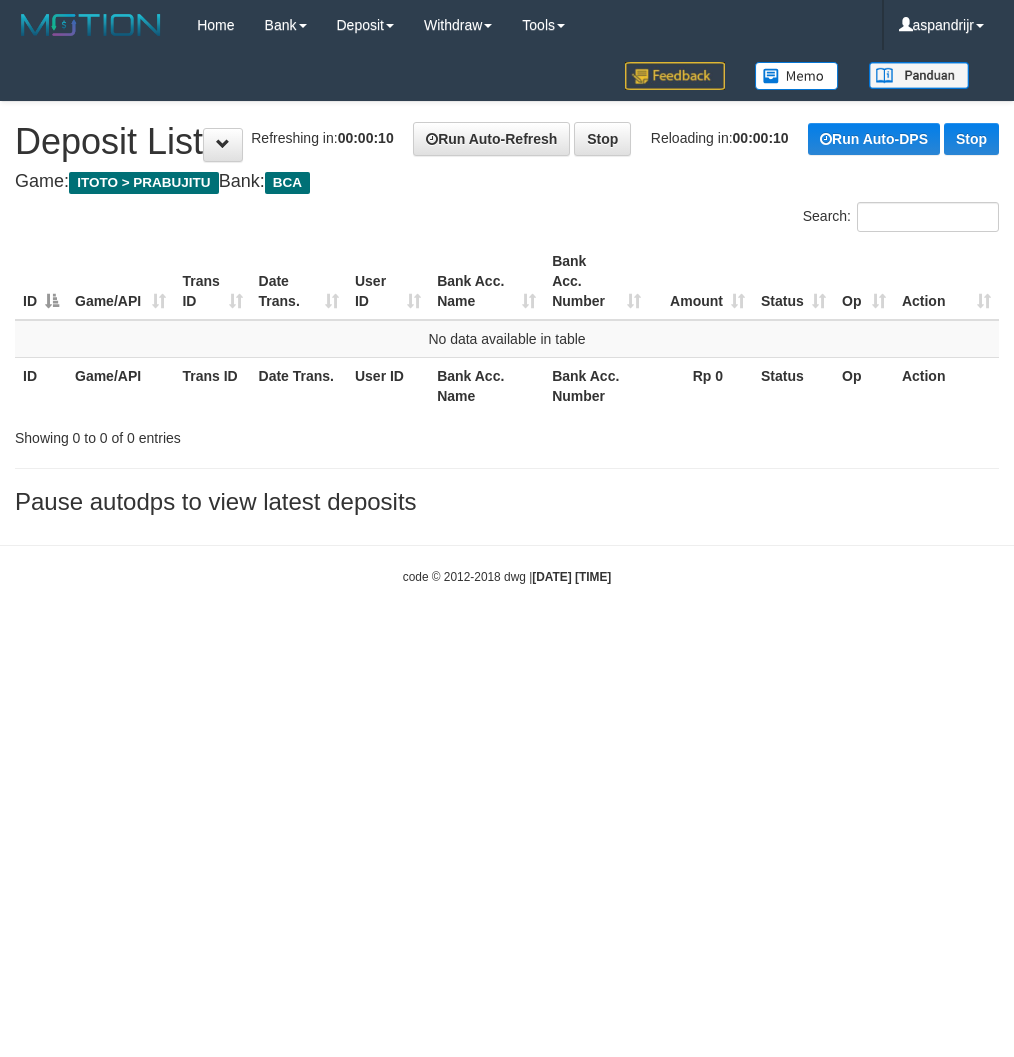 scroll, scrollTop: 0, scrollLeft: 0, axis: both 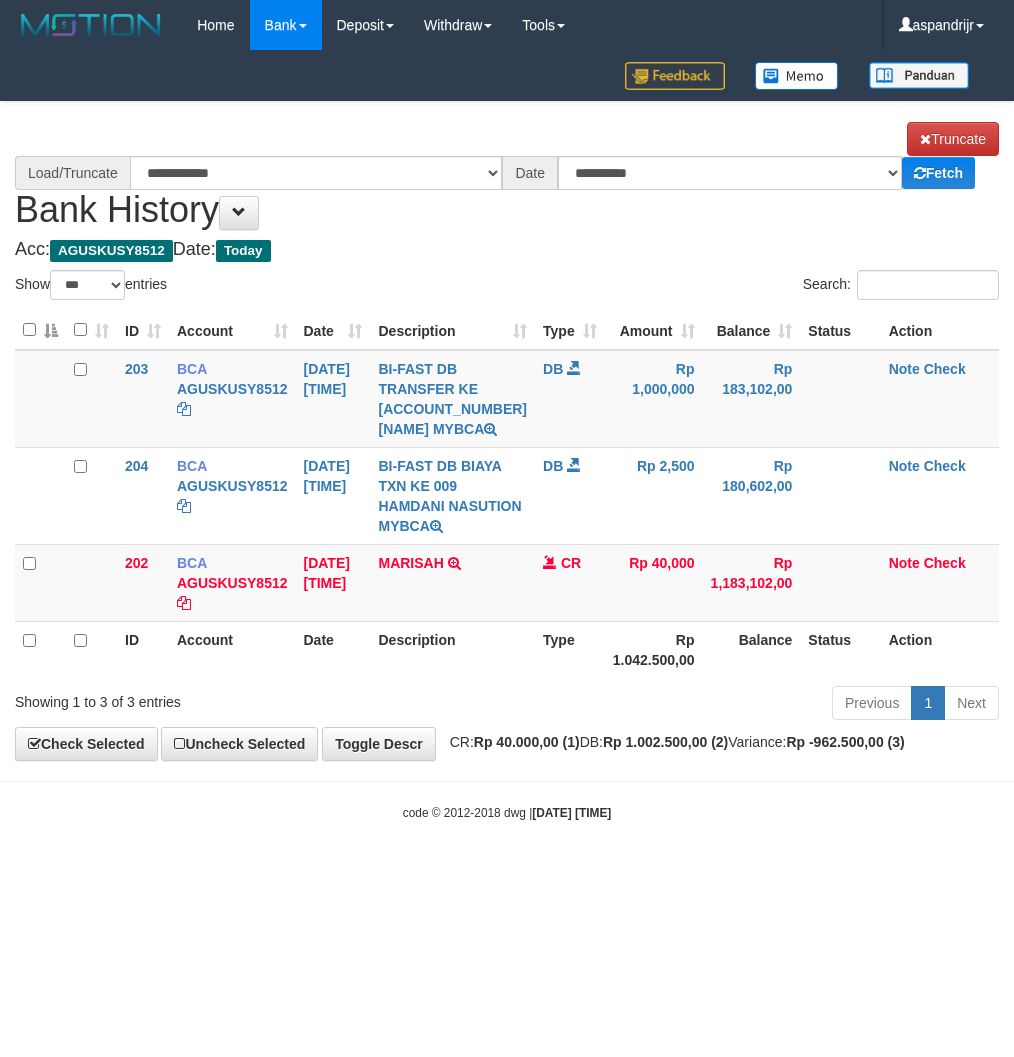 select on "***" 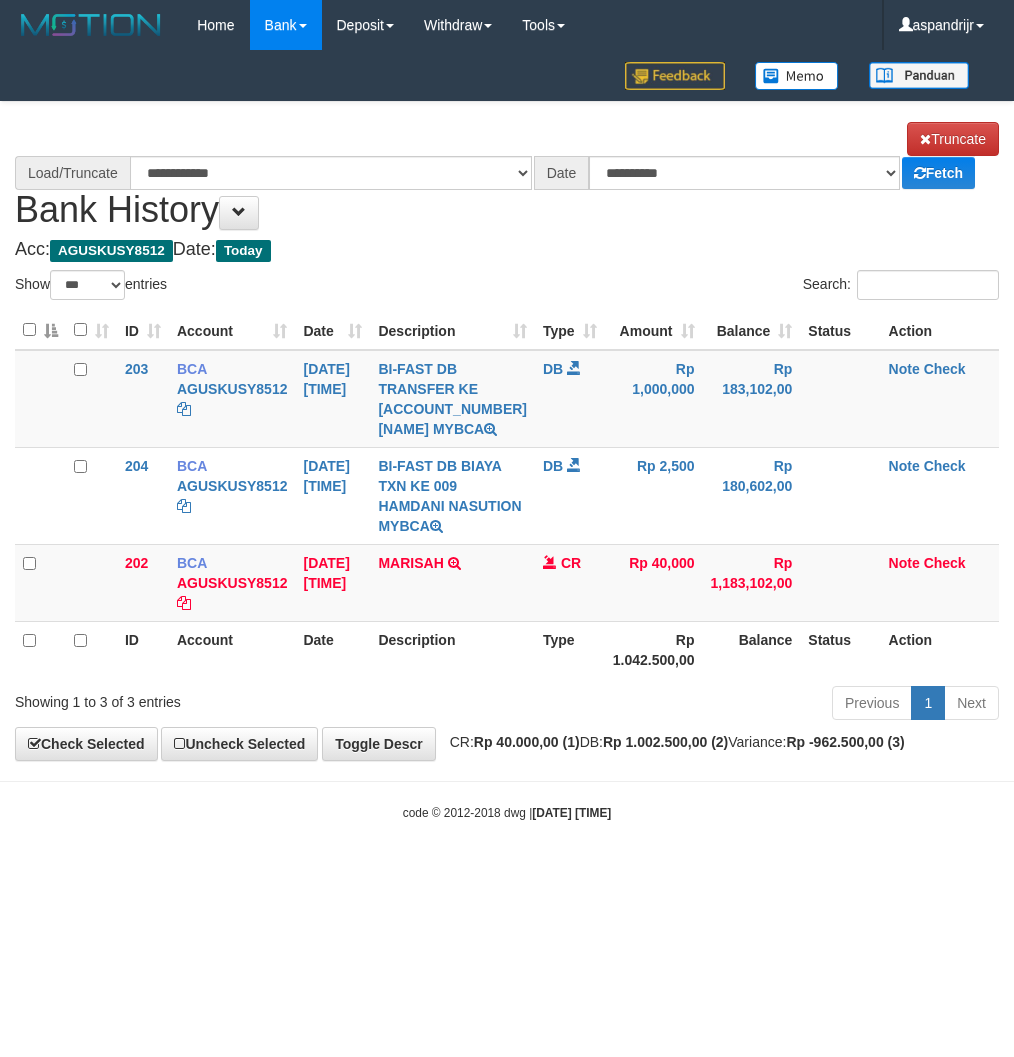 scroll, scrollTop: 0, scrollLeft: 0, axis: both 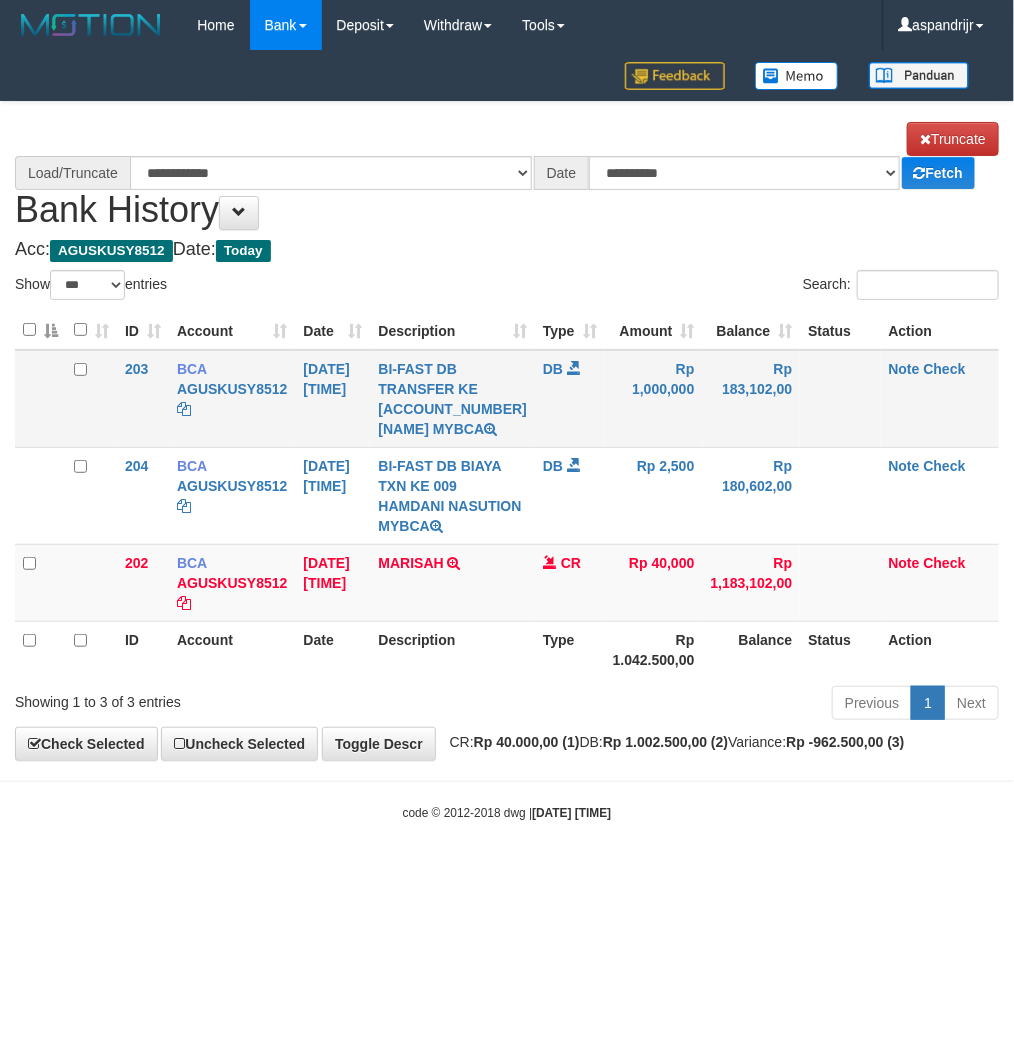 select on "****" 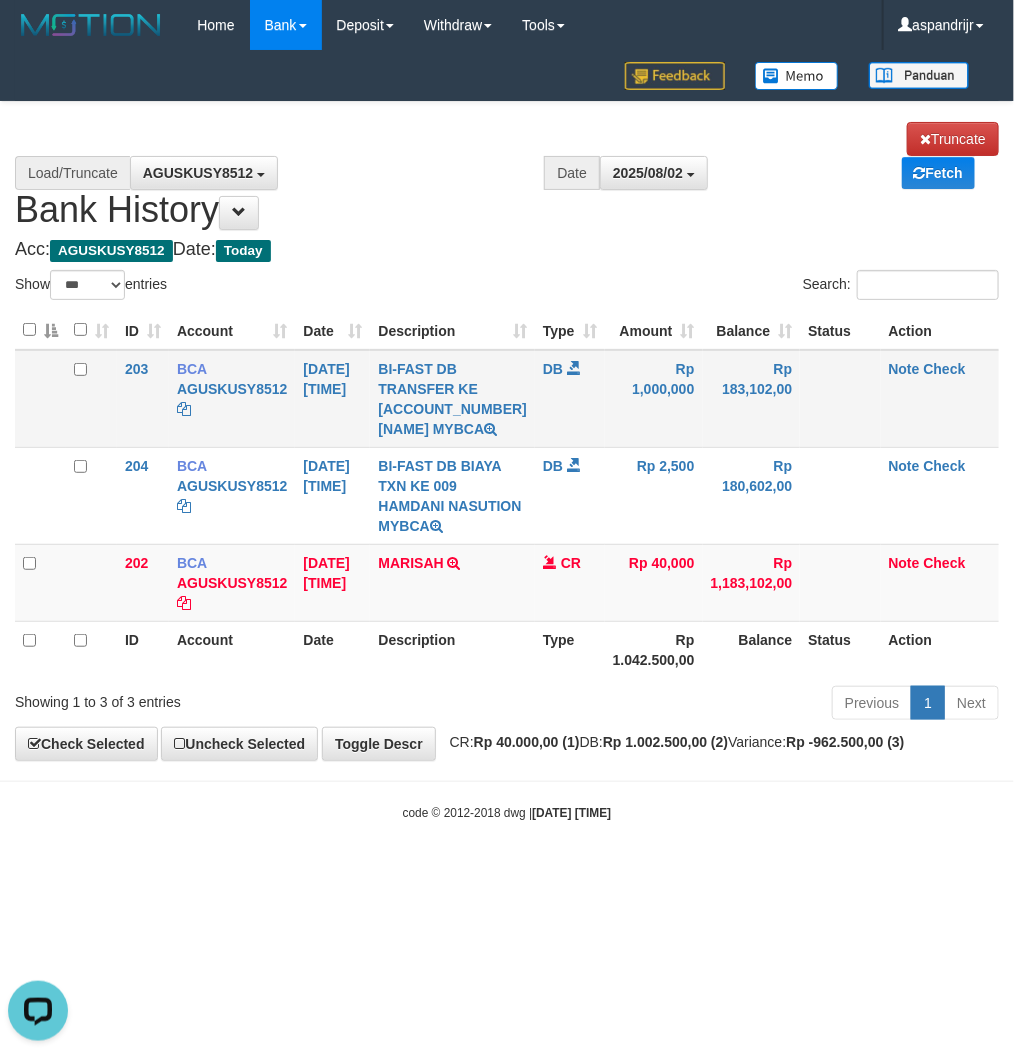 scroll, scrollTop: 0, scrollLeft: 0, axis: both 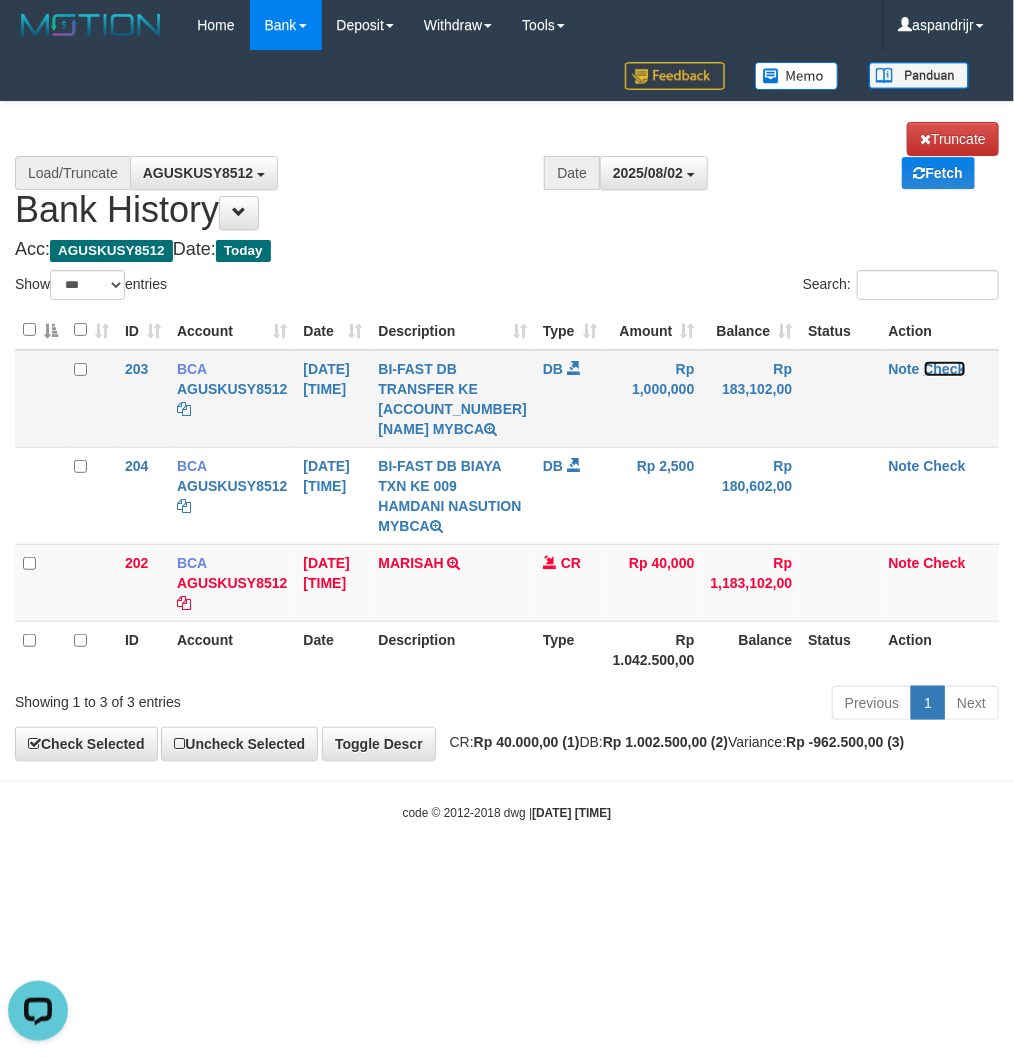 click on "Check" at bounding box center [945, 369] 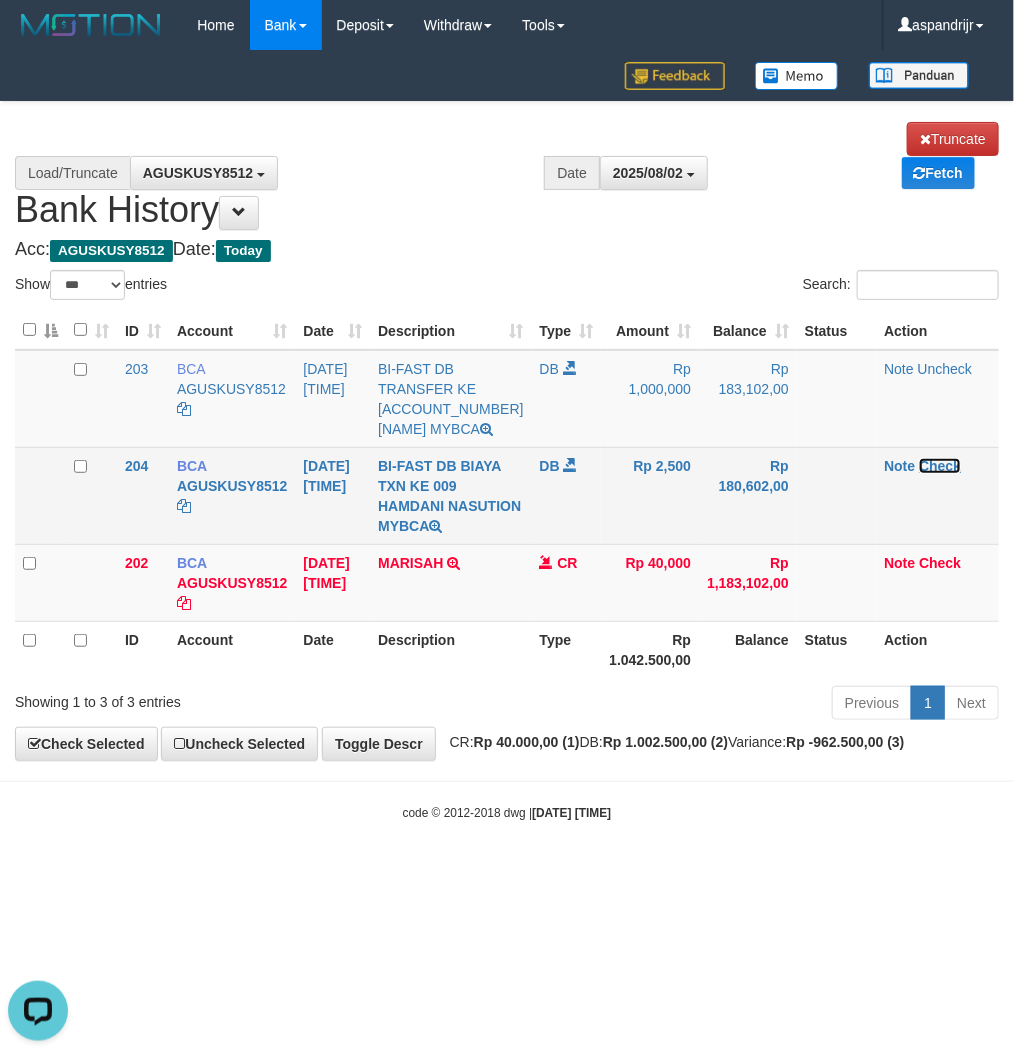 click on "Check" at bounding box center (940, 466) 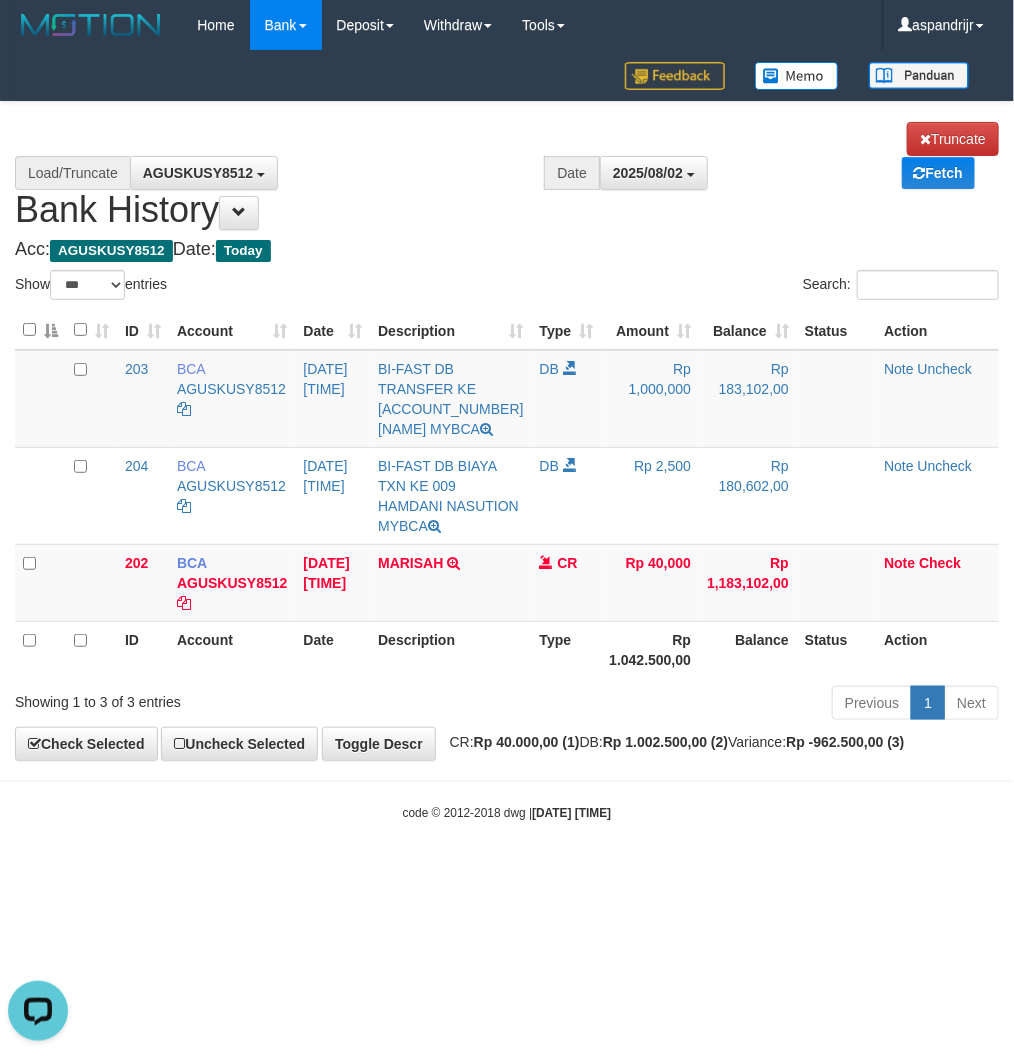 click on "code © 2012-2018 dwg |  2025/08/02 12:43:39" at bounding box center [507, 812] 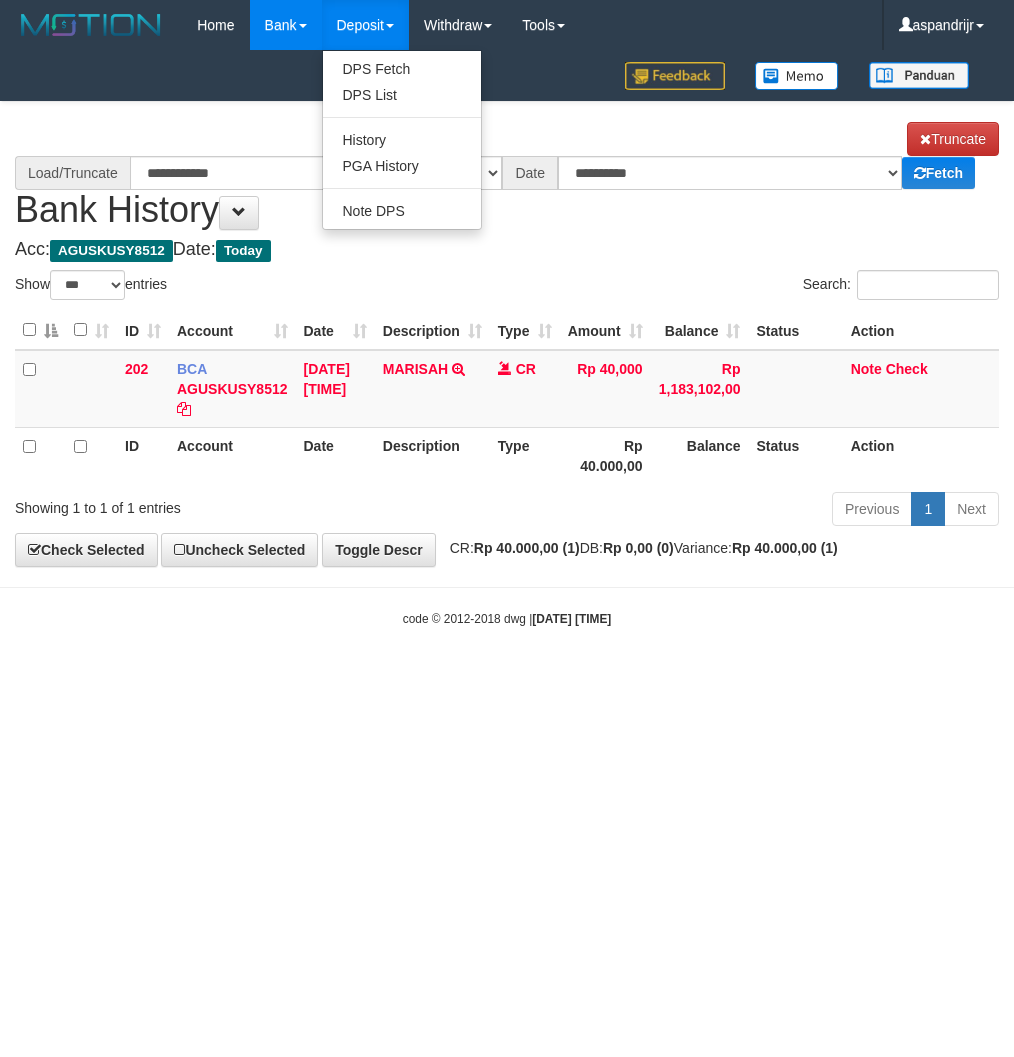 select on "***" 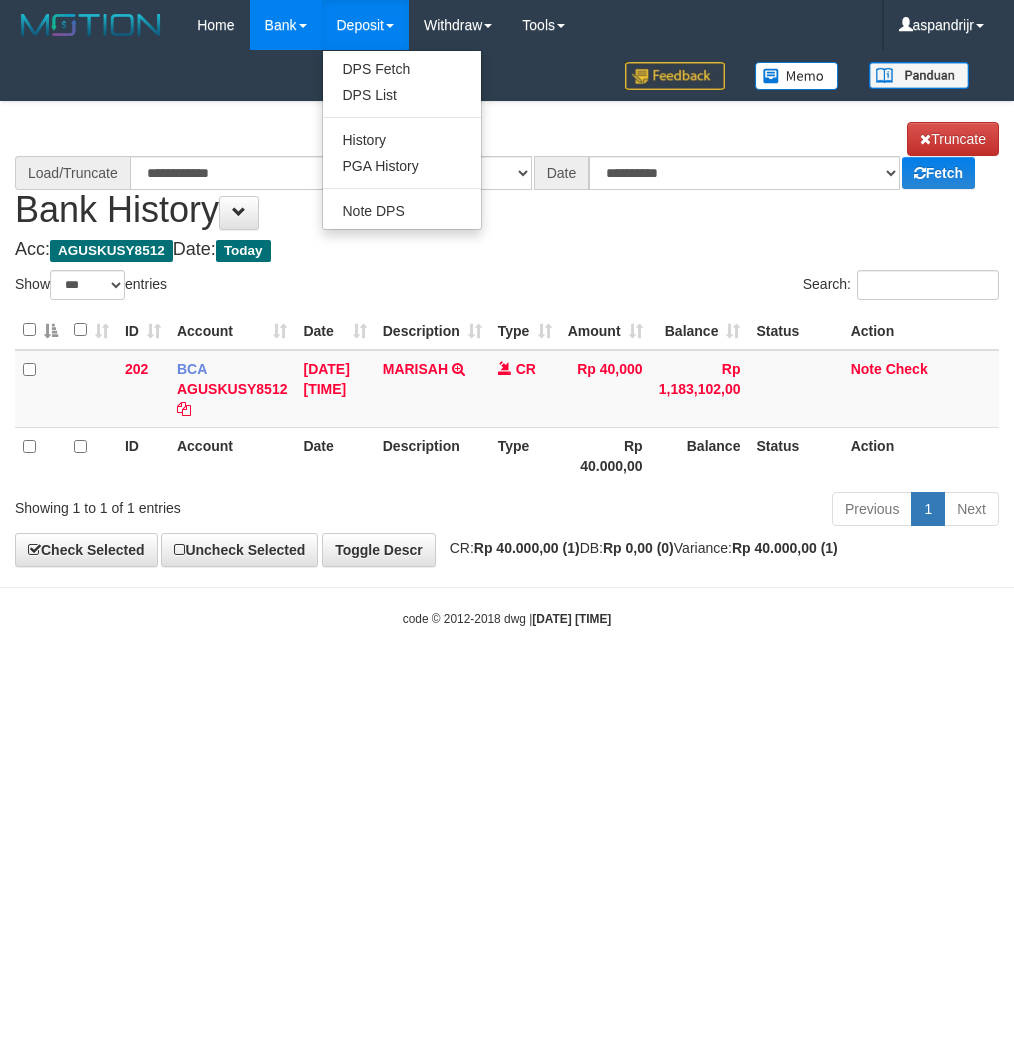 scroll, scrollTop: 0, scrollLeft: 0, axis: both 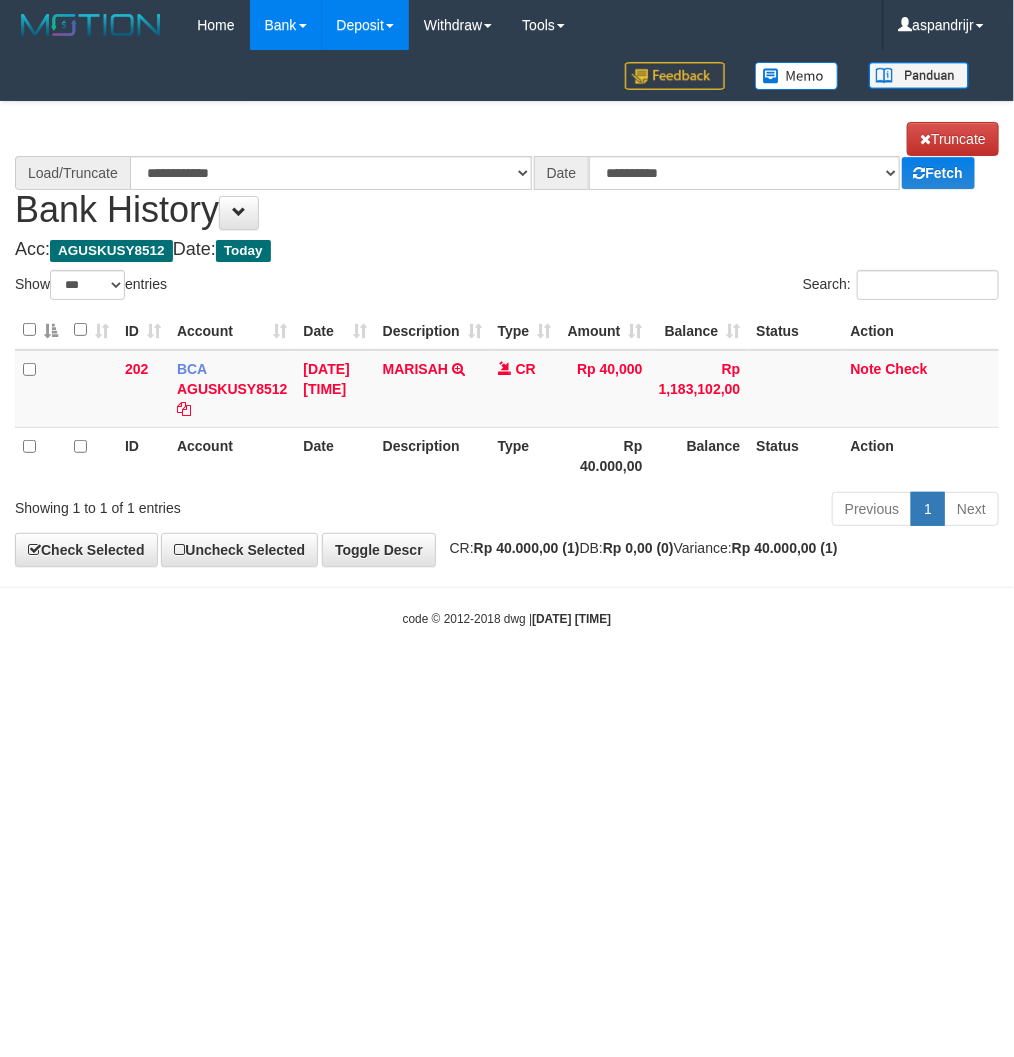 select on "****" 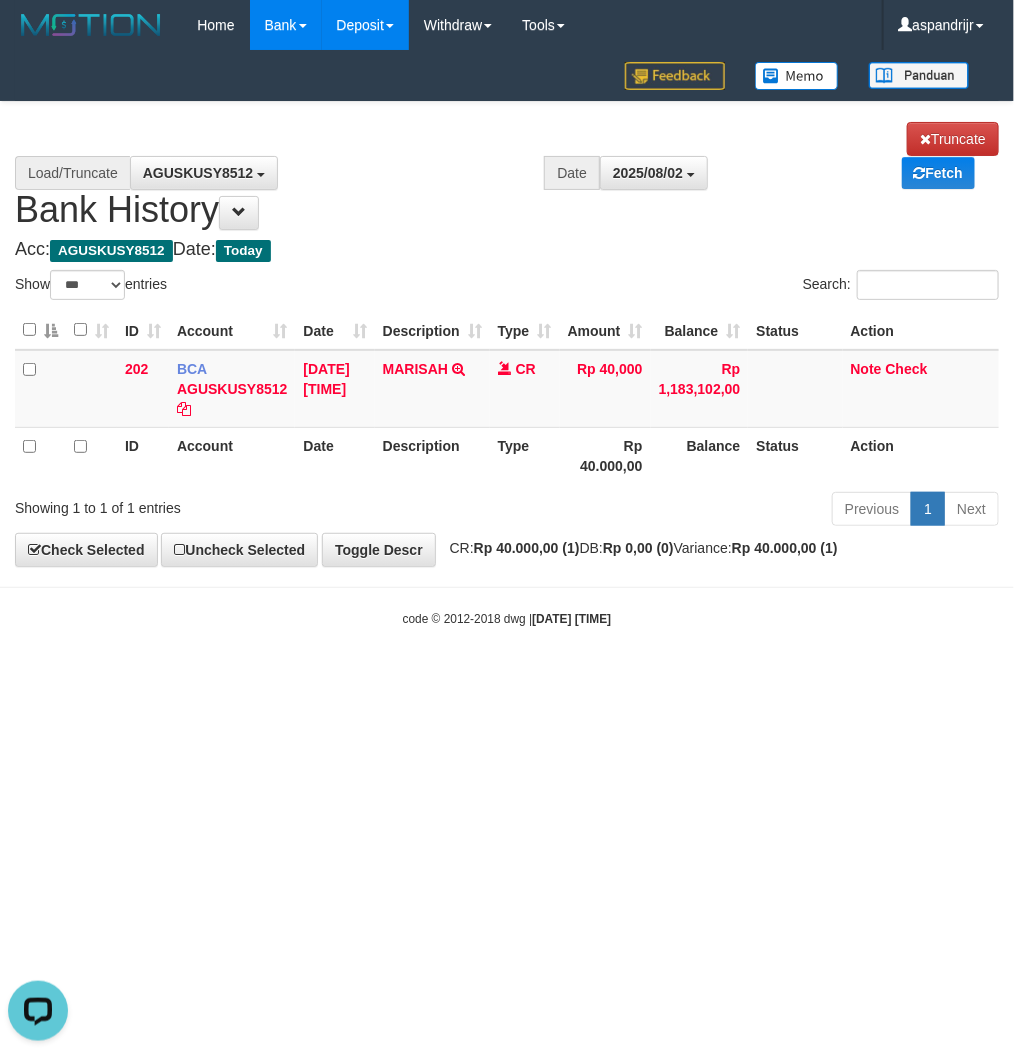 scroll, scrollTop: 0, scrollLeft: 0, axis: both 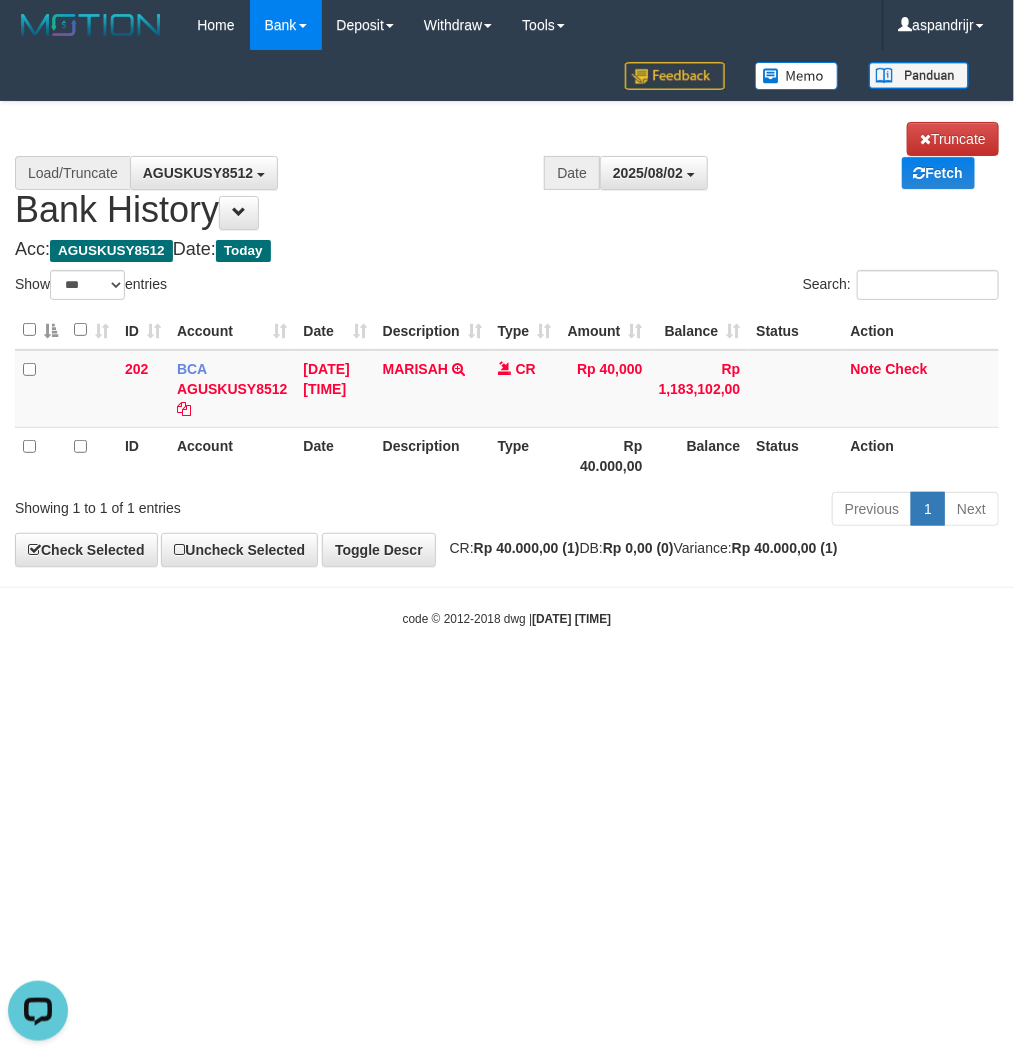 click on "Toggle navigation
Home
Bank
Account List
Load
By Website
Group
[ITOTO]													PRABUJITU
By Load Group (DPS)
Group asp-1
Mutasi Bank
Search
Sync
Note Mutasi
Deposit
DPS Fetch -" at bounding box center [507, 339] 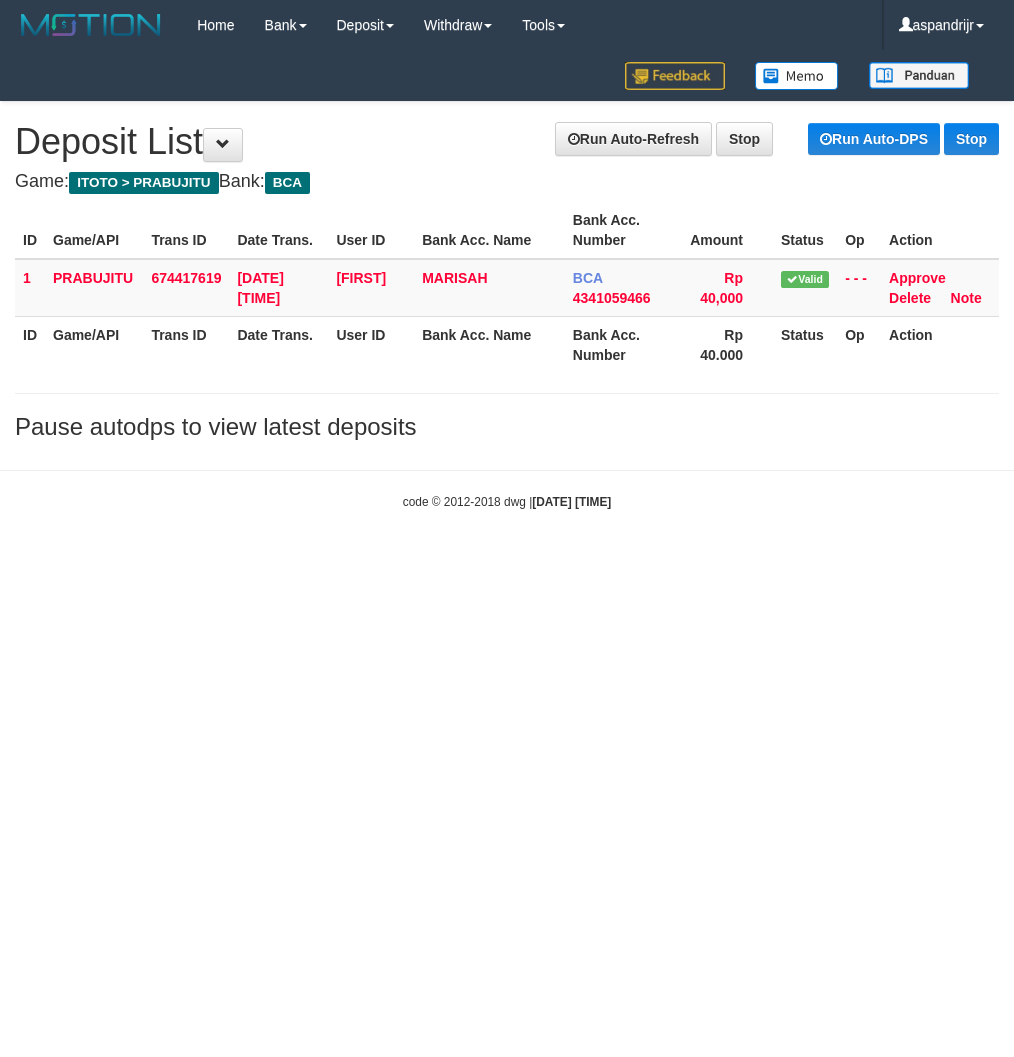 scroll, scrollTop: 0, scrollLeft: 0, axis: both 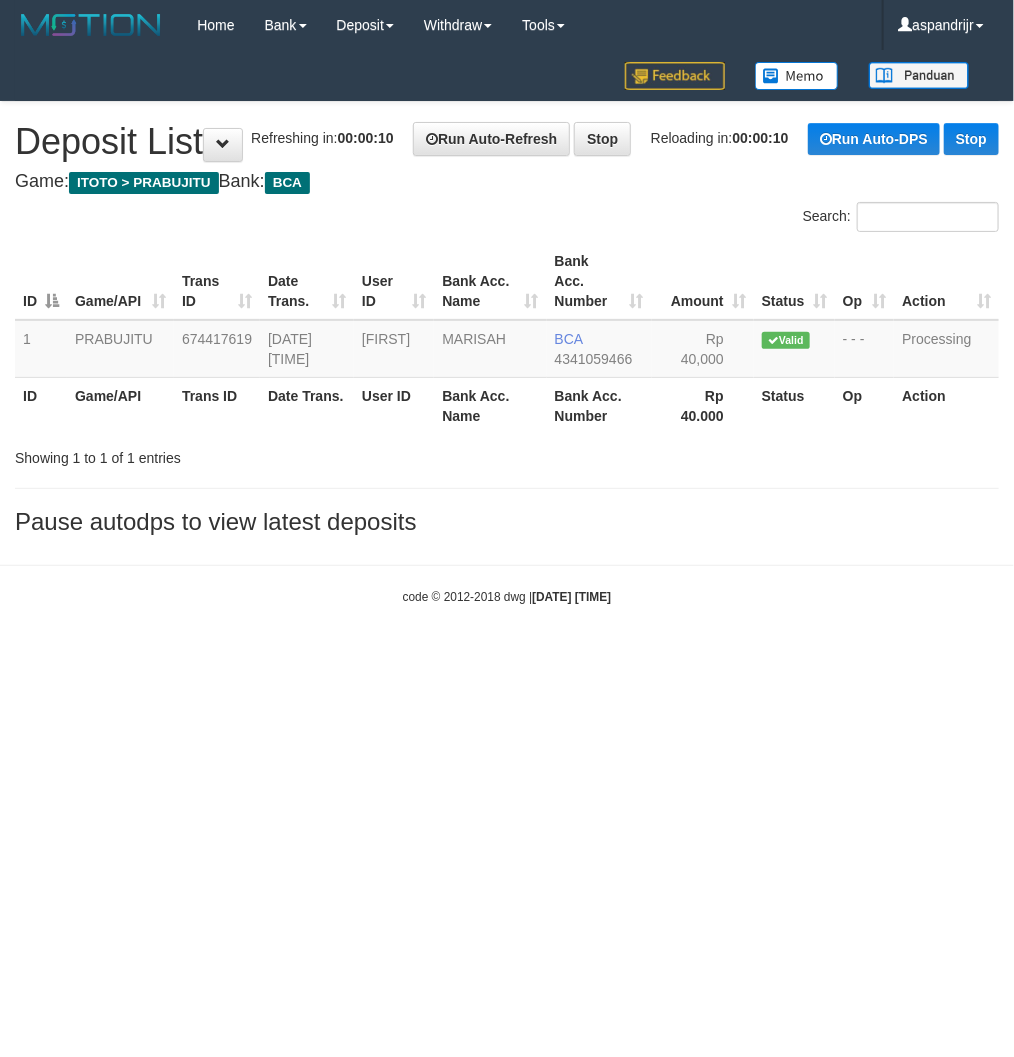 click on "Toggle navigation
Home
Bank
Account List
Load
By Website
Group
[ITOTO]													PRABUJITU
By Load Group (DPS)
Group asp-1
Mutasi Bank
Search
Sync
Note Mutasi
Deposit
DPS Fetch -" at bounding box center (507, 328) 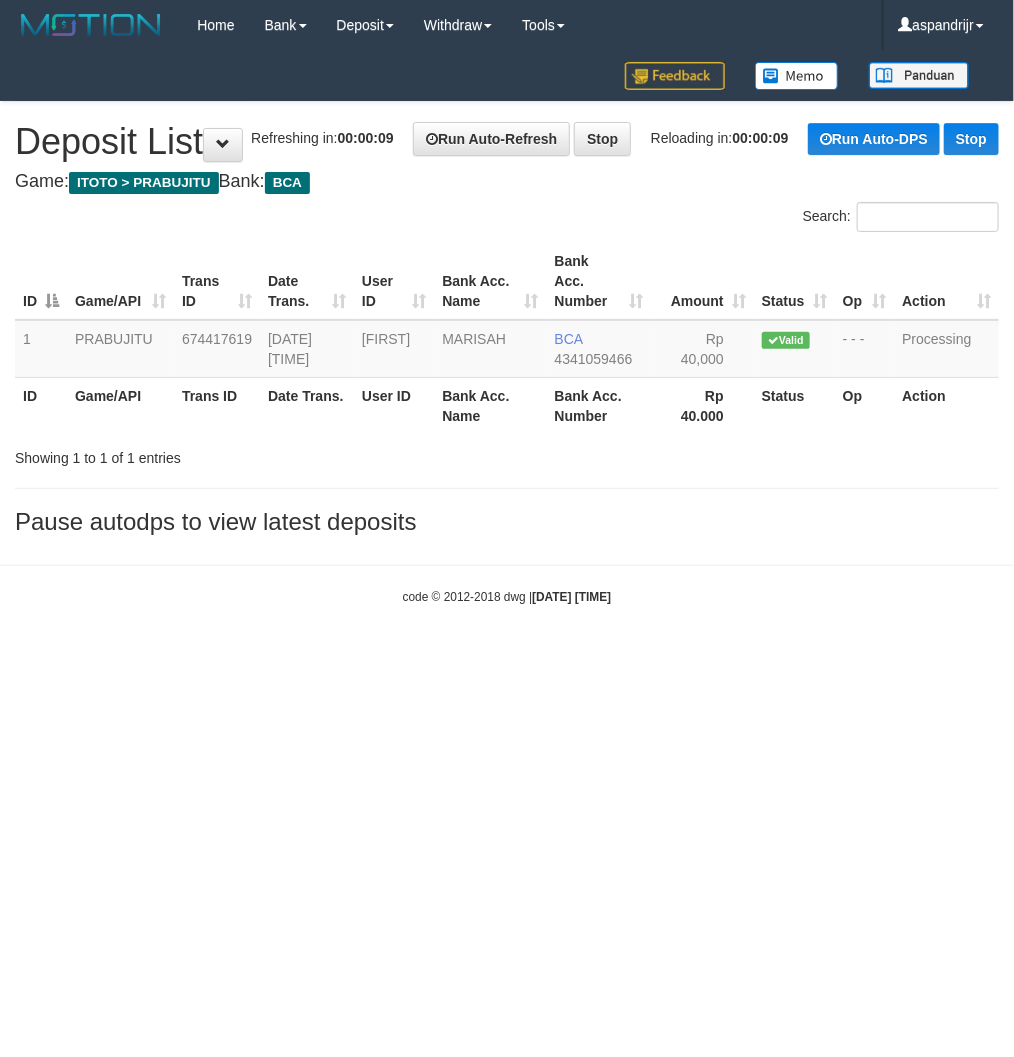 click on "Toggle navigation
Home
Bank
Account List
Load
By Website
Group
[ITOTO]													PRABUJITU
By Load Group (DPS)
Group asp-1
Mutasi Bank
Search
Sync
Note Mutasi
Deposit
DPS Fetch -" at bounding box center [507, 328] 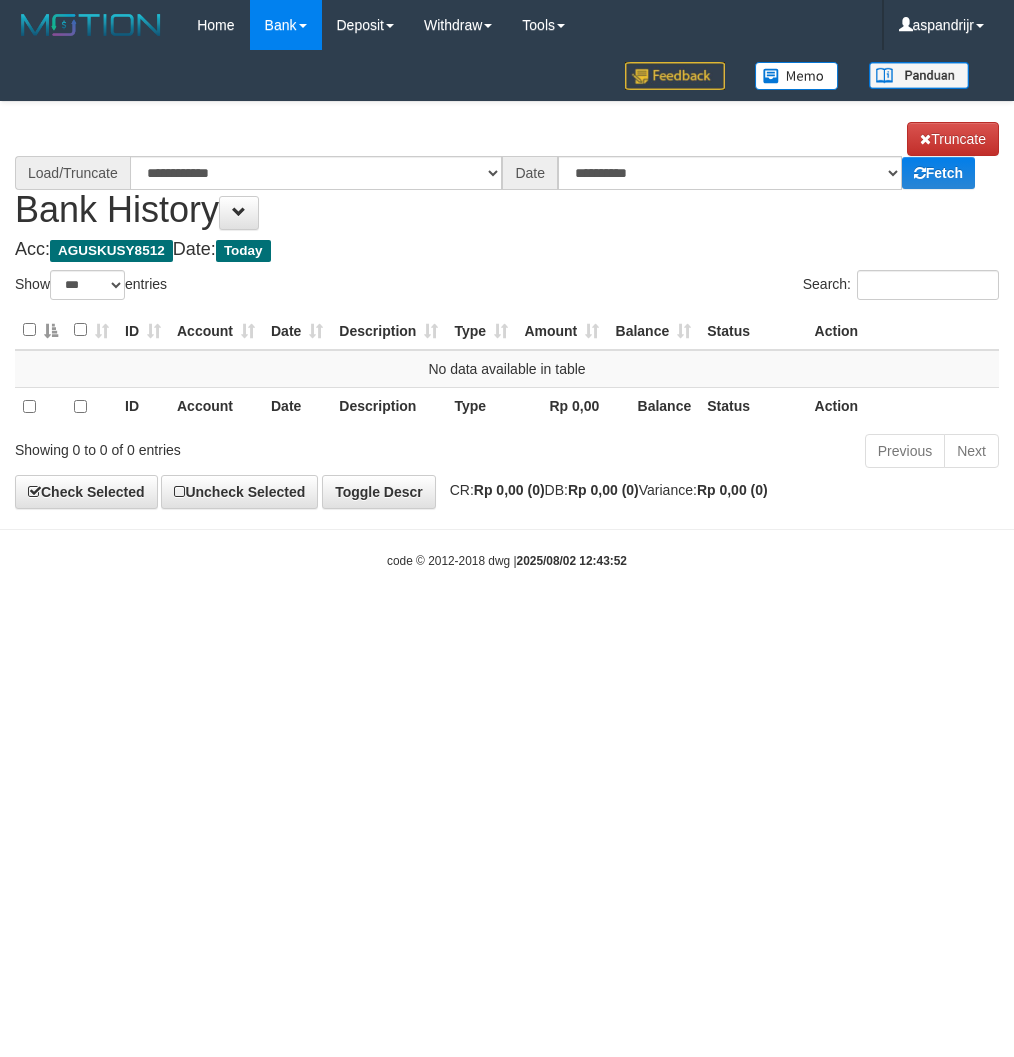select on "***" 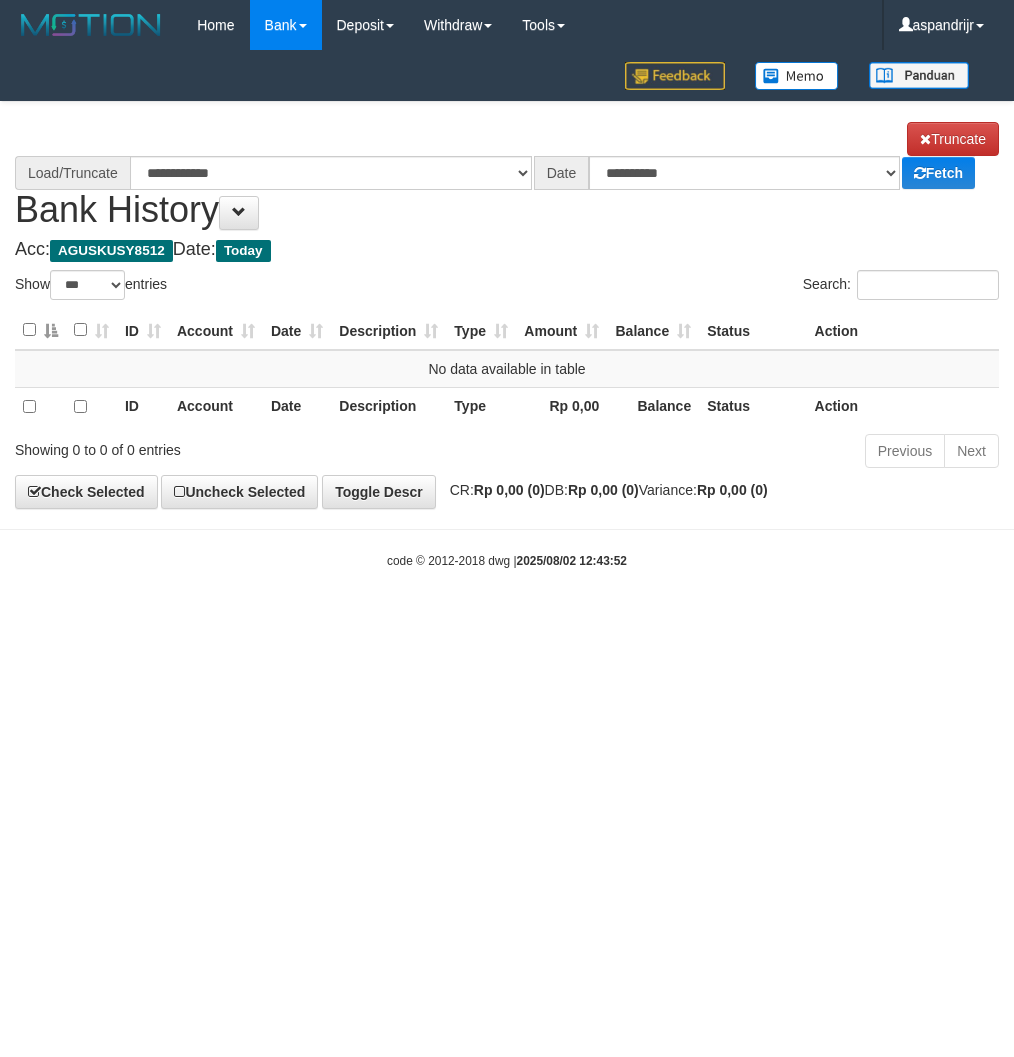 scroll, scrollTop: 0, scrollLeft: 0, axis: both 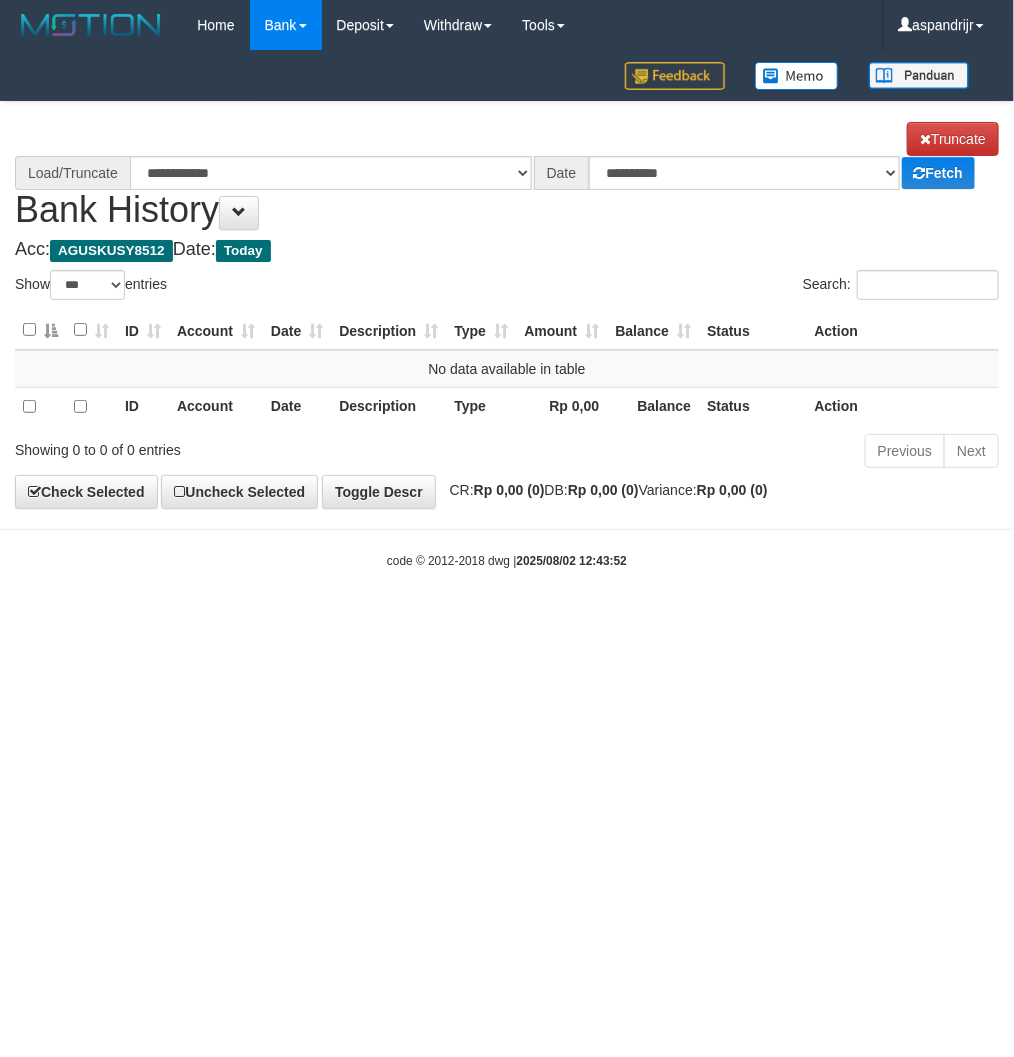 select on "****" 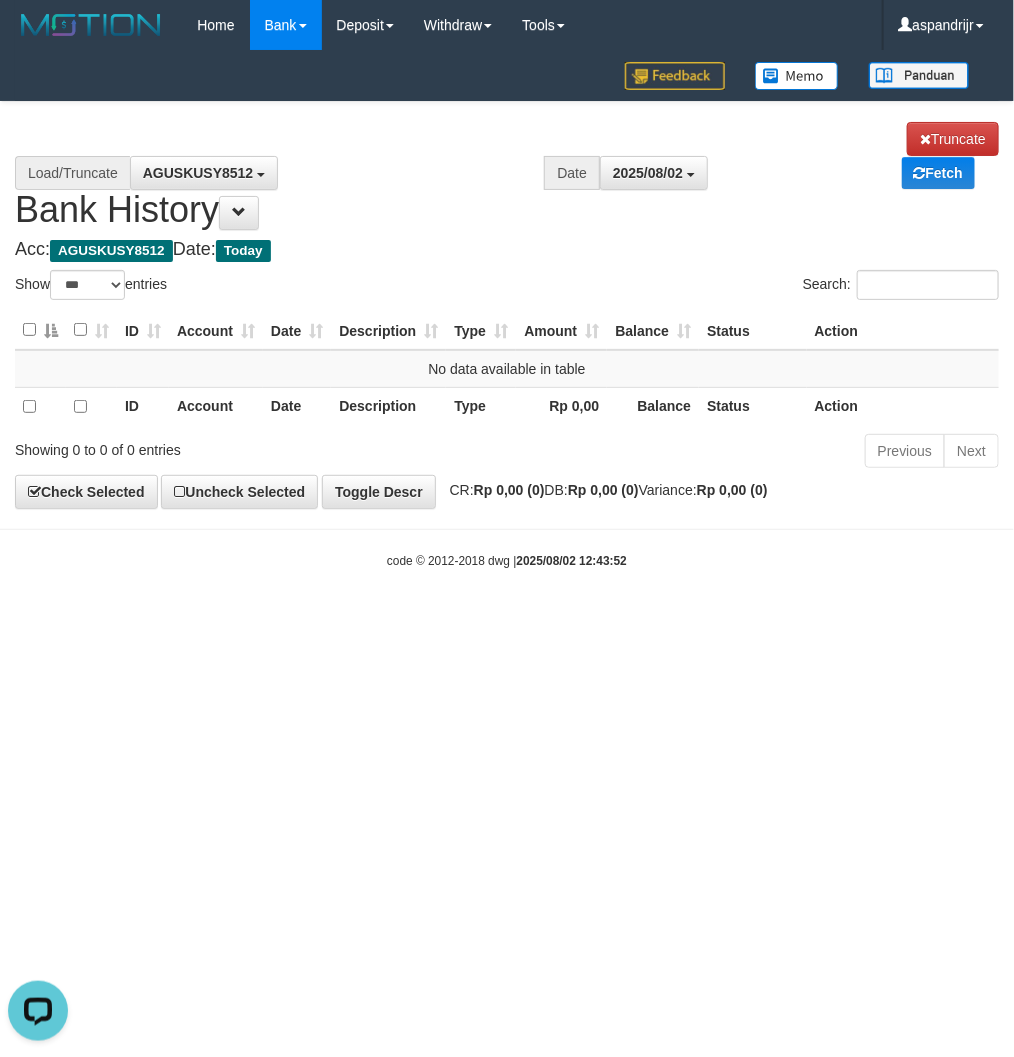 scroll, scrollTop: 0, scrollLeft: 0, axis: both 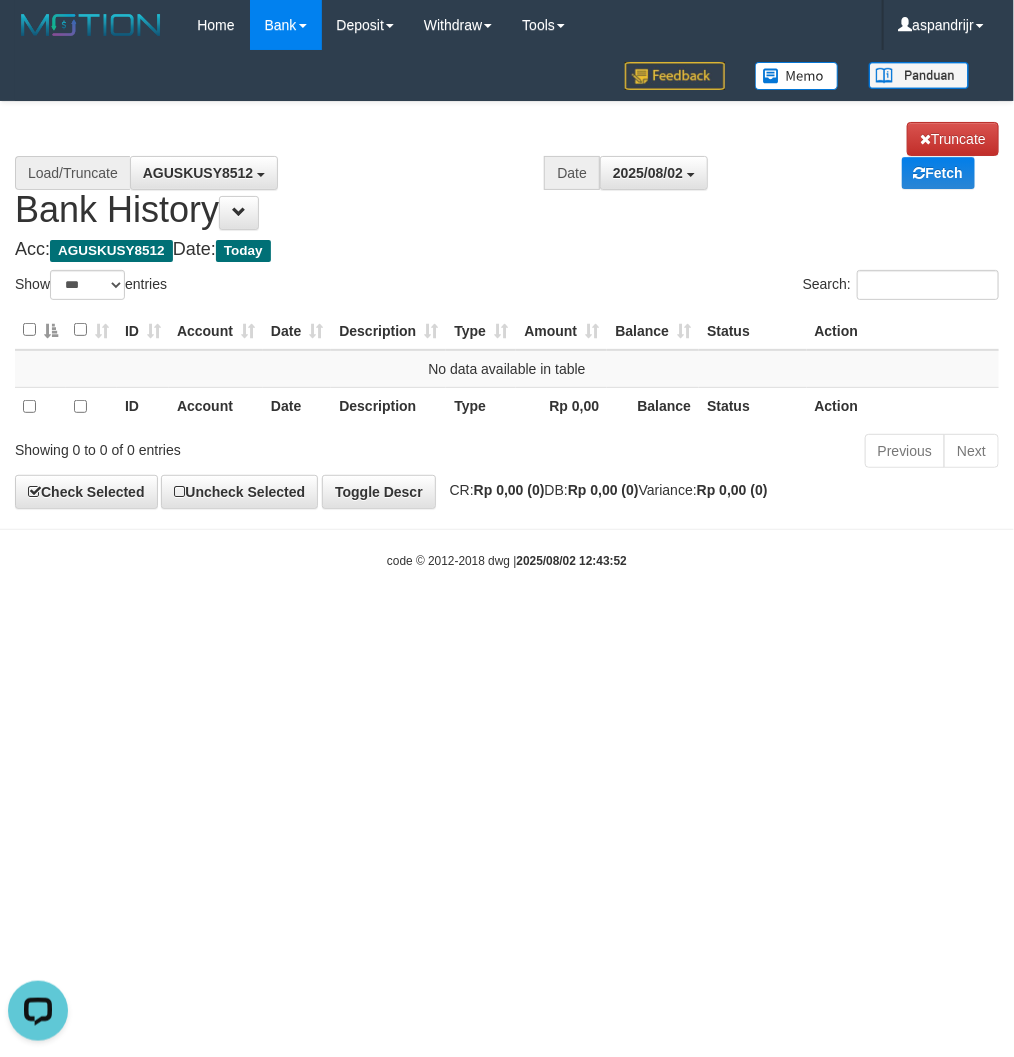 click on "Toggle navigation
Home
Bank
Account List
Load
By Website
Group
[ITOTO]													PRABUJITU
By Load Group (DPS)
Group asp-1
Mutasi Bank
Search
Sync
Note Mutasi
Deposit
DPS Fetch -" at bounding box center [507, 310] 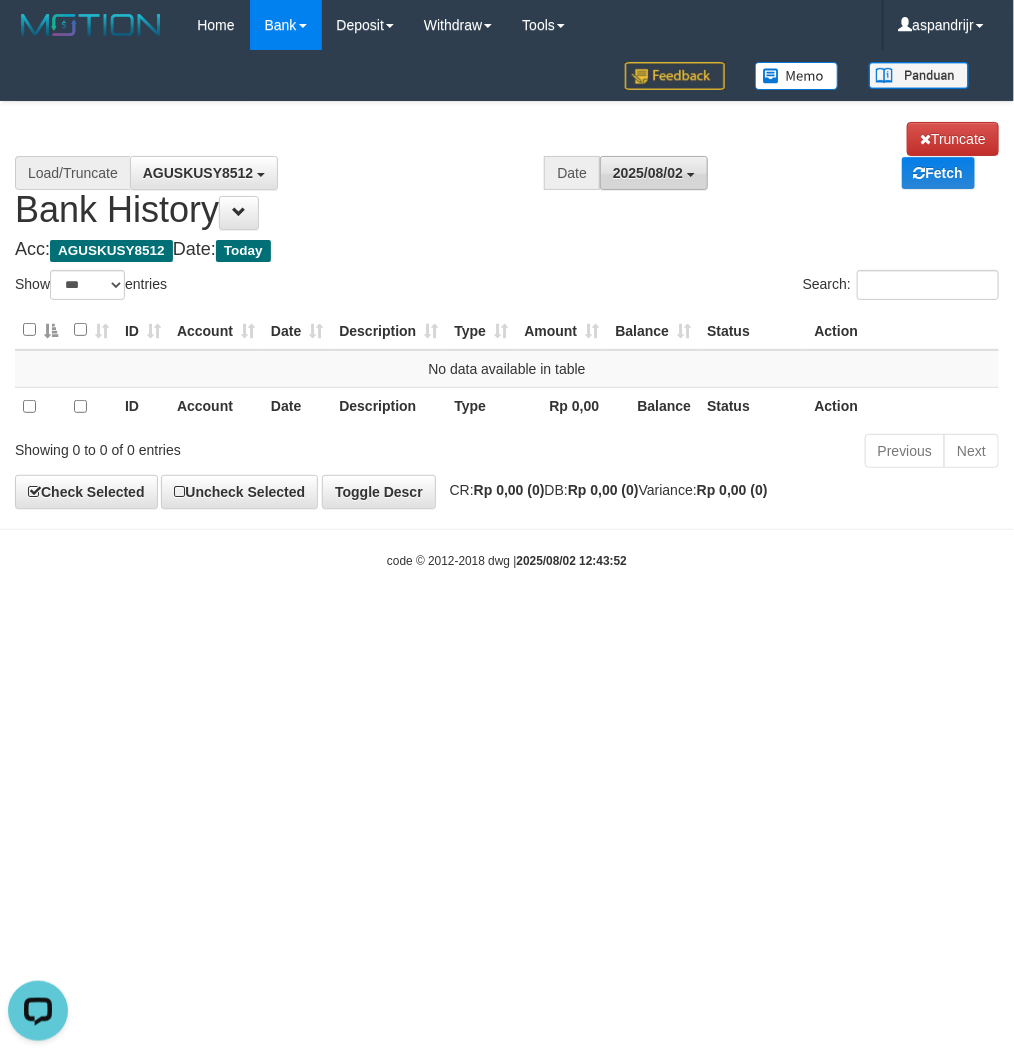 click on "2025/08/02" at bounding box center (648, 173) 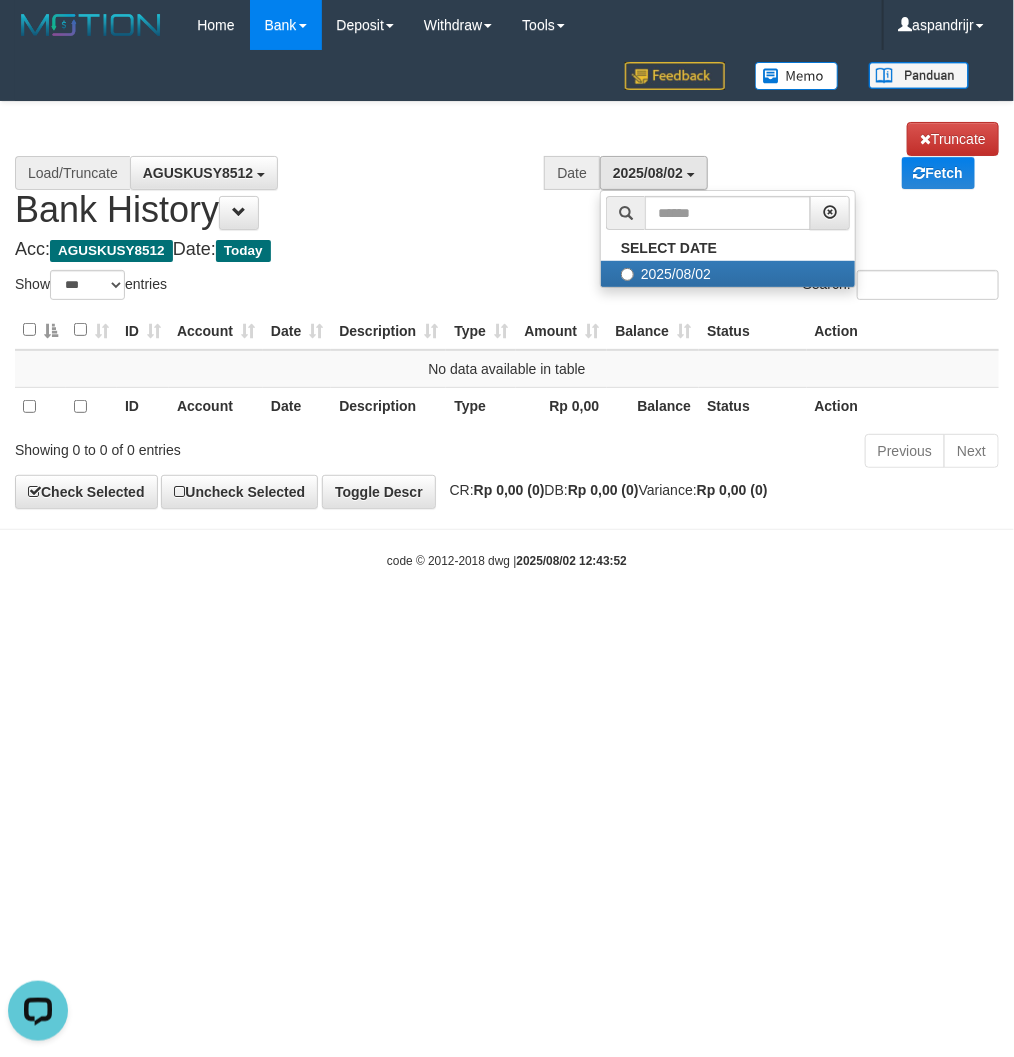 click on "**********" at bounding box center [507, 176] 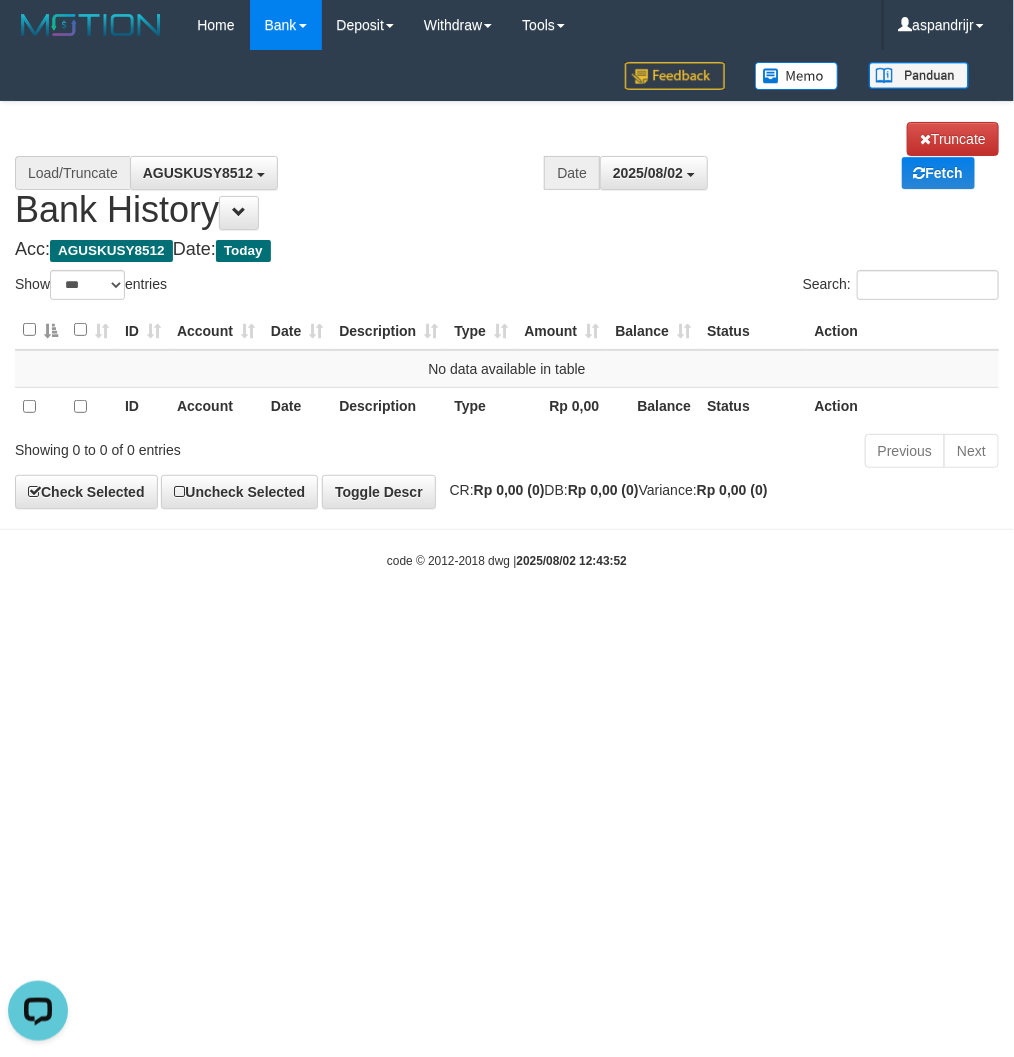 click on "Toggle navigation
Home
Bank
Account List
Load
By Website
Group
[ITOTO]													PRABUJITU
By Load Group (DPS)
Group asp-1
Mutasi Bank
Search
Sync
Note Mutasi
Deposit
DPS List" at bounding box center [507, 310] 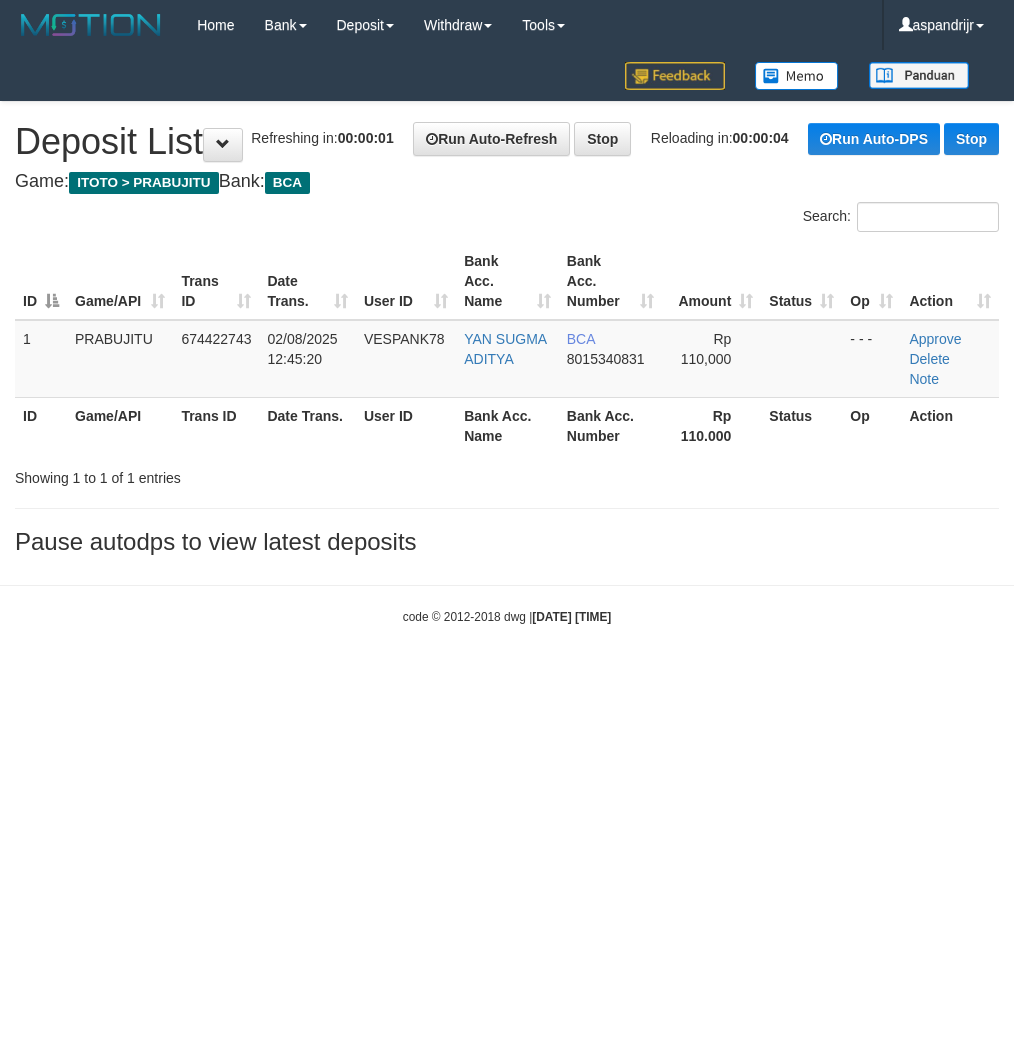 scroll, scrollTop: 0, scrollLeft: 0, axis: both 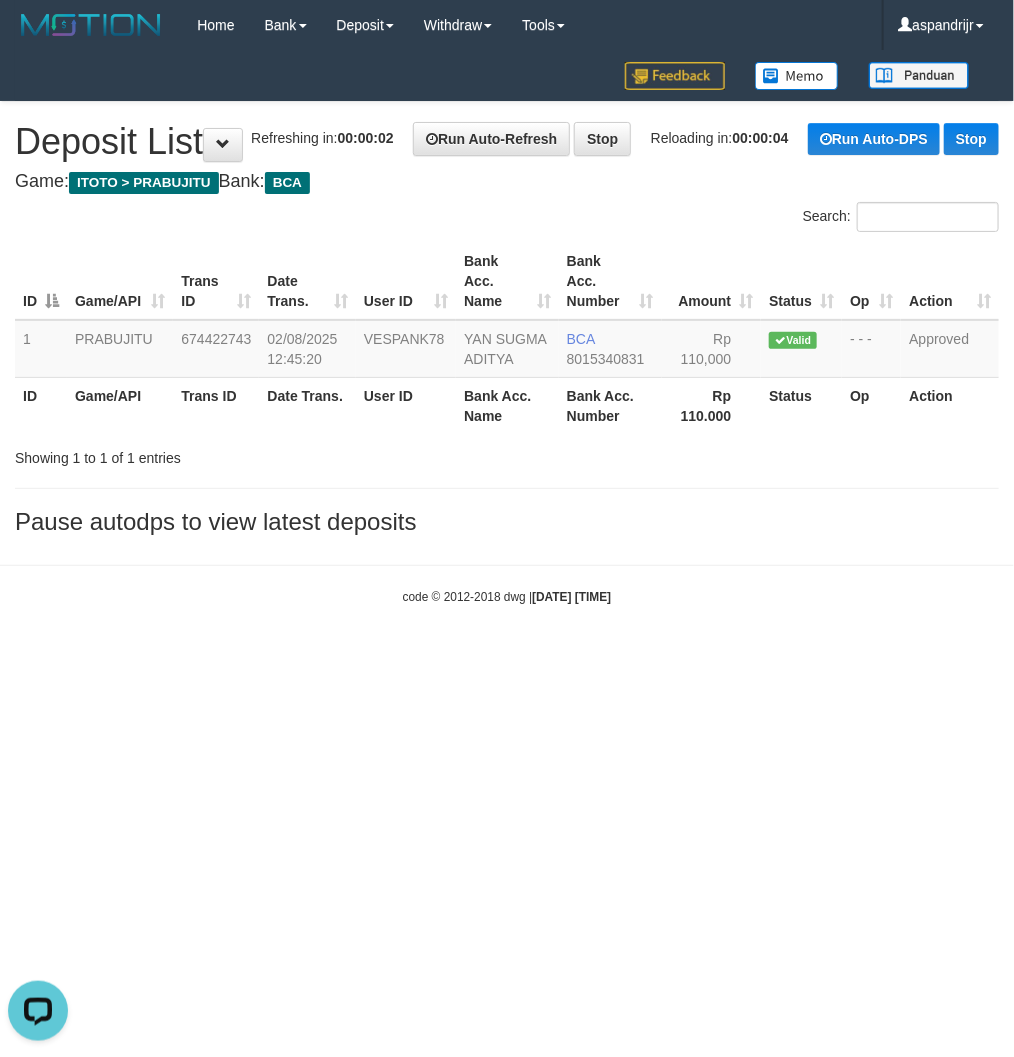 click on "Toggle navigation
Home
Bank
Account List
Load
By Website
Group
[ITOTO]													PRABUJITU
By Load Group (DPS)
Group asp-1
Mutasi Bank
Search
Sync
Note Mutasi
Deposit
DPS Fetch -" at bounding box center [507, 328] 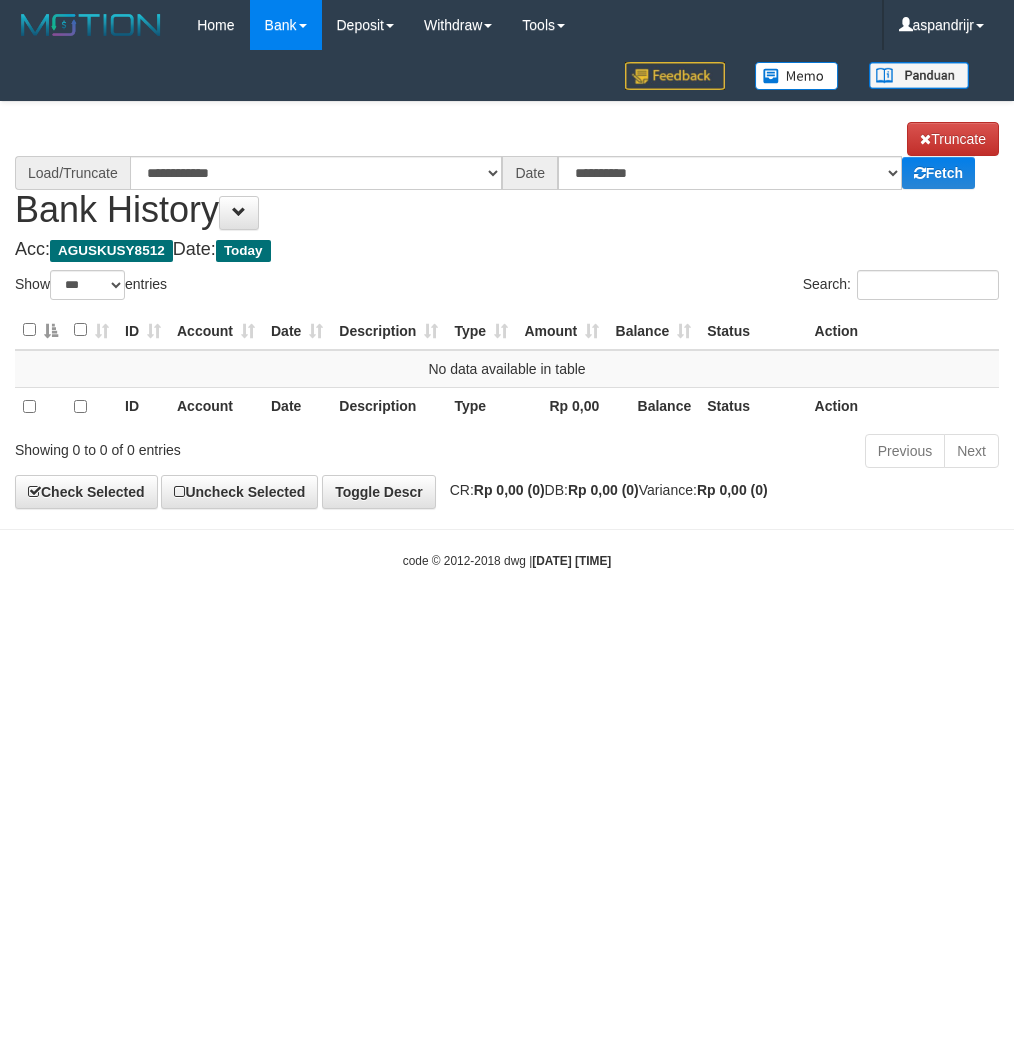 select on "***" 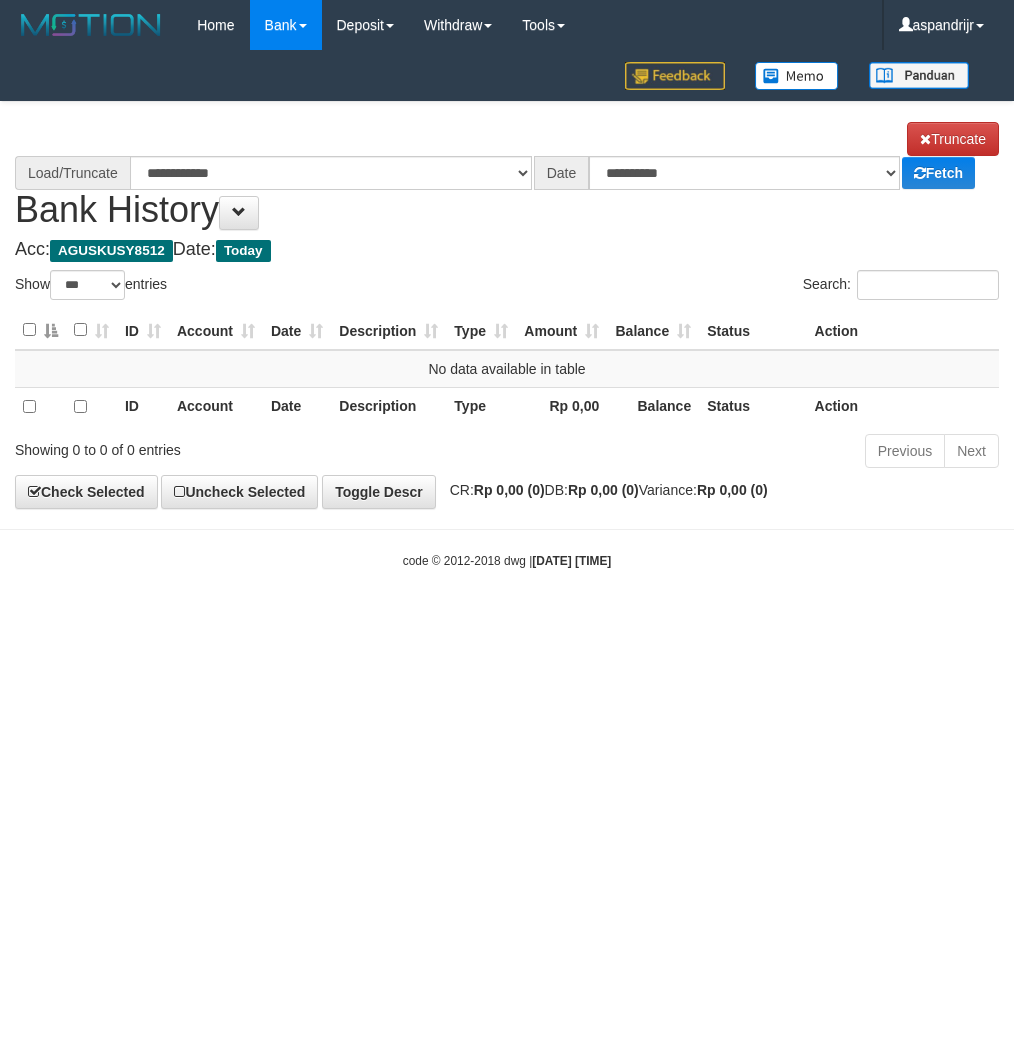 scroll, scrollTop: 0, scrollLeft: 0, axis: both 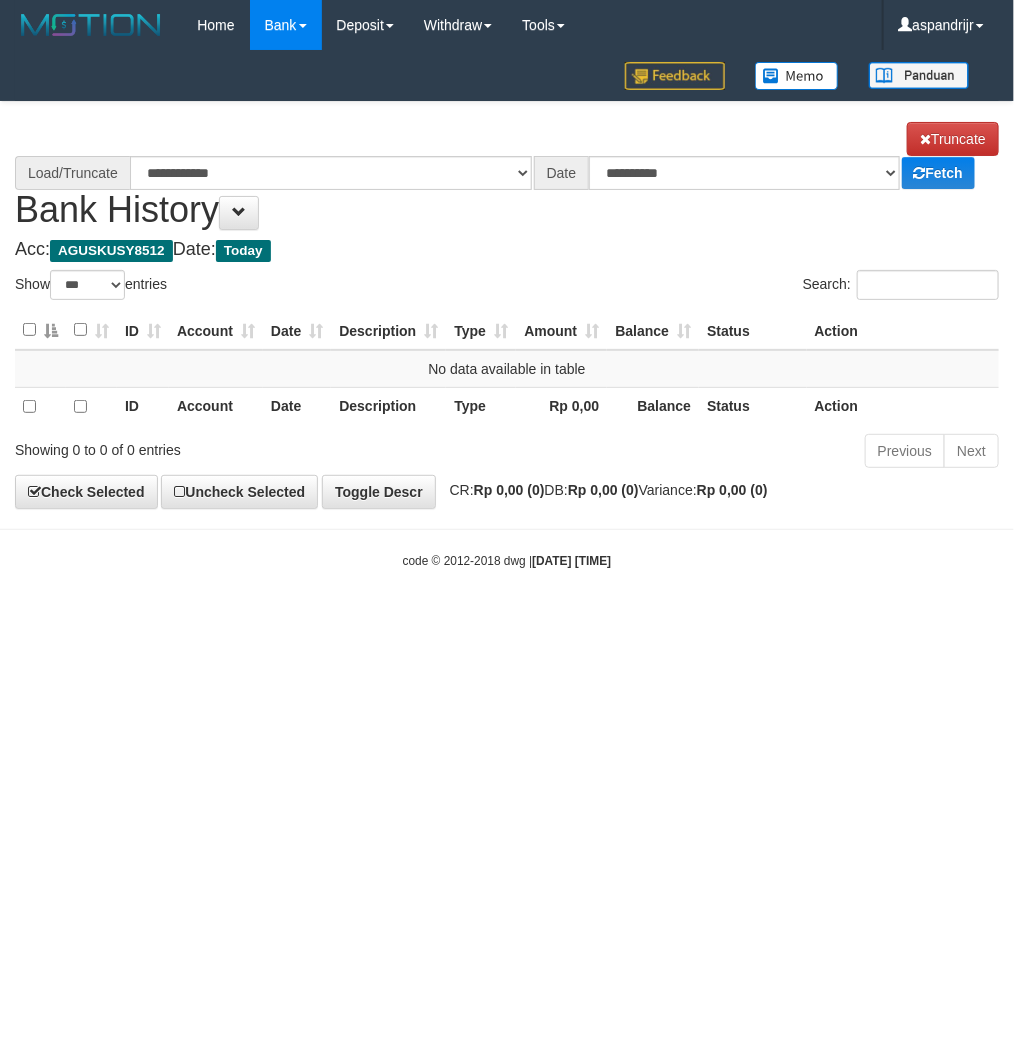 select on "****" 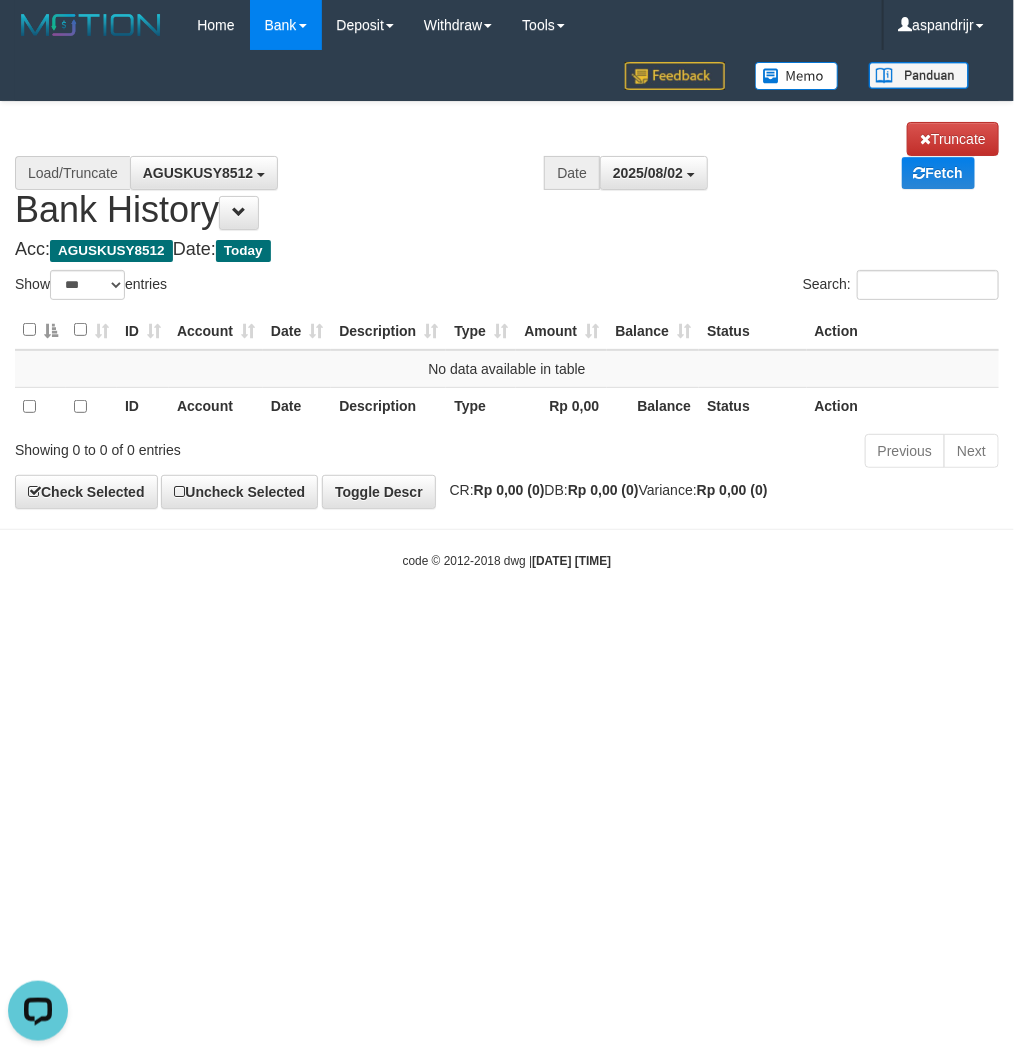 scroll, scrollTop: 0, scrollLeft: 0, axis: both 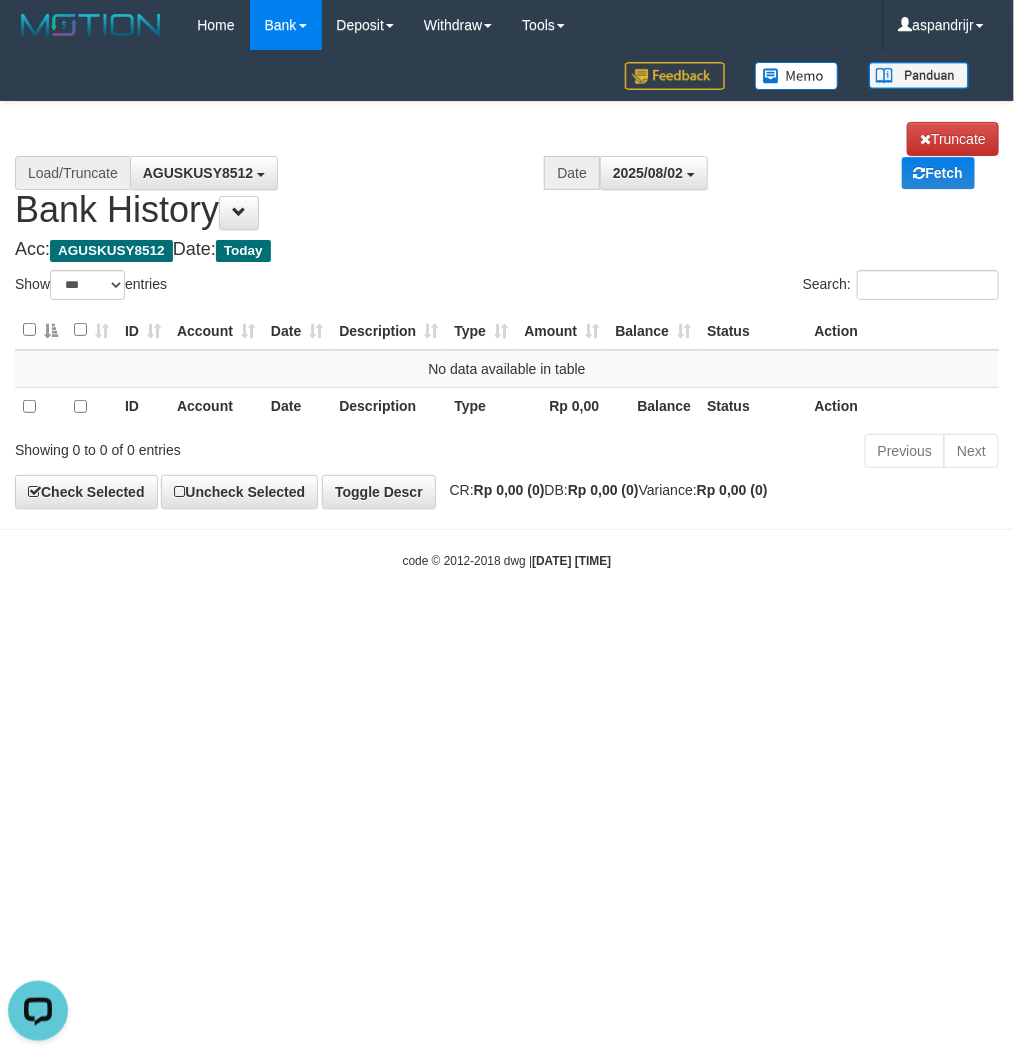 click on "Toggle navigation
Home
Bank
Account List
Load
By Website
Group
[ITOTO]													PRABUJITU
By Load Group (DPS)
Group asp-1
Mutasi Bank
Search
Sync
Note Mutasi
Deposit
DPS List" at bounding box center [507, 310] 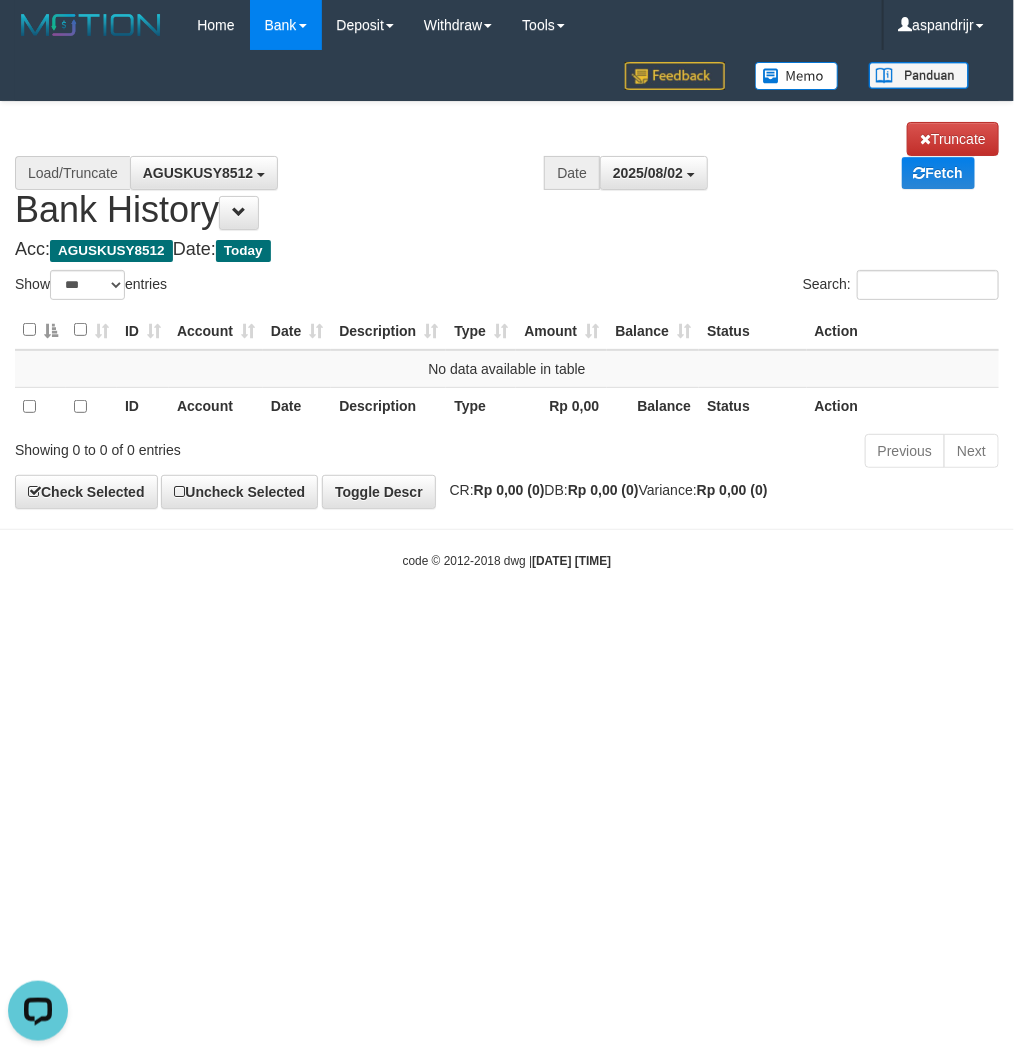 click on "Toggle navigation
Home
Bank
Account List
Load
By Website
Group
[ITOTO]													PRABUJITU
By Load Group (DPS)
Group asp-1
Mutasi Bank
Search
Sync
Note Mutasi
Deposit
DPS List" at bounding box center [507, 310] 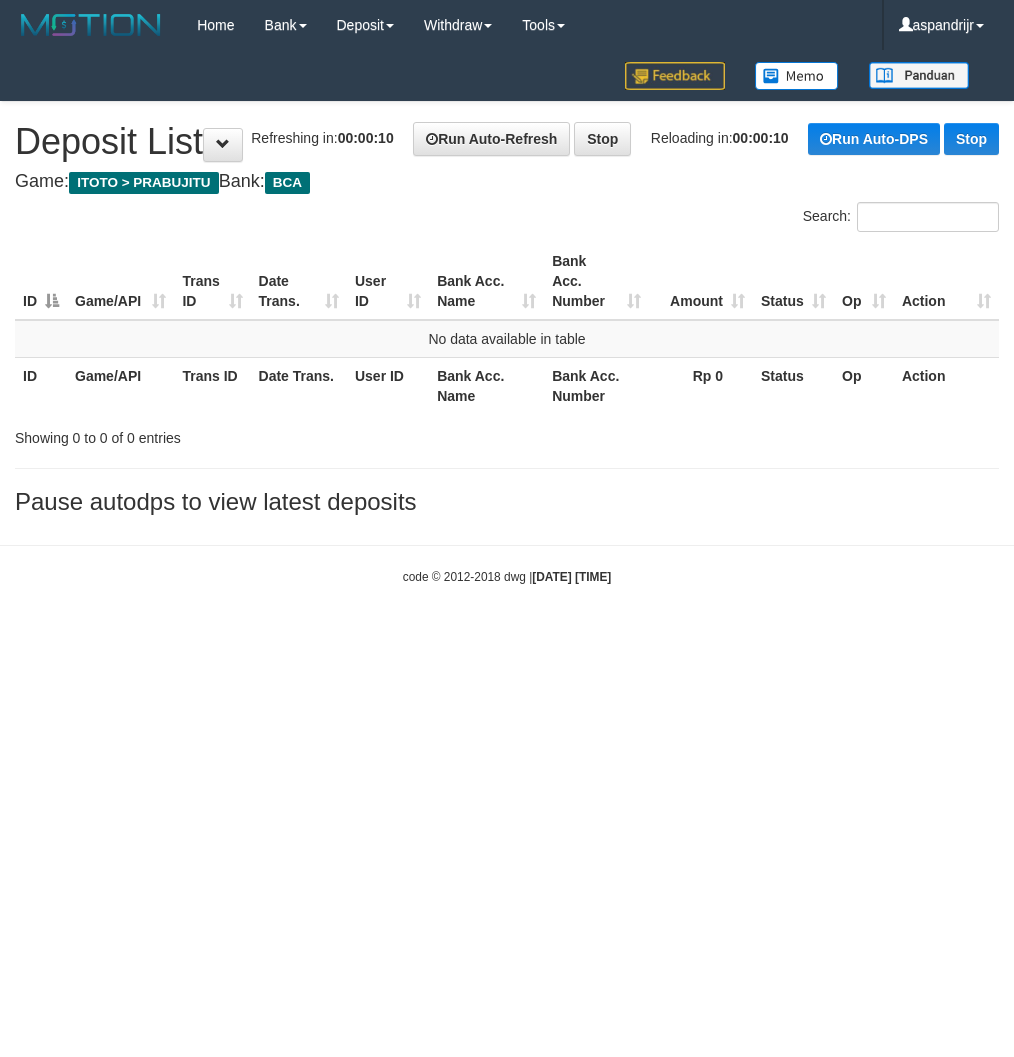 scroll, scrollTop: 0, scrollLeft: 0, axis: both 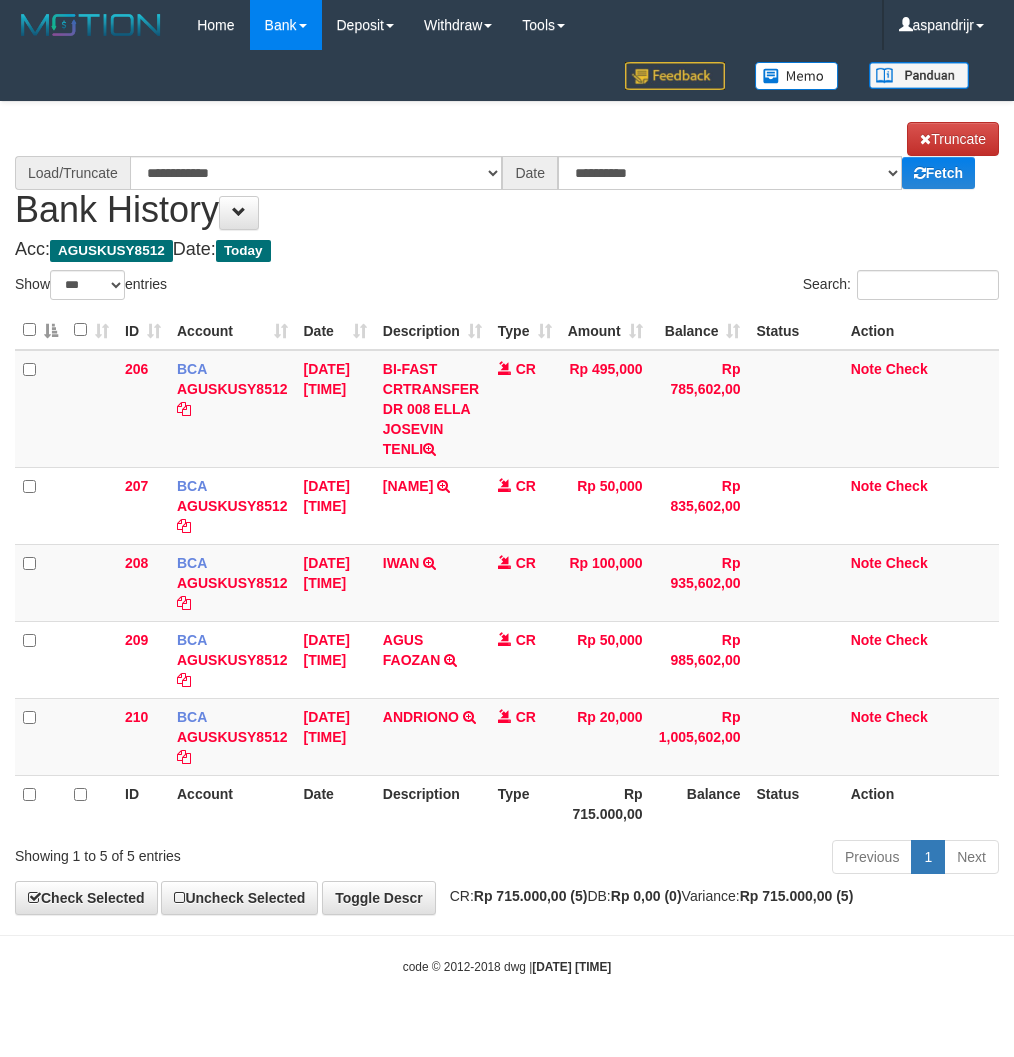select on "***" 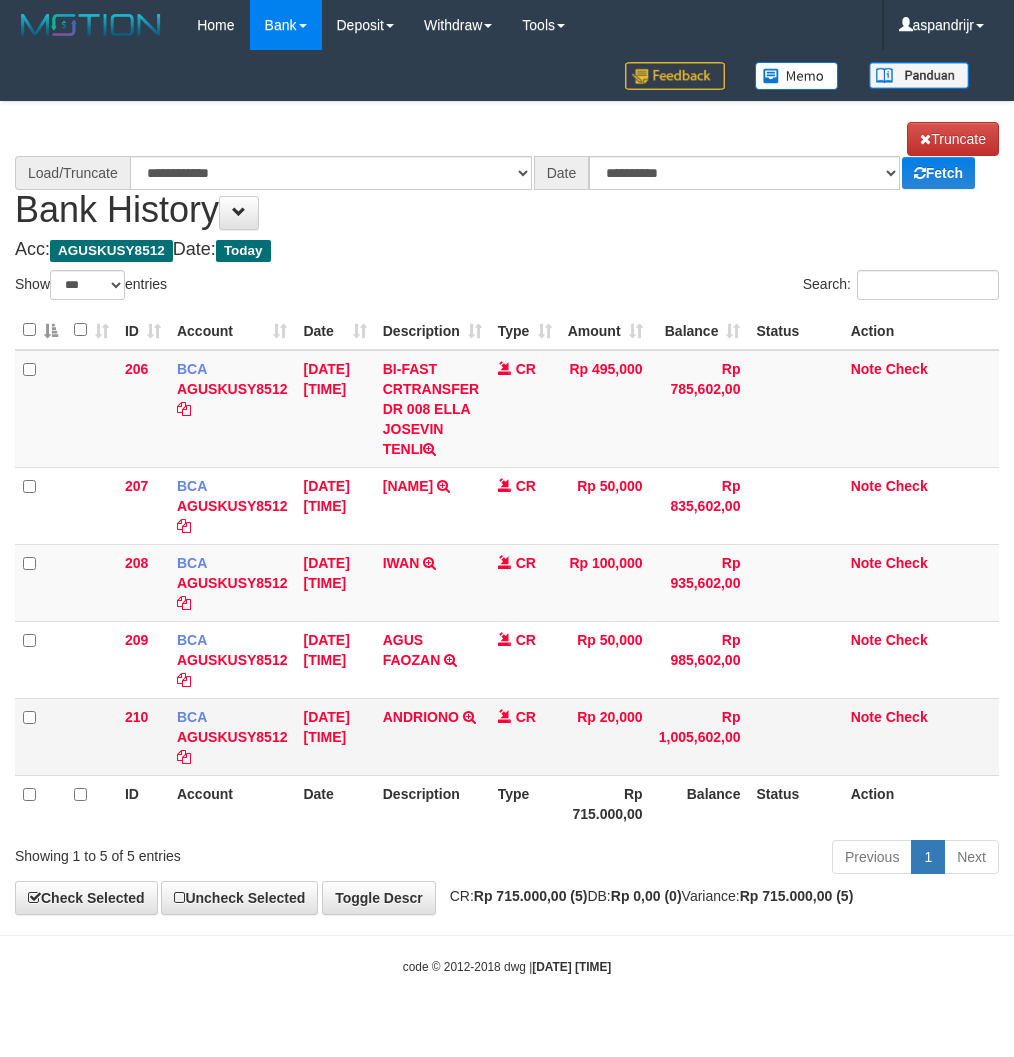 scroll, scrollTop: 0, scrollLeft: 0, axis: both 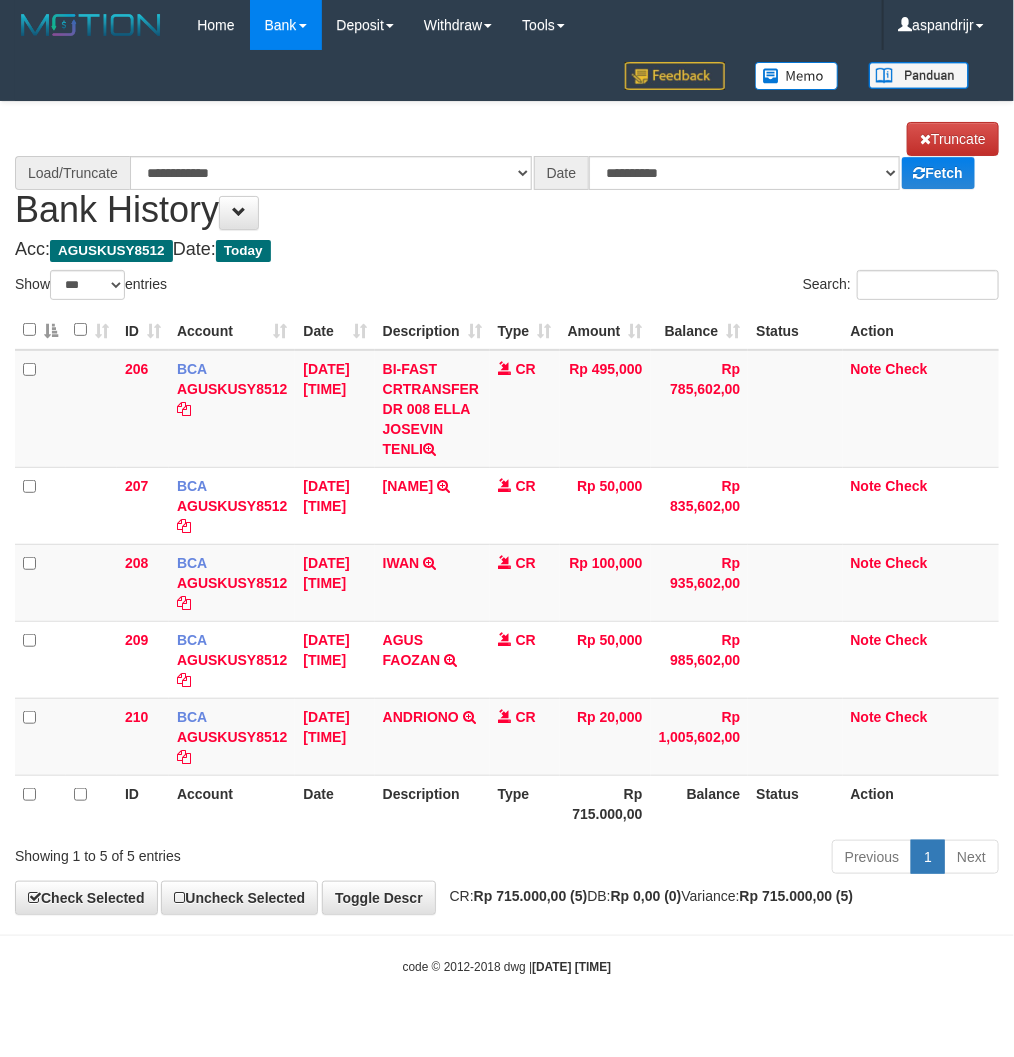 select on "****" 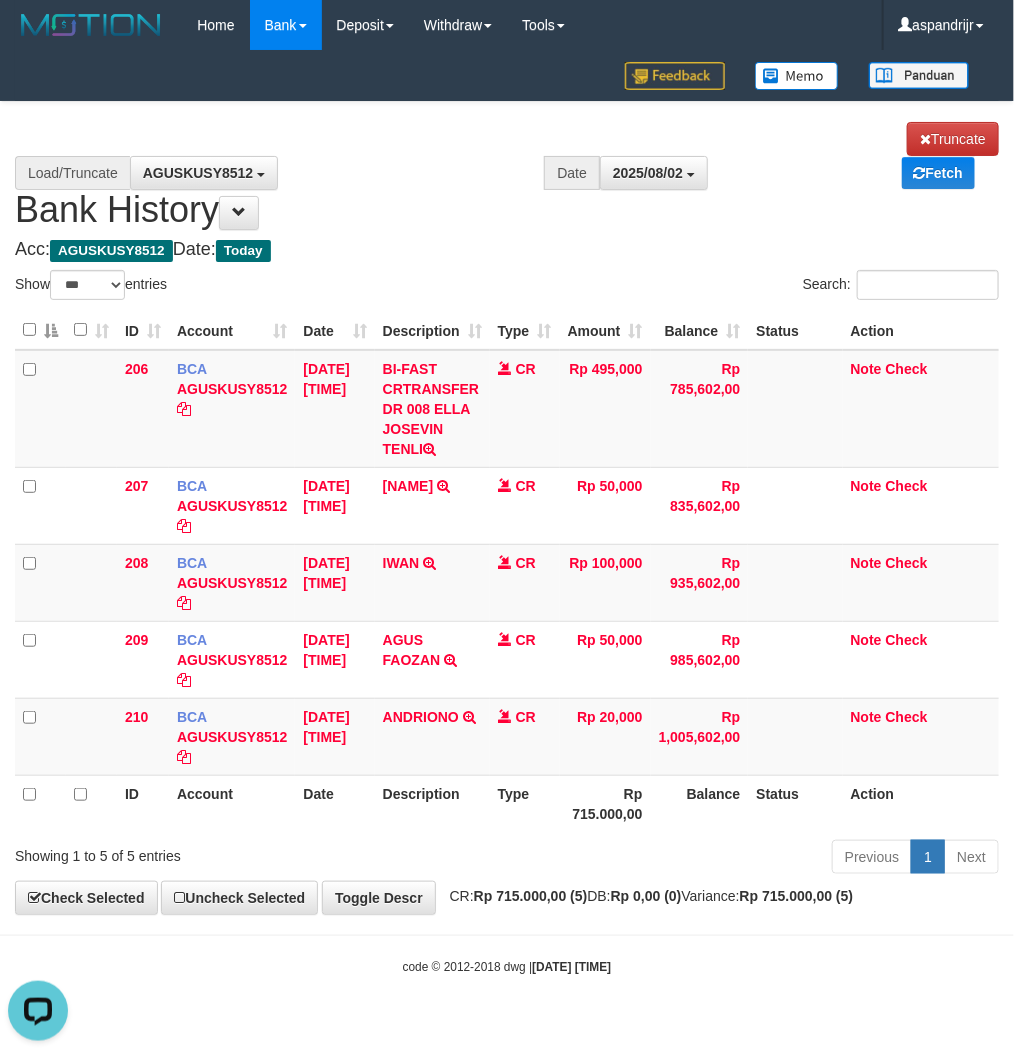 scroll, scrollTop: 0, scrollLeft: 0, axis: both 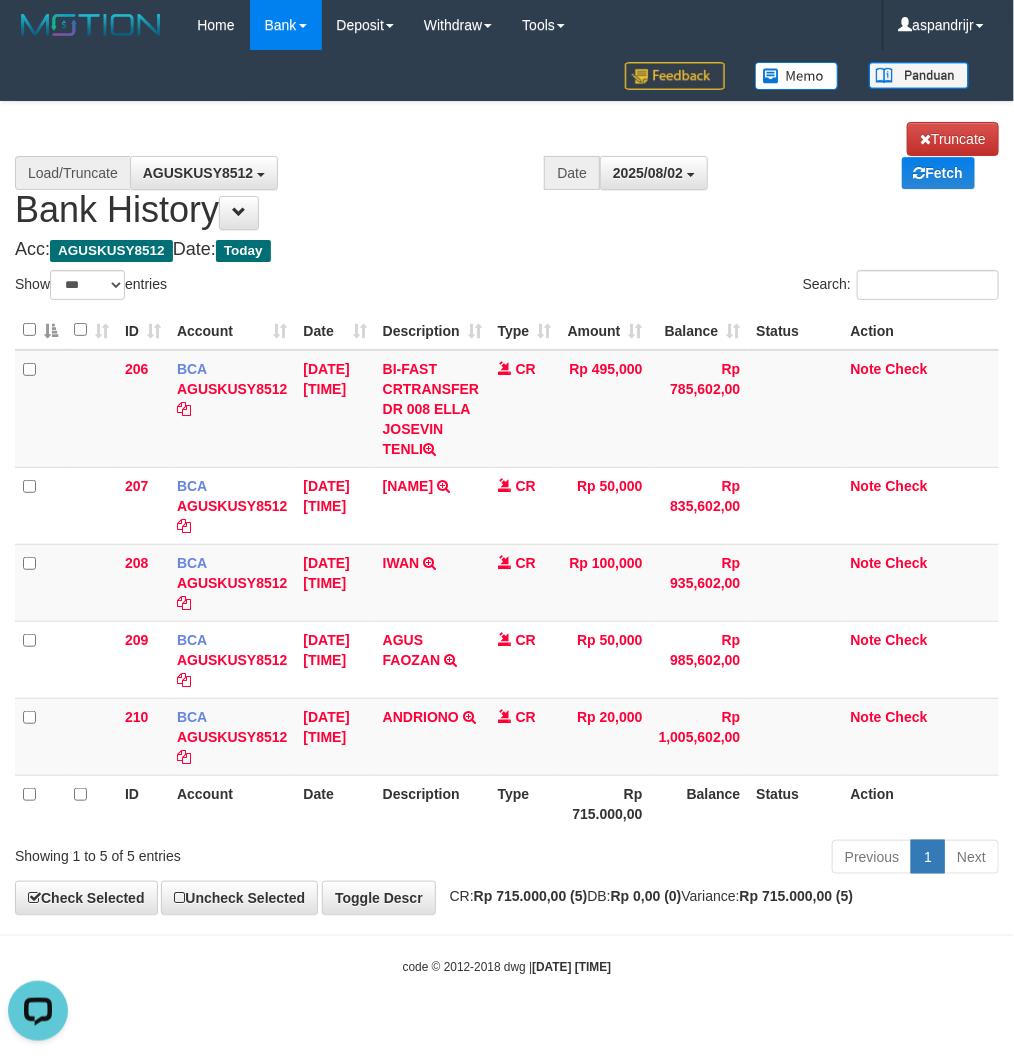 click on "**********" at bounding box center (507, 176) 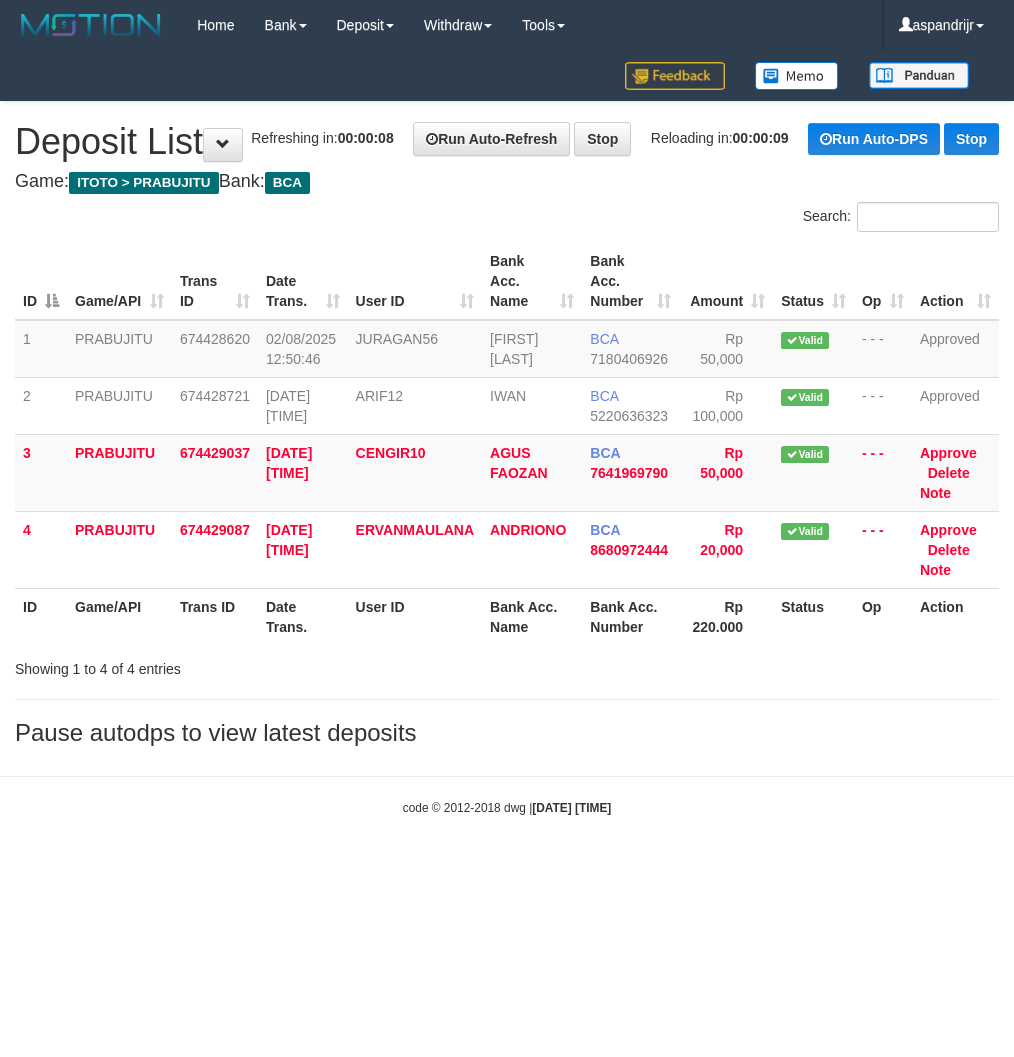 scroll, scrollTop: 0, scrollLeft: 0, axis: both 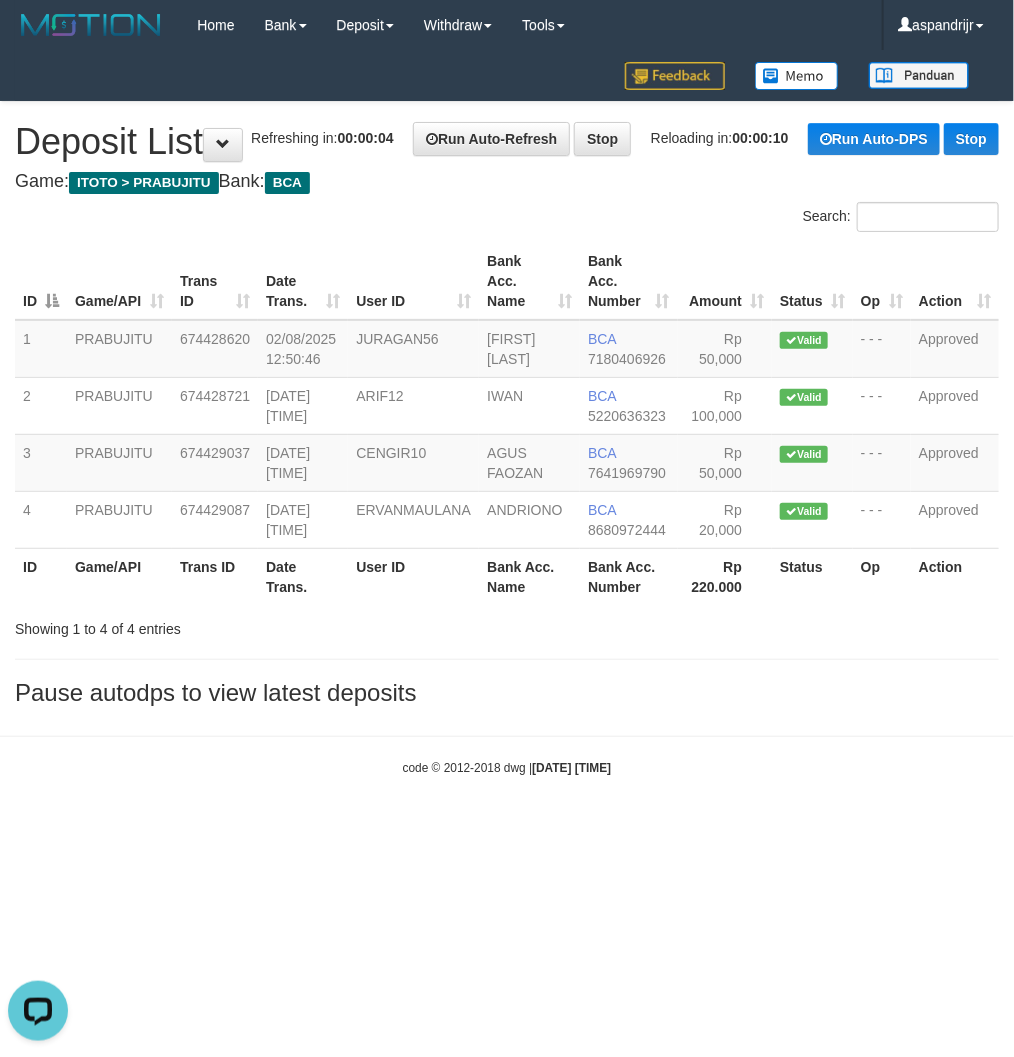 click on "Toggle navigation
Home
Bank
Account List
Load
By Website
Group
[ITOTO]													PRABUJITU
By Load Group (DPS)
Group asp-1
Mutasi Bank
Search
Sync
Note Mutasi
Deposit
DPS Fetch -" at bounding box center (507, 413) 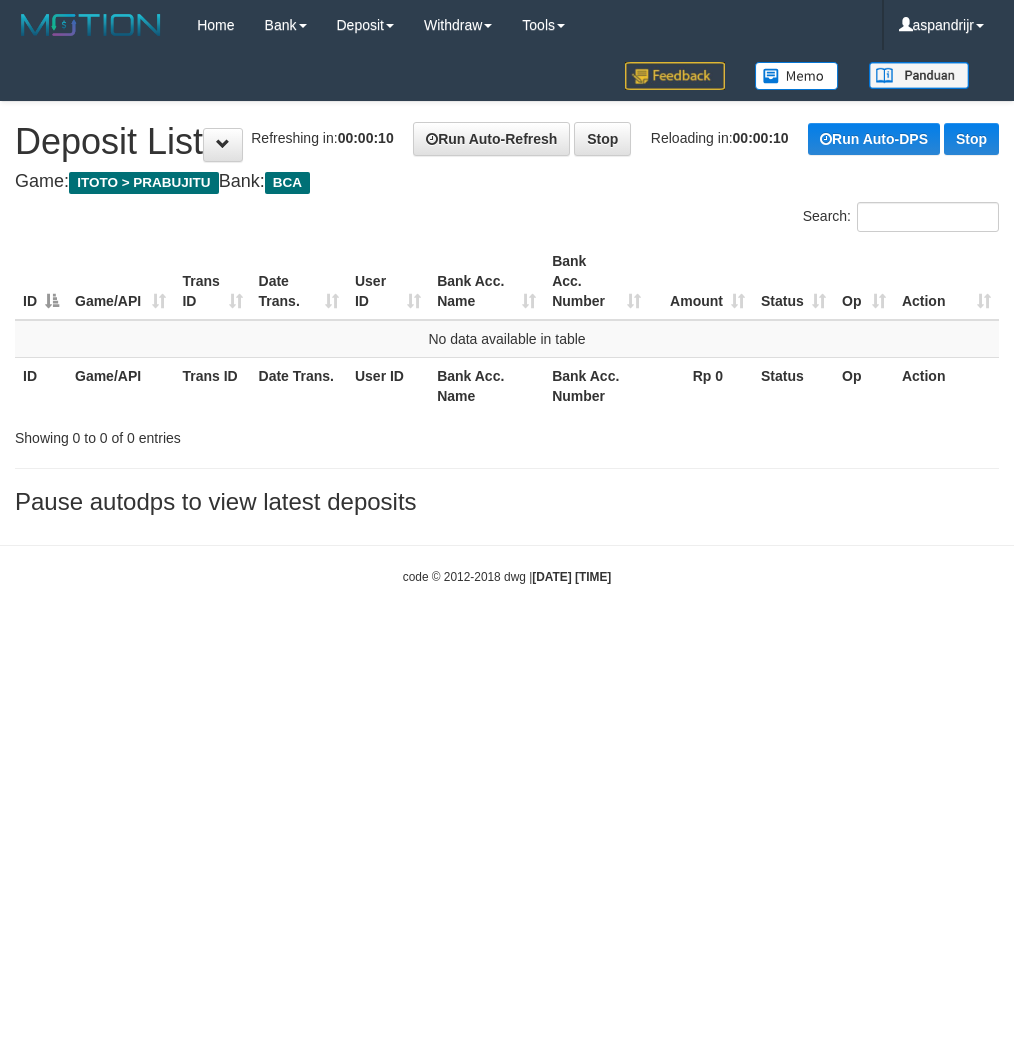 scroll, scrollTop: 0, scrollLeft: 0, axis: both 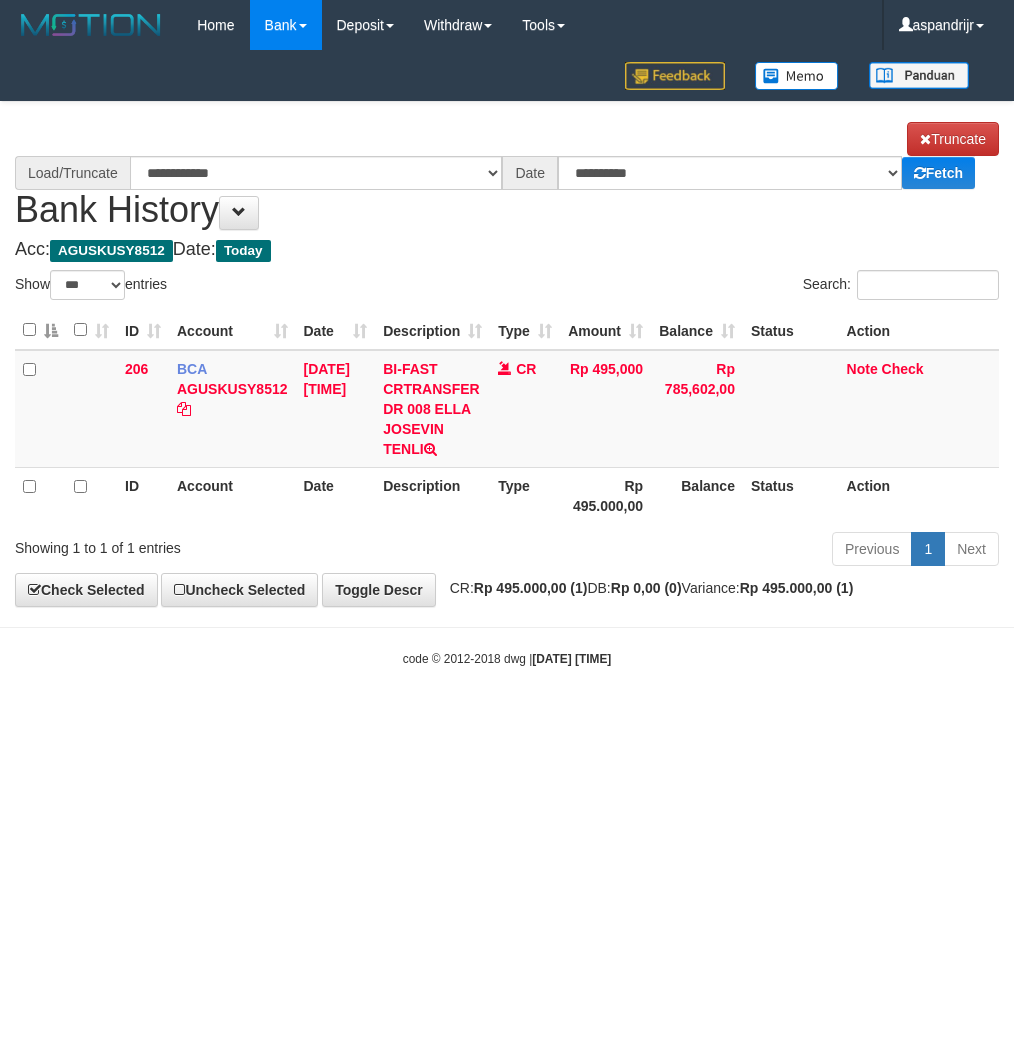 select on "***" 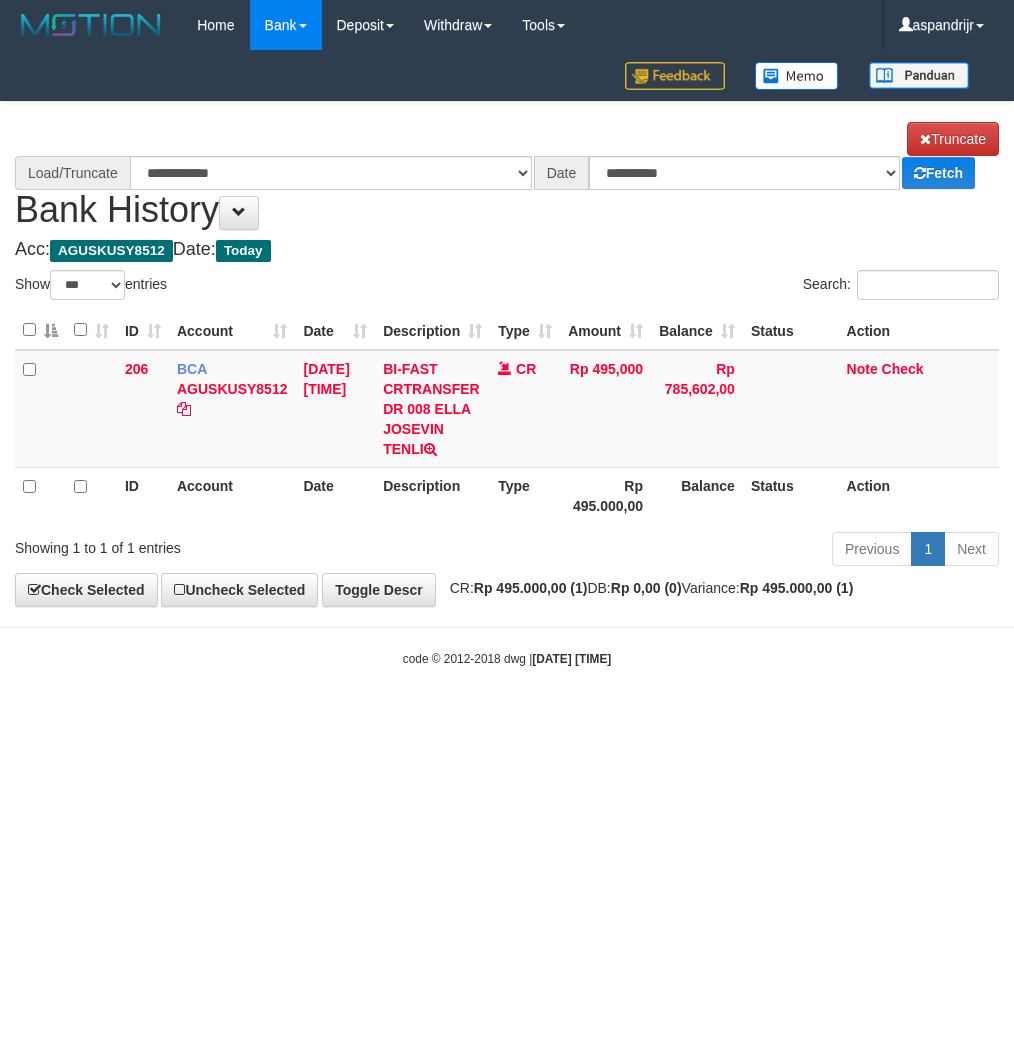 scroll, scrollTop: 0, scrollLeft: 0, axis: both 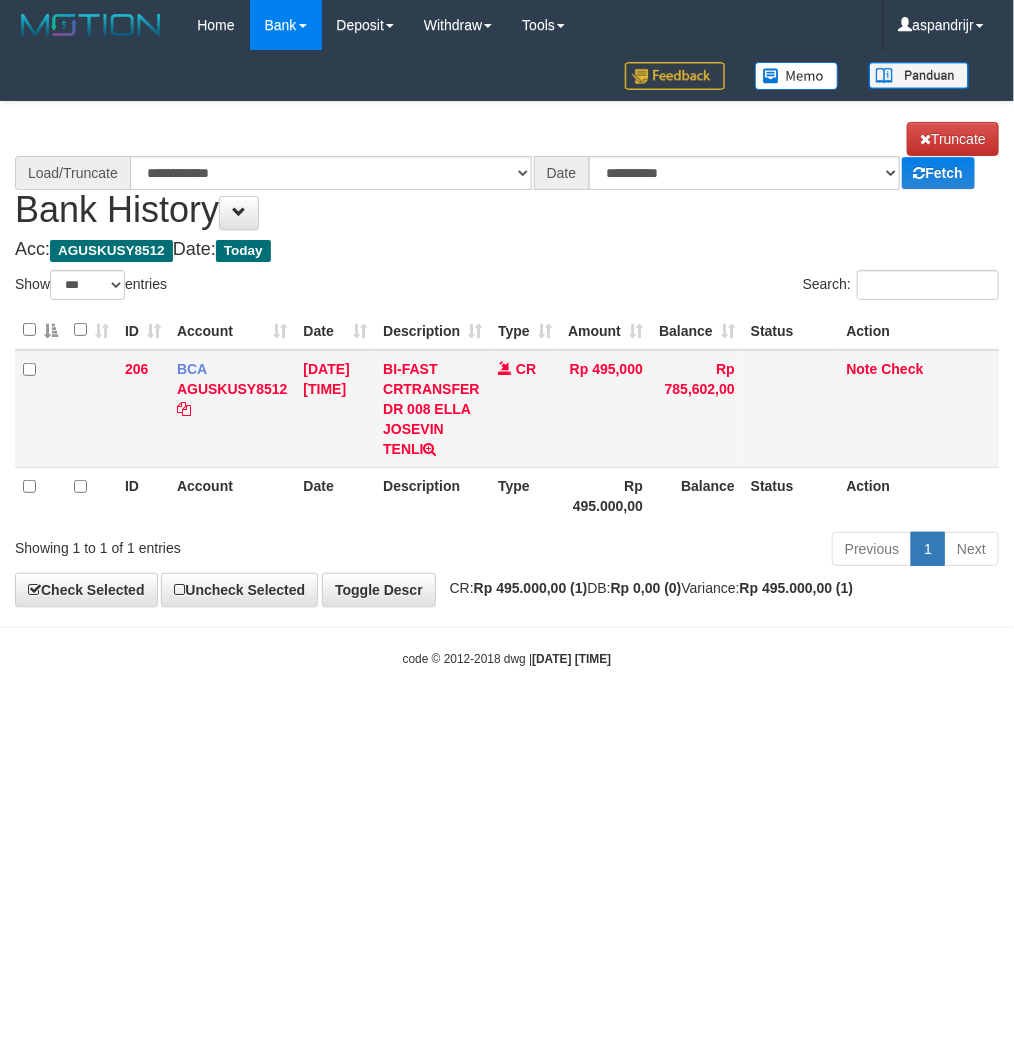 click on "BI-FAST CRTRANSFER DR 008 ELLA JOSEVIN TENLI" at bounding box center [432, 409] 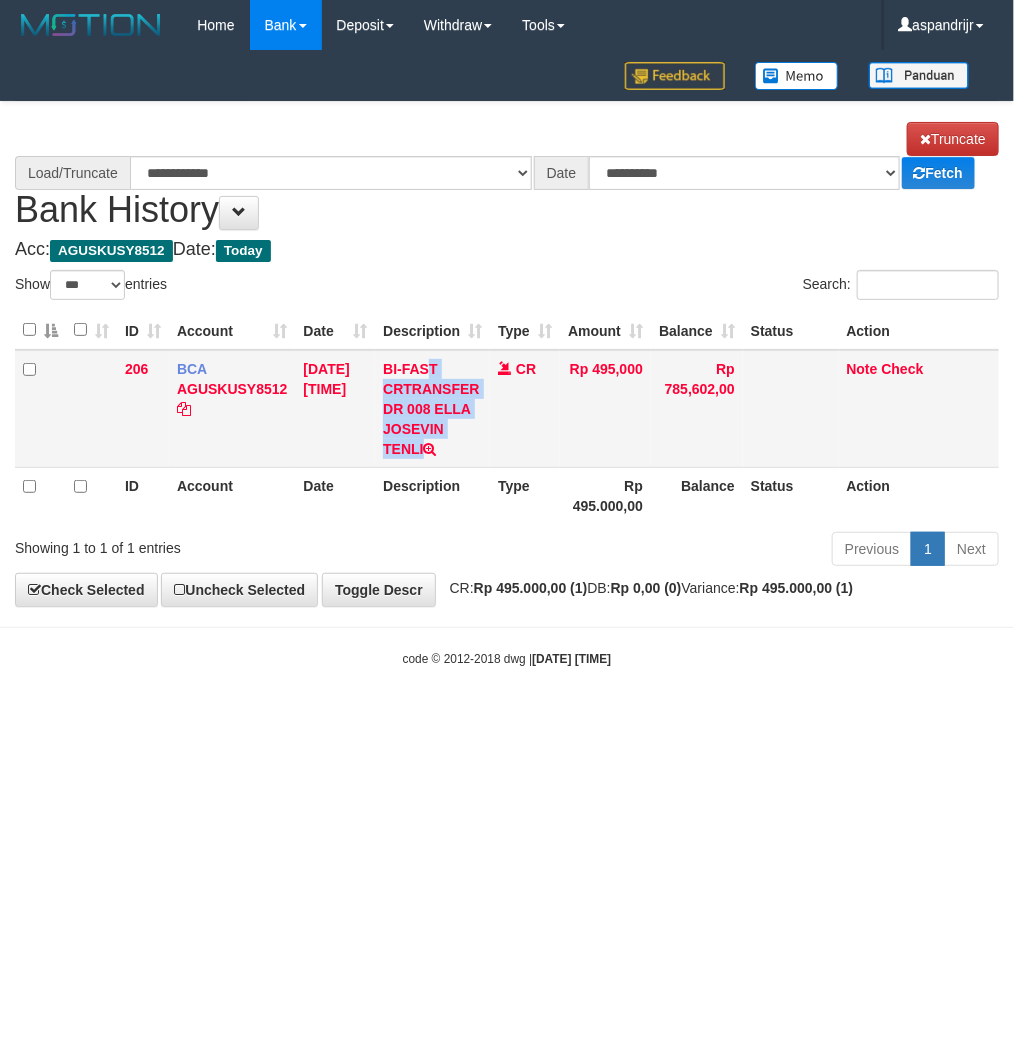click on "BI-FAST CRTRANSFER DR 008 ELLA JOSEVIN TENLI" at bounding box center [432, 409] 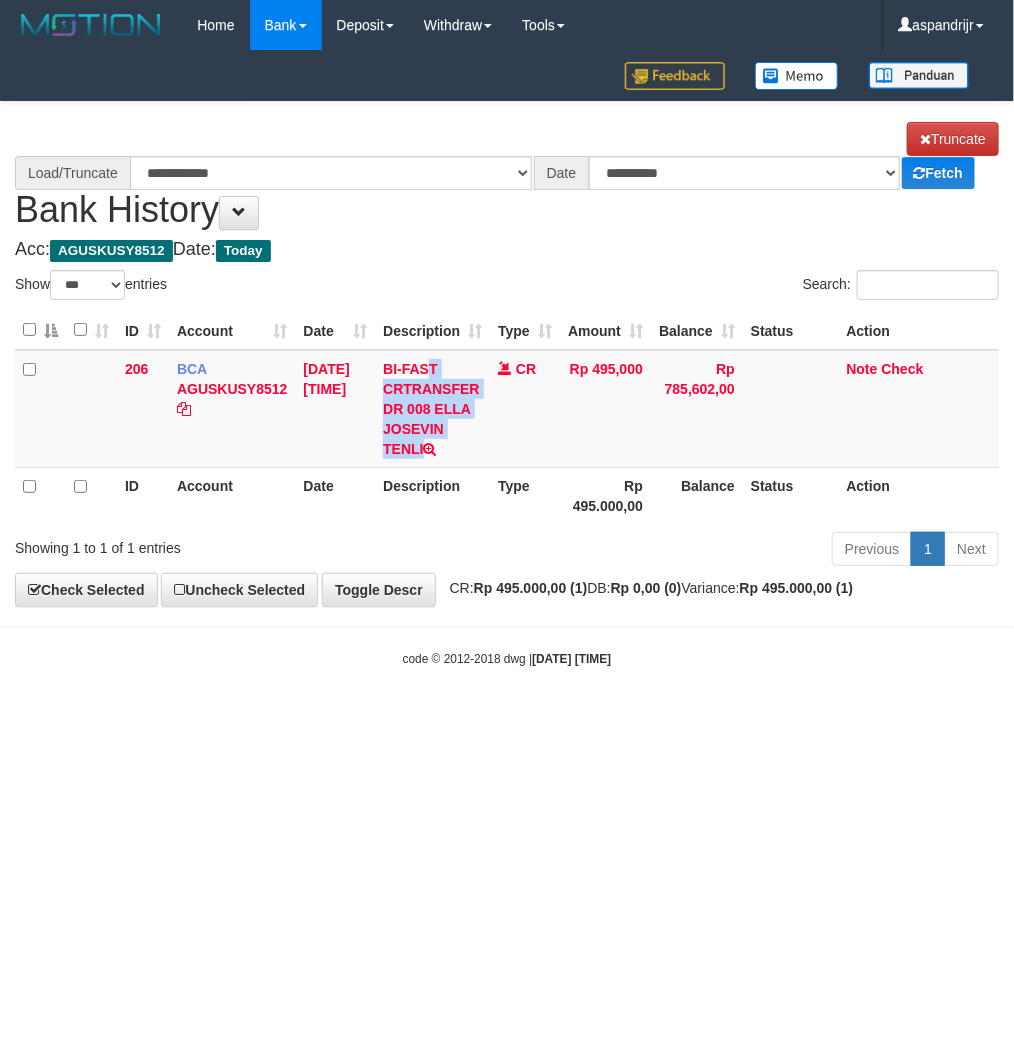 select on "****" 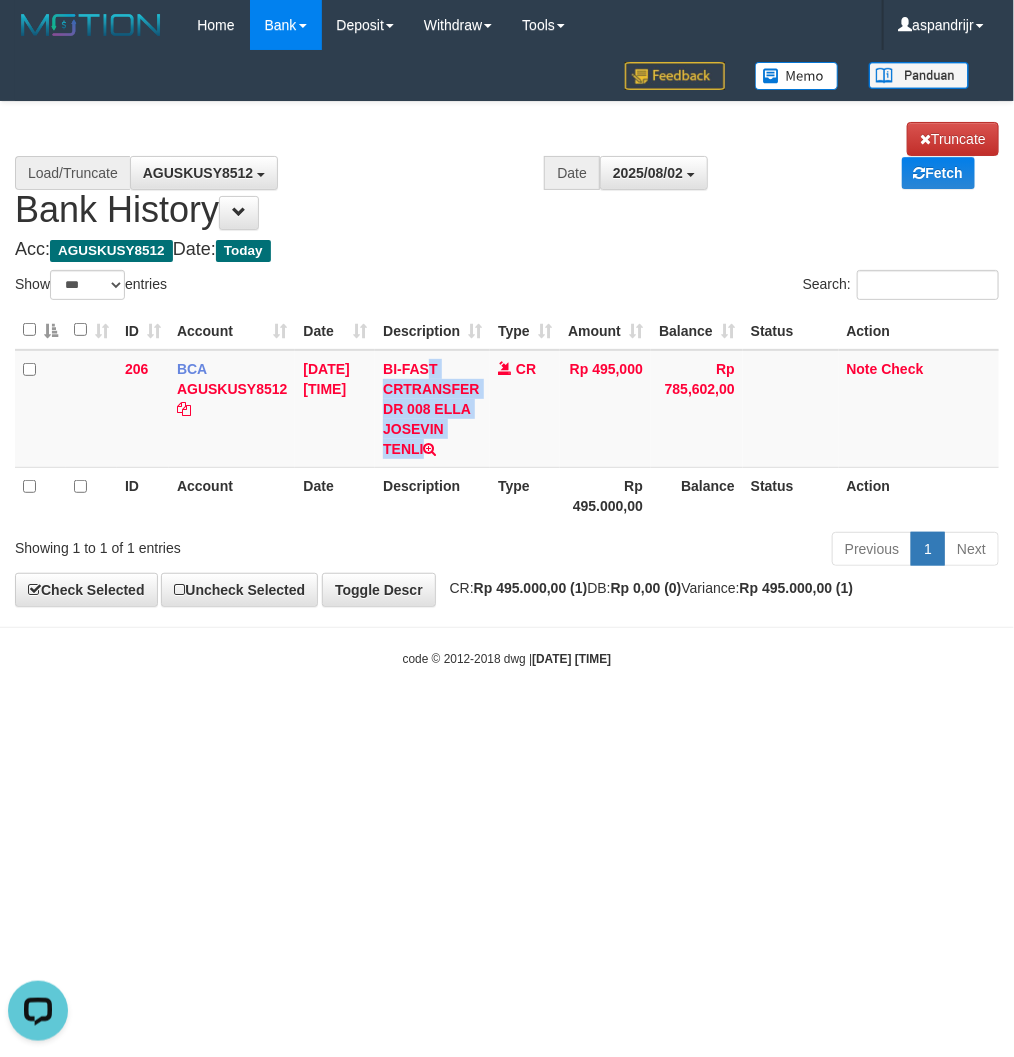 scroll, scrollTop: 0, scrollLeft: 0, axis: both 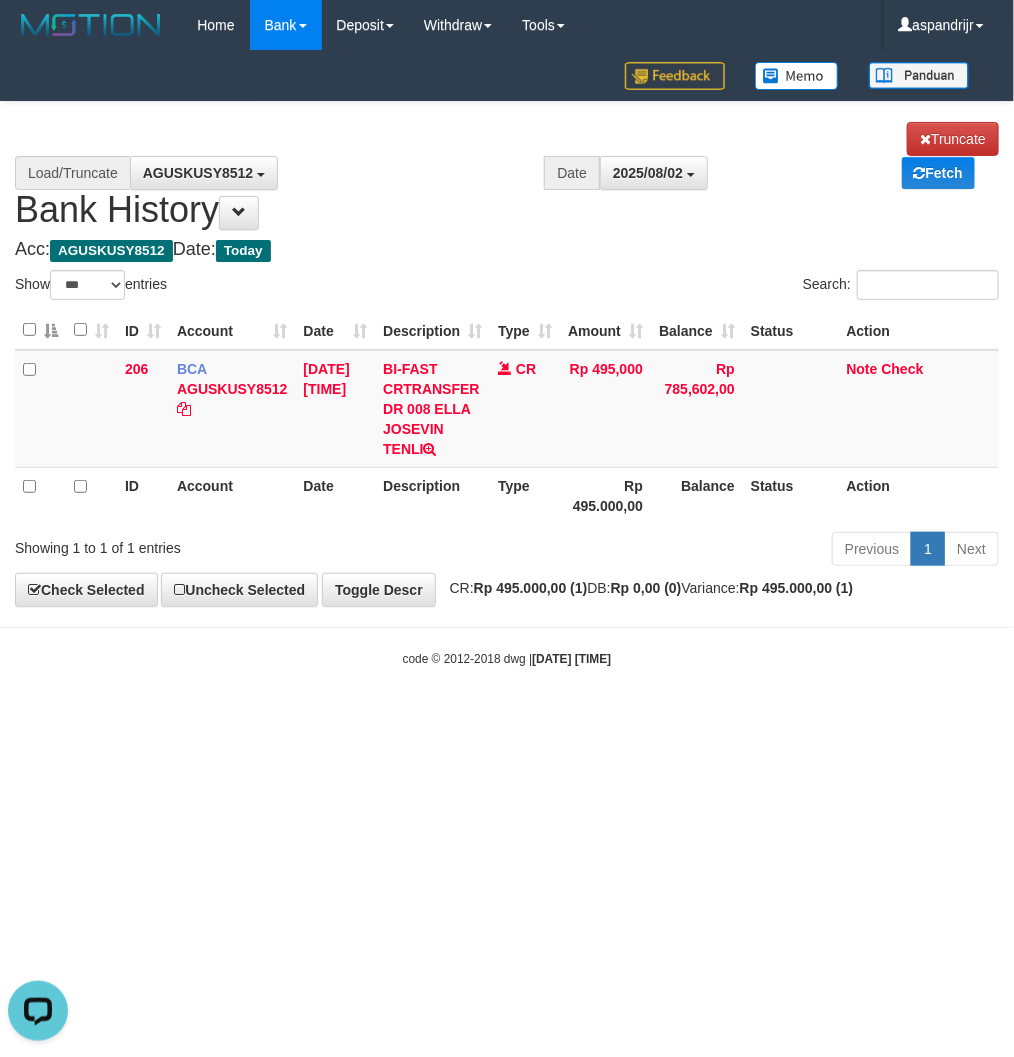 click on "Toggle navigation
Home
Bank
Account List
Load
By Website
Group
[ITOTO]													PRABUJITU
By Load Group (DPS)
Group asp-1
Mutasi Bank
Search
Sync
Note Mutasi
Deposit
DPS List" at bounding box center (507, 359) 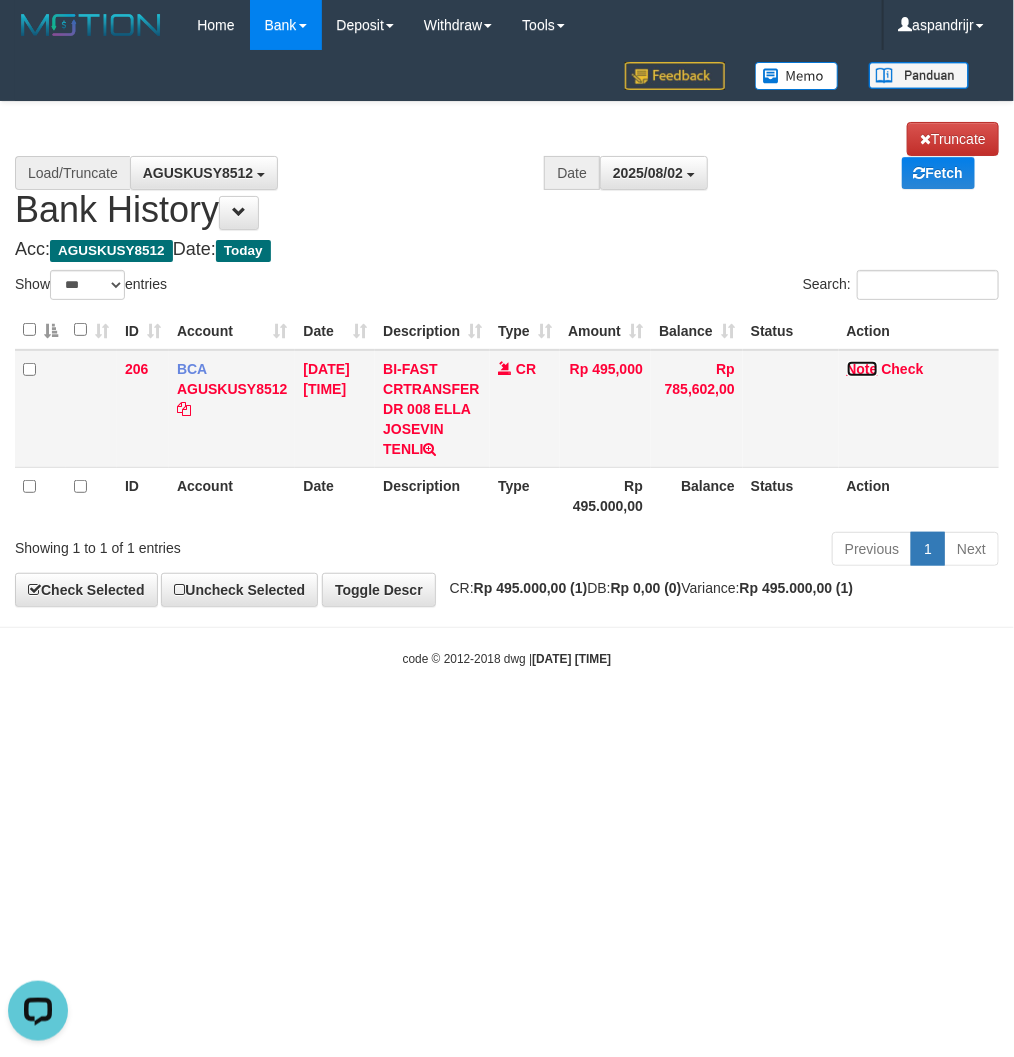 click on "Note" at bounding box center [862, 369] 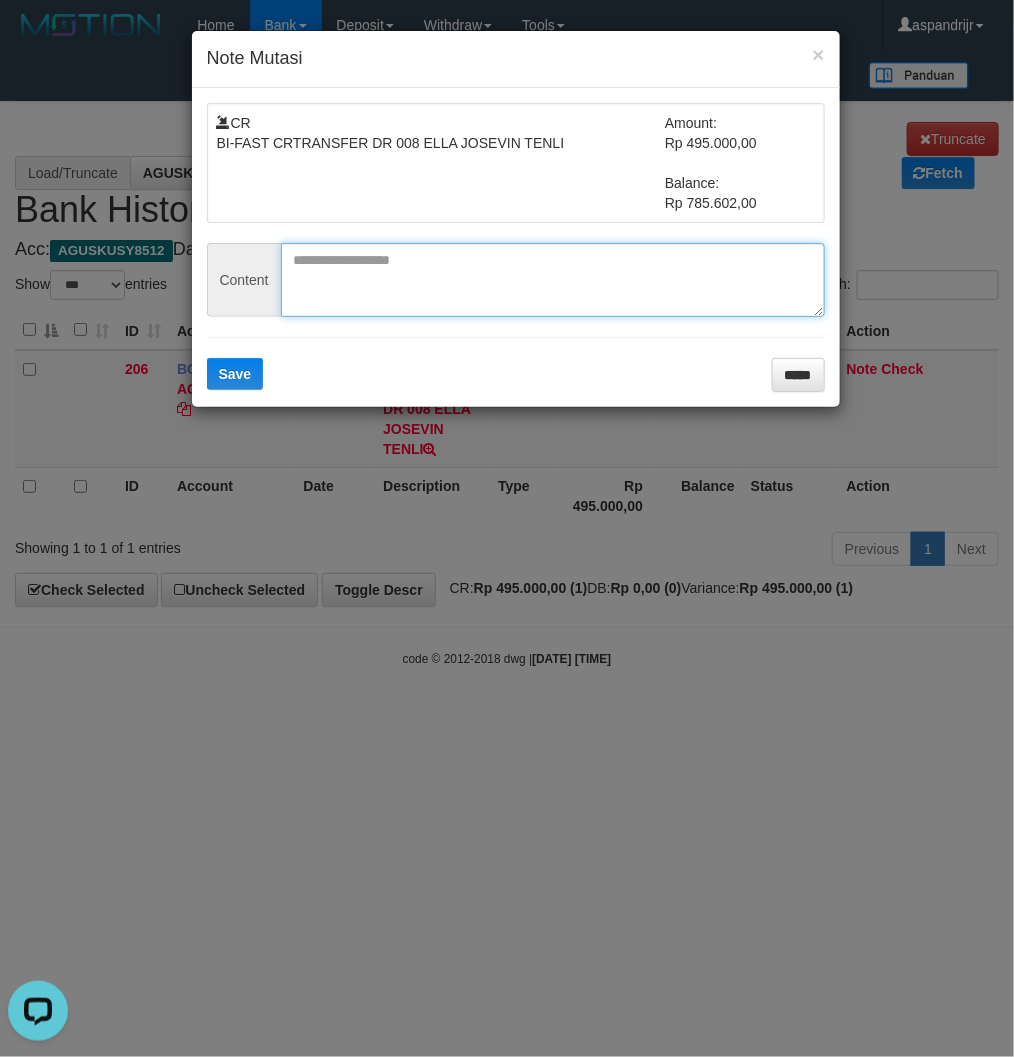 click at bounding box center (553, 280) 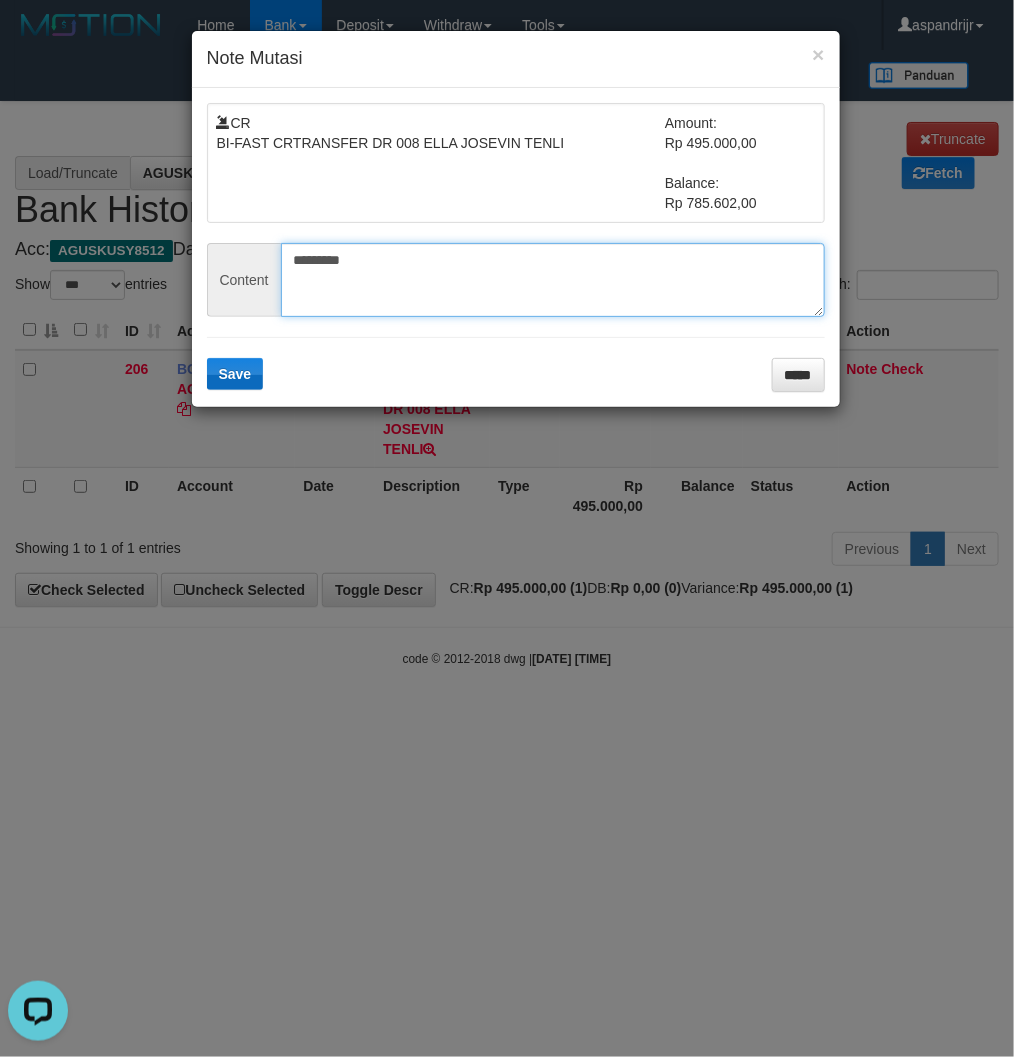 type on "*********" 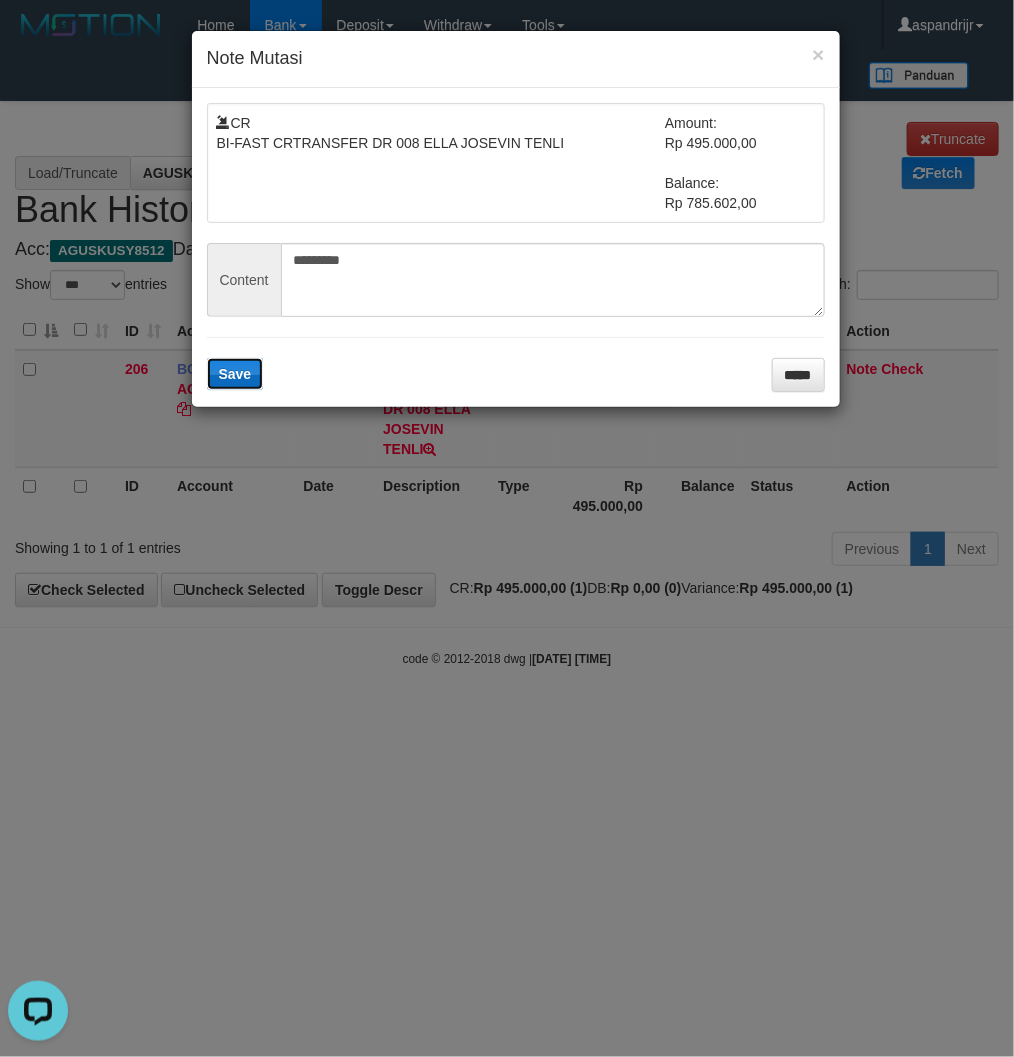click on "Save" at bounding box center (235, 374) 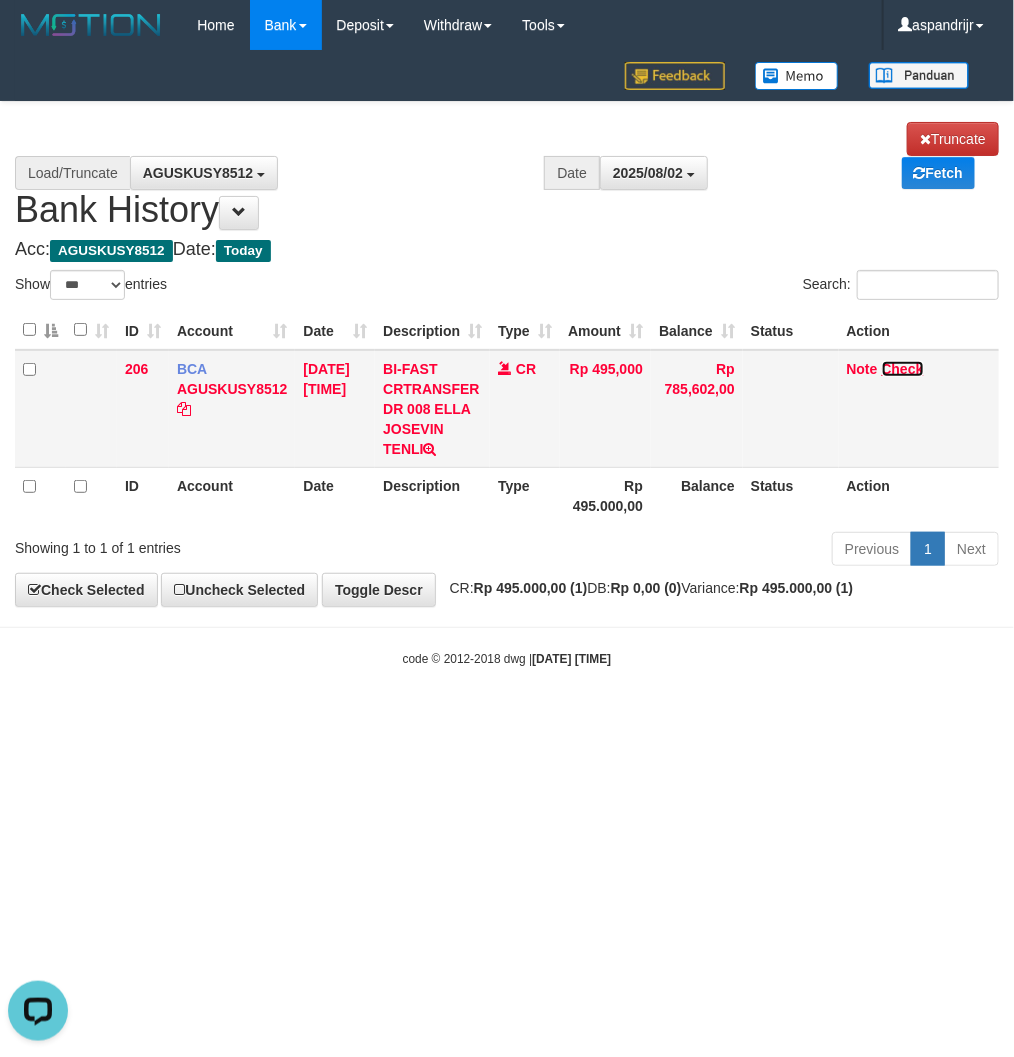 click on "Check" at bounding box center (903, 369) 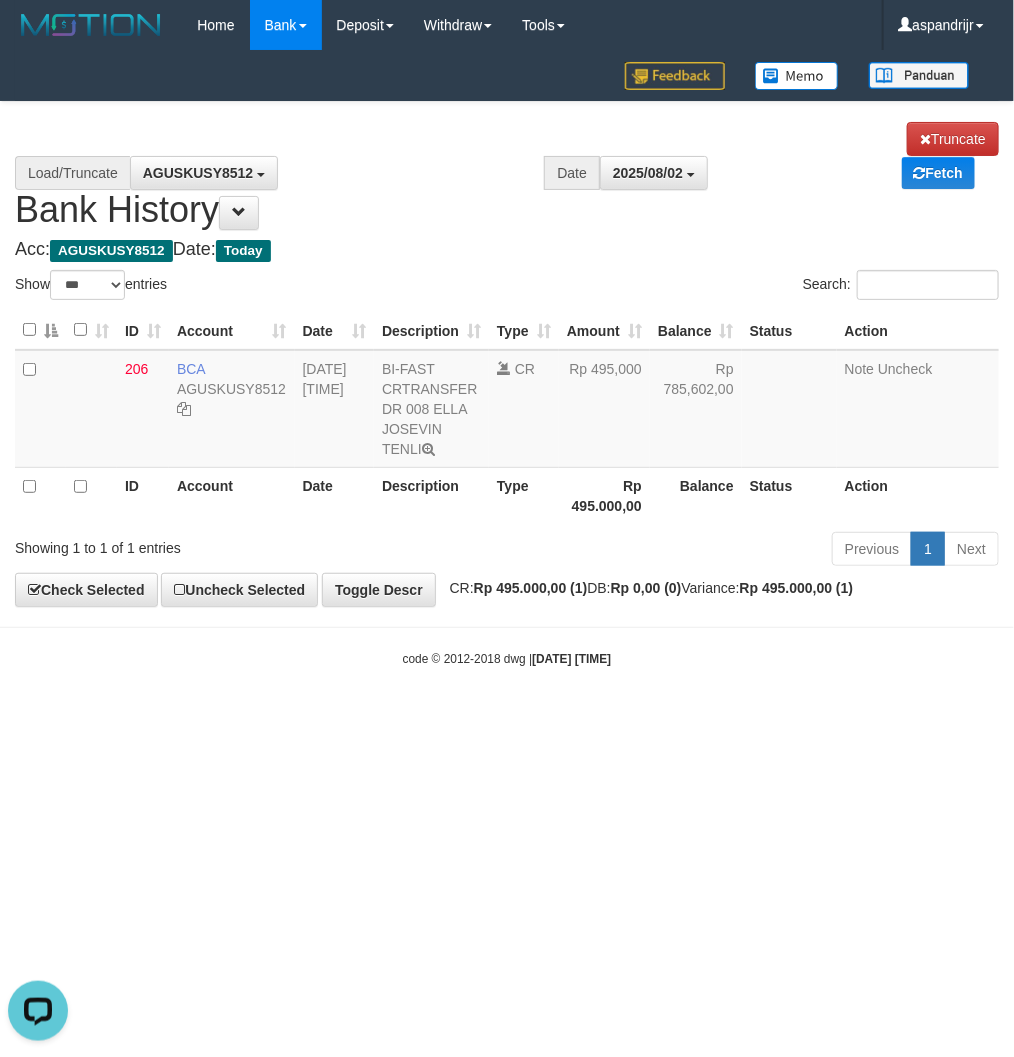 click on "Toggle navigation
Home
Bank
Account List
Load
By Website
Group
[ITOTO]													PRABUJITU
By Load Group (DPS)
Group asp-1
Mutasi Bank
Search
Sync
Note Mutasi
Deposit
DPS Fetch -" at bounding box center [507, 359] 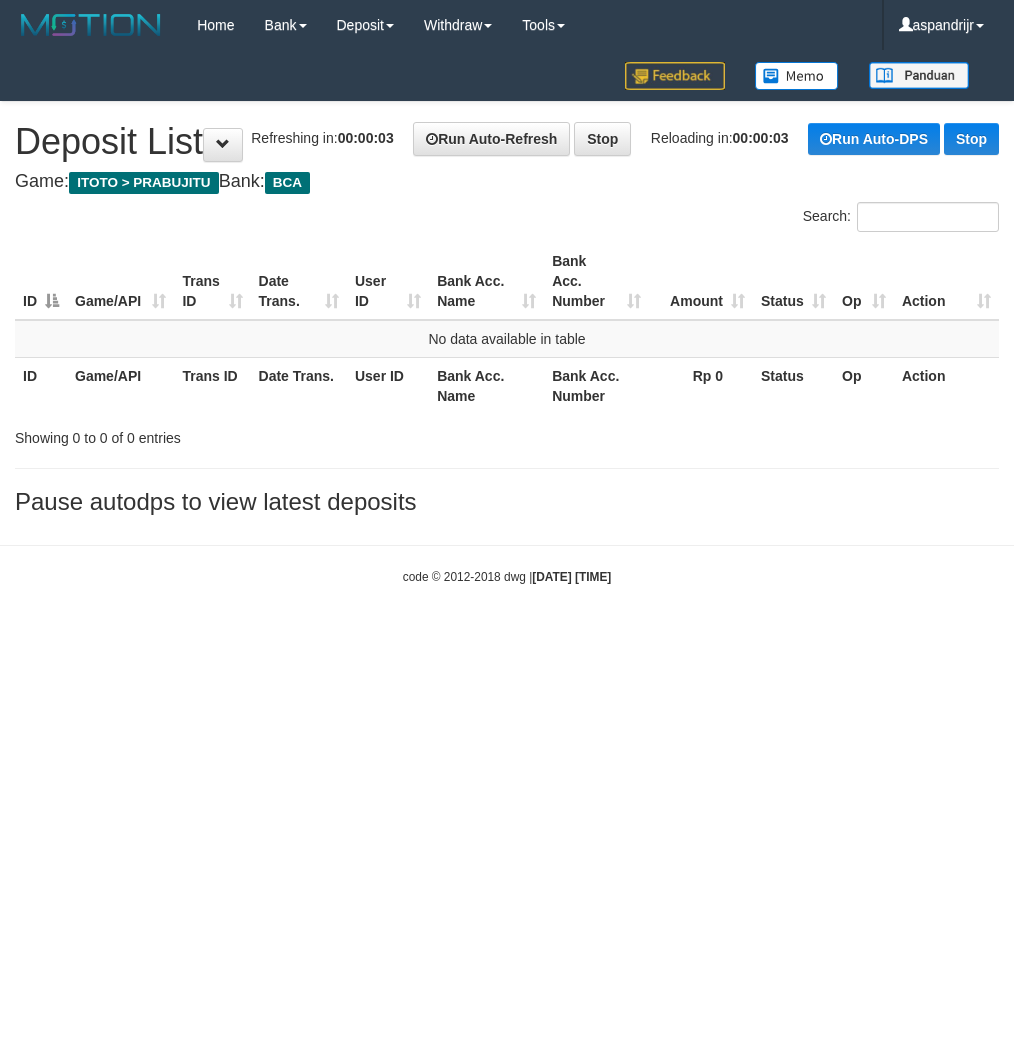 scroll, scrollTop: 0, scrollLeft: 0, axis: both 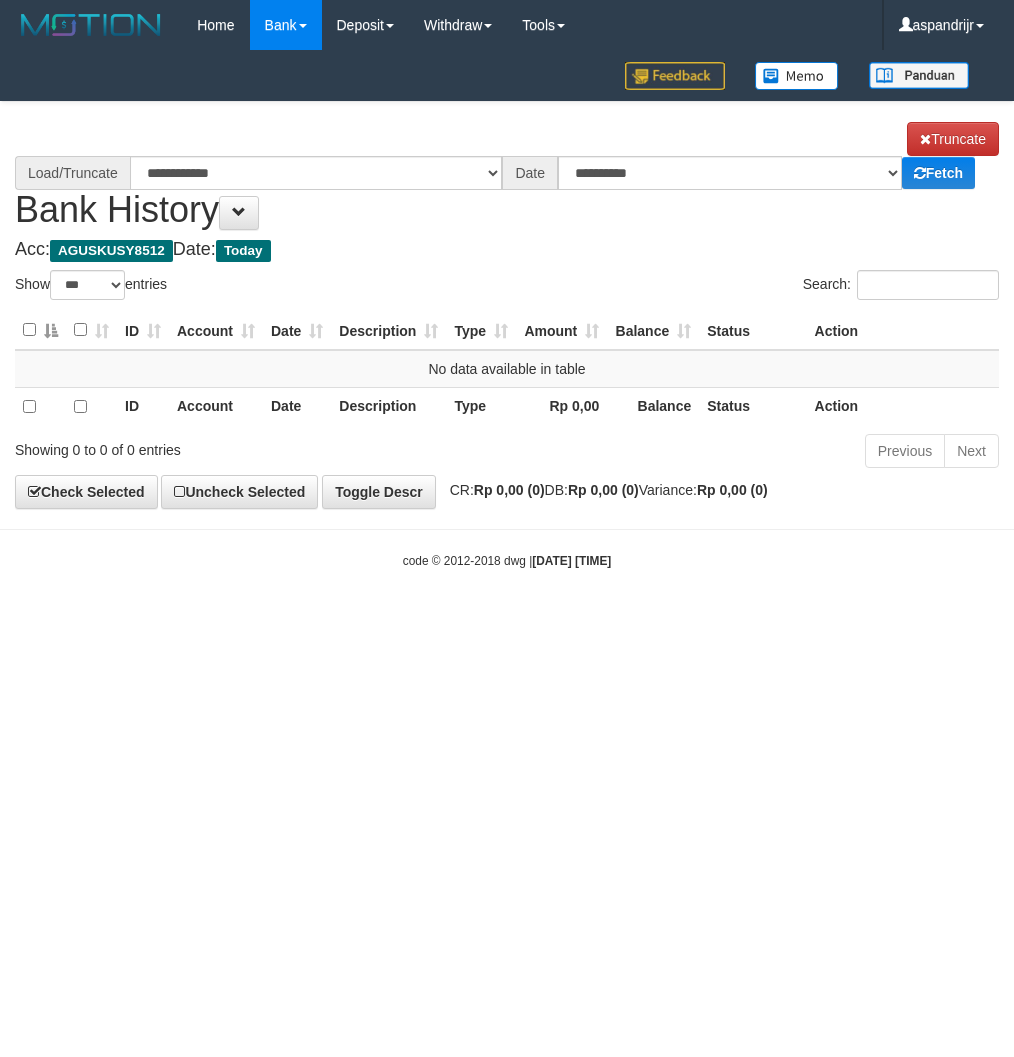 select on "***" 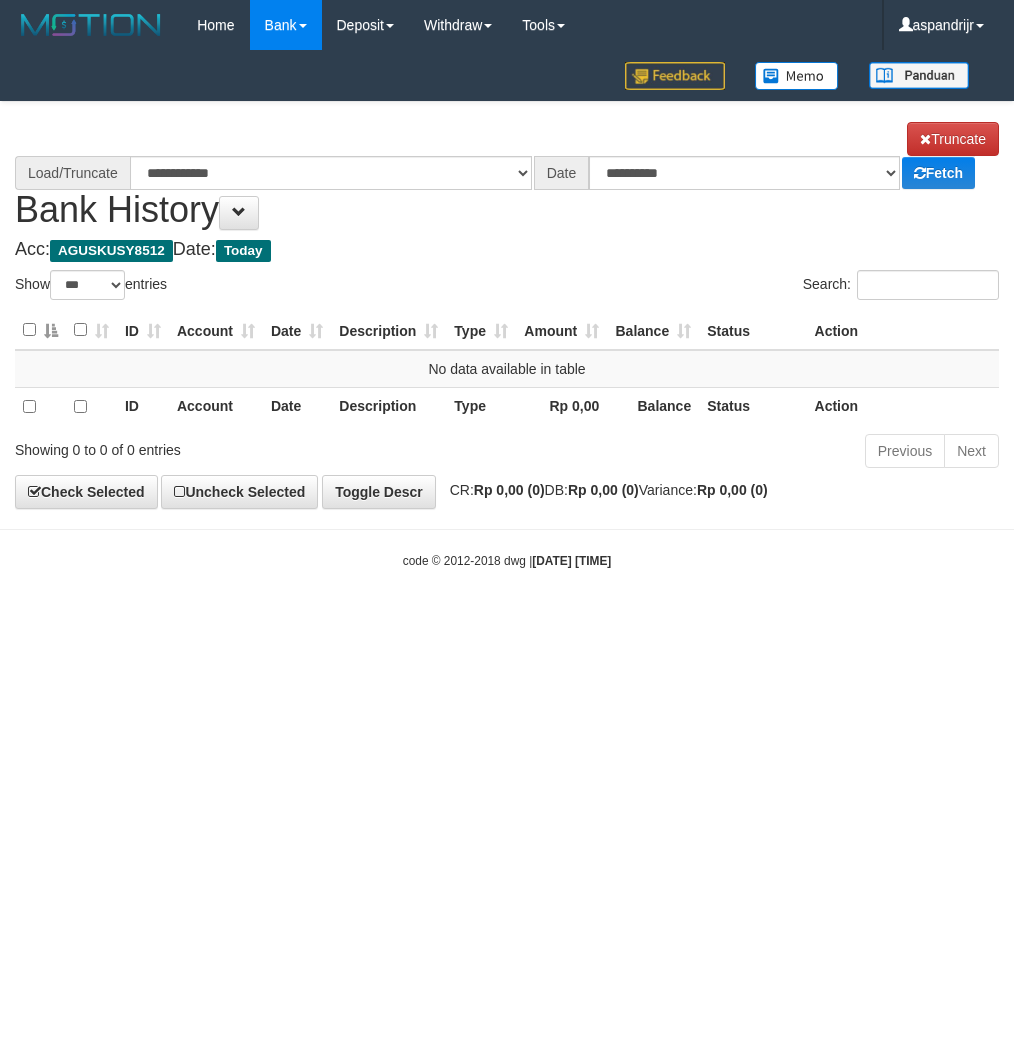 scroll, scrollTop: 0, scrollLeft: 0, axis: both 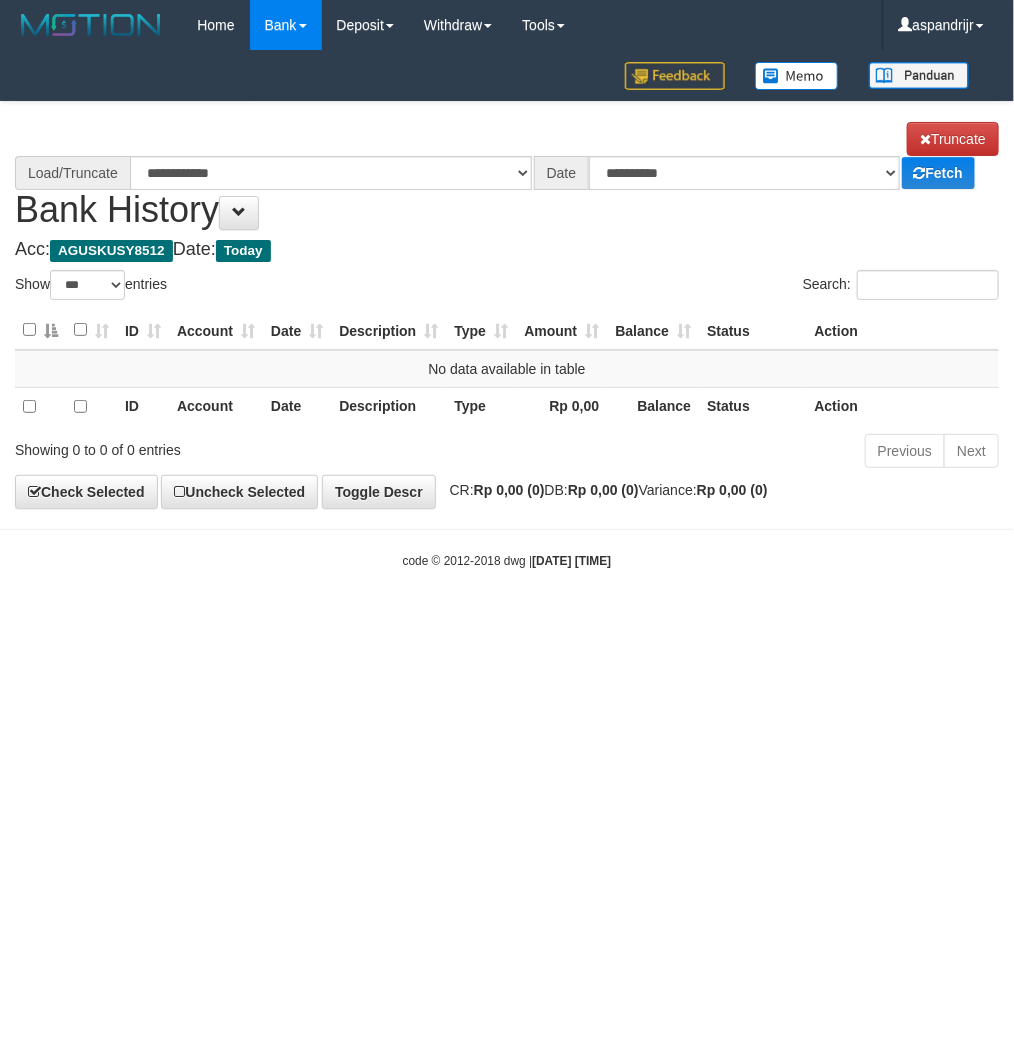 select on "****" 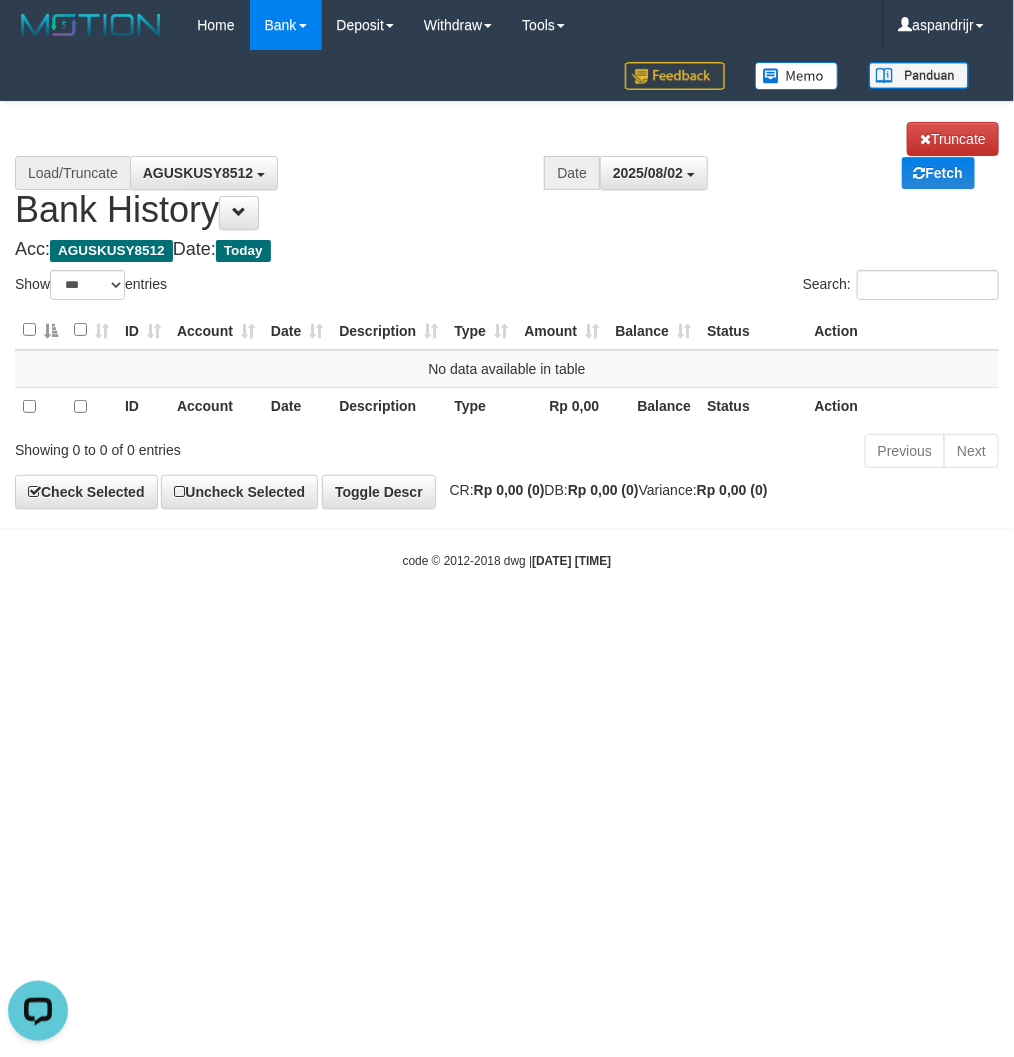 scroll, scrollTop: 0, scrollLeft: 0, axis: both 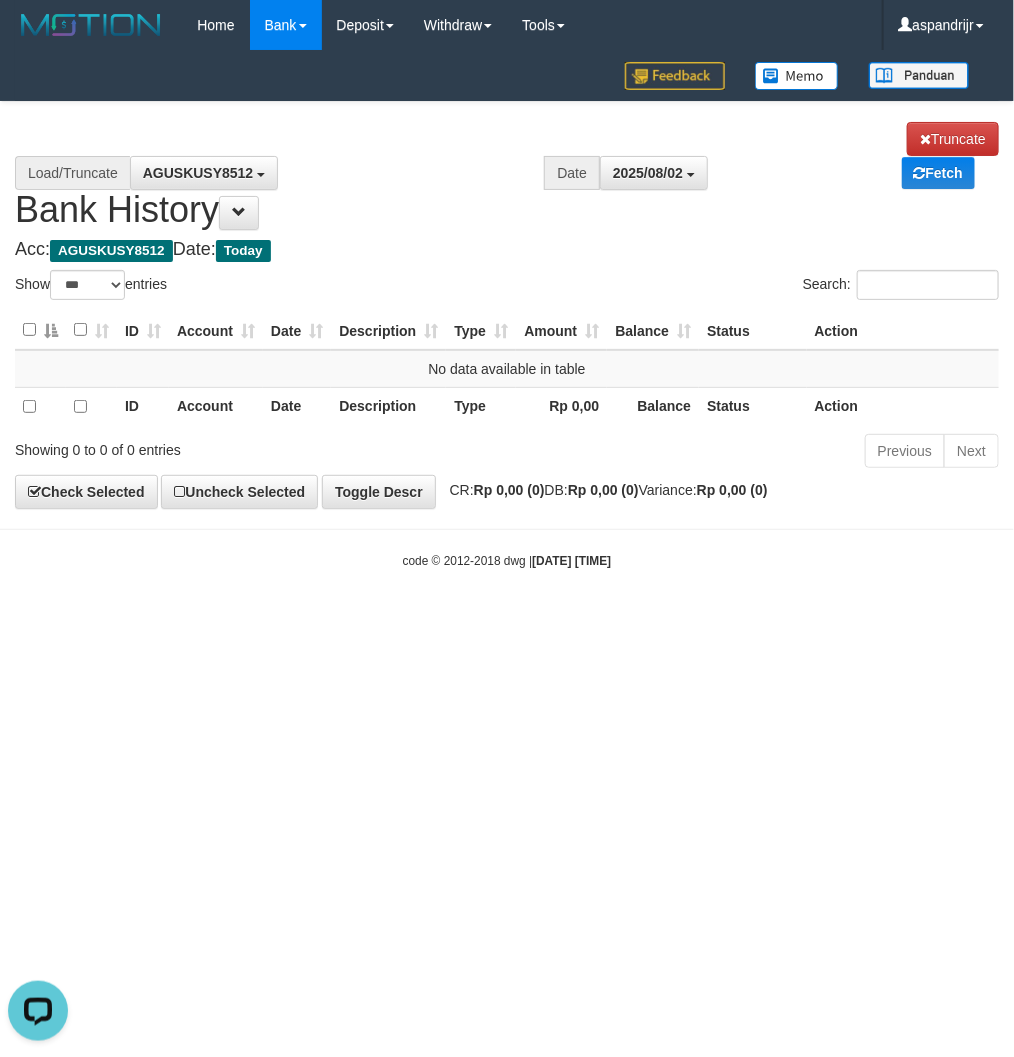 click on "Toggle navigation
Home
Bank
Account List
Load
By Website
Group
[ITOTO]													PRABUJITU
By Load Group (DPS)
Group asp-1
Mutasi Bank
Search
Sync
Note Mutasi
Deposit
DPS List" at bounding box center (507, 310) 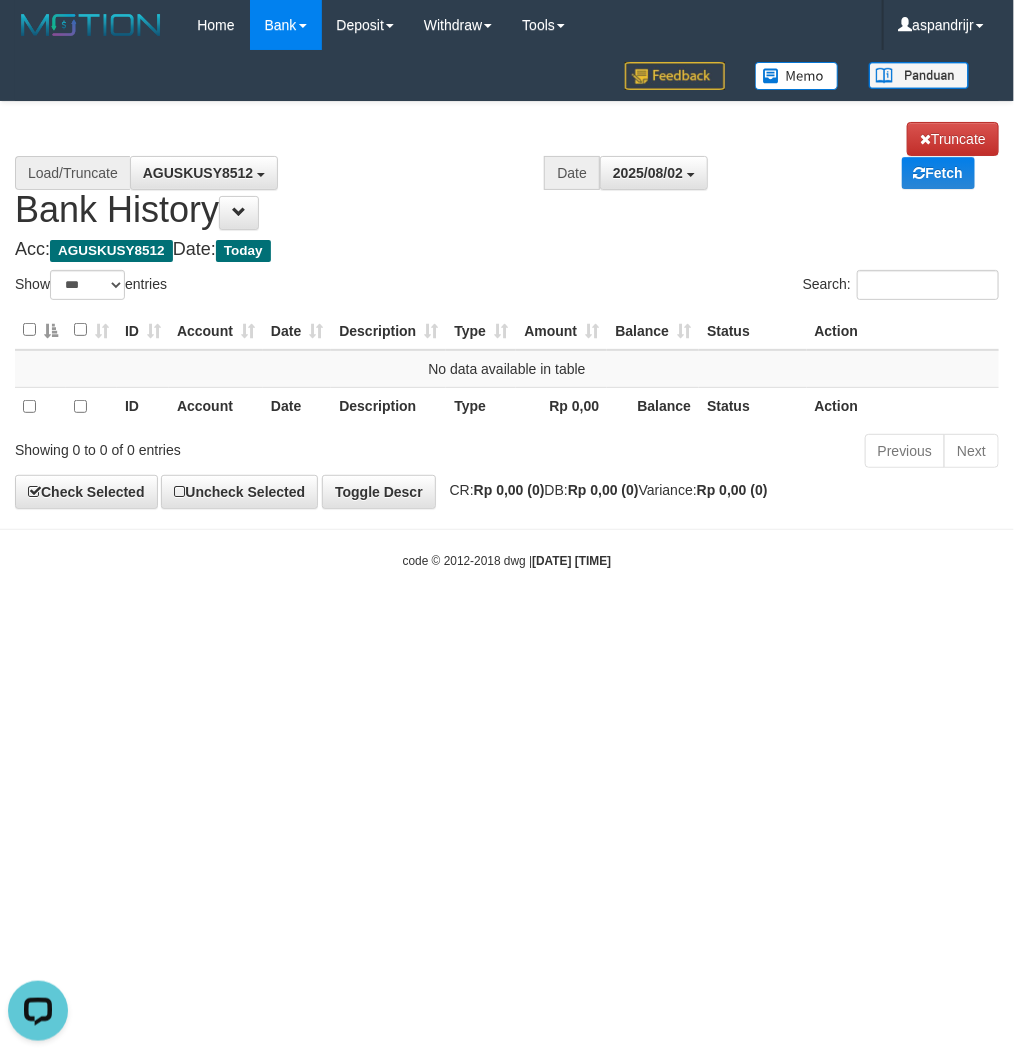 click on "Toggle navigation
Home
Bank
Account List
Load
By Website
Group
[ITOTO]													PRABUJITU
By Load Group (DPS)
Group asp-1
Mutasi Bank
Search
Sync
Note Mutasi
Deposit
DPS List" at bounding box center (507, 310) 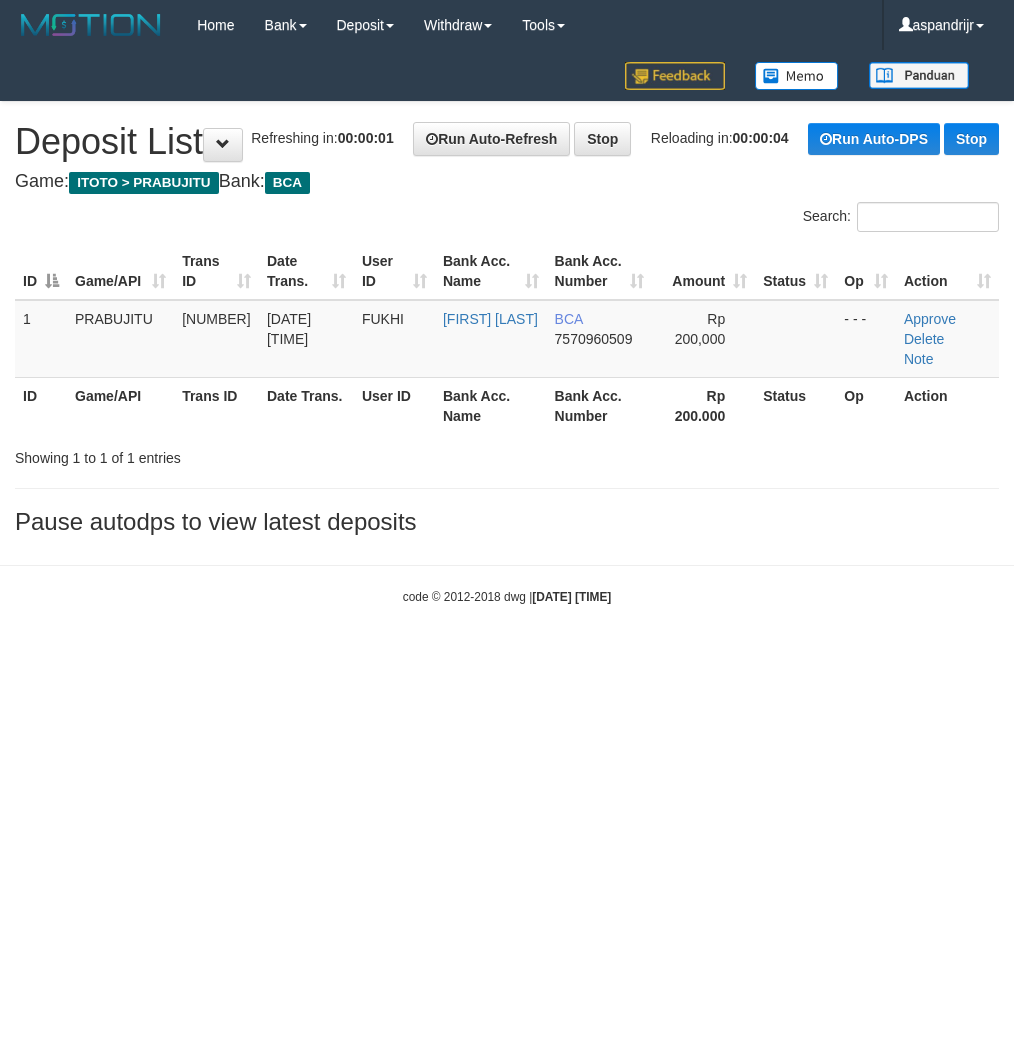 scroll, scrollTop: 0, scrollLeft: 0, axis: both 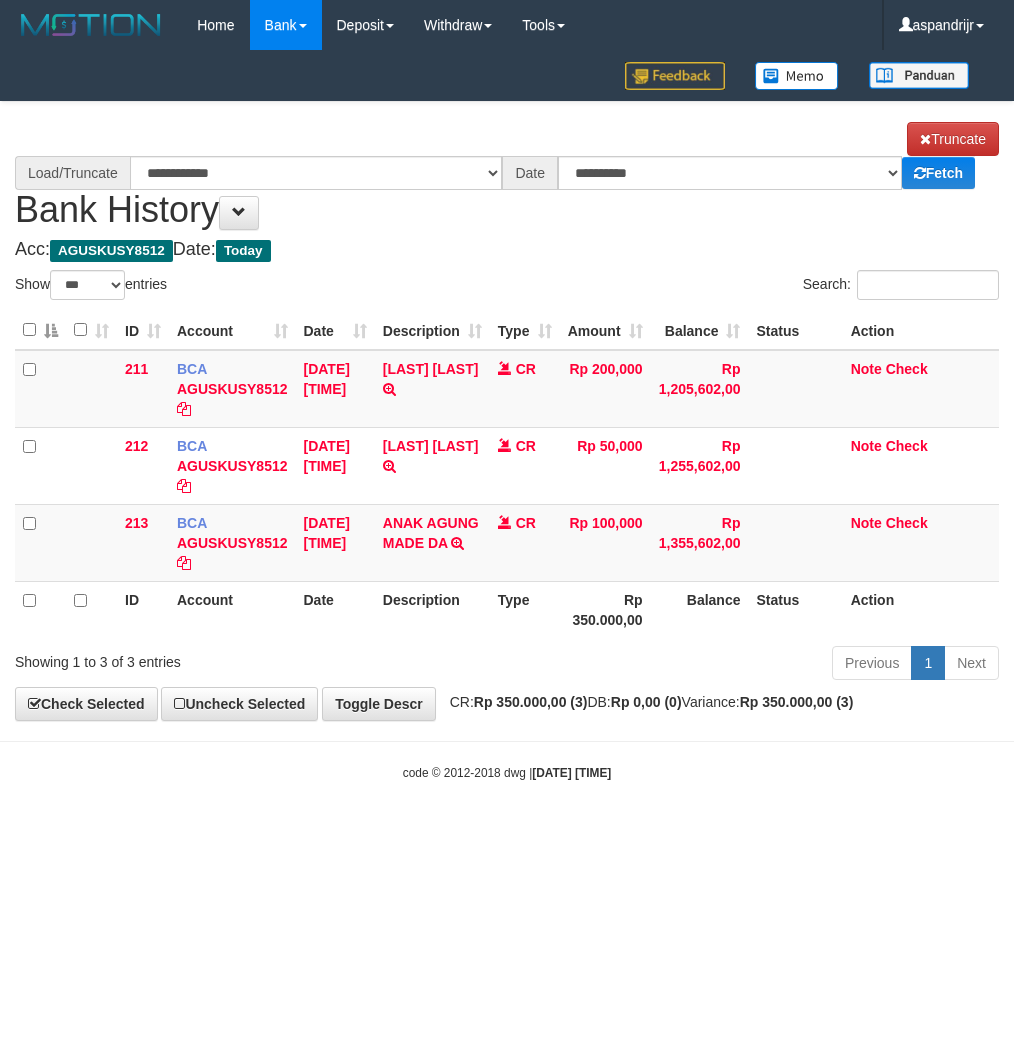 select on "***" 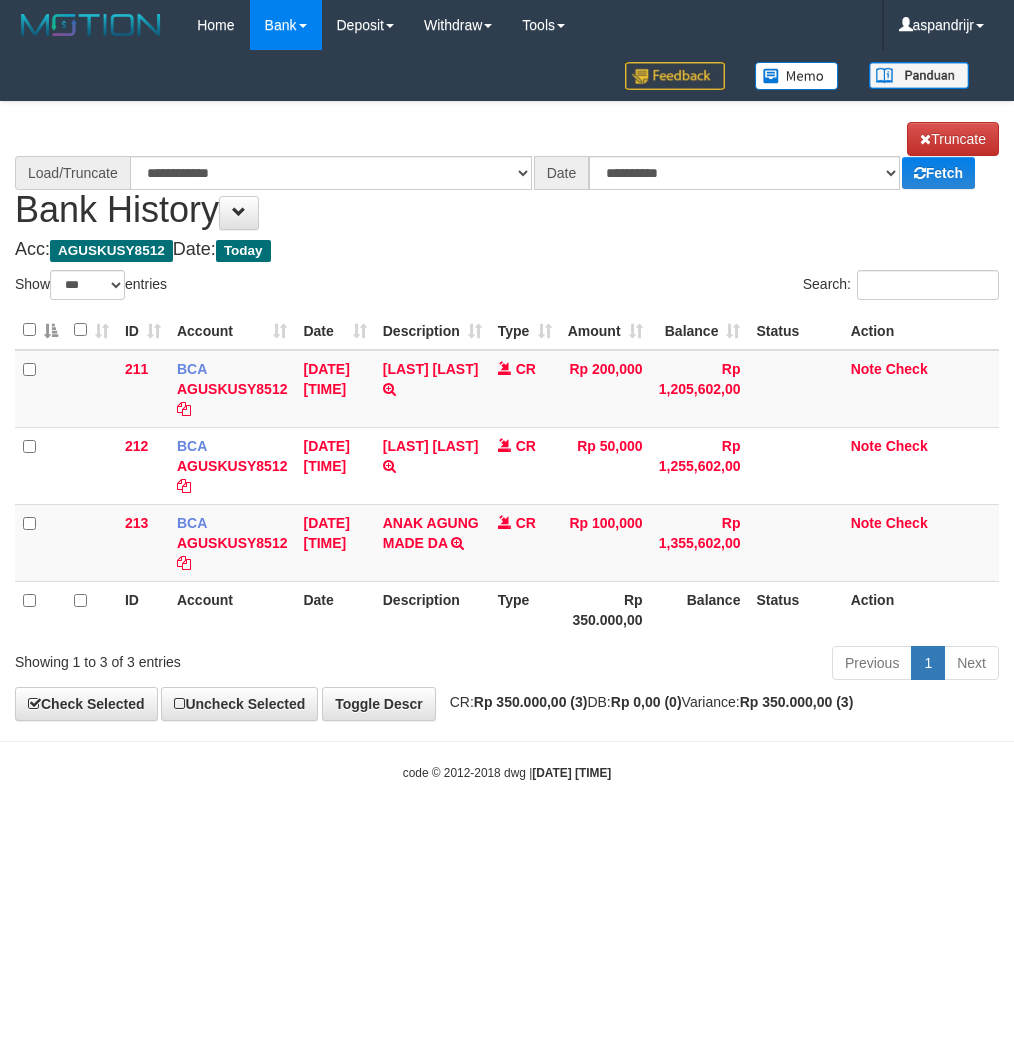 scroll, scrollTop: 0, scrollLeft: 0, axis: both 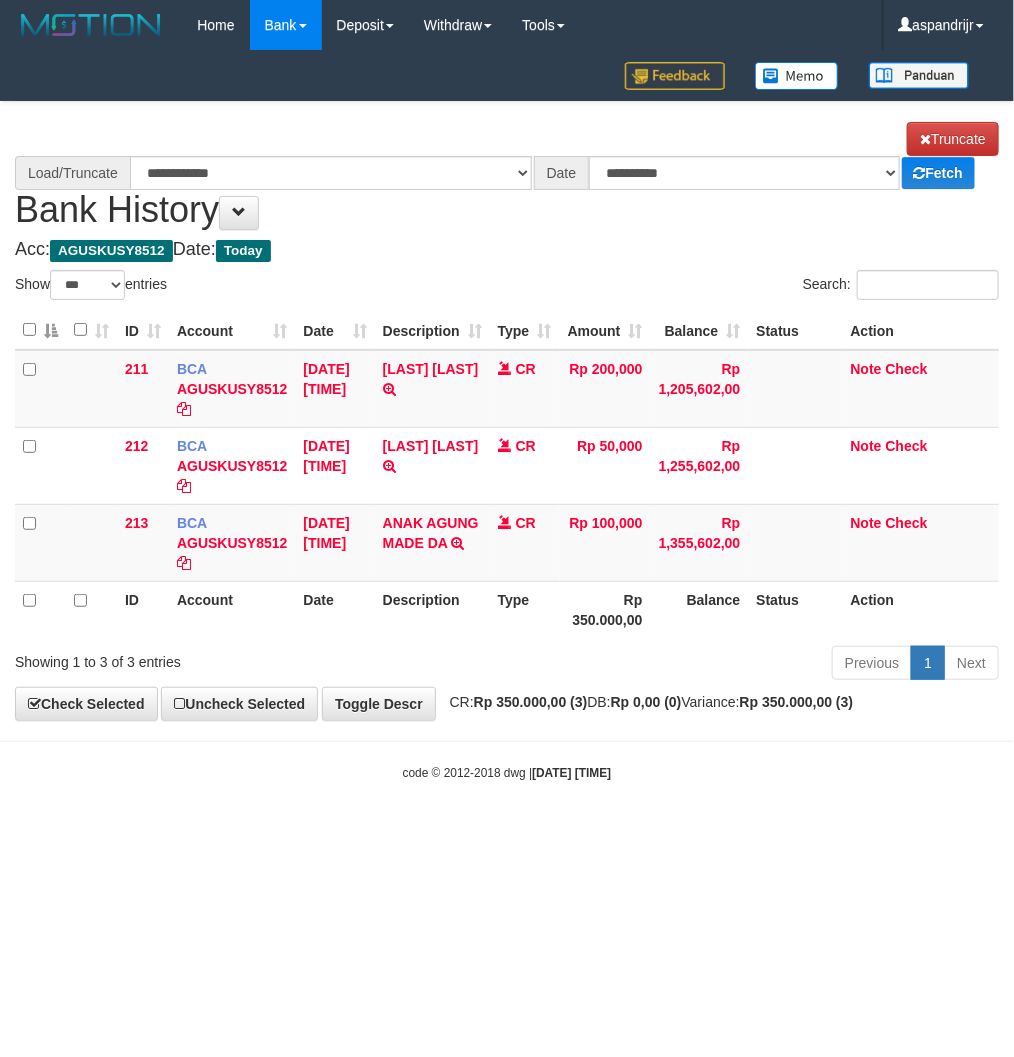 click on "Toggle navigation
Home
Bank
Account List
Load
By Website
Group
[ITOTO]													PRABUJITU
By Load Group (DPS)
Group asp-1
Mutasi Bank
Search
Sync
Note Mutasi
Deposit
DPS Fetch -" at bounding box center [507, 416] 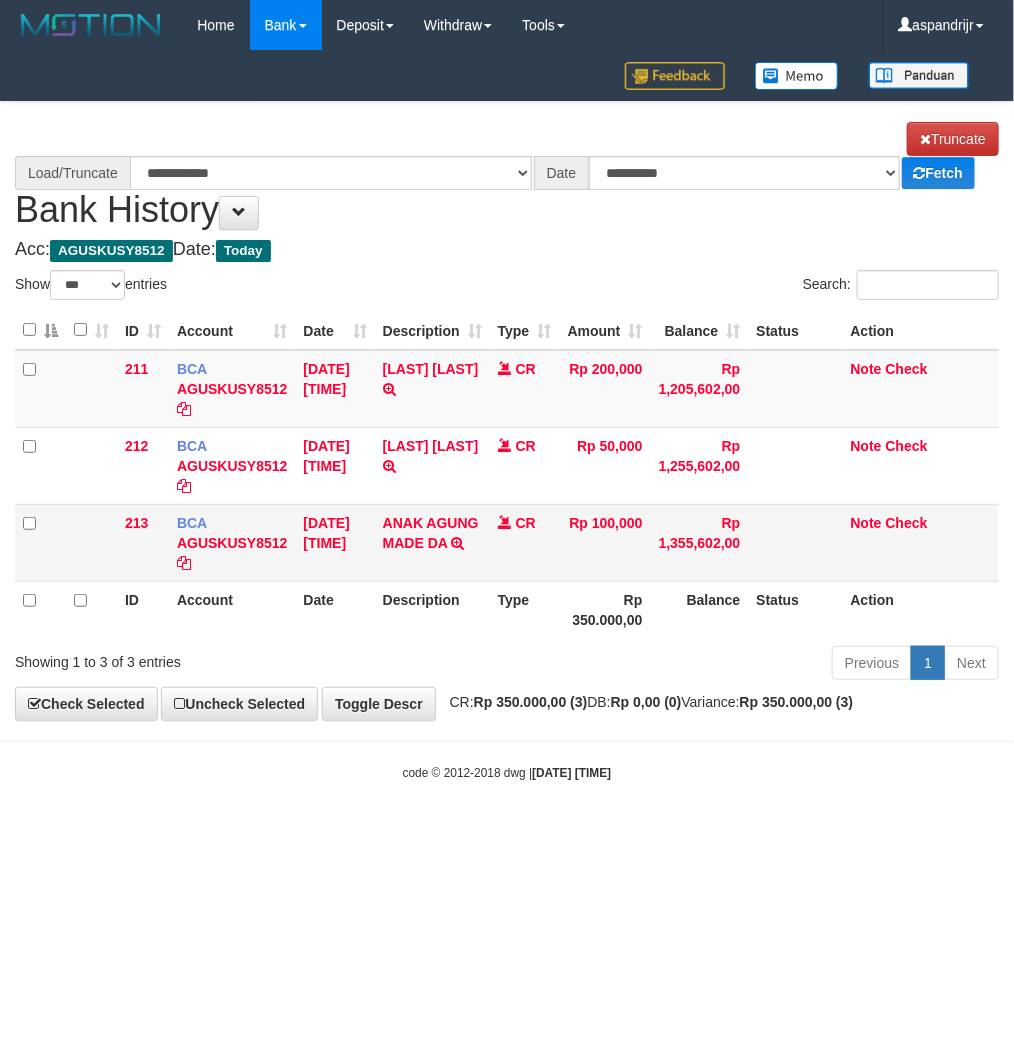 select on "****" 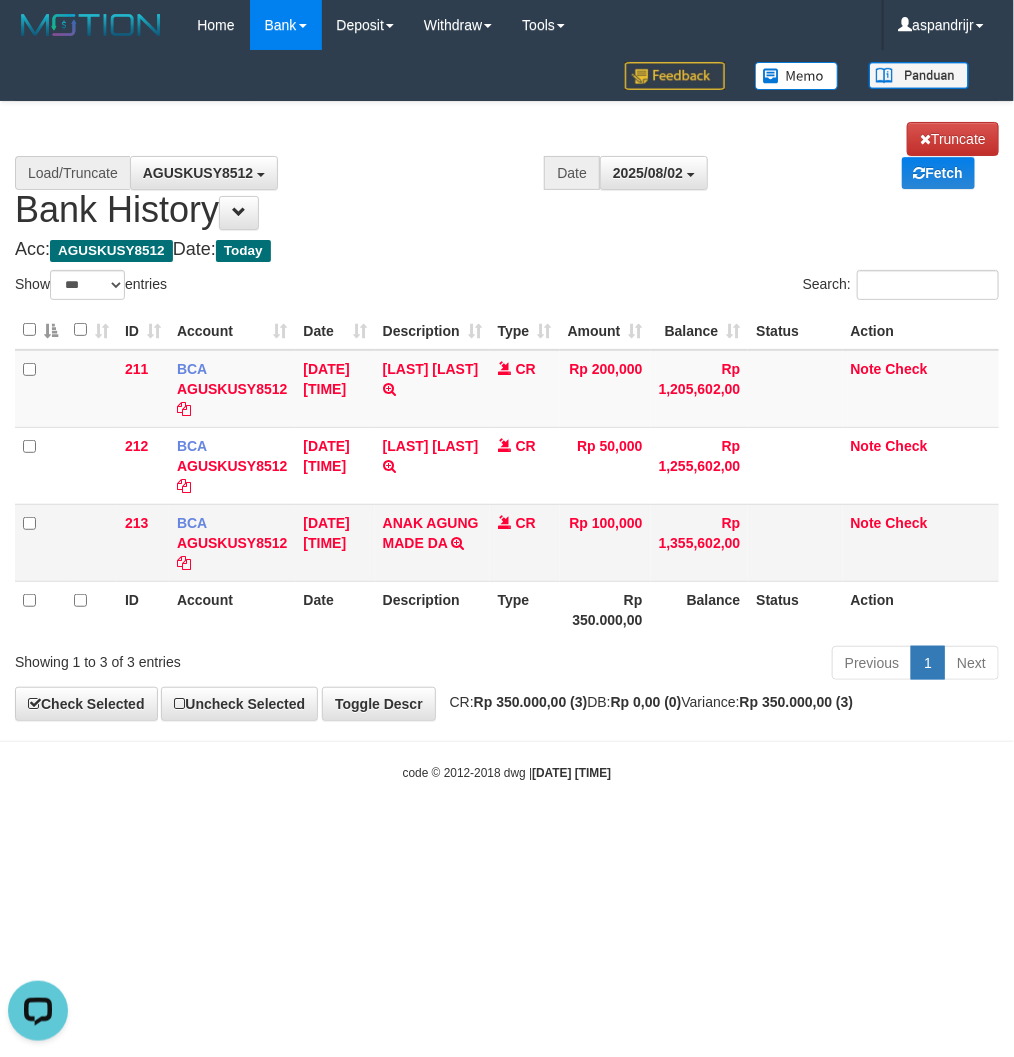 scroll, scrollTop: 0, scrollLeft: 0, axis: both 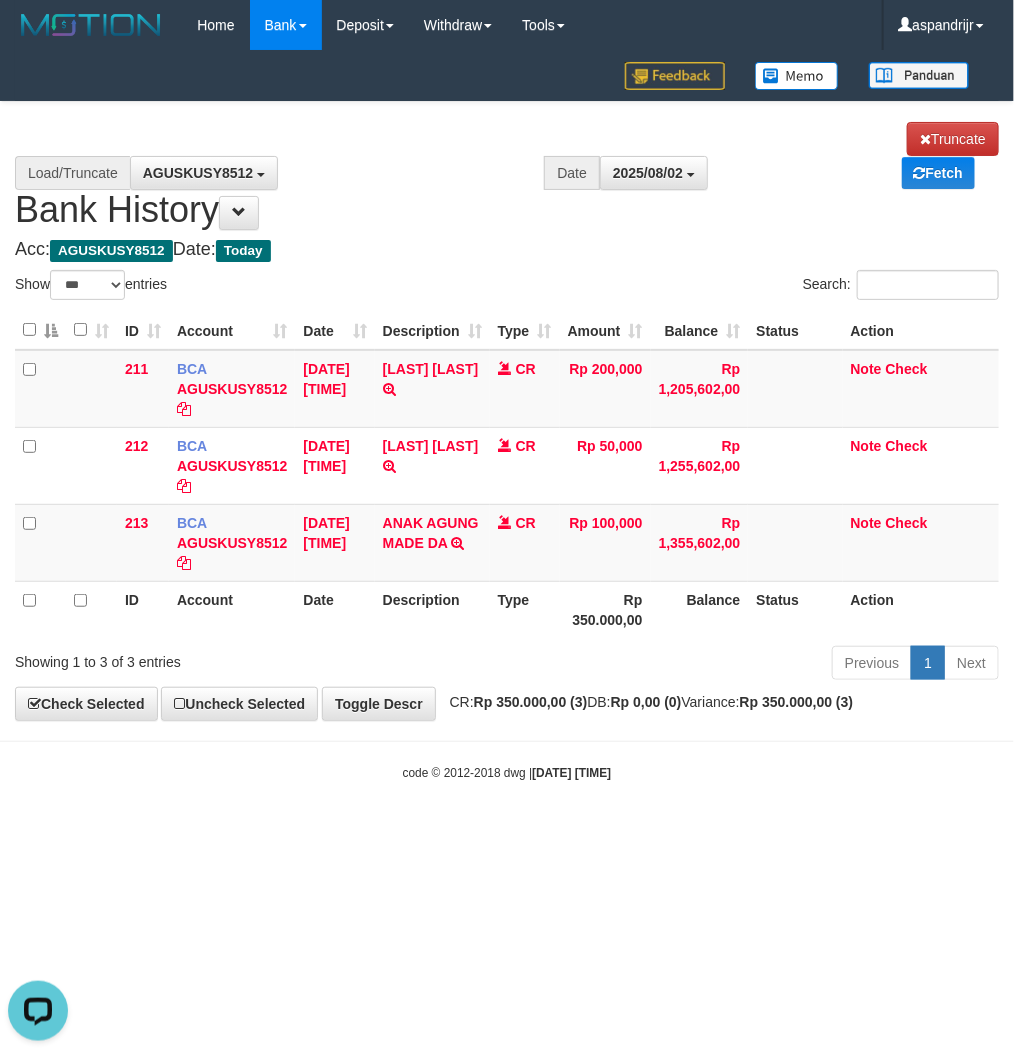 click on "Toggle navigation
Home
Bank
Account List
Load
By Website
Group
[ITOTO]													PRABUJITU
By Load Group (DPS)
Group asp-1
Mutasi Bank
Search
Sync
Note Mutasi
Deposit
DPS Fetch -" at bounding box center (507, 416) 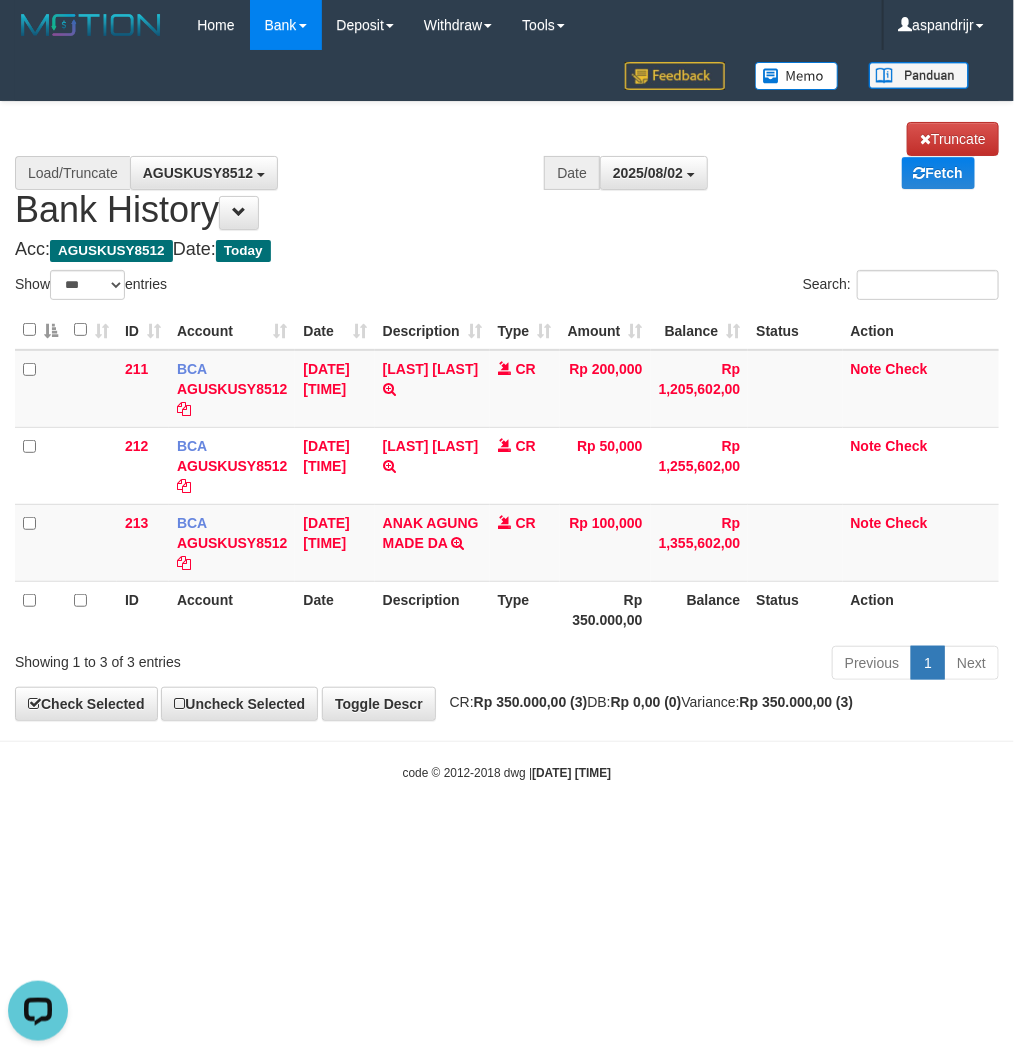click on "code © 2012-2018 dwg |  2025/08/02 12:55:28" at bounding box center (507, 772) 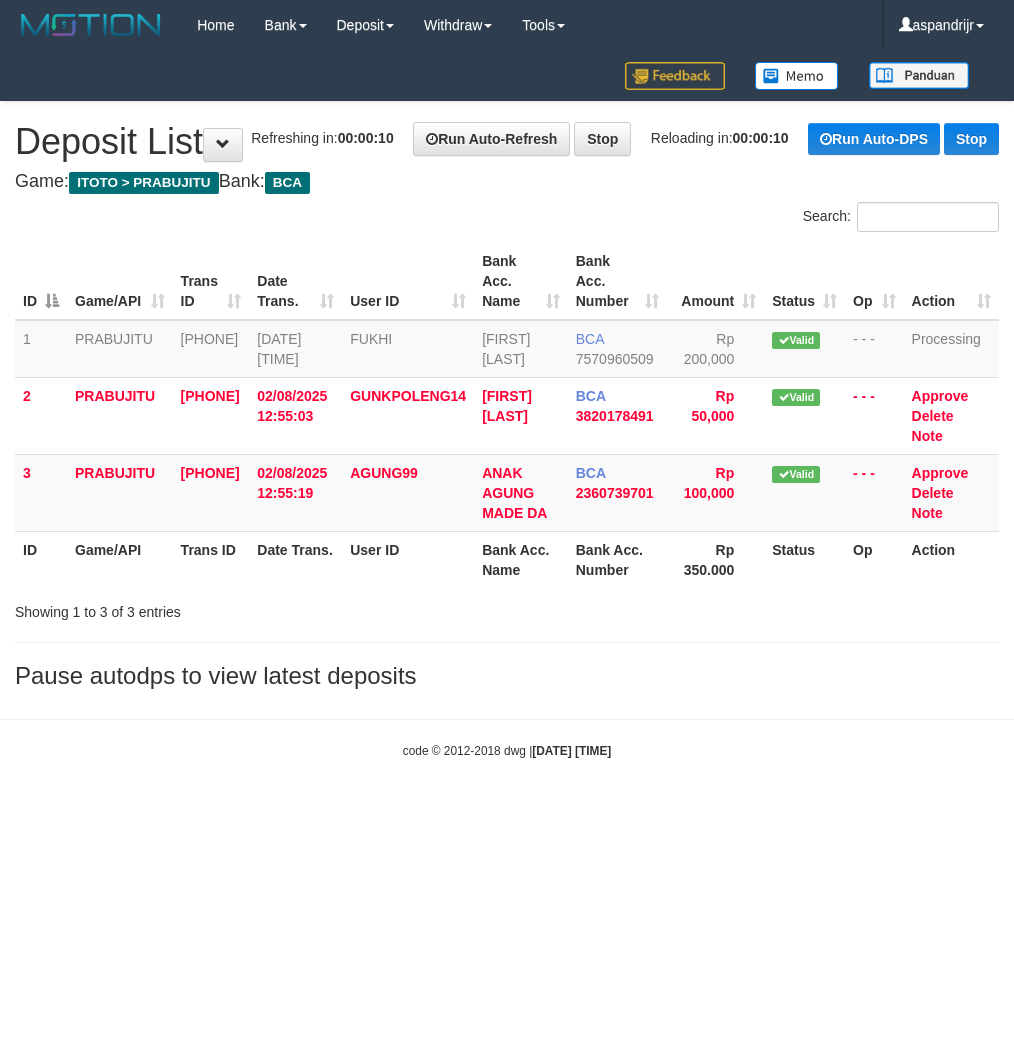 scroll, scrollTop: 0, scrollLeft: 0, axis: both 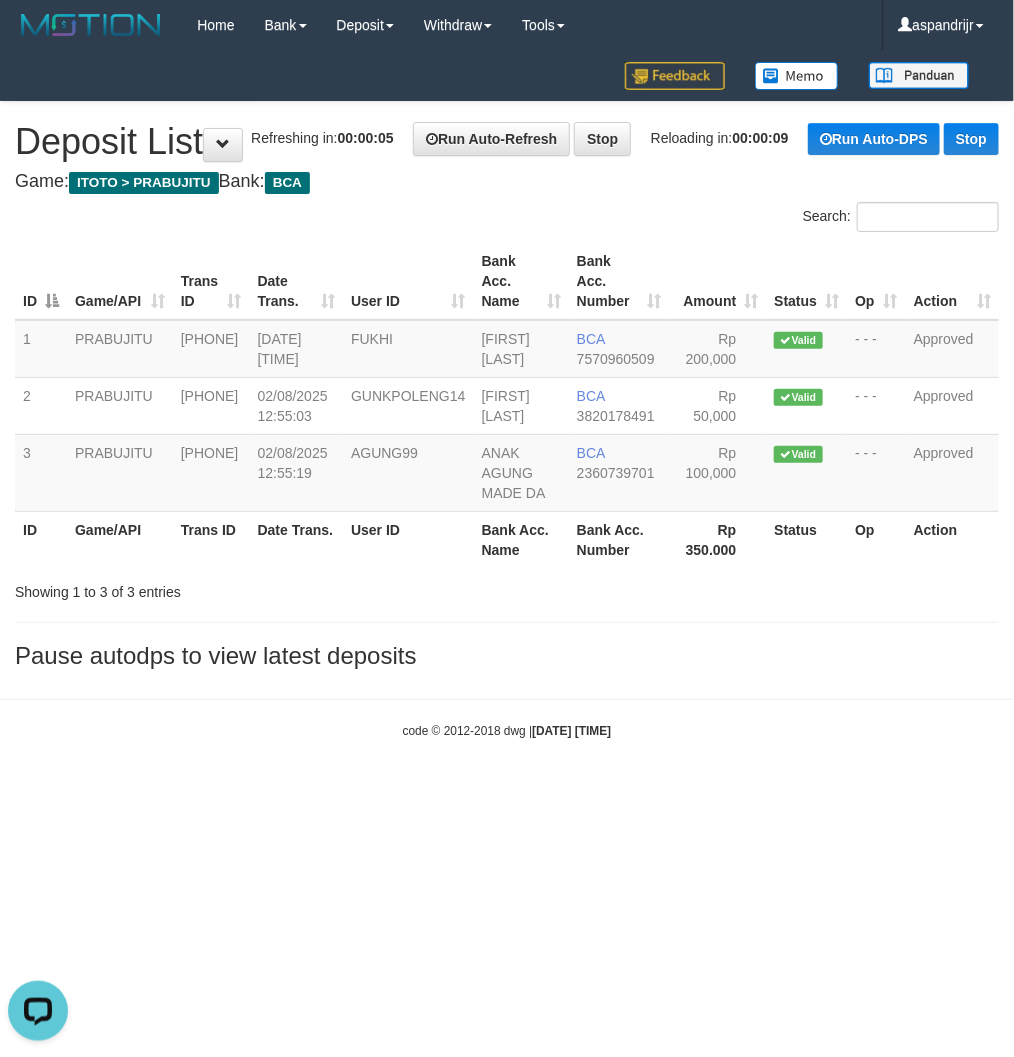 click on "code © 2012-2018 dwg |  2025/08/02 12:55:34" at bounding box center [507, 730] 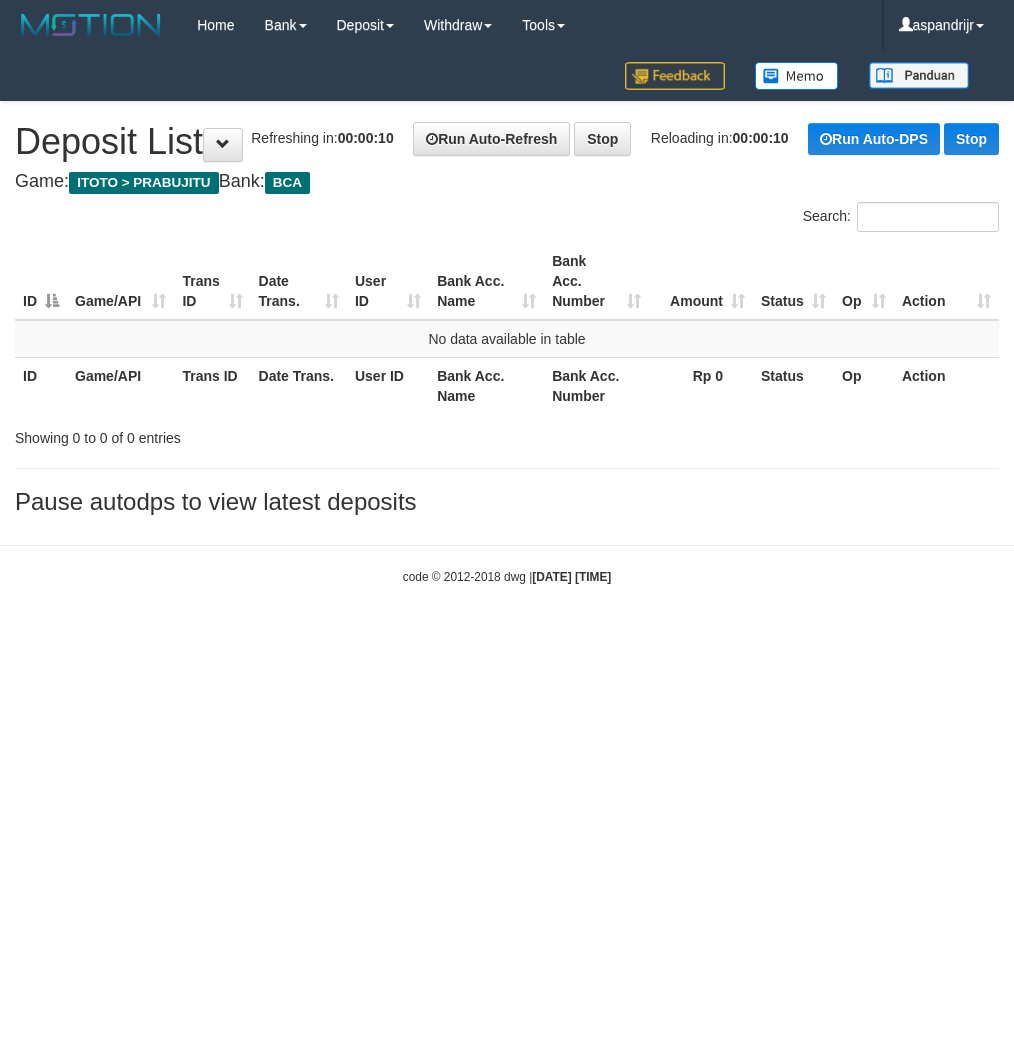 scroll, scrollTop: 0, scrollLeft: 0, axis: both 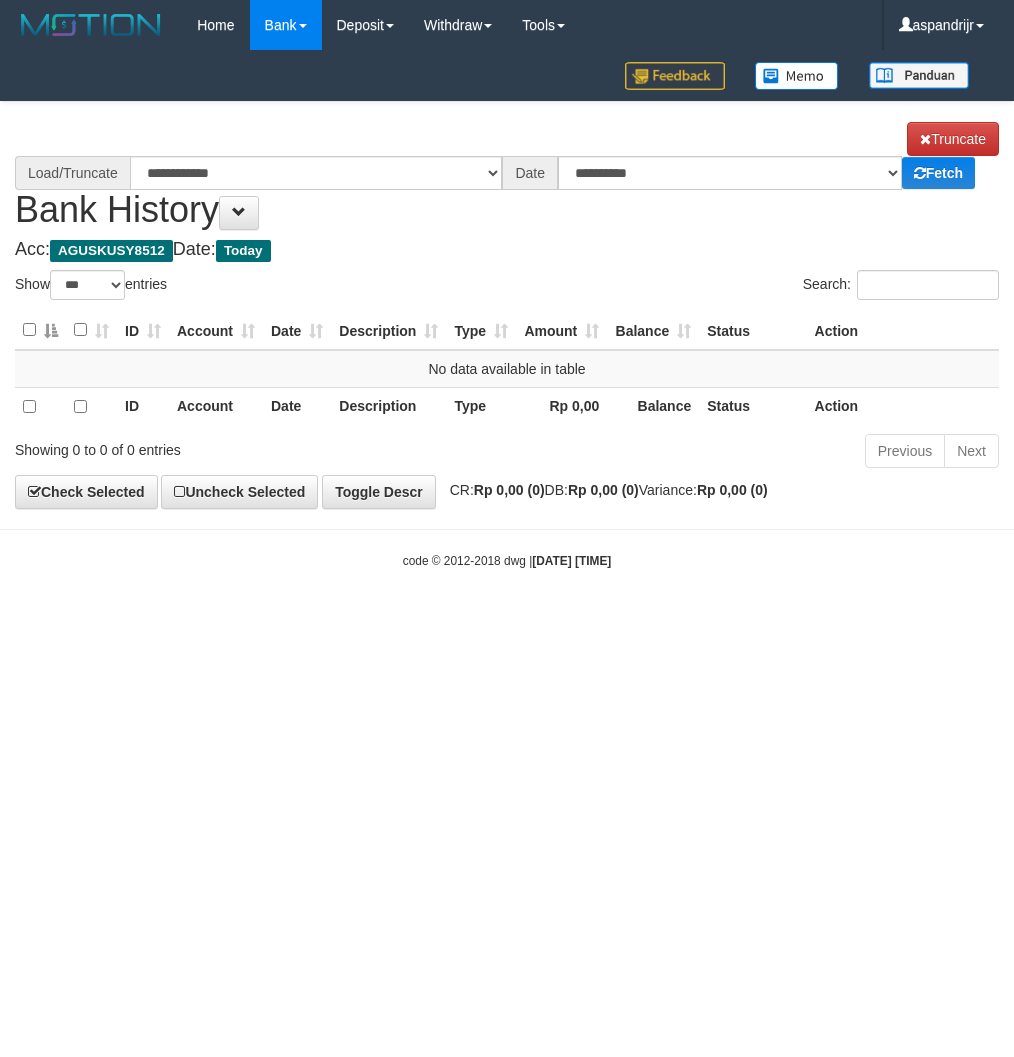 select on "***" 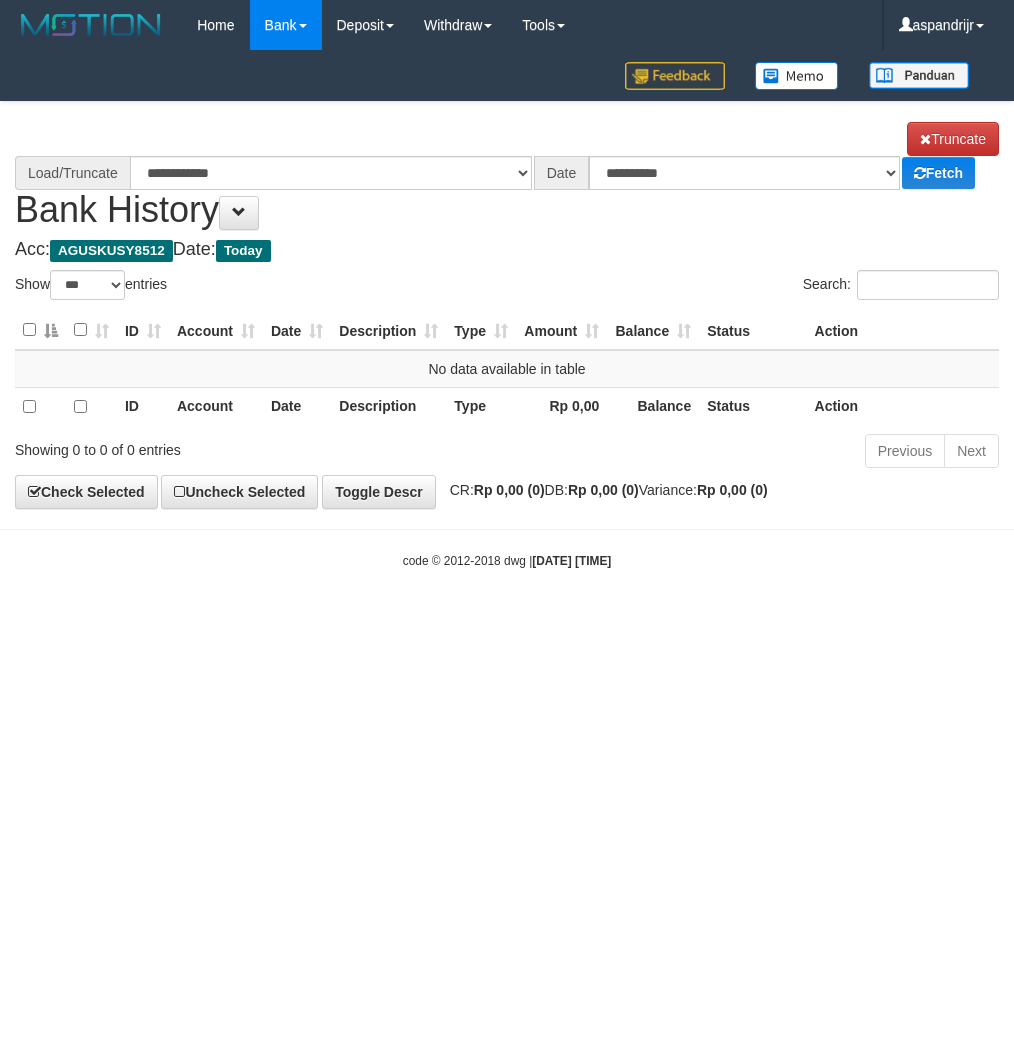 scroll, scrollTop: 0, scrollLeft: 0, axis: both 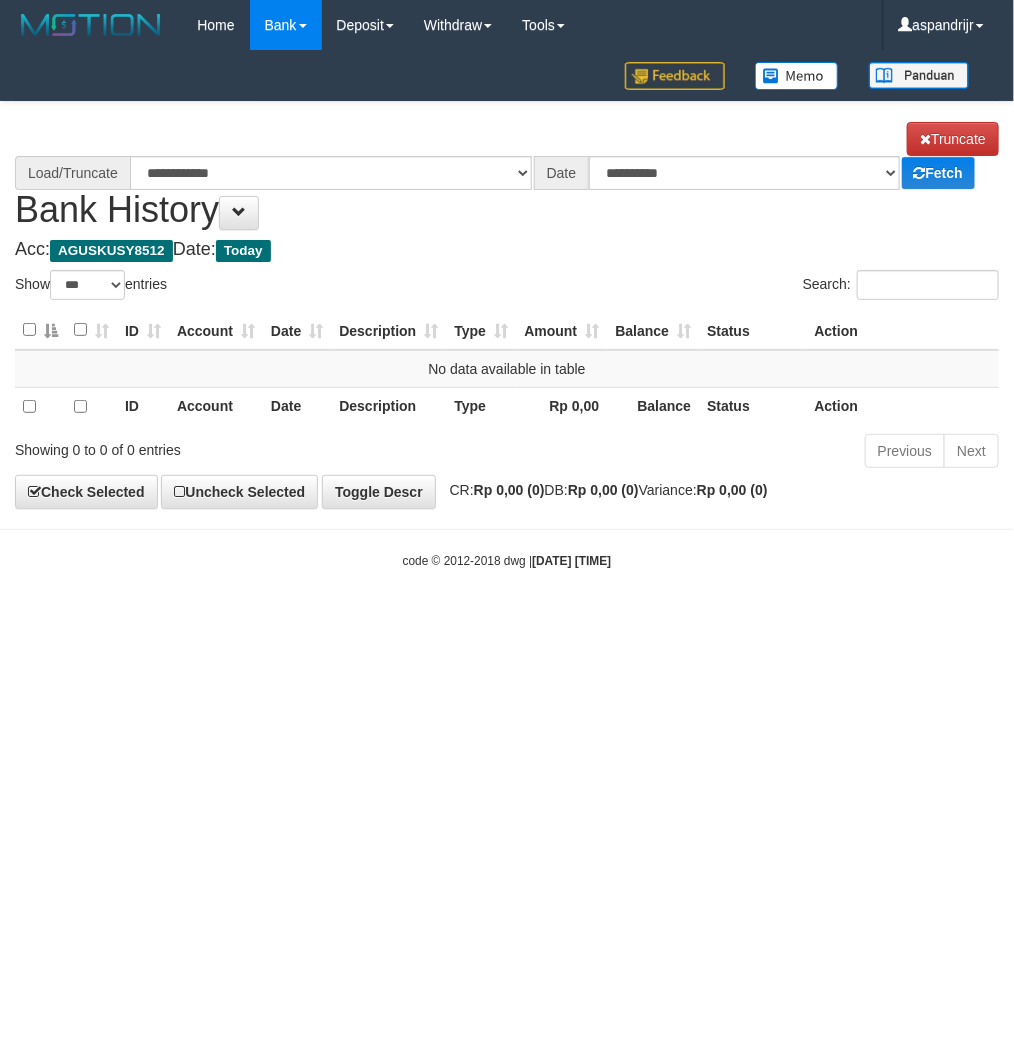 select on "****" 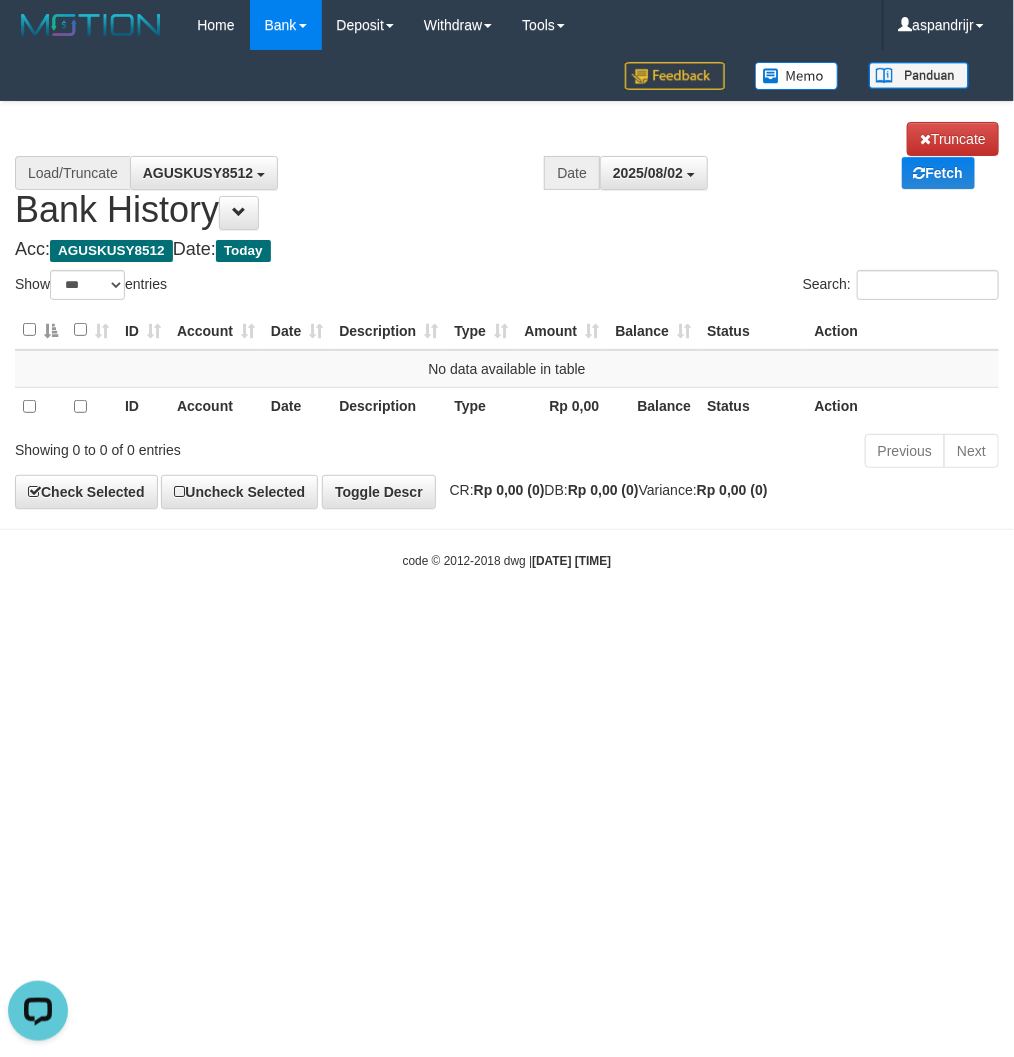 scroll, scrollTop: 0, scrollLeft: 0, axis: both 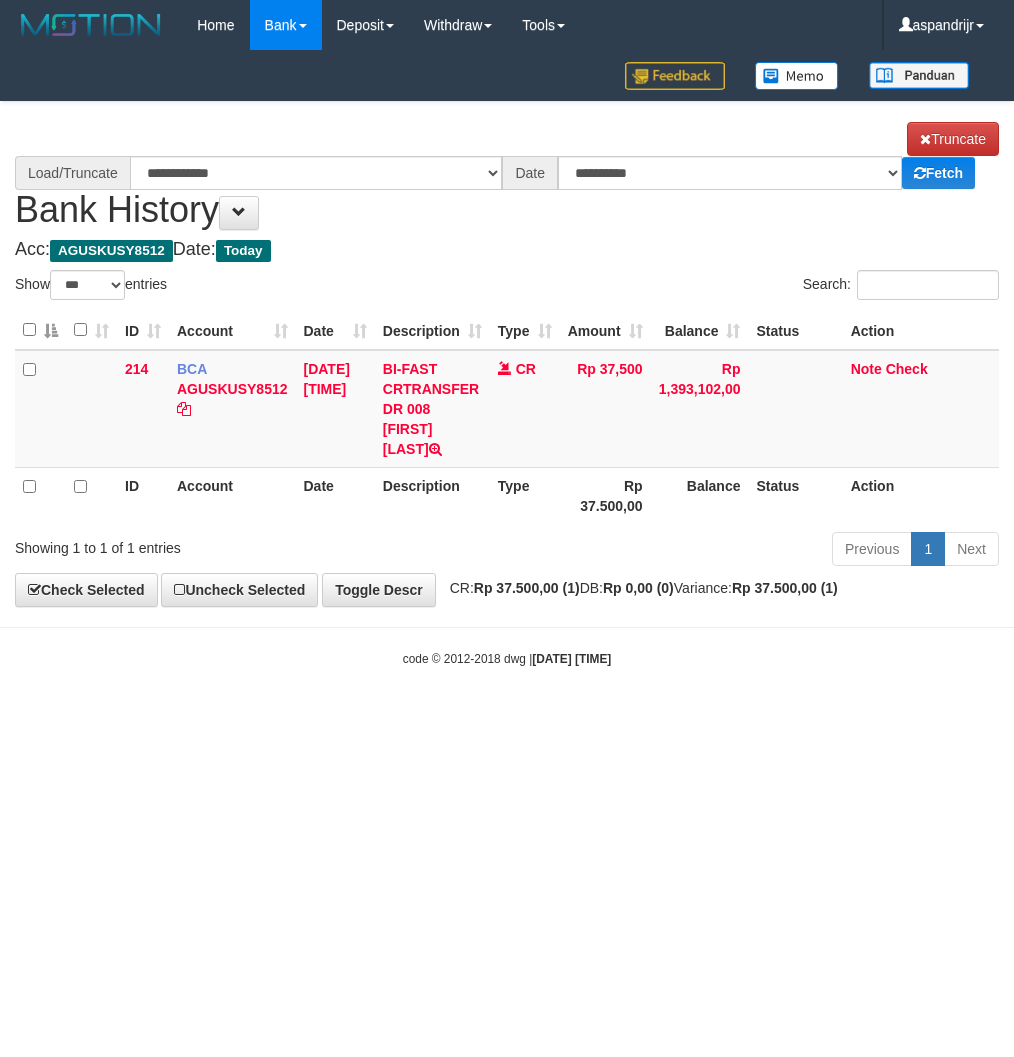 select on "***" 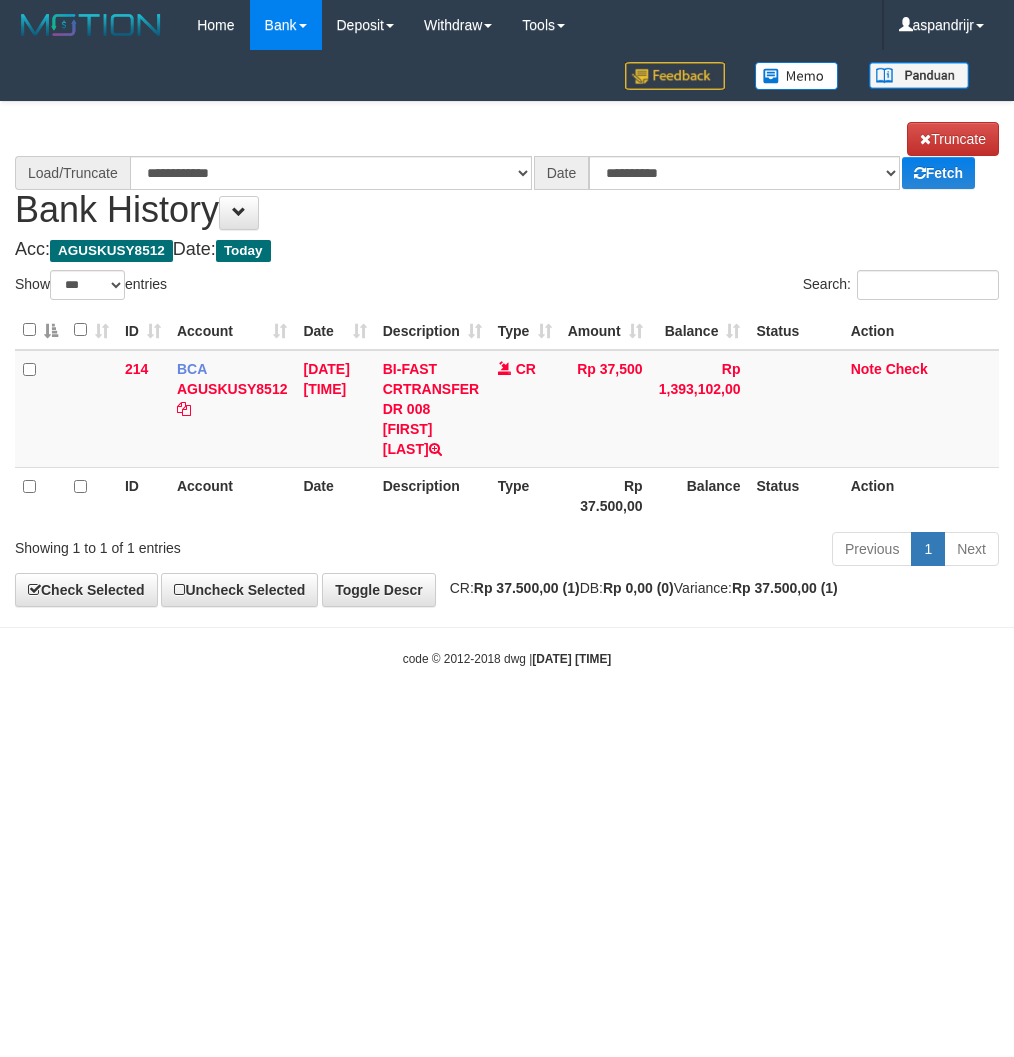 scroll, scrollTop: 0, scrollLeft: 0, axis: both 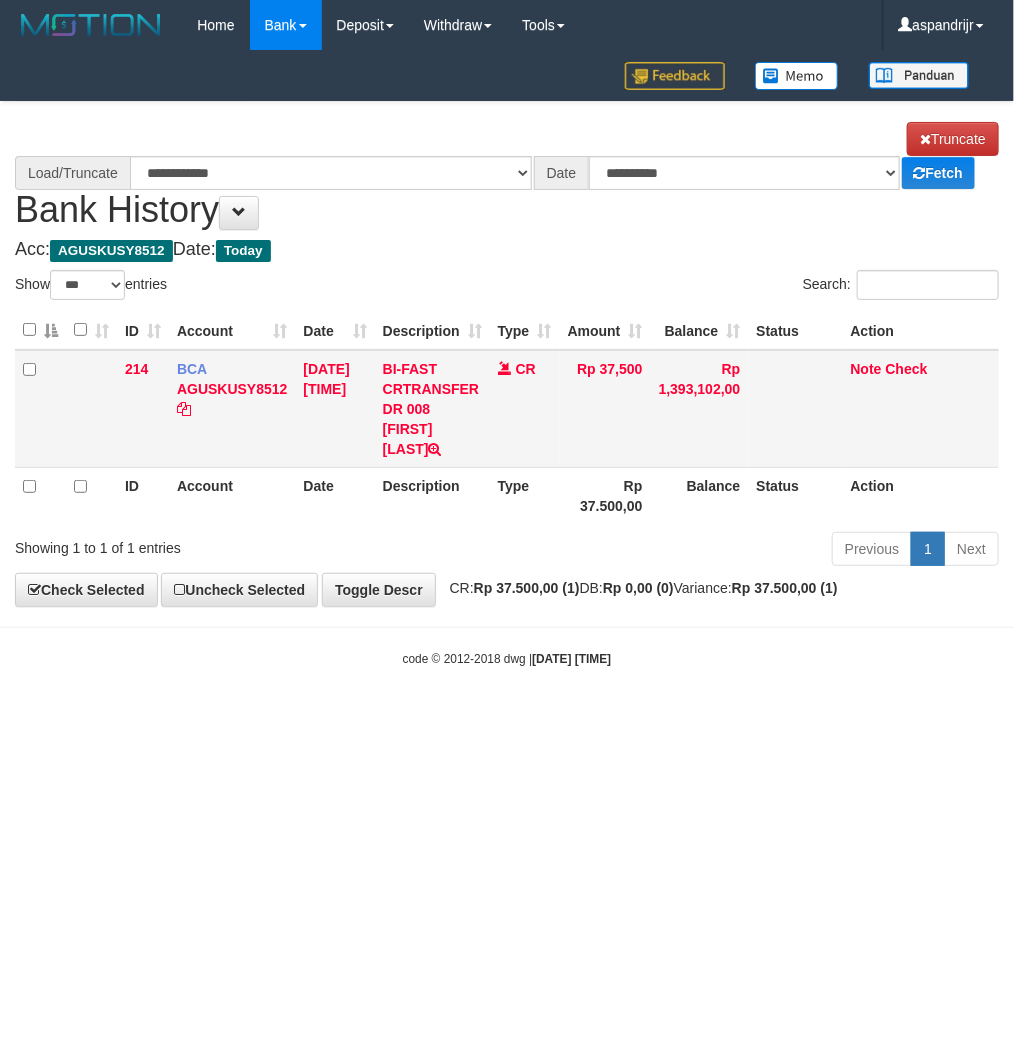 select on "****" 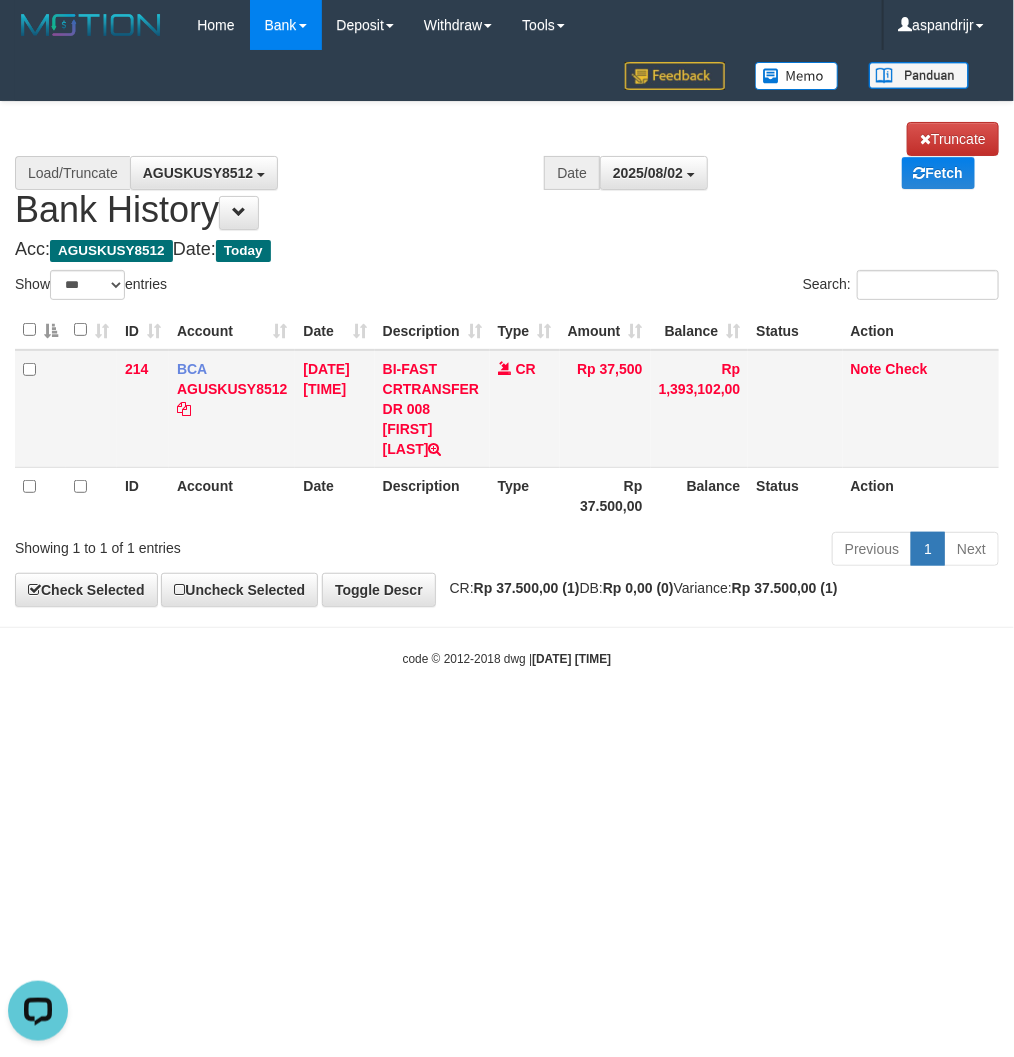 scroll, scrollTop: 0, scrollLeft: 0, axis: both 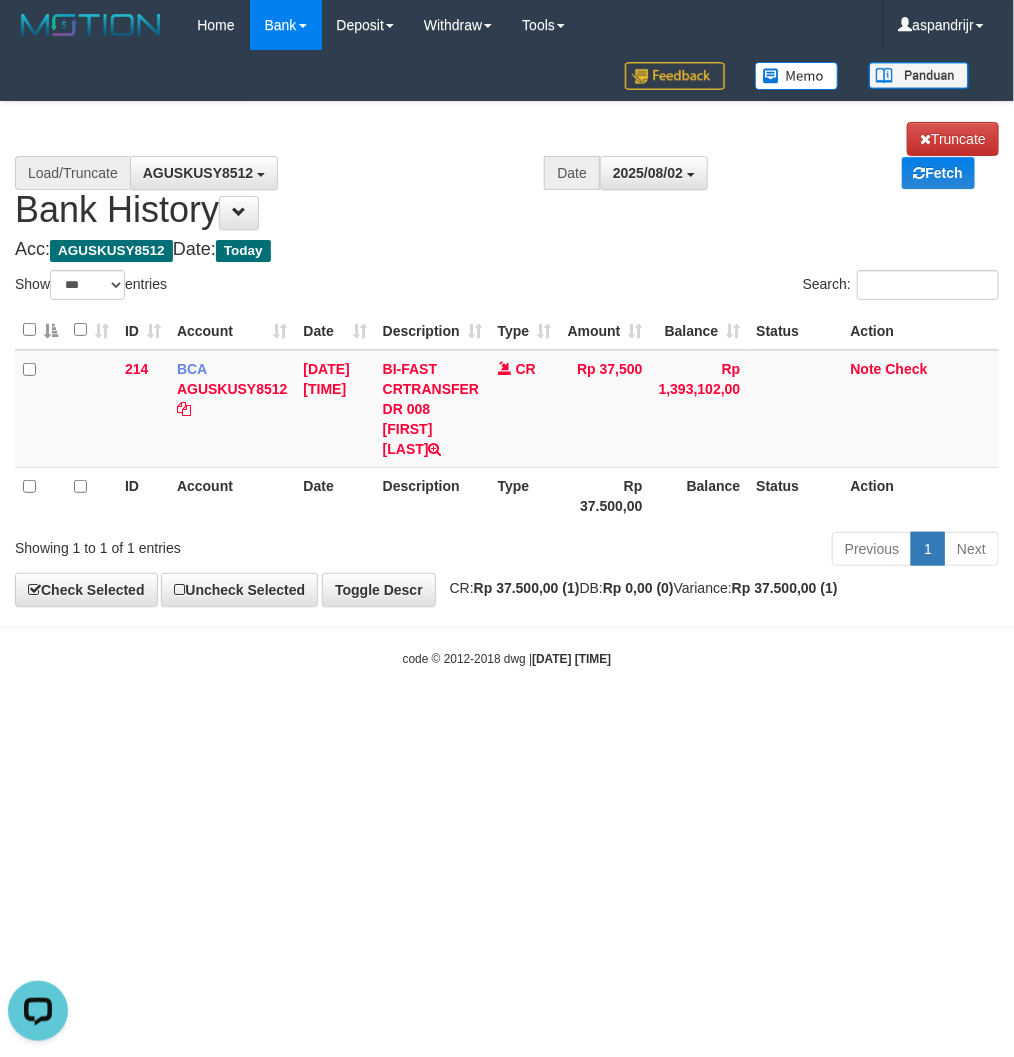 click on "Toggle navigation
Home
Bank
Account List
Load
By Website
Group
[ITOTO]													PRABUJITU
By Load Group (DPS)
Group asp-1
Mutasi Bank
Search
Sync
Note Mutasi
Deposit
DPS List" at bounding box center [507, 359] 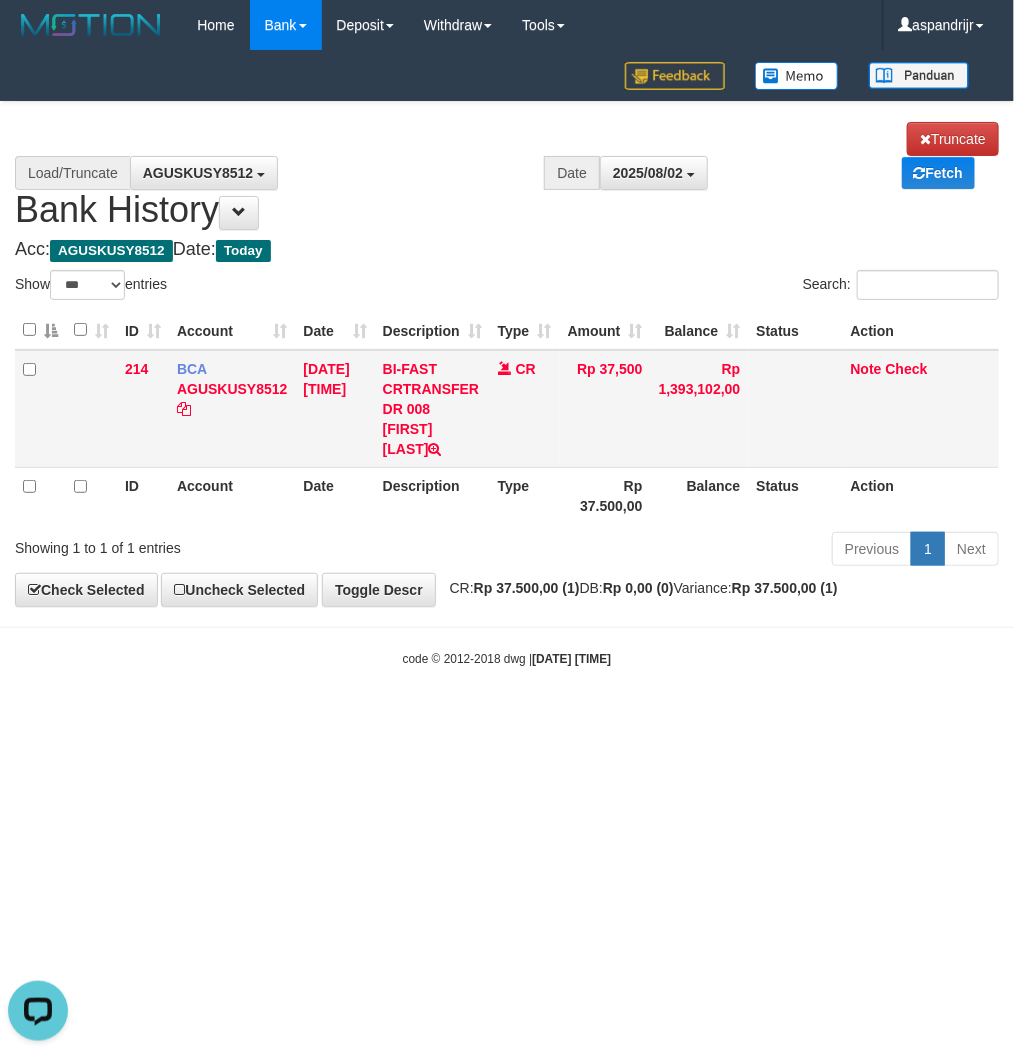 click on "BI-FAST CRTRANSFER DR 008 WAHYU NOVY SUSILO" at bounding box center (432, 409) 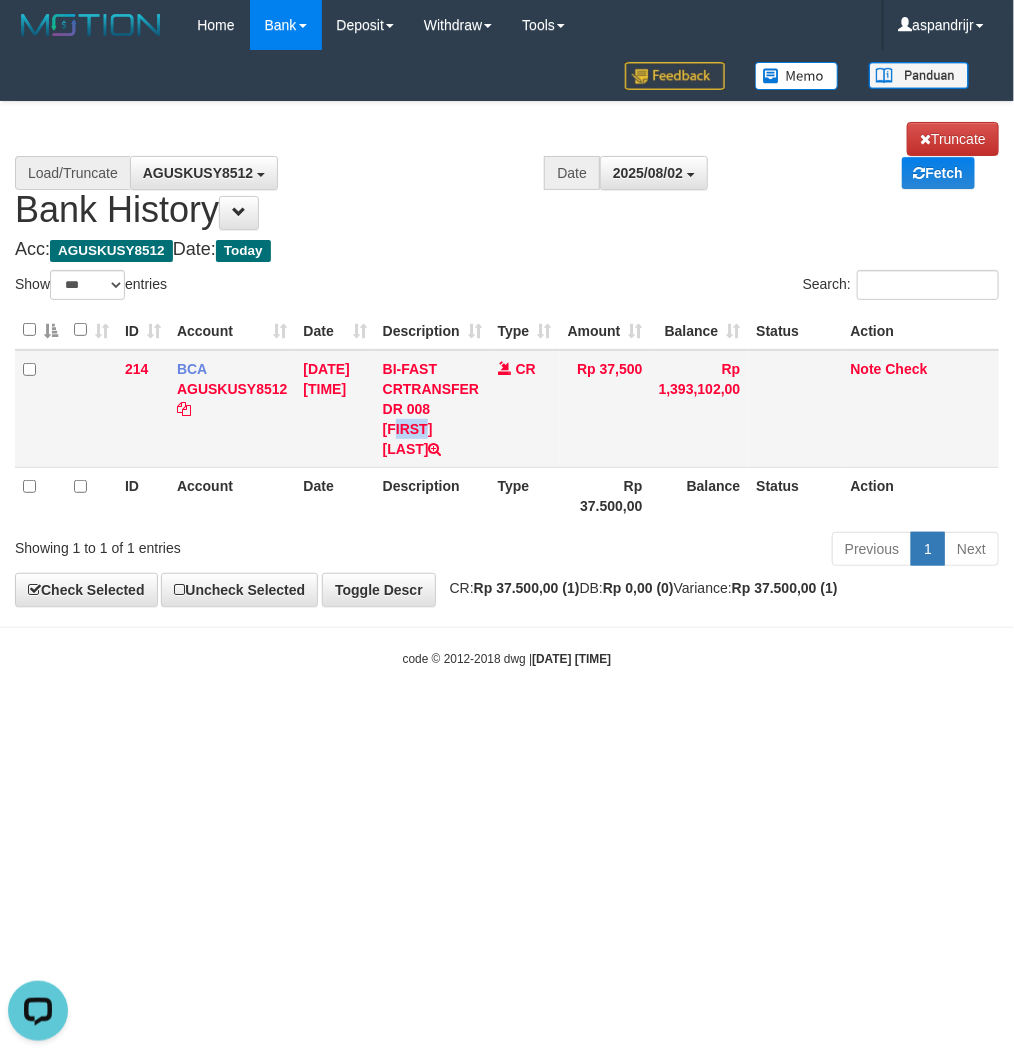click on "BI-FAST CRTRANSFER DR 008 WAHYU NOVY SUSILO" at bounding box center (432, 409) 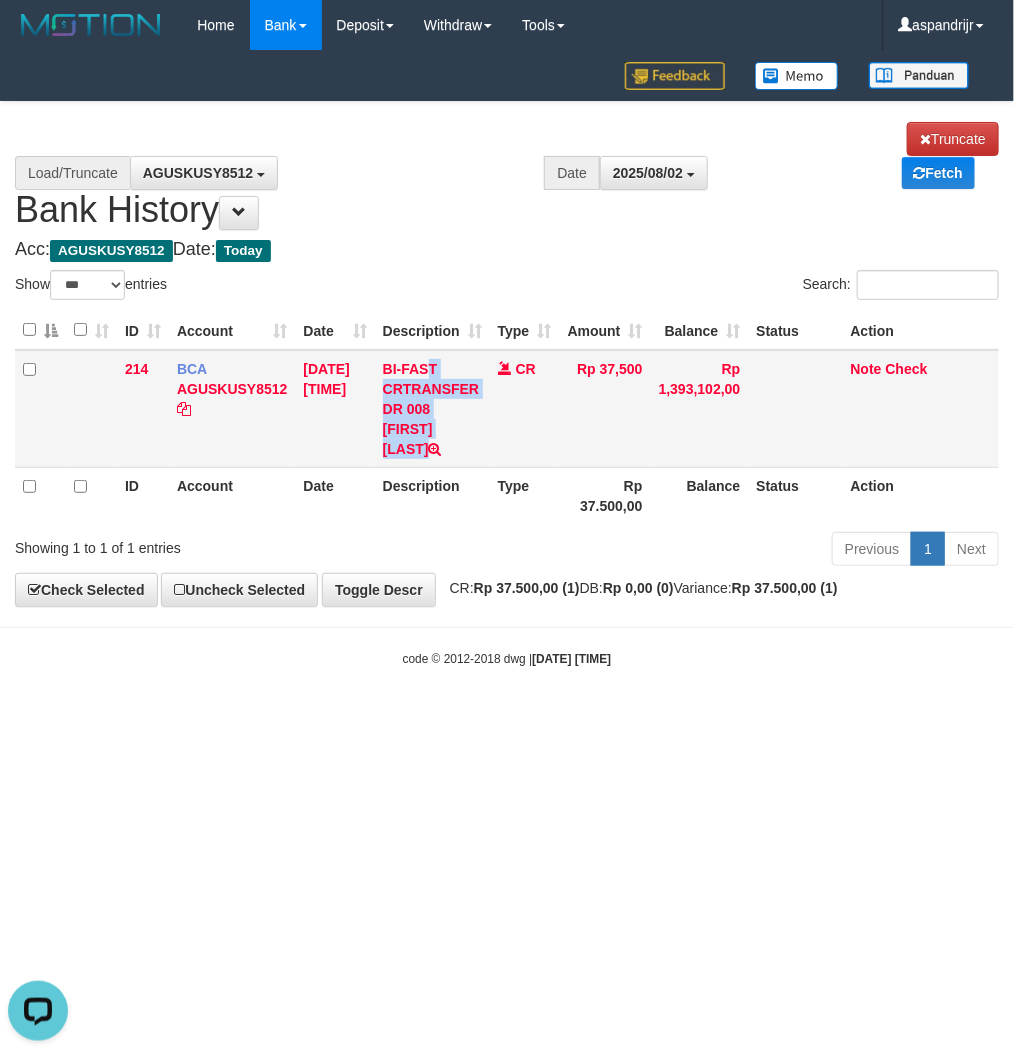 click on "BI-FAST CRTRANSFER DR 008 WAHYU NOVY SUSILO" at bounding box center [432, 409] 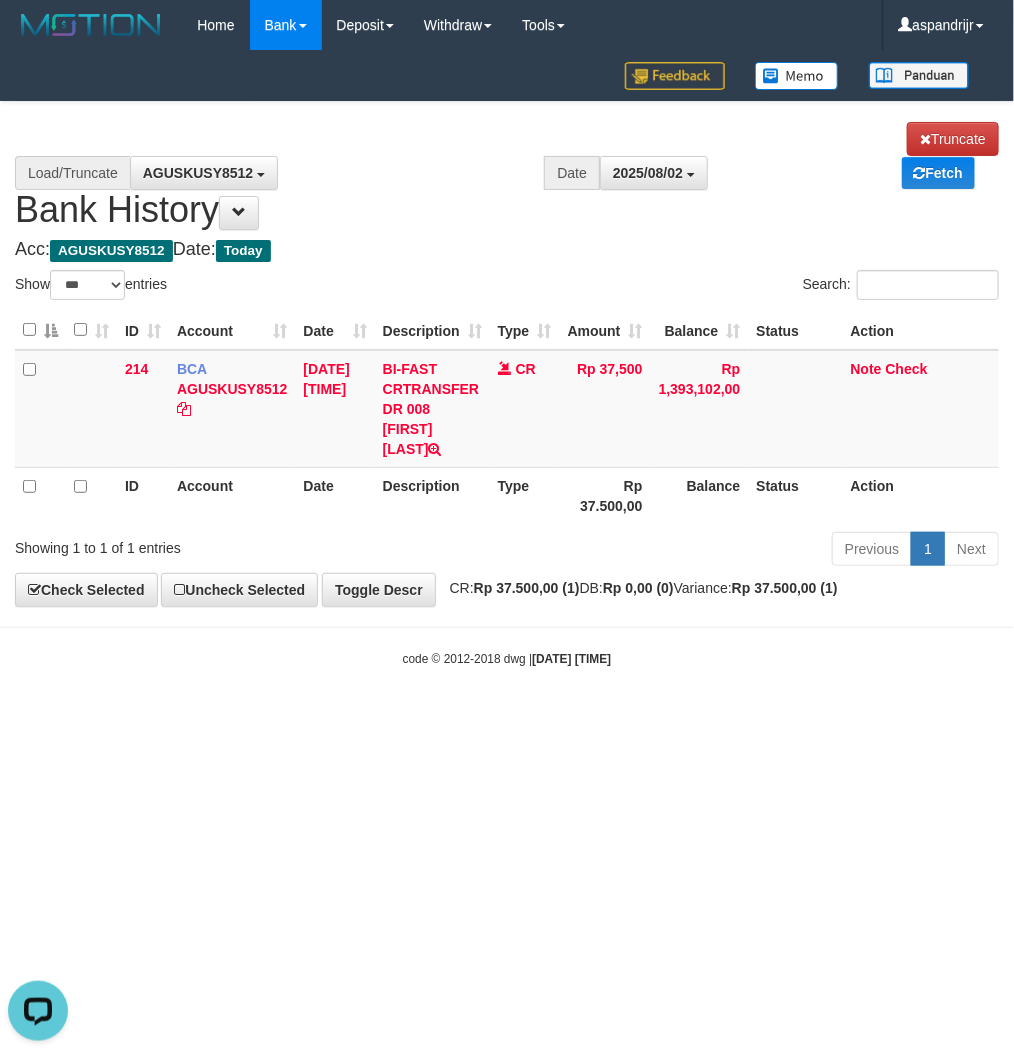 click on "Toggle navigation
Home
Bank
Account List
Load
By Website
Group
[ITOTO]													PRABUJITU
By Load Group (DPS)
Group asp-1
Mutasi Bank
Search
Sync
Note Mutasi
Deposit
DPS Fetch -" at bounding box center (507, 359) 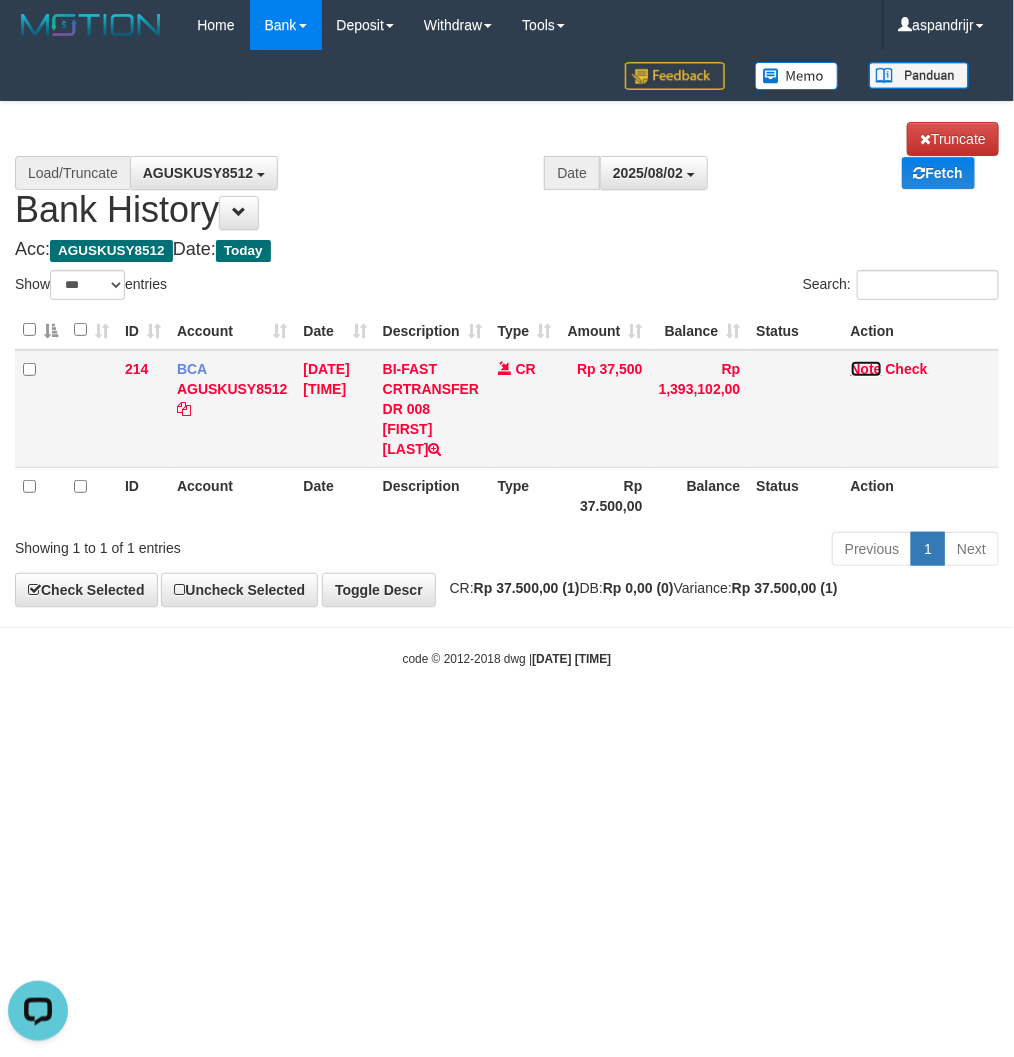 click on "Note" at bounding box center [866, 369] 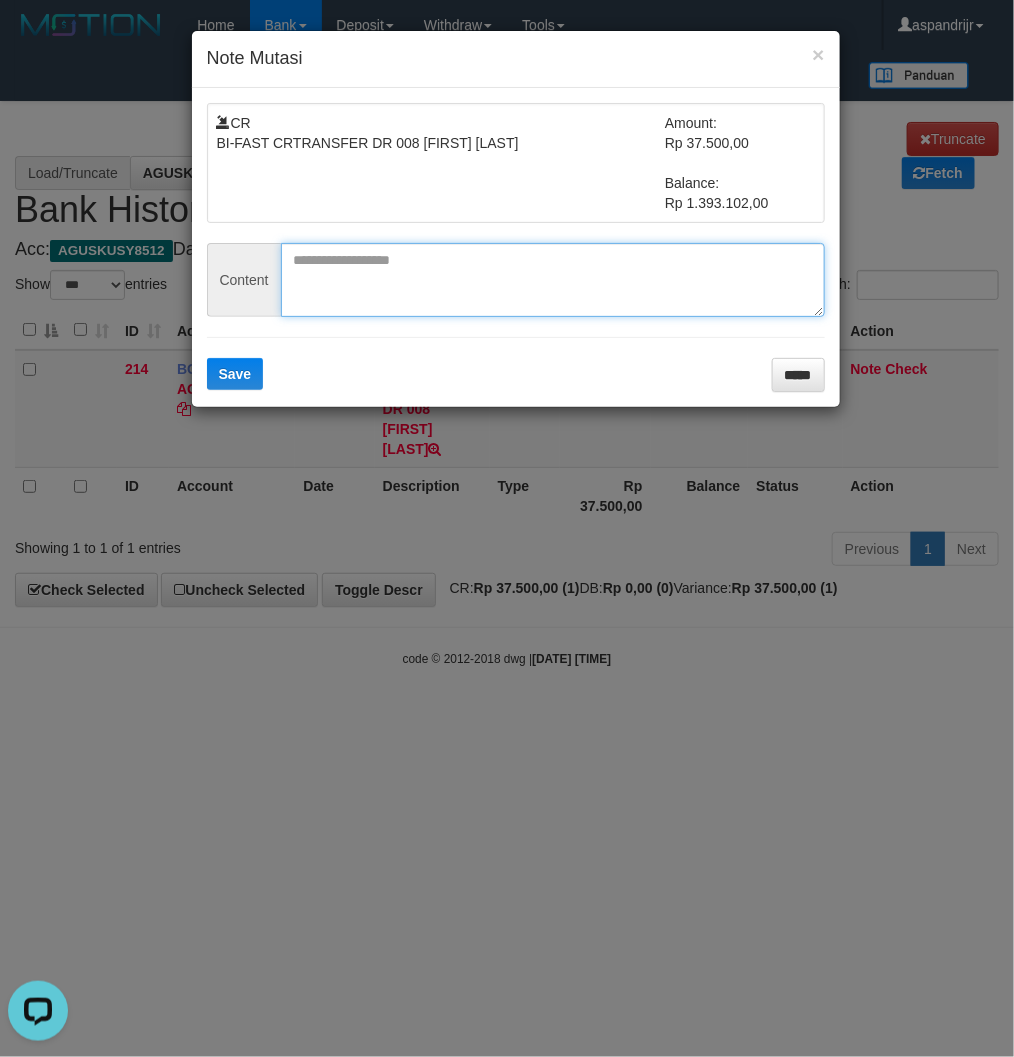 click at bounding box center (553, 280) 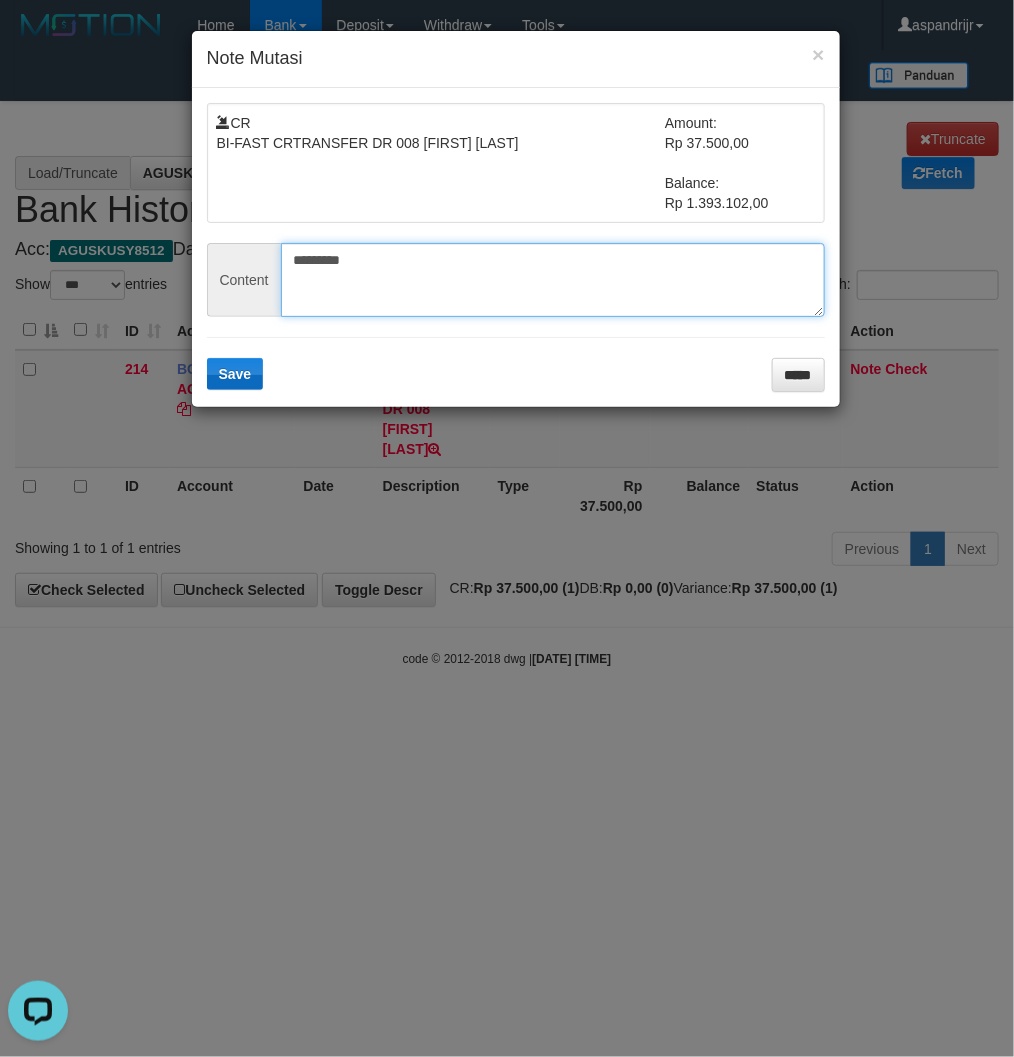type on "*********" 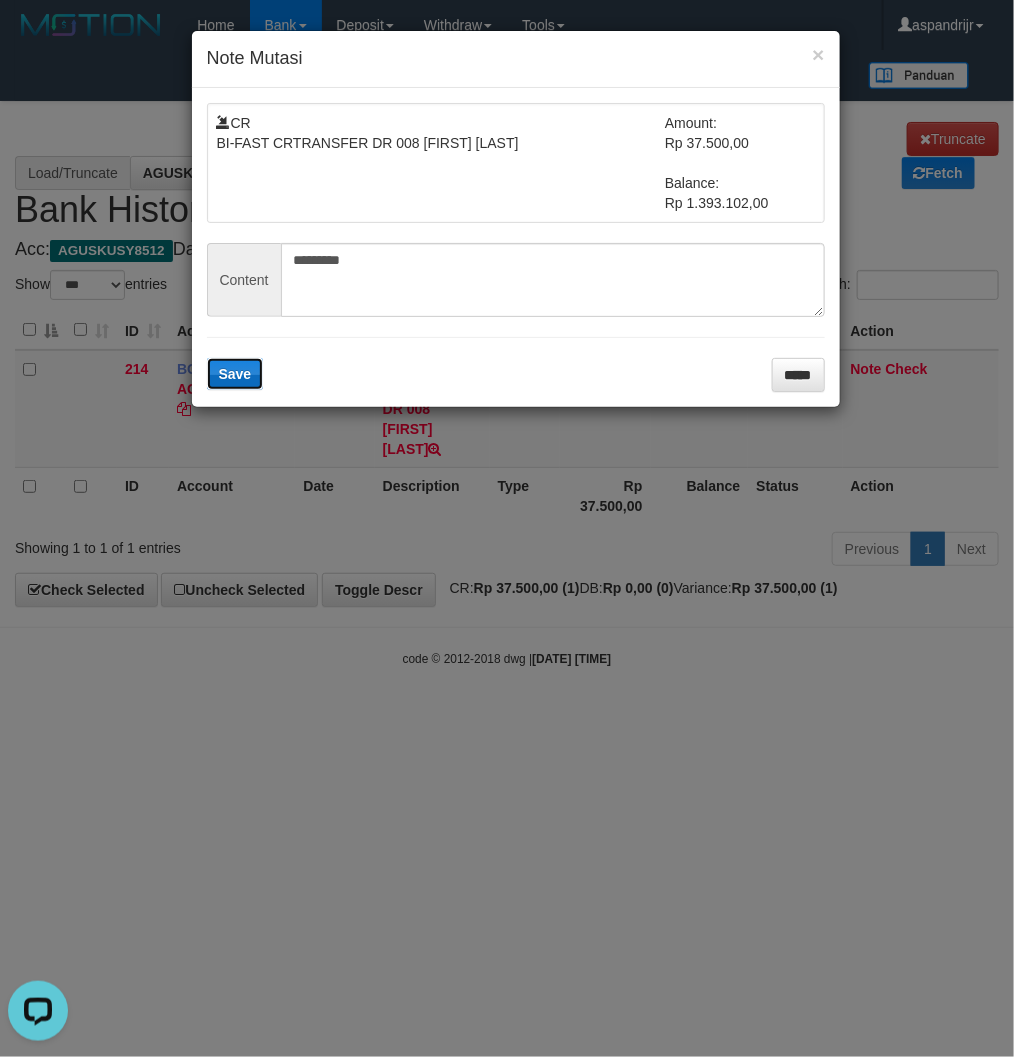 click on "Save" at bounding box center (235, 374) 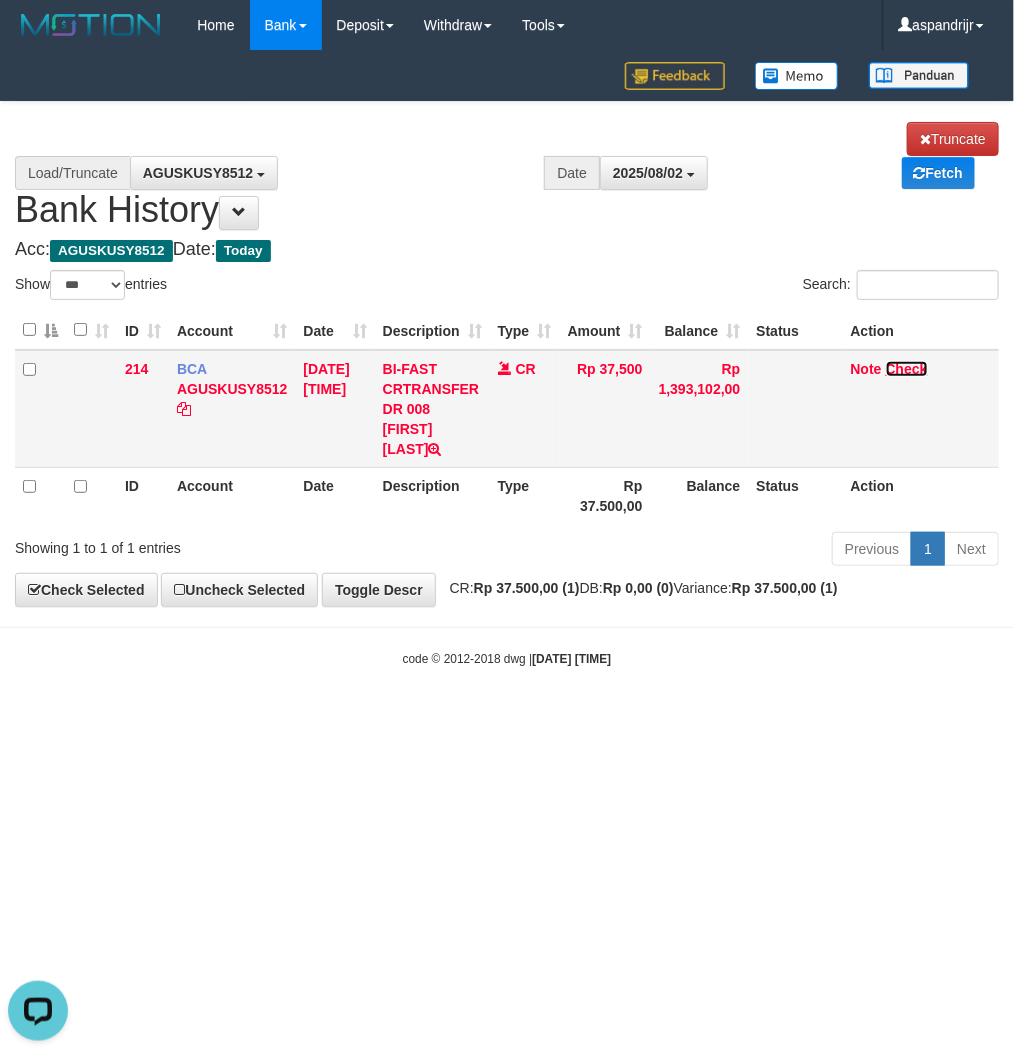 click on "Check" at bounding box center (907, 369) 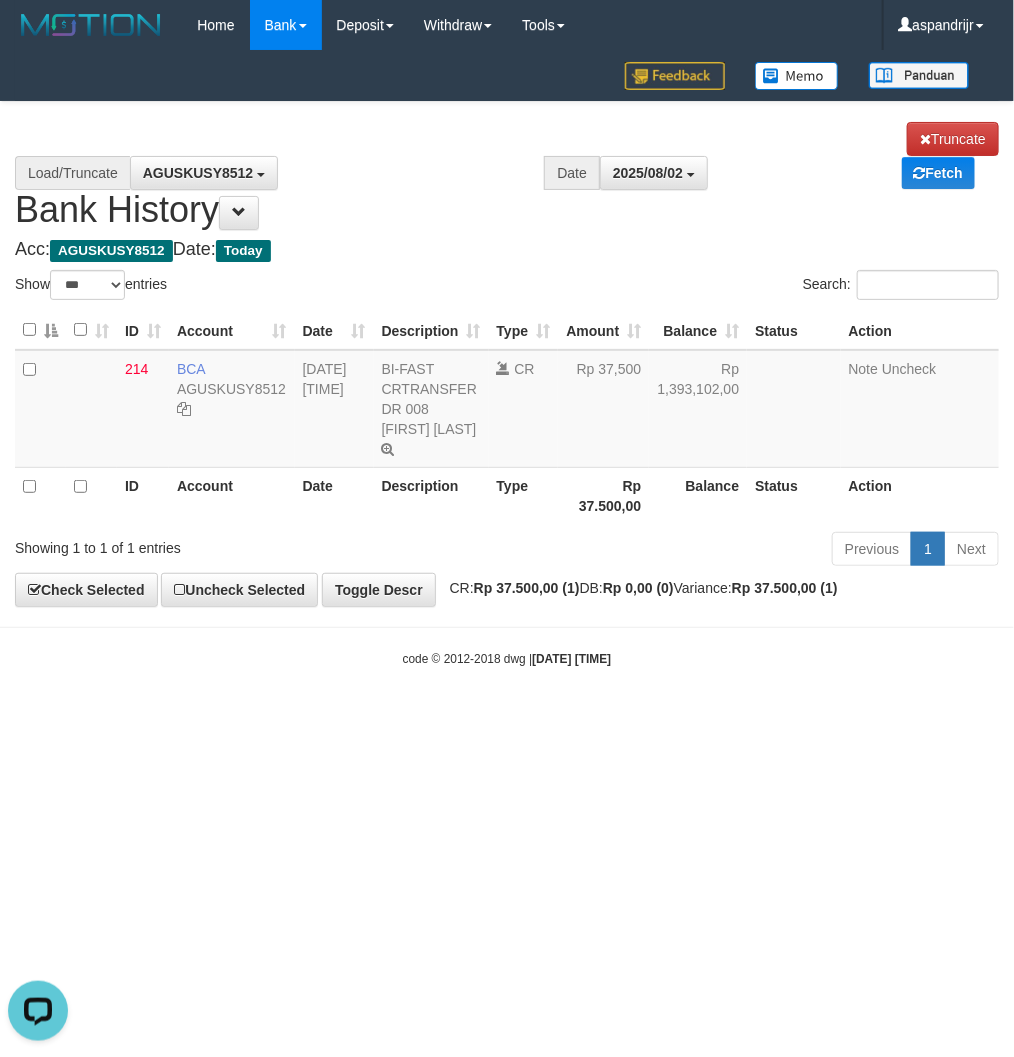 click on "Toggle navigation
Home
Bank
Account List
Load
By Website
Group
[ITOTO]													PRABUJITU
By Load Group (DPS)
Group asp-1
Mutasi Bank
Search
Sync
Note Mutasi
Deposit
DPS List" at bounding box center (507, 359) 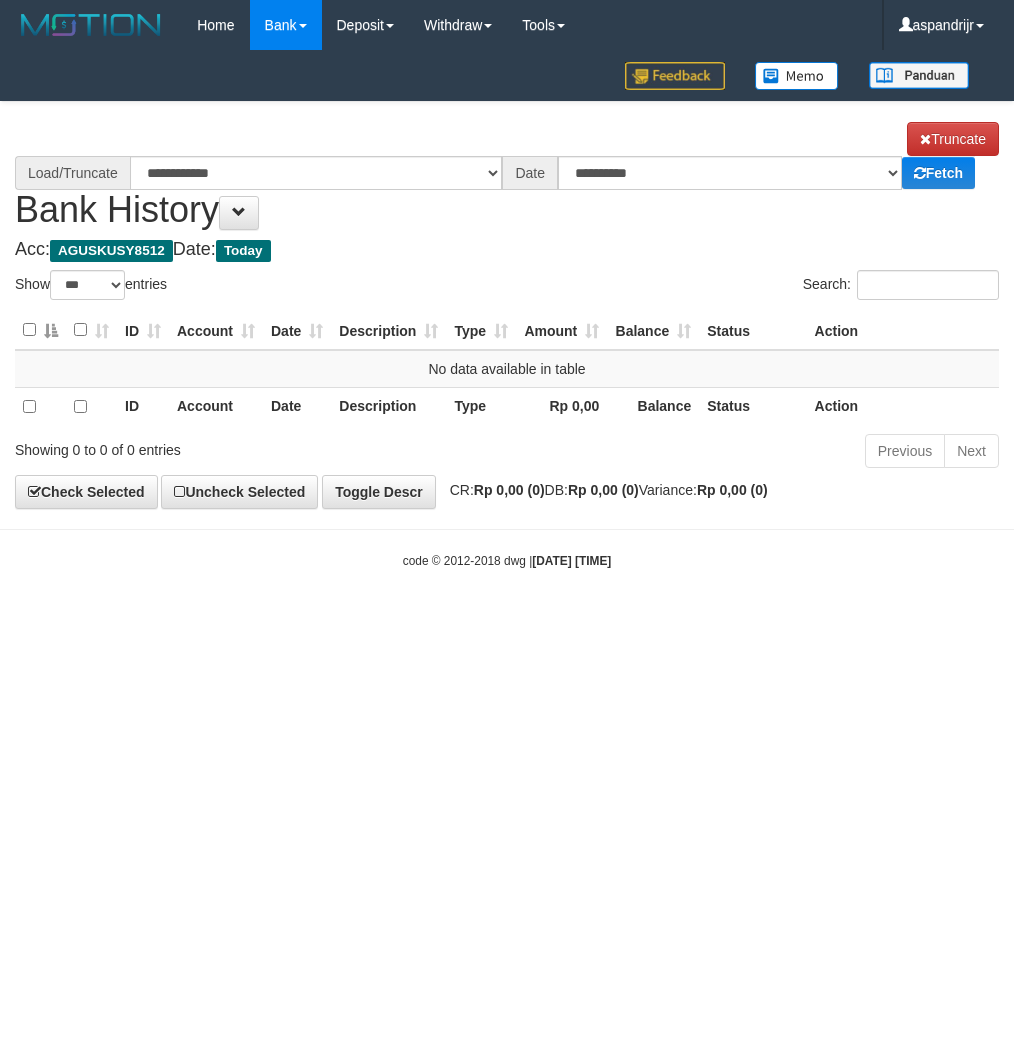 select on "***" 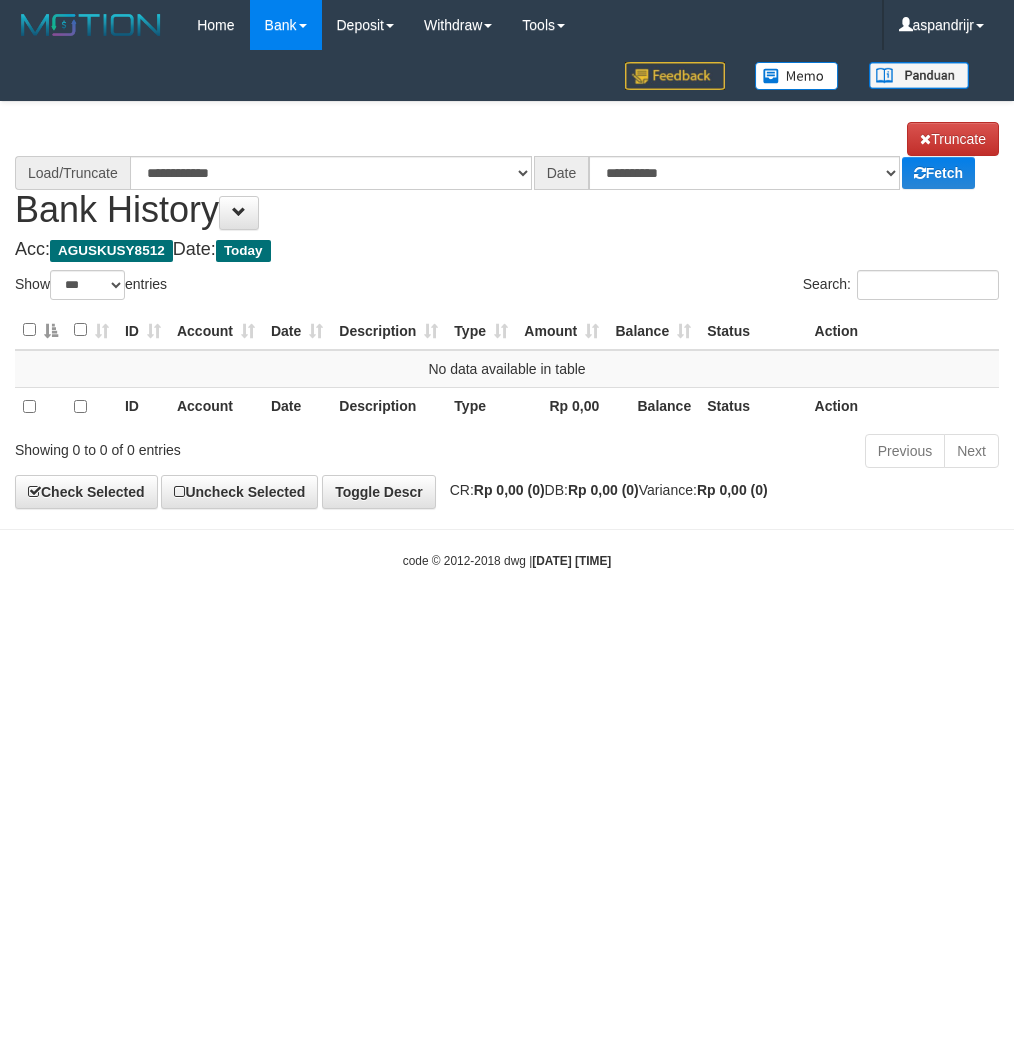 scroll, scrollTop: 0, scrollLeft: 0, axis: both 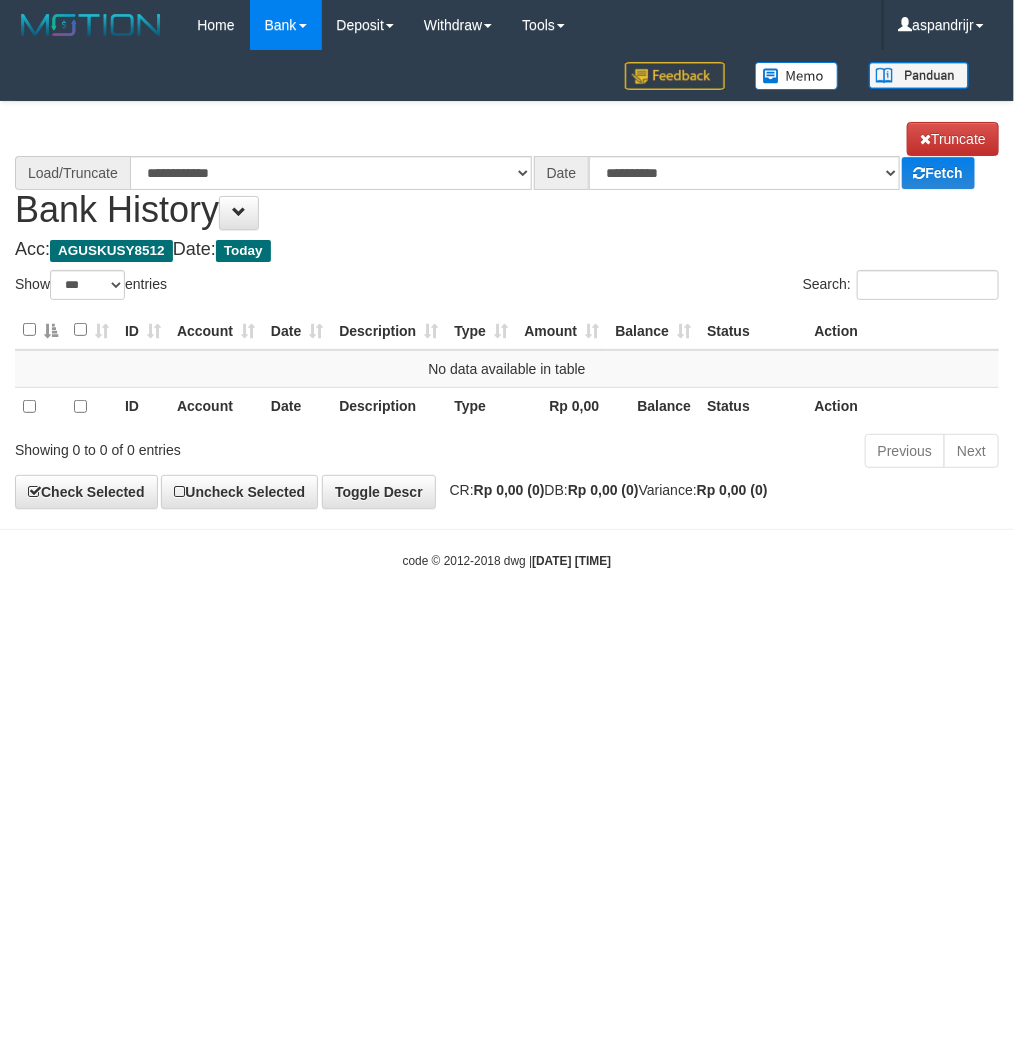 select on "****" 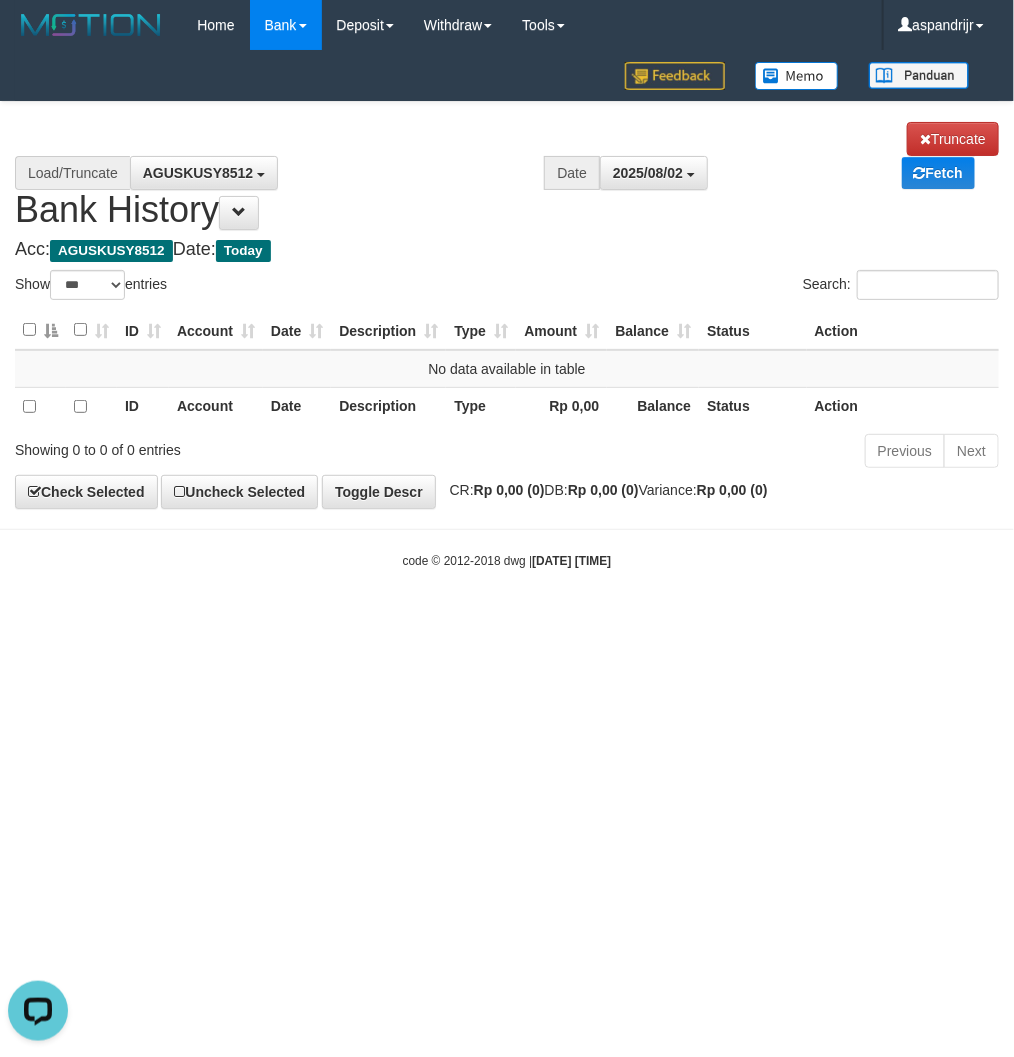 scroll, scrollTop: 0, scrollLeft: 0, axis: both 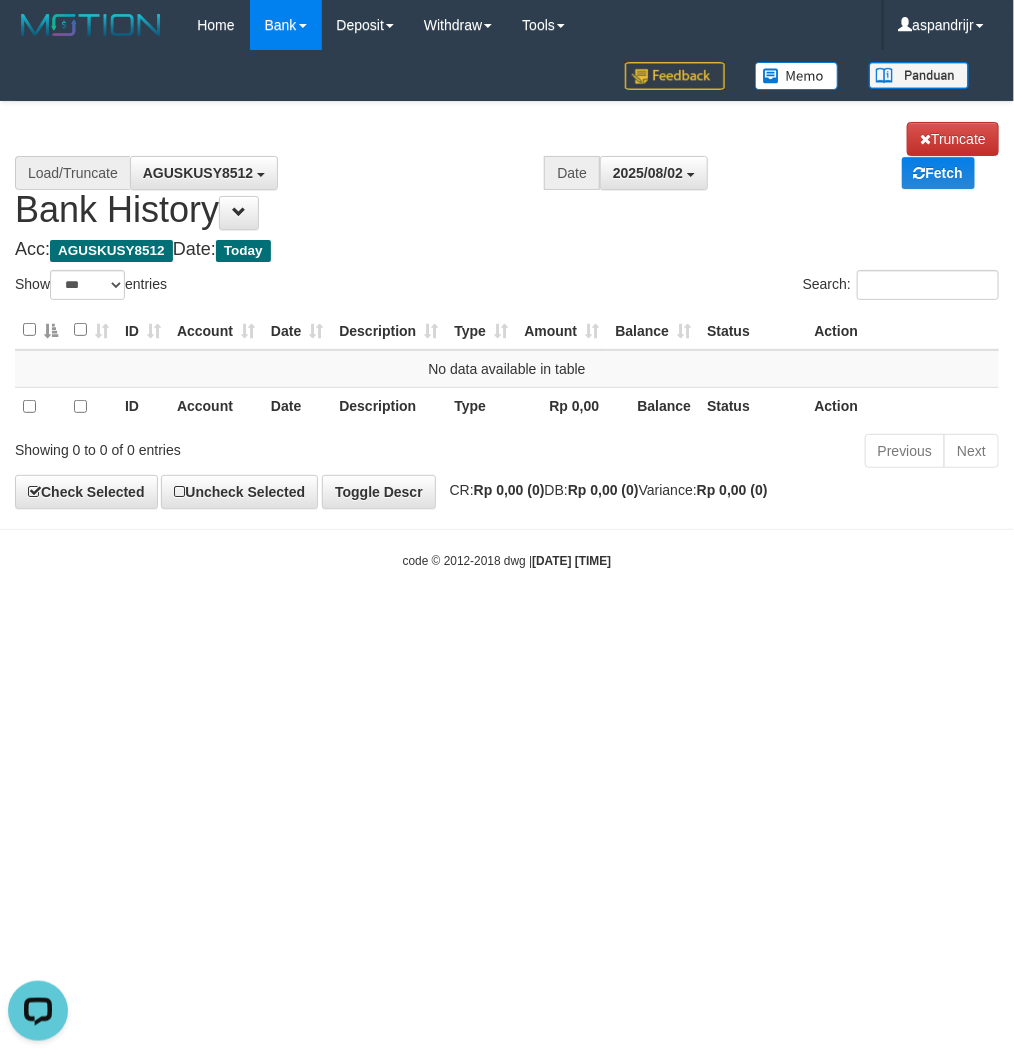 click on "Toggle navigation
Home
Bank
Account List
Load
By Website
Group
[ITOTO]													PRABUJITU
By Load Group (DPS)
Group asp-1
Mutasi Bank
Search
Sync
Note Mutasi
Deposit
DPS List" at bounding box center [507, 310] 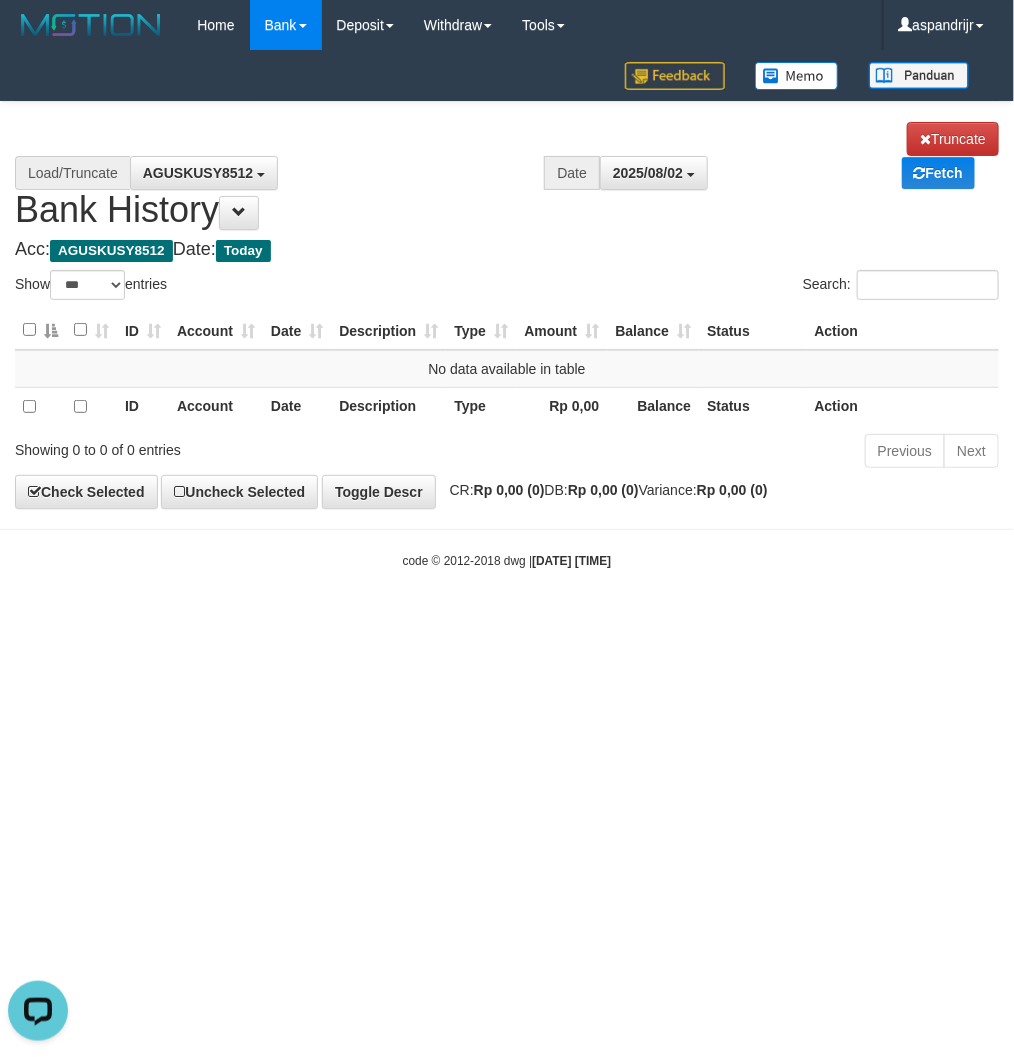 click on "Toggle navigation
Home
Bank
Account List
Load
By Website
Group
[ITOTO]													PRABUJITU
By Load Group (DPS)
Group asp-1
Mutasi Bank
Search
Sync
Note Mutasi
Deposit
DPS List" at bounding box center [507, 310] 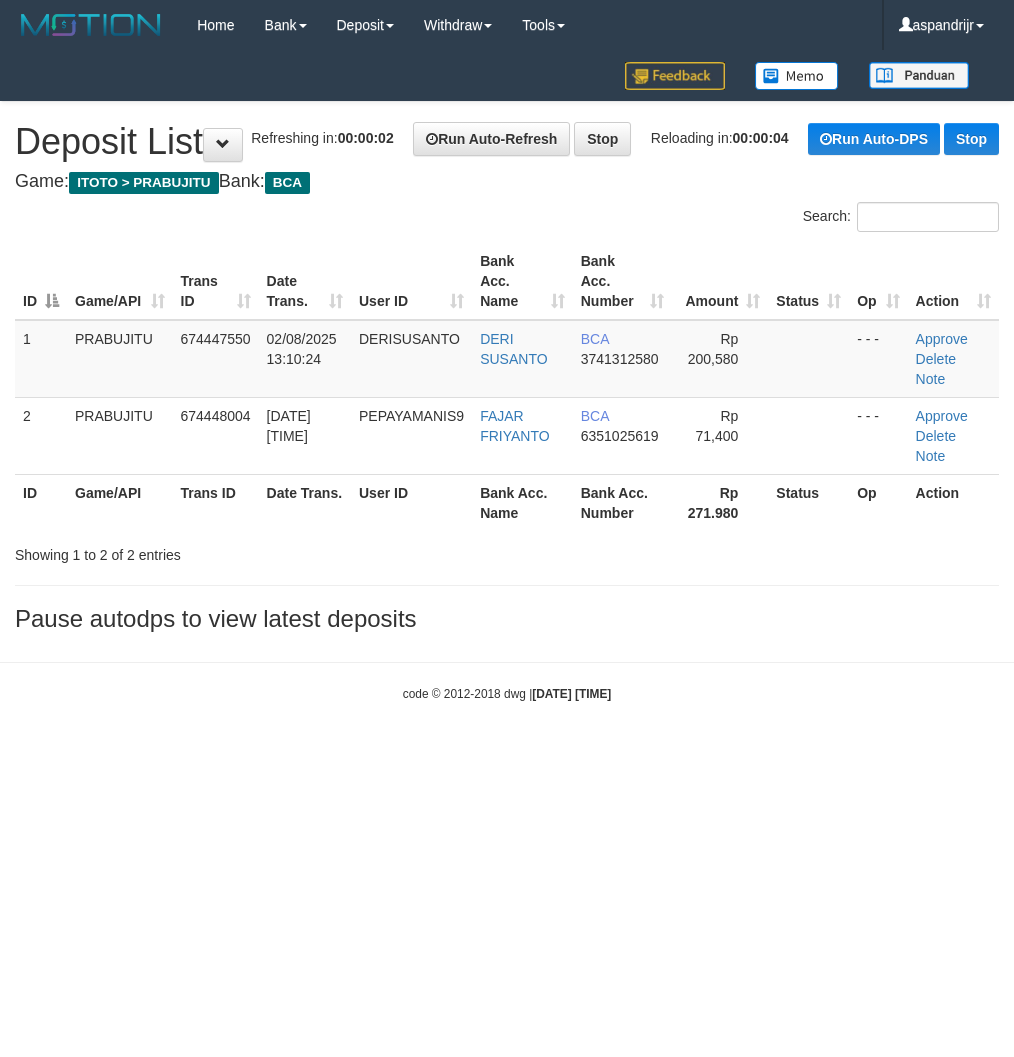 scroll, scrollTop: 0, scrollLeft: 0, axis: both 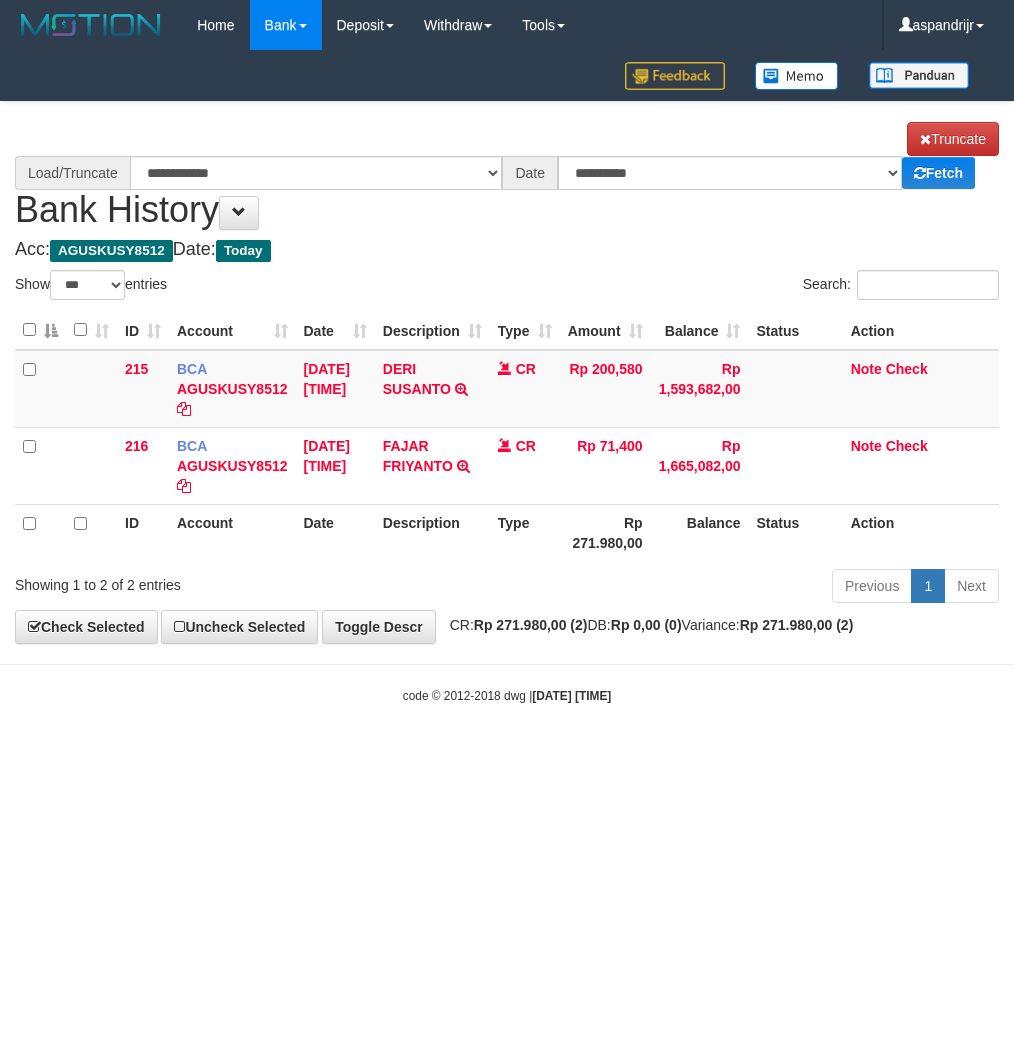select on "***" 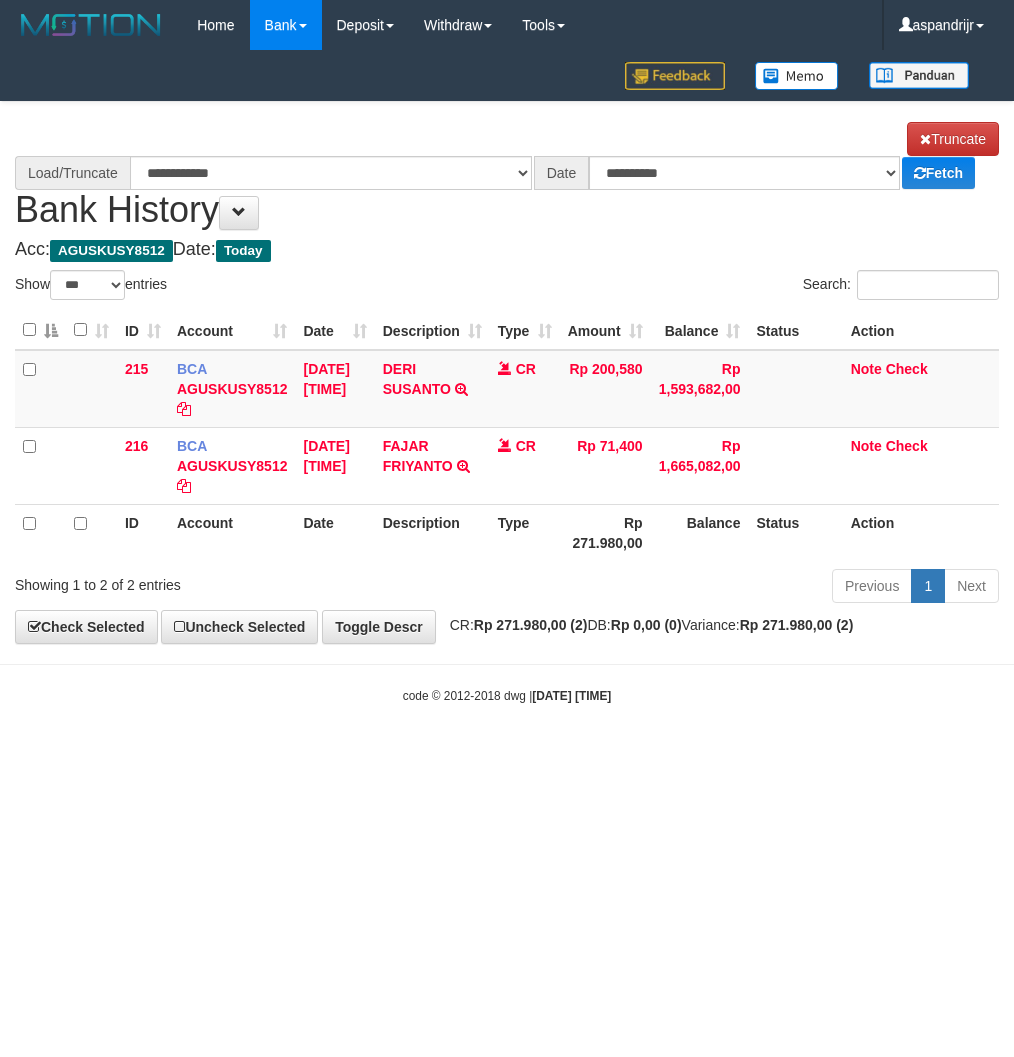 scroll, scrollTop: 0, scrollLeft: 0, axis: both 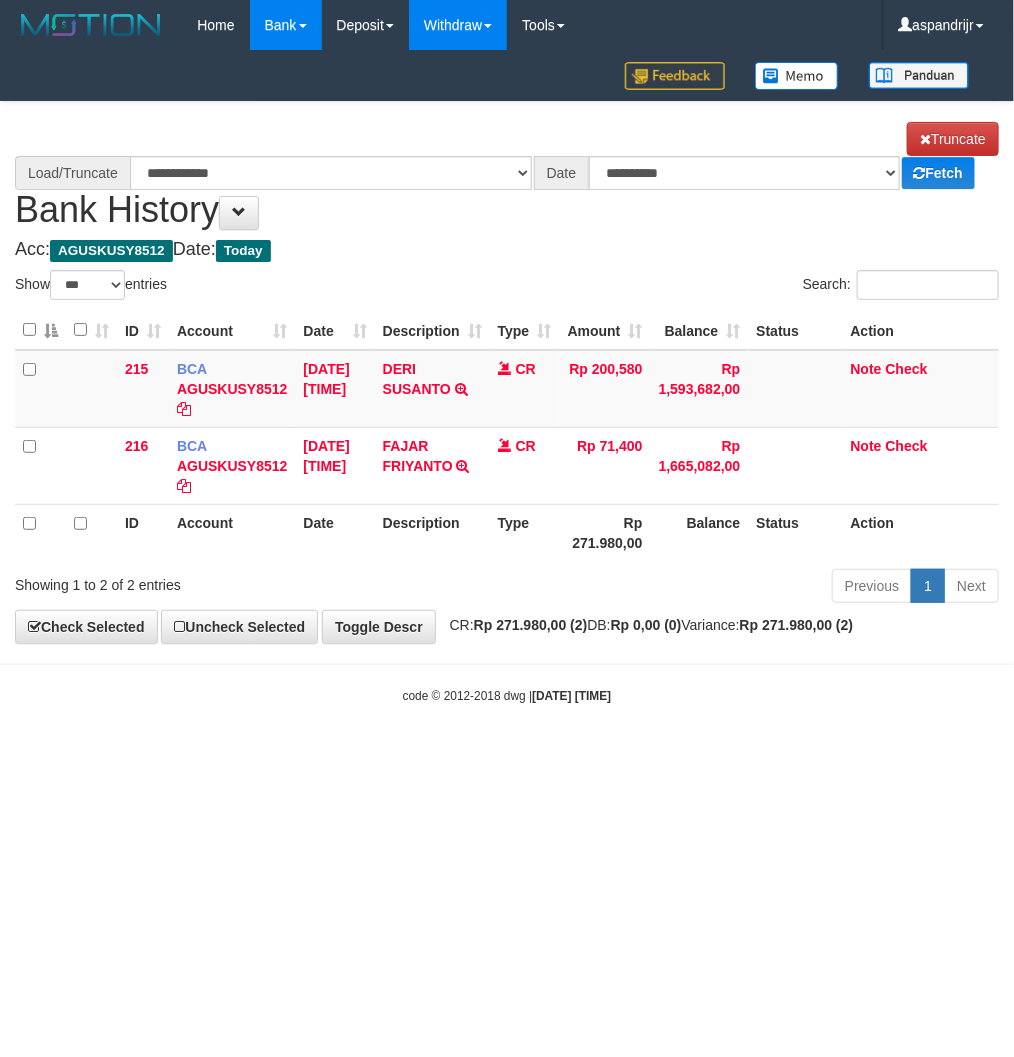 select on "****" 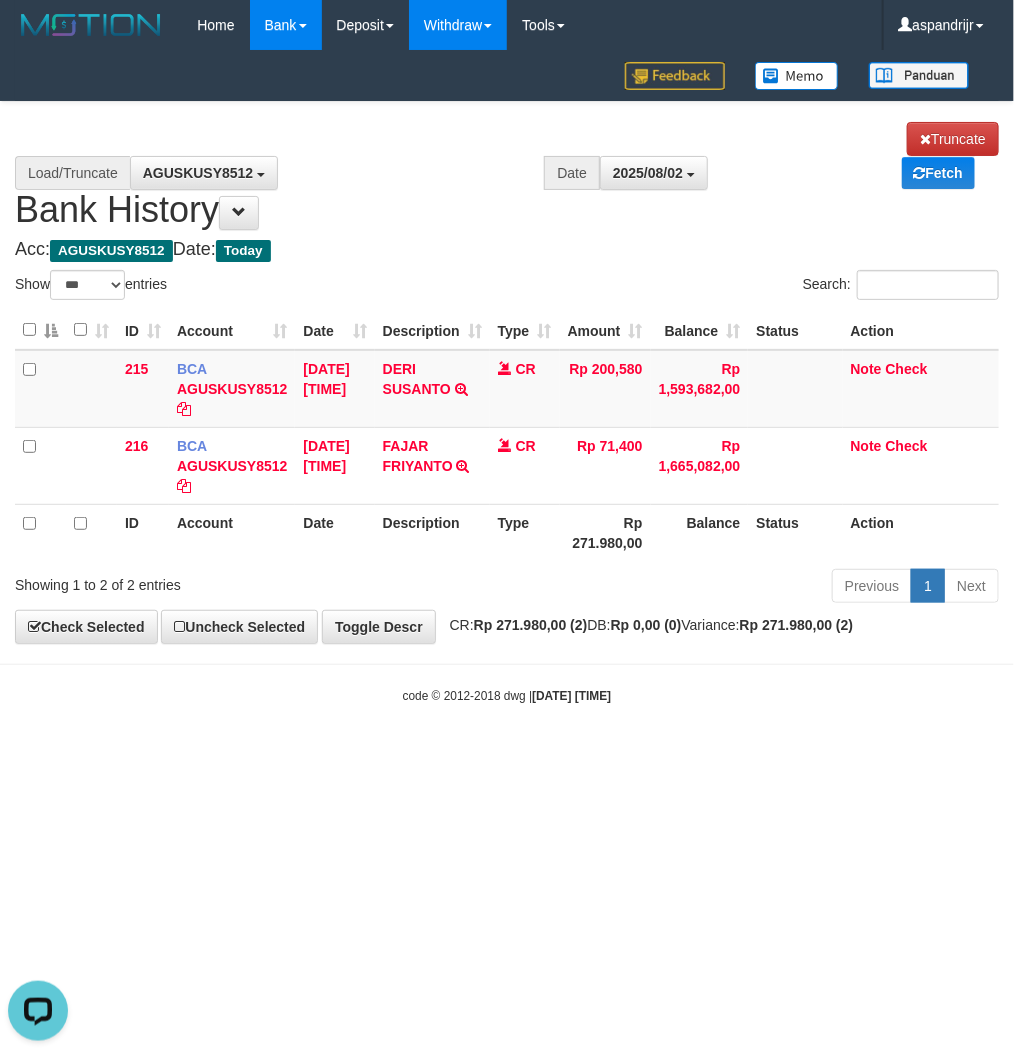 scroll, scrollTop: 0, scrollLeft: 0, axis: both 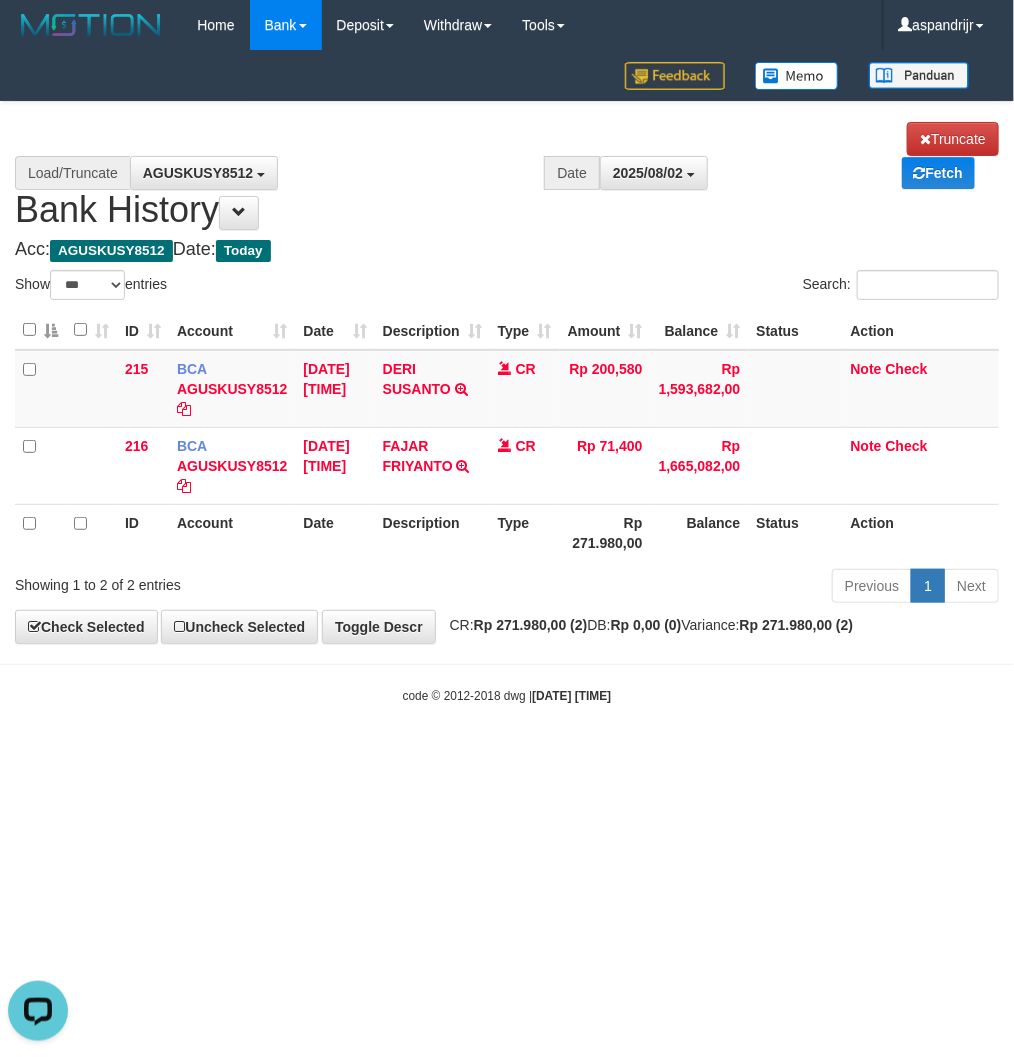 click on "Toggle navigation
Home
Bank
Account List
Load
By Website
Group
[ITOTO]													PRABUJITU
By Load Group (DPS)
Group asp-1
Mutasi Bank
Search
Sync
Note Mutasi
Deposit
DPS Fetch -" at bounding box center (507, 377) 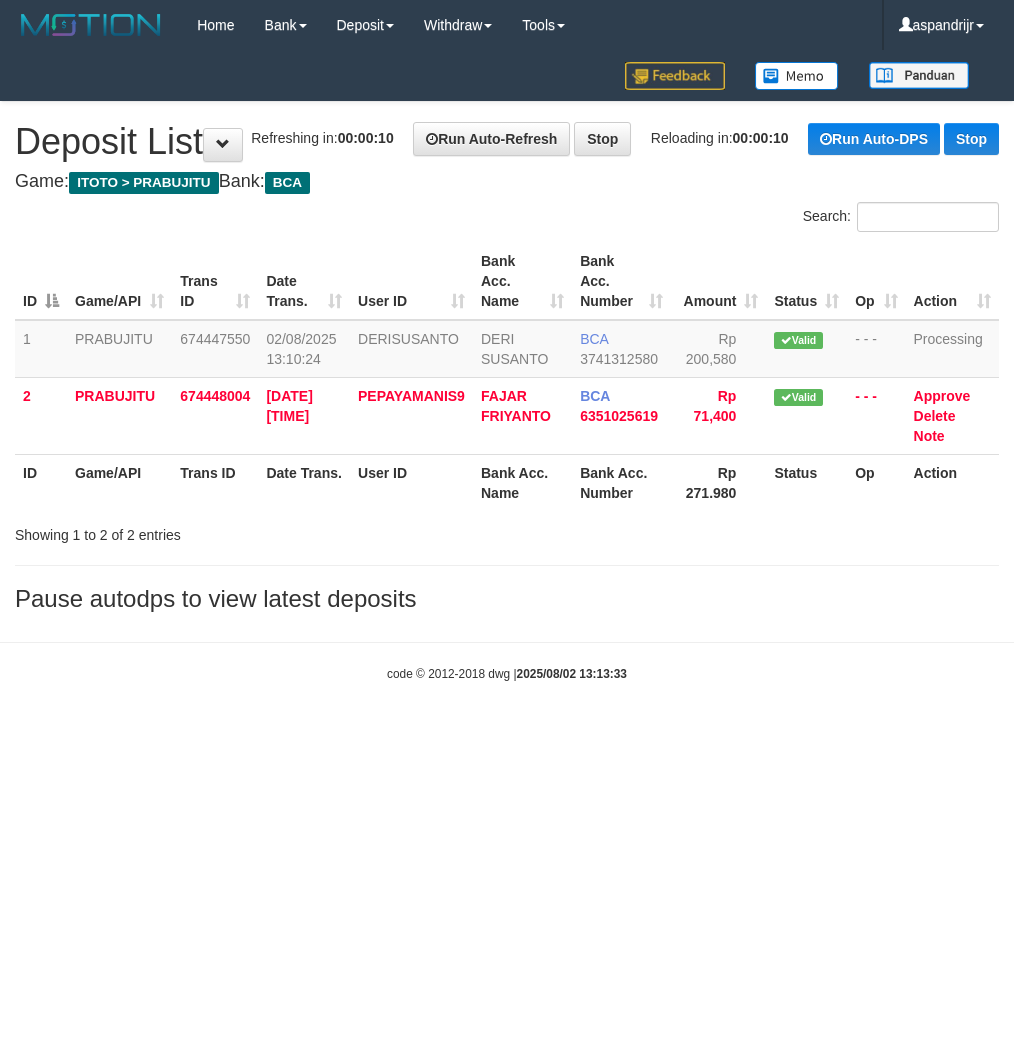 scroll, scrollTop: 0, scrollLeft: 0, axis: both 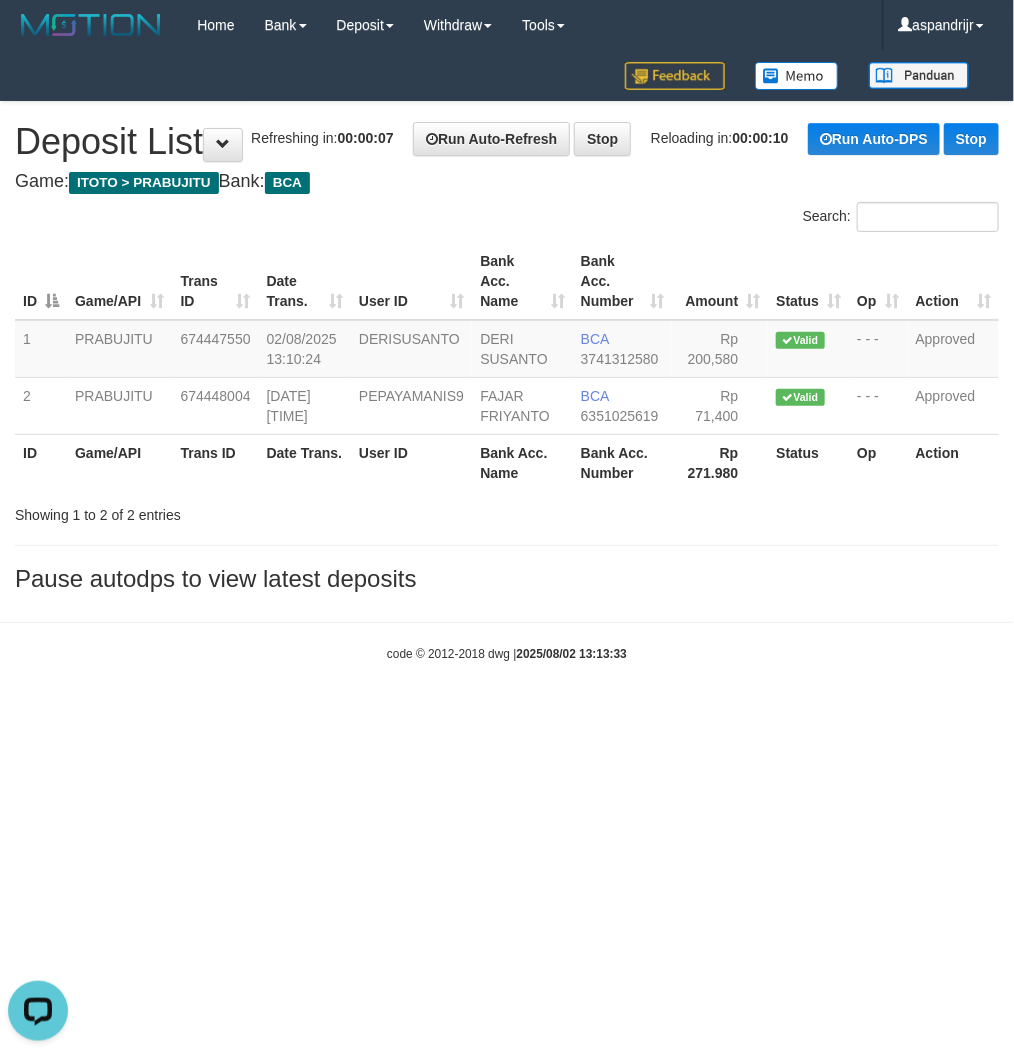 click on "code © 2012-2018 dwg |  2025/08/02 13:13:33" at bounding box center (507, 653) 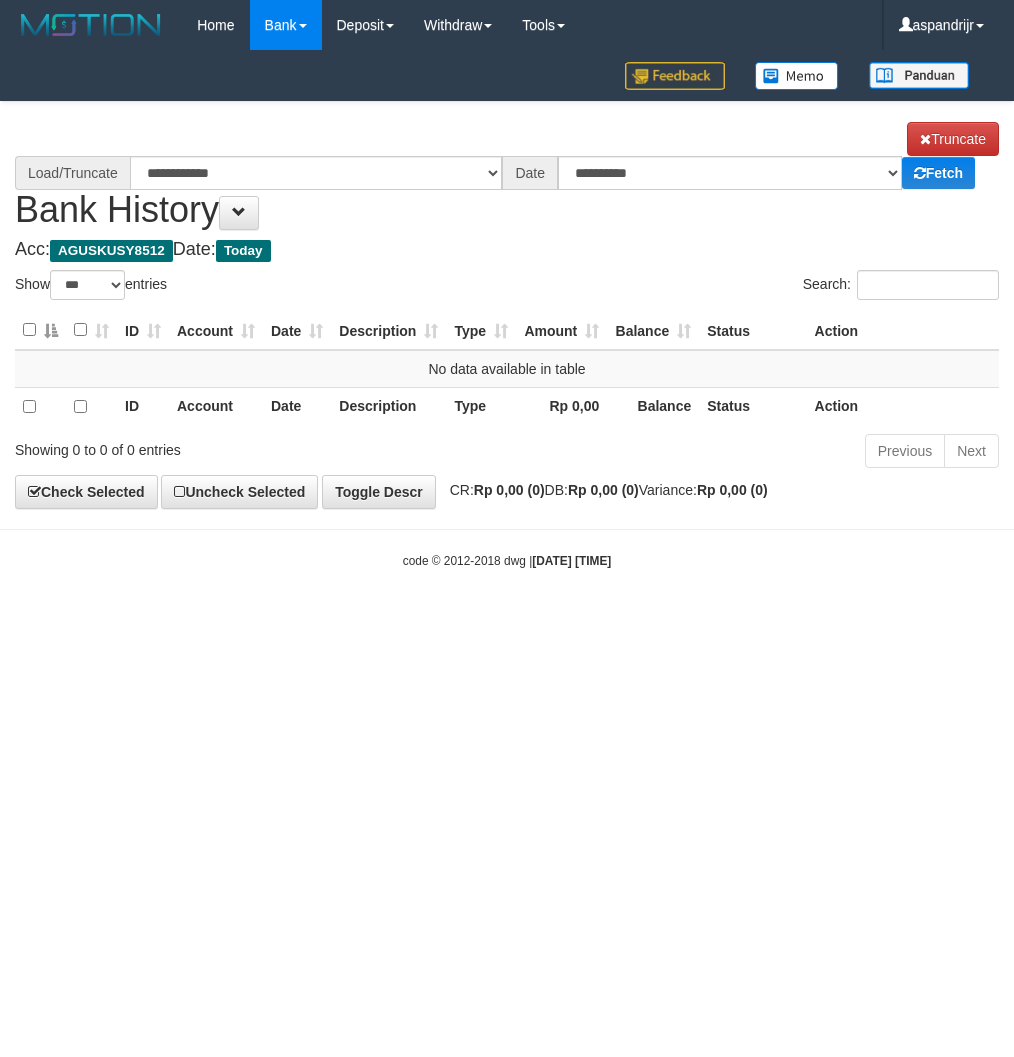 select on "***" 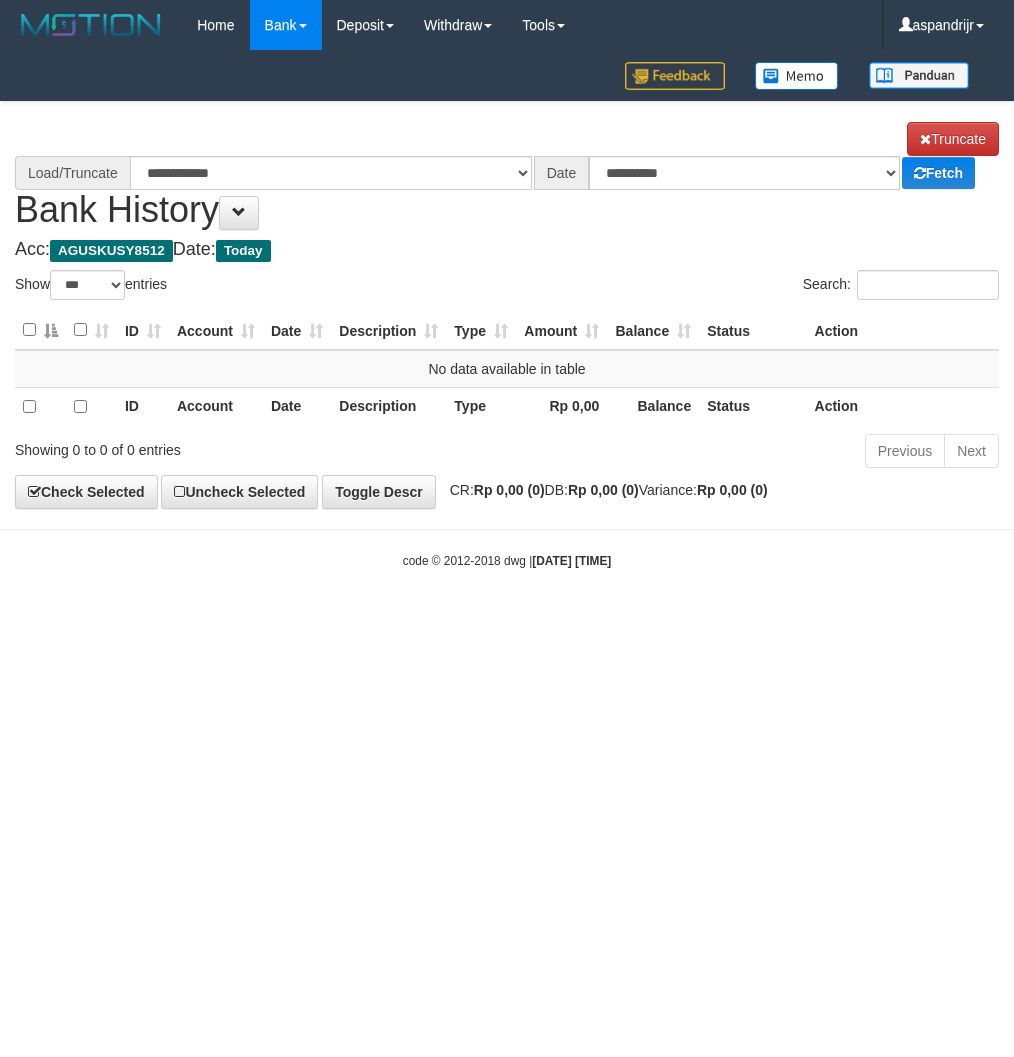 scroll, scrollTop: 0, scrollLeft: 0, axis: both 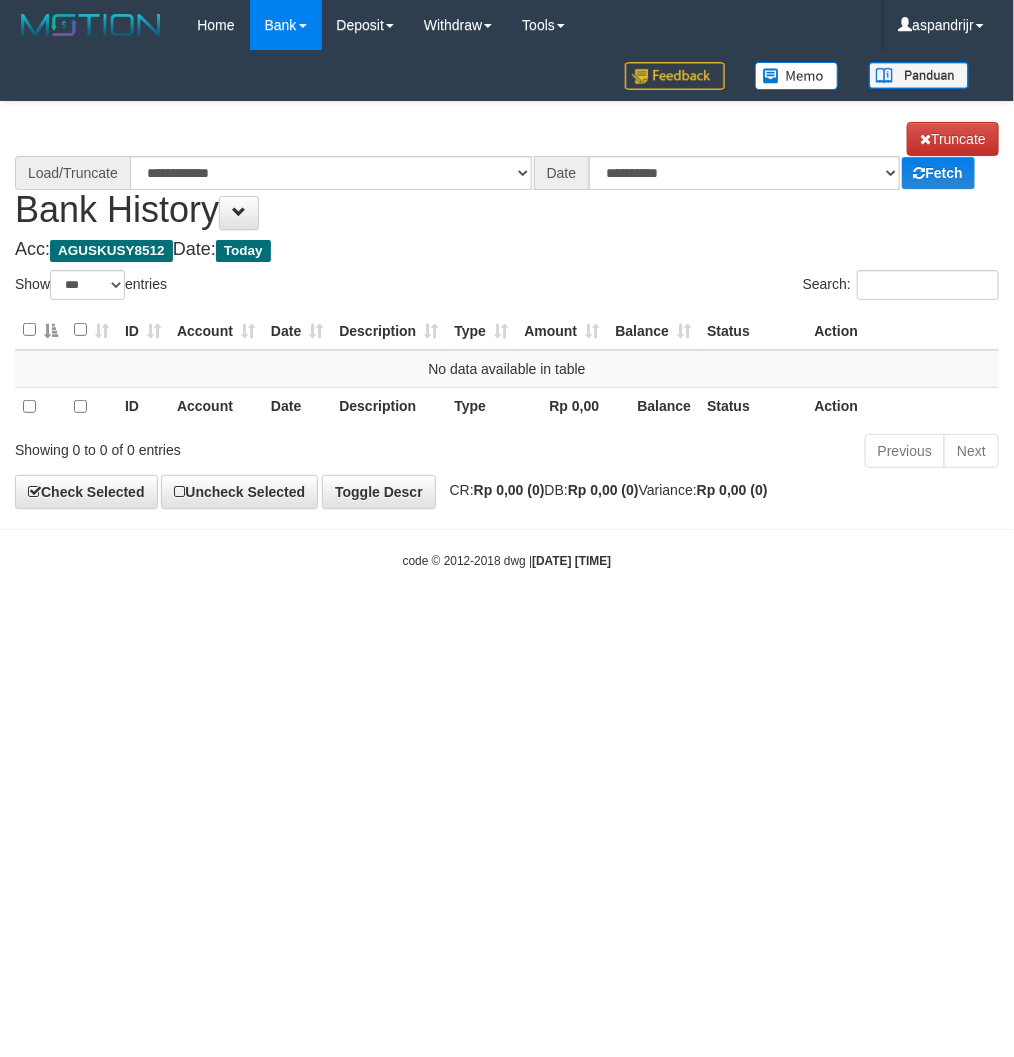 click on "Toggle navigation
Home
Bank
Account List
Load
By Website
Group
[ITOTO]													PRABUJITU
By Load Group (DPS)
Group asp-1
Mutasi Bank
Search
Sync
Note Mutasi
Deposit
DPS List" at bounding box center (507, 310) 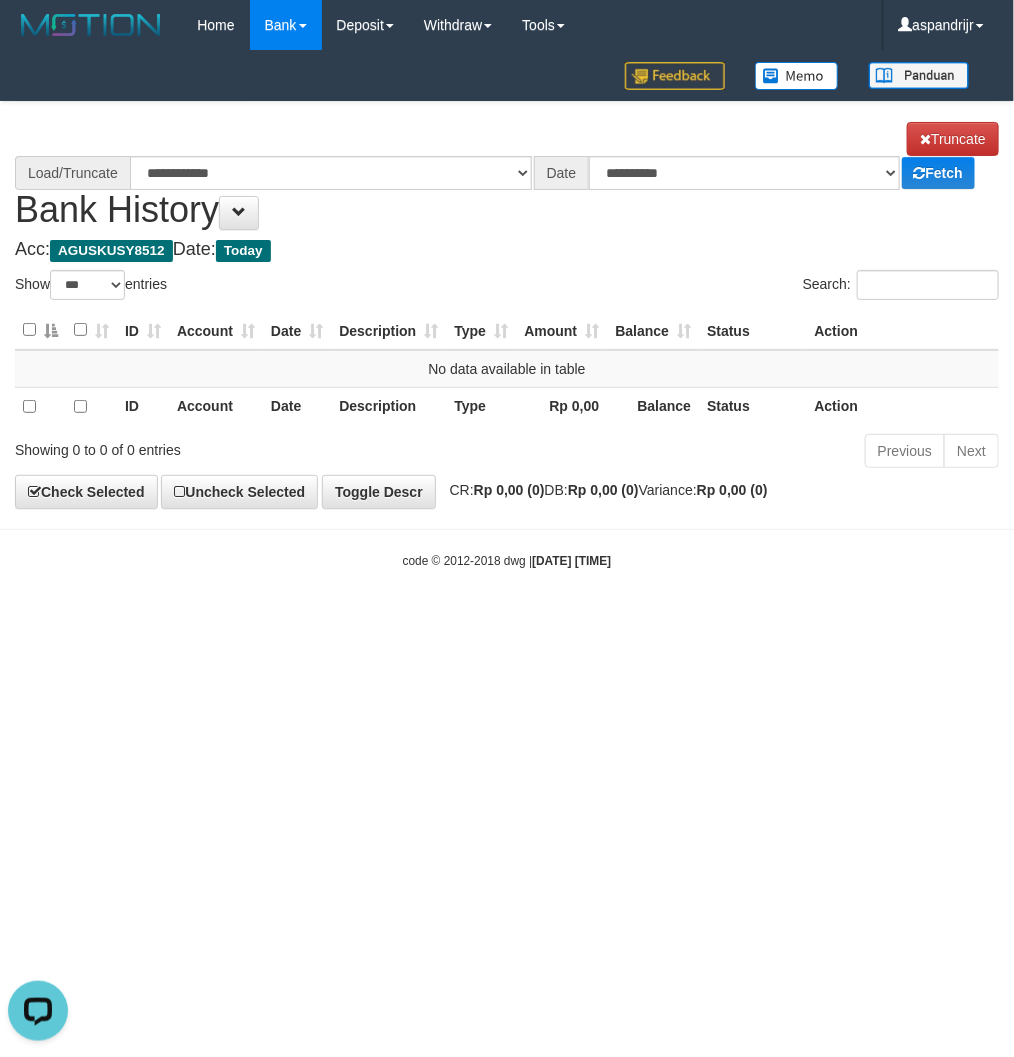 scroll, scrollTop: 0, scrollLeft: 0, axis: both 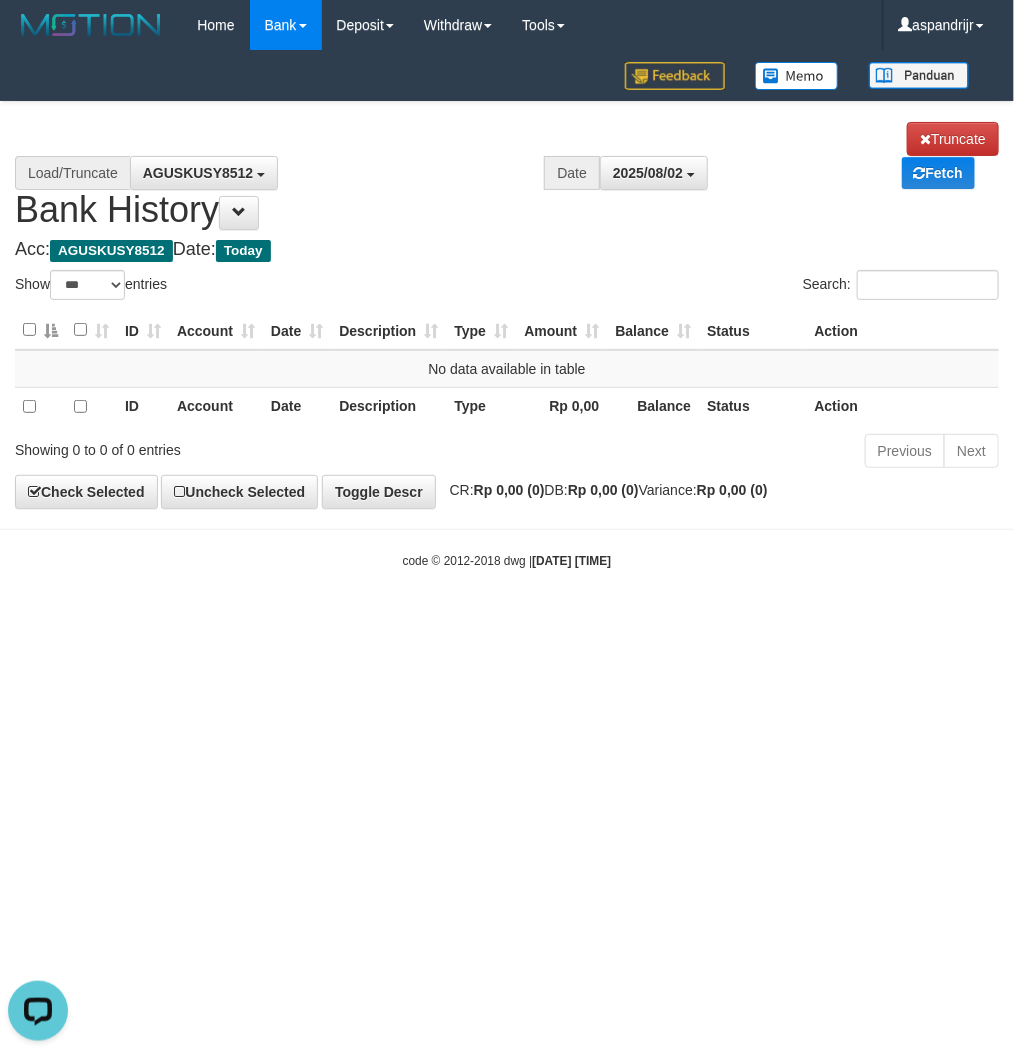 click on "Toggle navigation
Home
Bank
Account List
Load
By Website
Group
[ITOTO]													PRABUJITU
By Load Group (DPS)
Group asp-1
Mutasi Bank
Search
Sync
Note Mutasi
Deposit
DPS List" at bounding box center (507, 310) 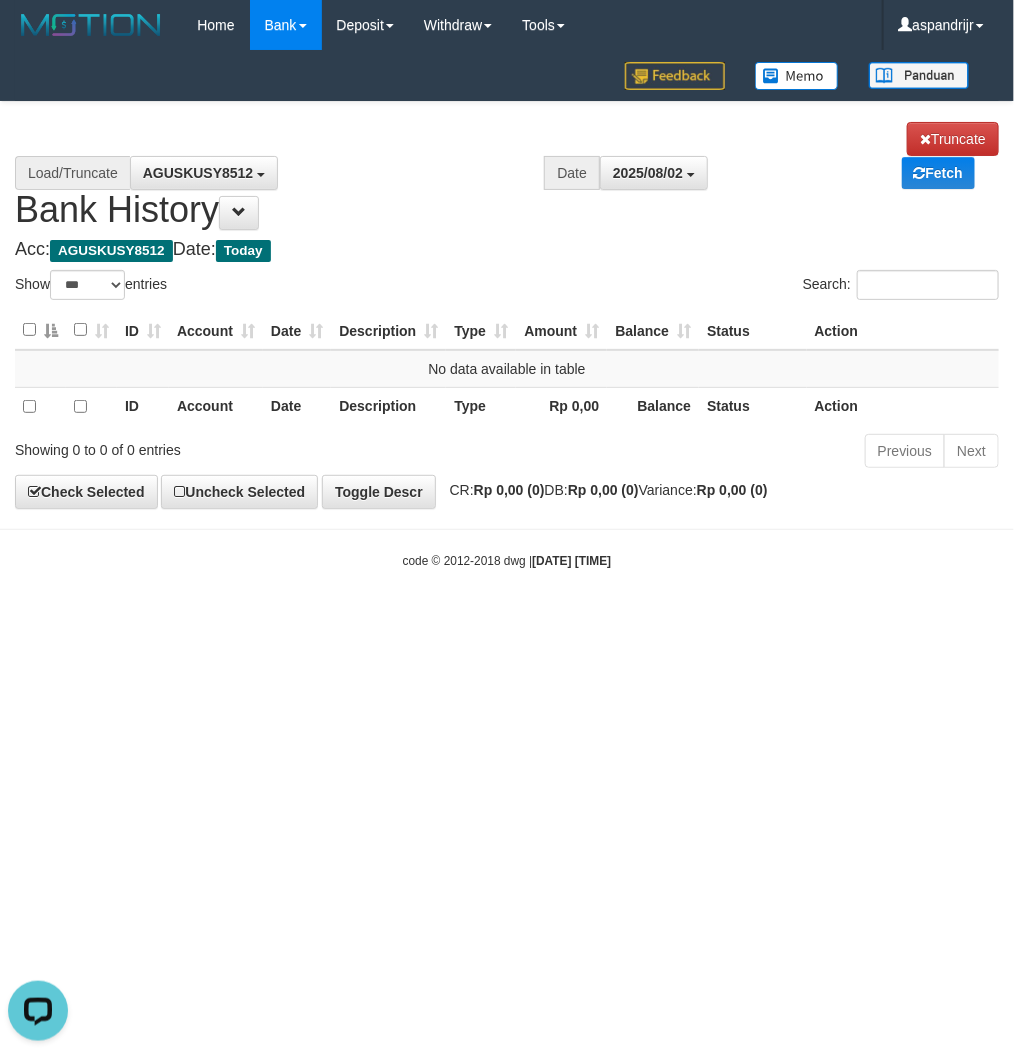 drag, startPoint x: 81, startPoint y: 732, endPoint x: 107, endPoint y: 535, distance: 198.70833 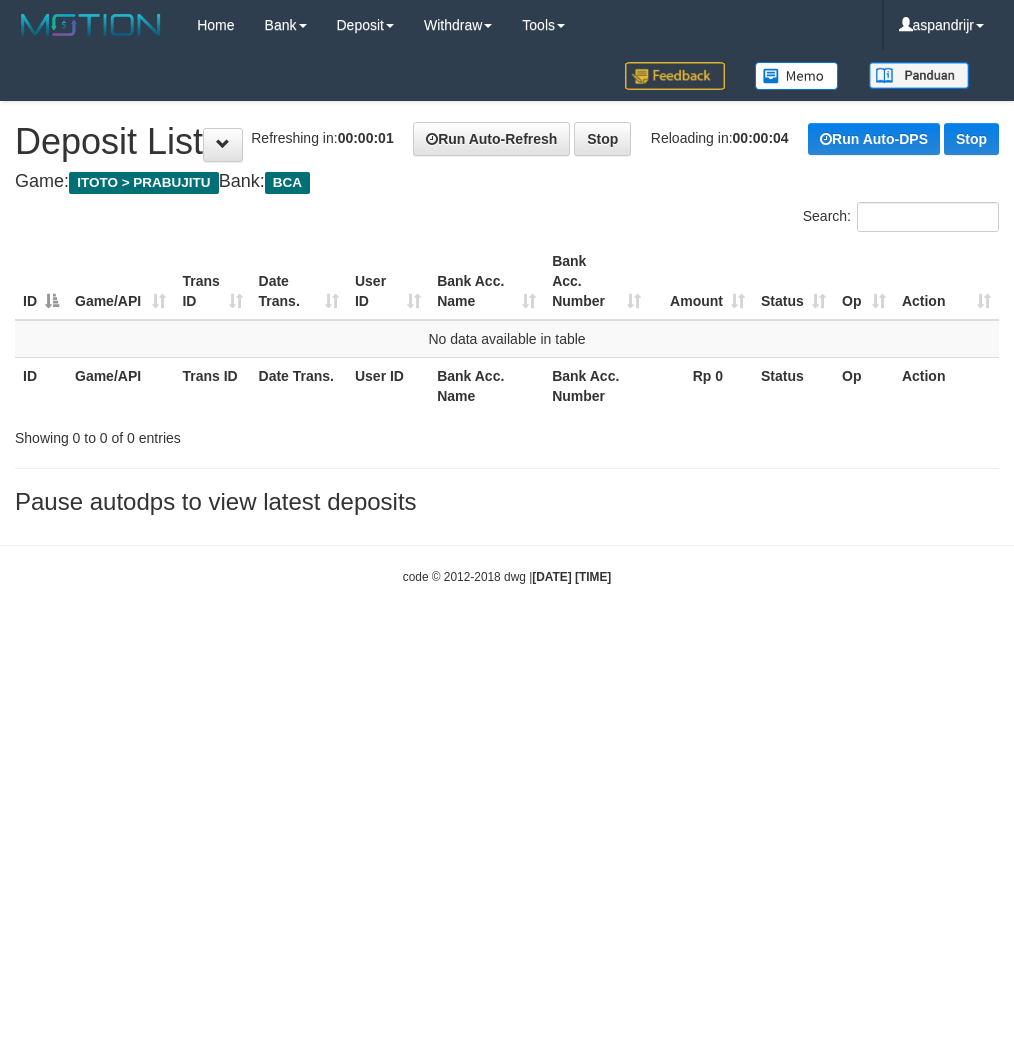 scroll, scrollTop: 0, scrollLeft: 0, axis: both 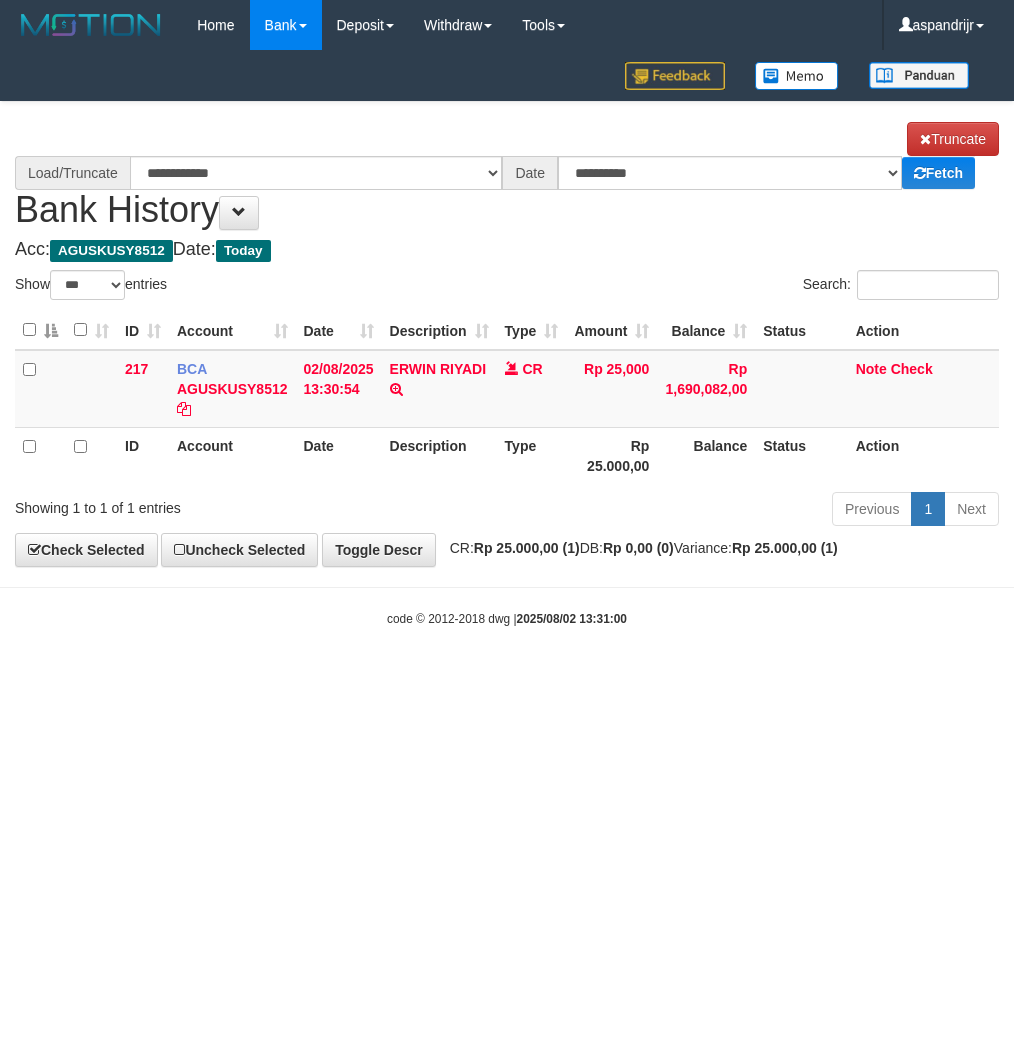 select on "***" 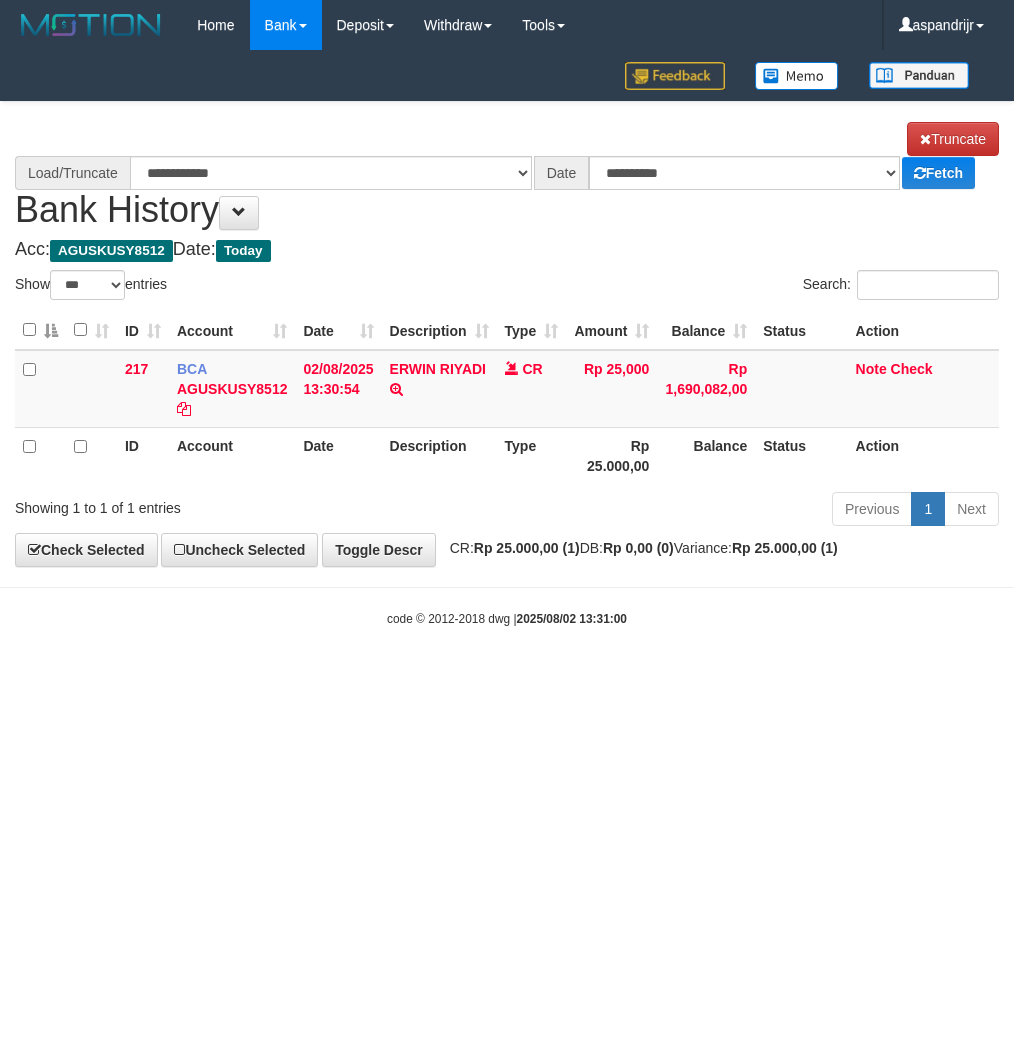 scroll, scrollTop: 0, scrollLeft: 0, axis: both 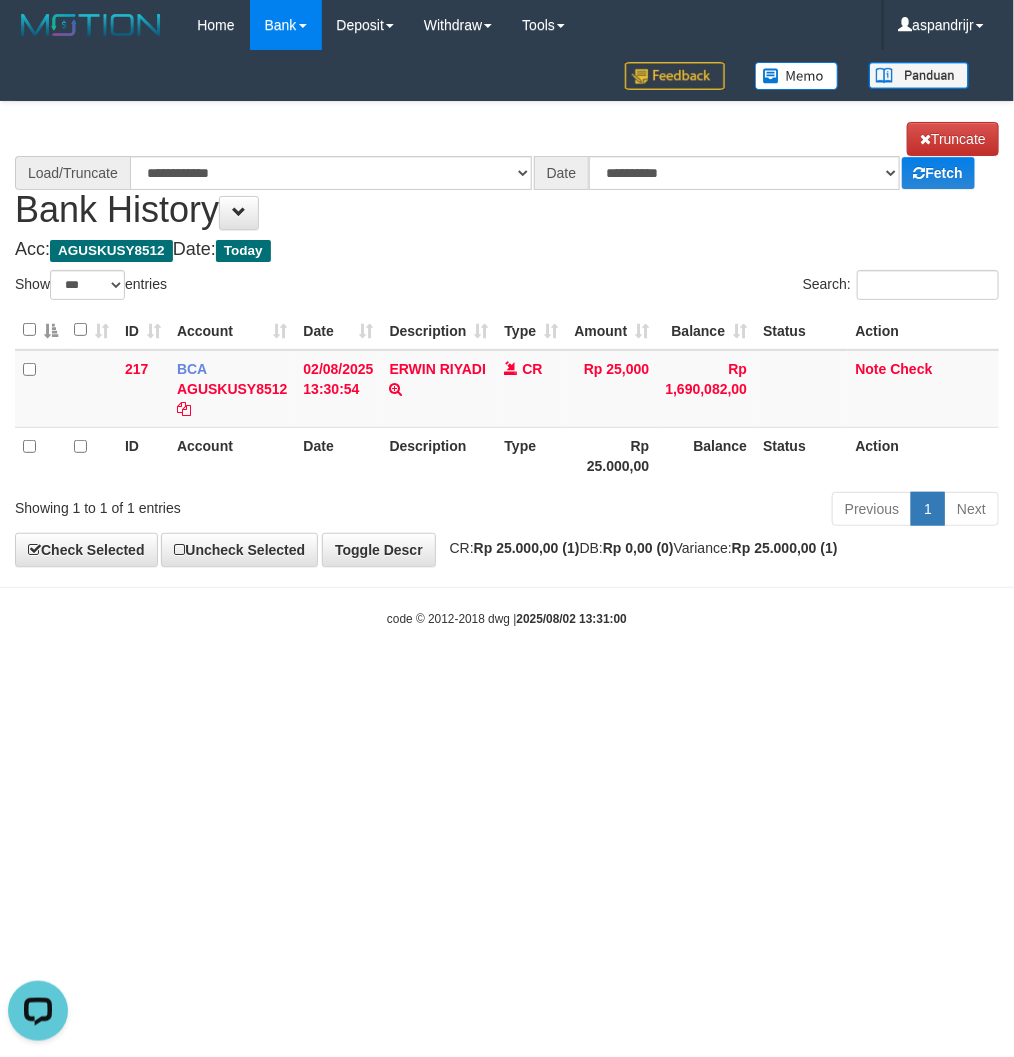 select on "****" 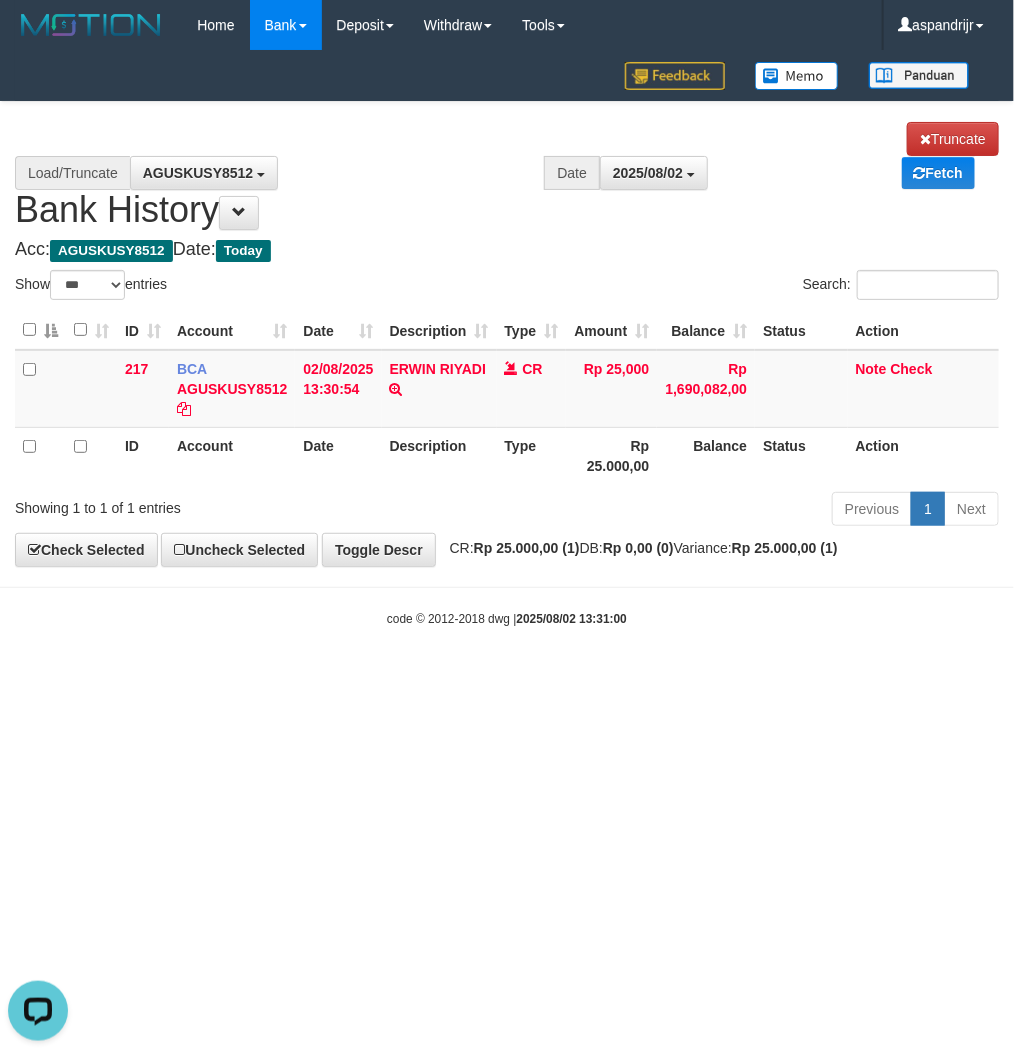 drag, startPoint x: 234, startPoint y: 680, endPoint x: 228, endPoint y: 525, distance: 155.11609 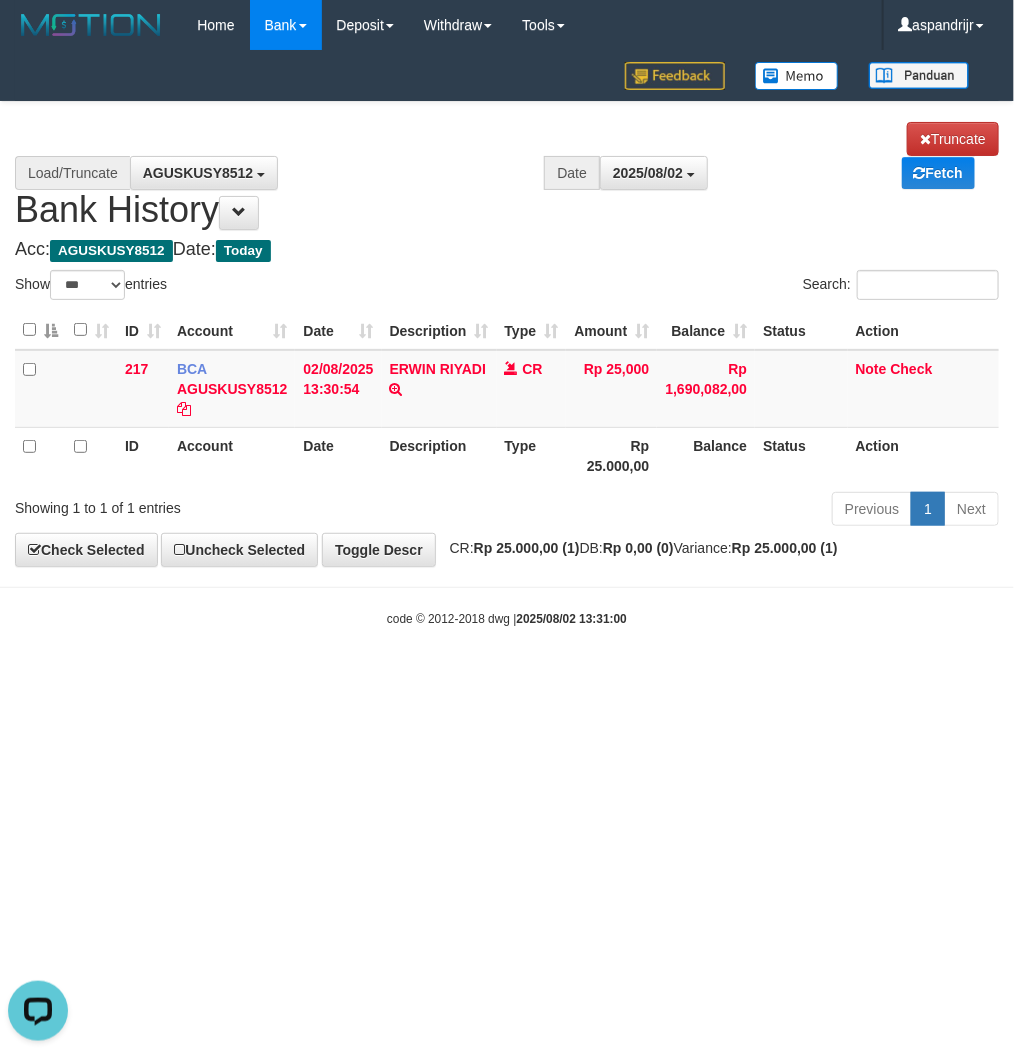 click on "Toggle navigation
Home
Bank
Account List
Load
By Website
Group
[ITOTO]													PRABUJITU
By Load Group (DPS)
Group asp-1
Mutasi Bank
Search
Sync
Note Mutasi
Deposit
DPS List" at bounding box center [507, 339] 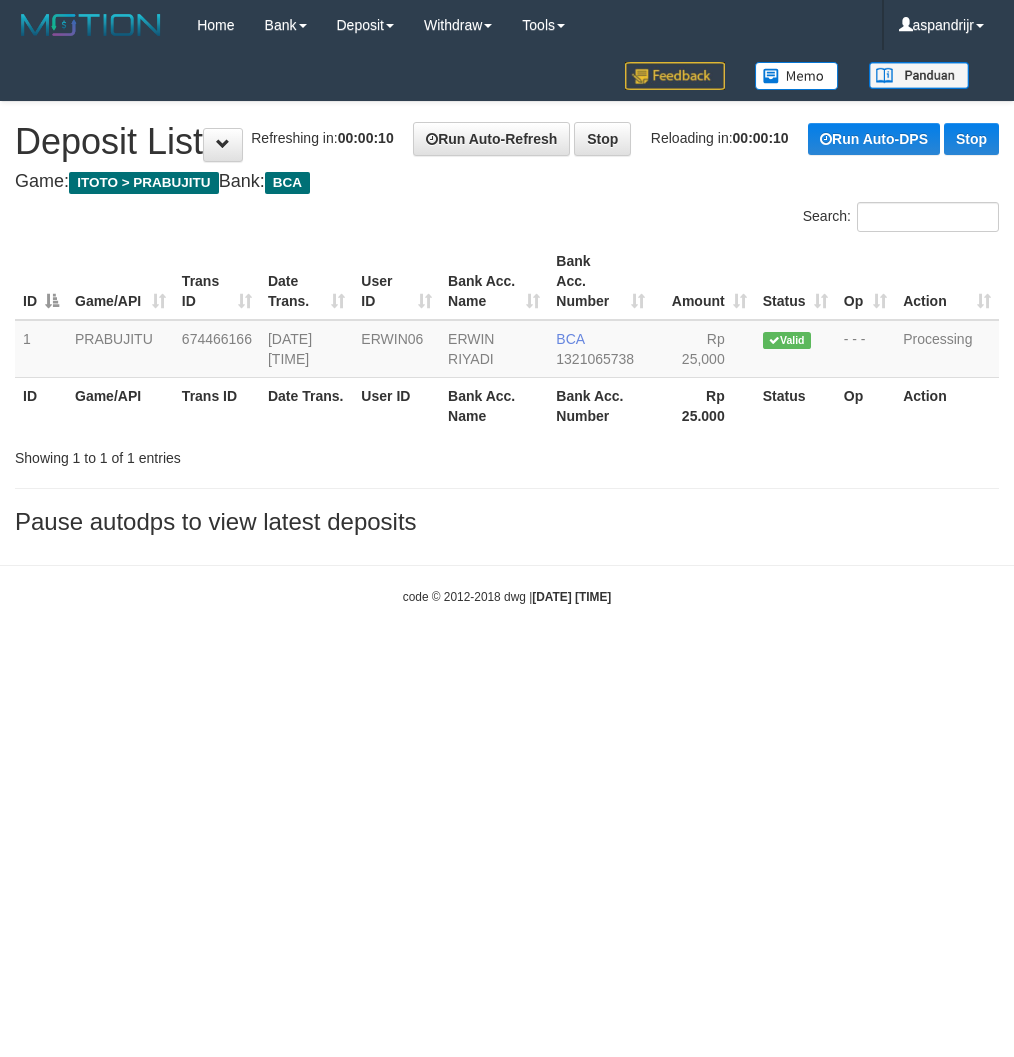 scroll, scrollTop: 0, scrollLeft: 0, axis: both 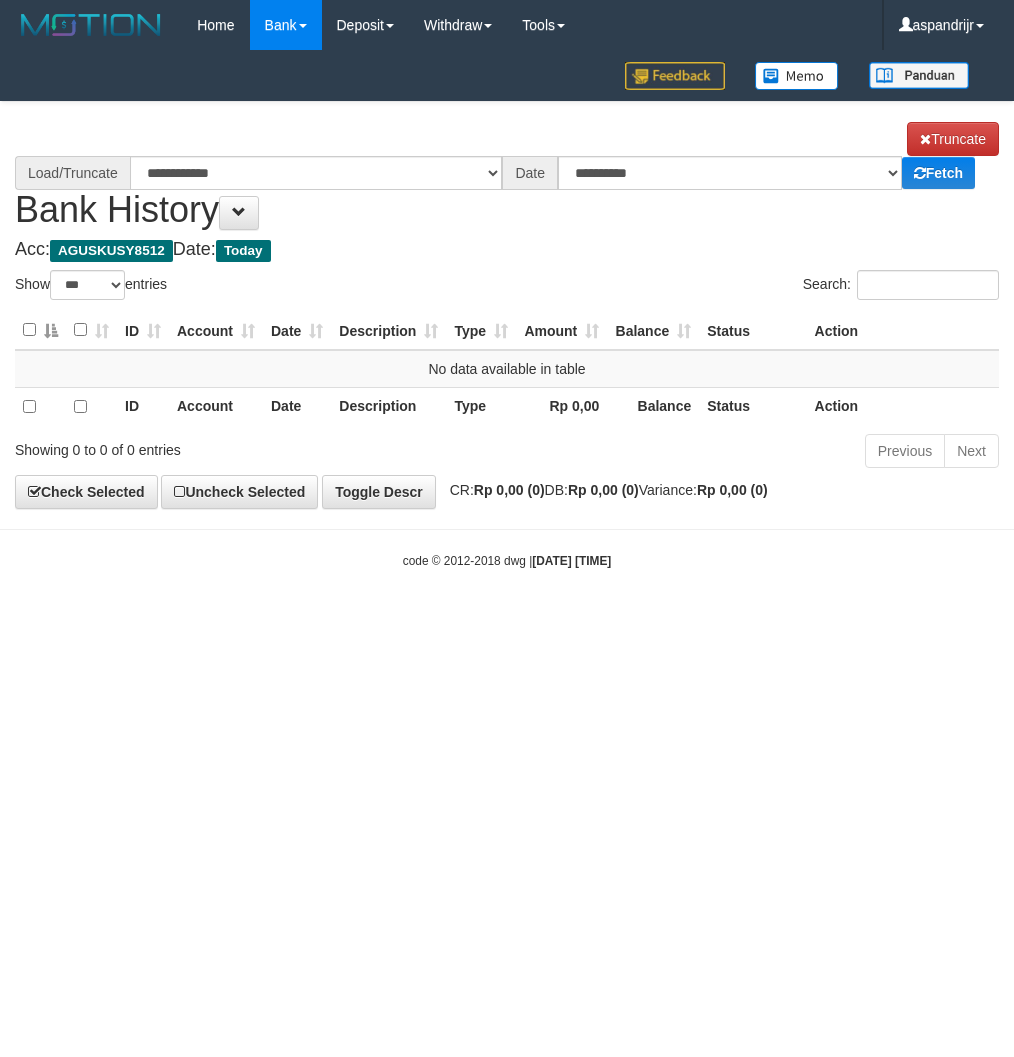 select on "***" 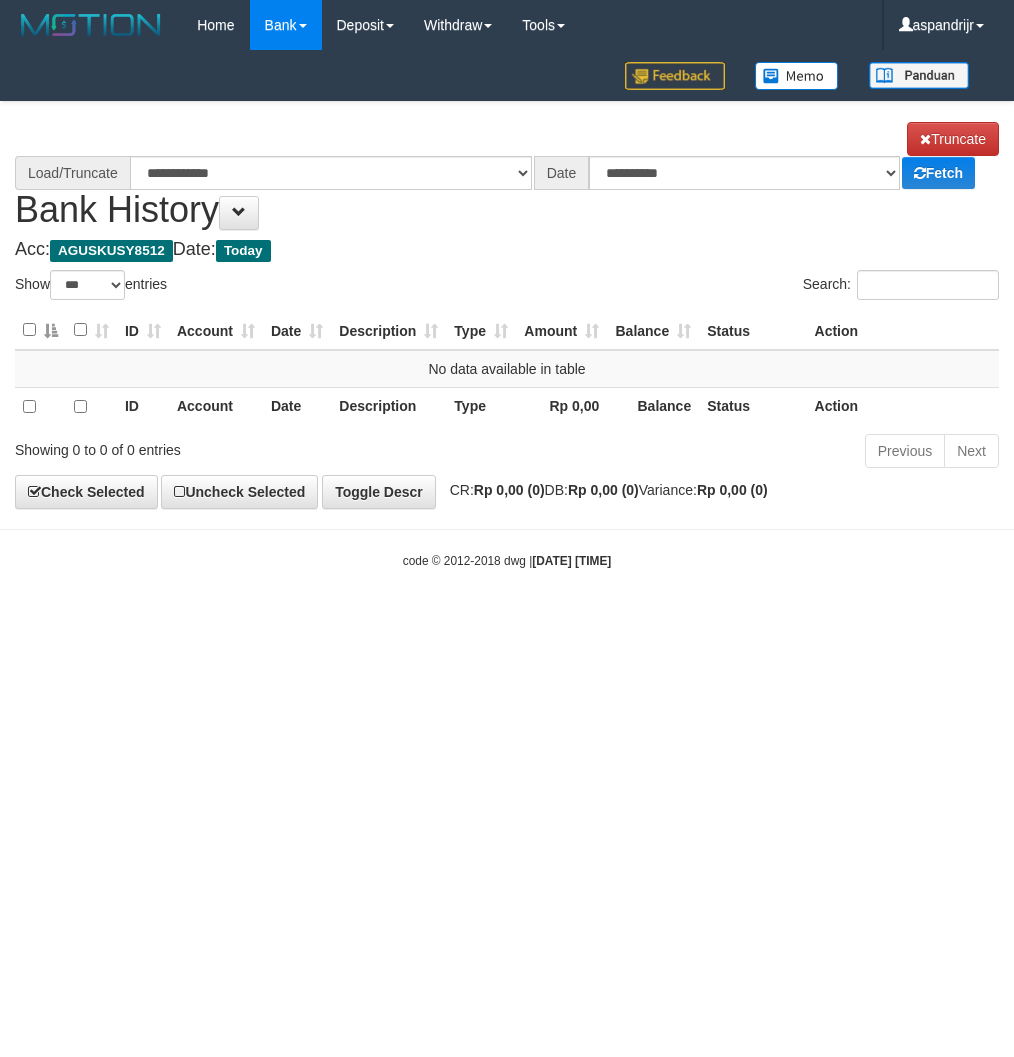 scroll, scrollTop: 0, scrollLeft: 0, axis: both 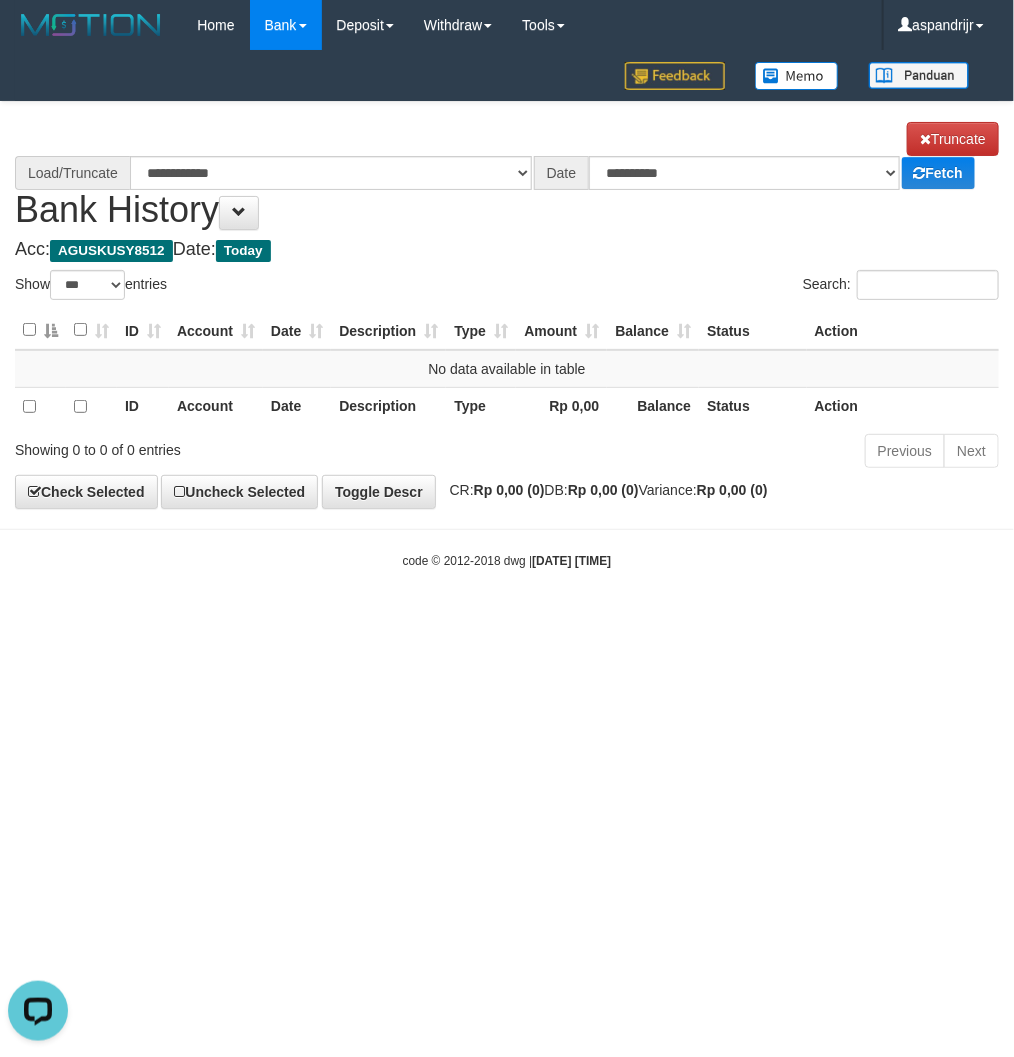 select on "****" 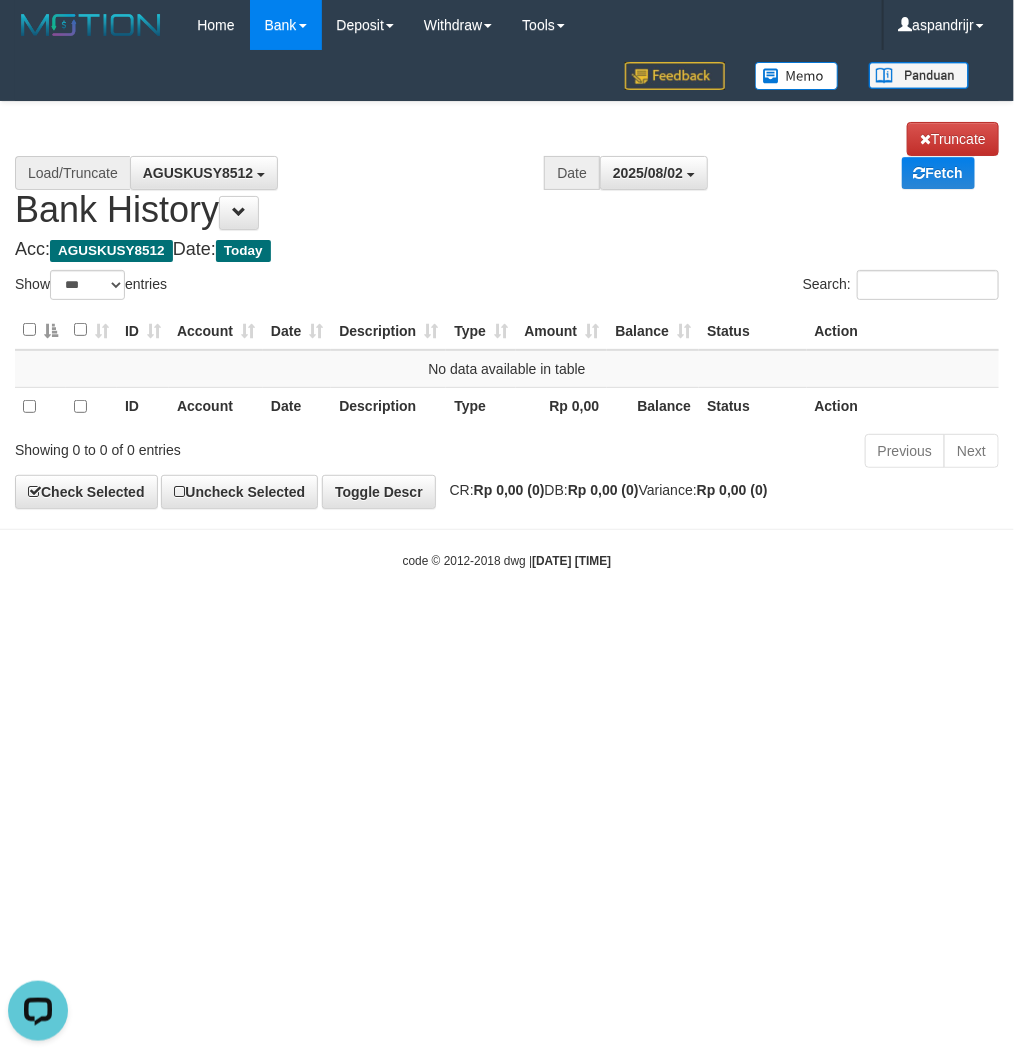 click on "Toggle navigation
Home
Bank
Account List
Load
By Website
Group
[ITOTO]													PRABUJITU
By Load Group (DPS)
Group asp-1
Mutasi Bank
Search
Sync
Note Mutasi
Deposit
DPS List" at bounding box center (507, 310) 